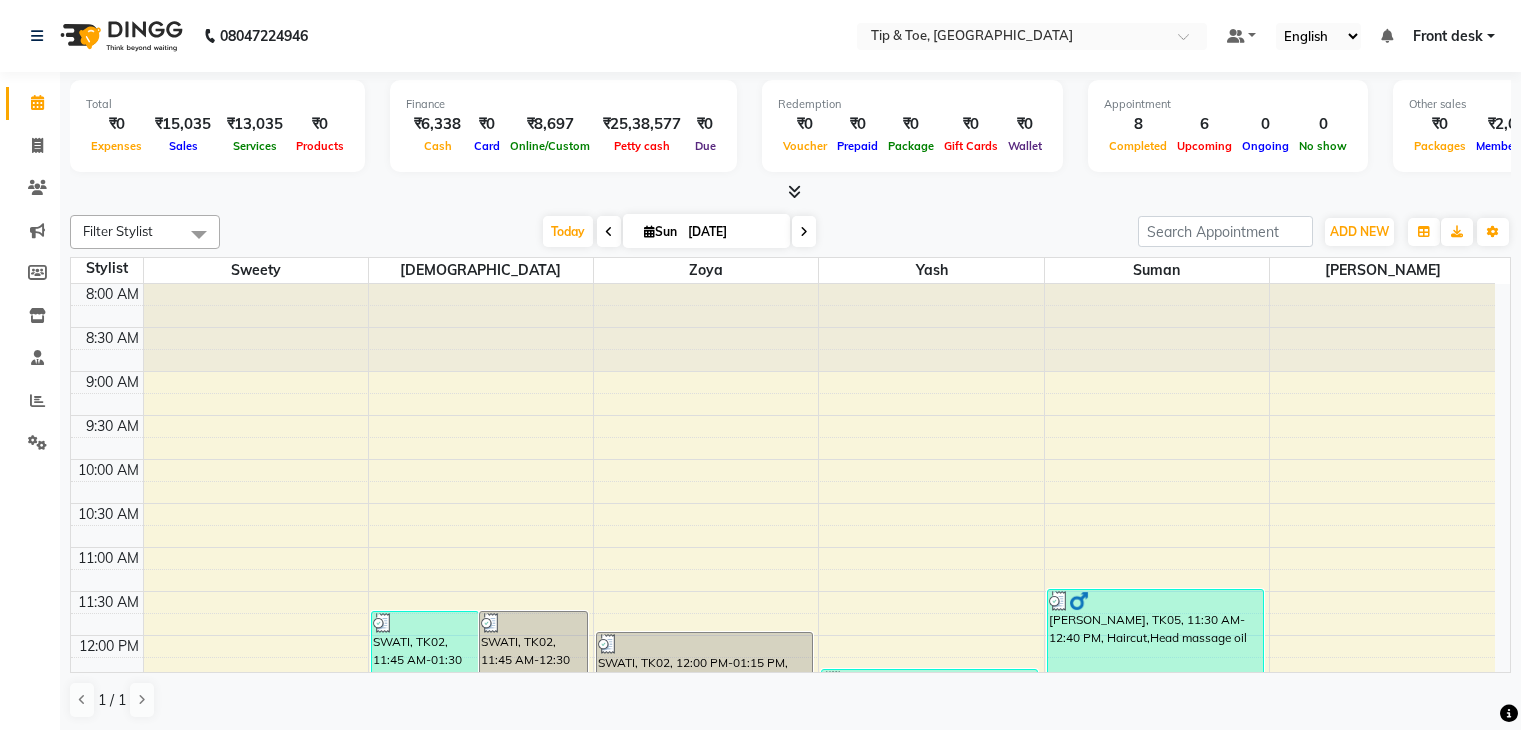 scroll, scrollTop: 0, scrollLeft: 0, axis: both 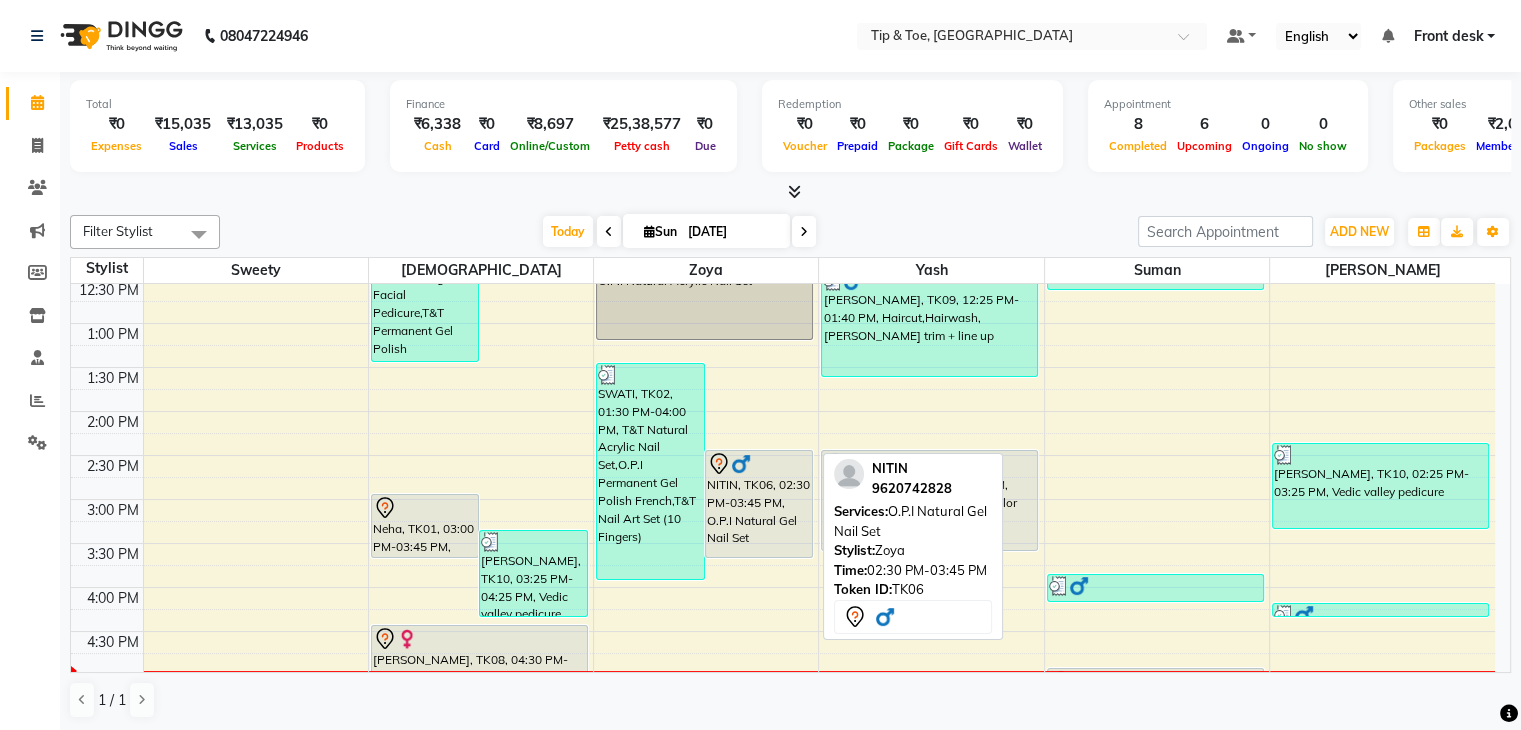 click on "NITIN, TK06, 02:30 PM-03:45 PM, O.P.I Natural Gel Nail Set" at bounding box center [759, 504] 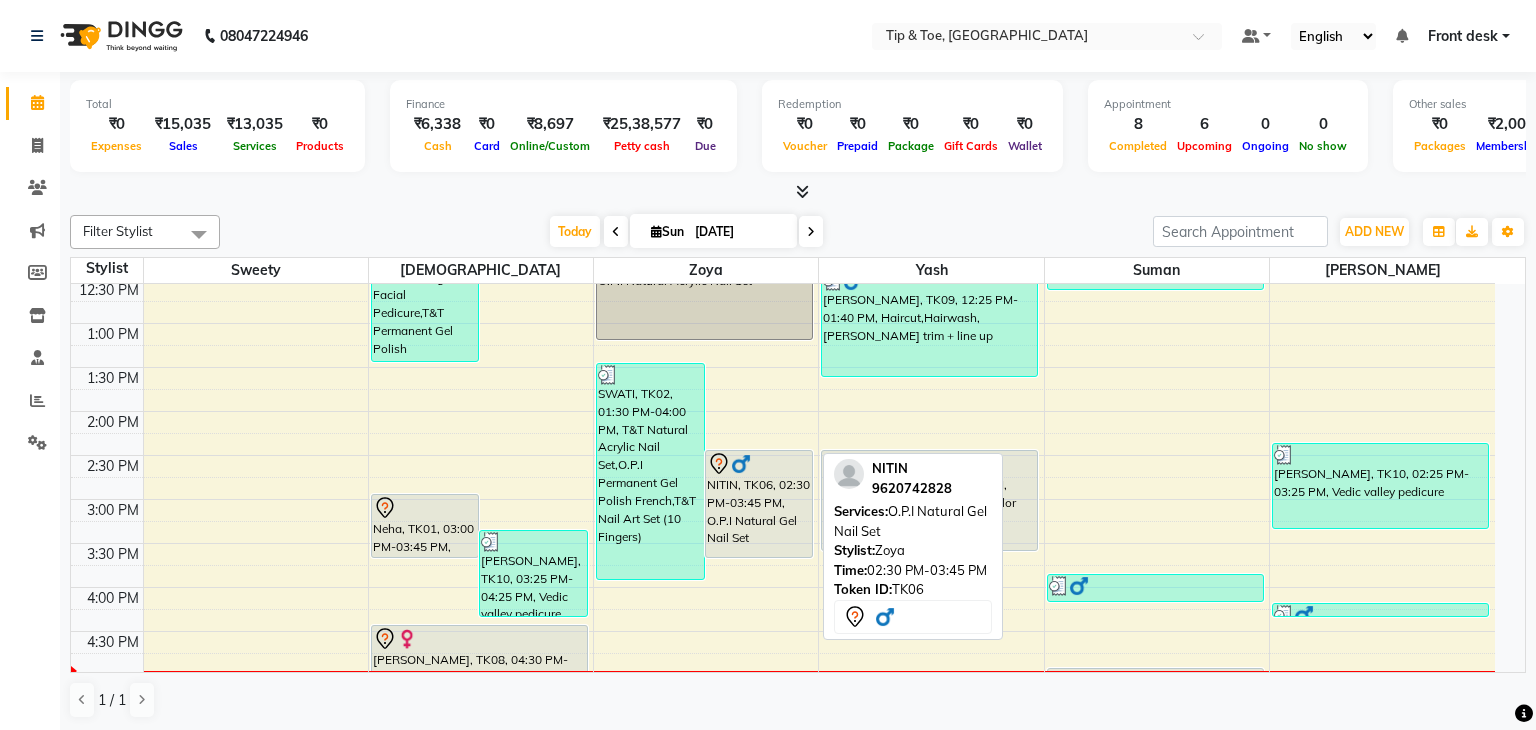 select on "7" 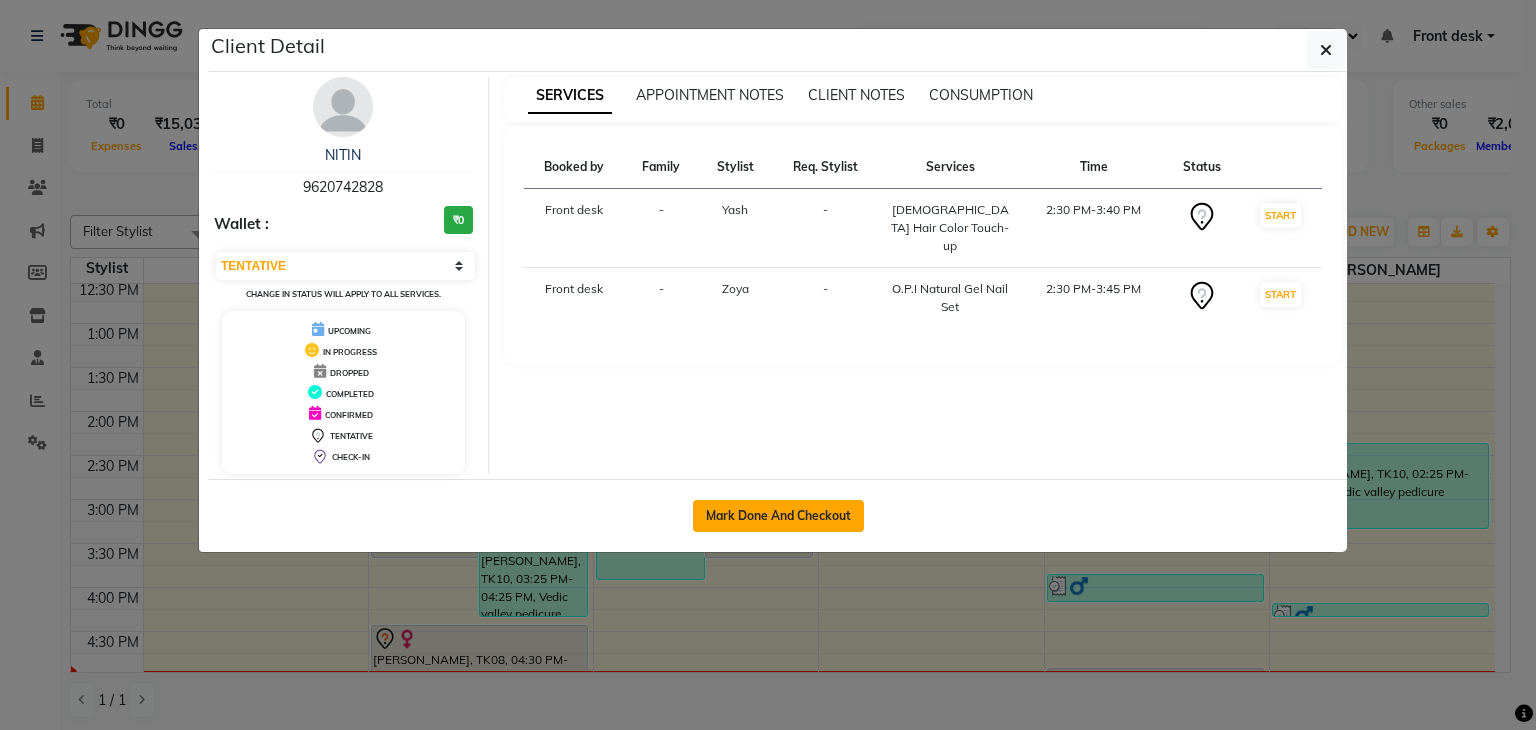 click on "Mark Done And Checkout" 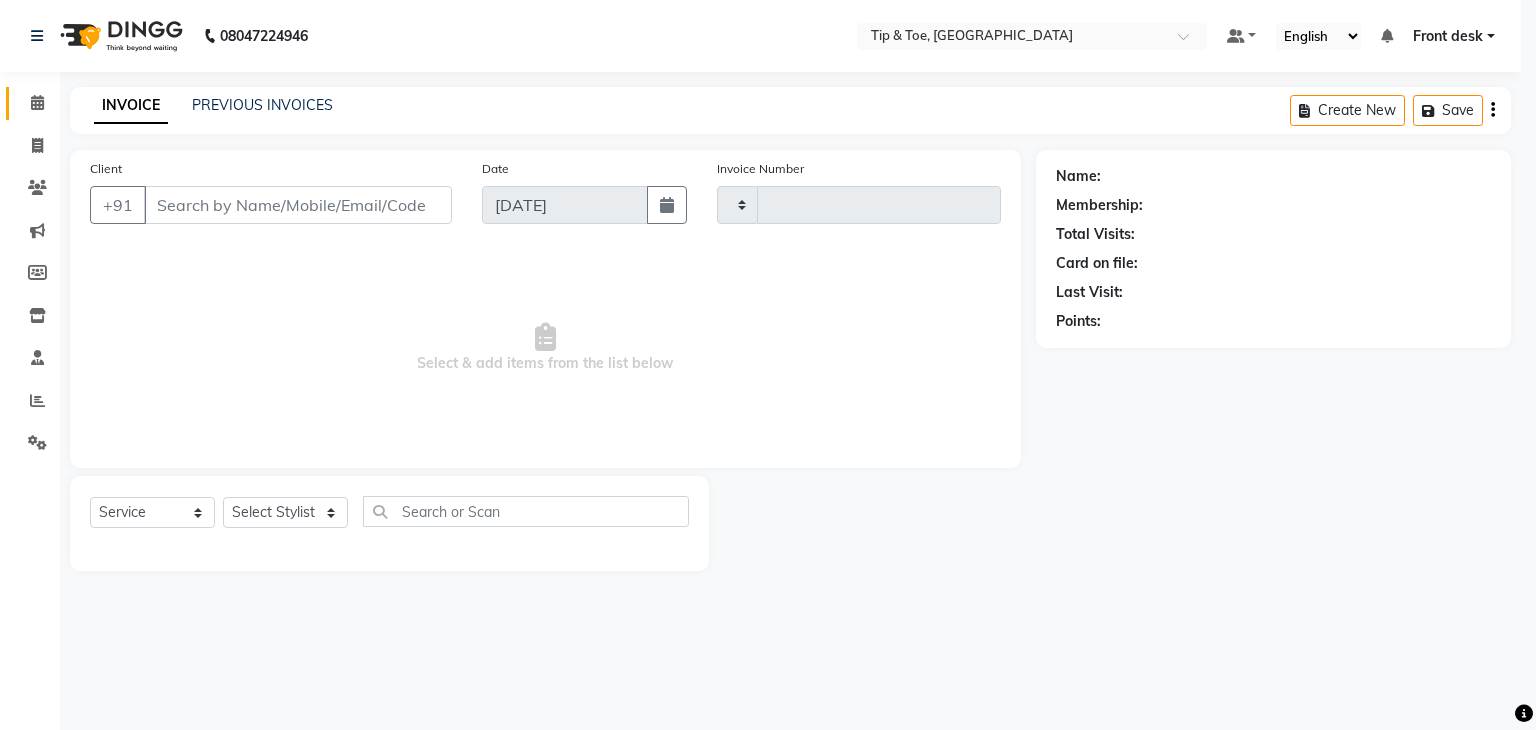 type on "0745" 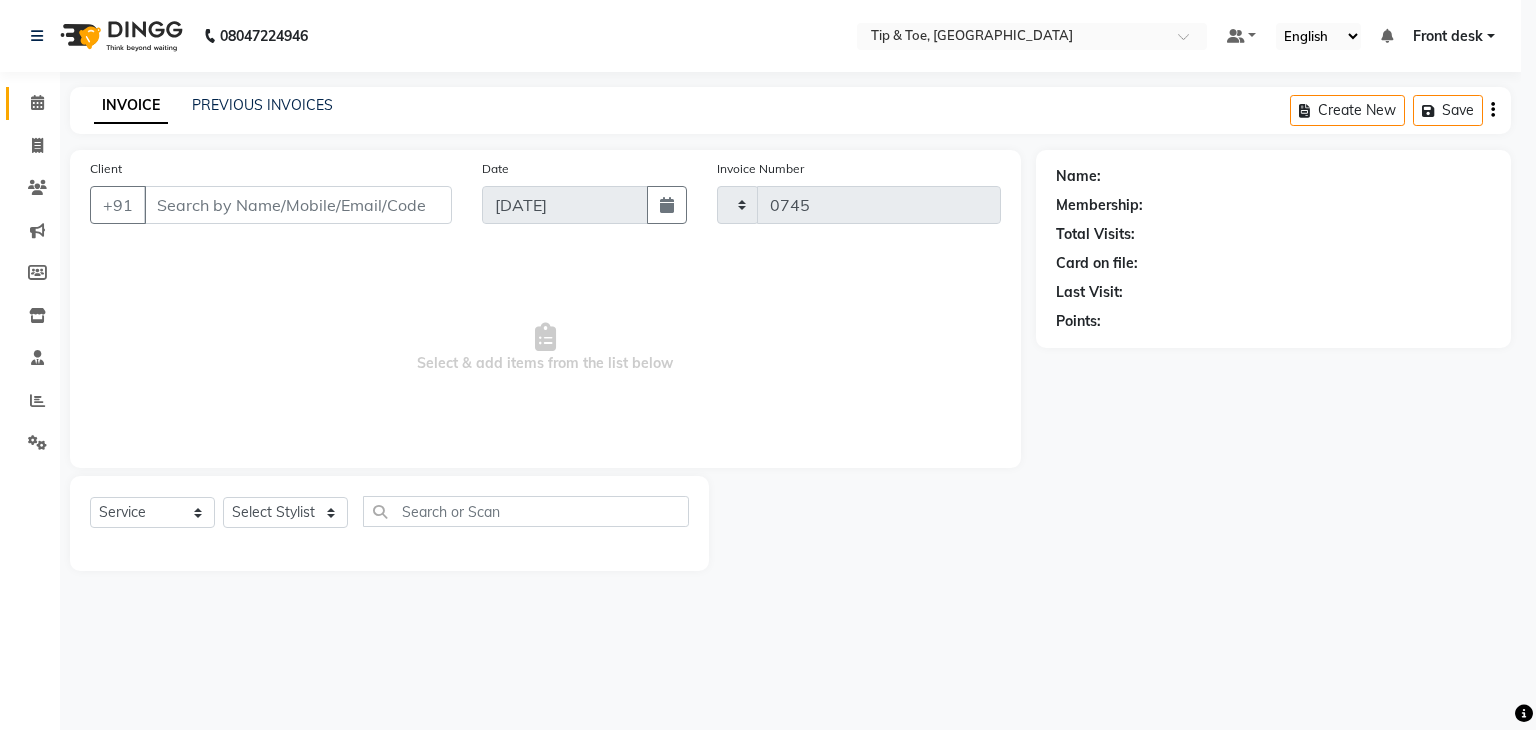 select on "select" 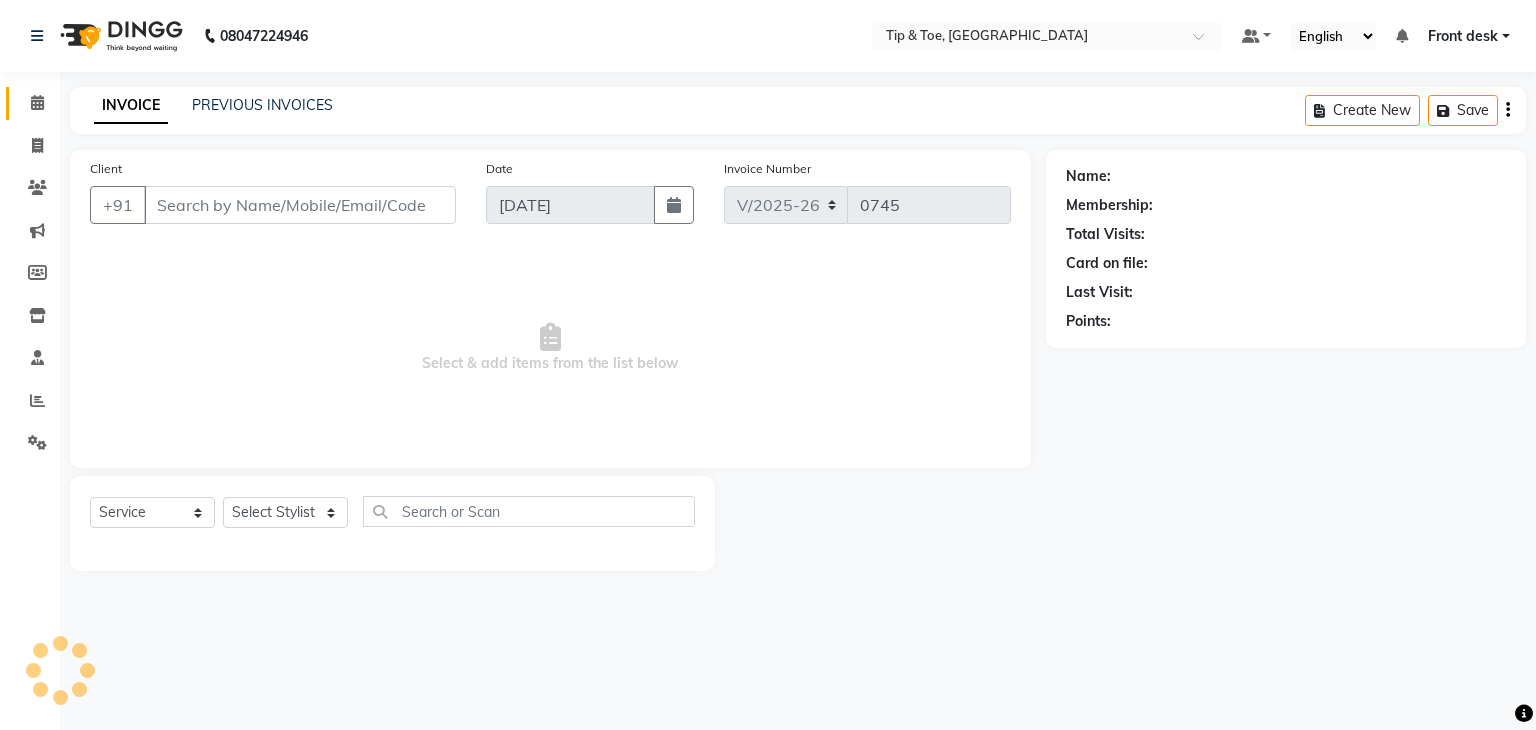 type on "9620742828" 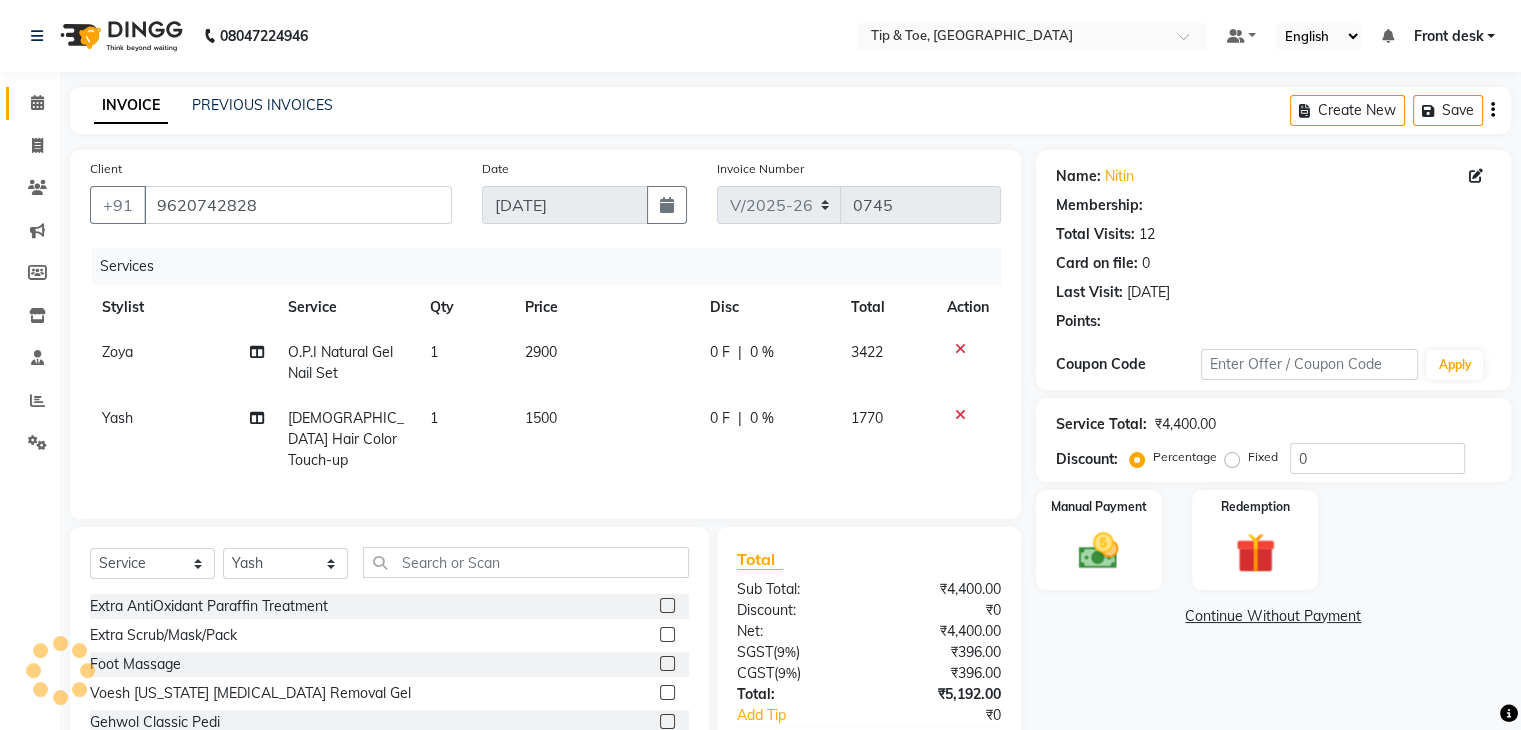 select on "1: Object" 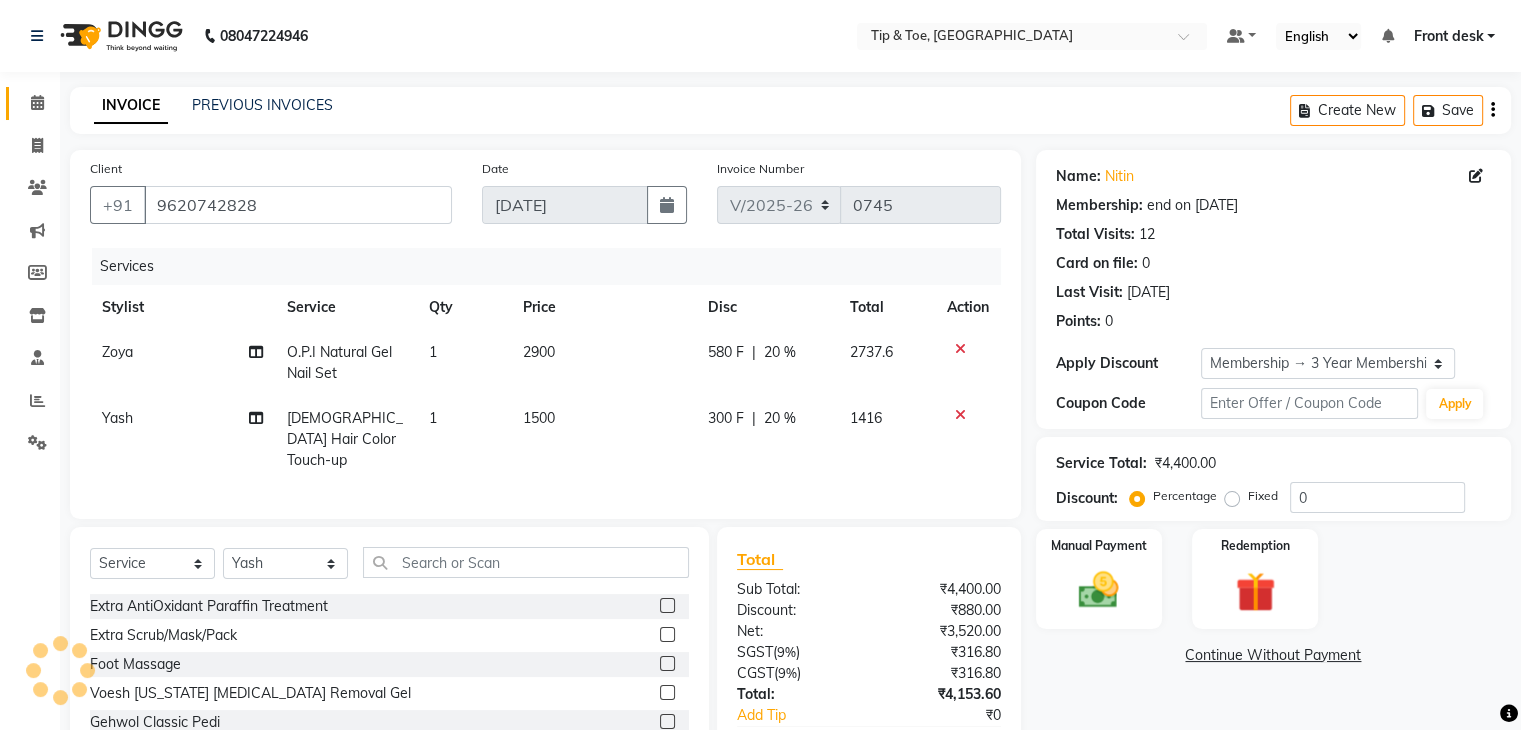 type on "20" 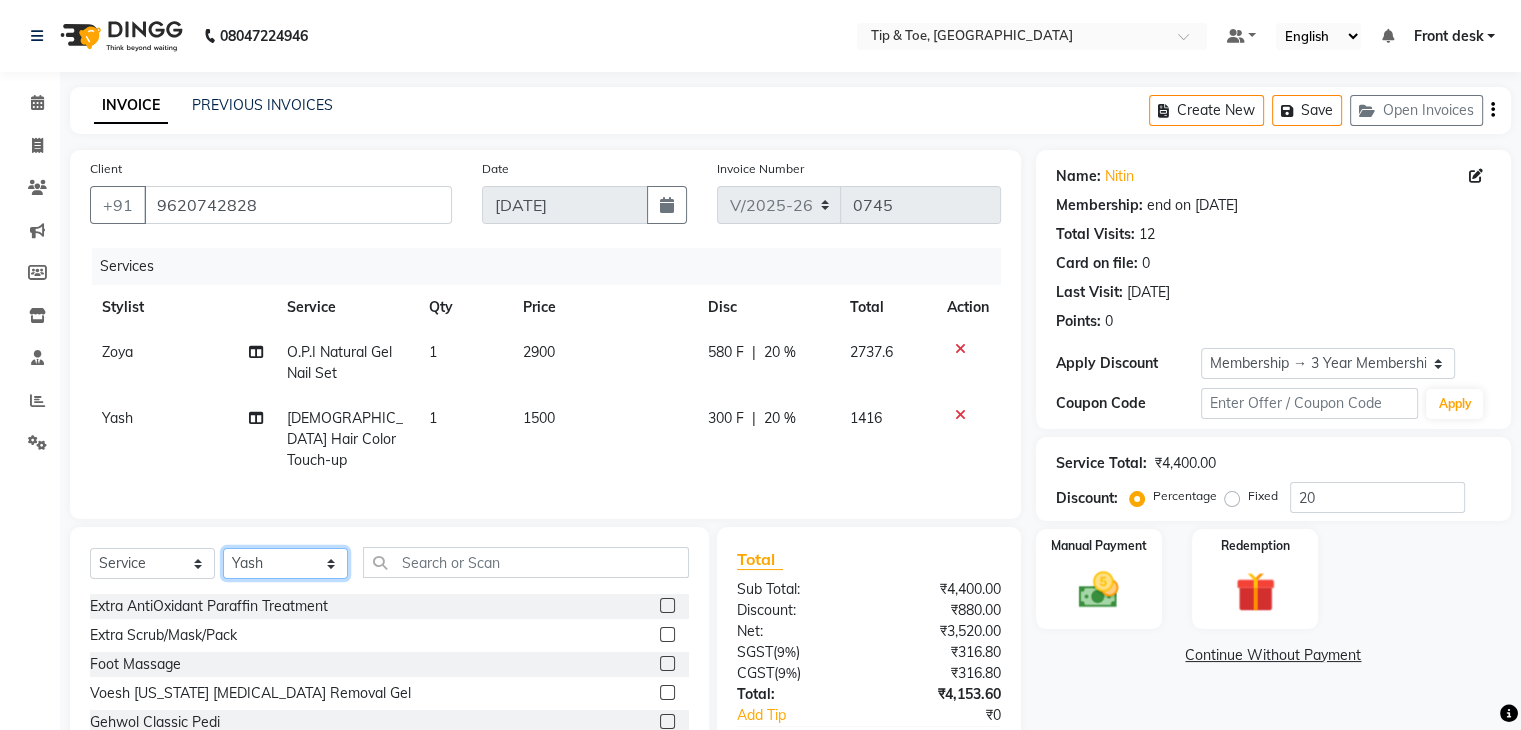 click on "Select Stylist Front desk [PERSON_NAME] [PERSON_NAME] [PERSON_NAME]  [PERSON_NAME] [PERSON_NAME]" 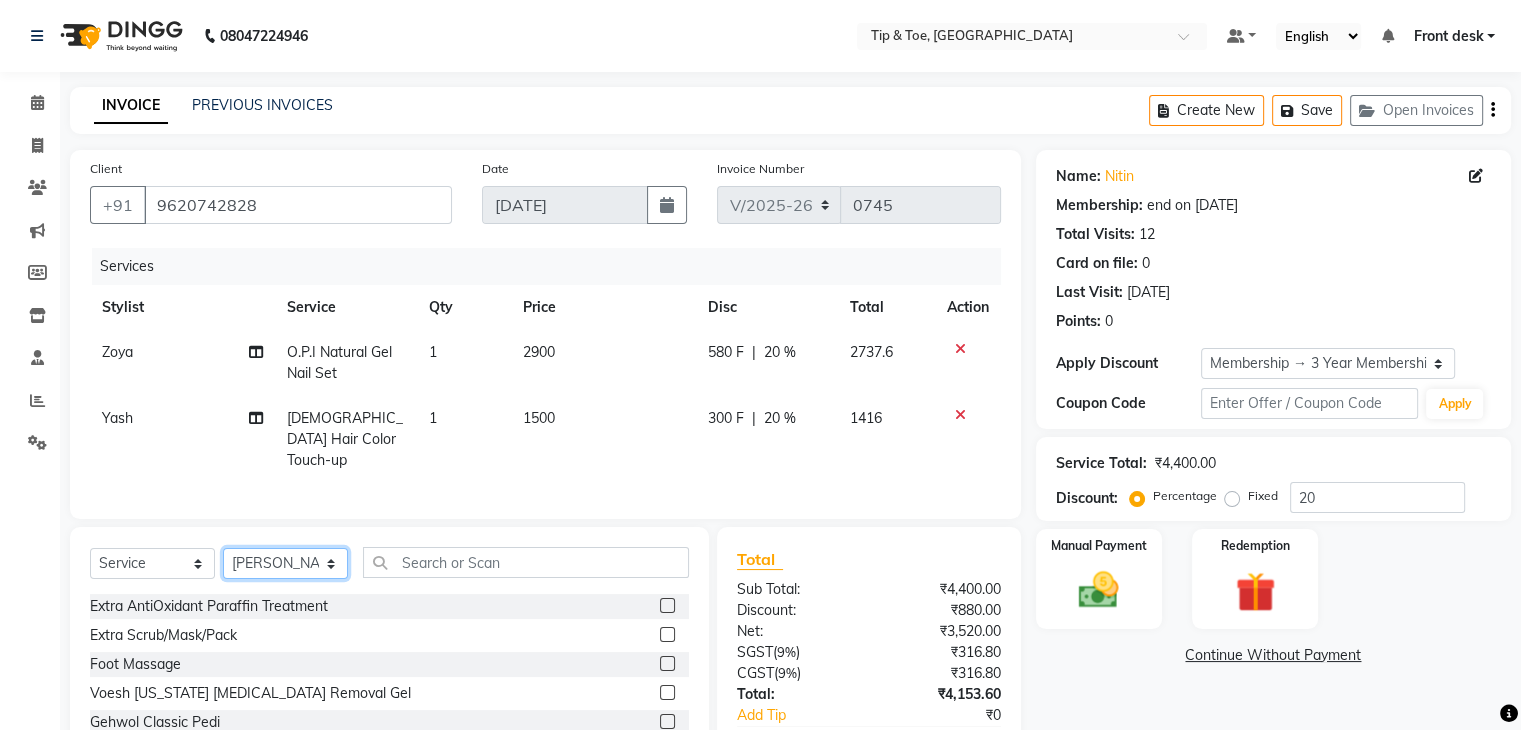 drag, startPoint x: 264, startPoint y: 569, endPoint x: 312, endPoint y: 571, distance: 48.04165 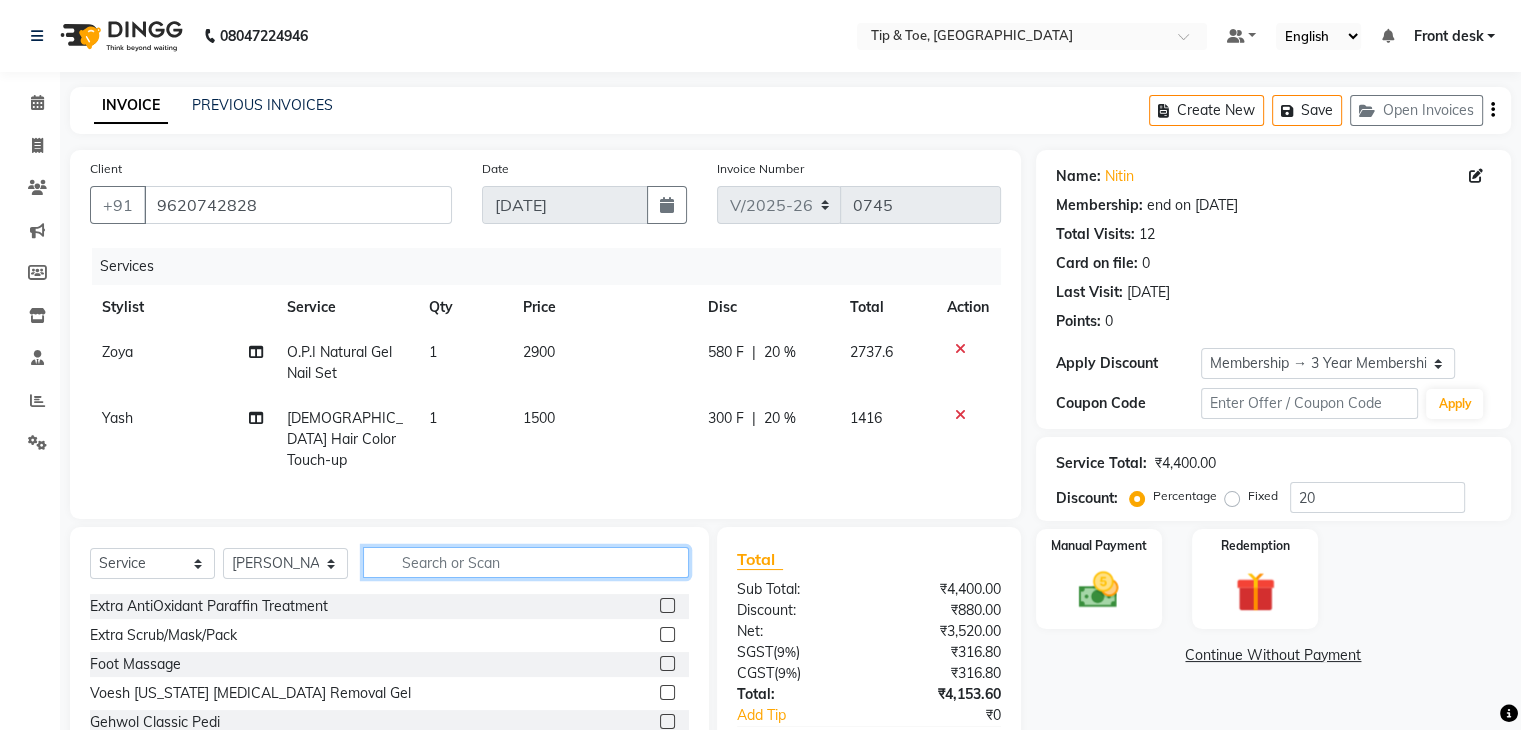 click 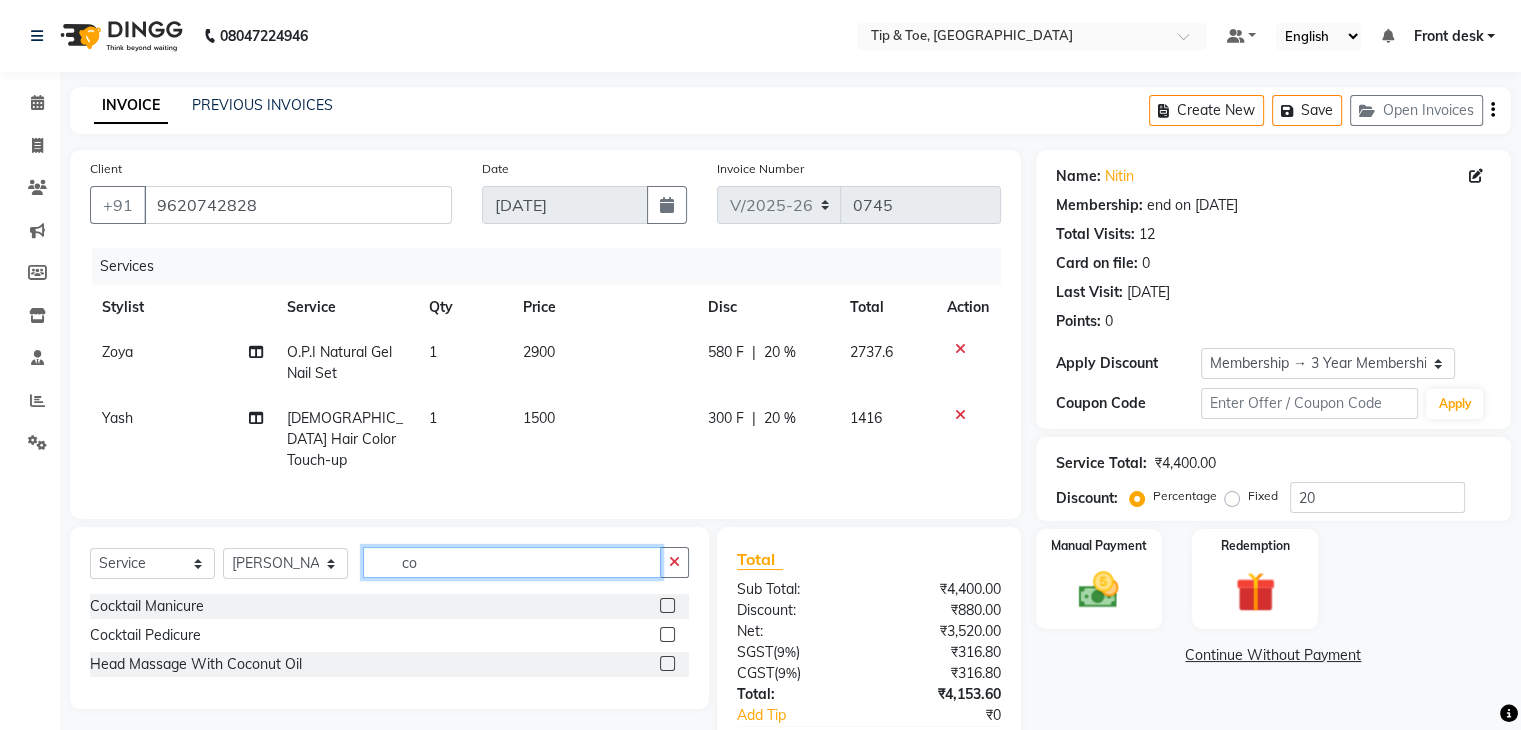 type on "c" 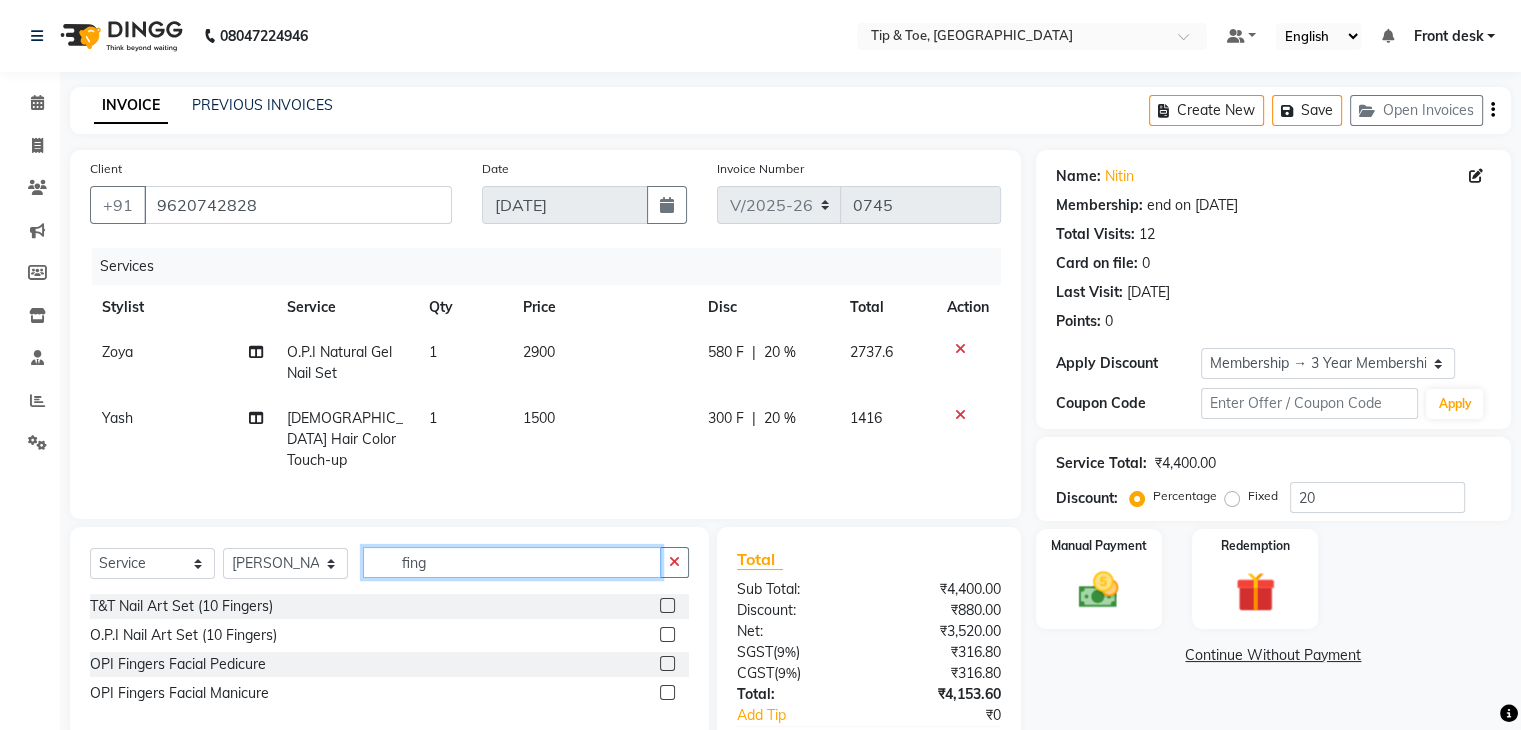 type on "fing" 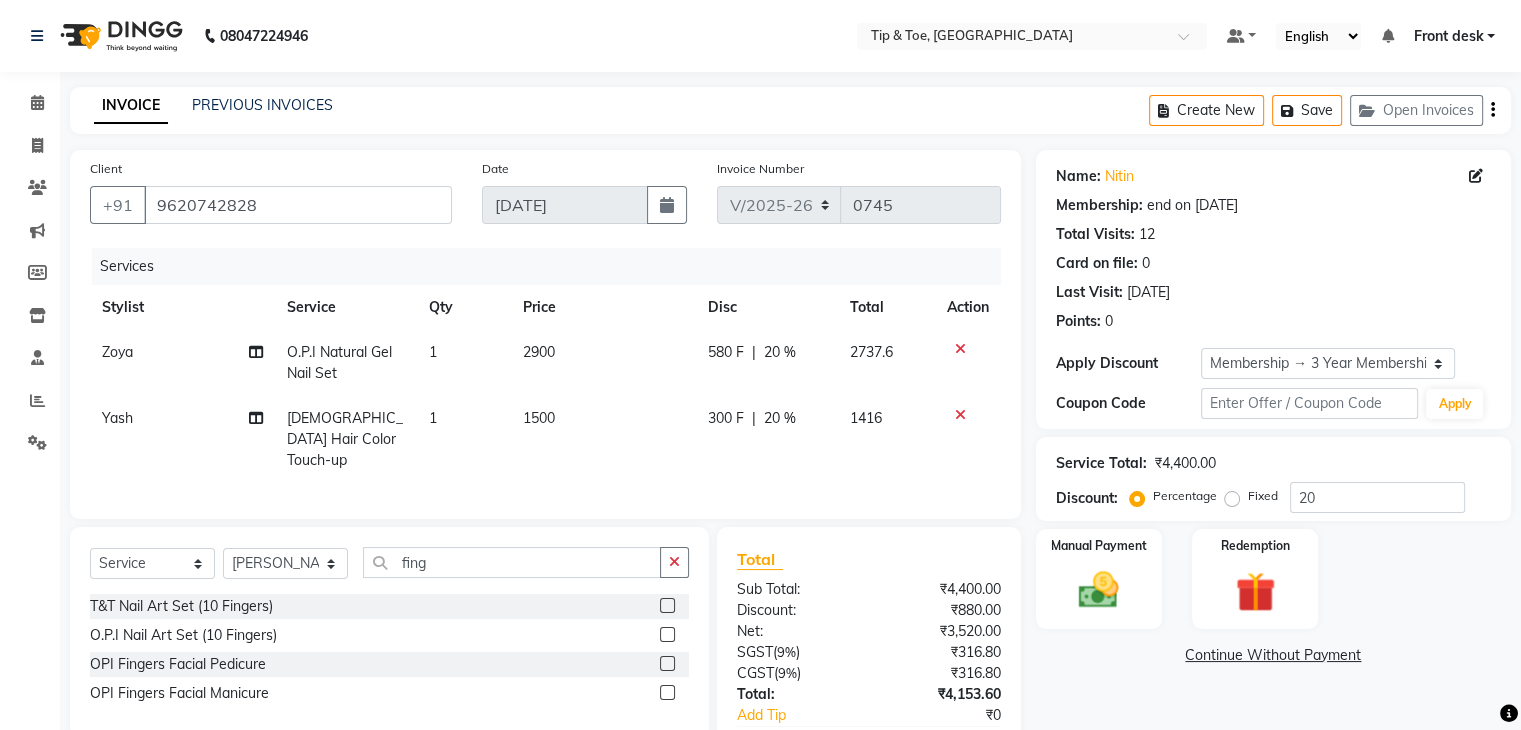 click 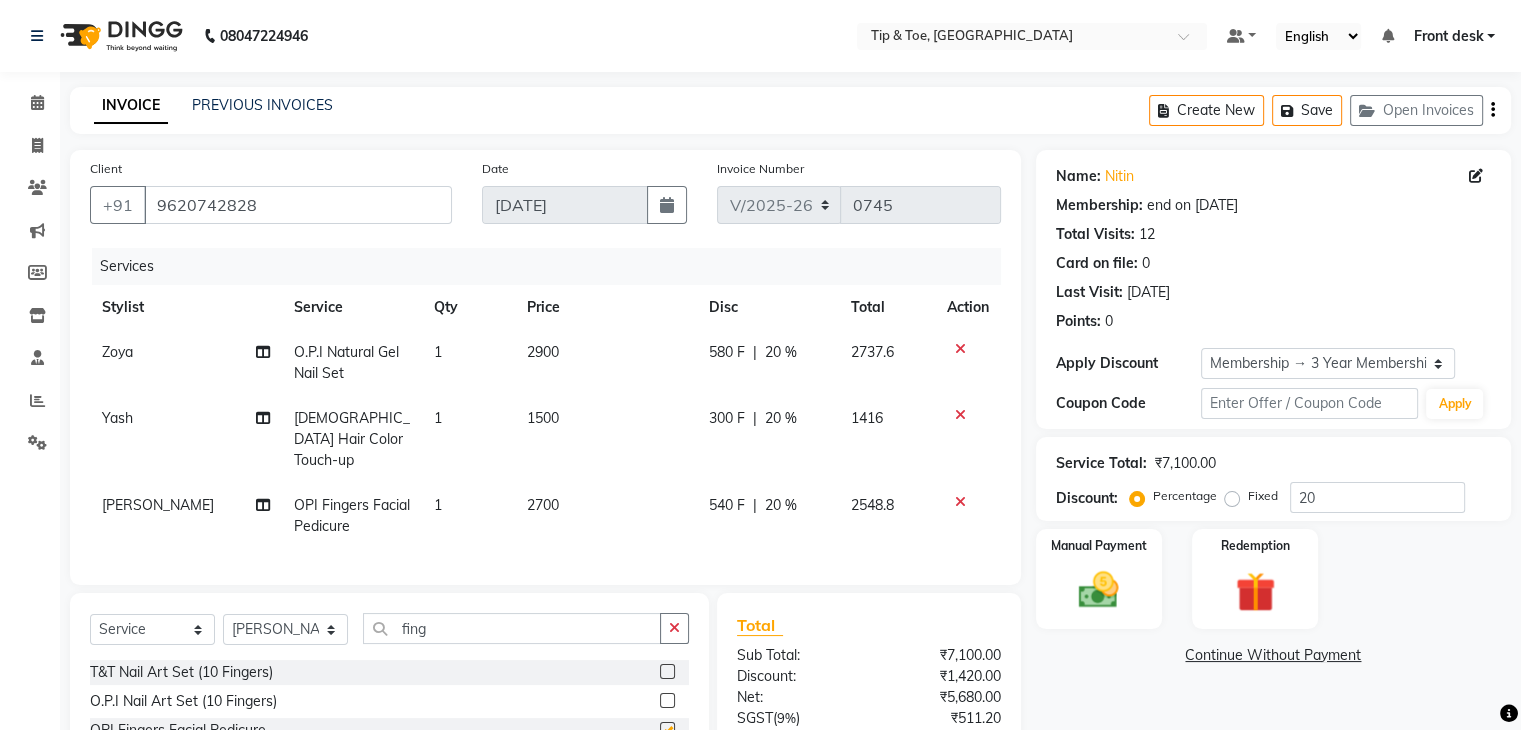 checkbox on "false" 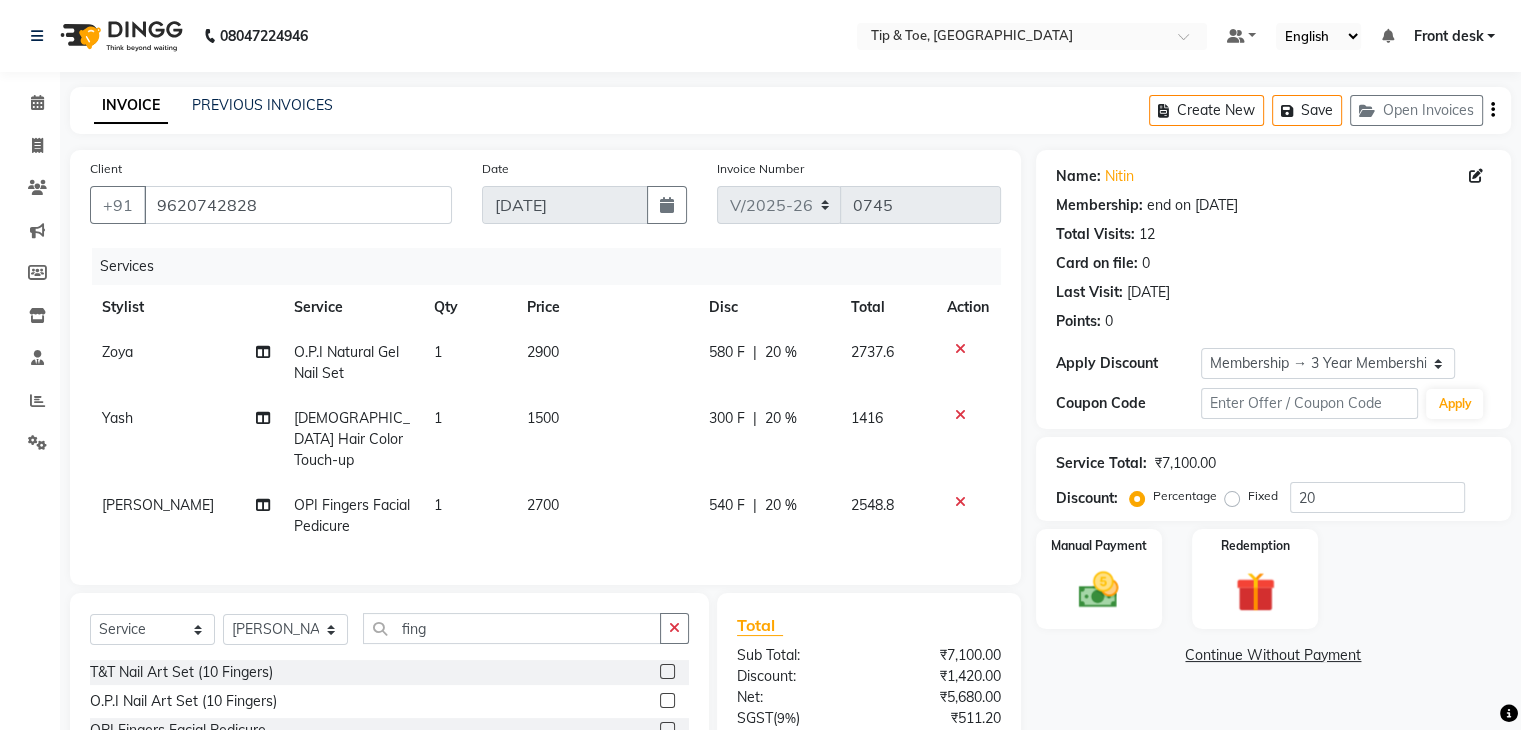click on "Yash" 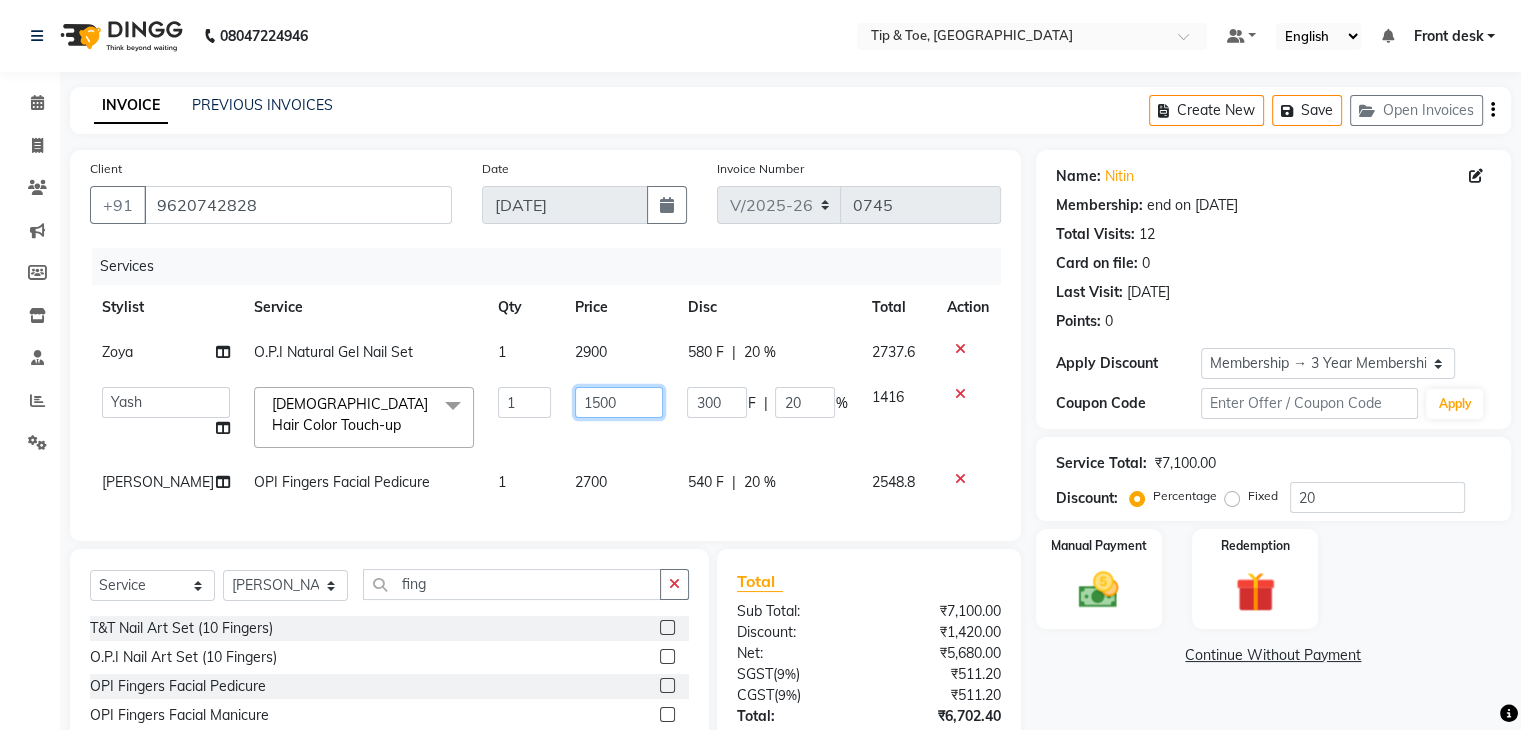 click on "1500" 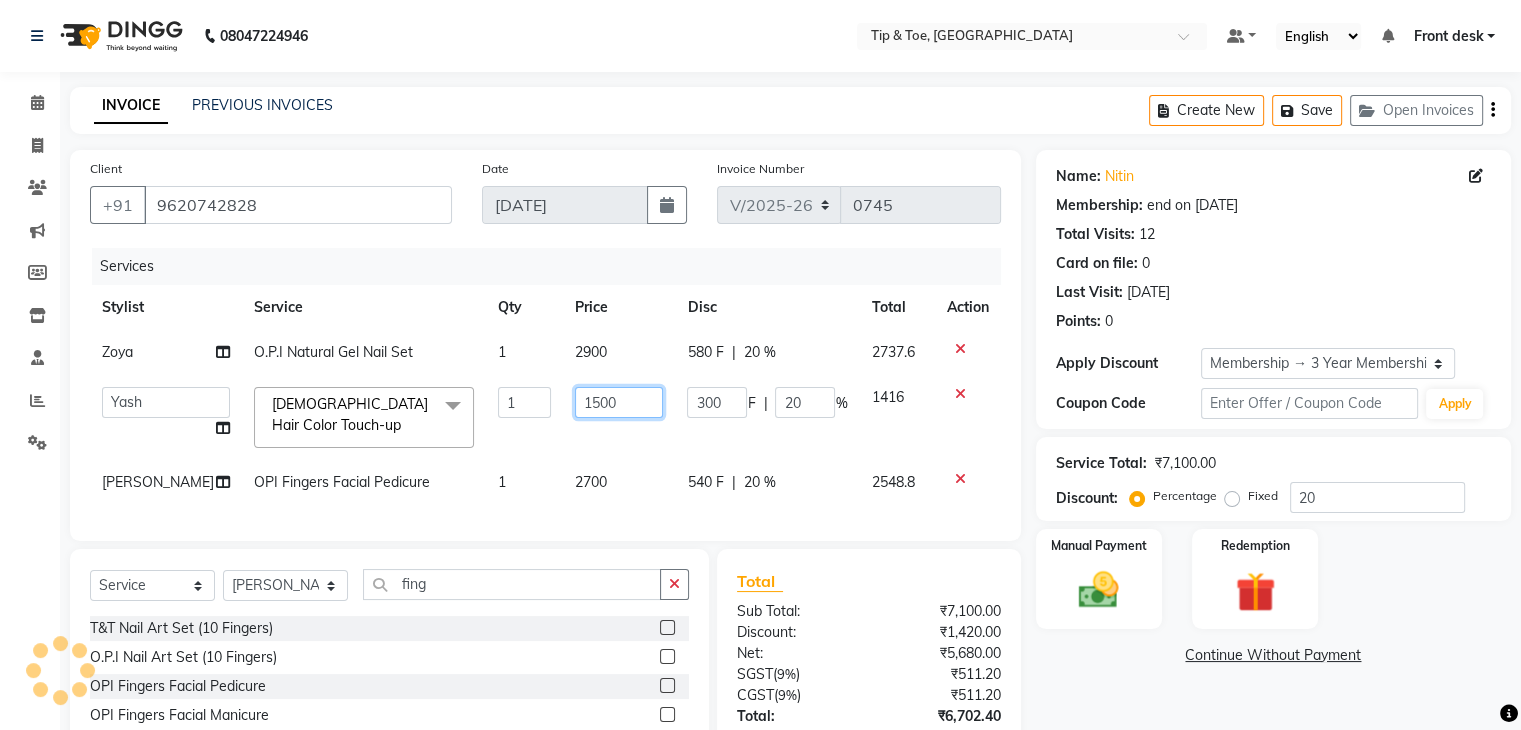 click on "1500" 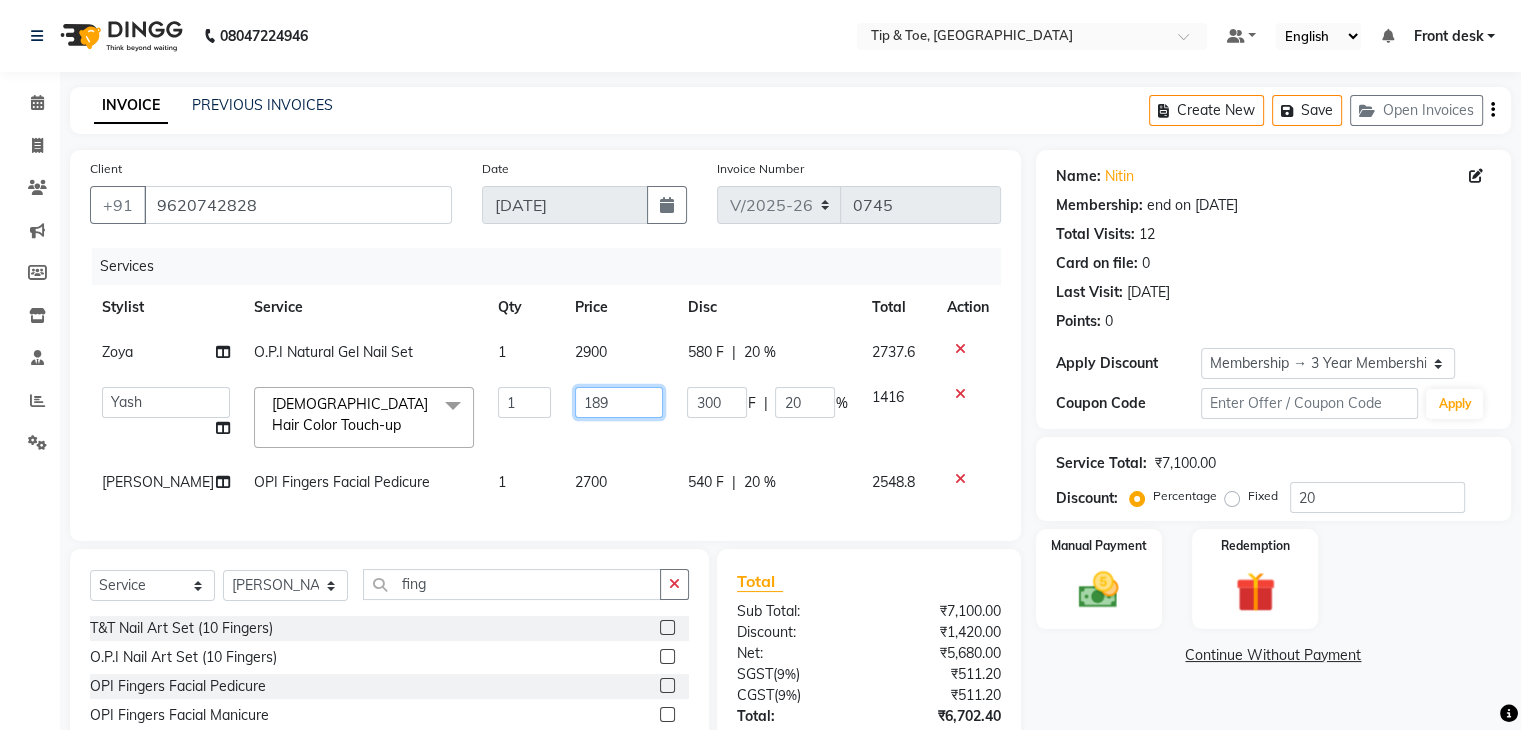 type on "1899" 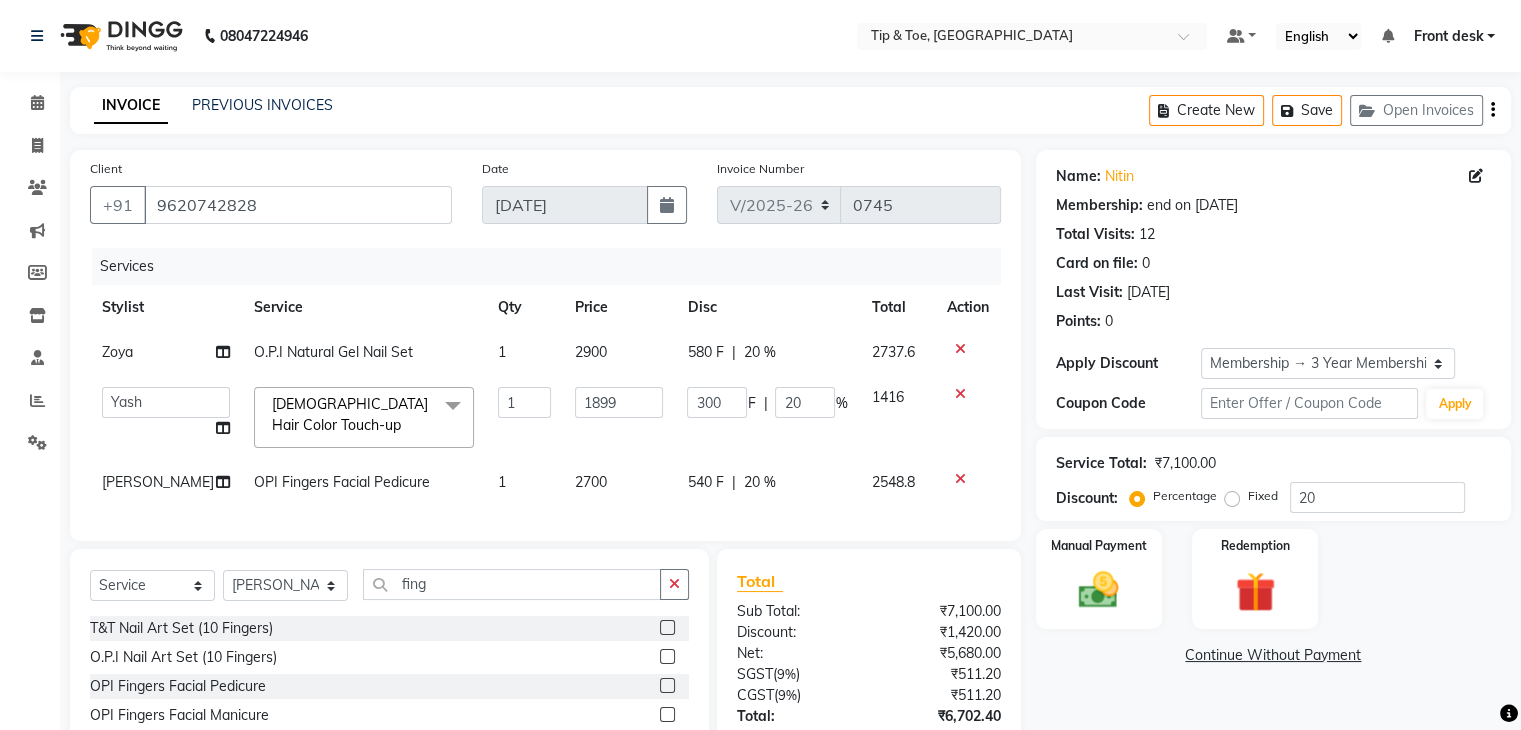 click on "Zoya" 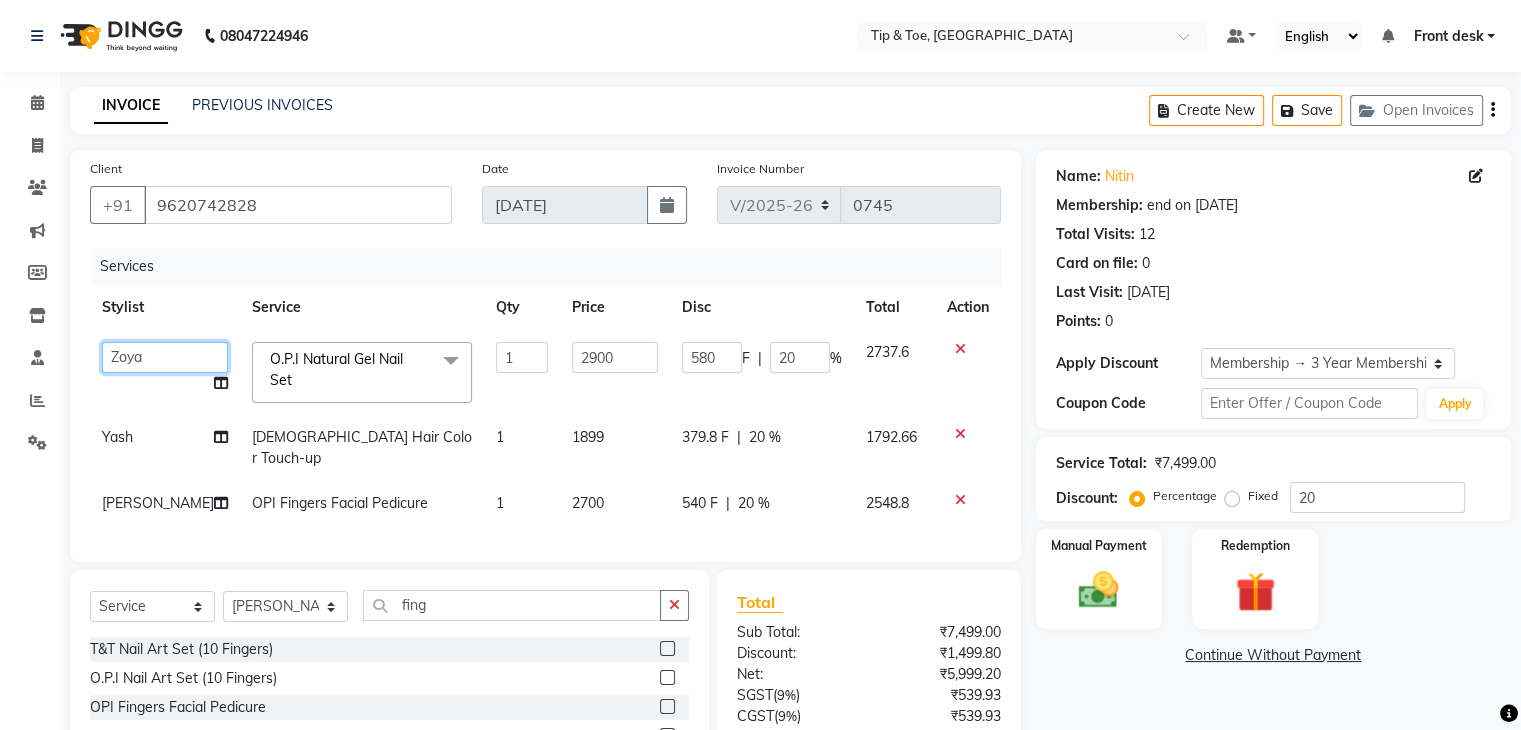click on "Front desk   [PERSON_NAME]   [PERSON_NAME]   [PERSON_NAME]    [PERSON_NAME]   [PERSON_NAME]" 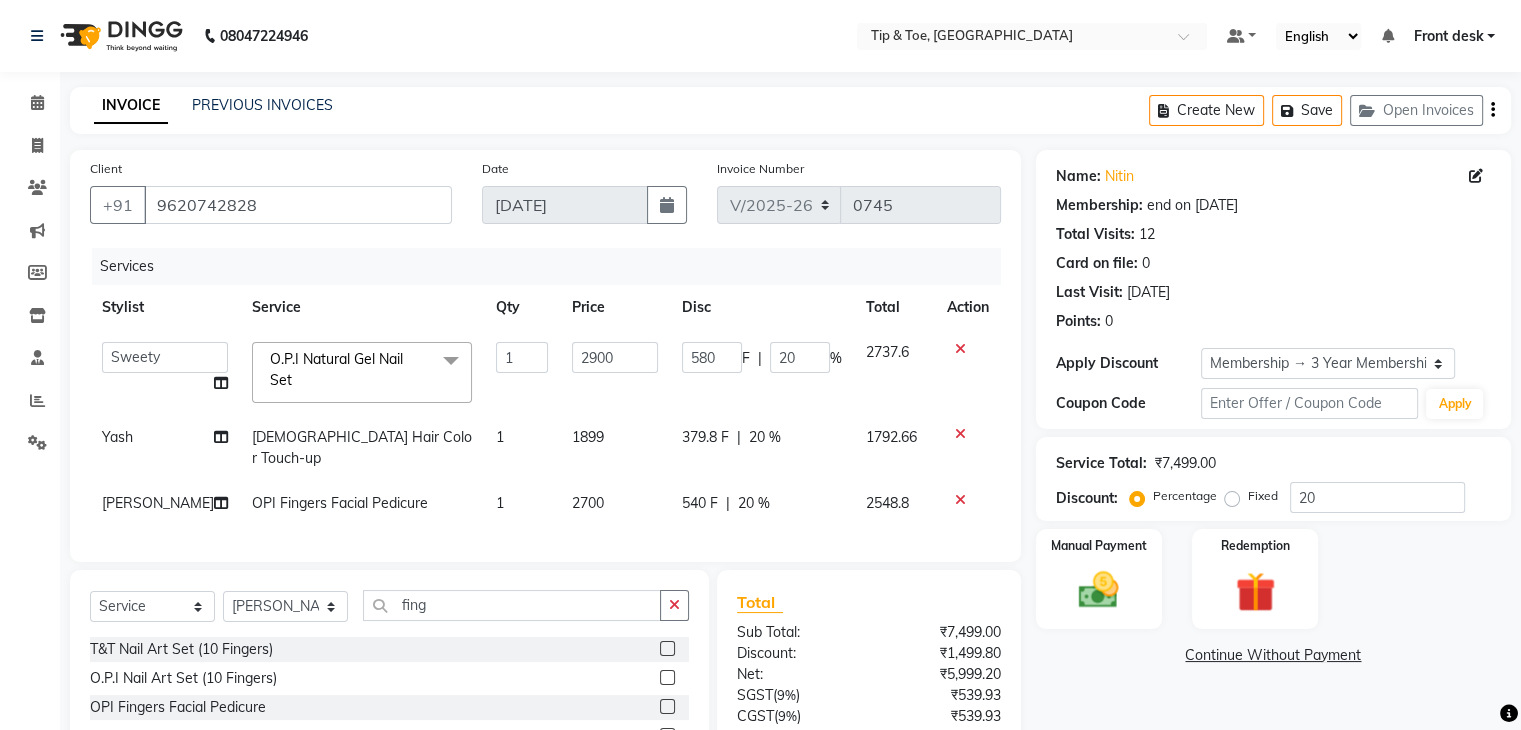 select on "48234" 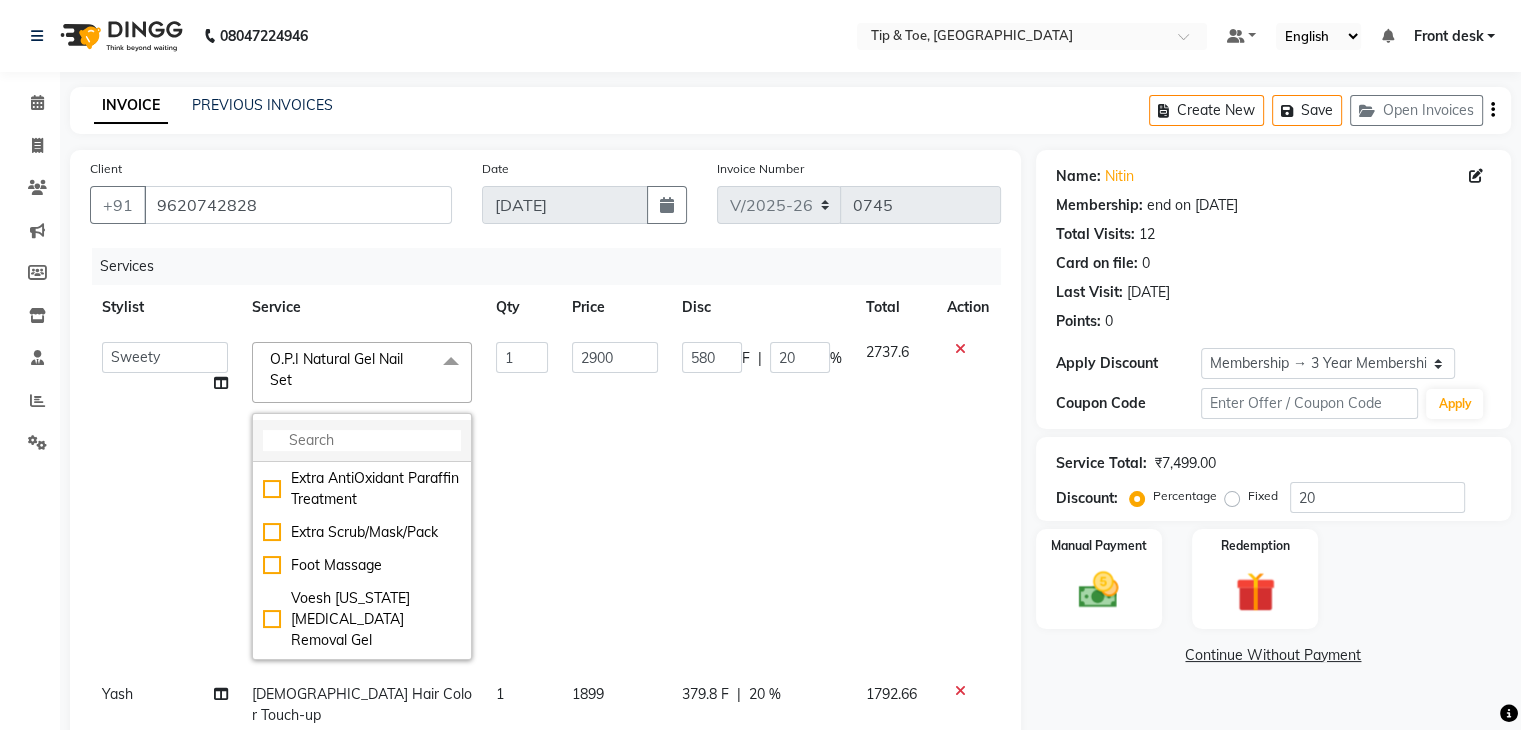 click 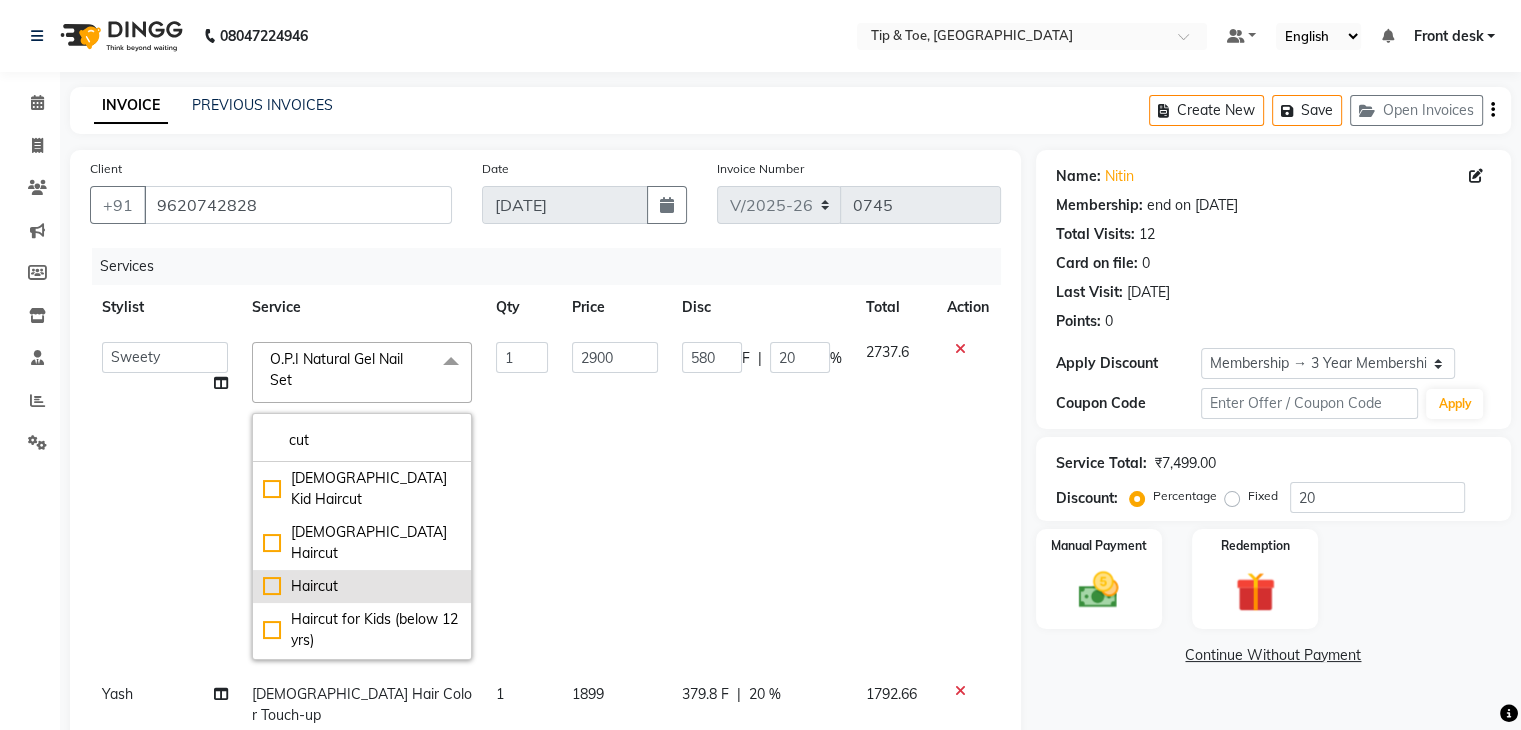 scroll, scrollTop: 200, scrollLeft: 0, axis: vertical 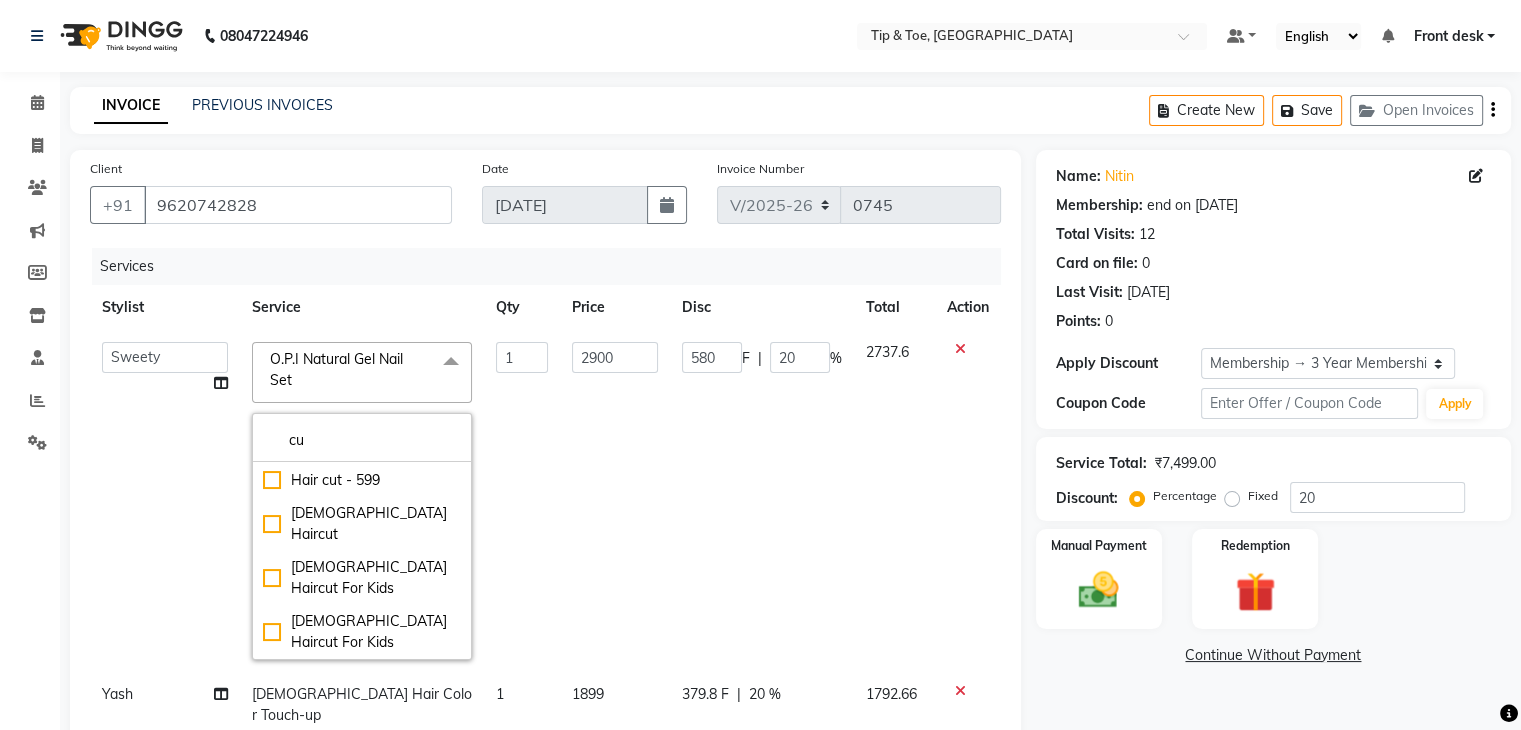 type on "c" 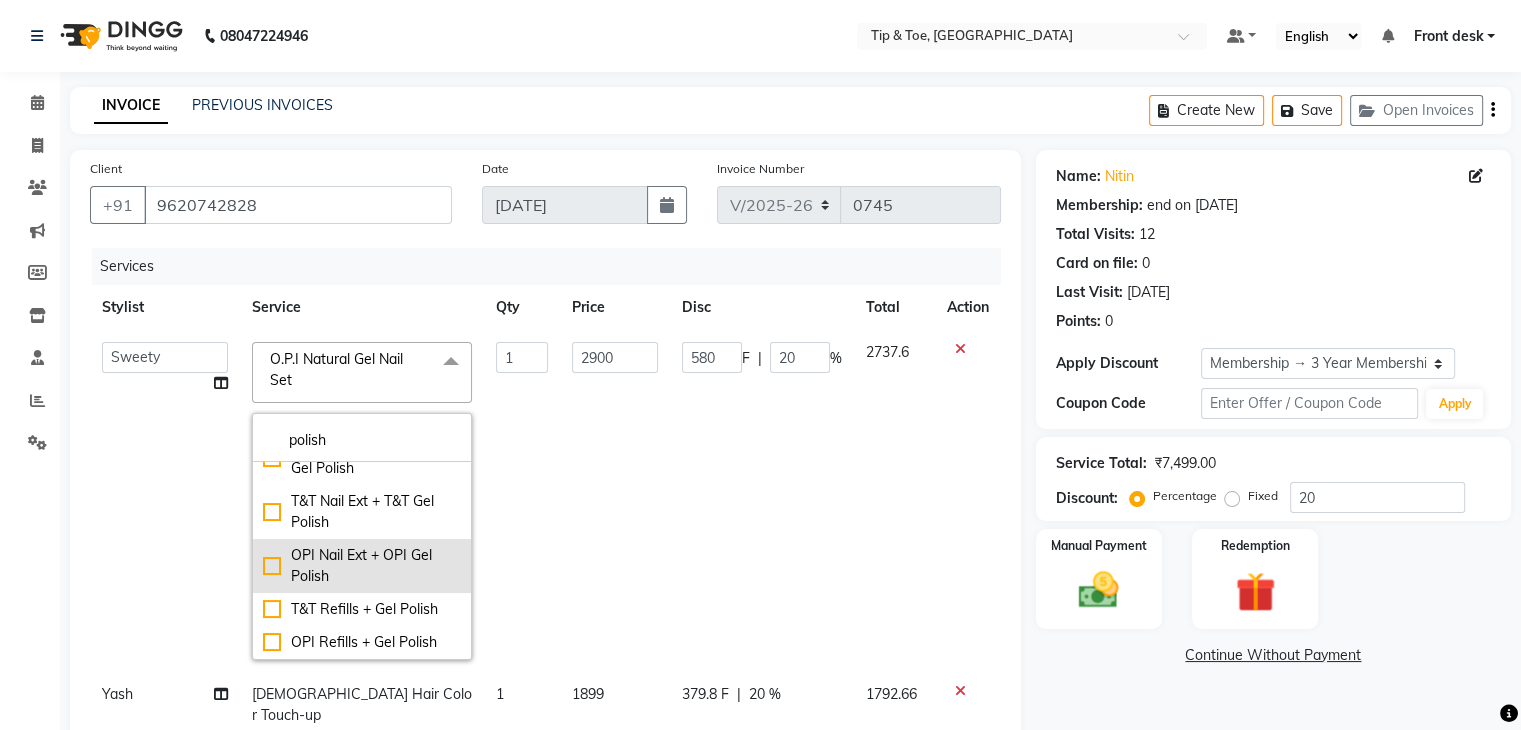 scroll, scrollTop: 768, scrollLeft: 0, axis: vertical 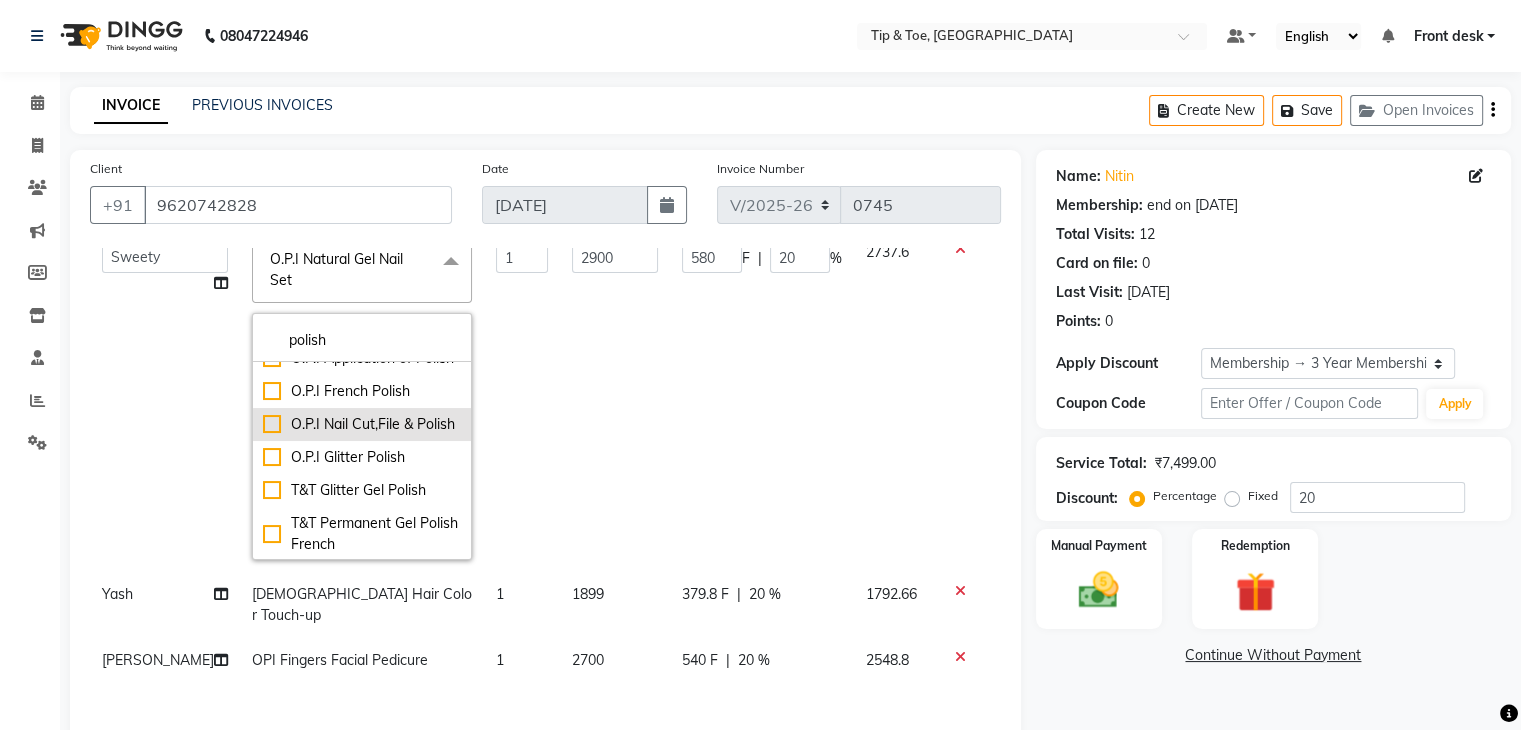 type on "polish" 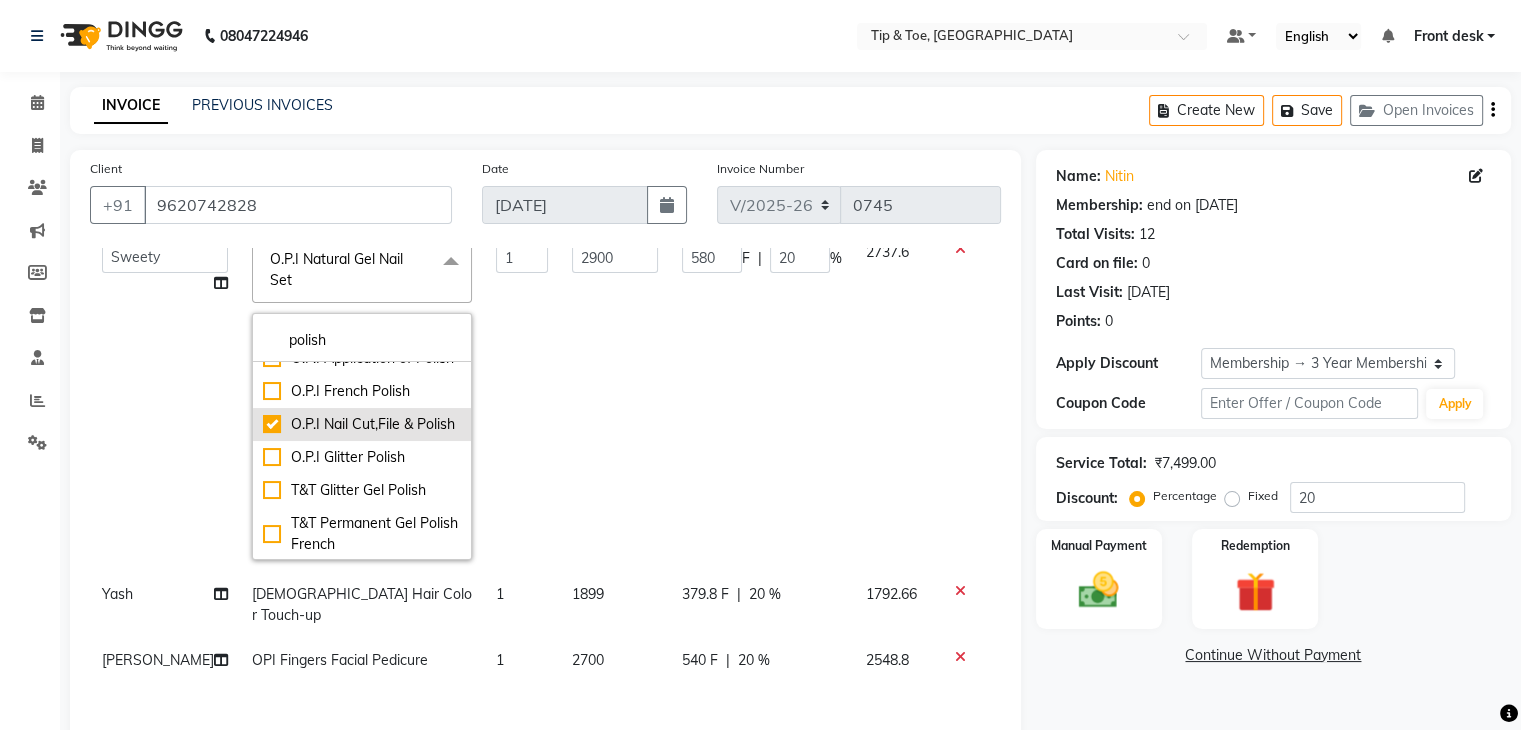 checkbox on "true" 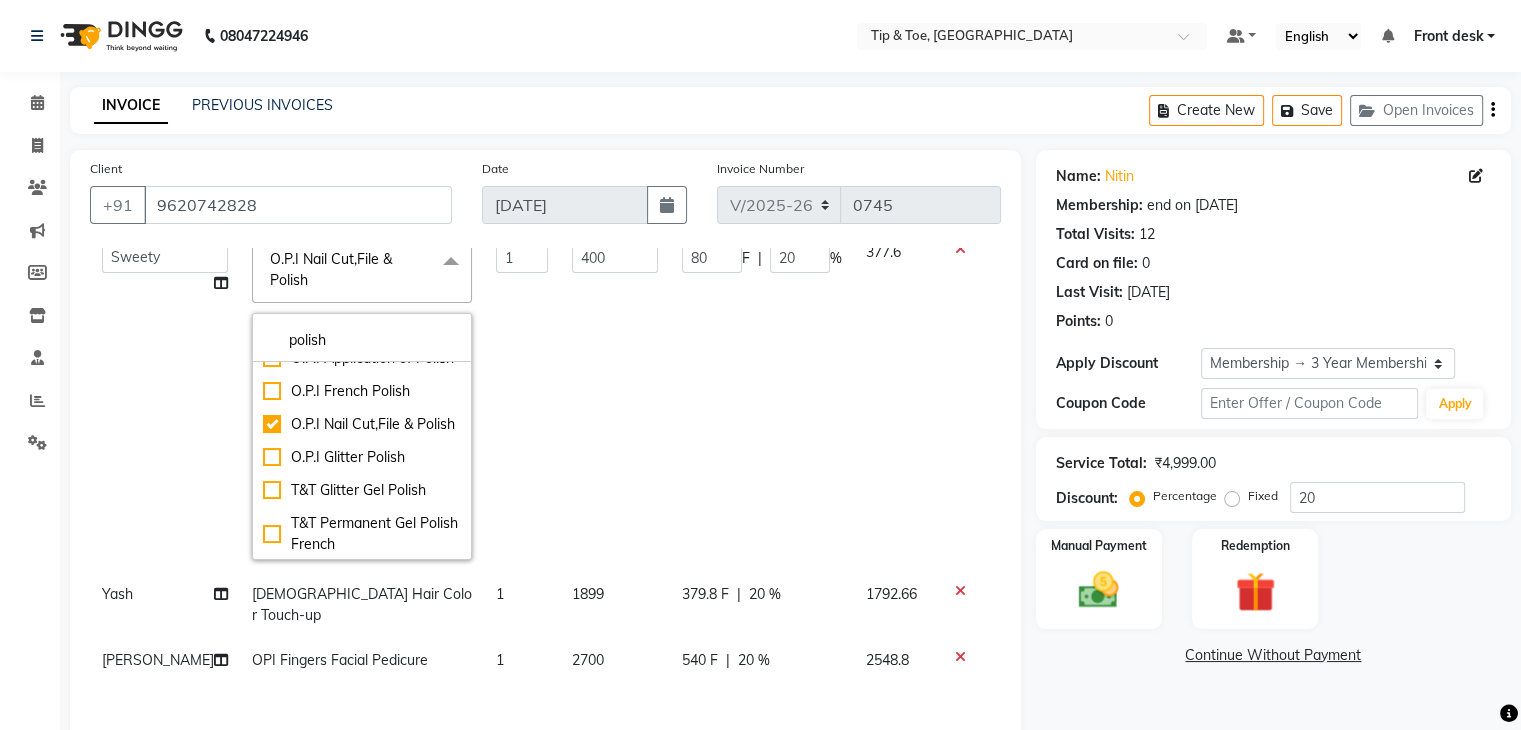 click on "Calendar  Invoice  Clients  Marketing  Members  Inventory  Staff  Reports  Settings Completed InProgress Upcoming Dropped Tentative Check-In Confirm Bookings Generate Report Segments Page Builder" 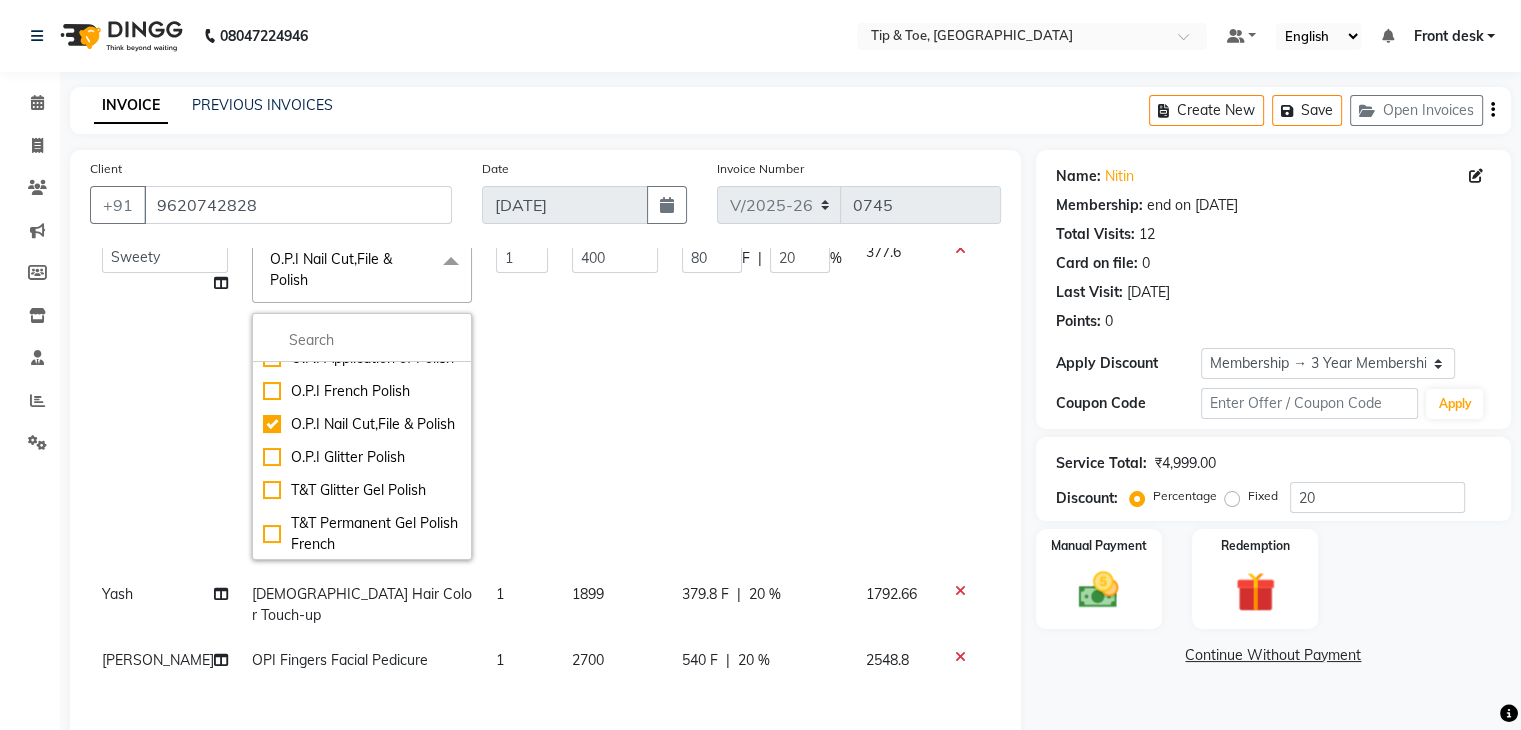 scroll, scrollTop: 0, scrollLeft: 0, axis: both 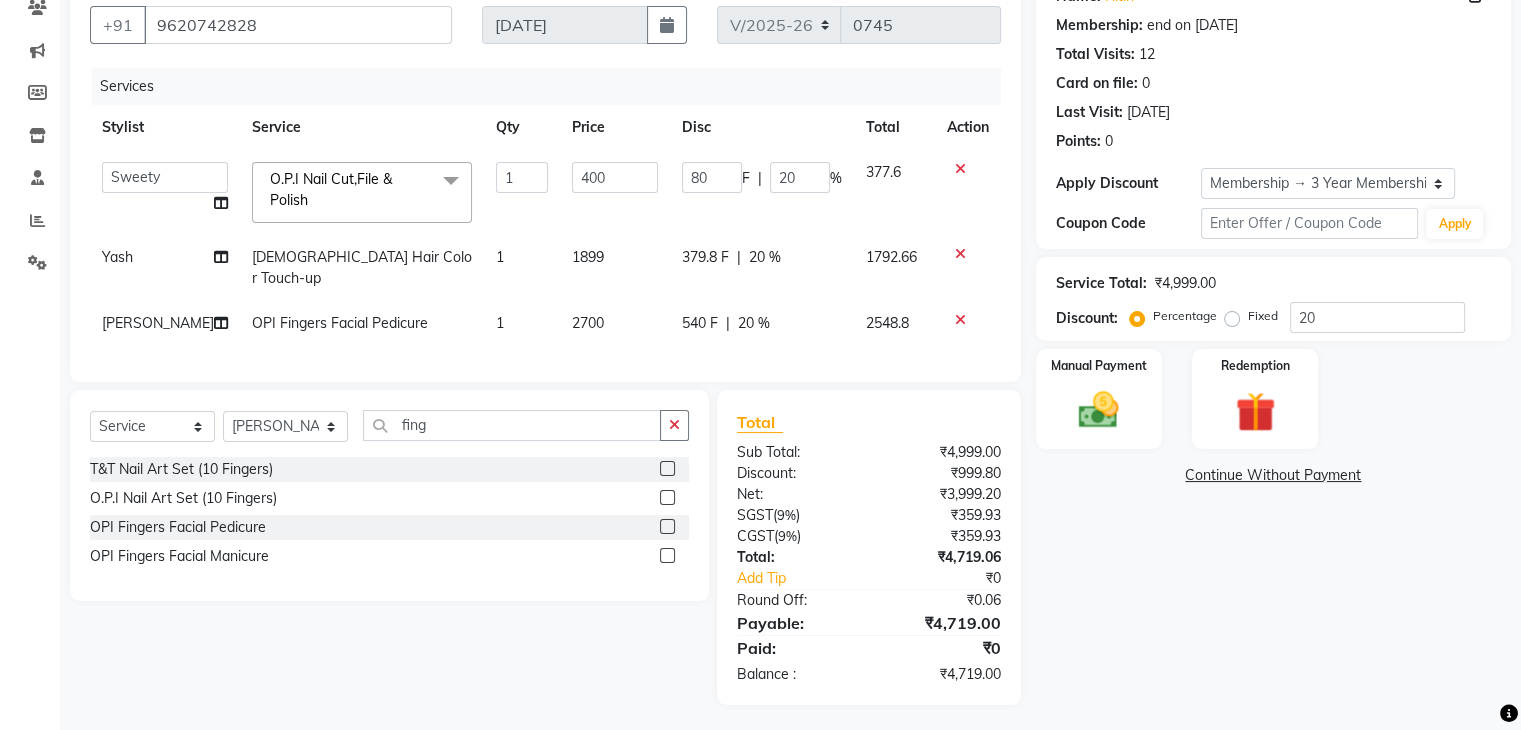 click on "[DEMOGRAPHIC_DATA] Hair Color Touch-up" 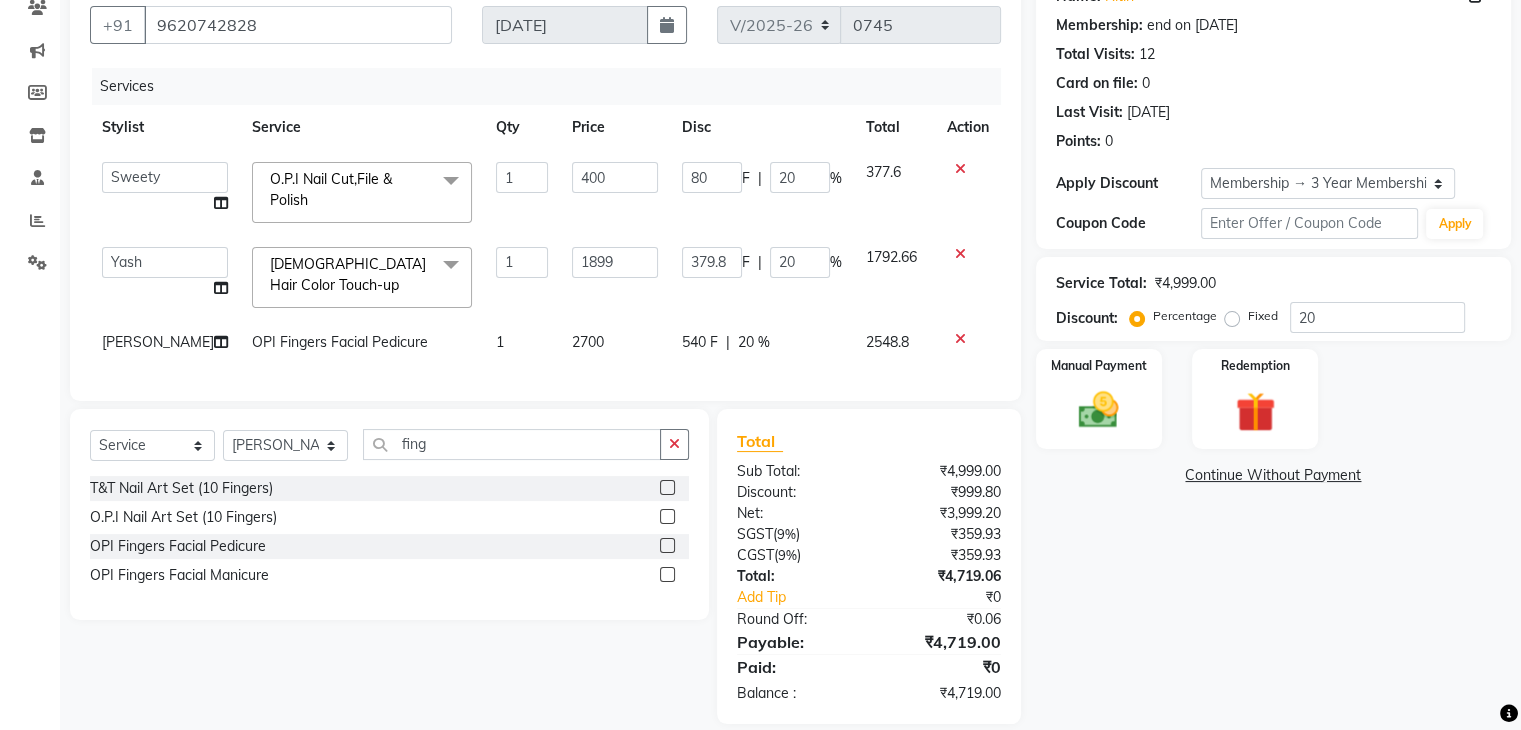 click on "[DEMOGRAPHIC_DATA] Hair Color Touch-up" 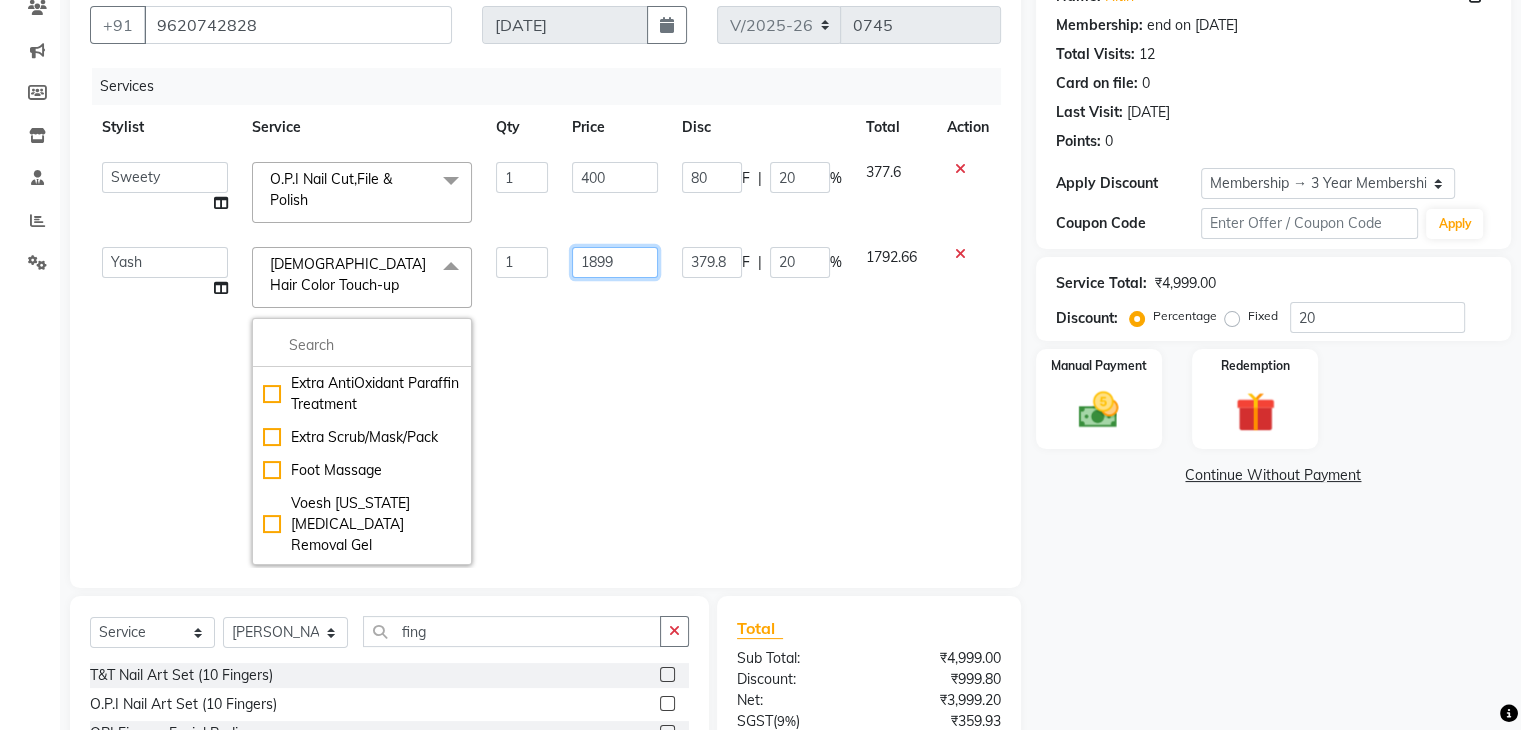 click on "1899" 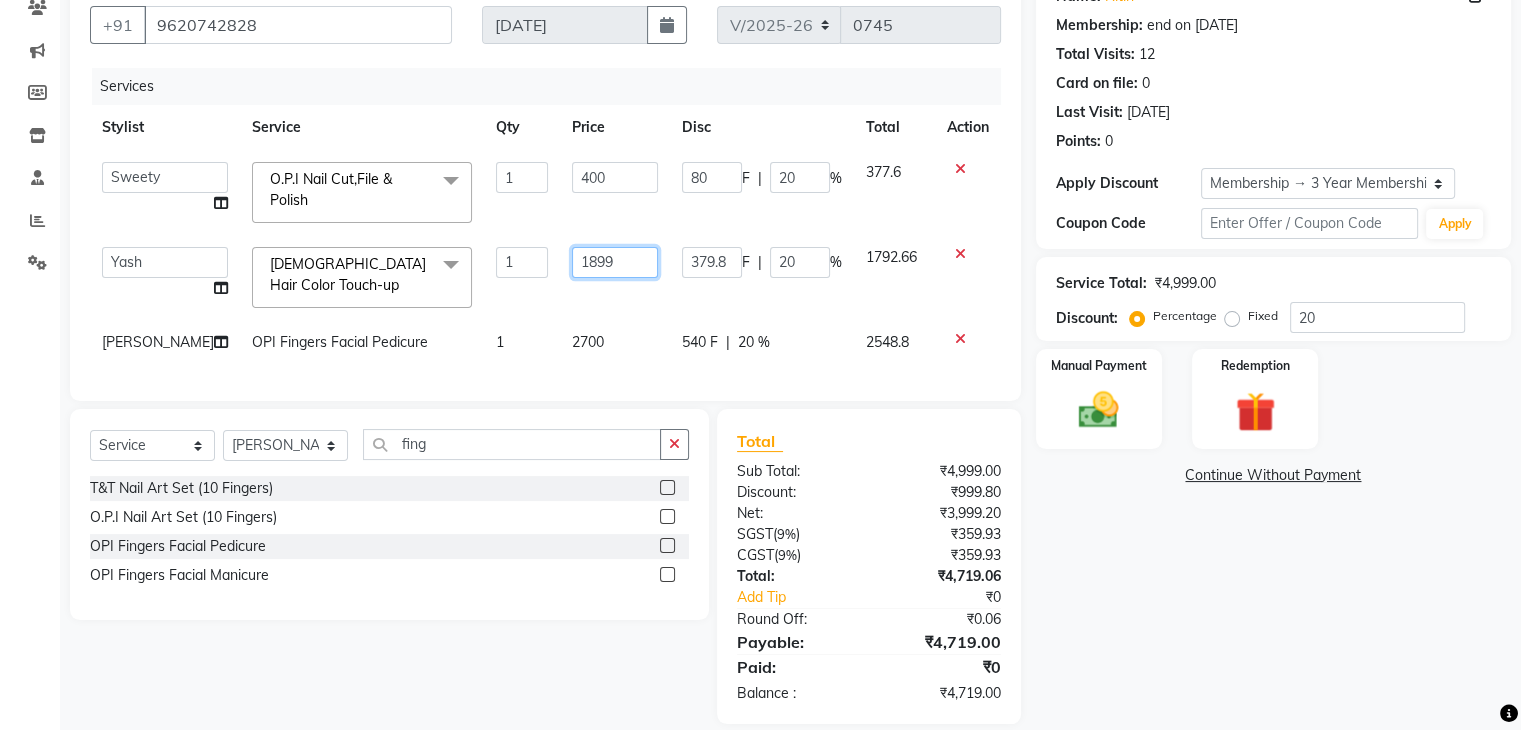 click on "1899" 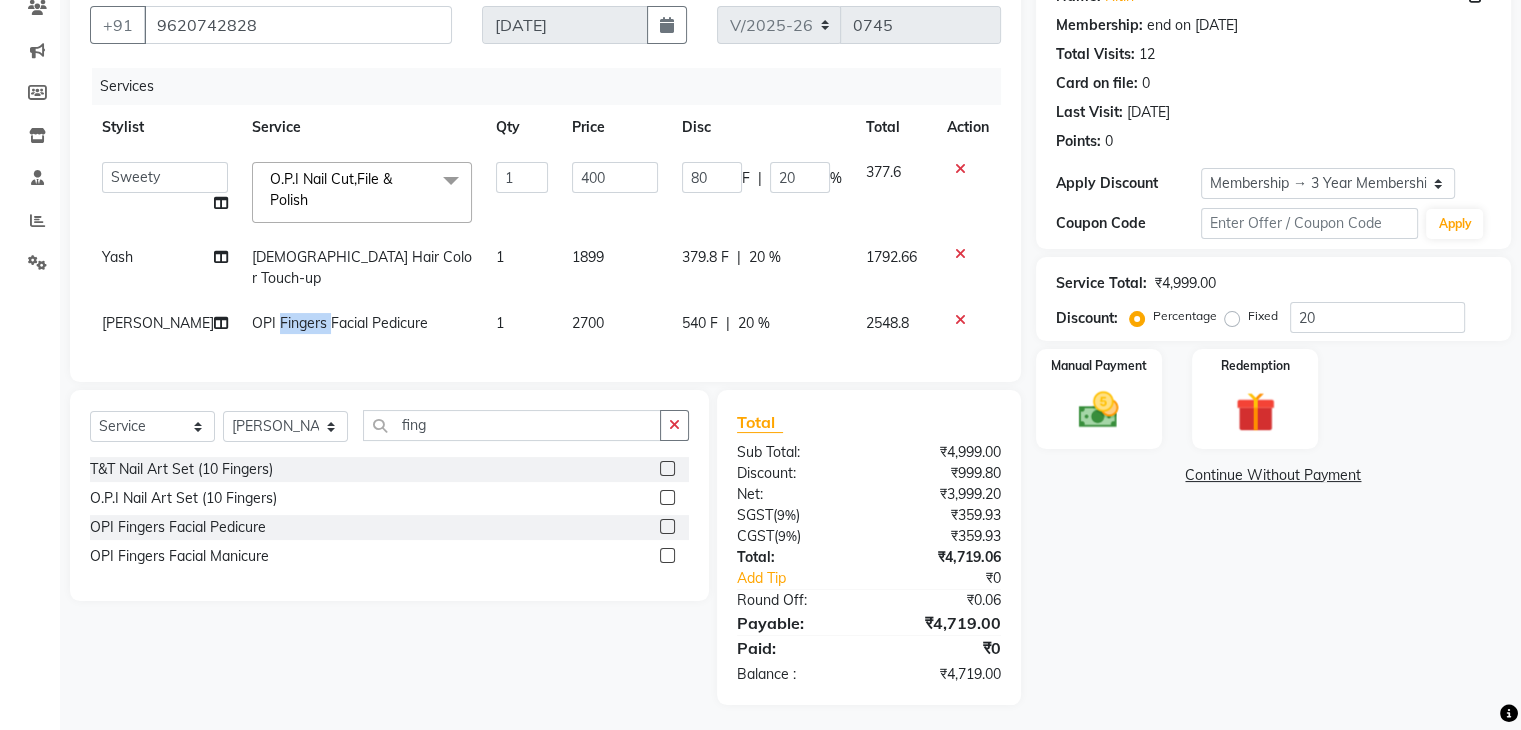 click on "OPI Fingers Facial Pedicure" 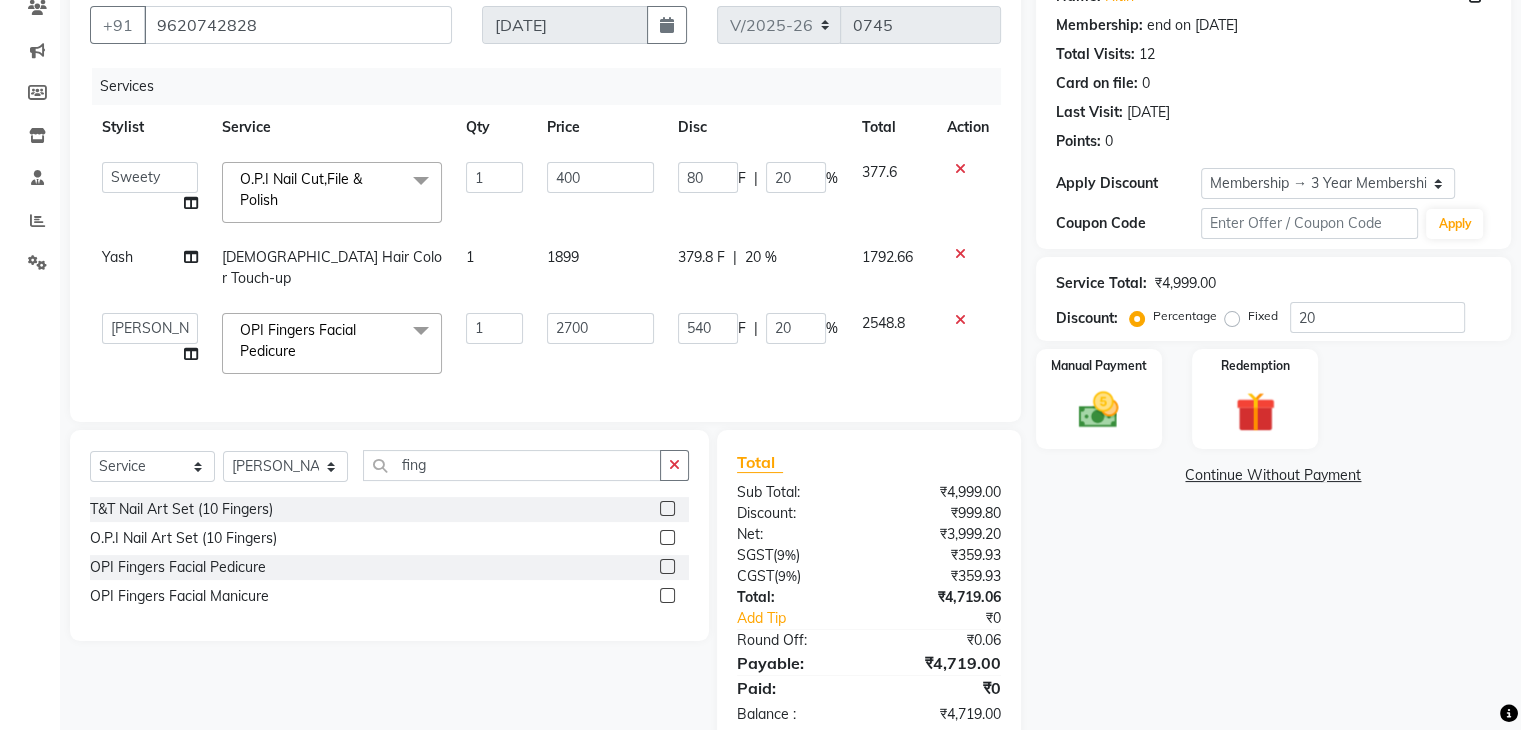 click on "[DEMOGRAPHIC_DATA] Hair Color Touch-up" 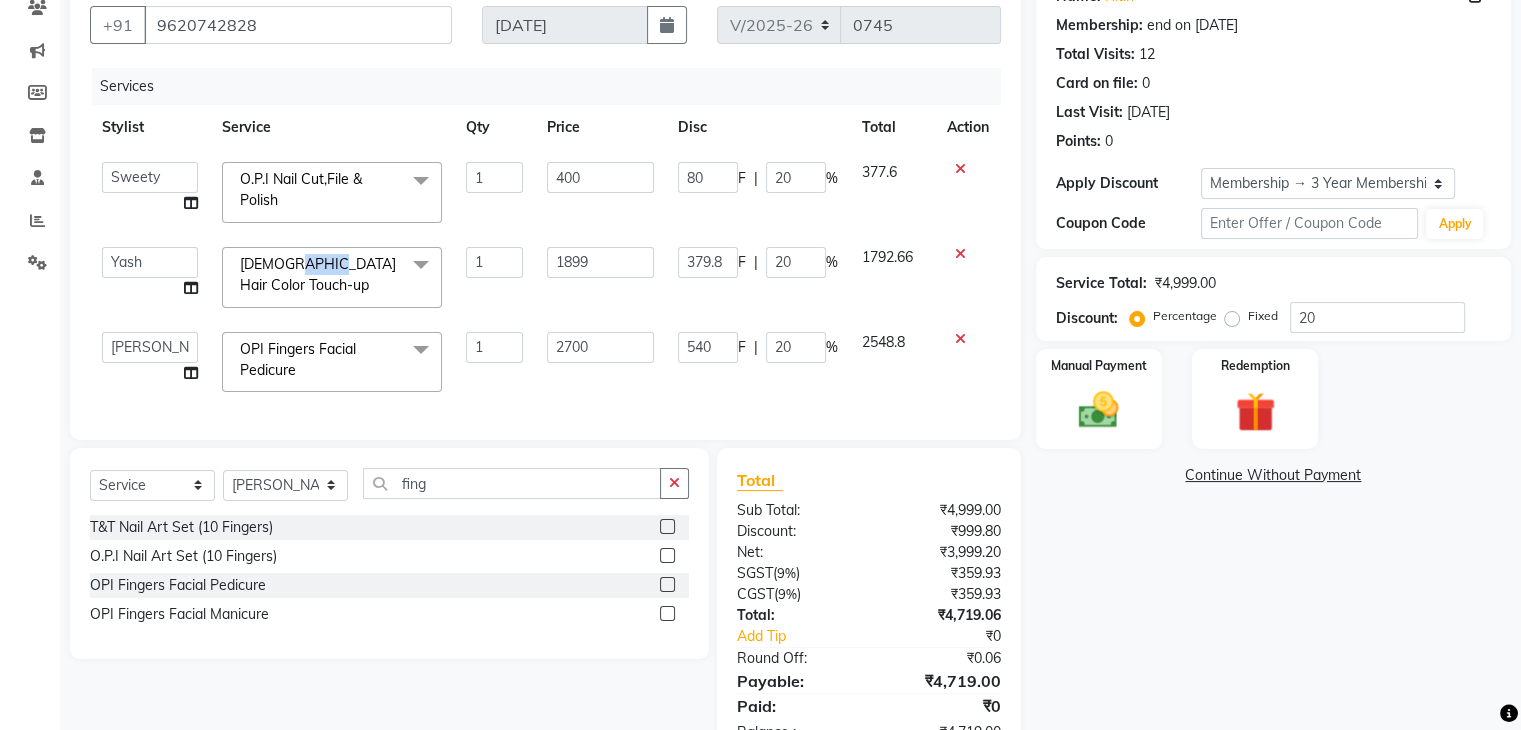 click on "[DEMOGRAPHIC_DATA] Hair Color Touch-up" 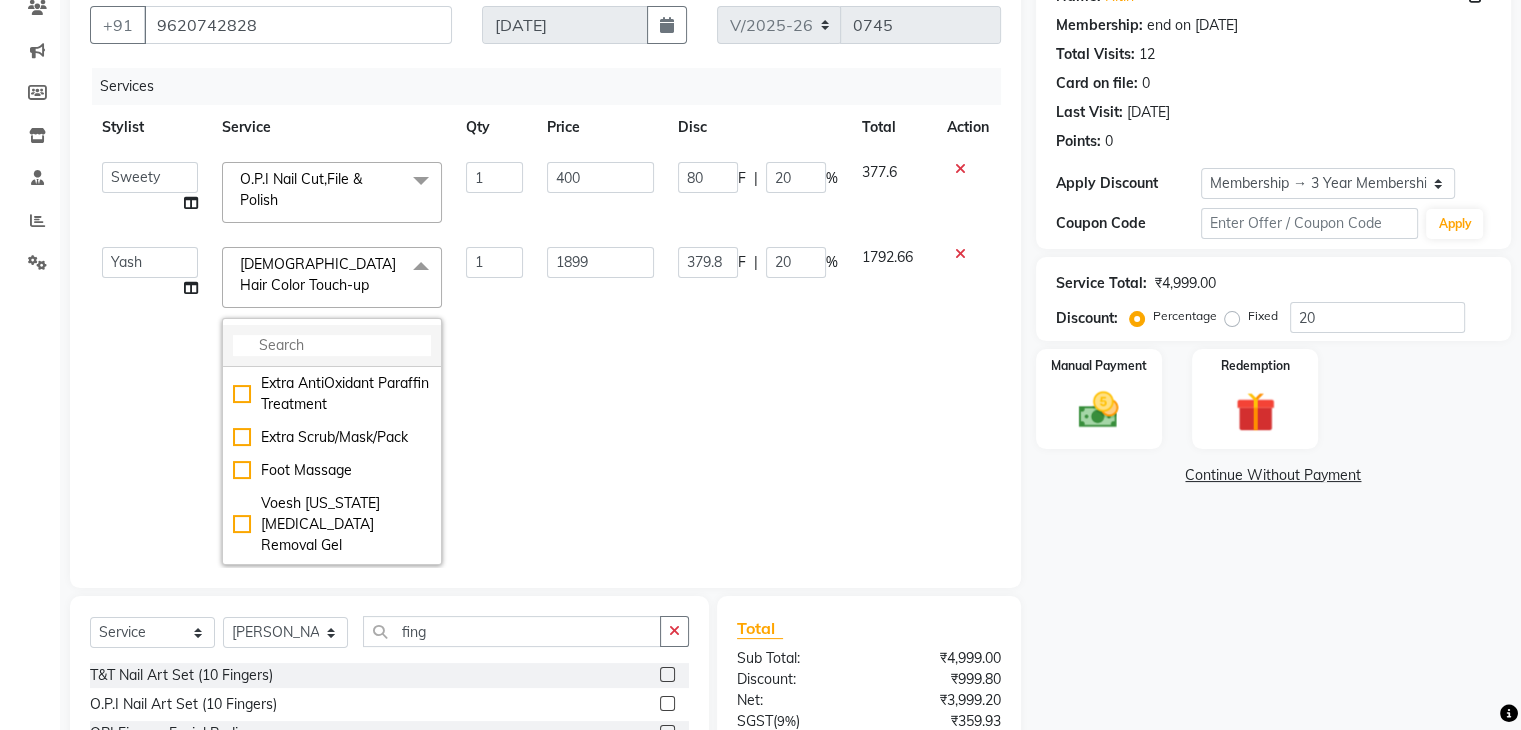 click 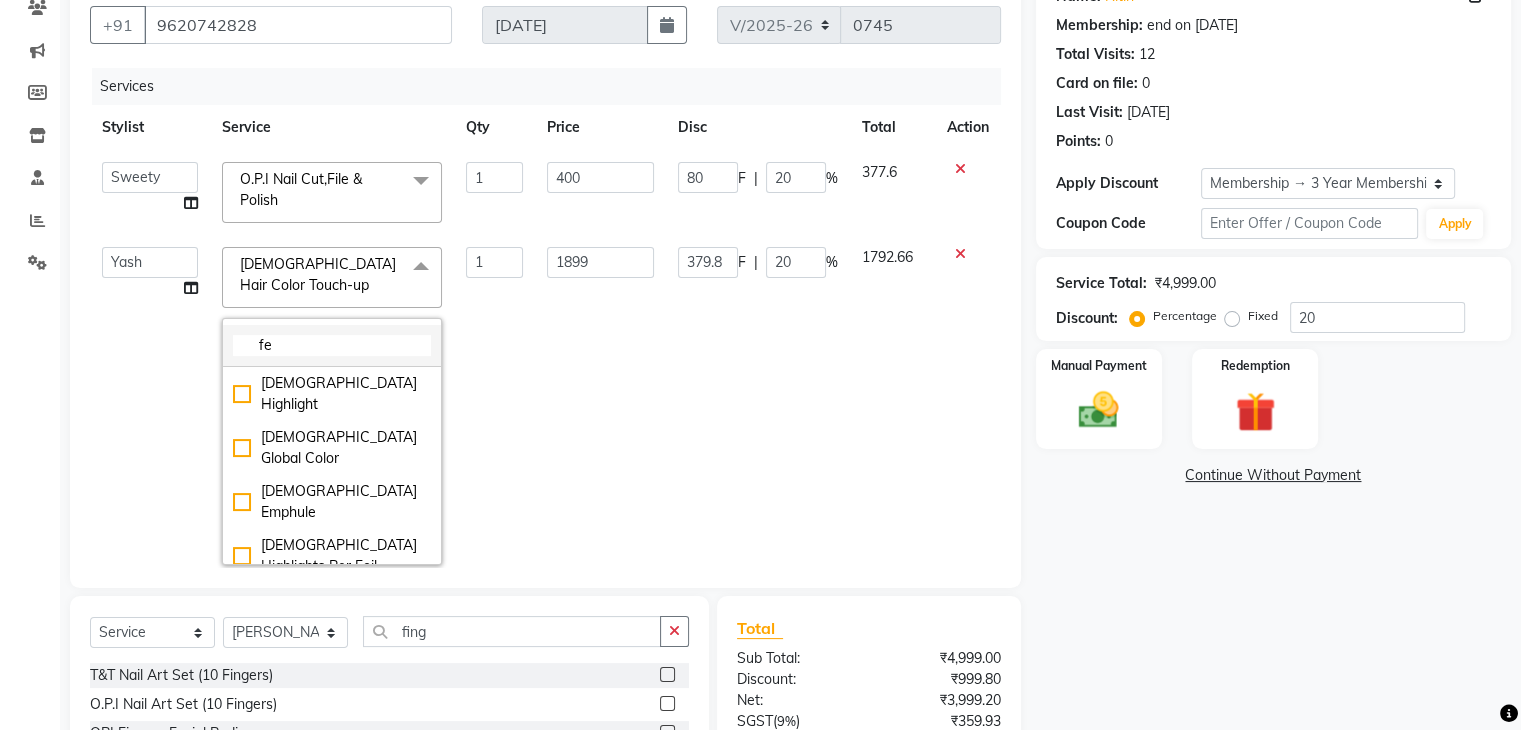 type on "f" 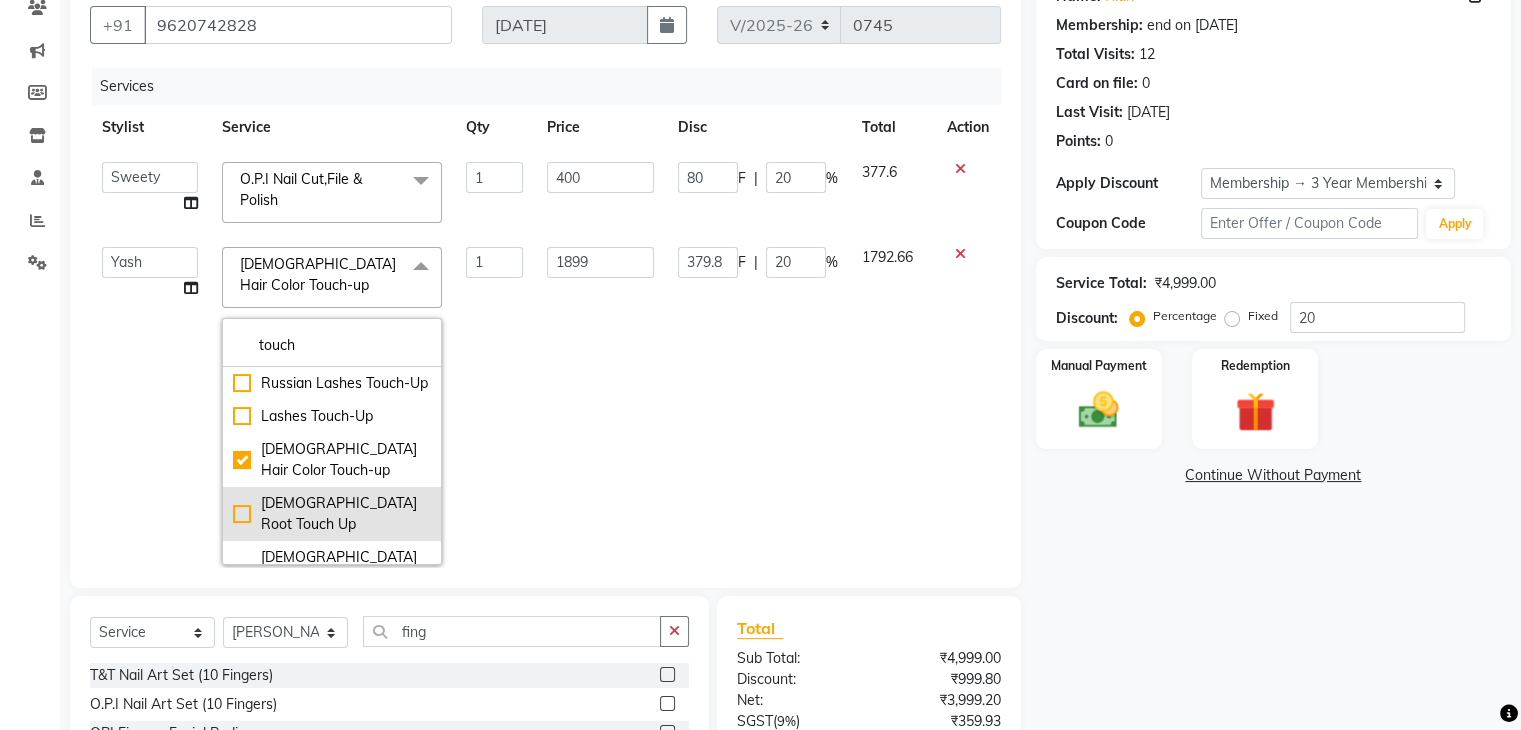 type on "touch" 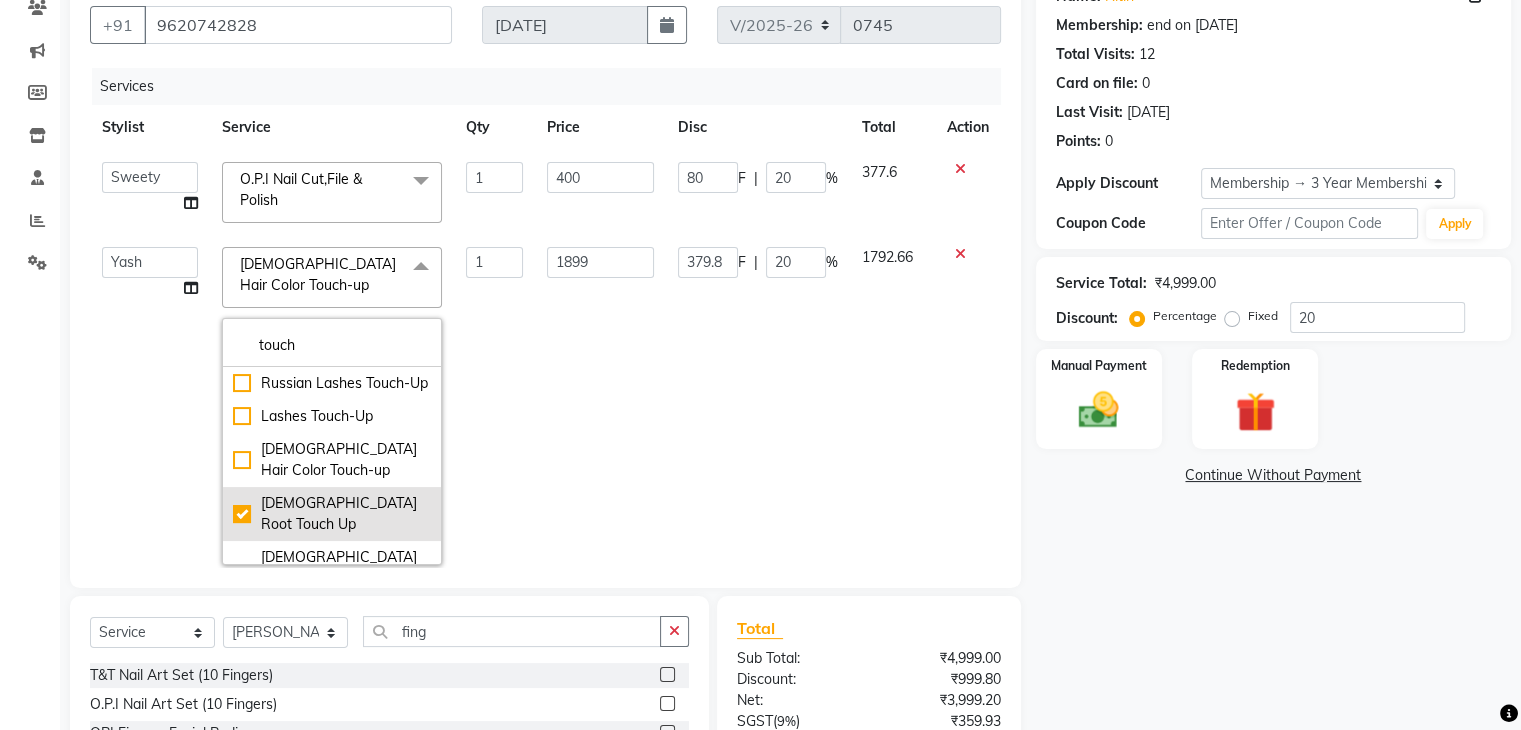 type on "1500" 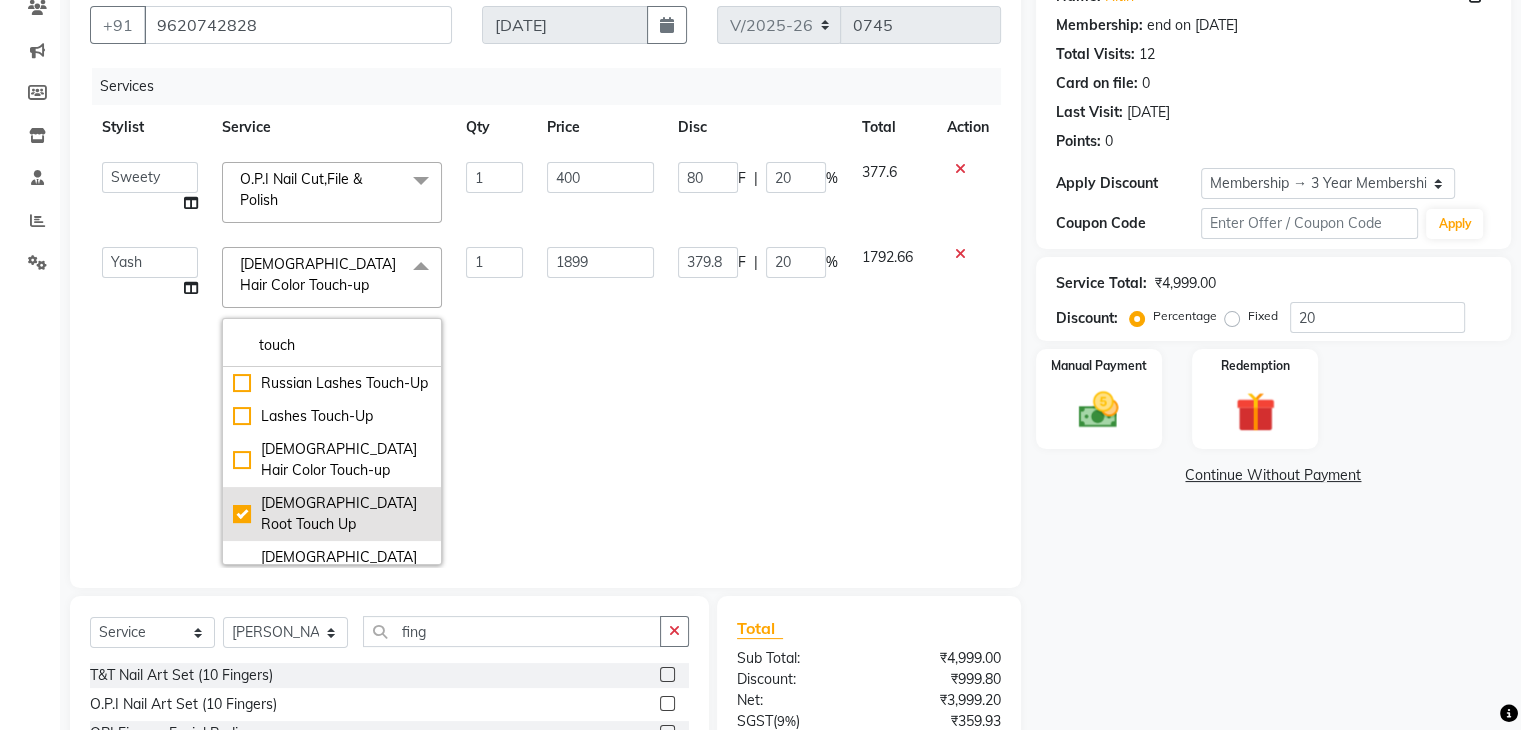 type on "300" 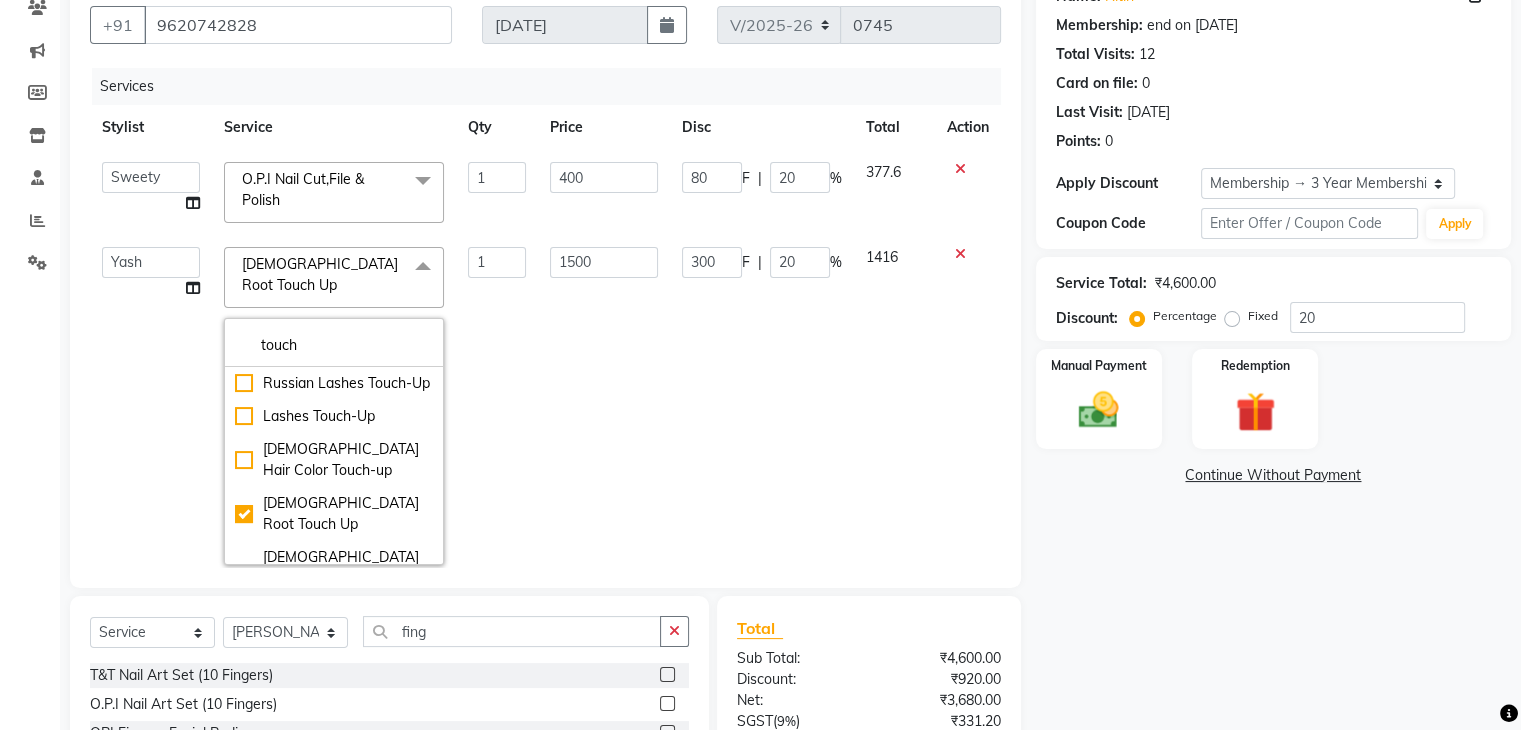 click on "Front desk   [PERSON_NAME]   [PERSON_NAME]   [PERSON_NAME]    [PERSON_NAME]   [PERSON_NAME]" 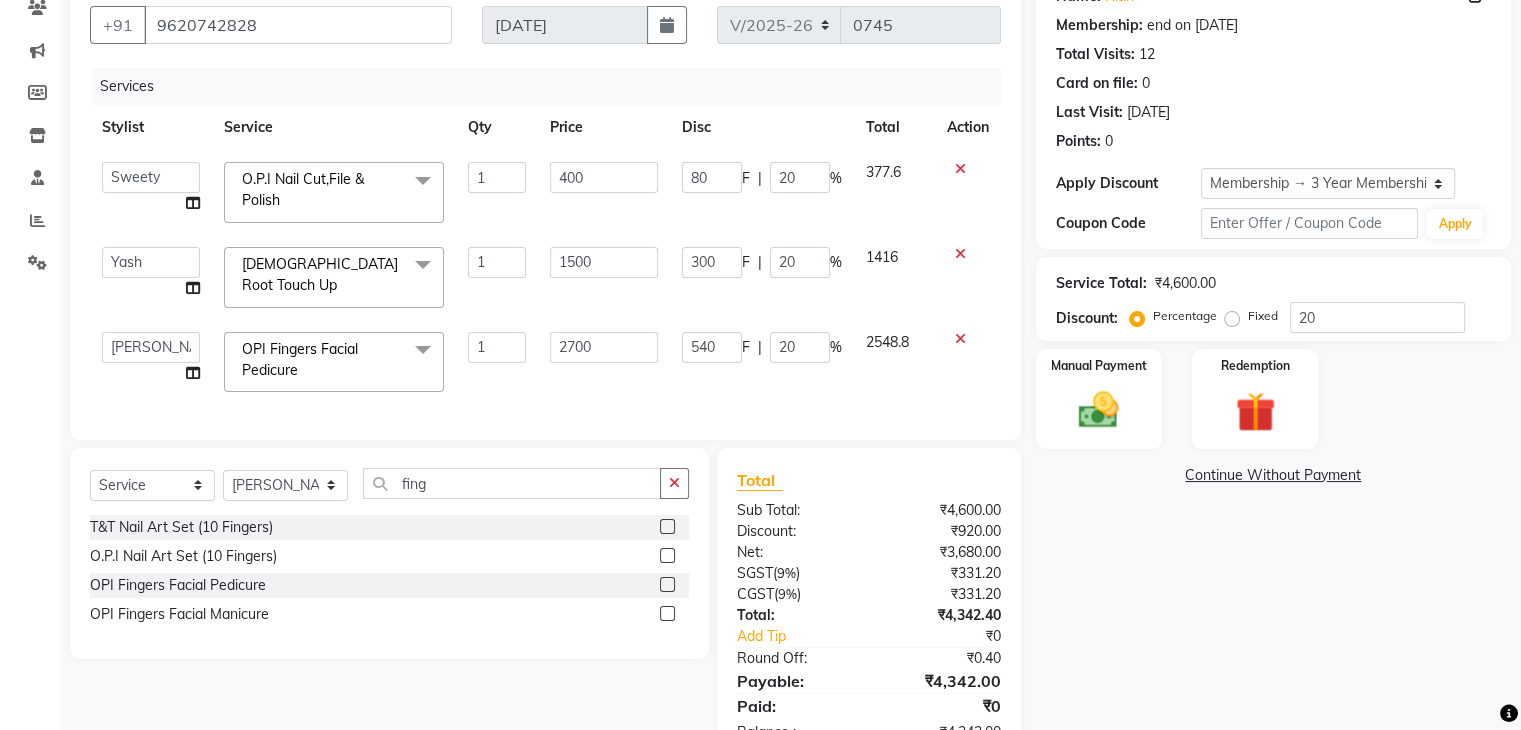 click on "OPI Fingers Facial Pedicure  x" 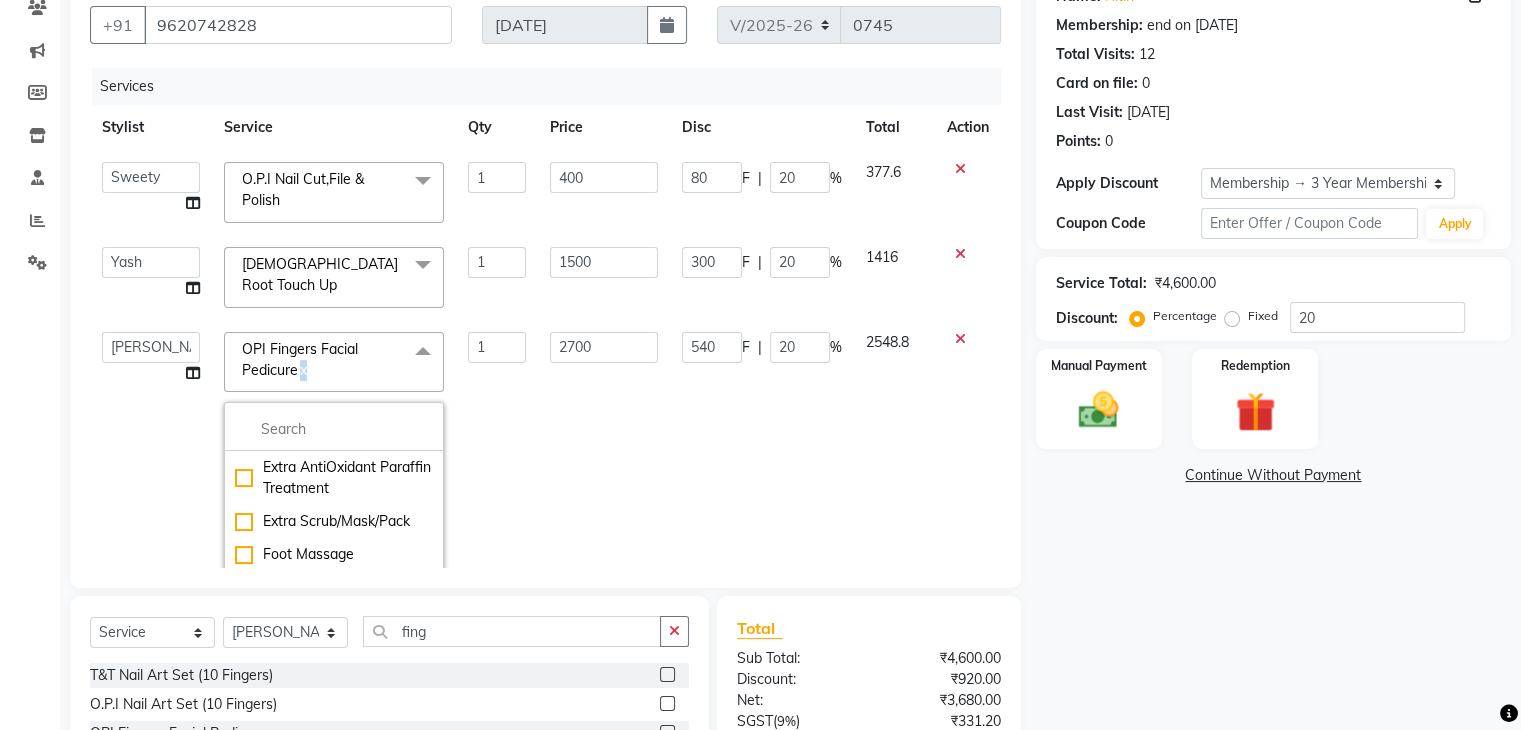 click on "OPI Fingers Facial Pedicure  x" 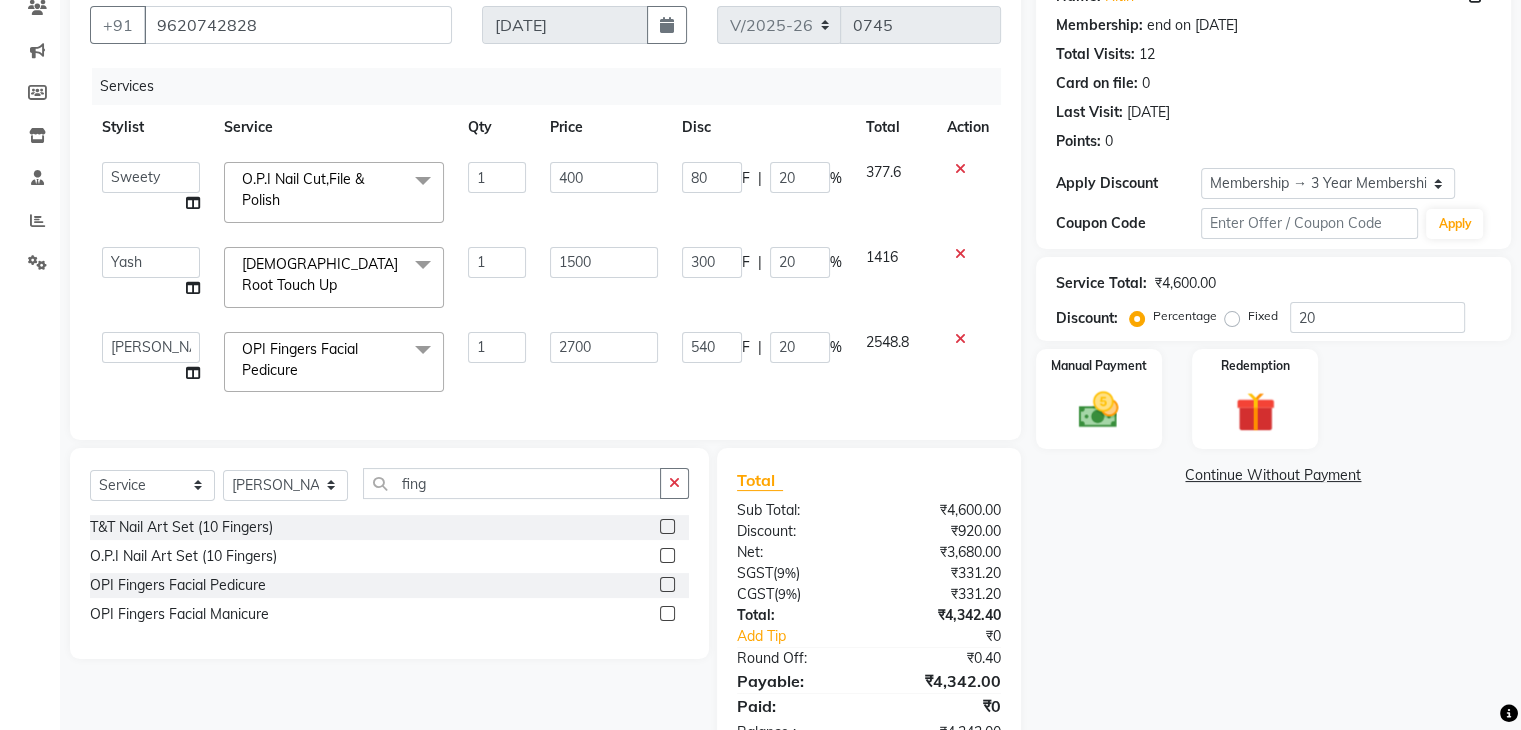 click on "OPI Fingers Facial Pedicure  x" 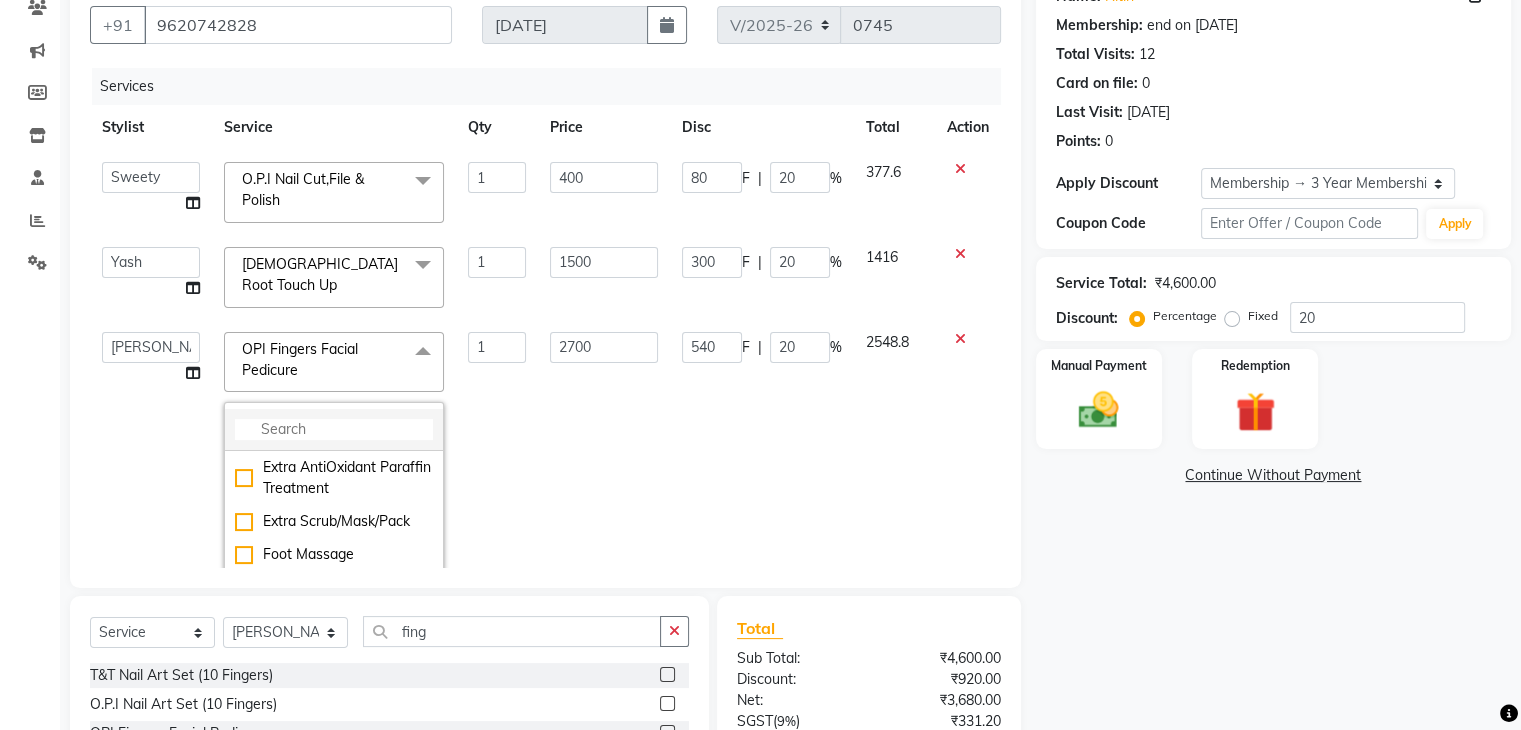 click 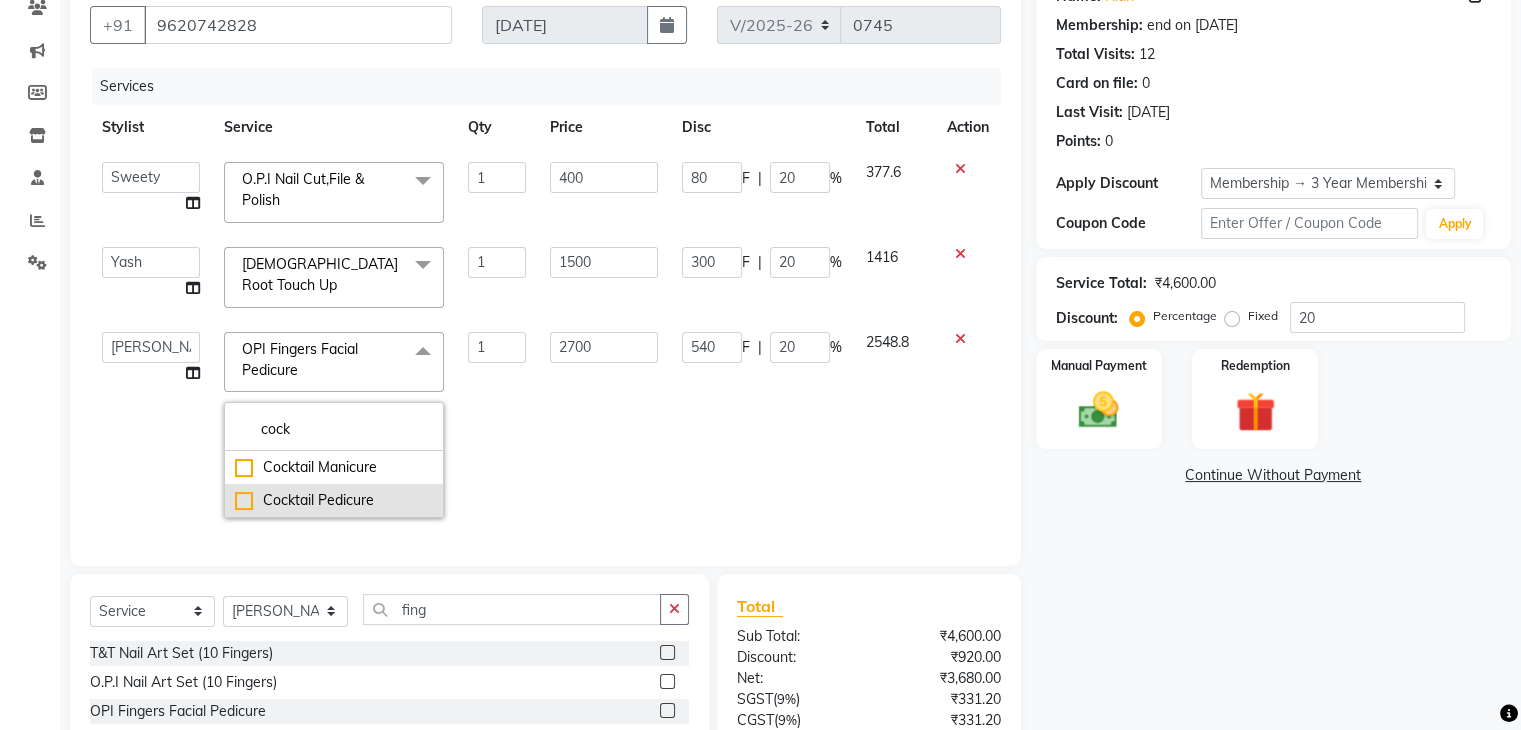 type on "cock" 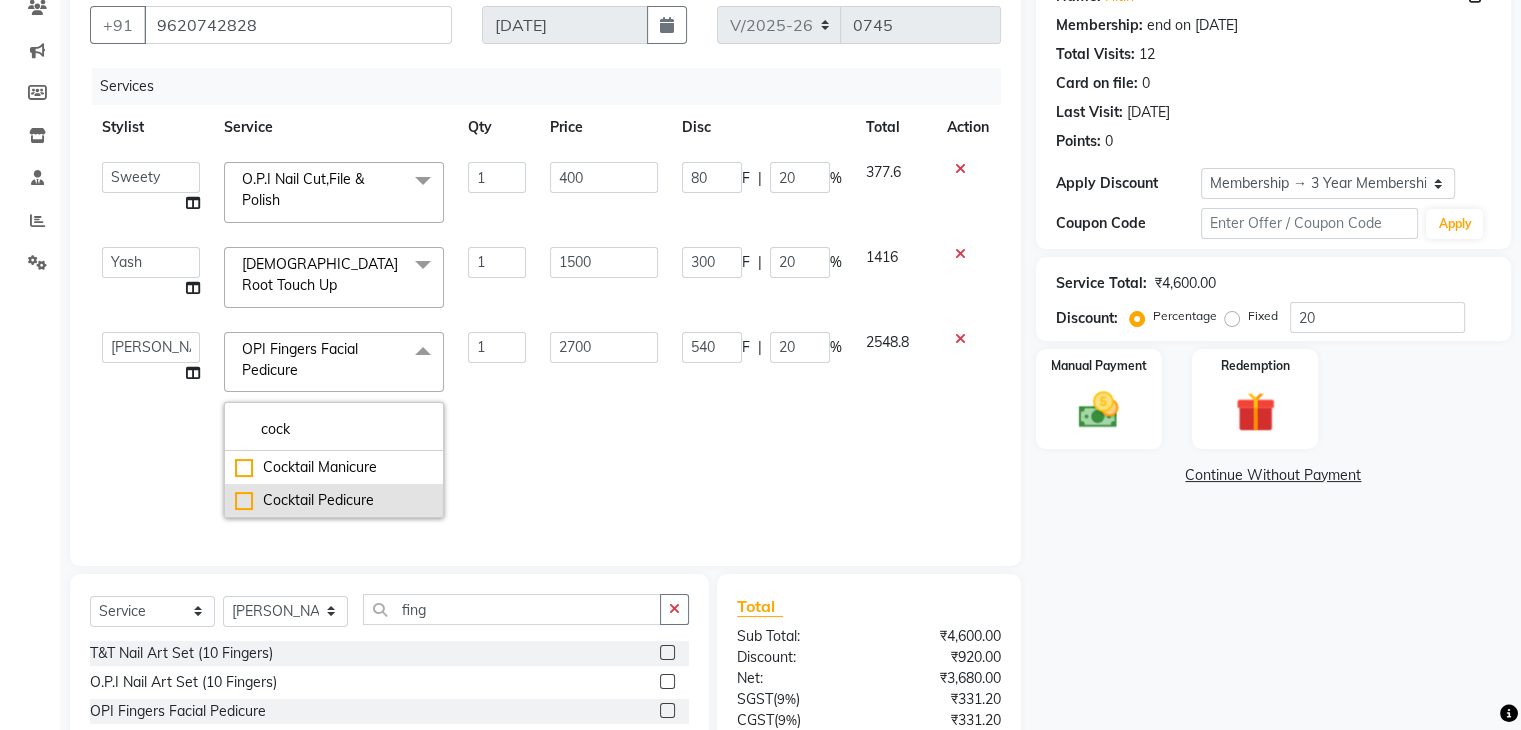 click on "Cocktail Pedicure" 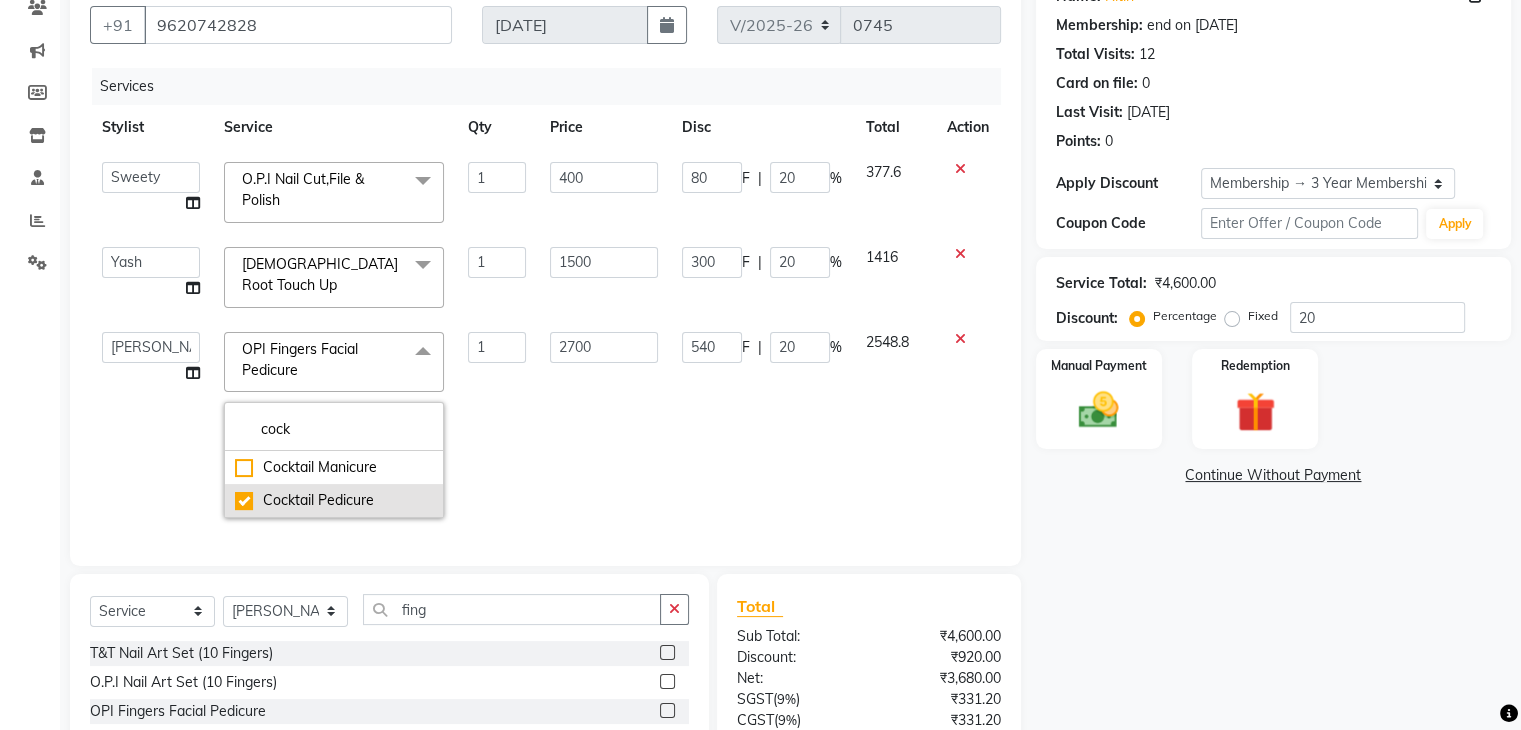 checkbox on "true" 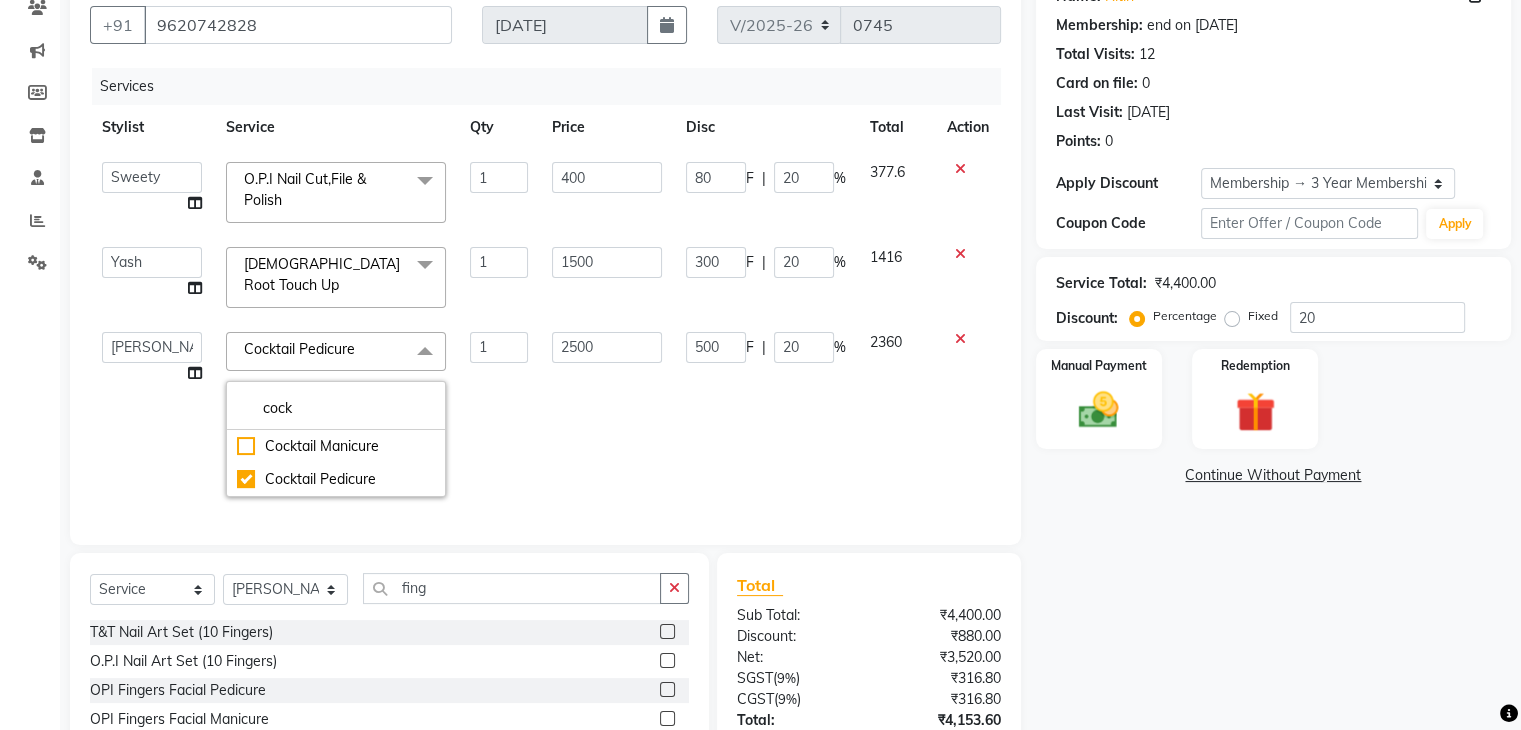 click on "Name: Nitin  Membership: end on 07-03-2028 Total Visits:  12 Card on file:  0 Last Visit:   05-07-2025 Points:   0  Apply Discount Select Membership → 3 Year Membership Coupon Code Apply Service Total:  ₹4,400.00  Discount:  Percentage   Fixed  20 Manual Payment Redemption  Continue Without Payment" 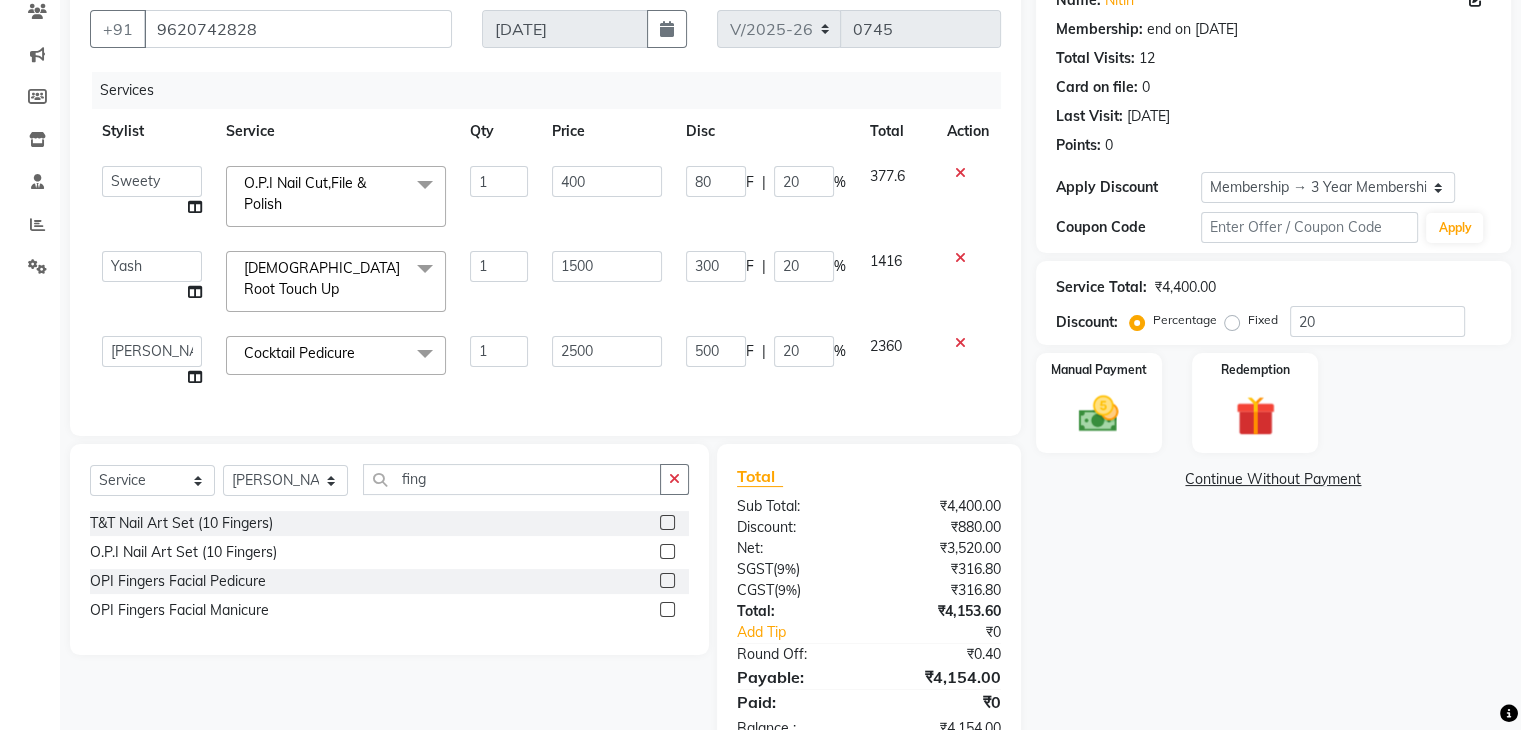 scroll, scrollTop: 141, scrollLeft: 0, axis: vertical 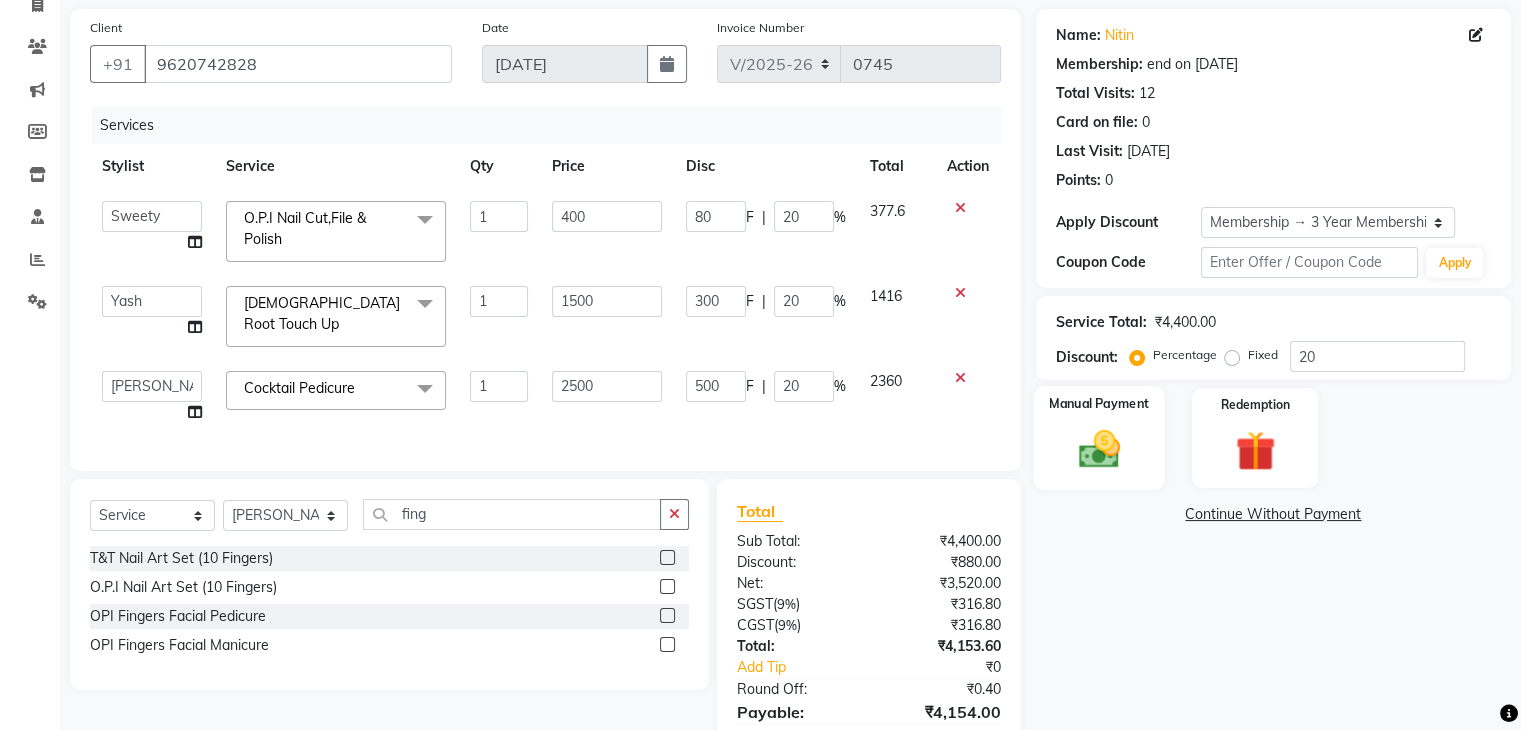 click 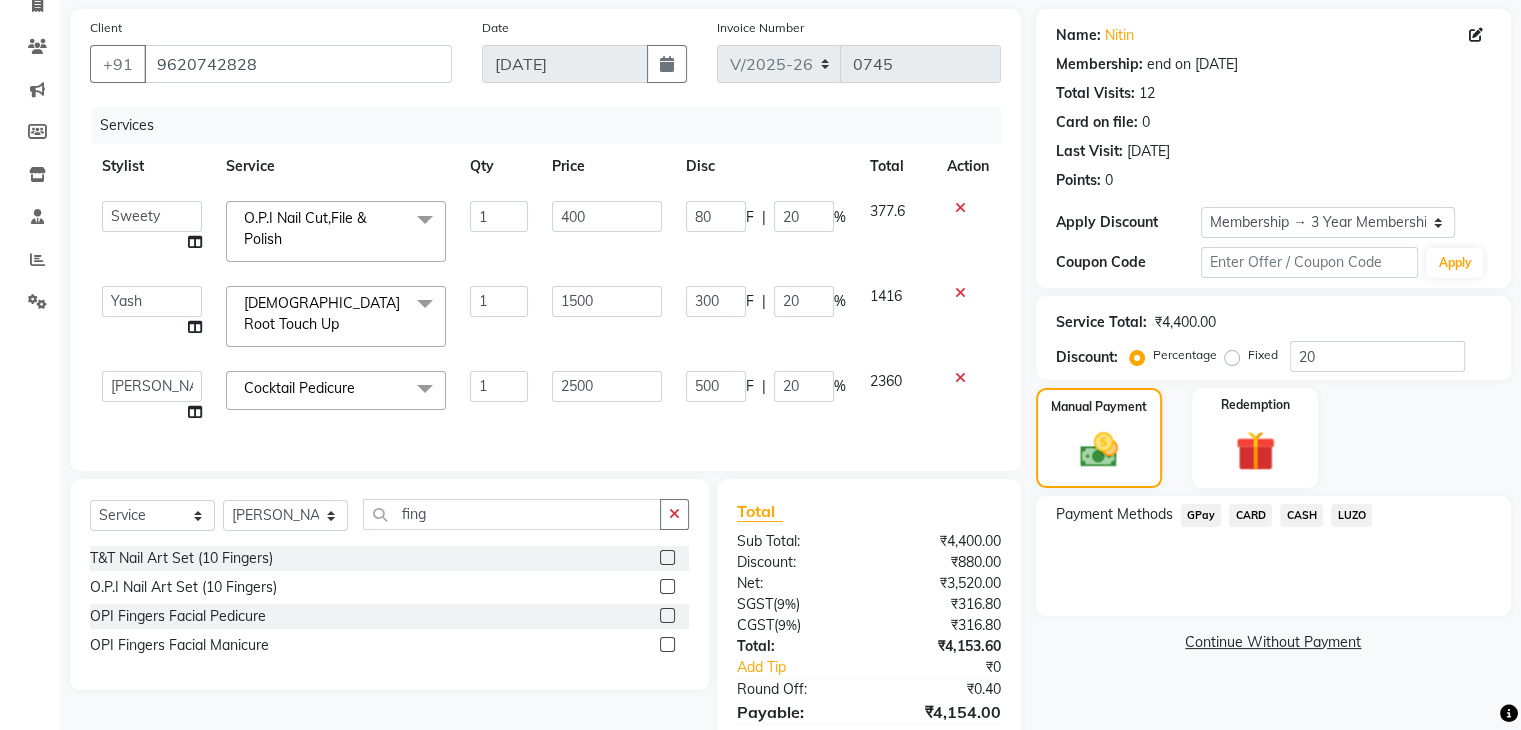 click on "CASH" 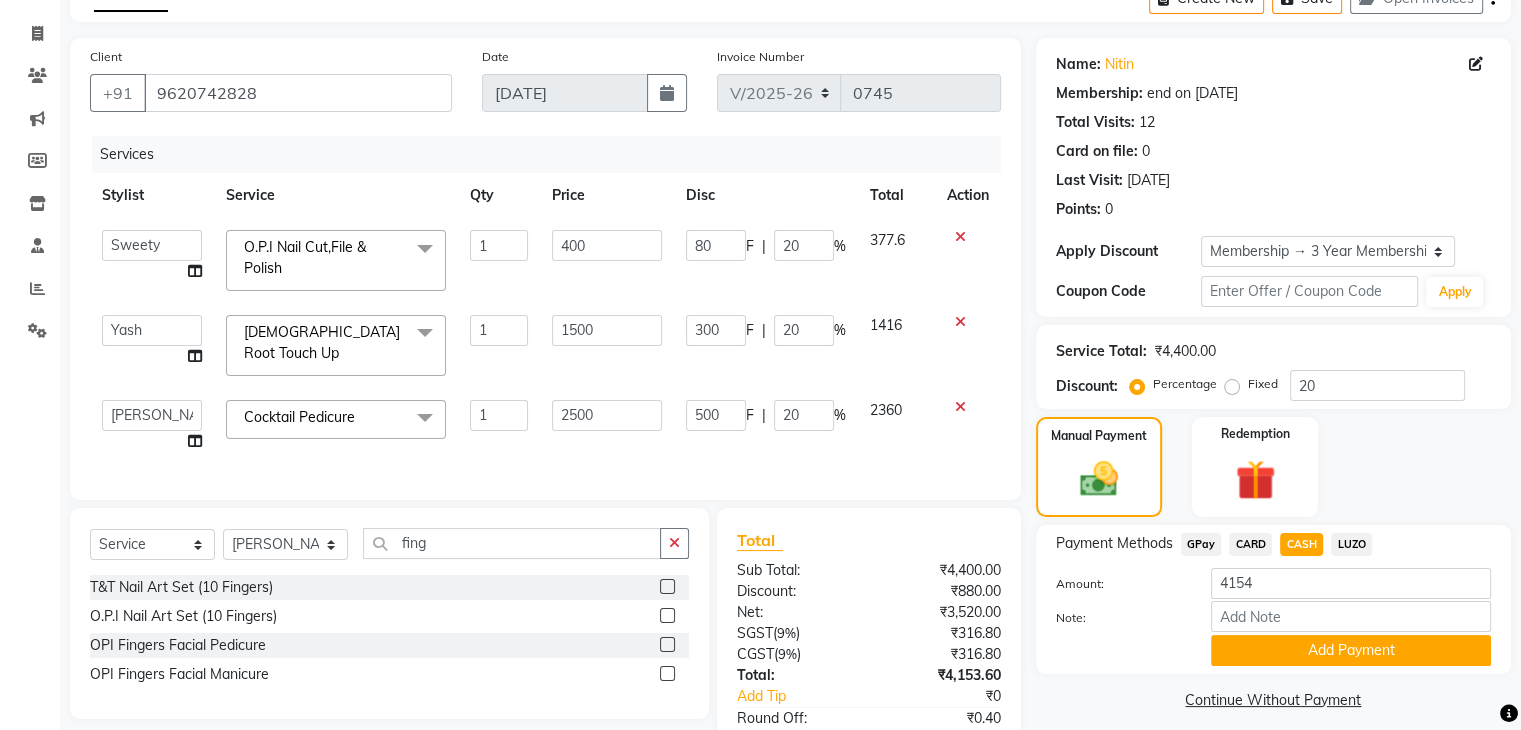 scroll, scrollTop: 241, scrollLeft: 0, axis: vertical 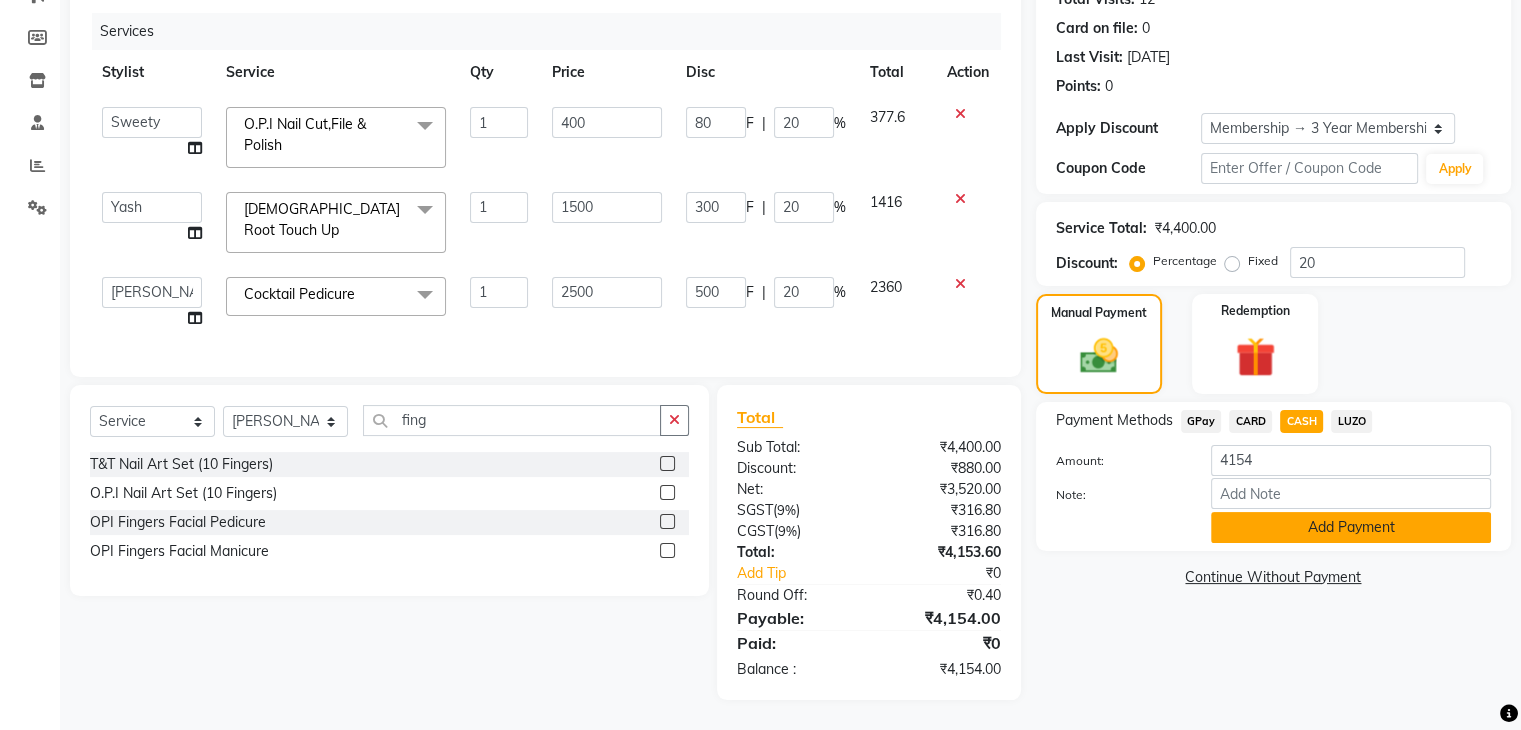click on "Add Payment" 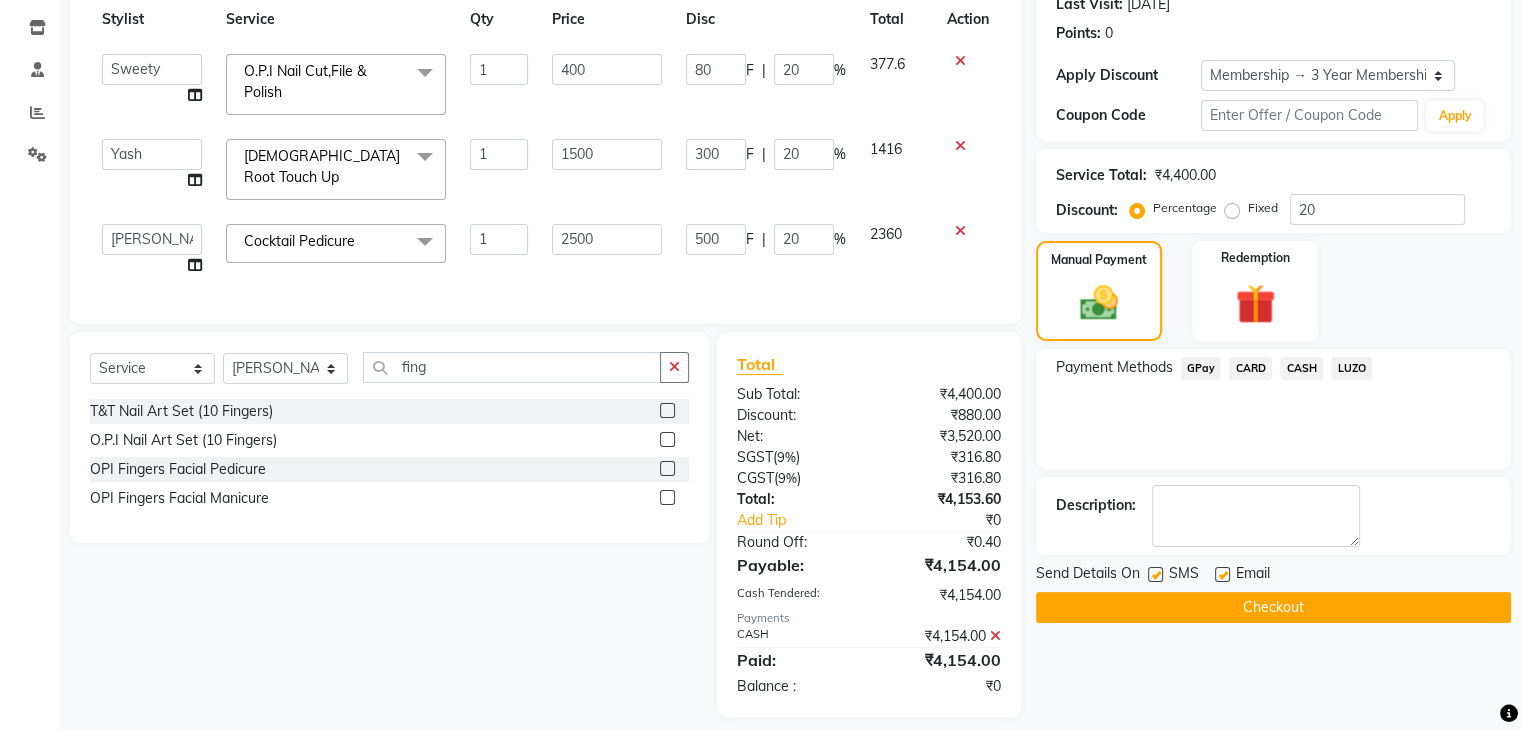 scroll, scrollTop: 312, scrollLeft: 0, axis: vertical 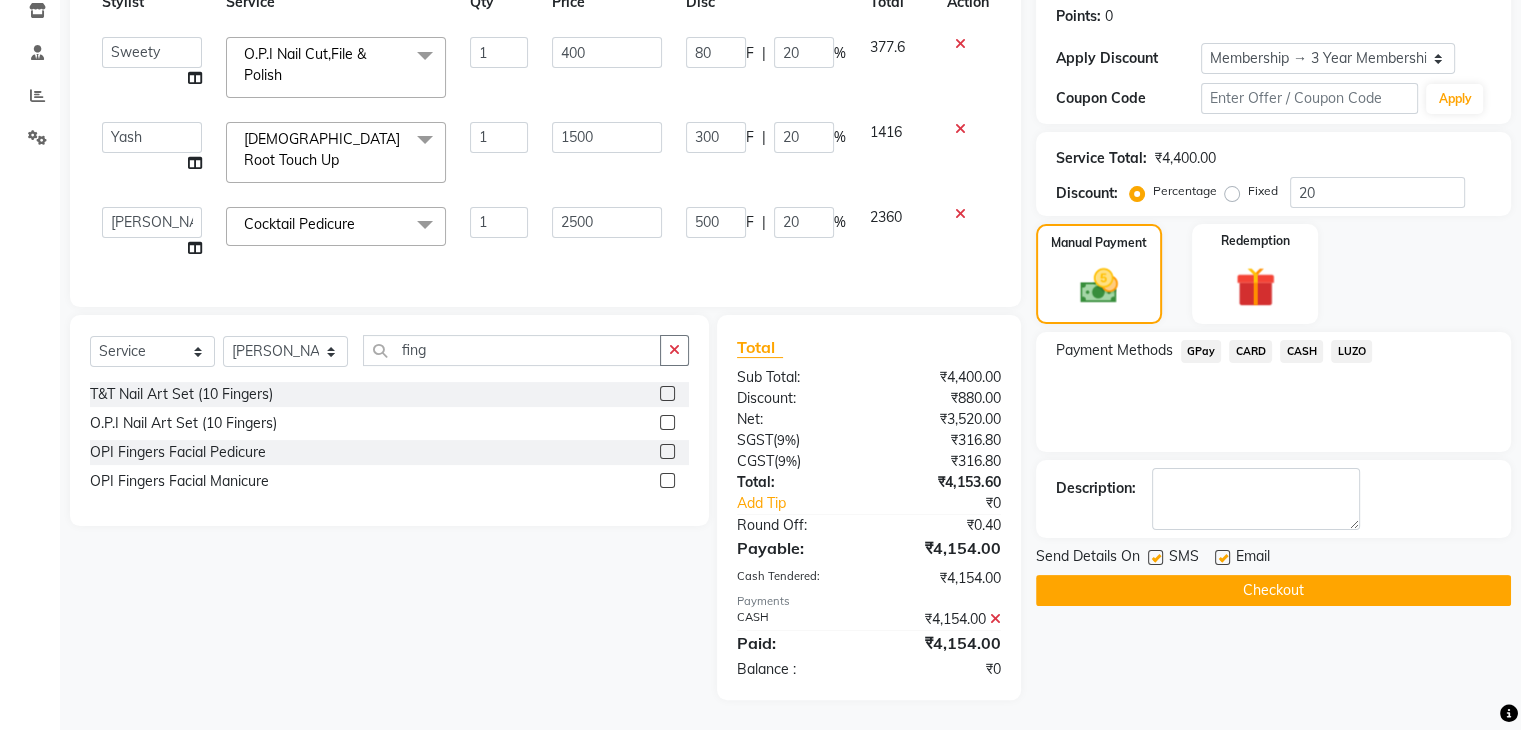 click on "Checkout" 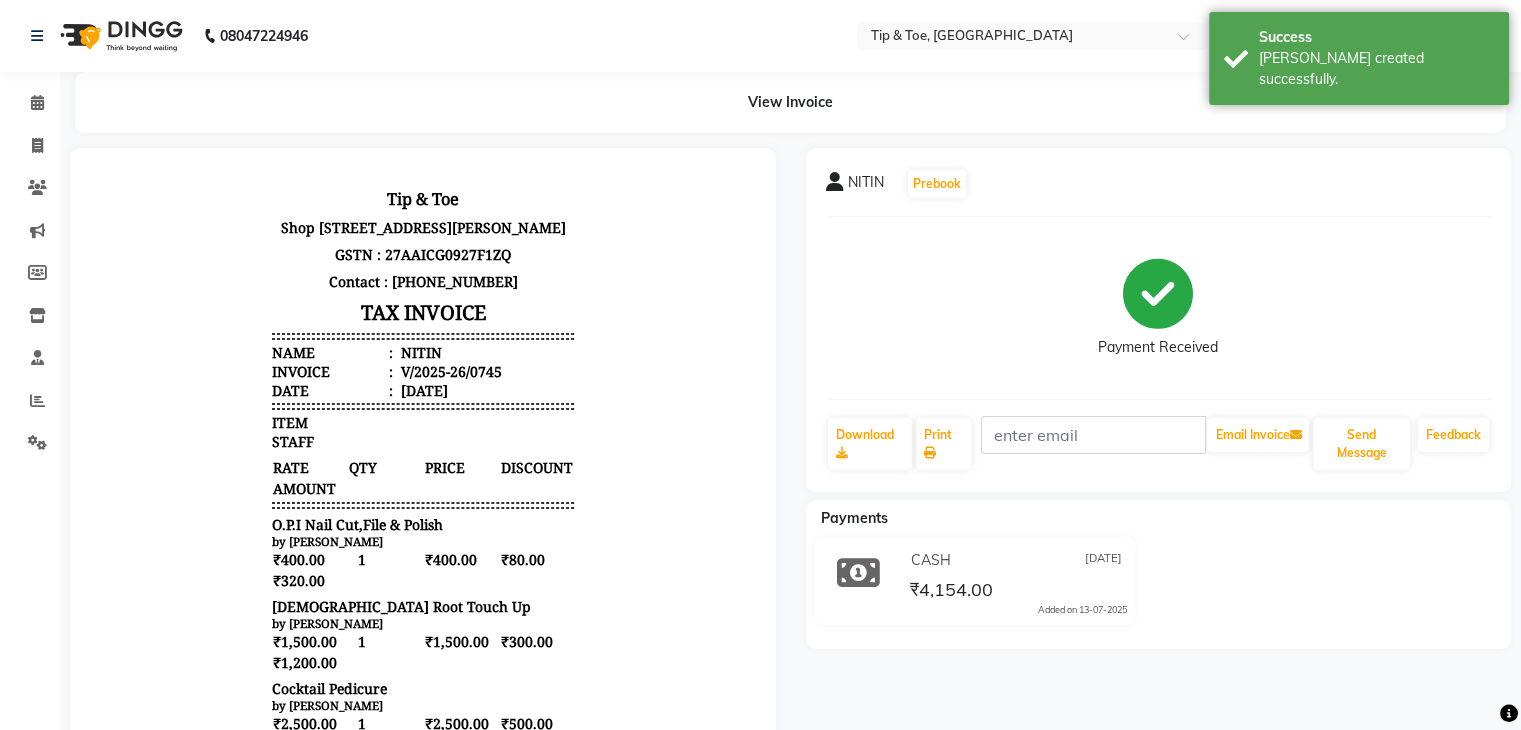 scroll, scrollTop: 0, scrollLeft: 0, axis: both 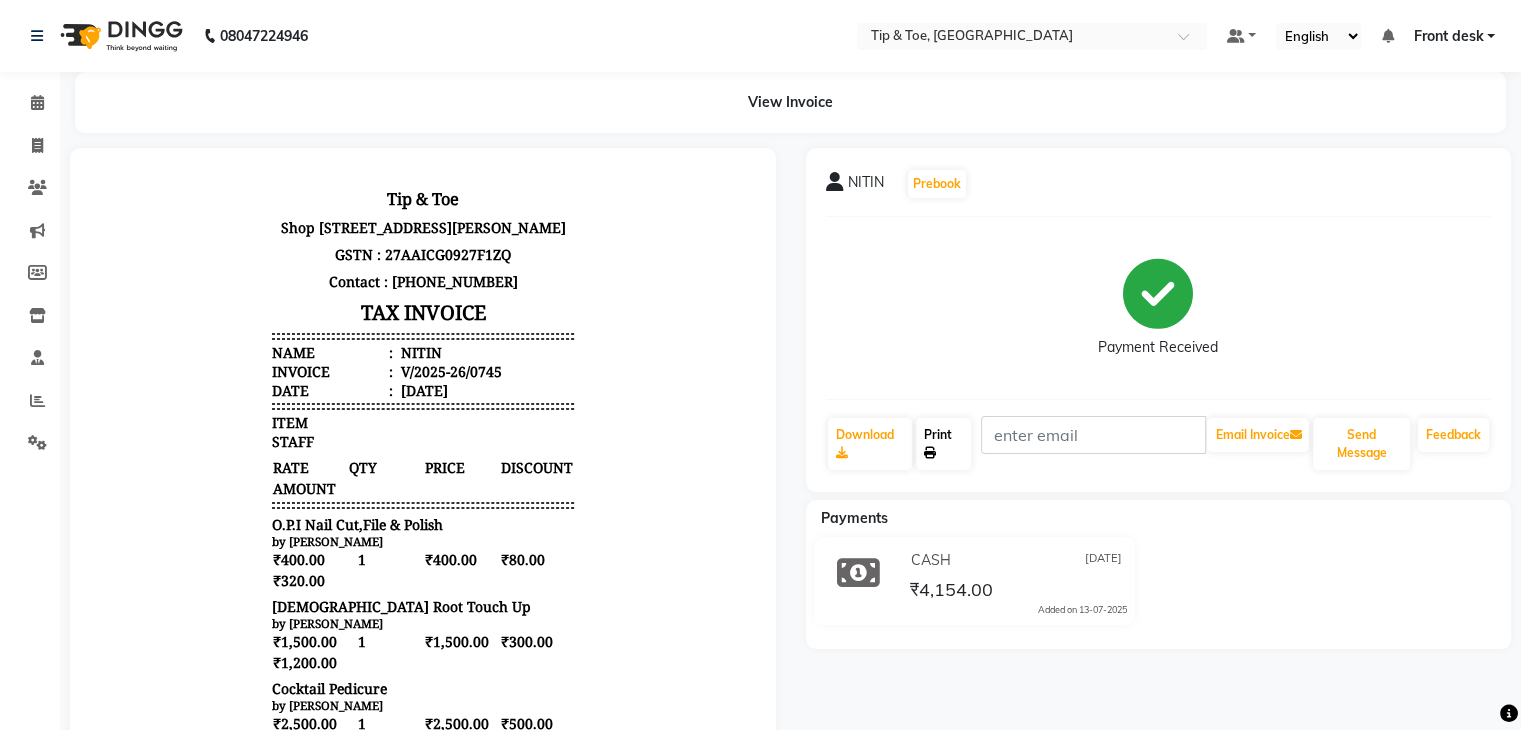 click on "Print" 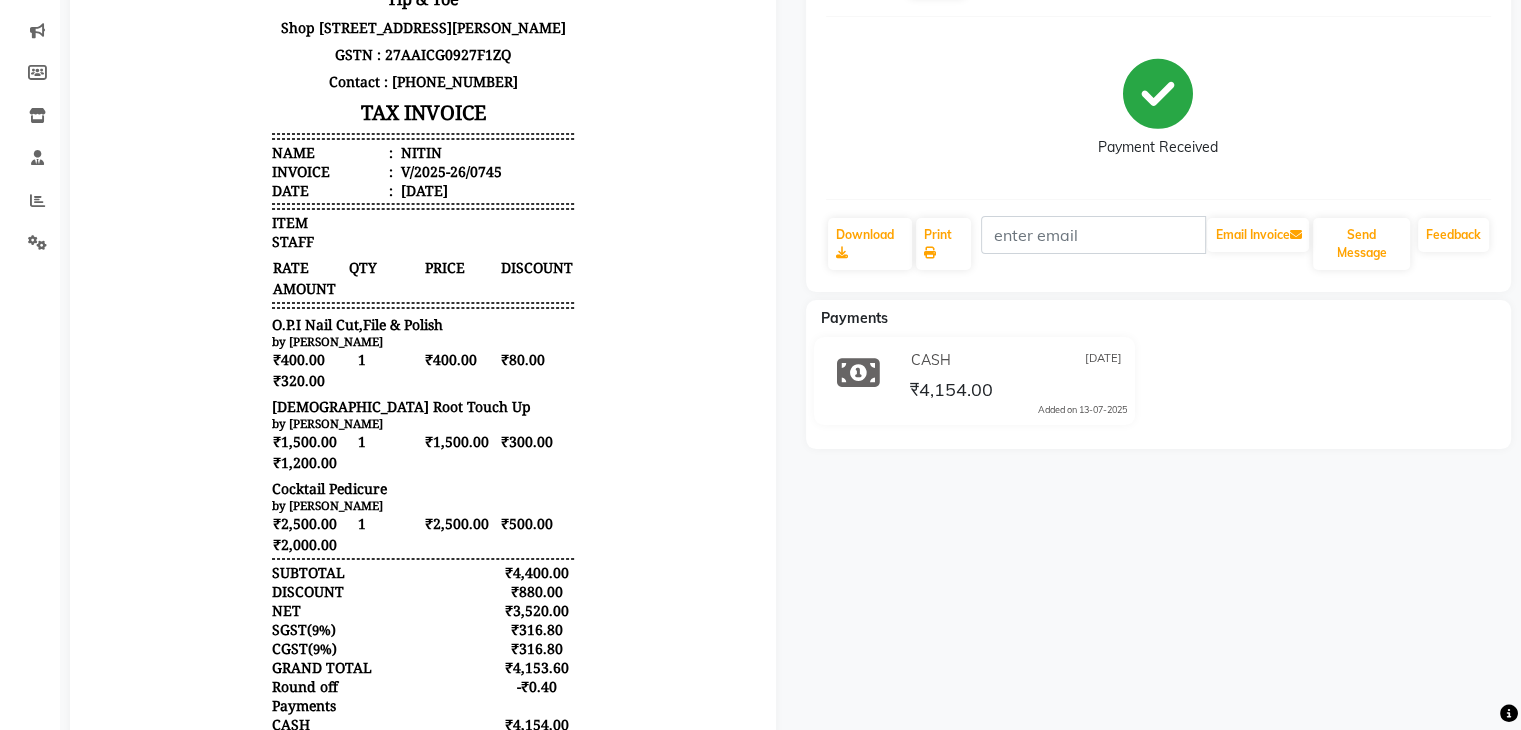 click on "Cocktail Pedicure" at bounding box center [329, 488] 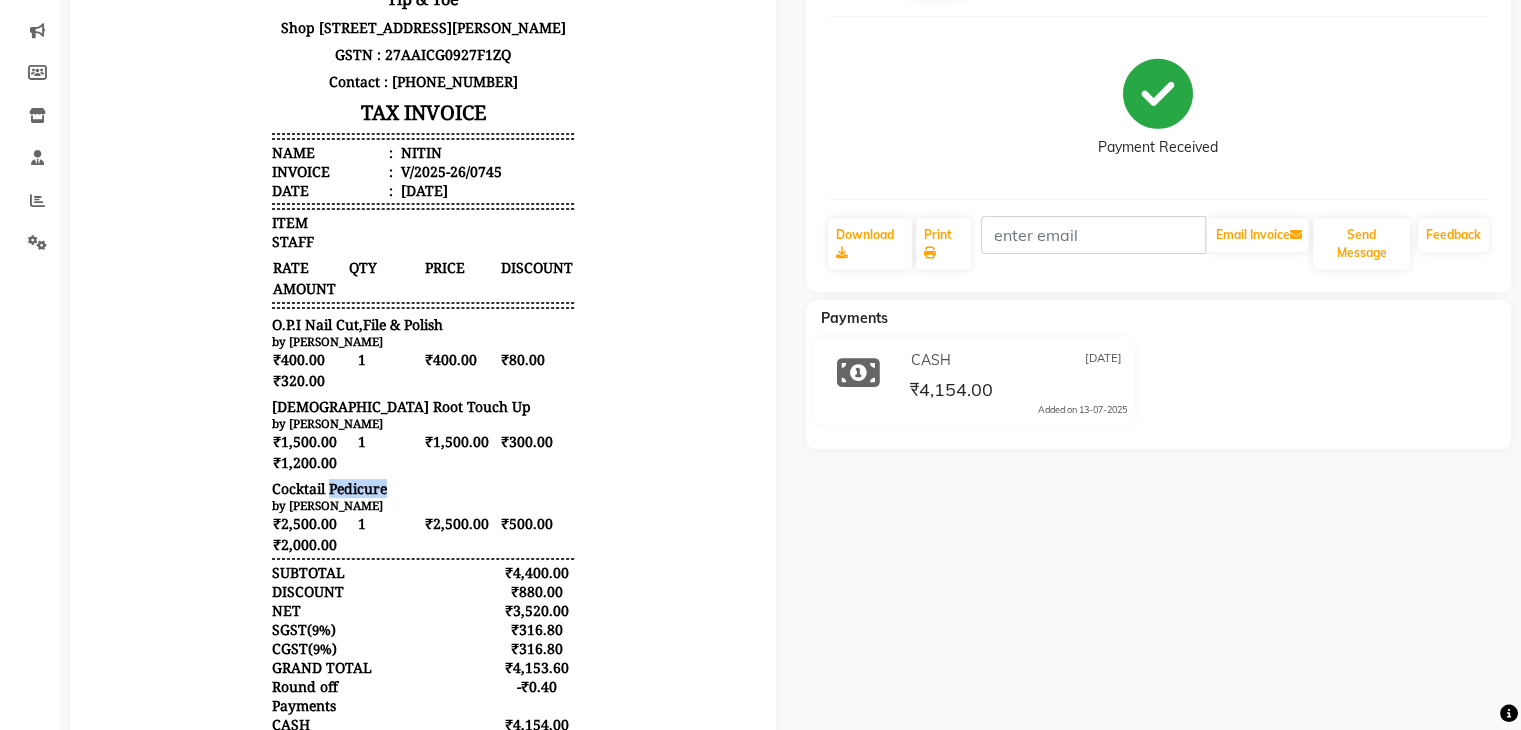 click on "Cocktail Pedicure" at bounding box center (329, 488) 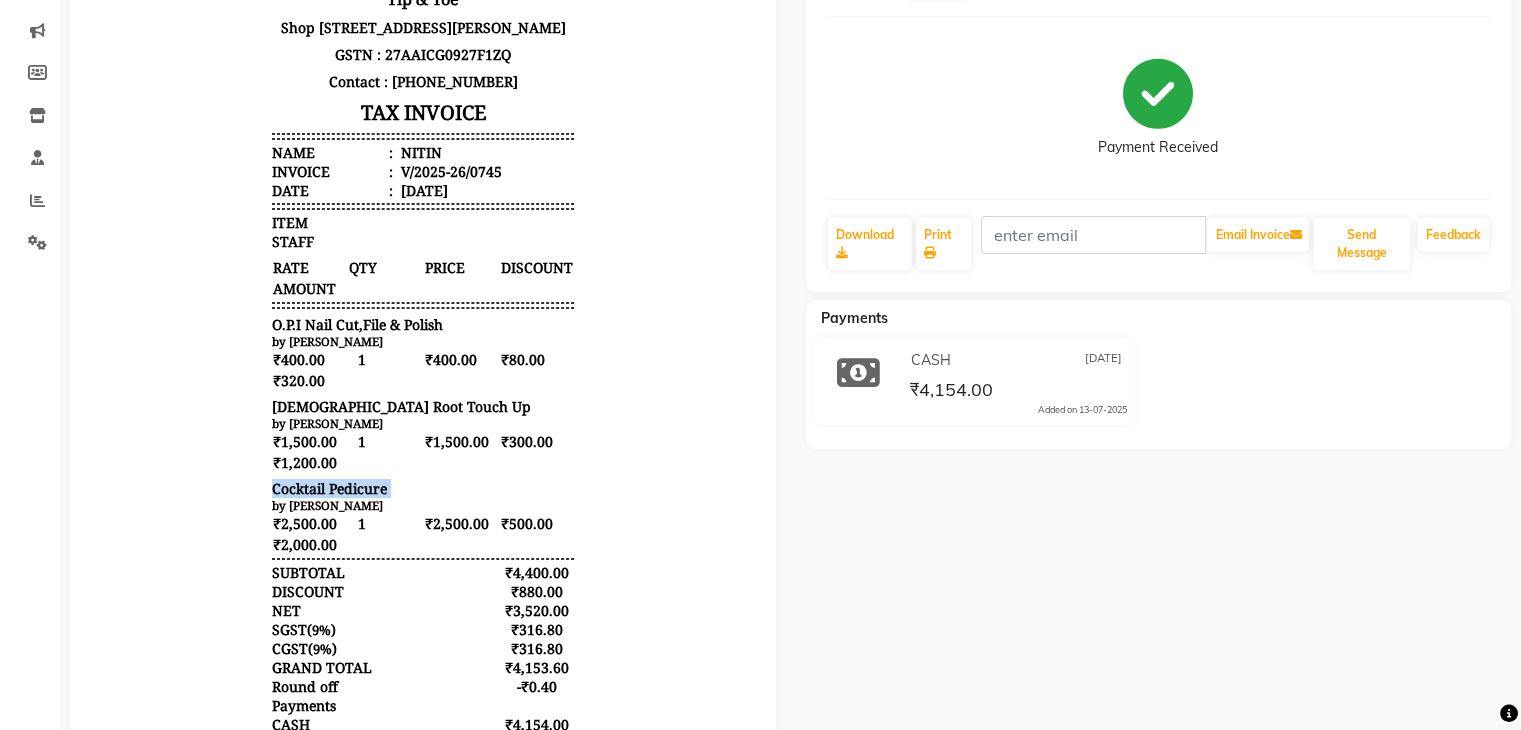 click on "Cocktail Pedicure" at bounding box center (329, 488) 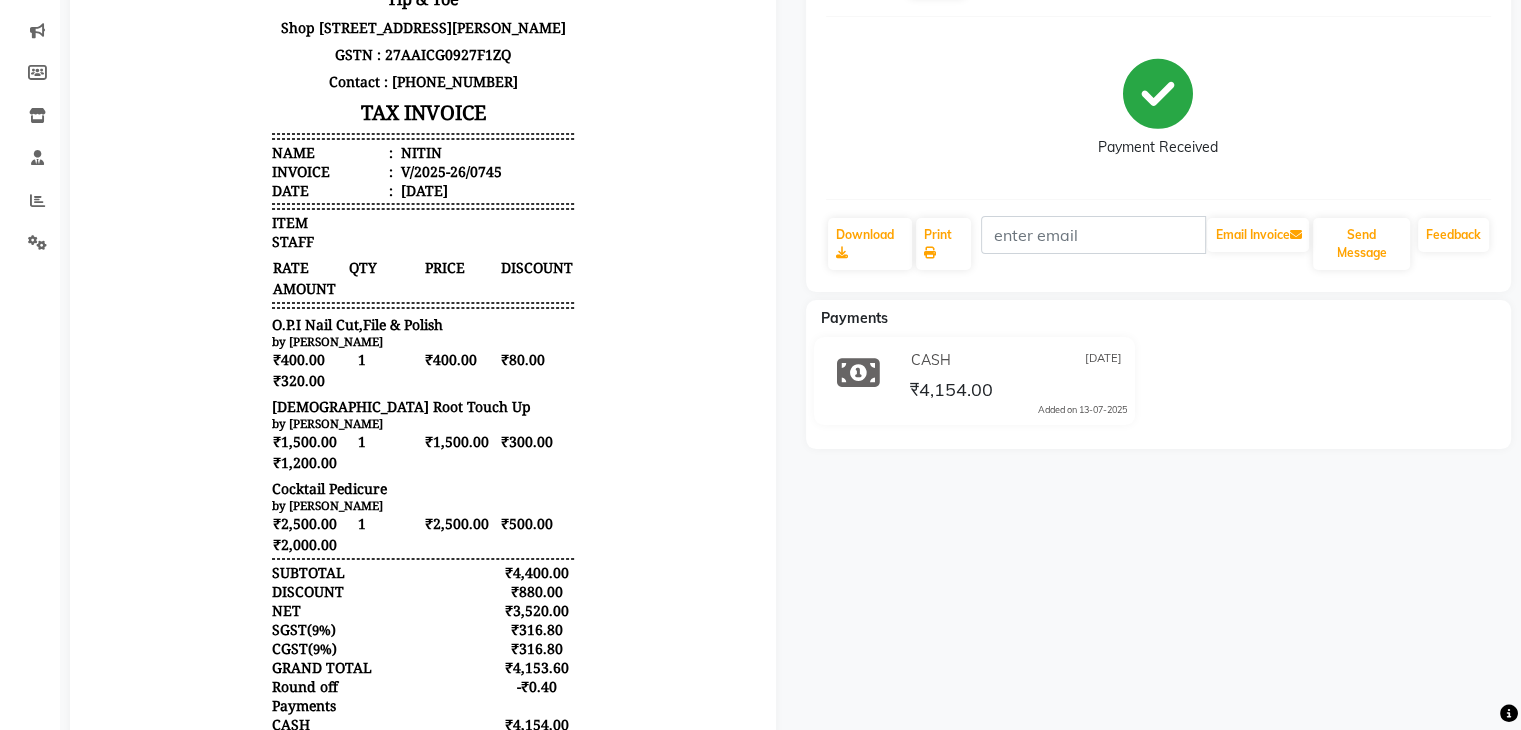 click on "[DEMOGRAPHIC_DATA] Root Touch Up" at bounding box center (401, 406) 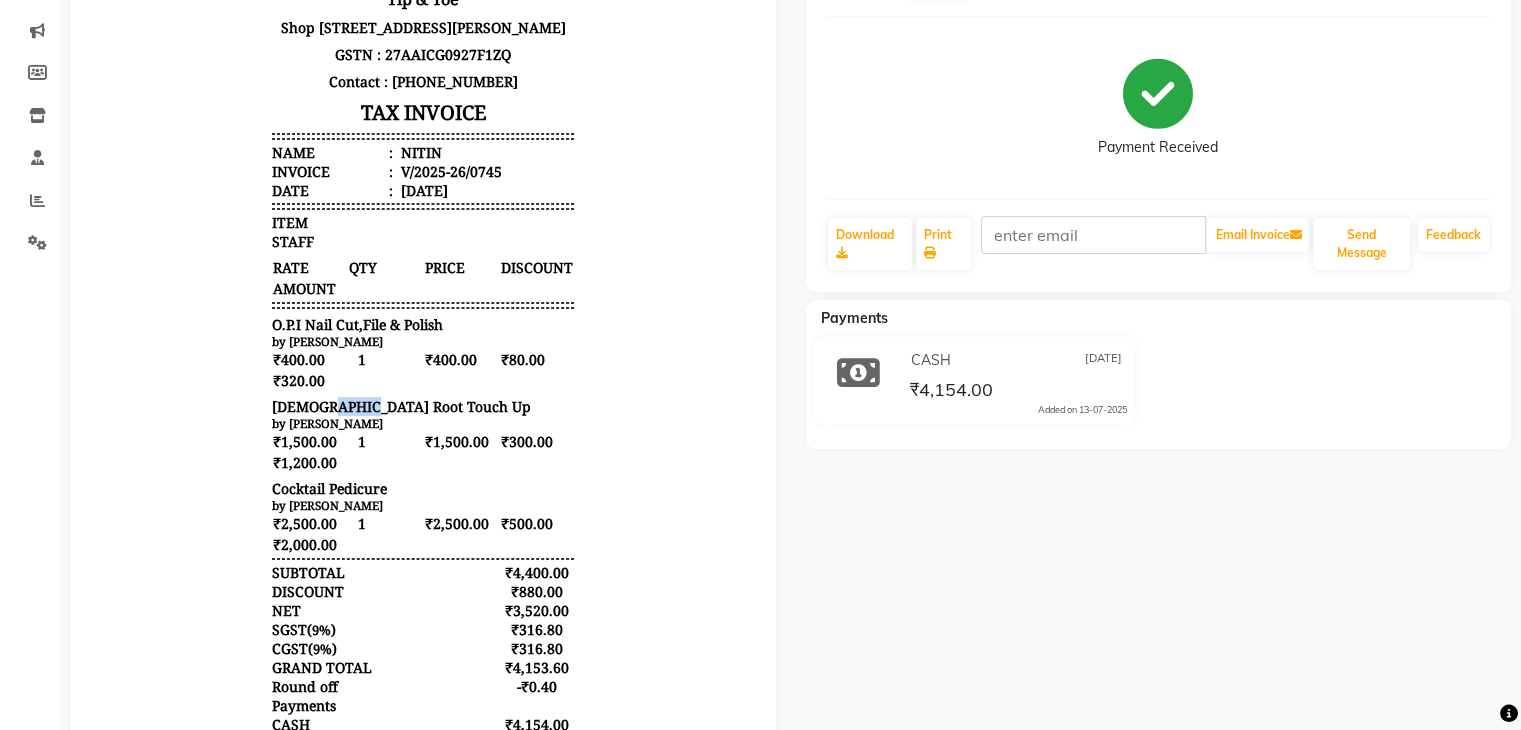 click on "[DEMOGRAPHIC_DATA] Root Touch Up" at bounding box center [401, 406] 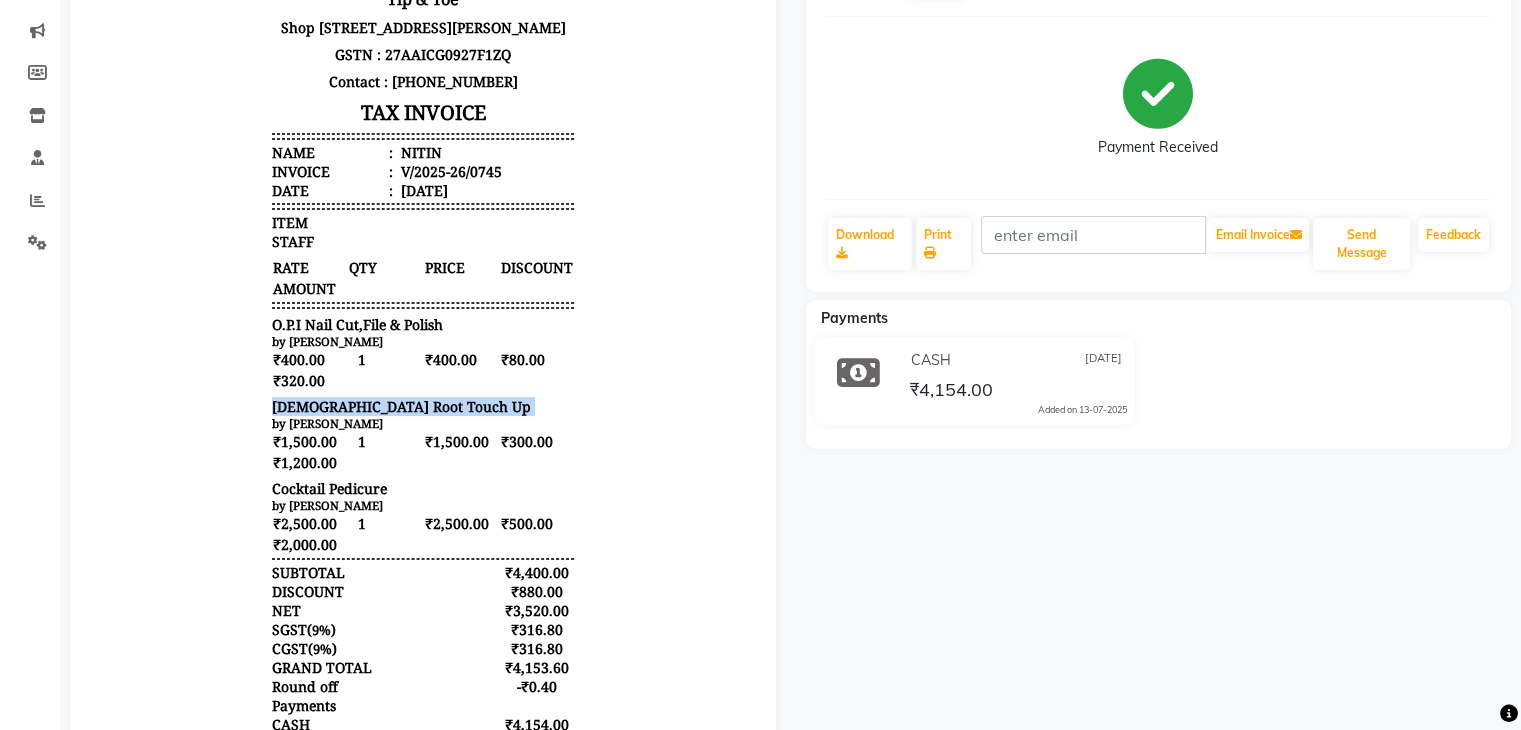click on "[DEMOGRAPHIC_DATA] Root Touch Up" at bounding box center [401, 406] 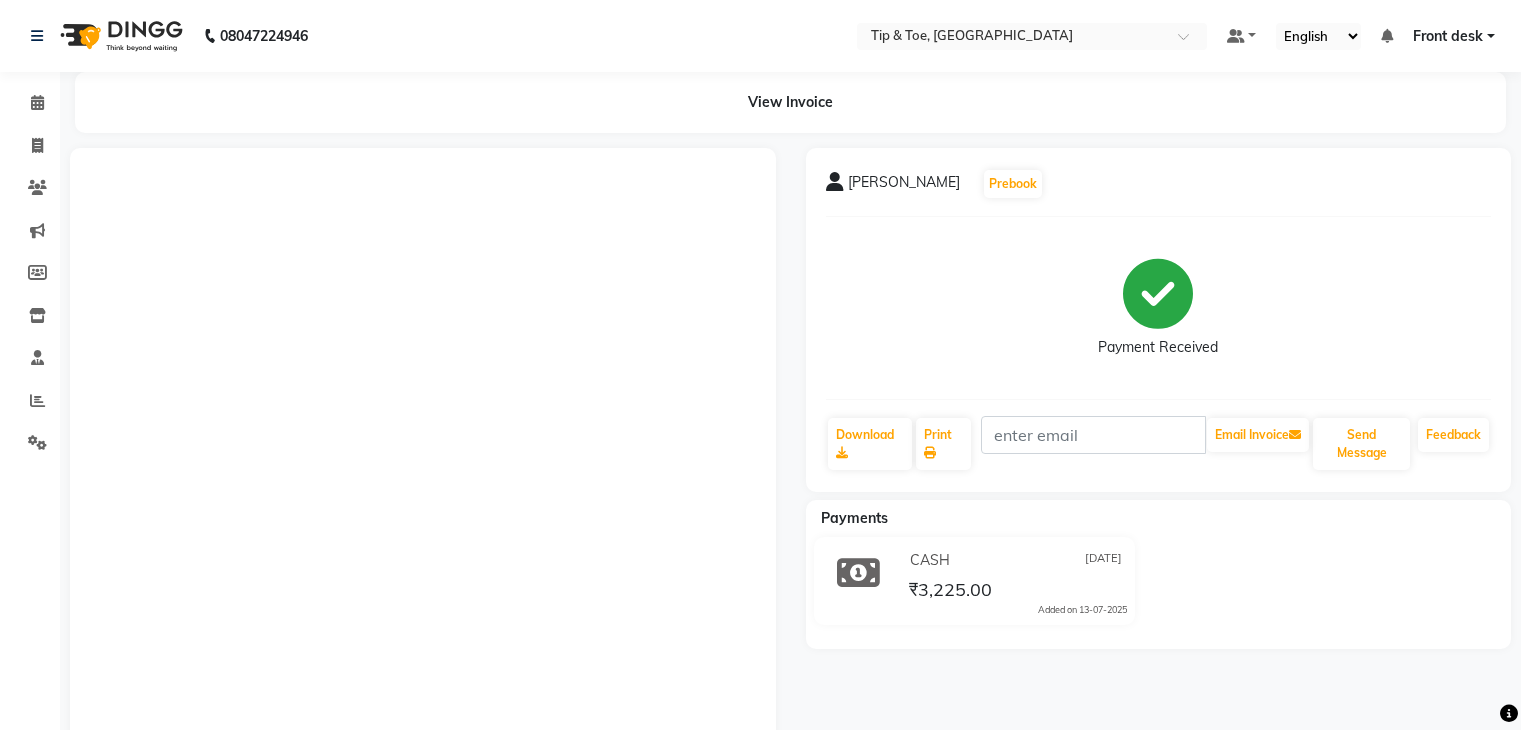 scroll, scrollTop: 200, scrollLeft: 0, axis: vertical 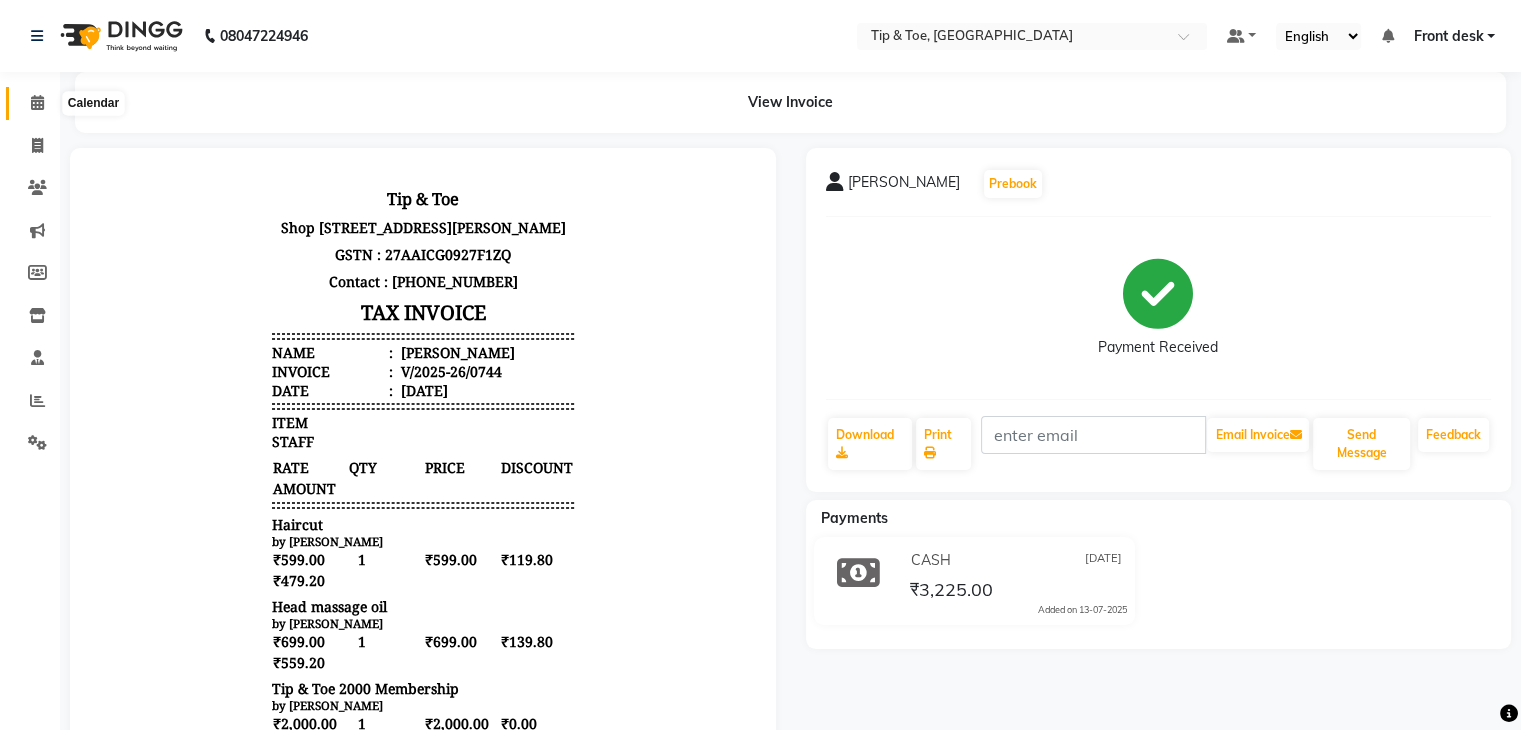 click 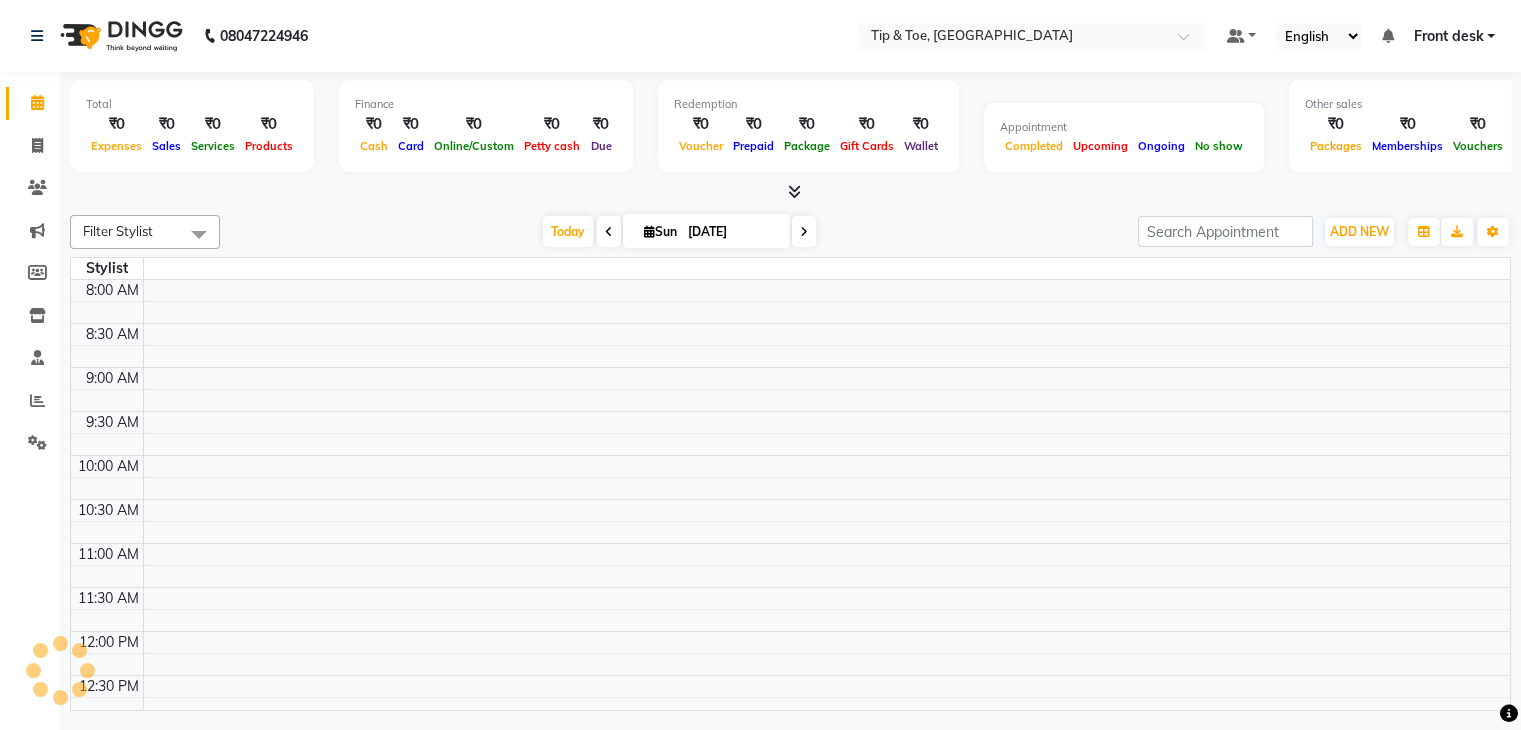 scroll, scrollTop: 705, scrollLeft: 0, axis: vertical 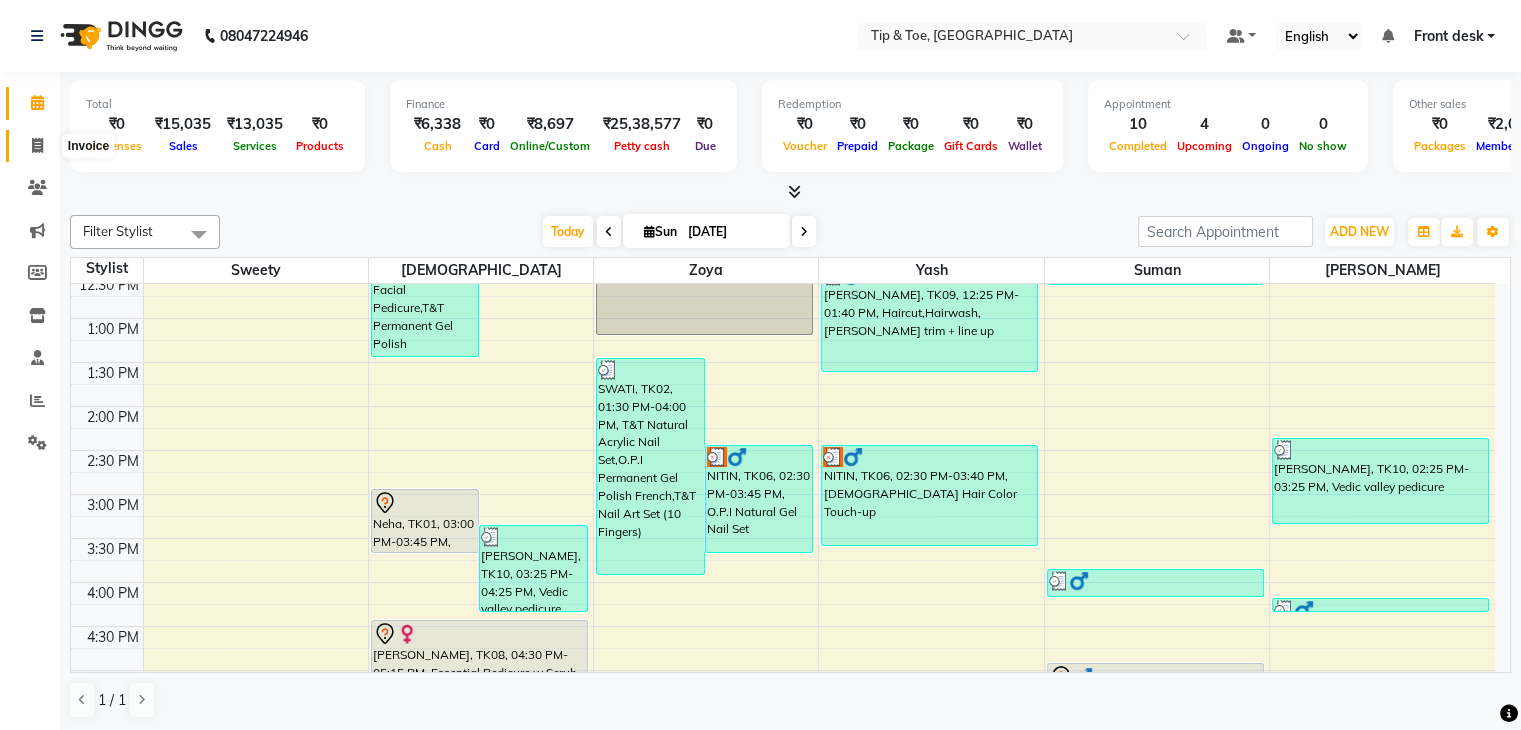 click 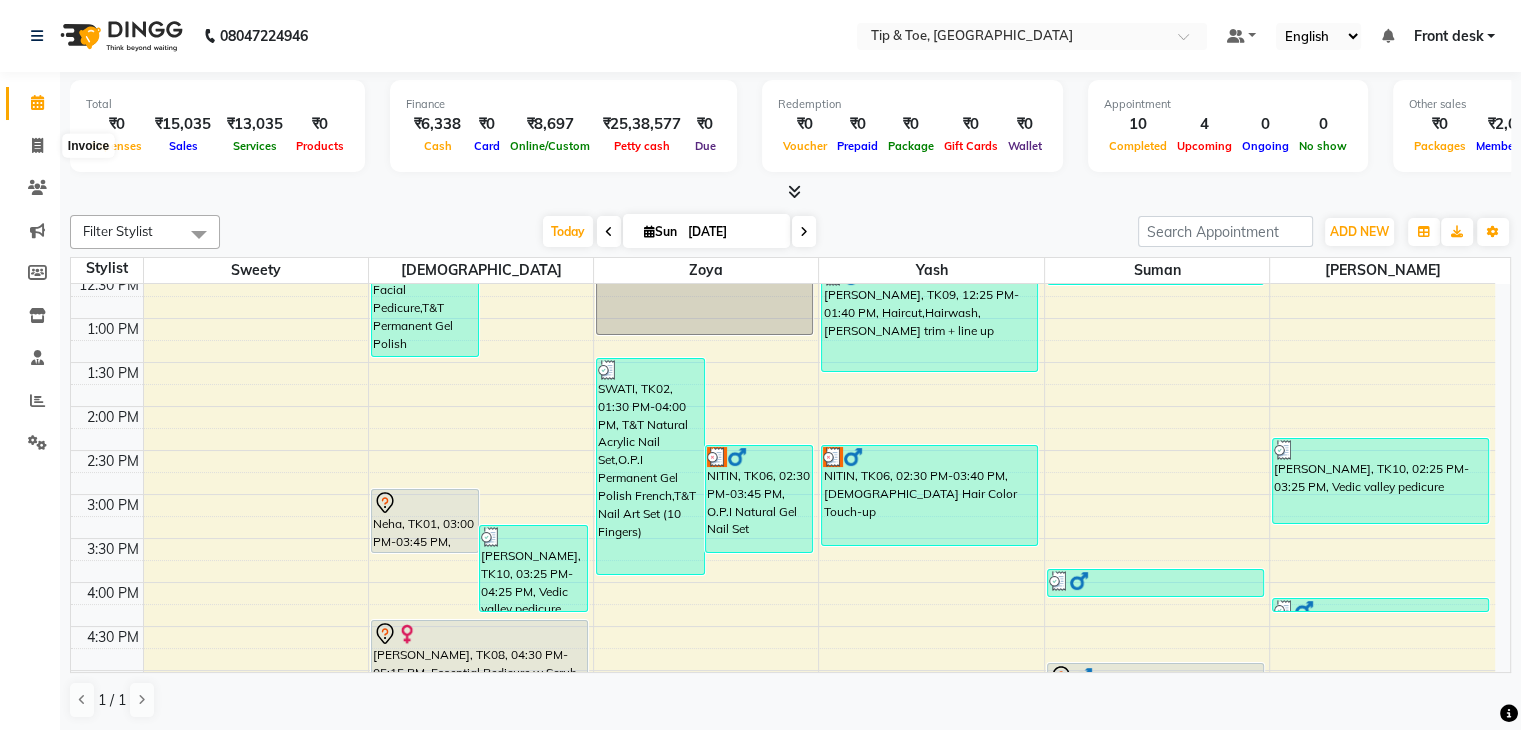 select on "service" 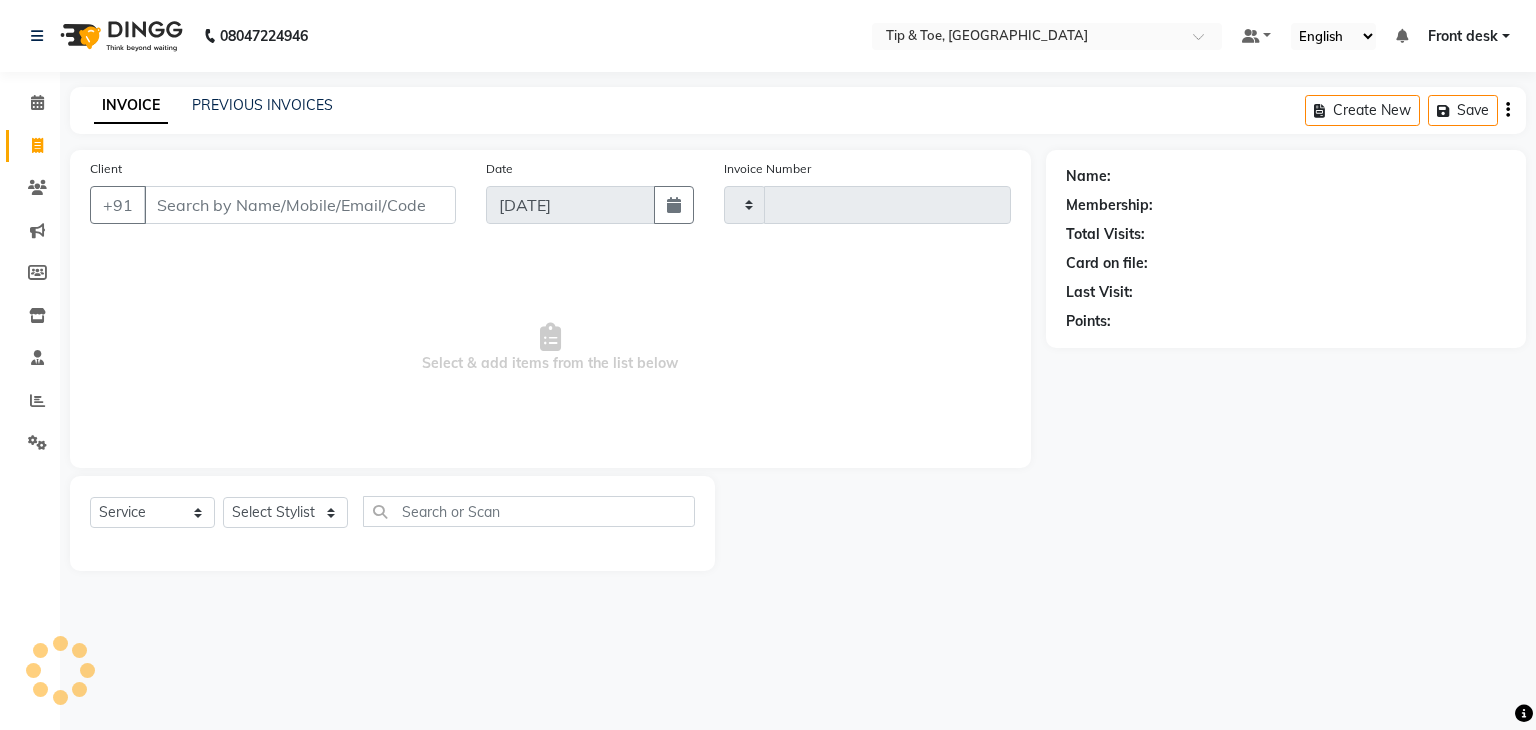 type on "0746" 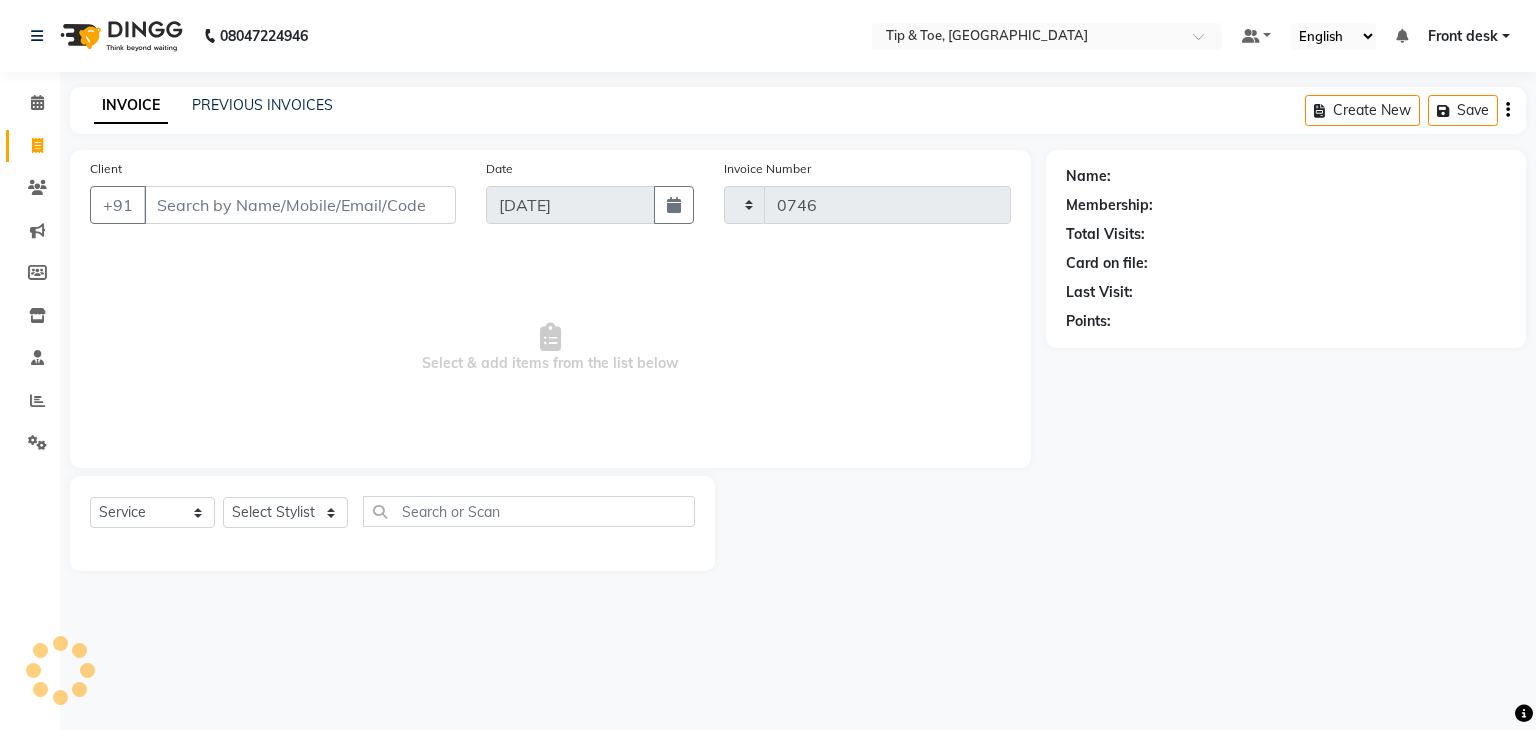 select on "5942" 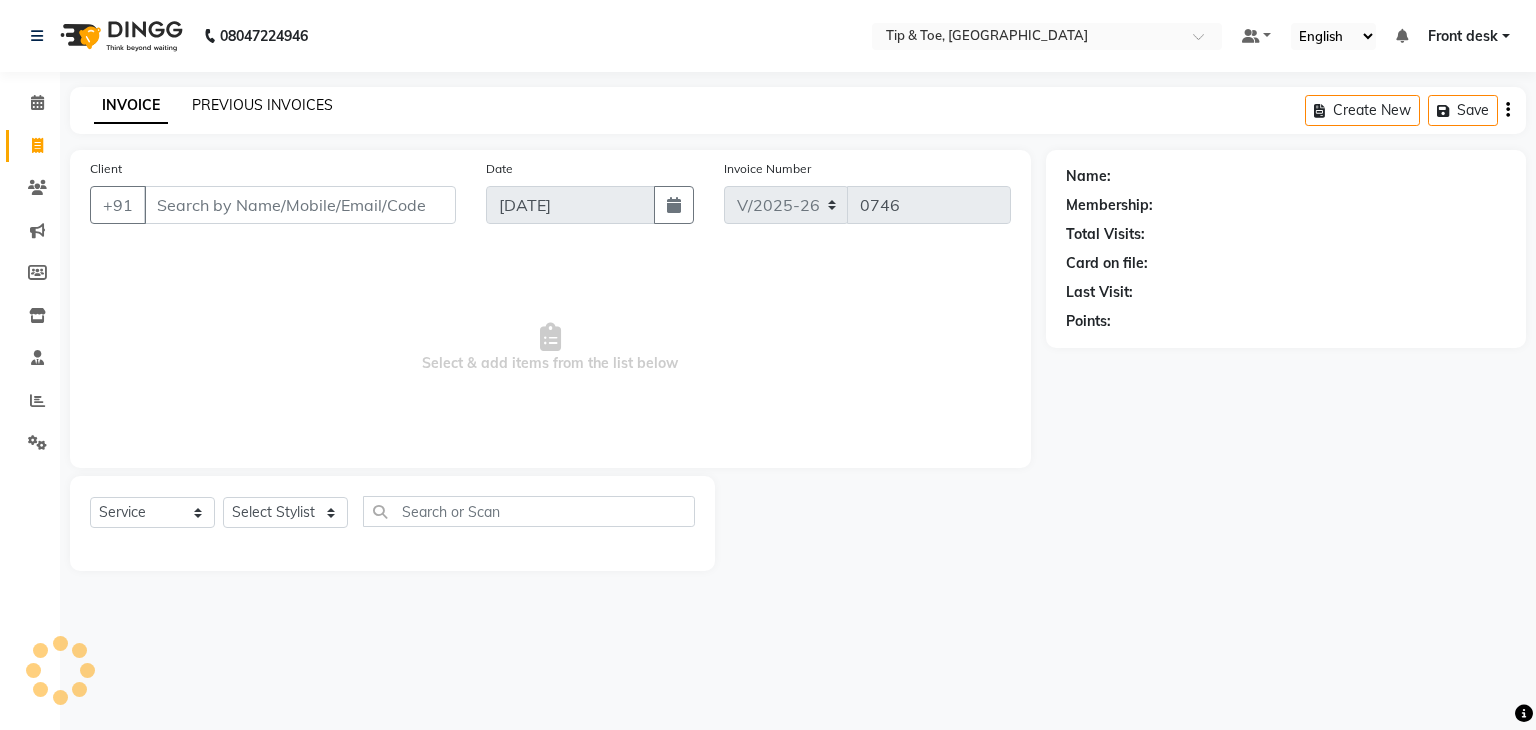 click on "PREVIOUS INVOICES" 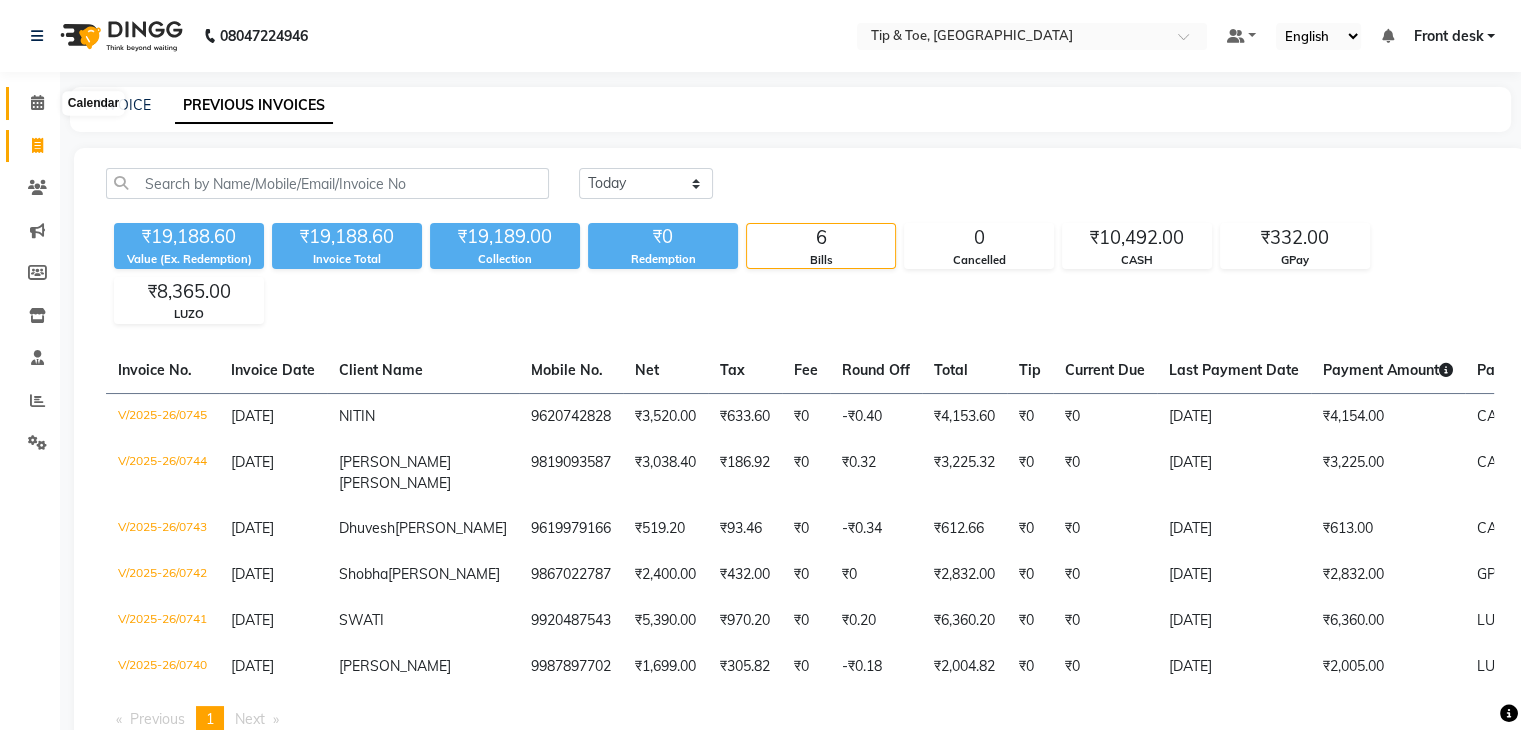 click 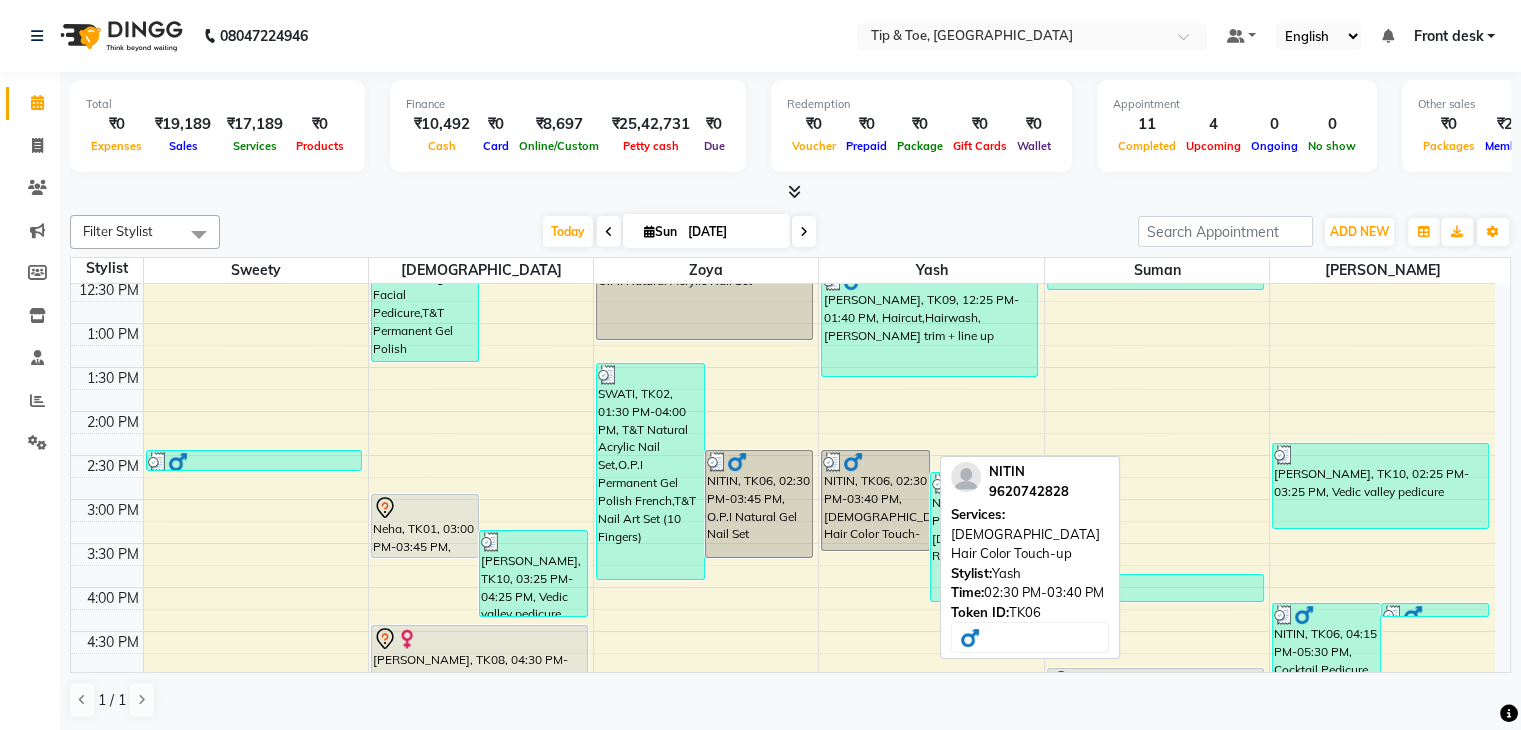 scroll, scrollTop: 300, scrollLeft: 0, axis: vertical 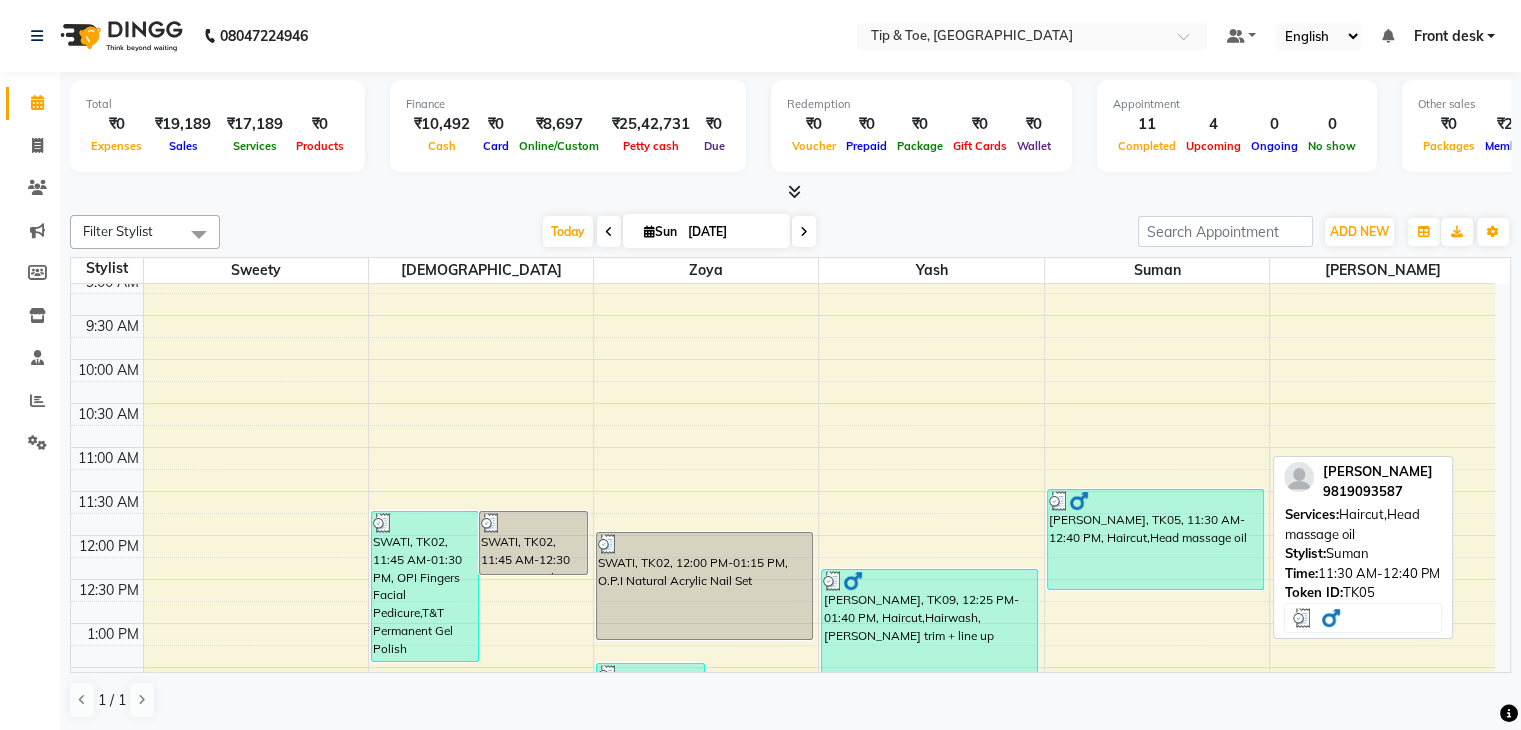 click on "[PERSON_NAME], TK05, 11:30 AM-12:40 PM, Haircut,Head massage oil" at bounding box center [1155, 539] 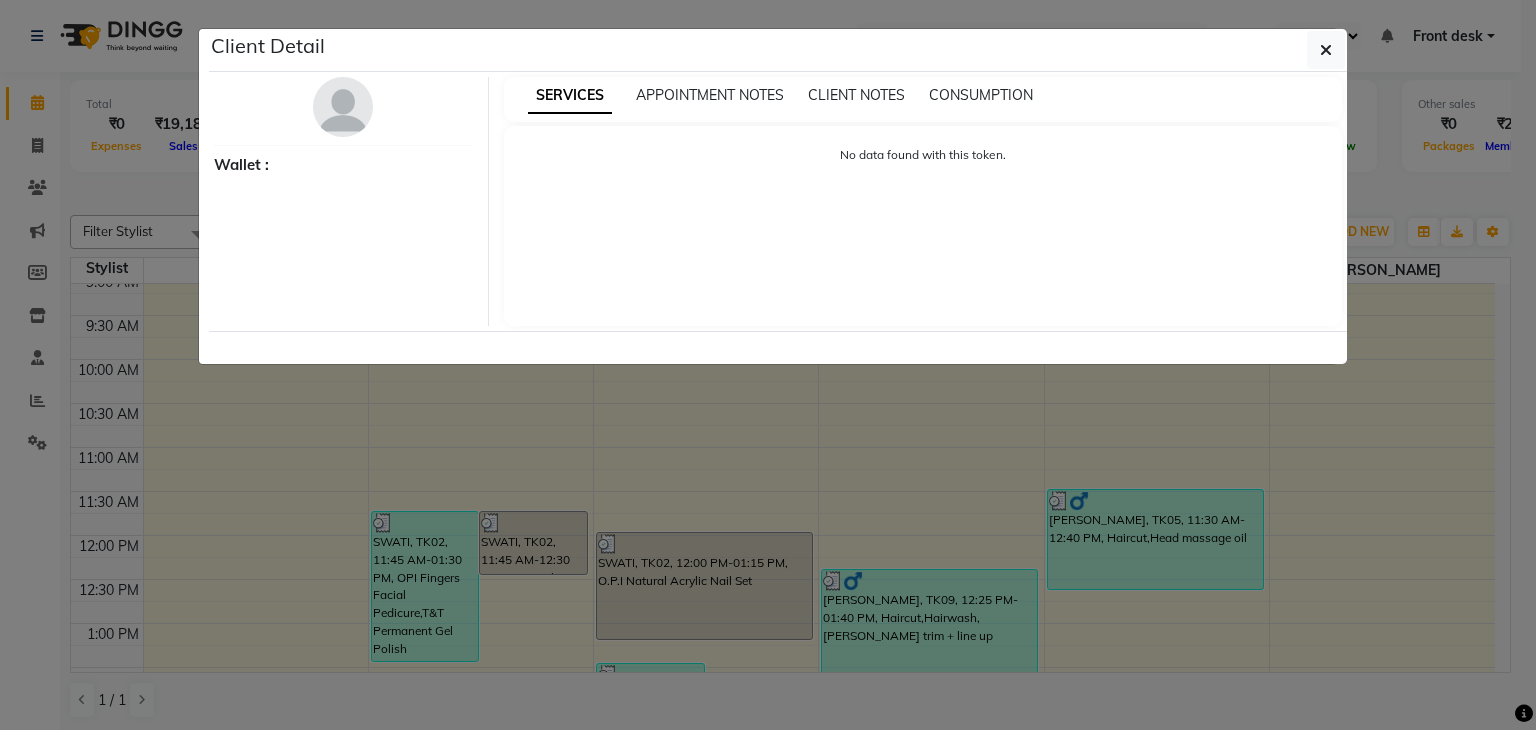 select on "3" 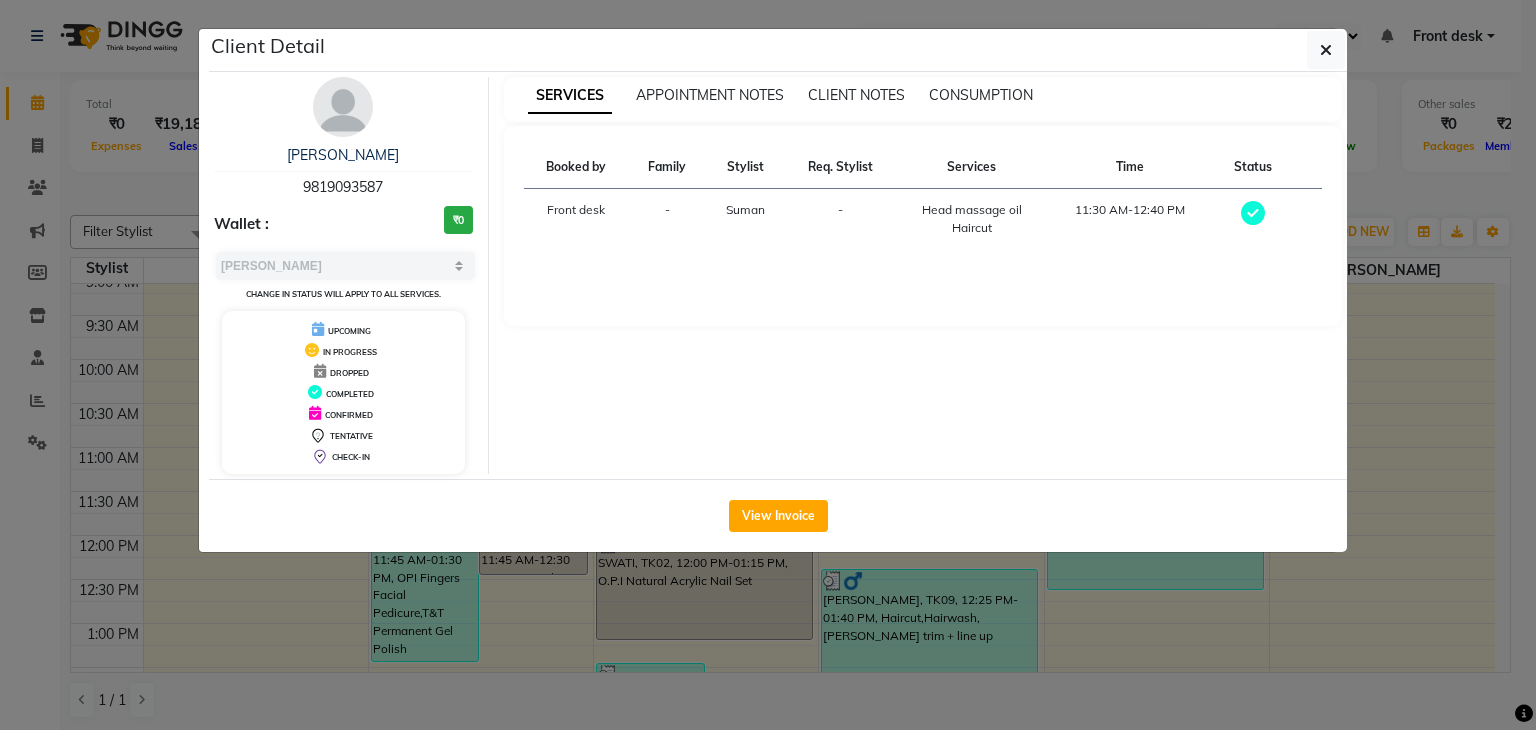 click on "Head massage oil" at bounding box center [971, 210] 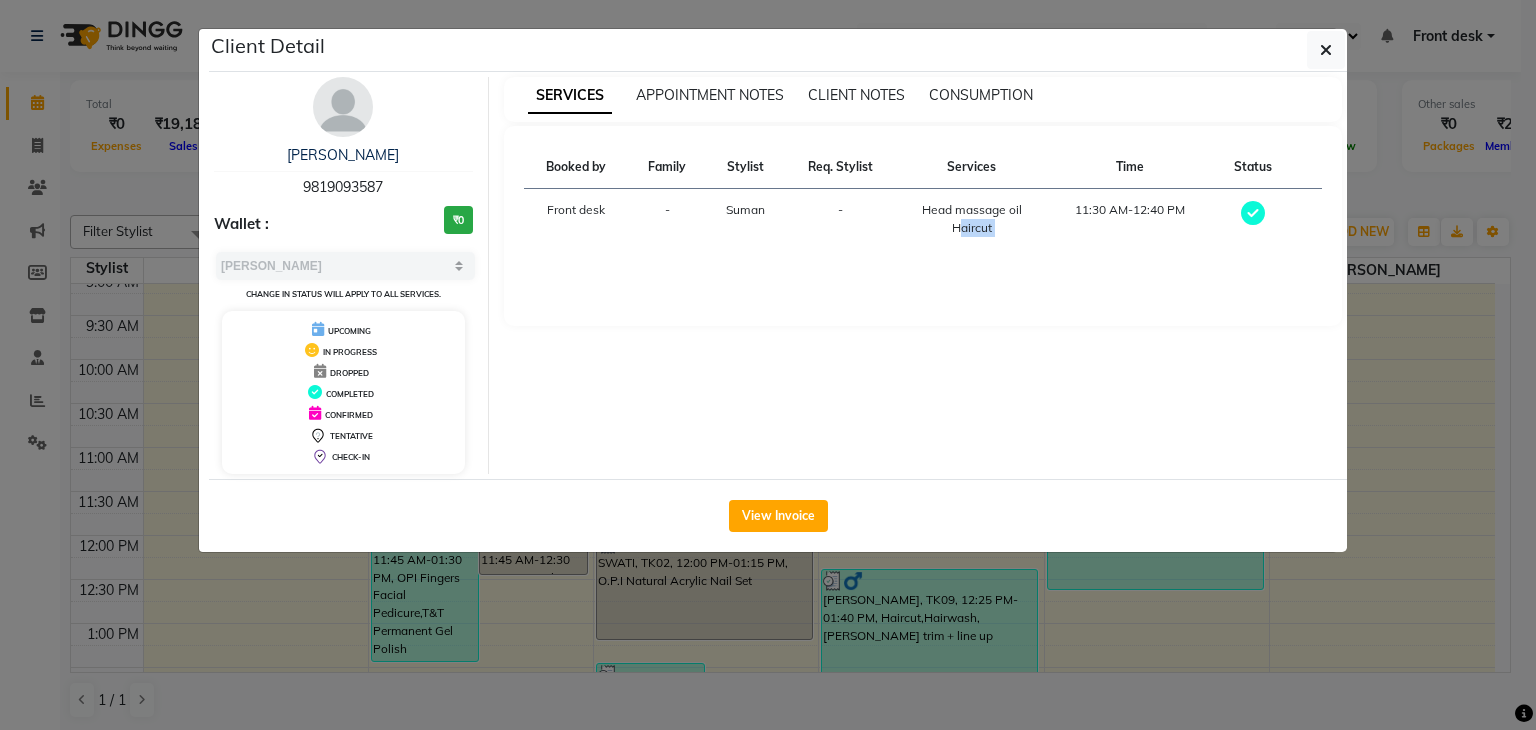 click on "Haircut" at bounding box center [971, 228] 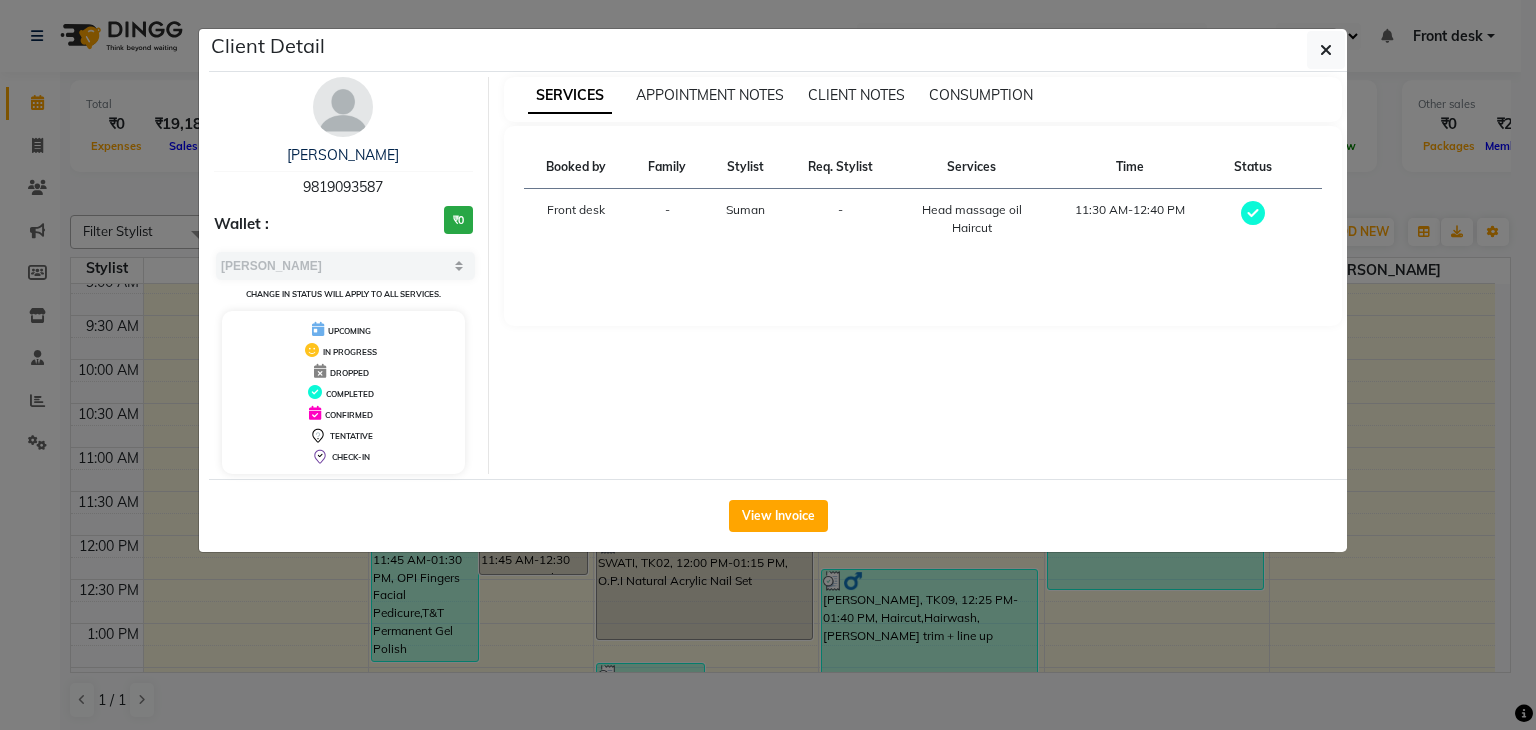 click on "Head massage oil" at bounding box center [971, 210] 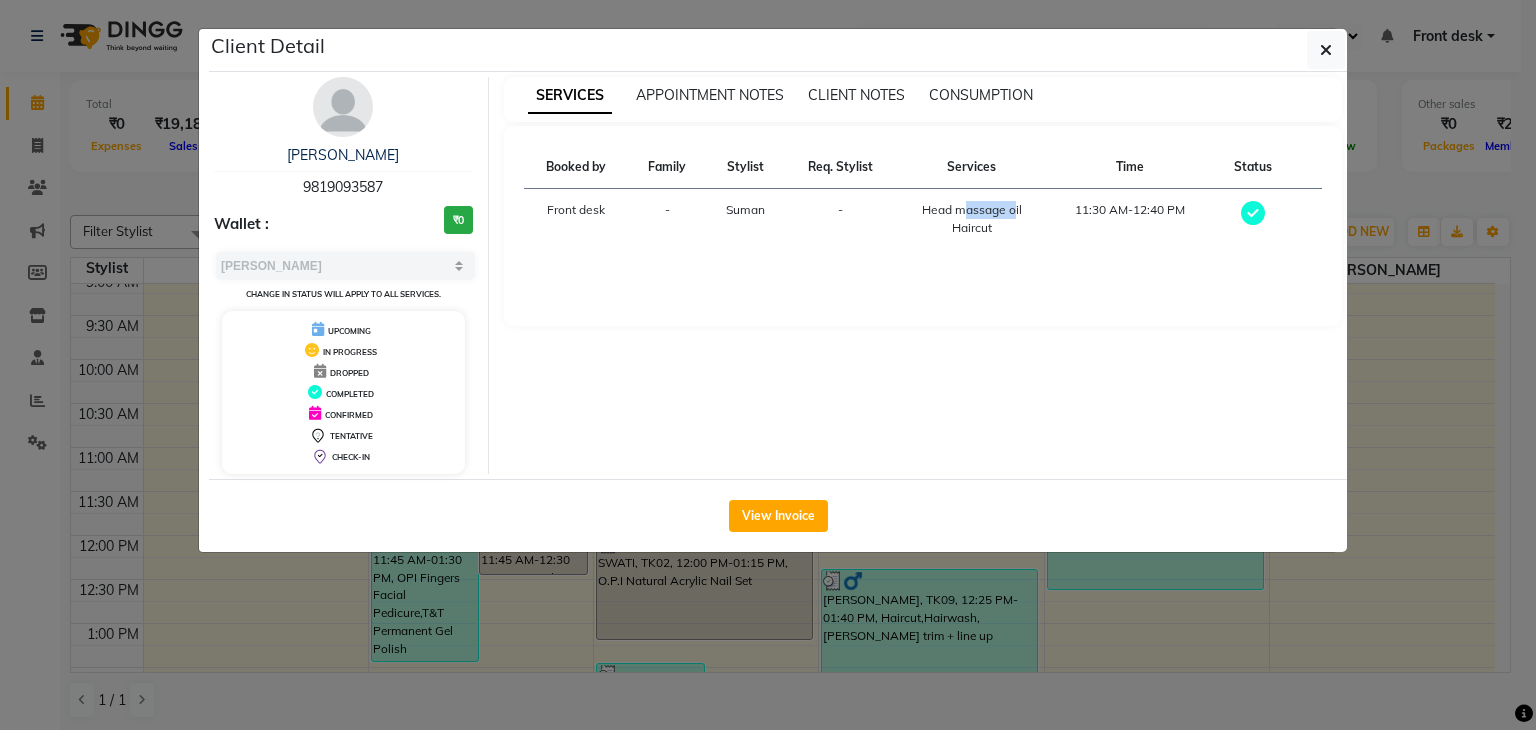 click on "Head massage oil" at bounding box center (971, 210) 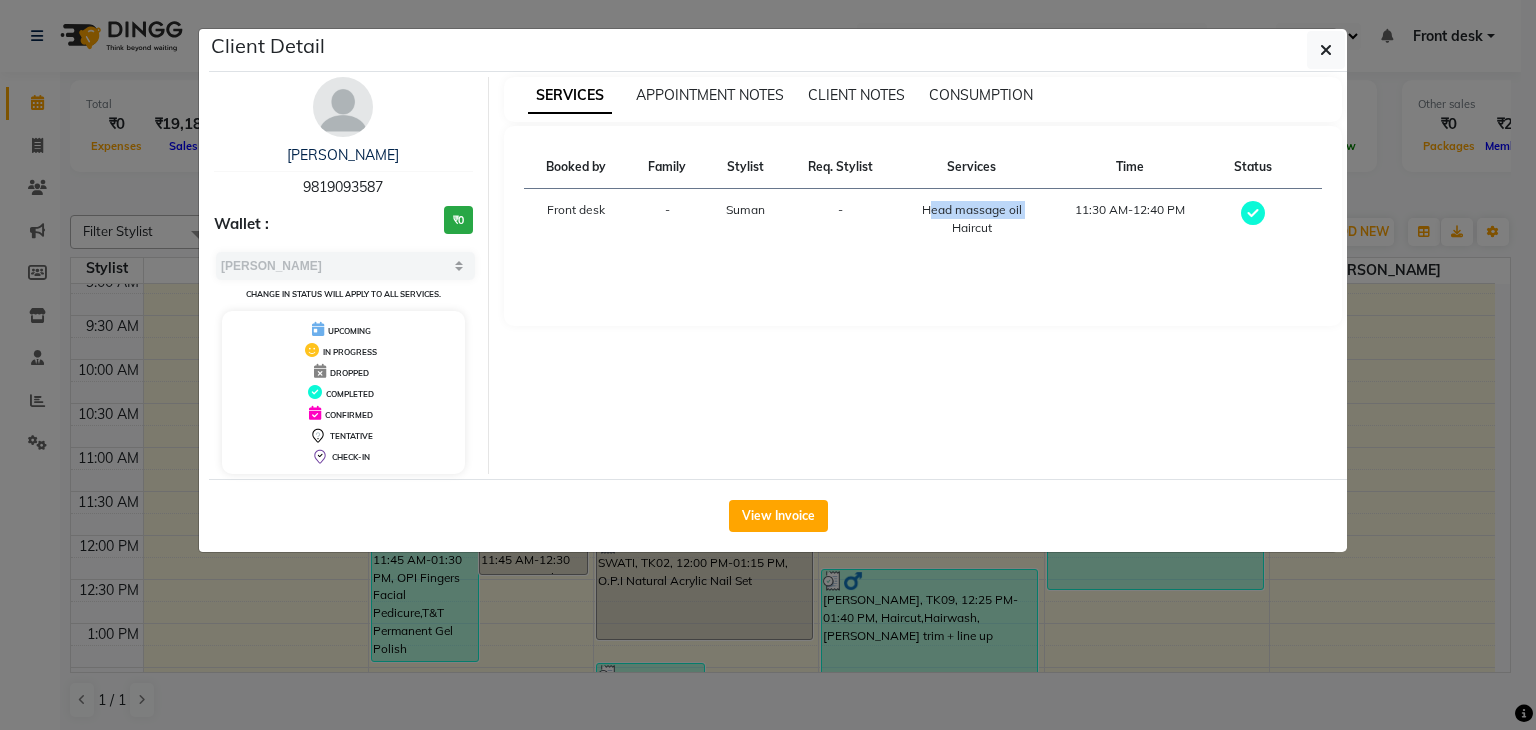 click on "Head massage oil" at bounding box center (971, 210) 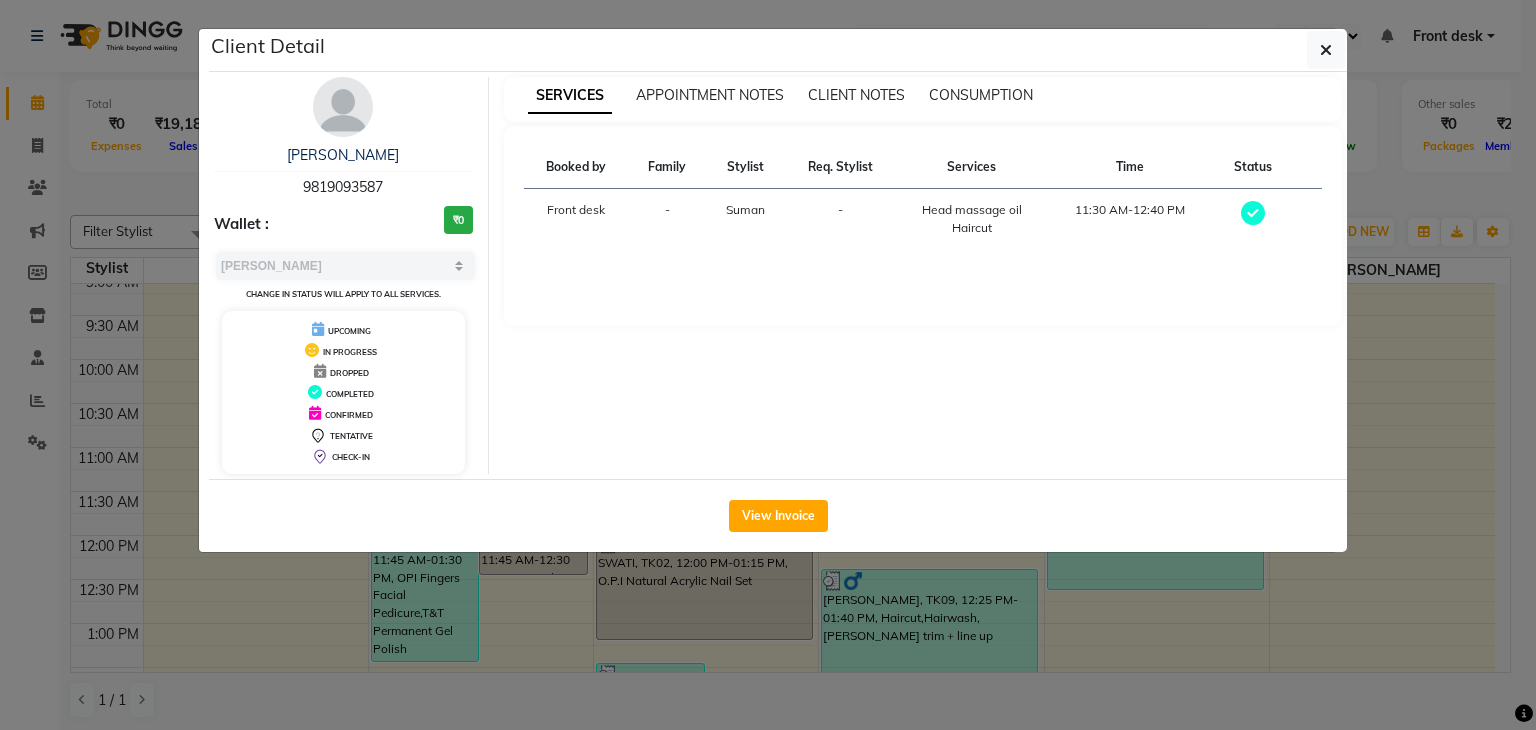 click on "Haircut" at bounding box center [971, 228] 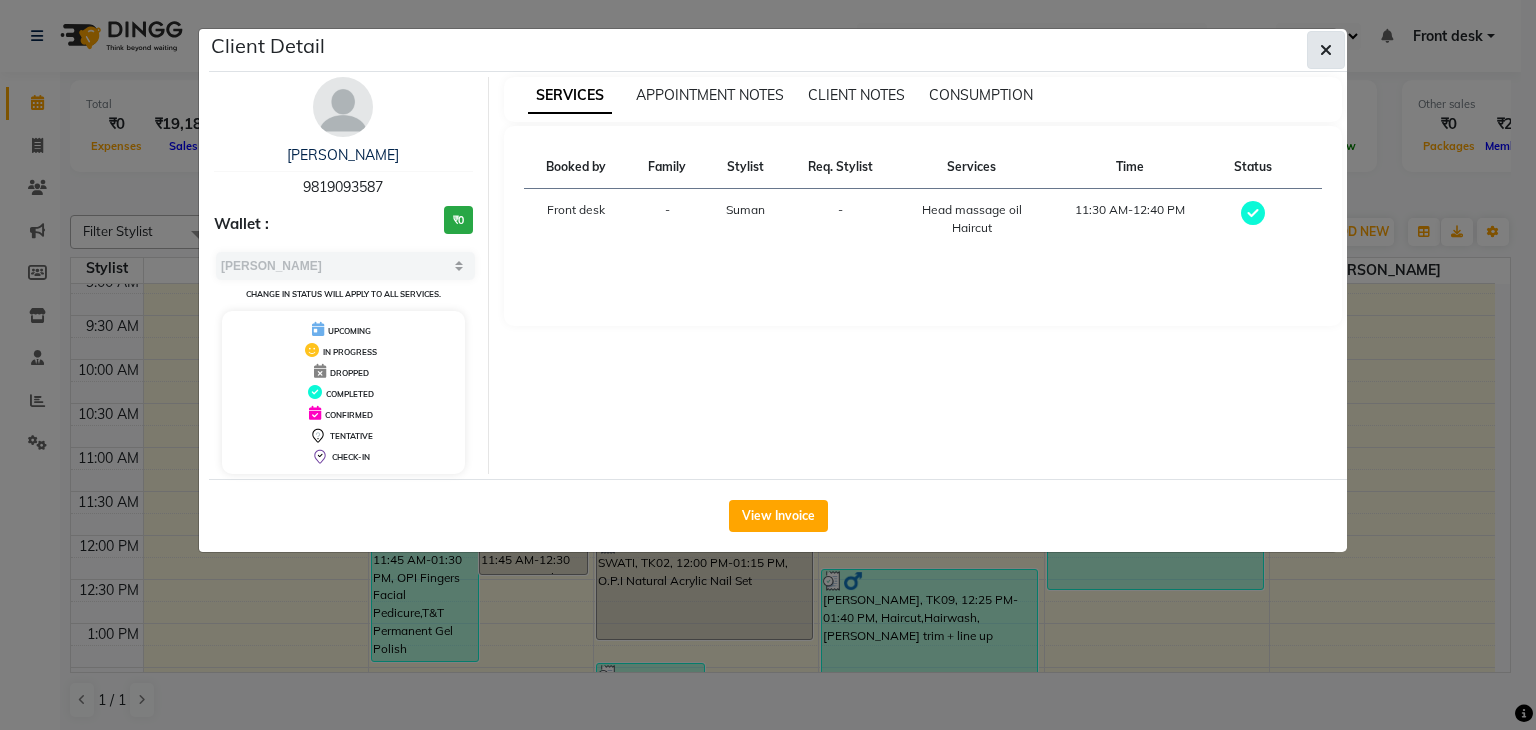 click 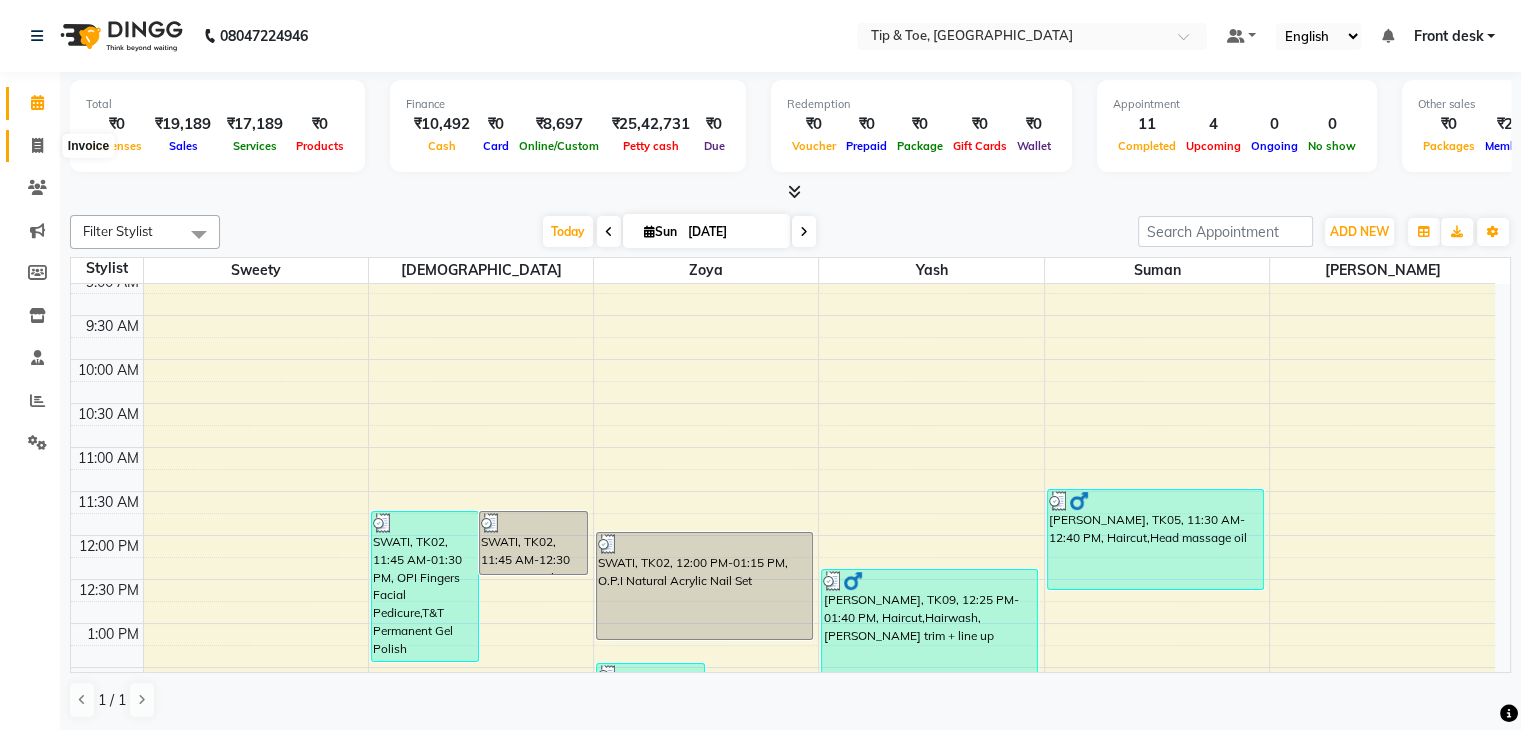 click 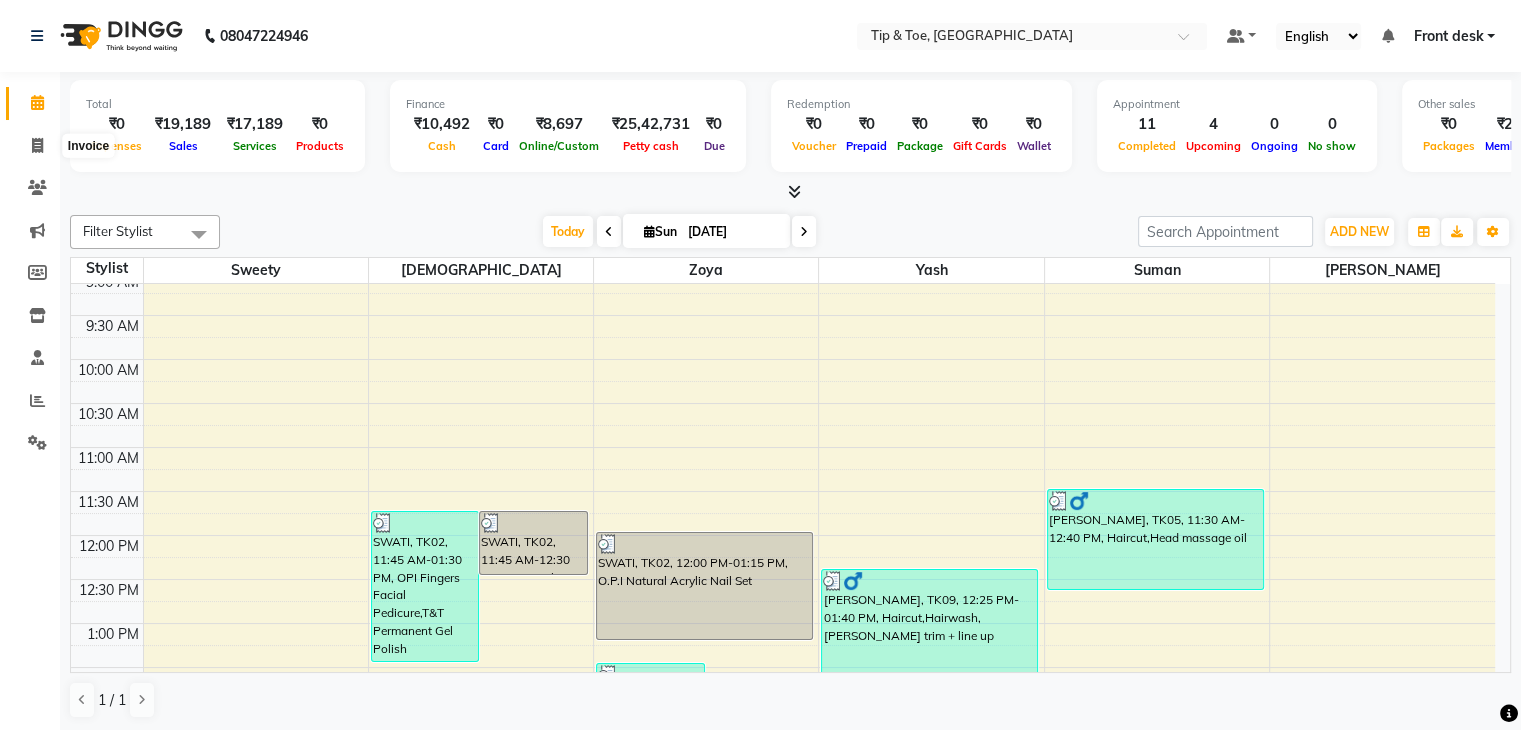 select on "5942" 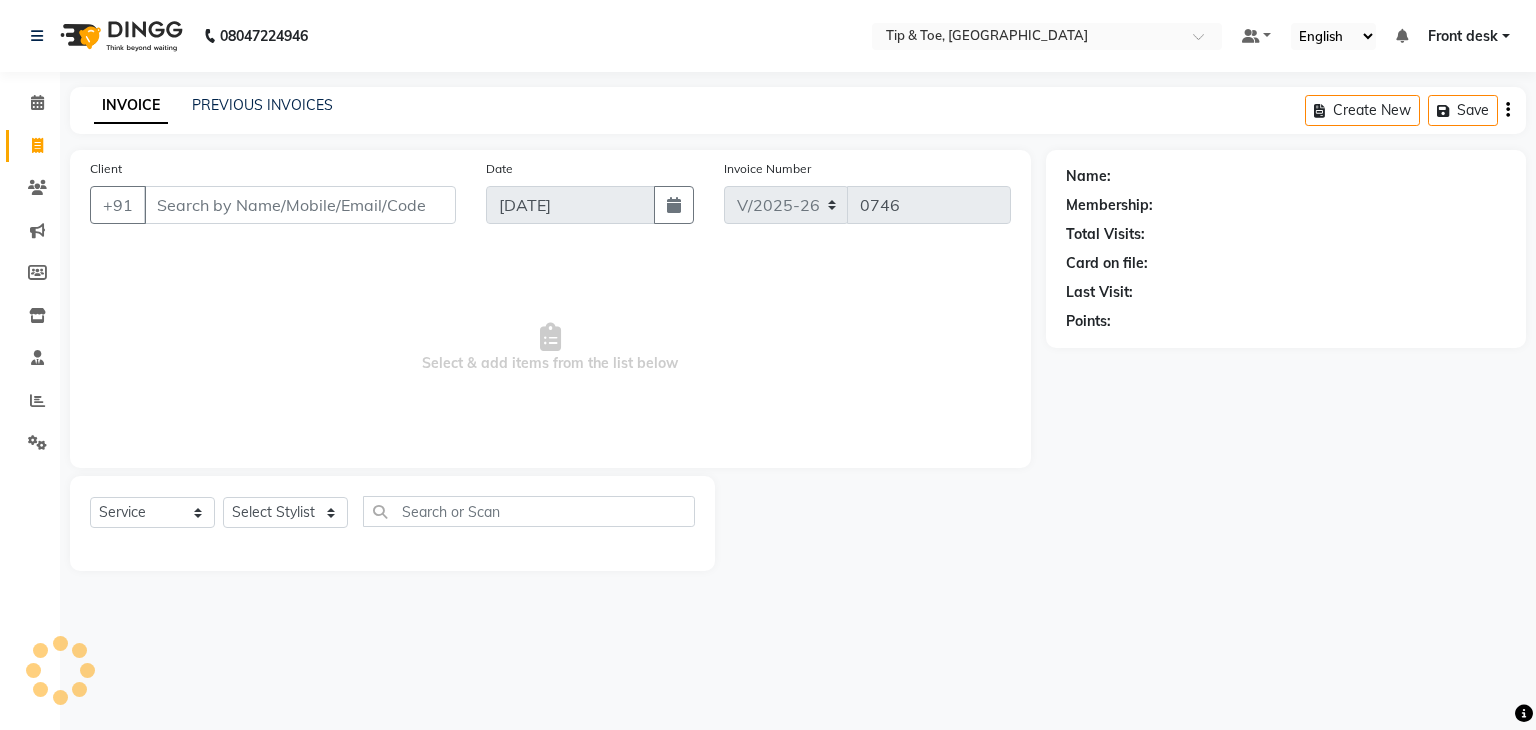 click on "INVOICE PREVIOUS INVOICES Create New   Save" 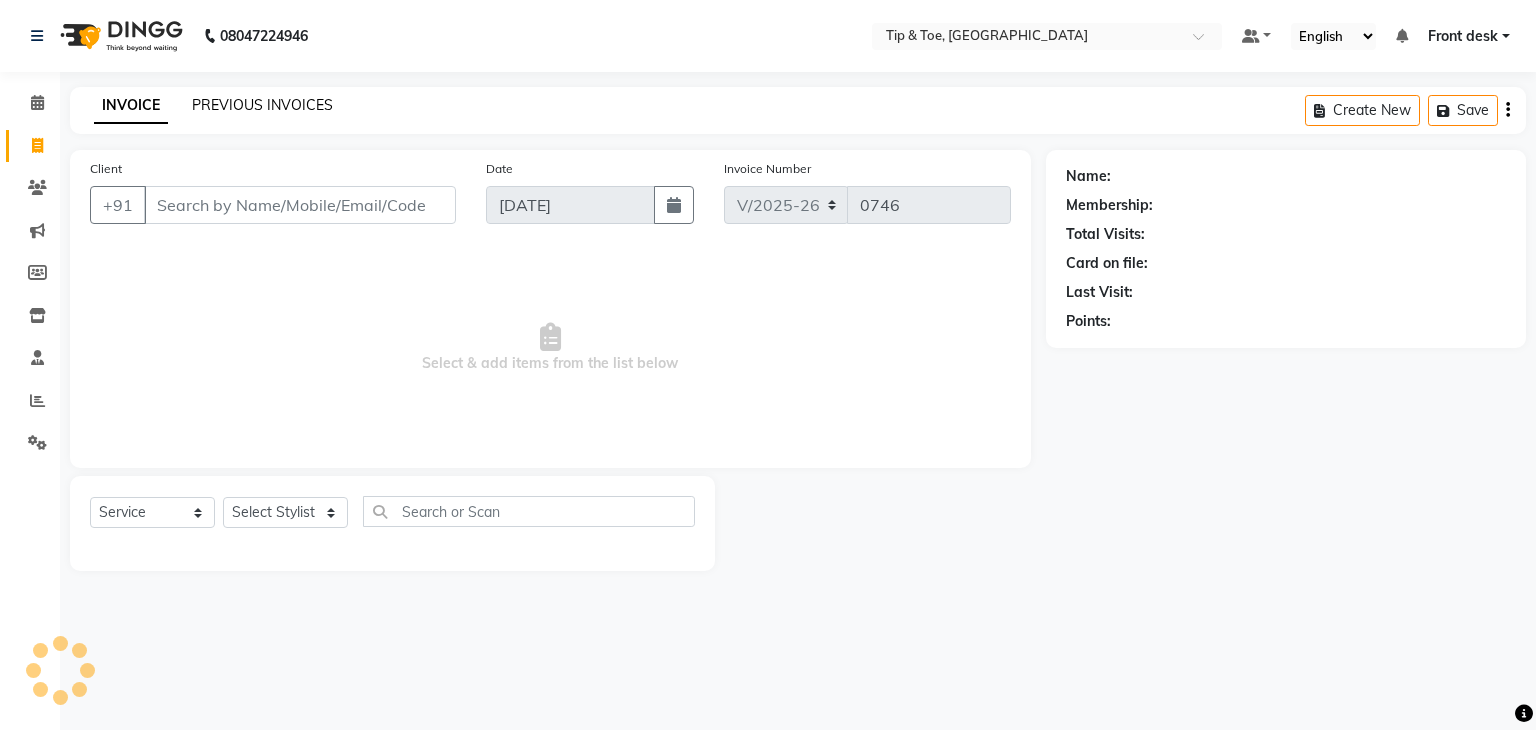 click on "PREVIOUS INVOICES" 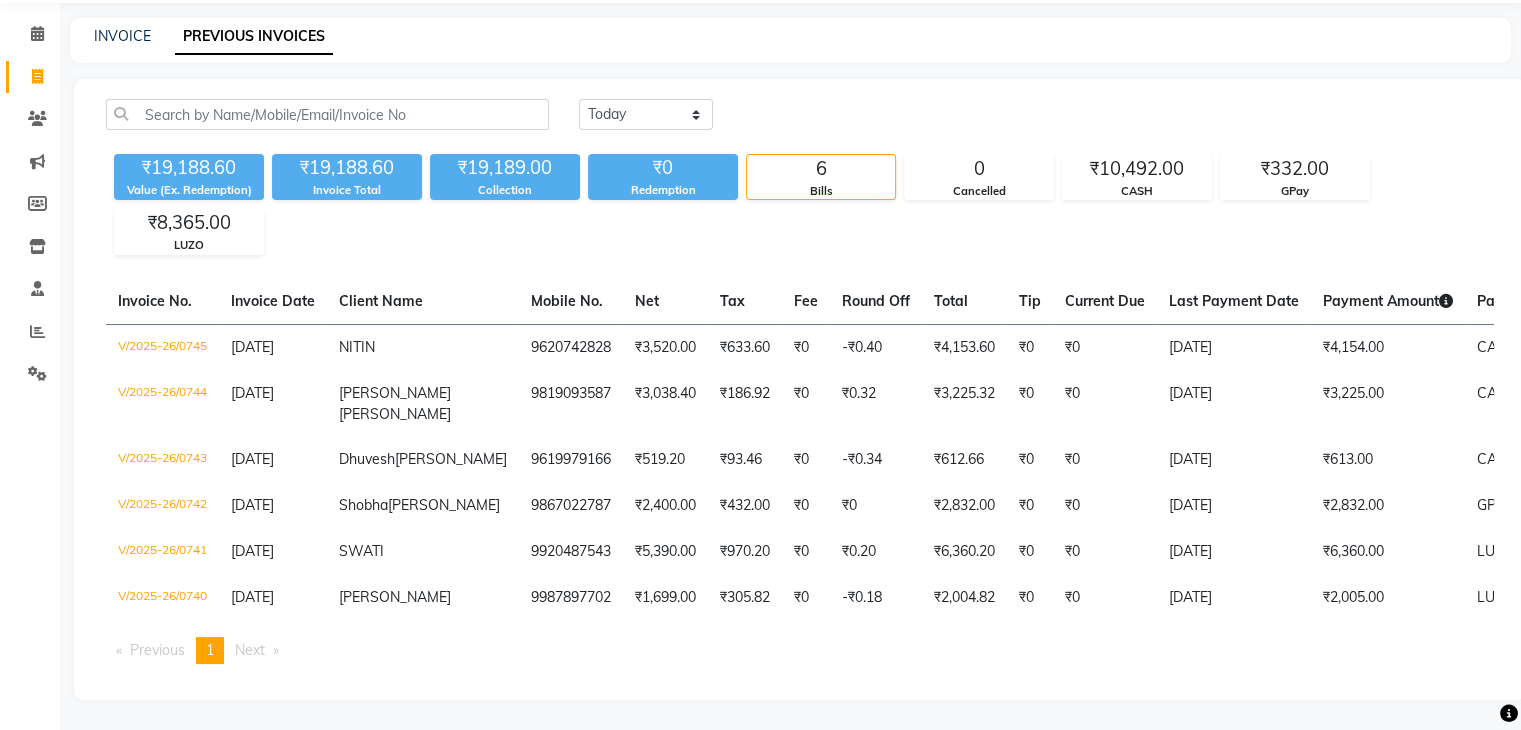 scroll, scrollTop: 0, scrollLeft: 0, axis: both 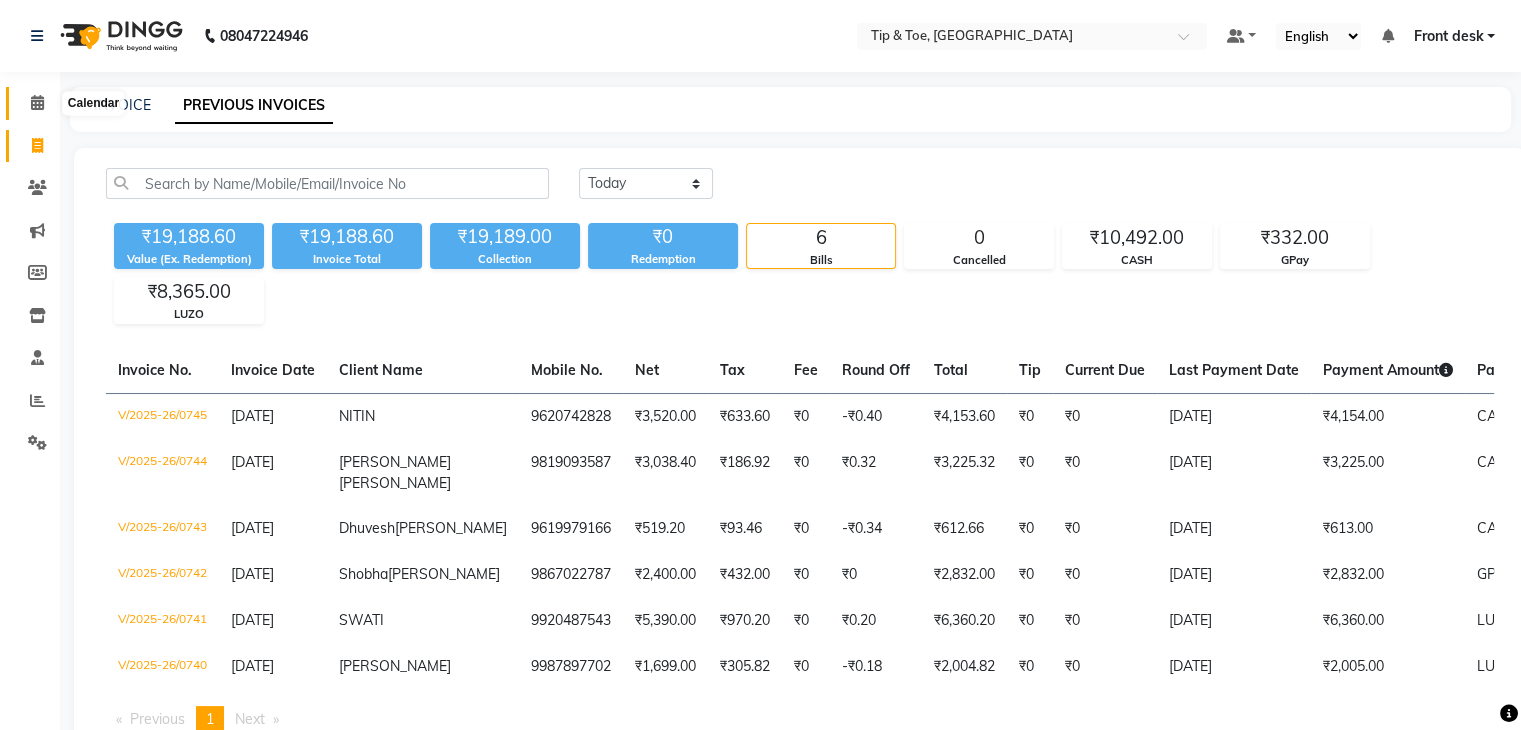 click 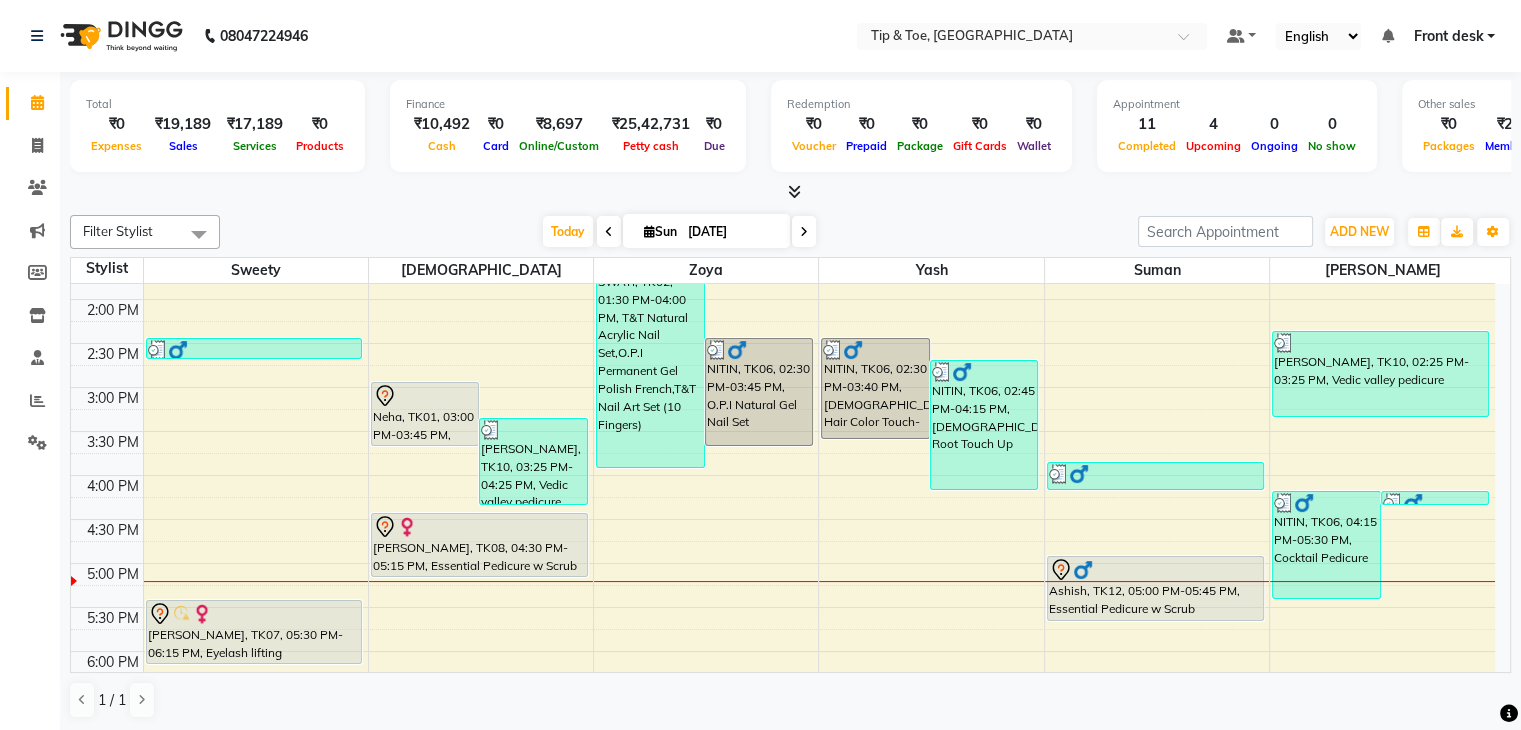 scroll, scrollTop: 500, scrollLeft: 0, axis: vertical 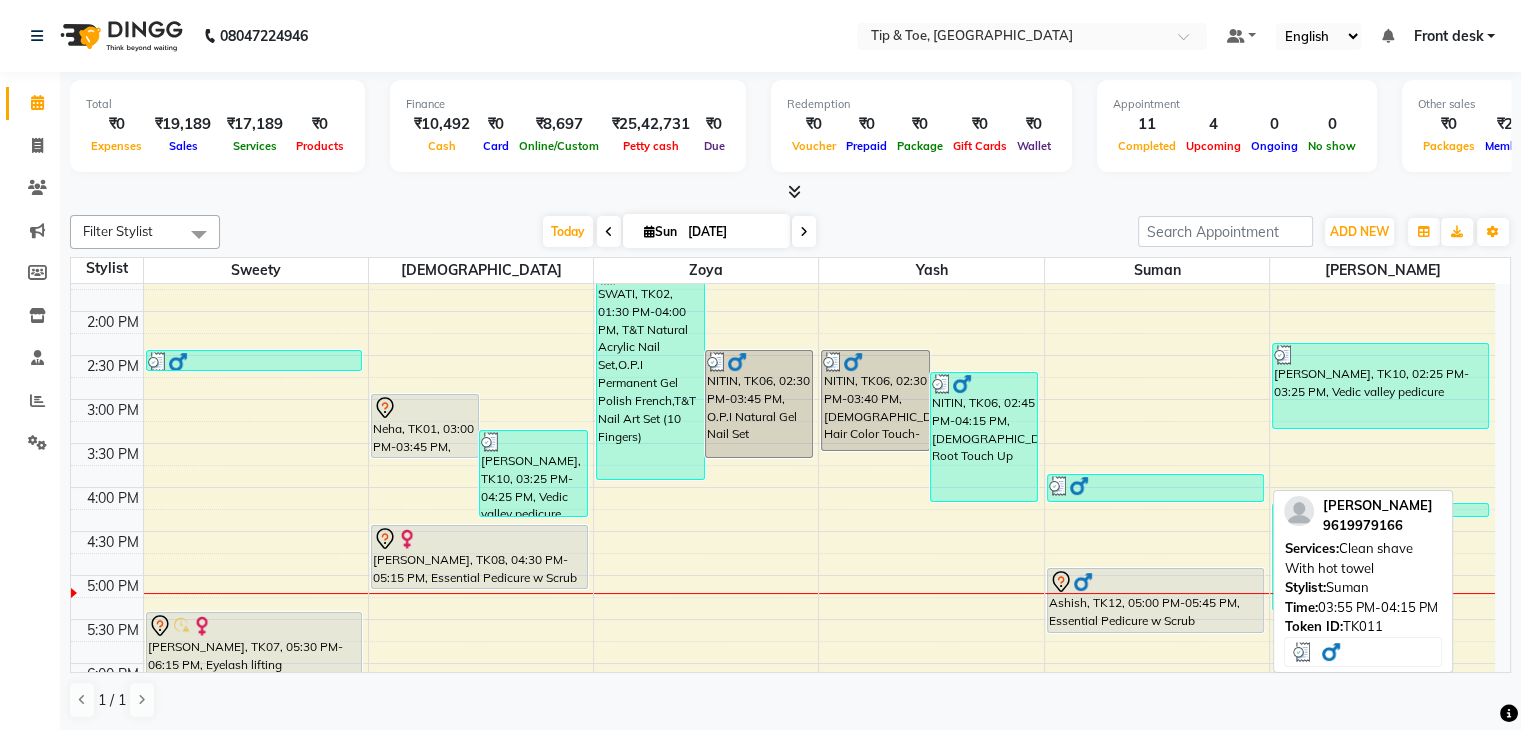 click at bounding box center (1155, 486) 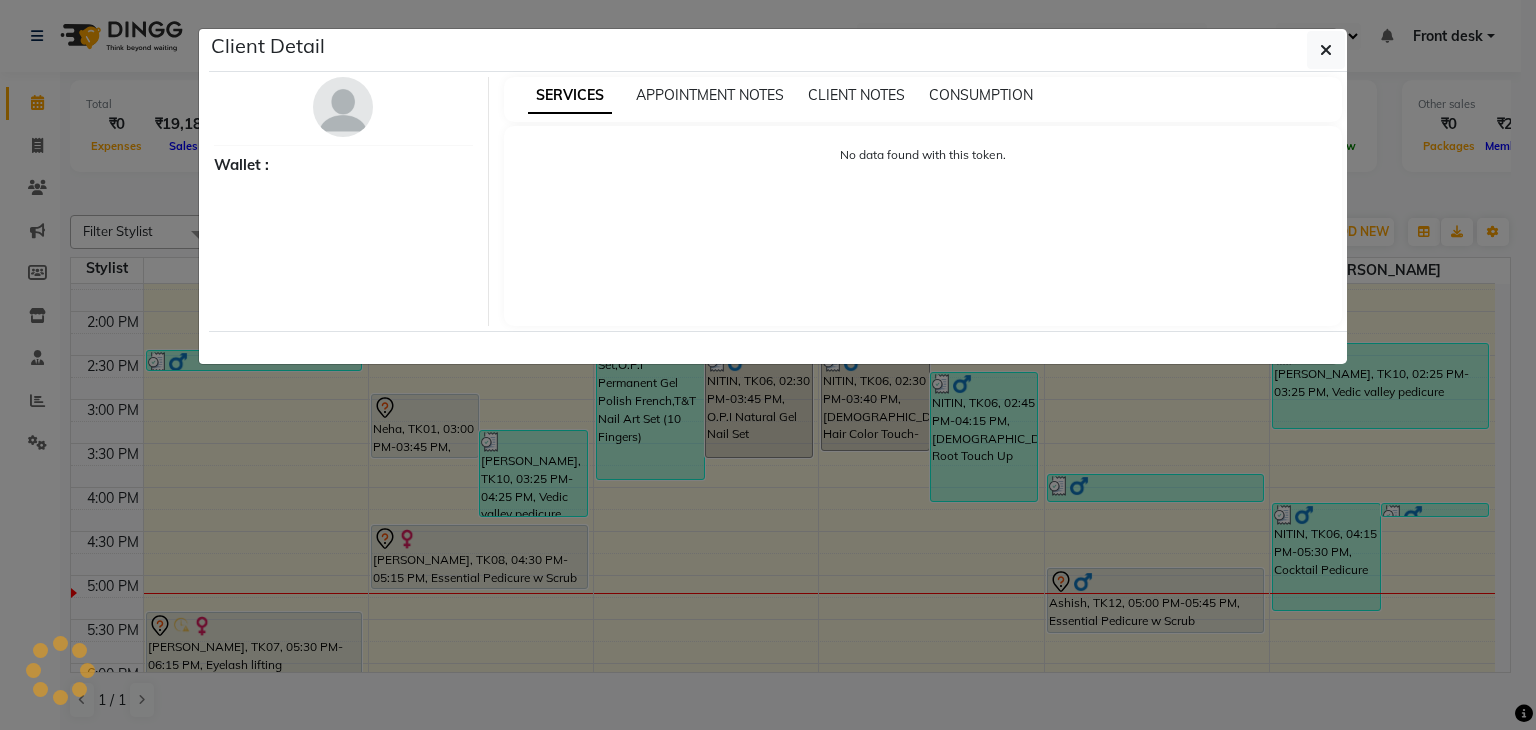 select on "3" 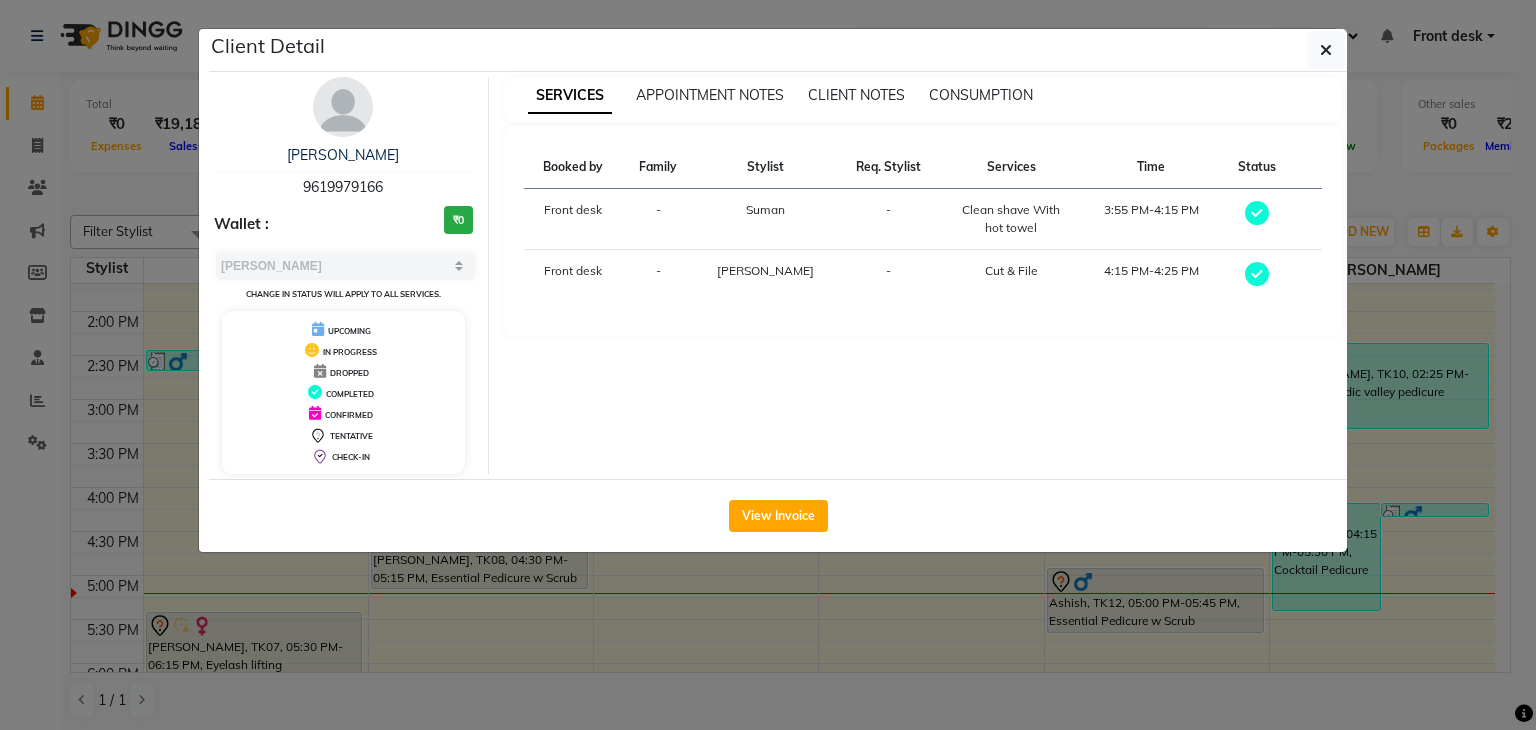 click on "Clean shave With hot towel" at bounding box center (1011, 219) 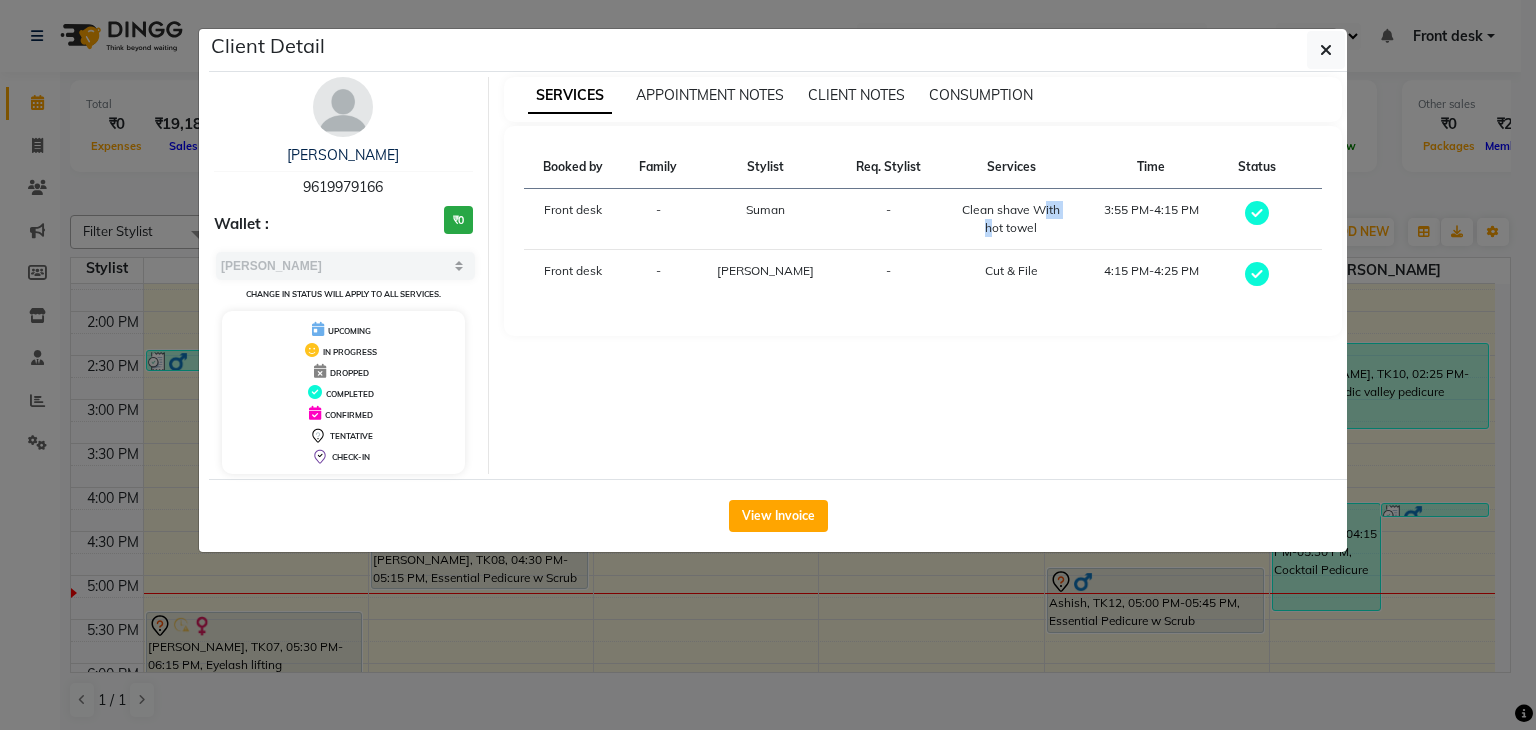 click on "Clean shave With hot towel" at bounding box center [1011, 219] 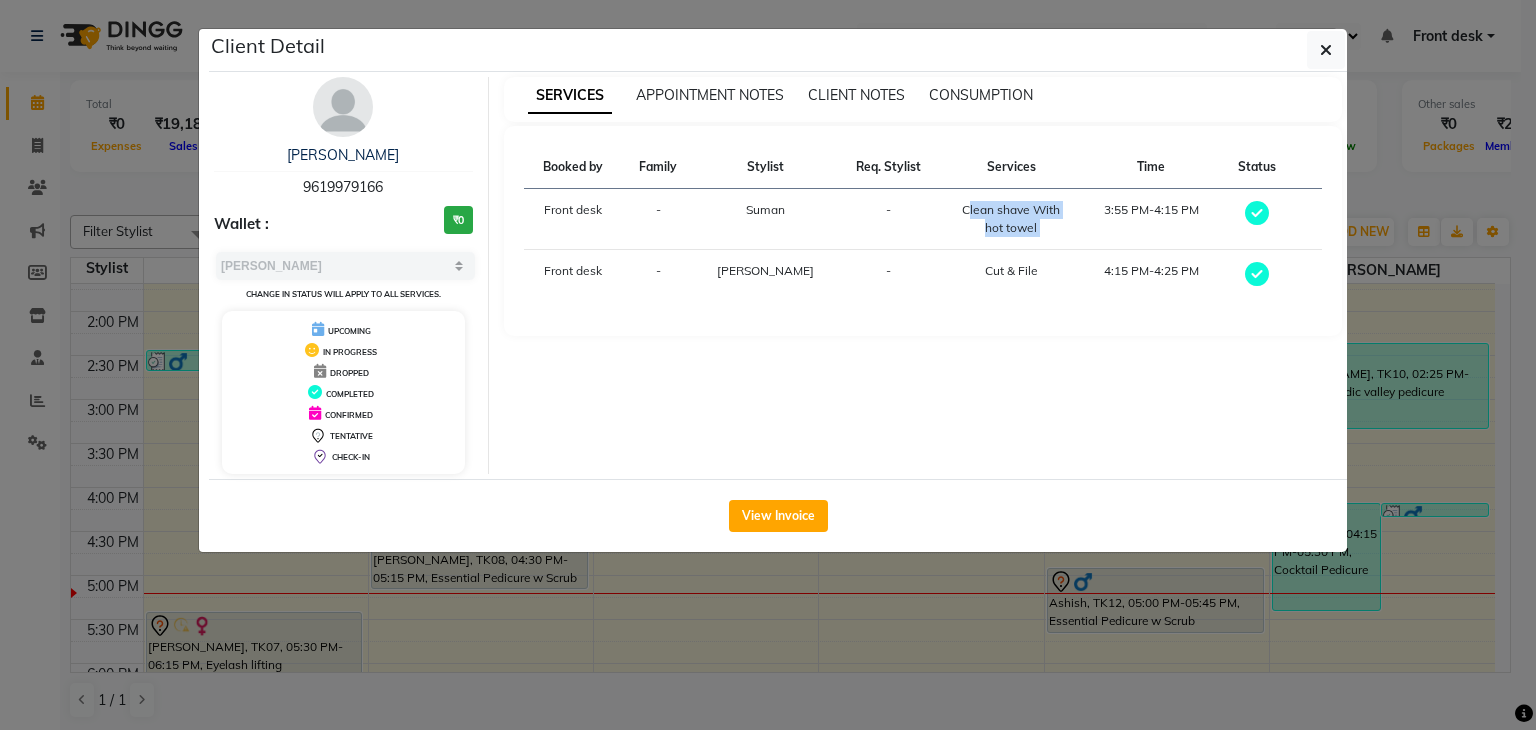 click on "Clean shave With hot towel" at bounding box center (1011, 219) 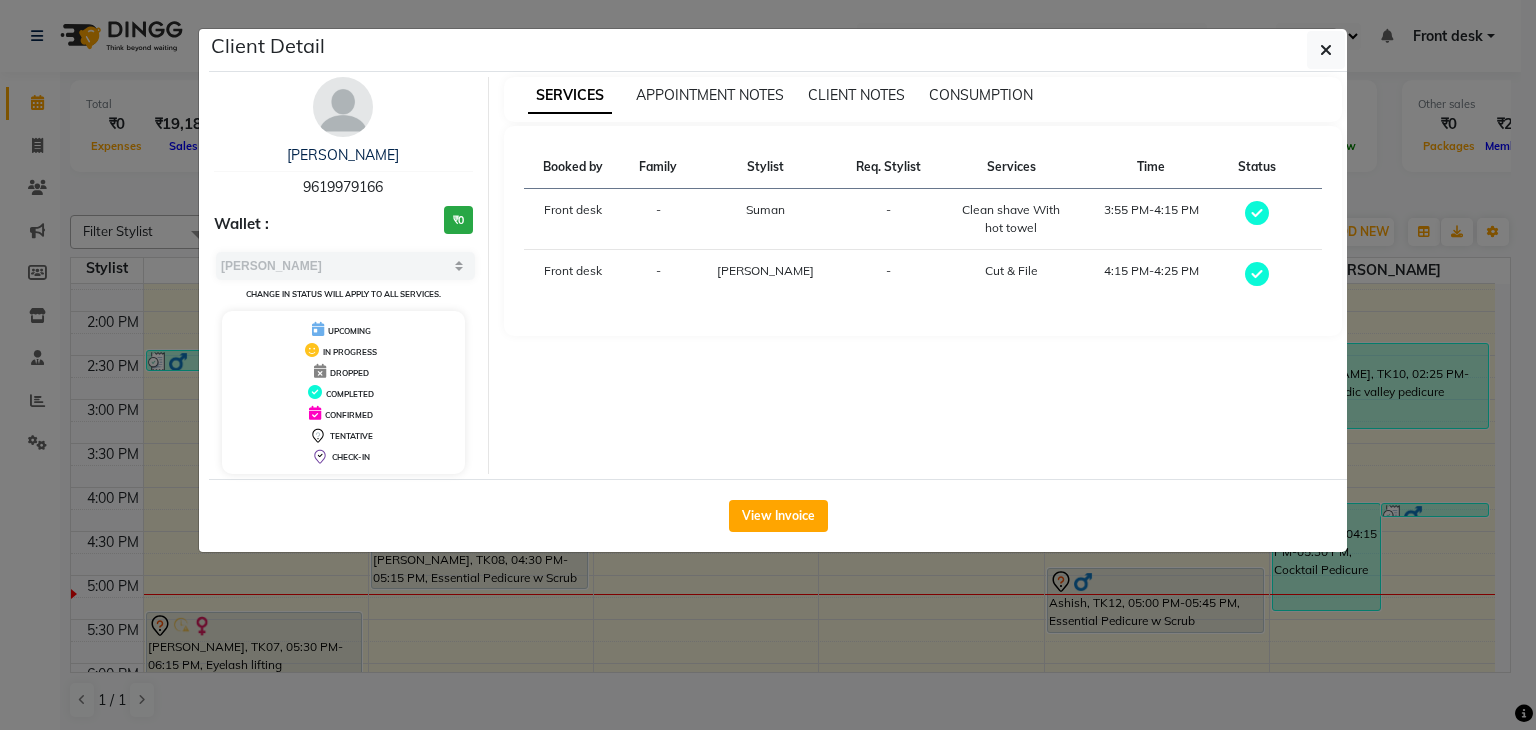 click on "Cut & File" at bounding box center [1011, 271] 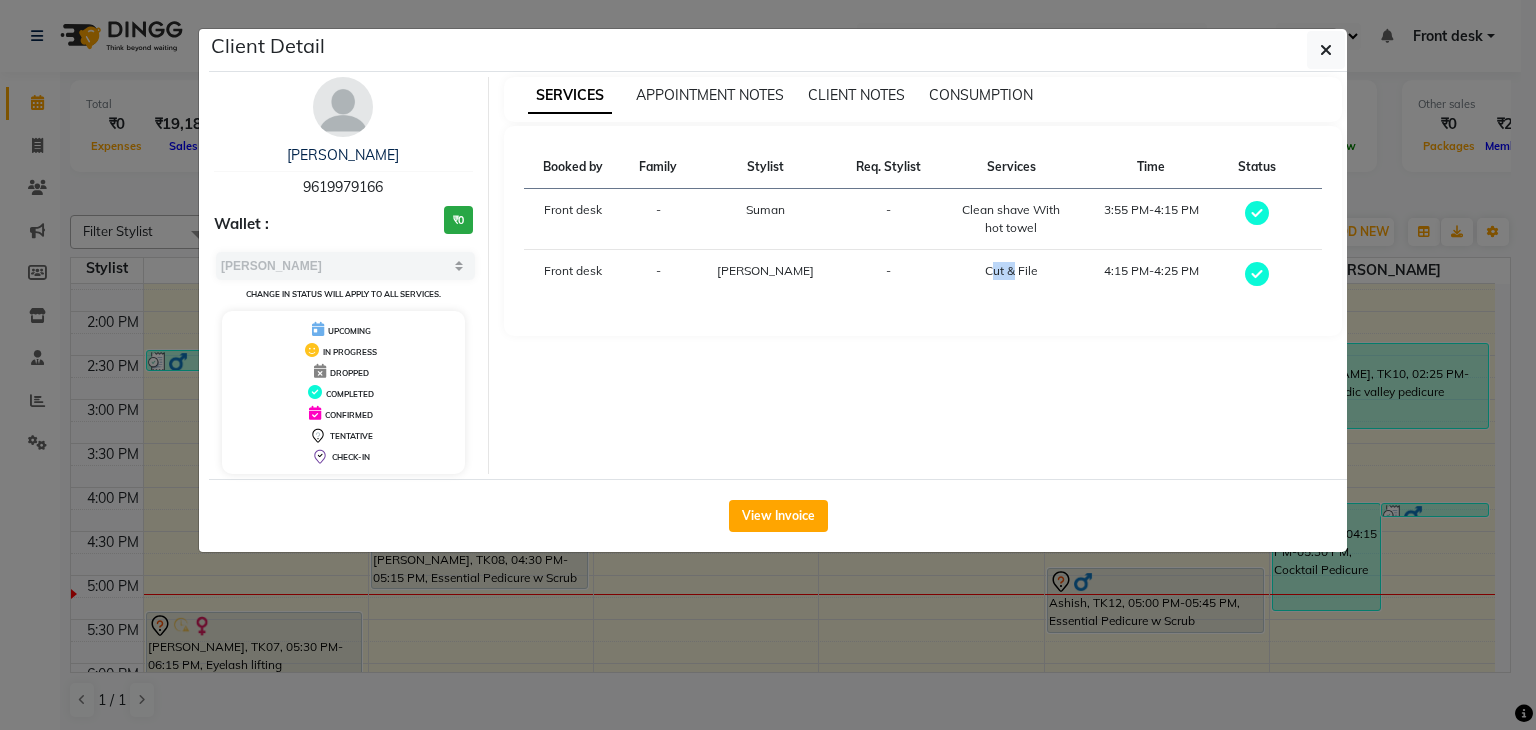 click on "Cut & File" at bounding box center (1011, 271) 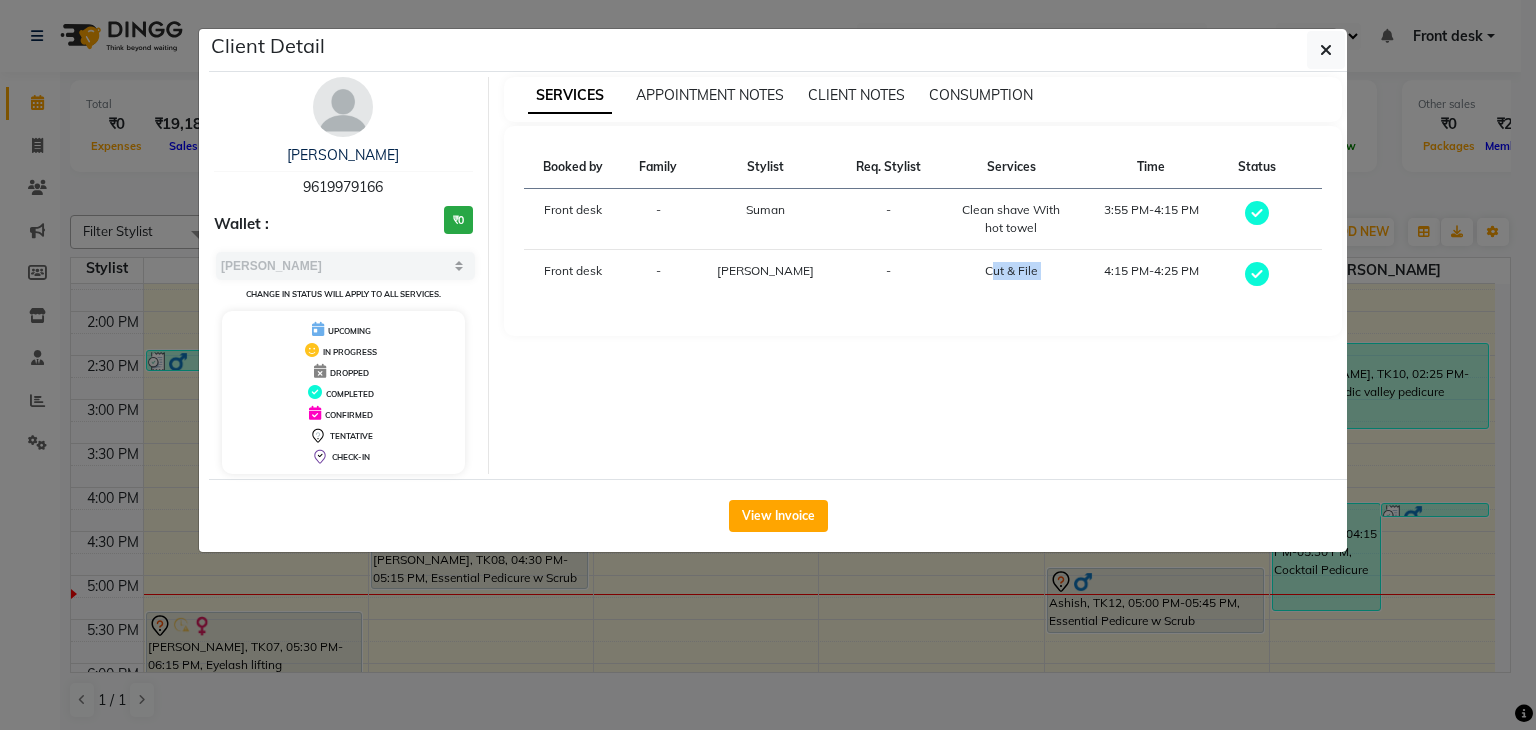 click on "Cut & File" at bounding box center (1011, 271) 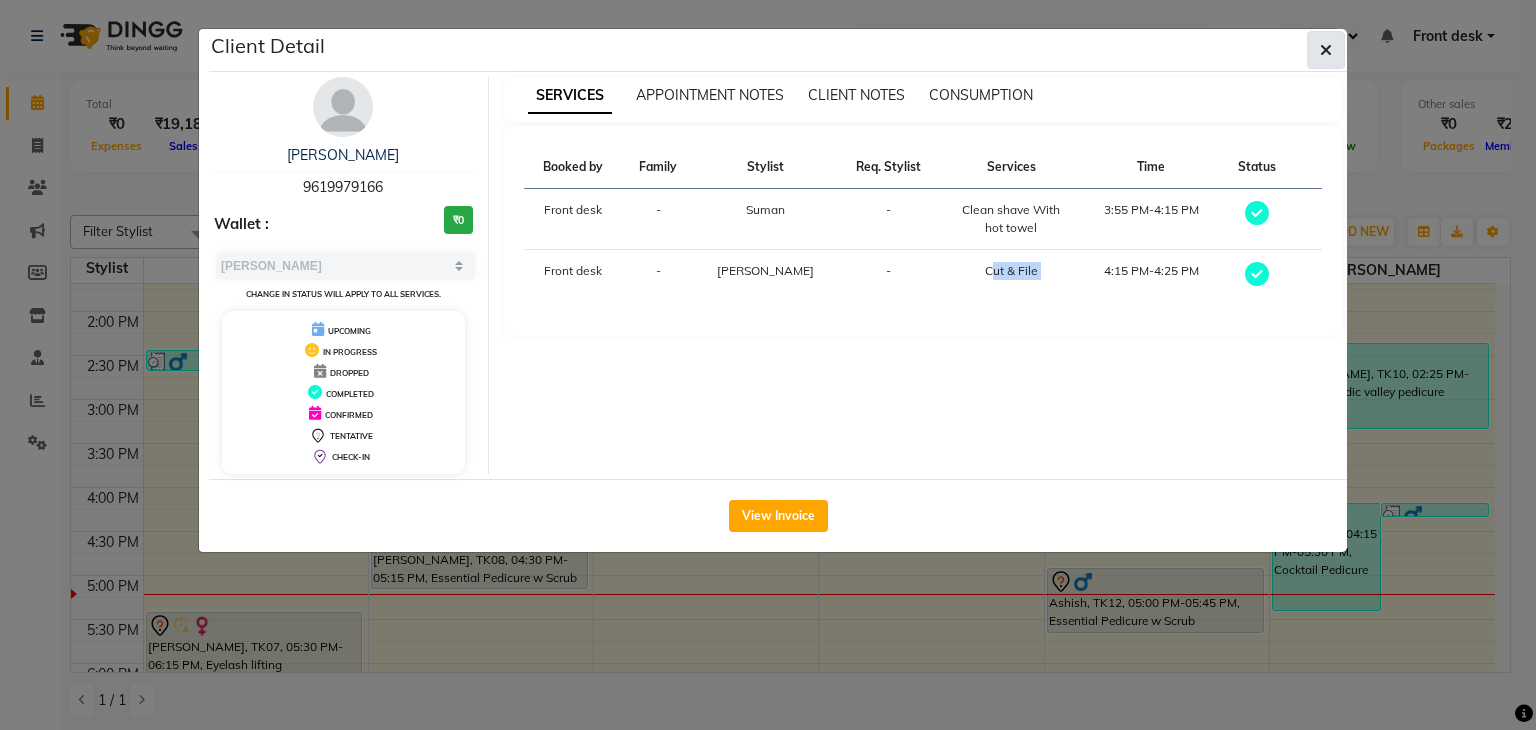 click 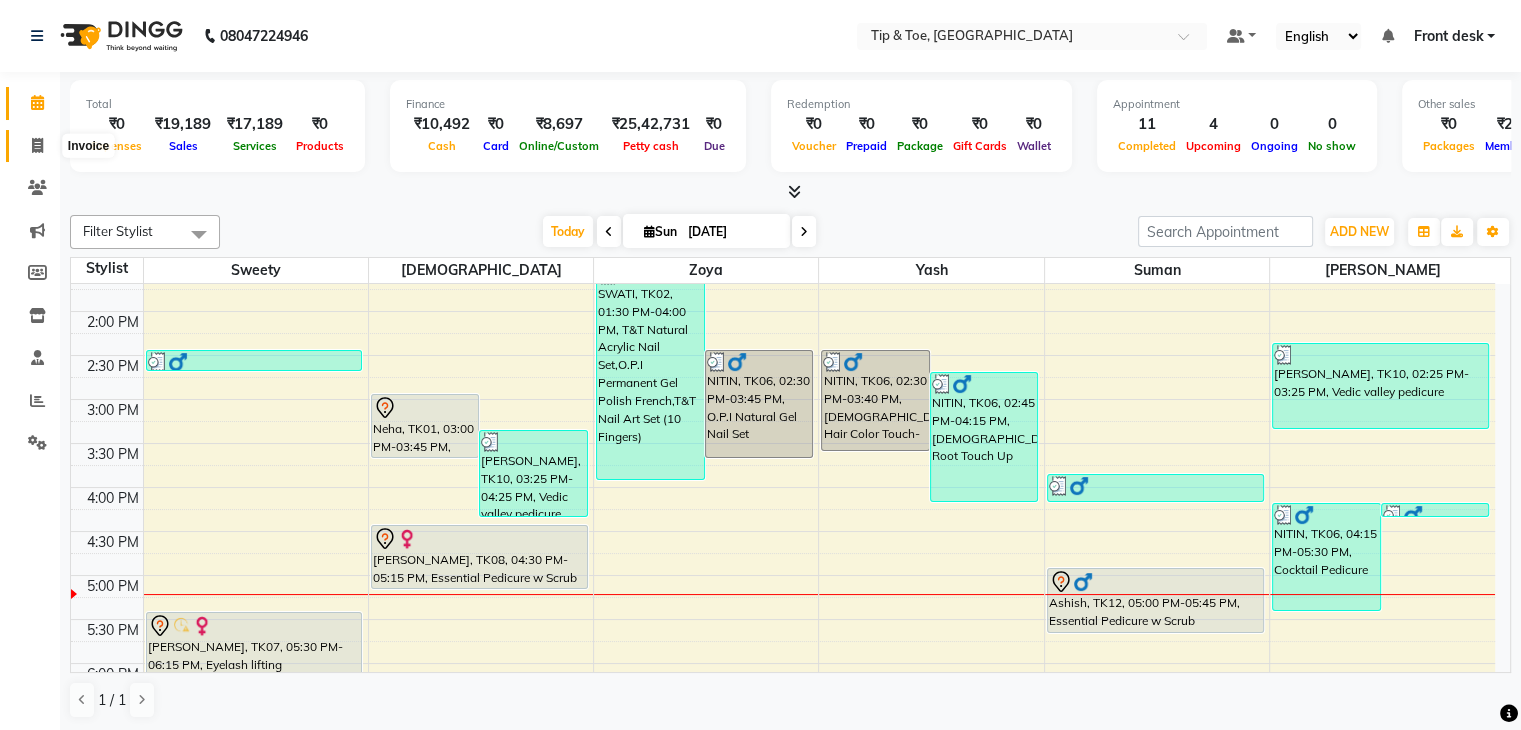 click 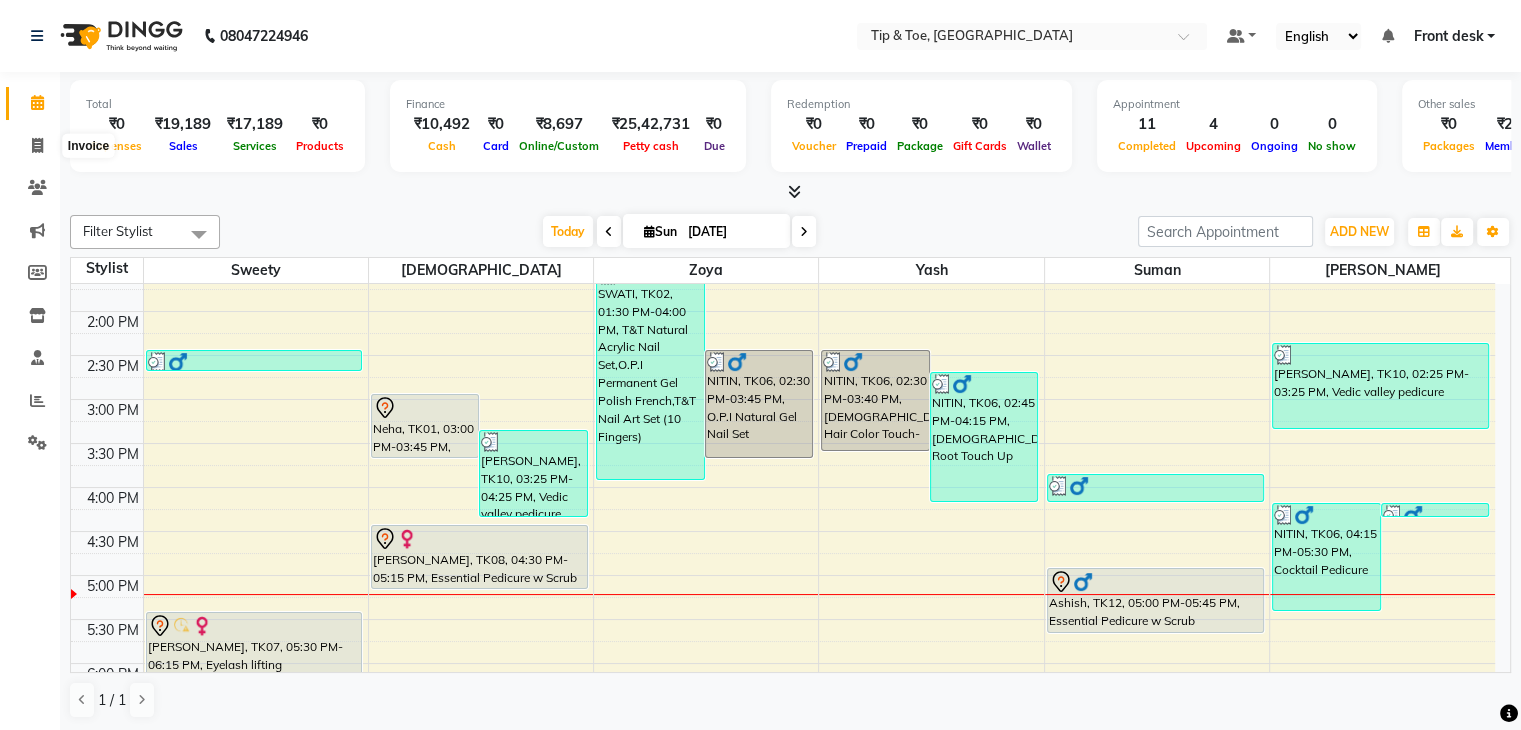 select on "service" 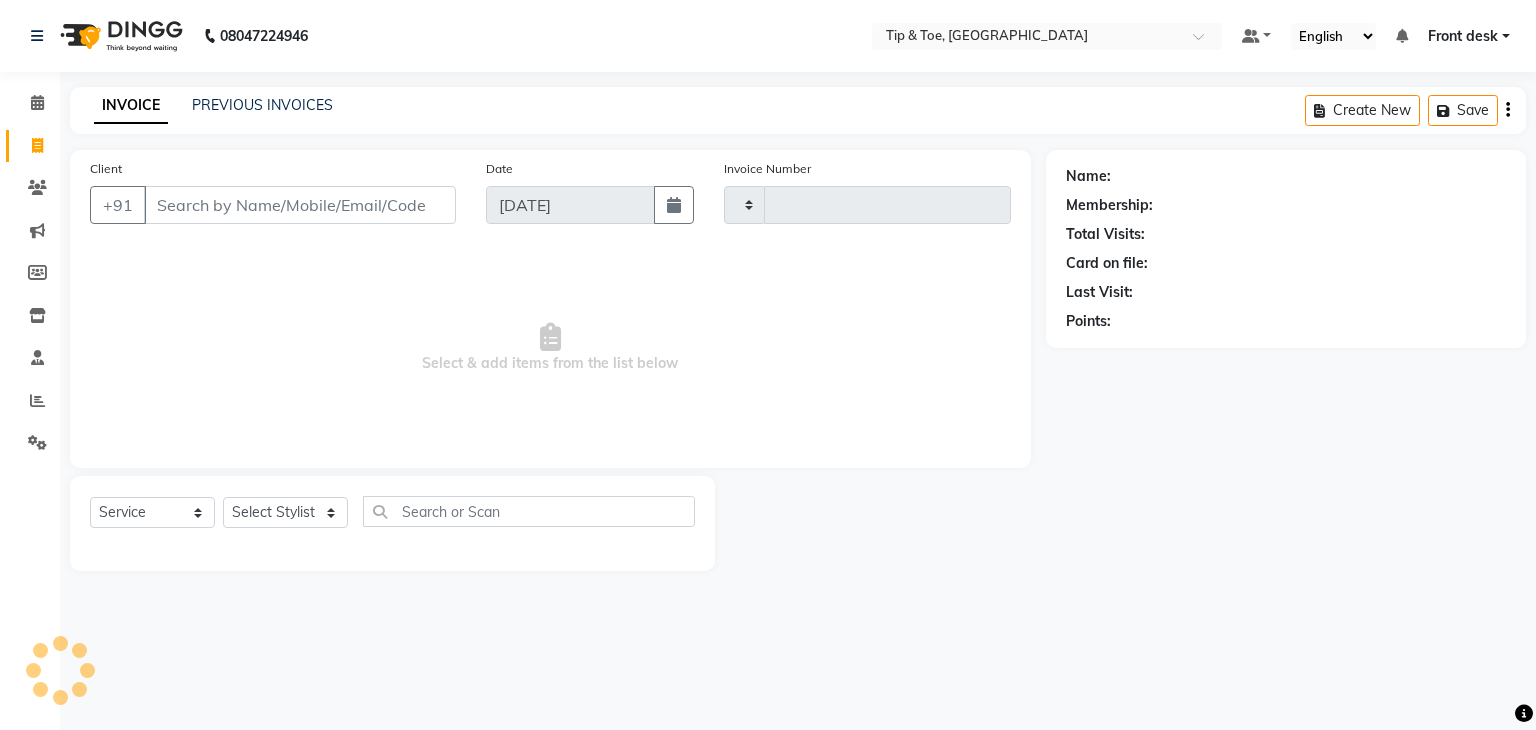 type on "0746" 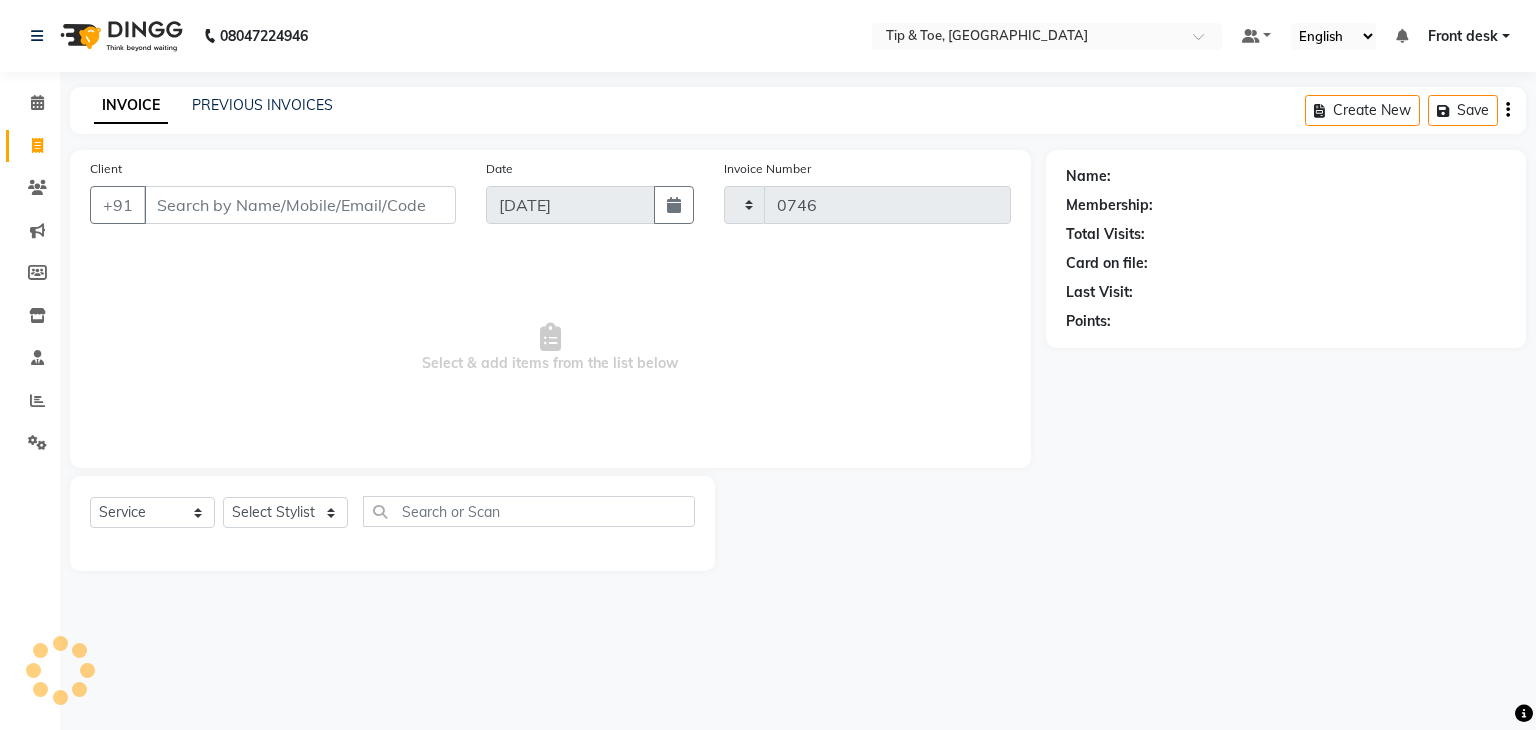 select on "5942" 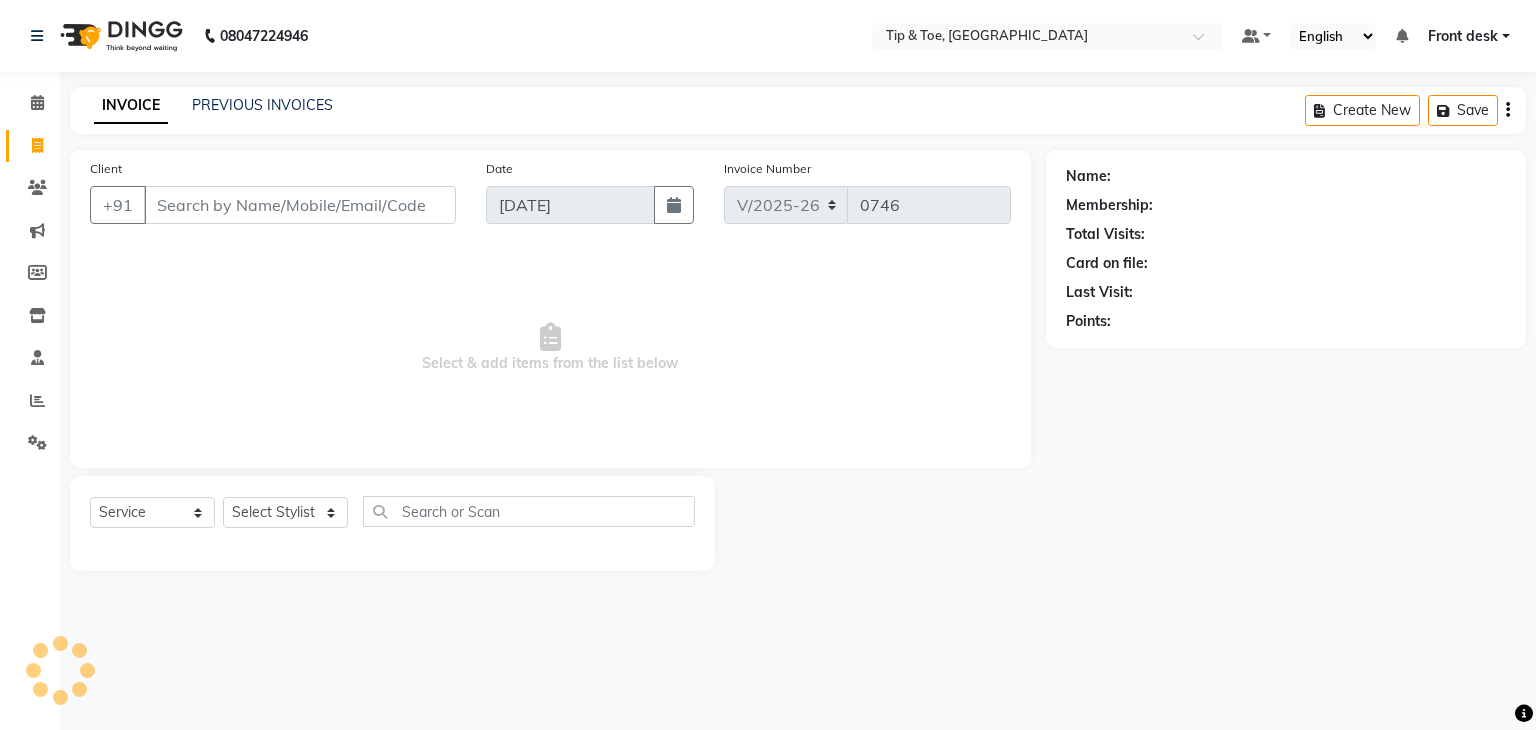click on "PREVIOUS INVOICES" 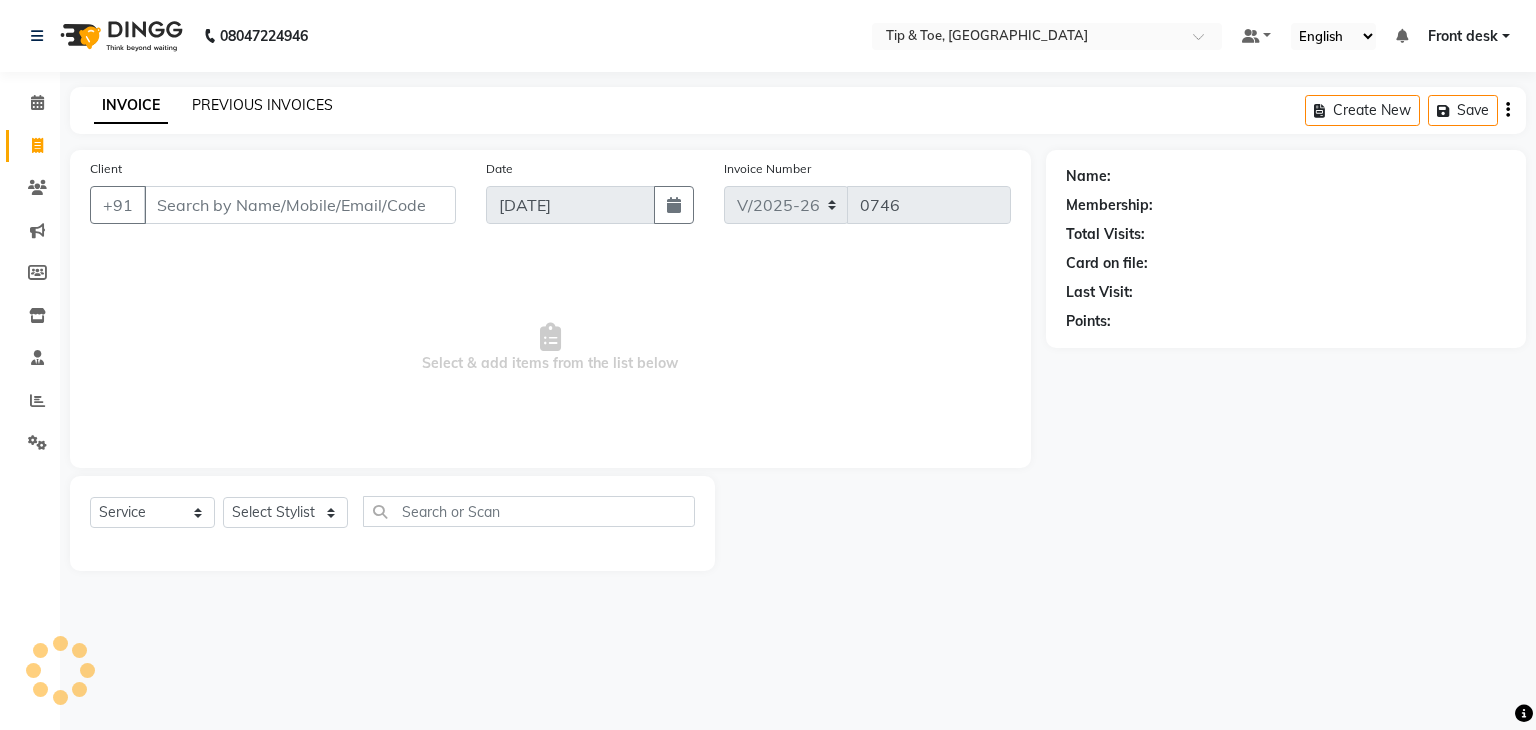 click on "PREVIOUS INVOICES" 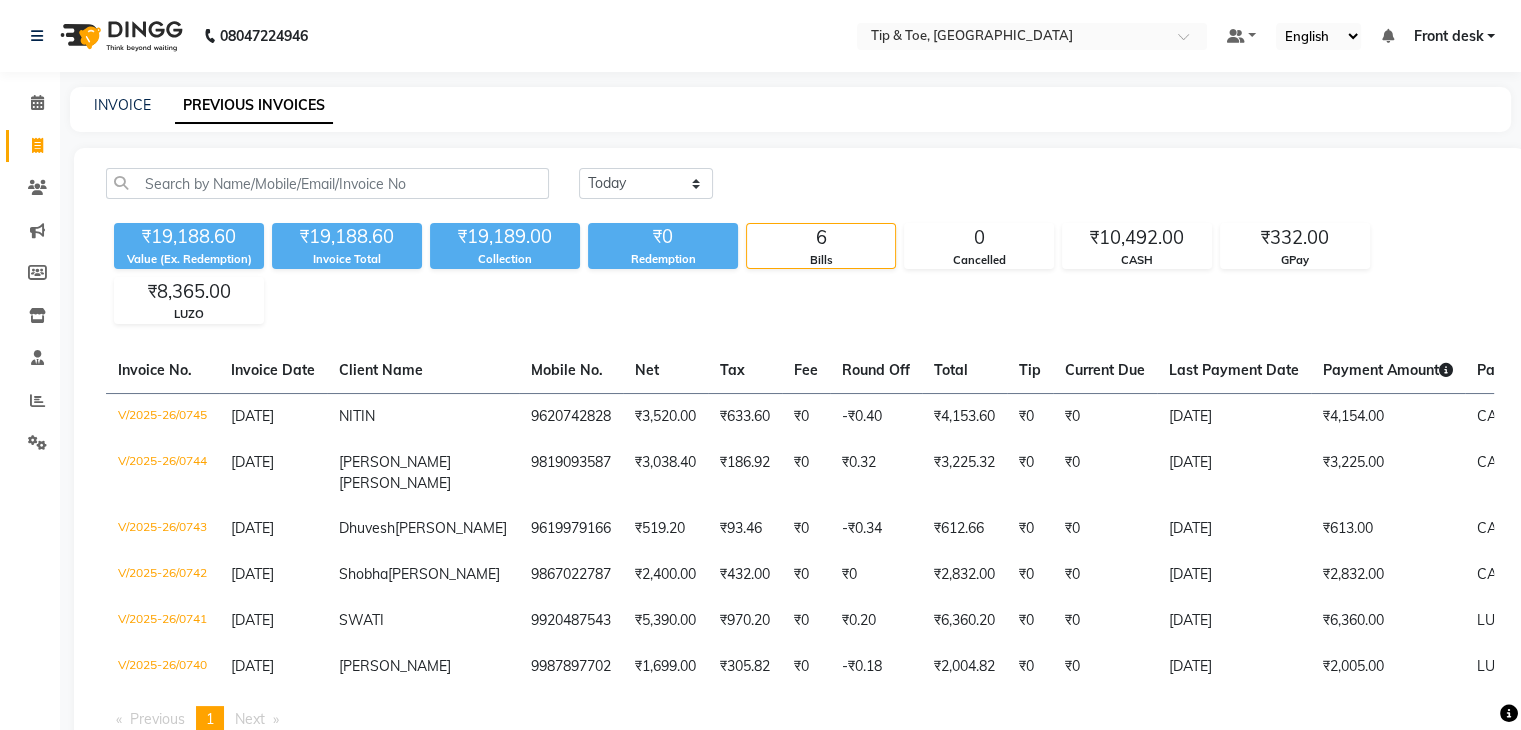 scroll, scrollTop: 0, scrollLeft: 0, axis: both 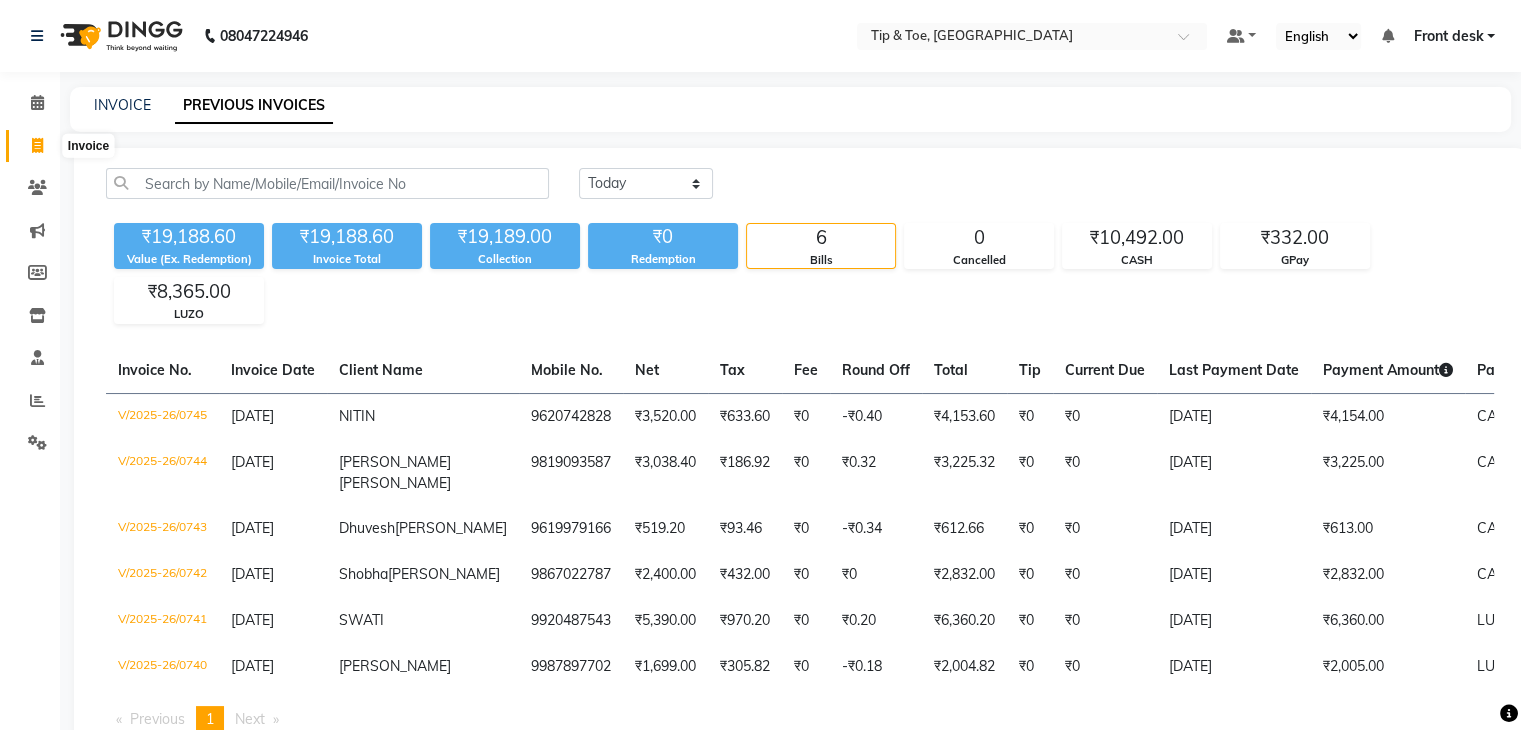click 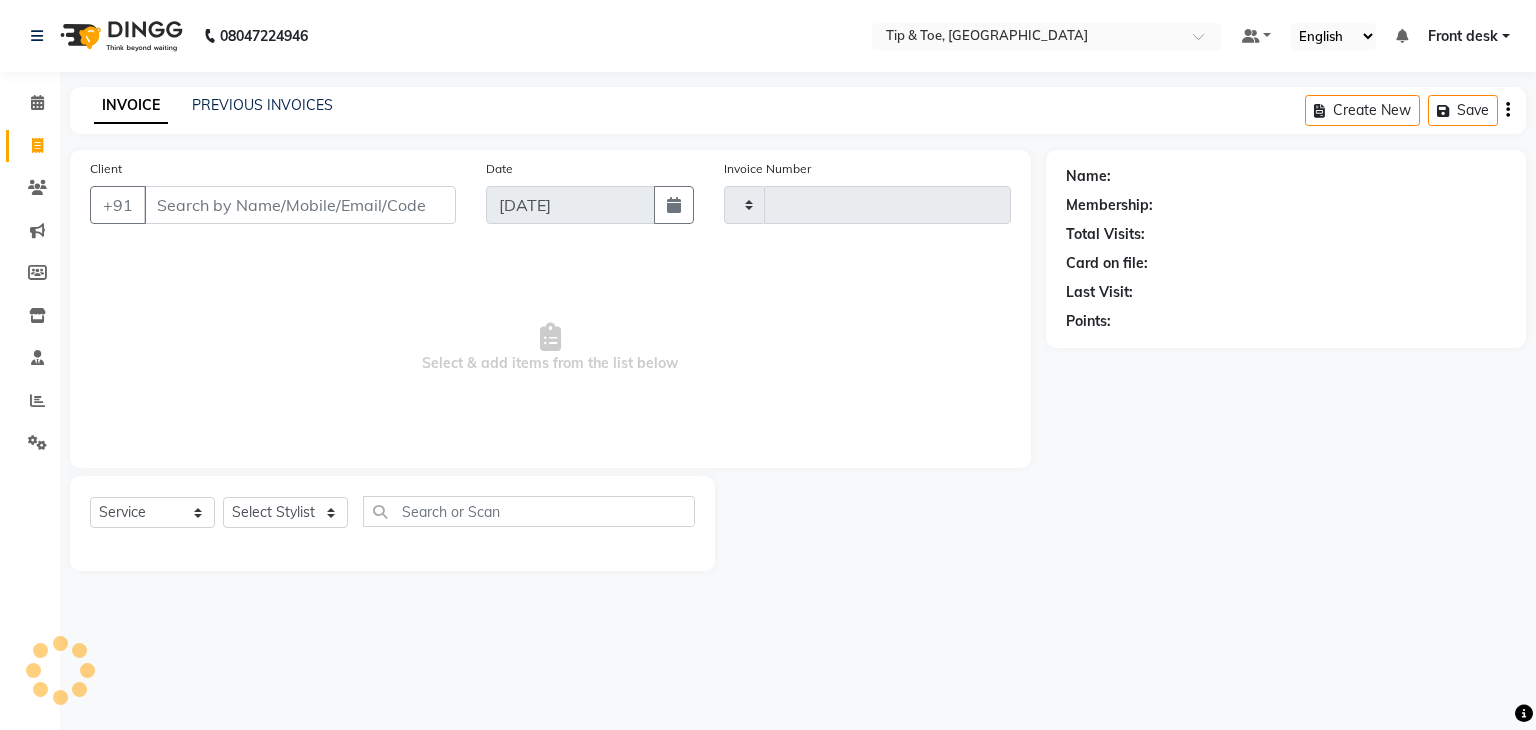 type on "0746" 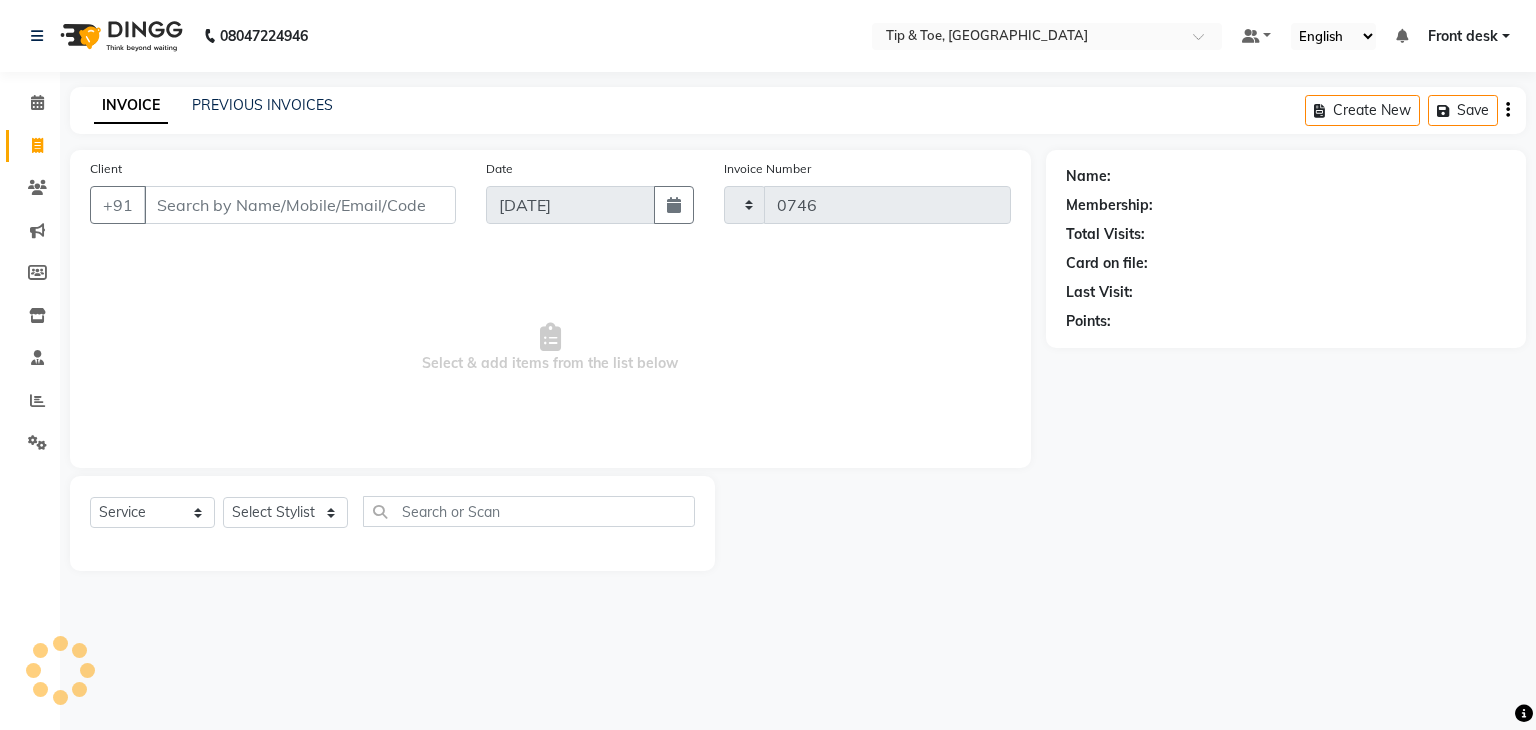 select on "5942" 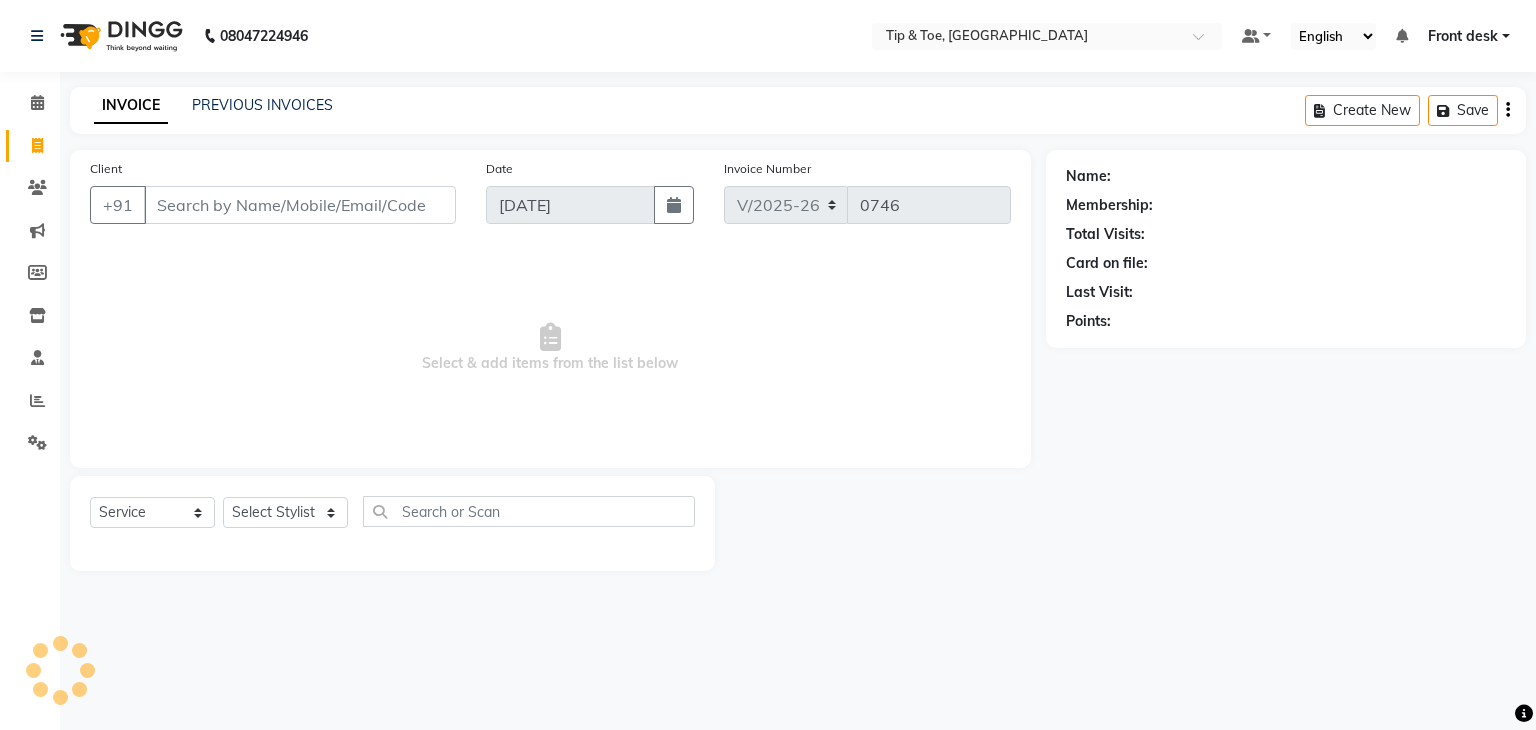 click on "Client" at bounding box center [300, 205] 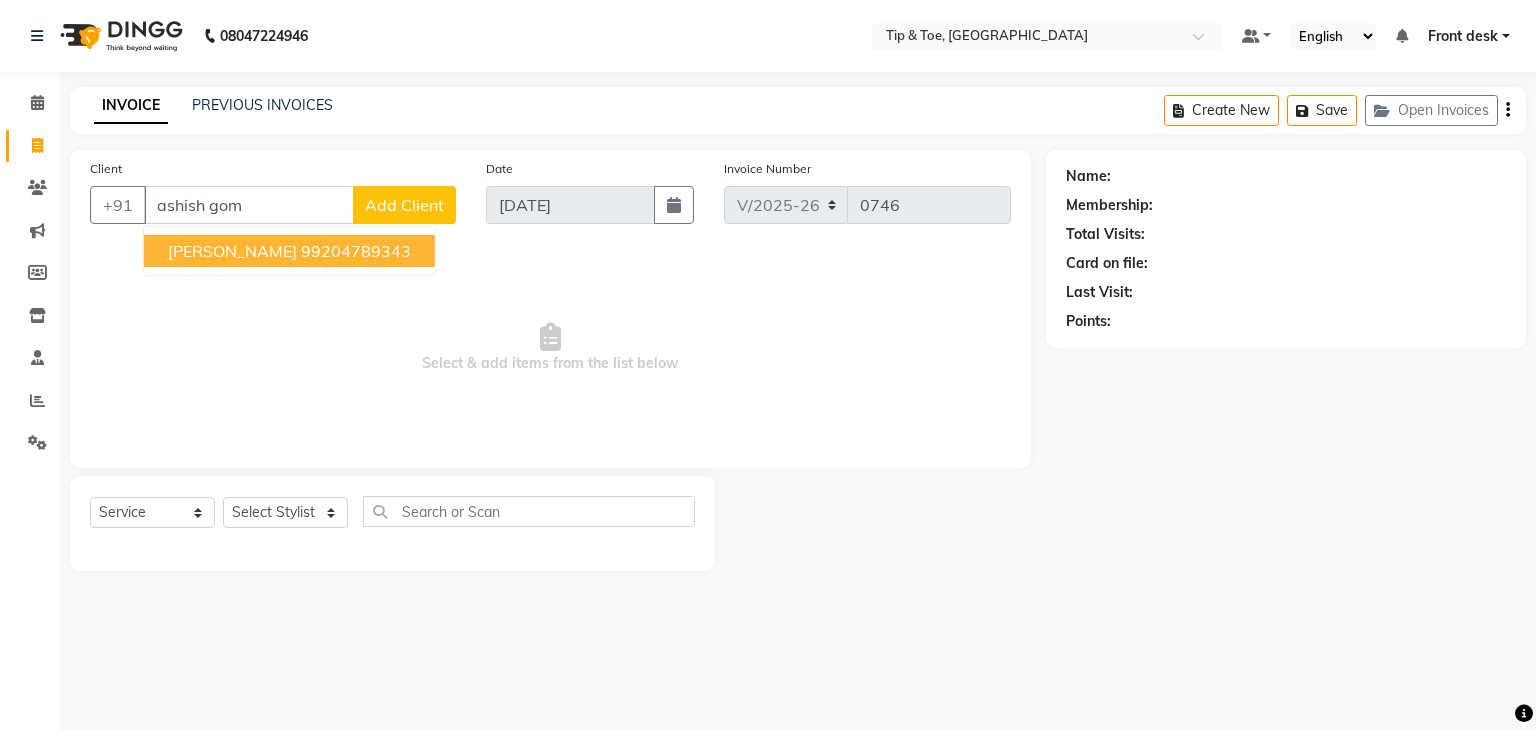 click on "99204789343" at bounding box center [356, 251] 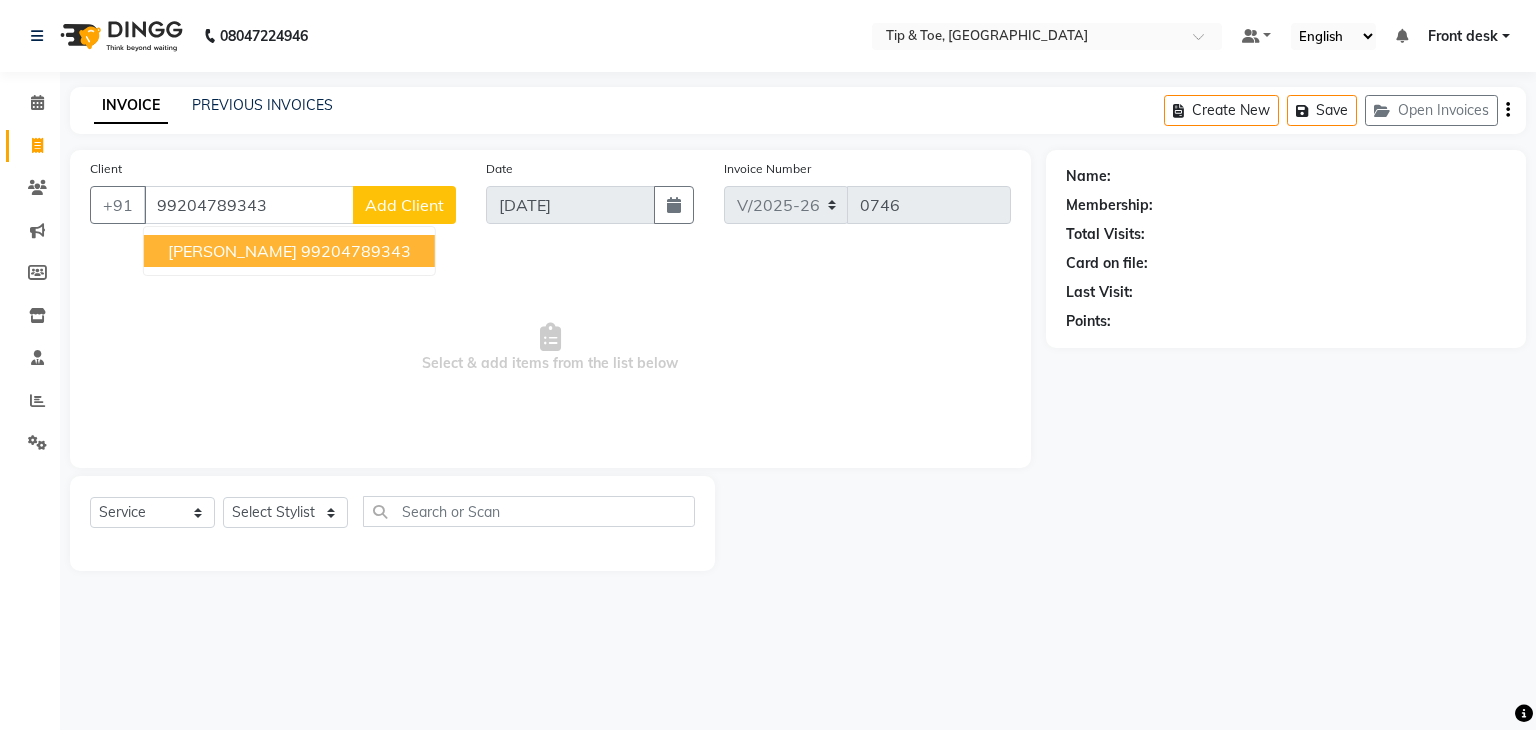 type on "99204789343" 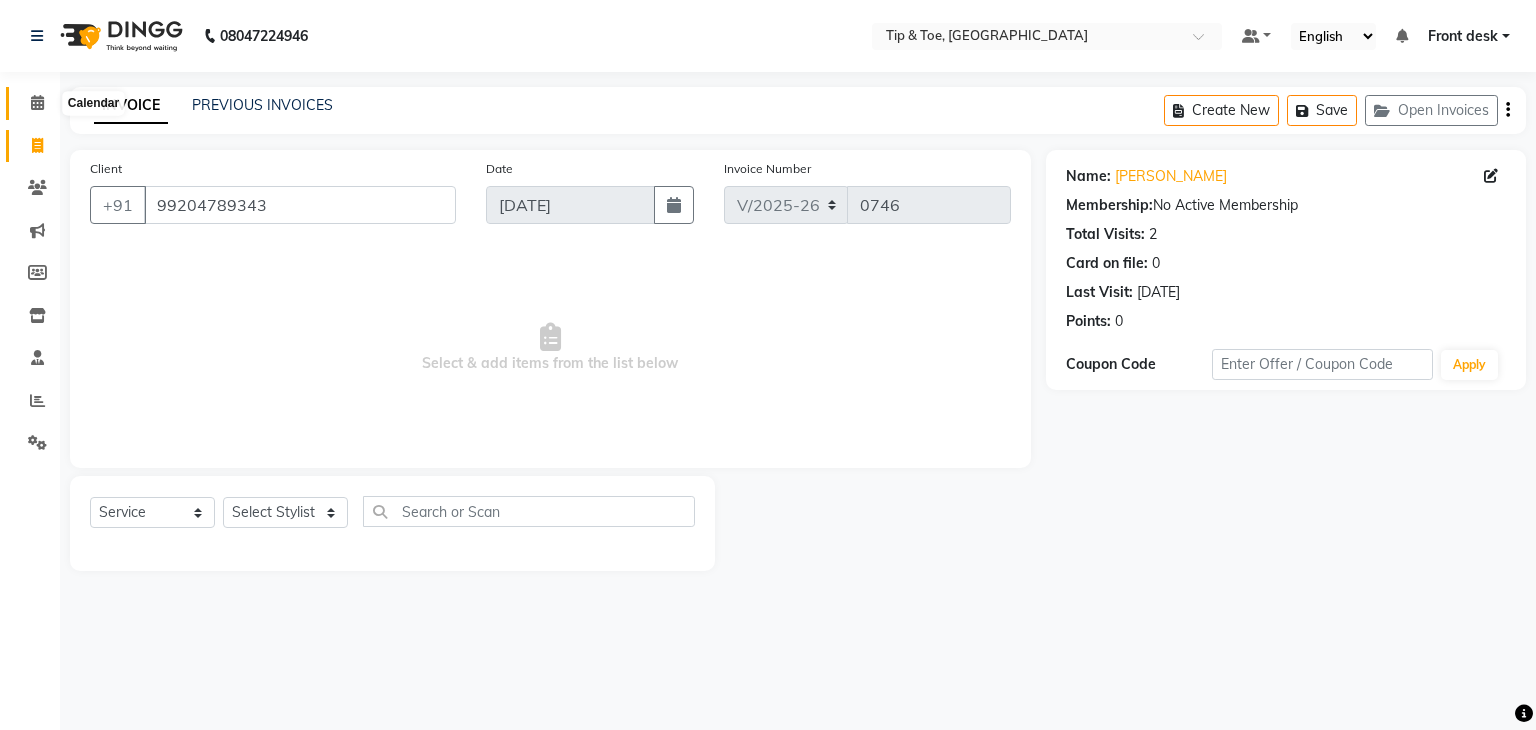 click 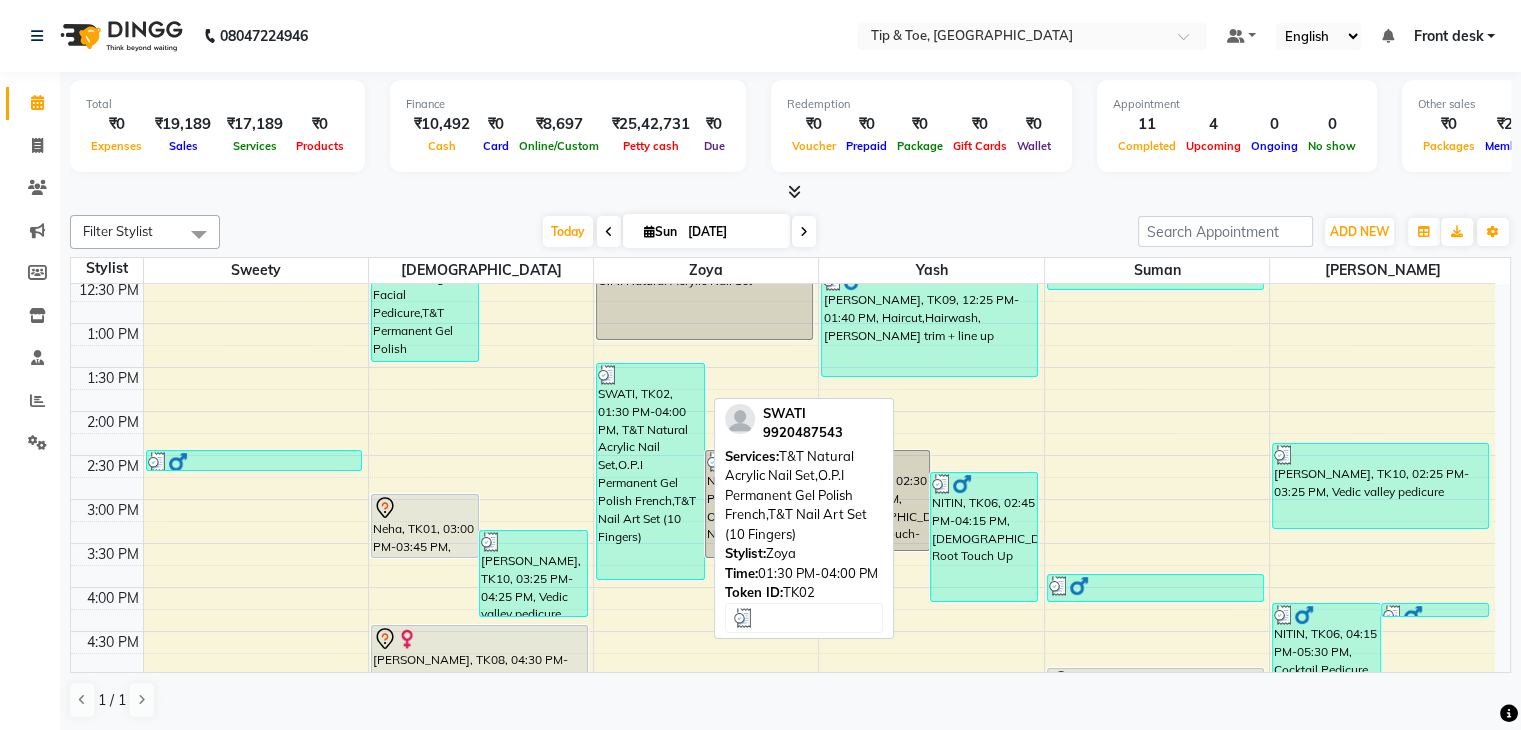 scroll, scrollTop: 600, scrollLeft: 0, axis: vertical 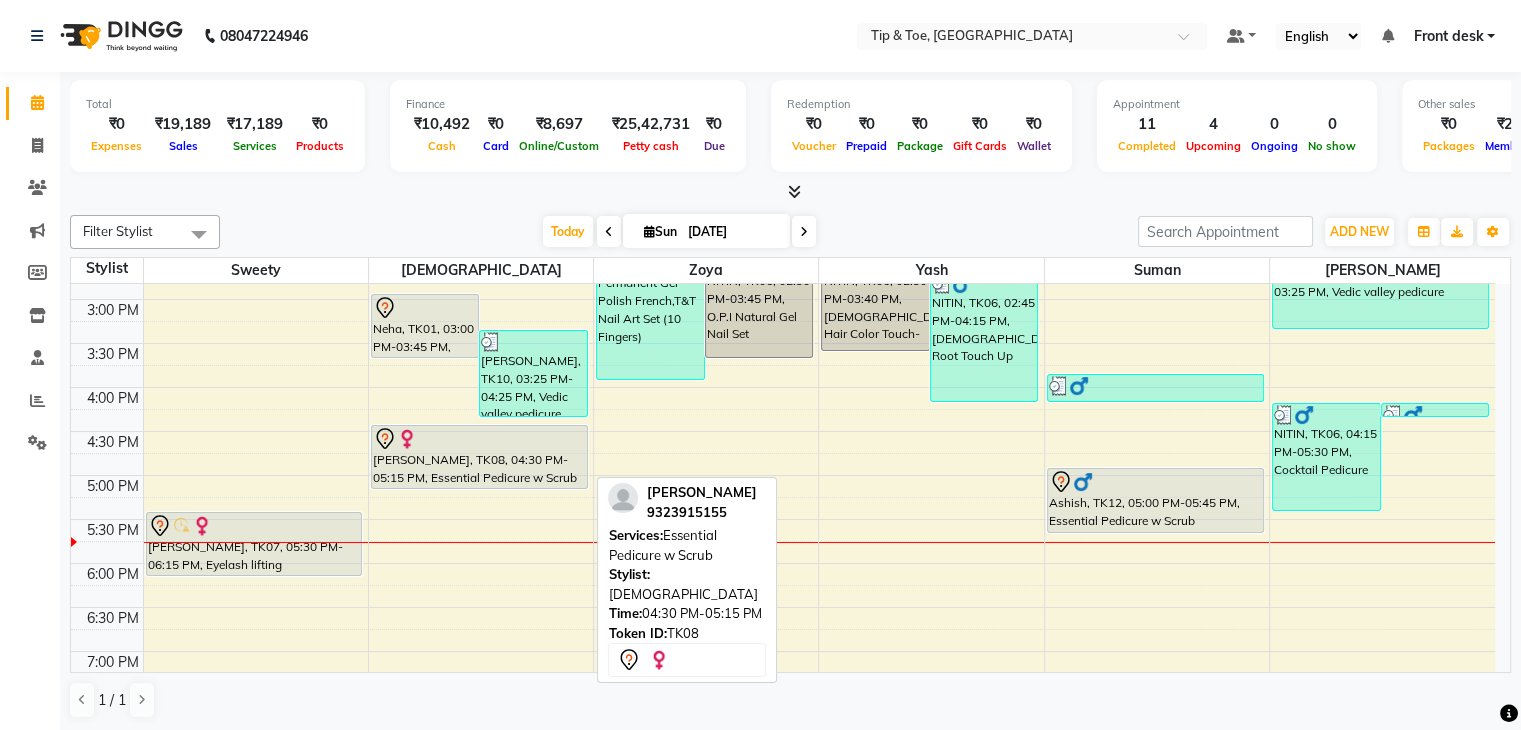 click on "[PERSON_NAME], TK08, 04:30 PM-05:15 PM, Essential Pedicure w Scrub" at bounding box center (479, 457) 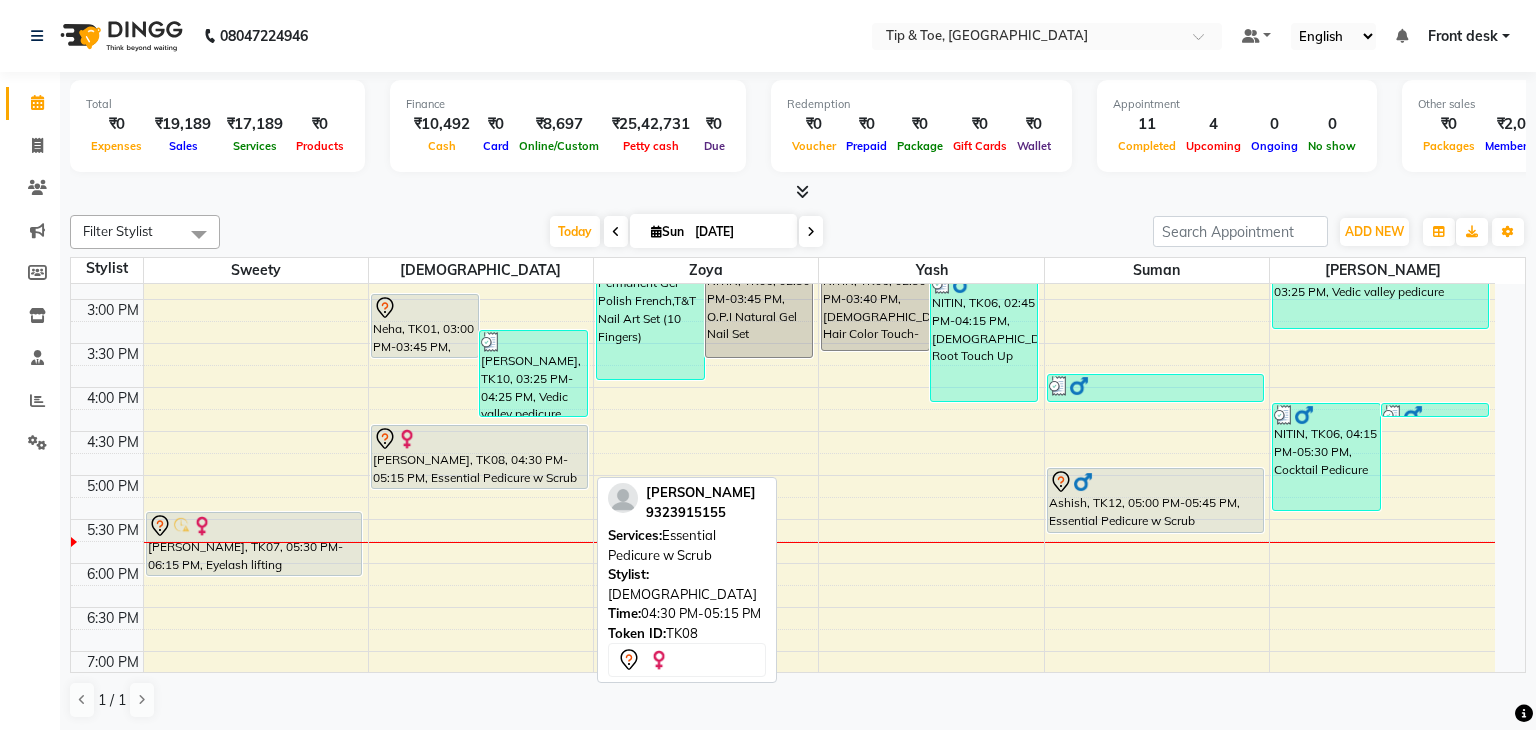 select on "7" 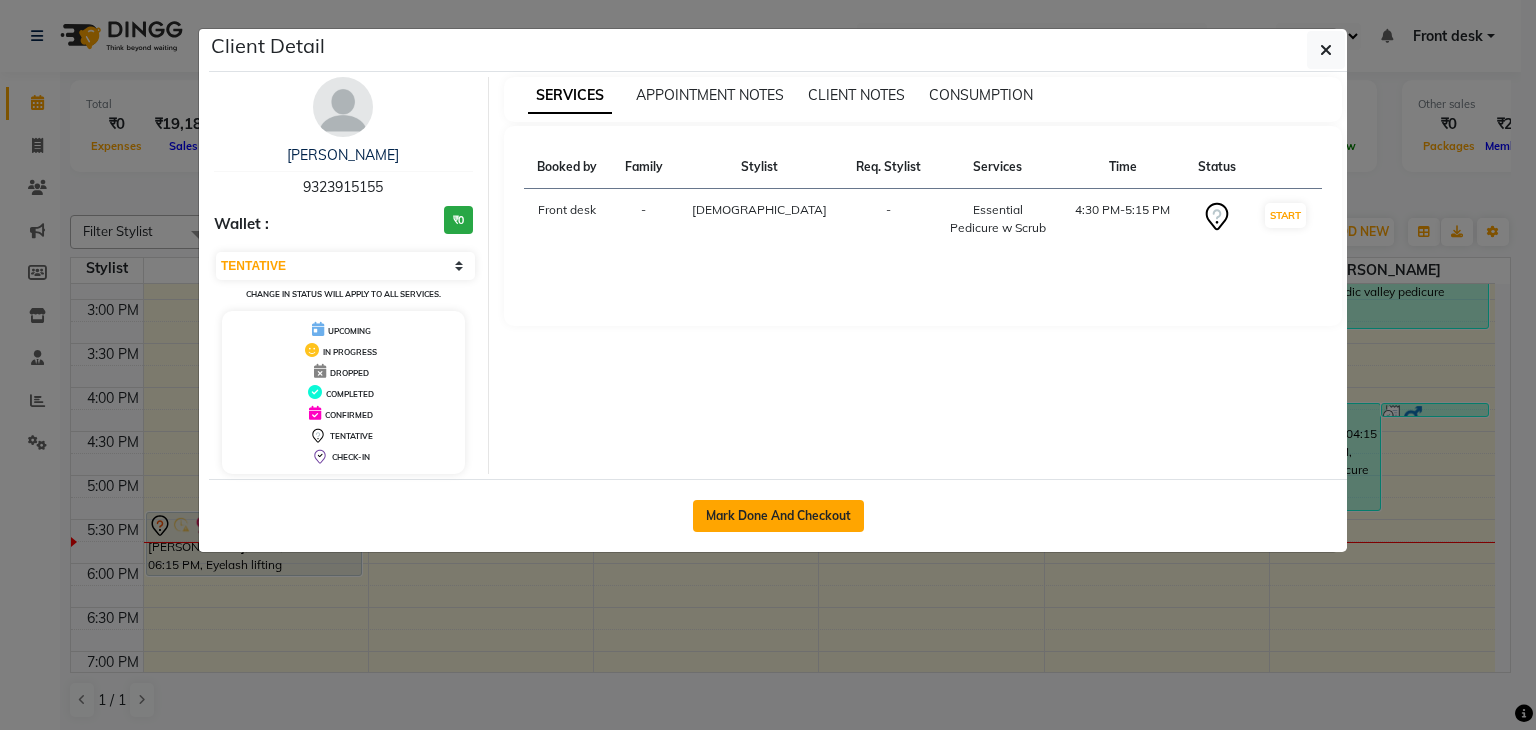 click on "Mark Done And Checkout" 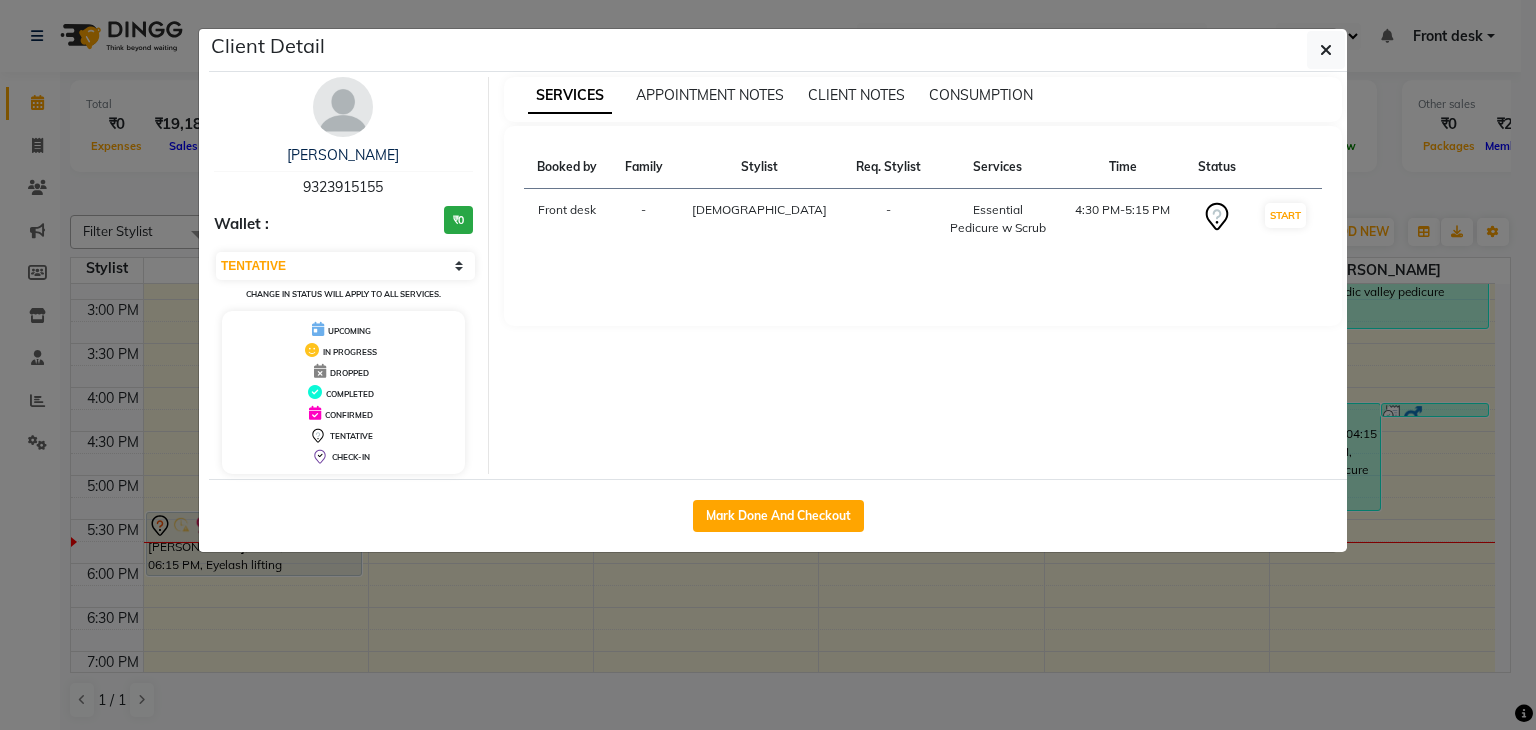 select on "5942" 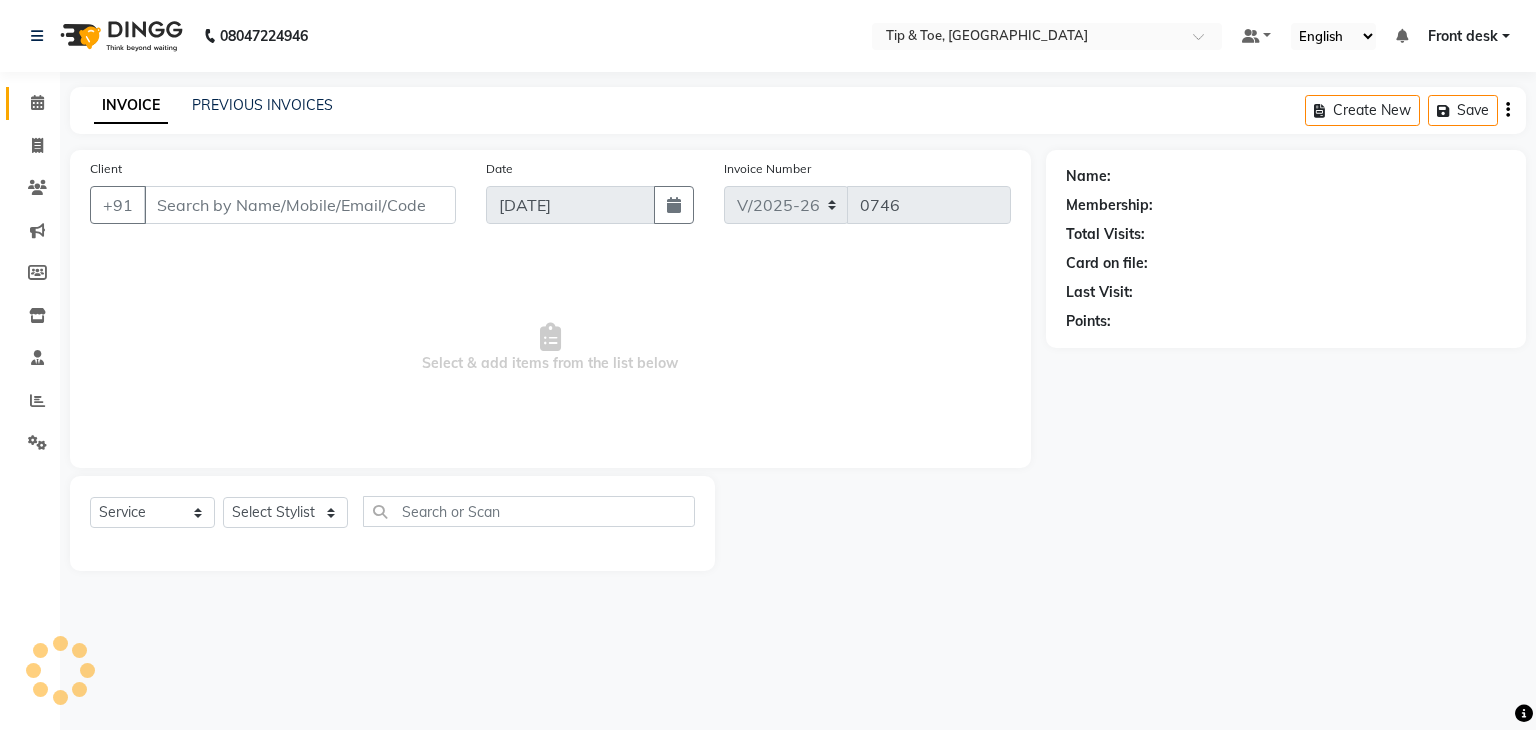 type on "9323915155" 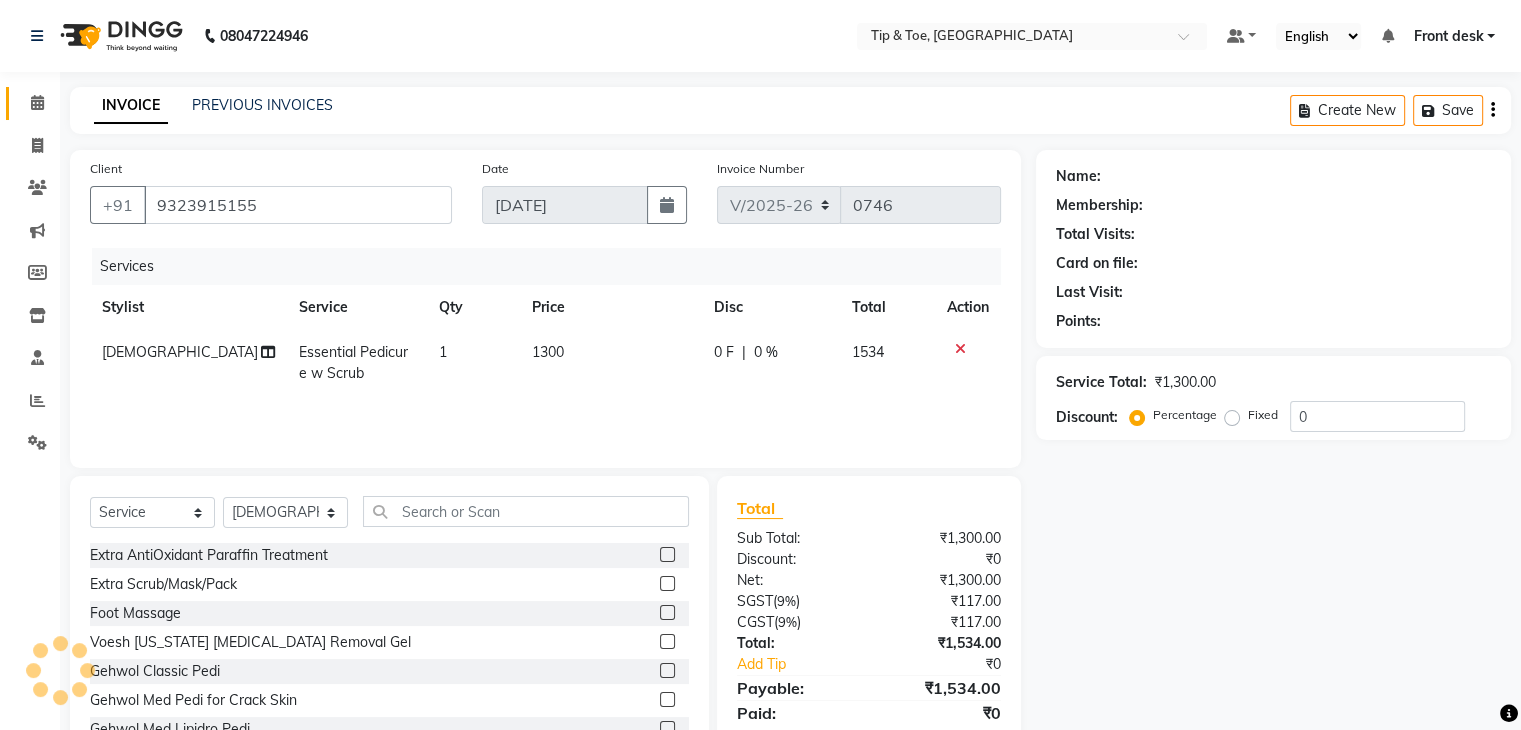 select on "1: Object" 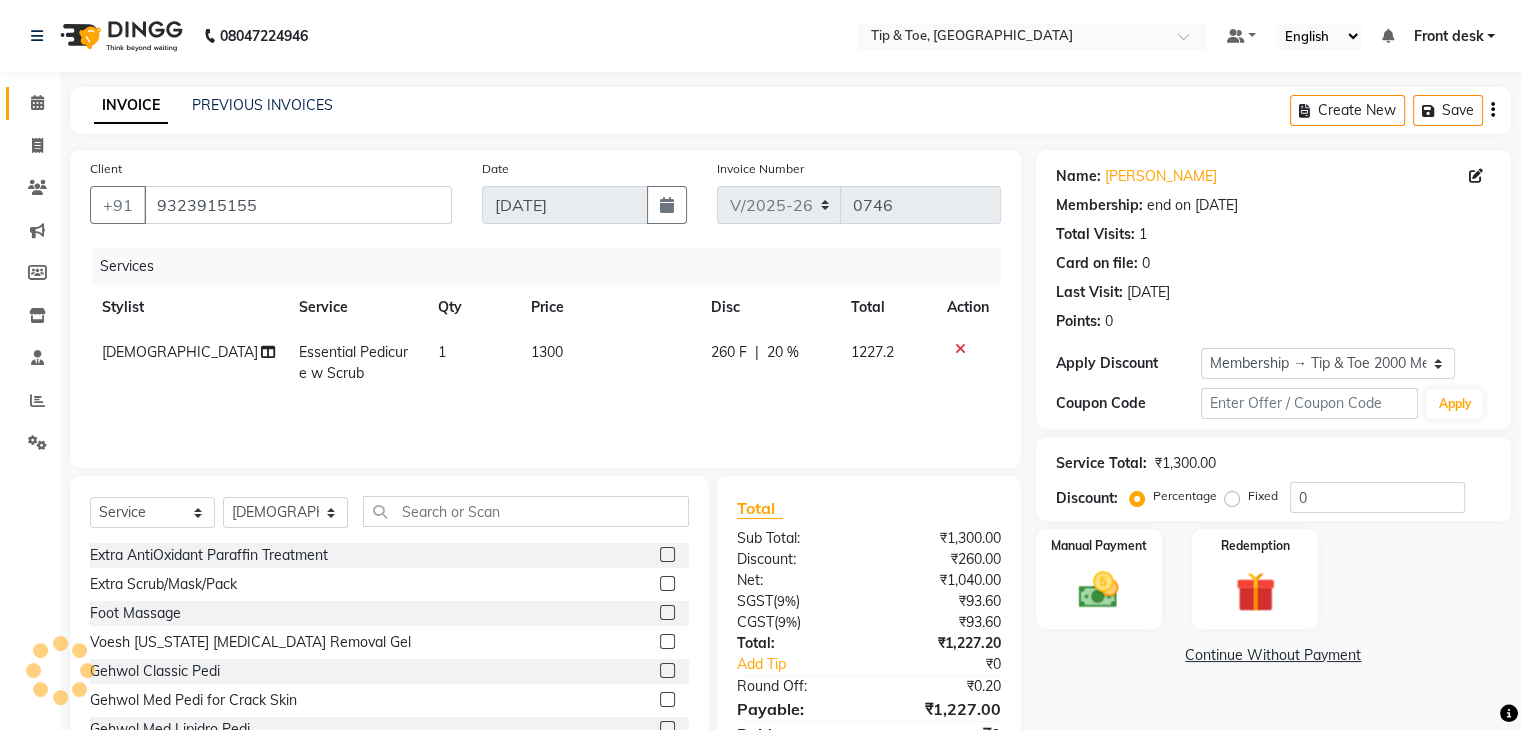 type on "20" 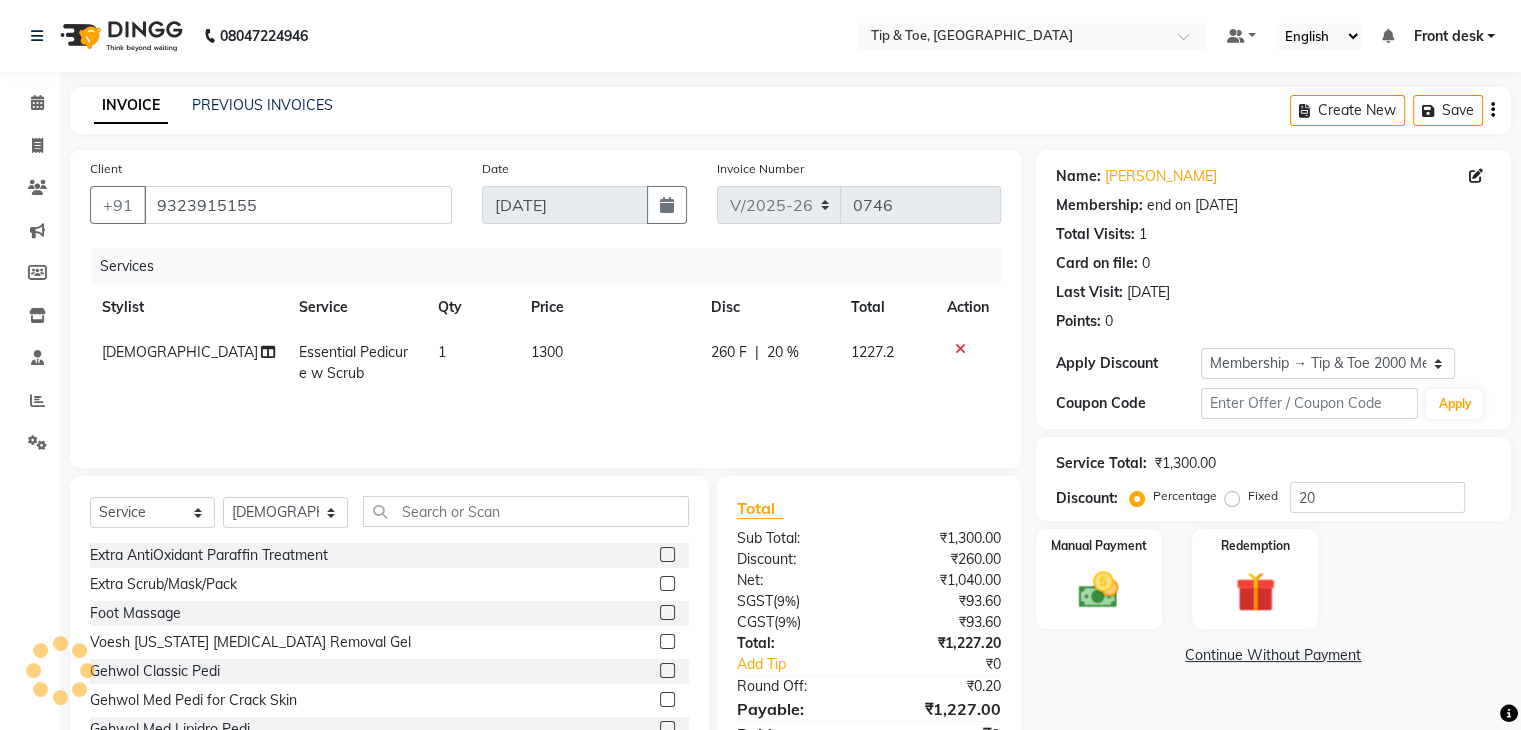 click on "Essential Pedicure w Scrub" 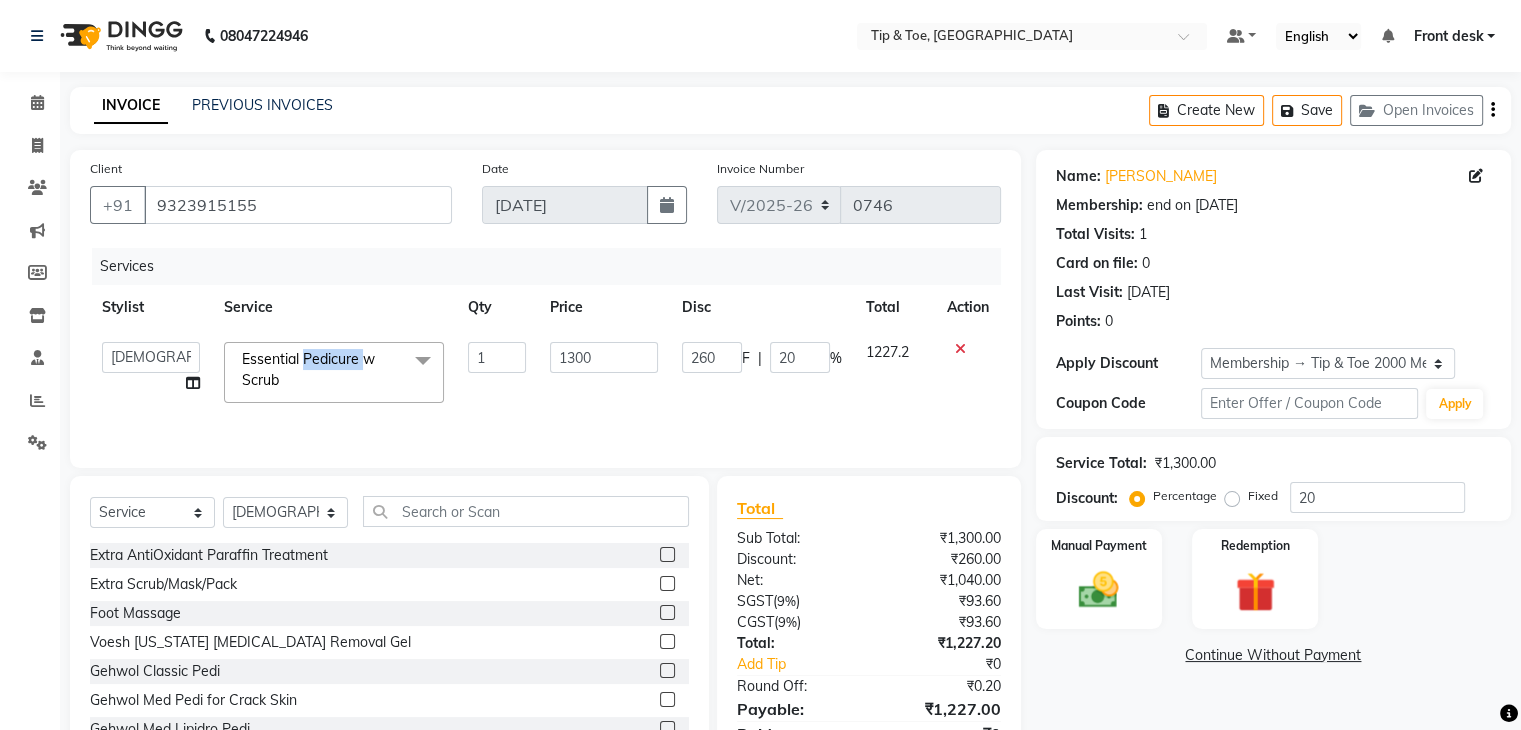 click on "Essential Pedicure w Scrub" 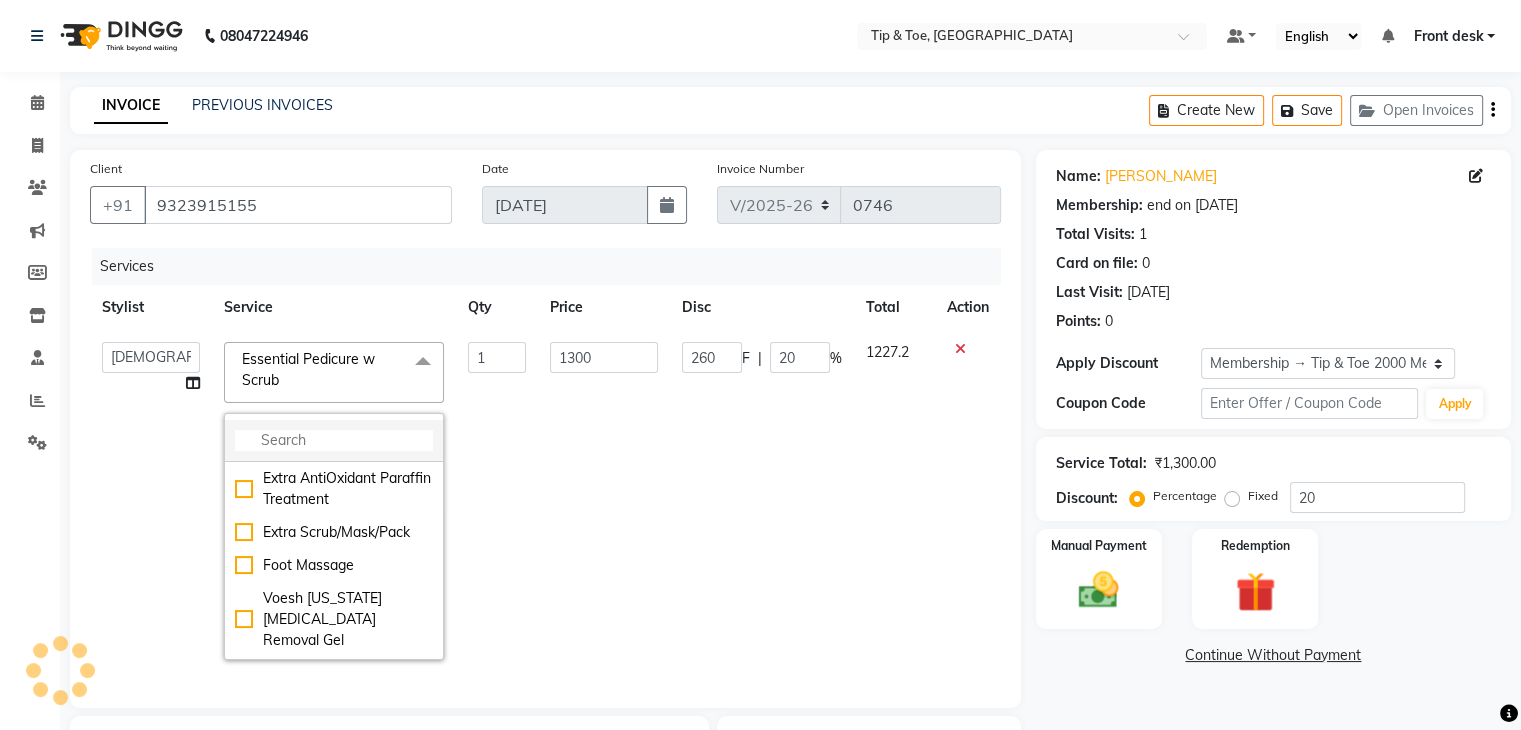 click 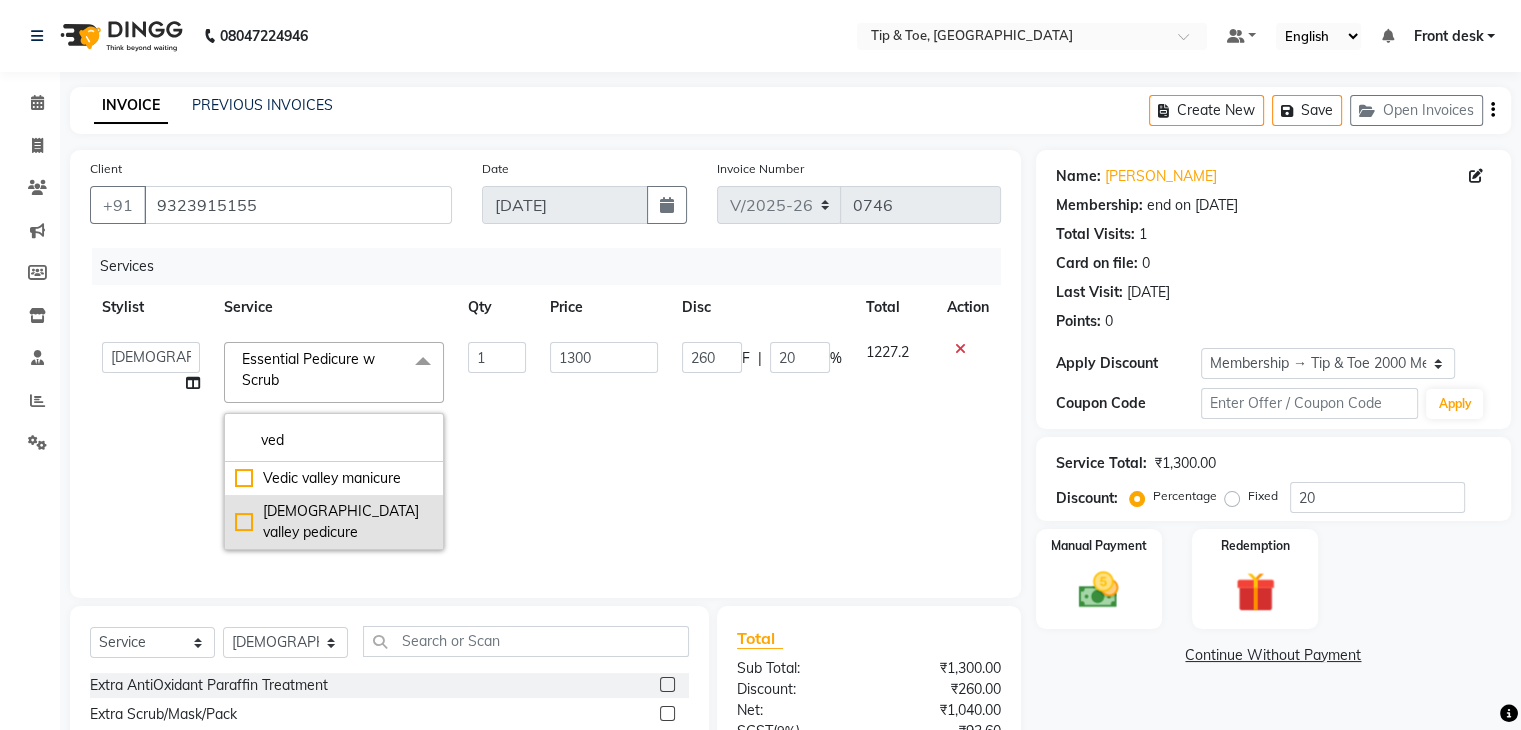 type on "ved" 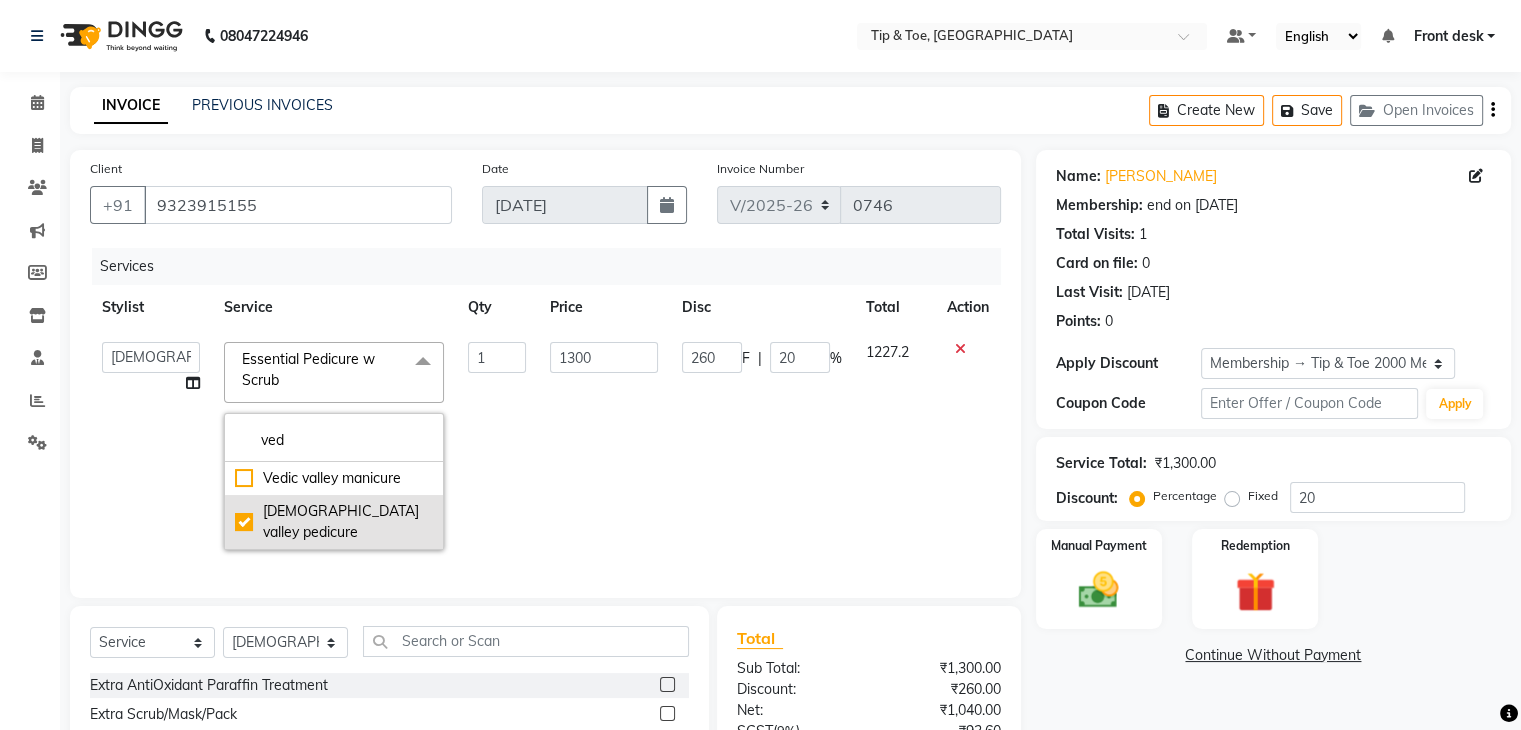 checkbox on "true" 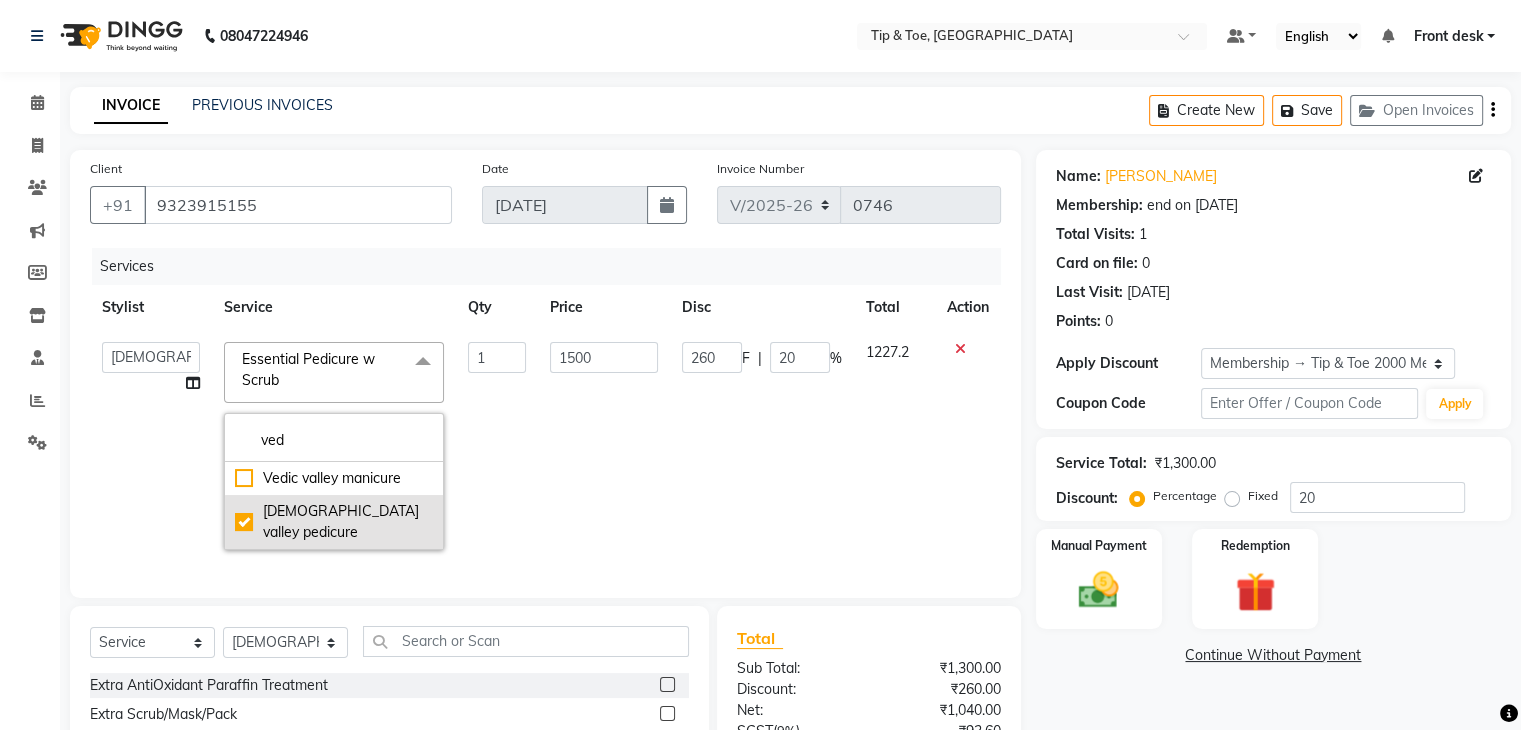 type on "300" 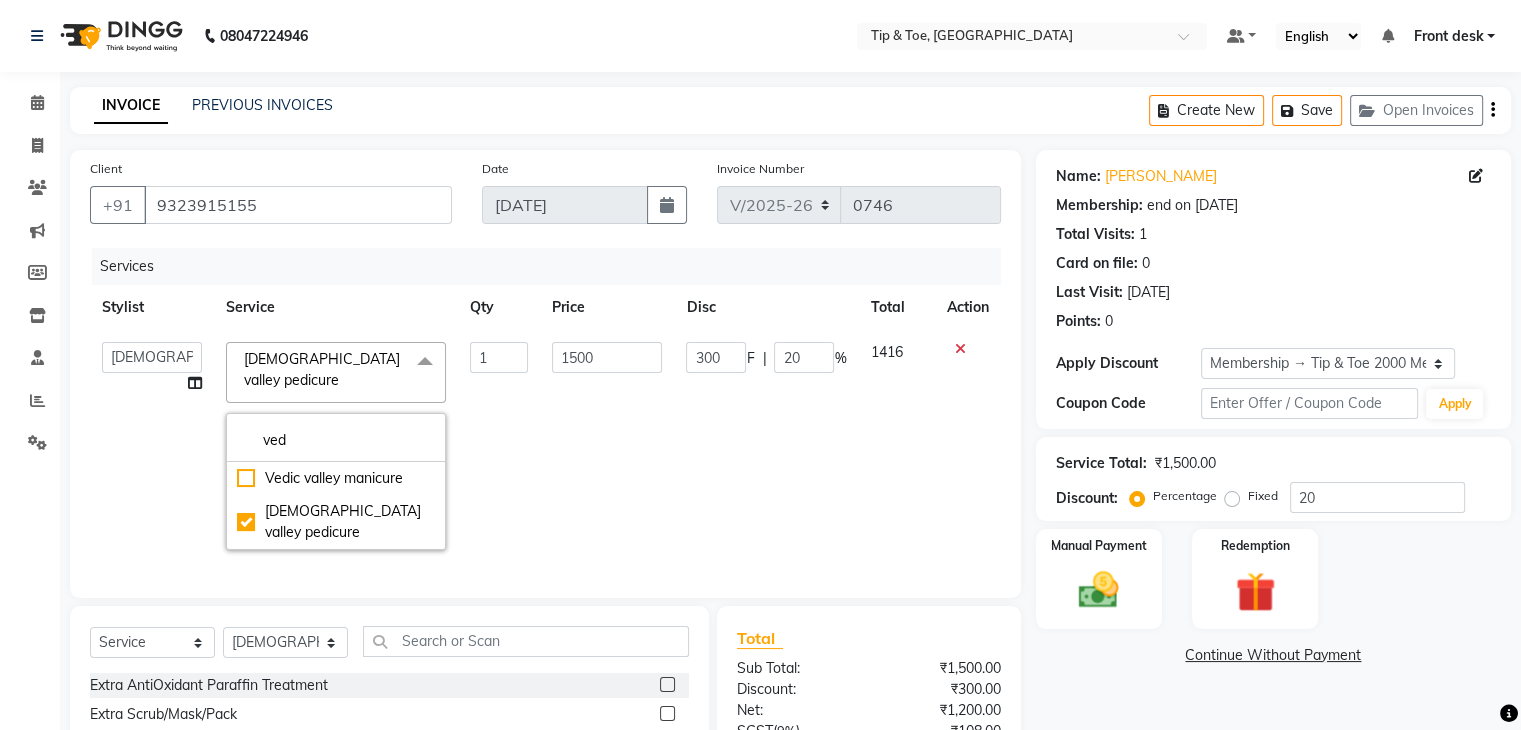 click on "1" 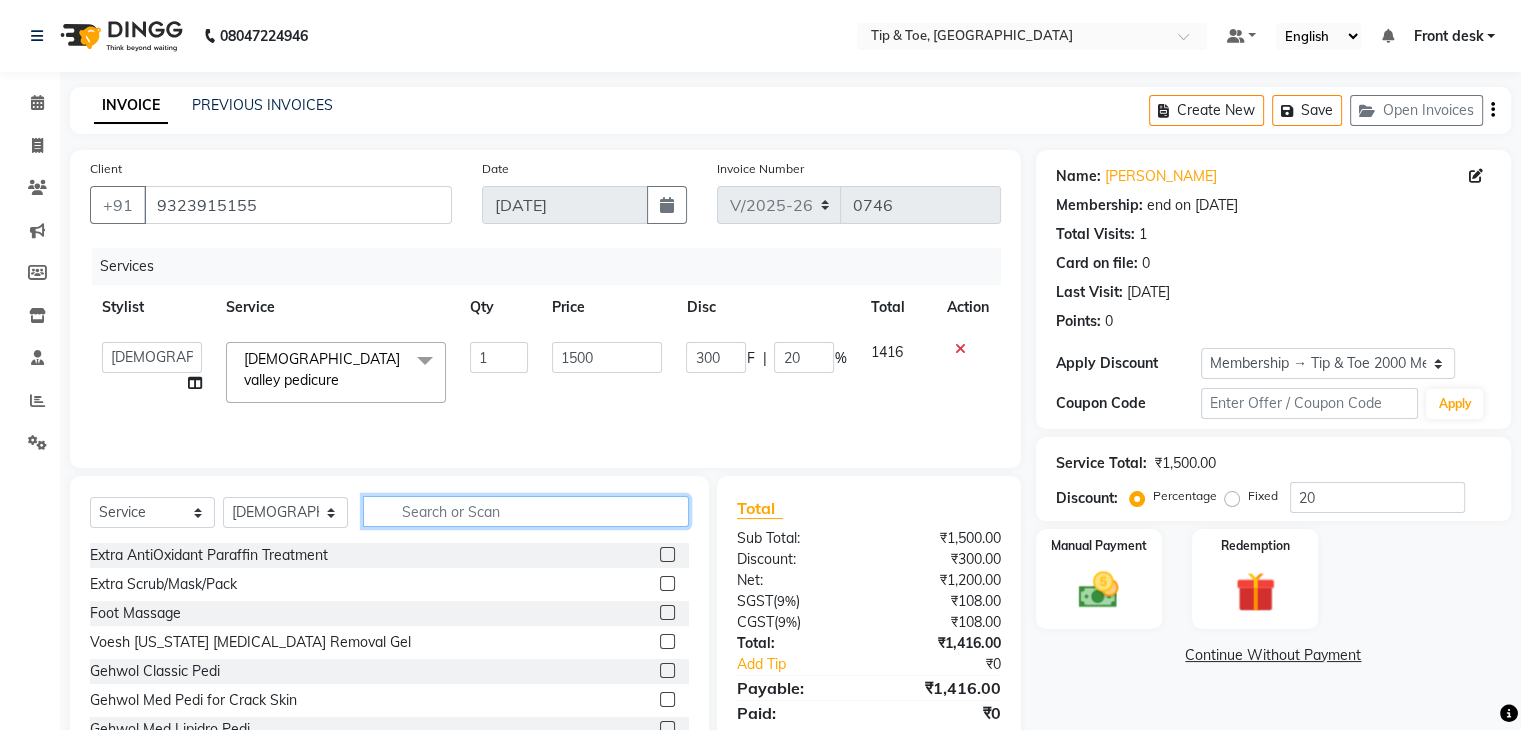 click 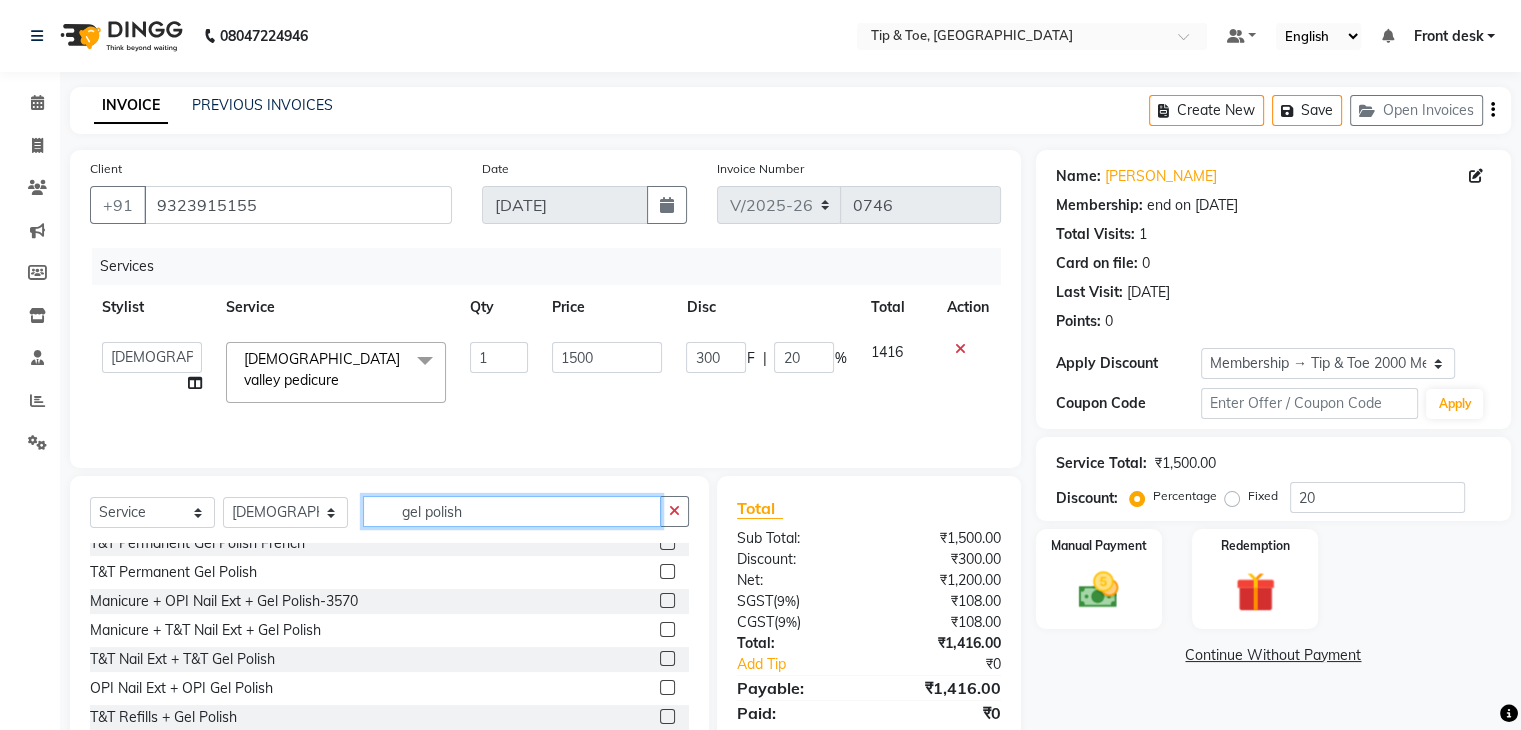 scroll, scrollTop: 264, scrollLeft: 0, axis: vertical 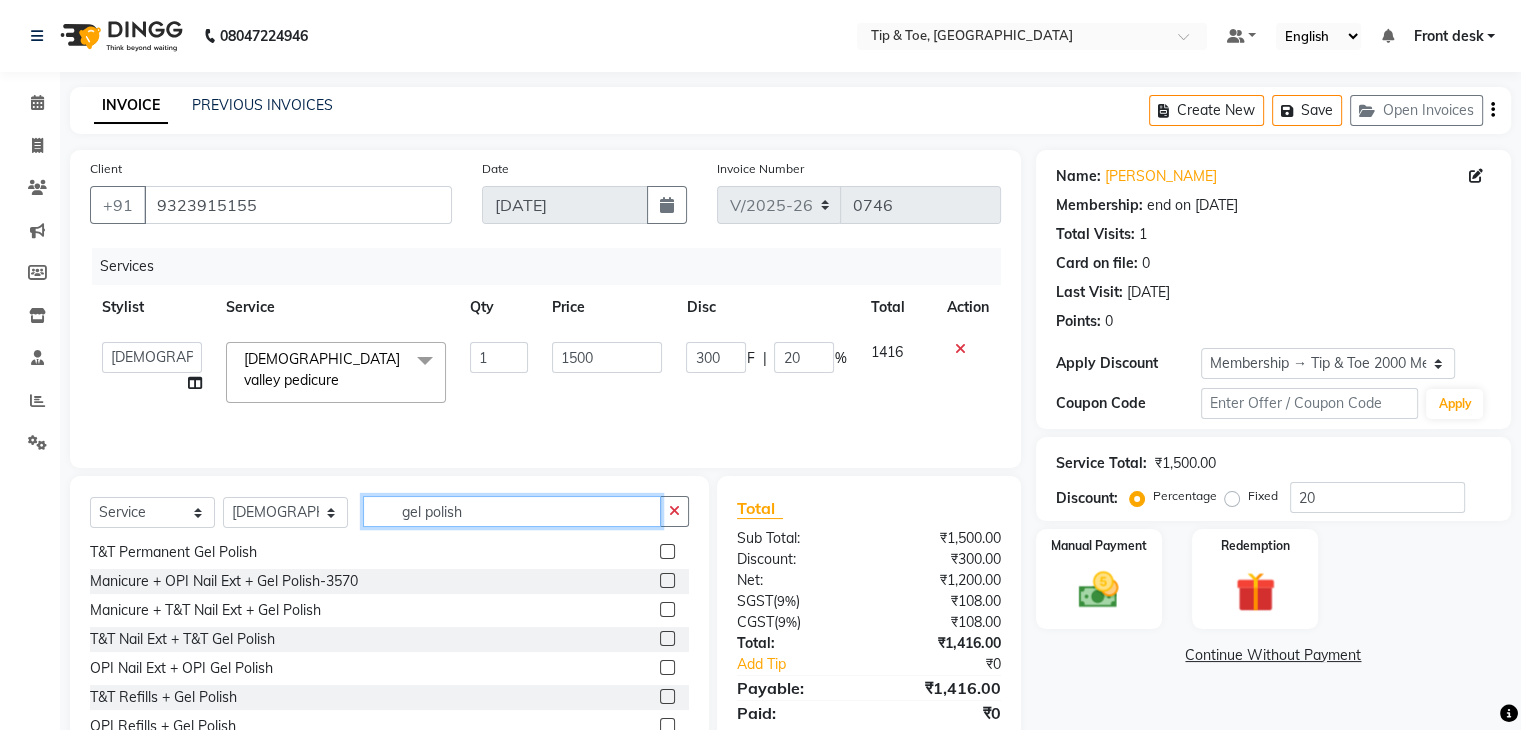 type on "gel polish" 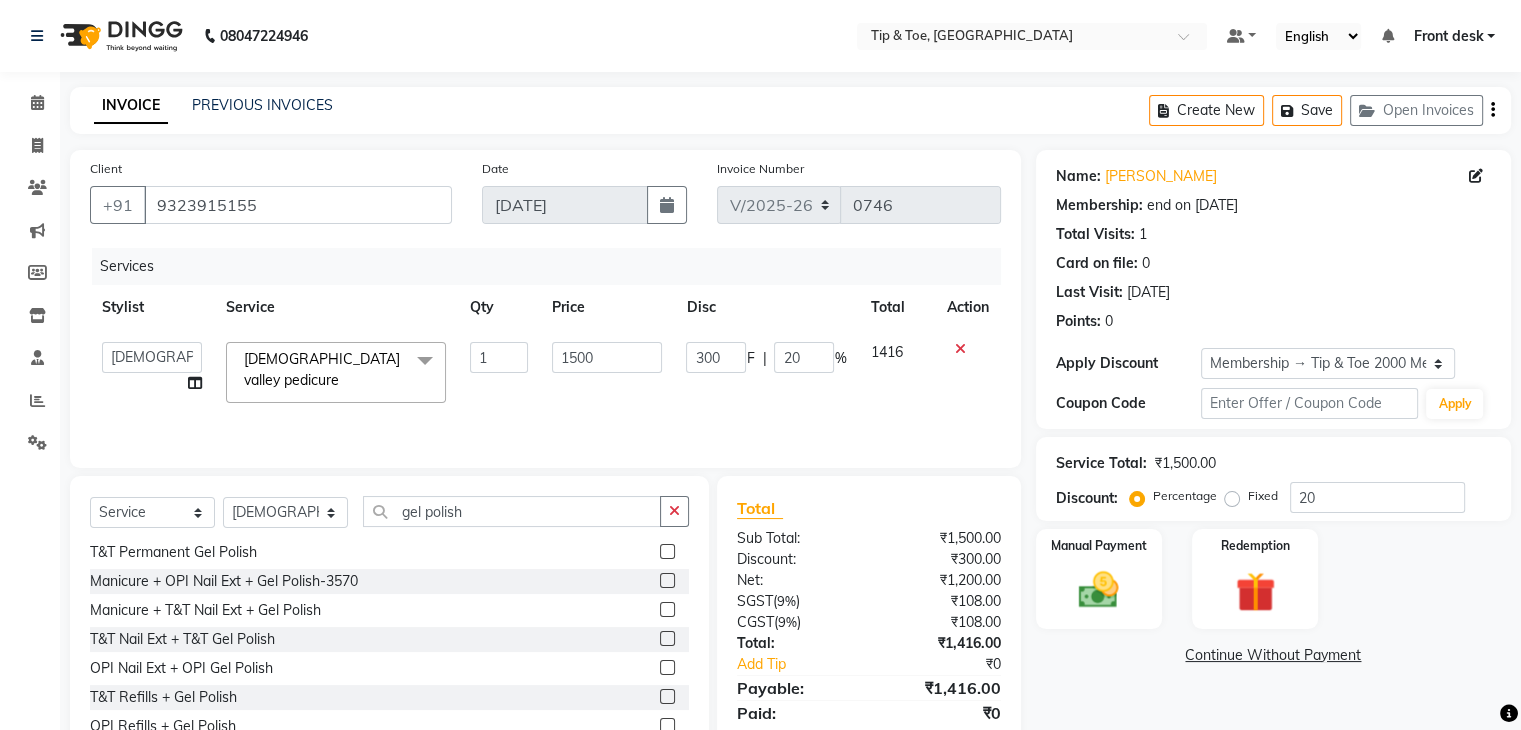 click 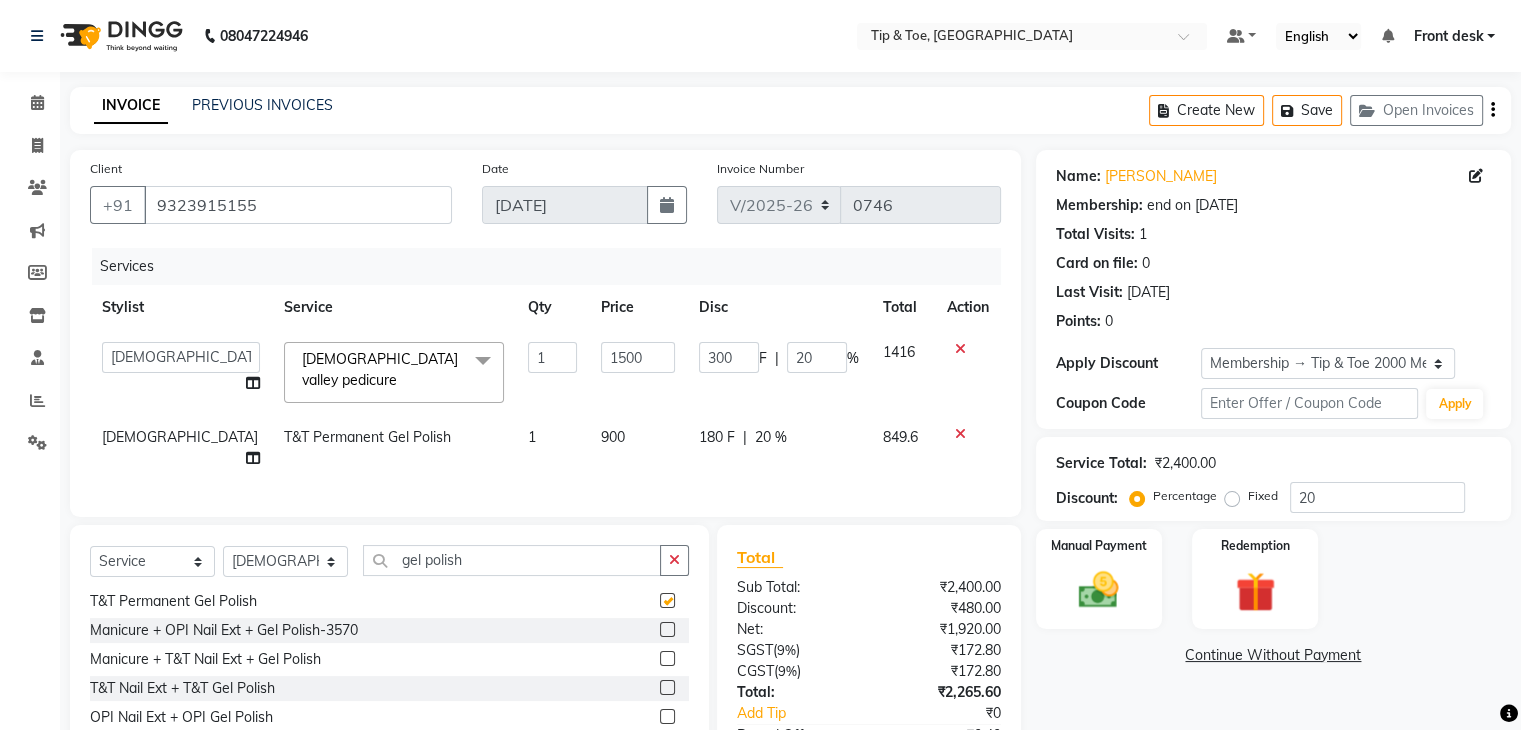 checkbox on "false" 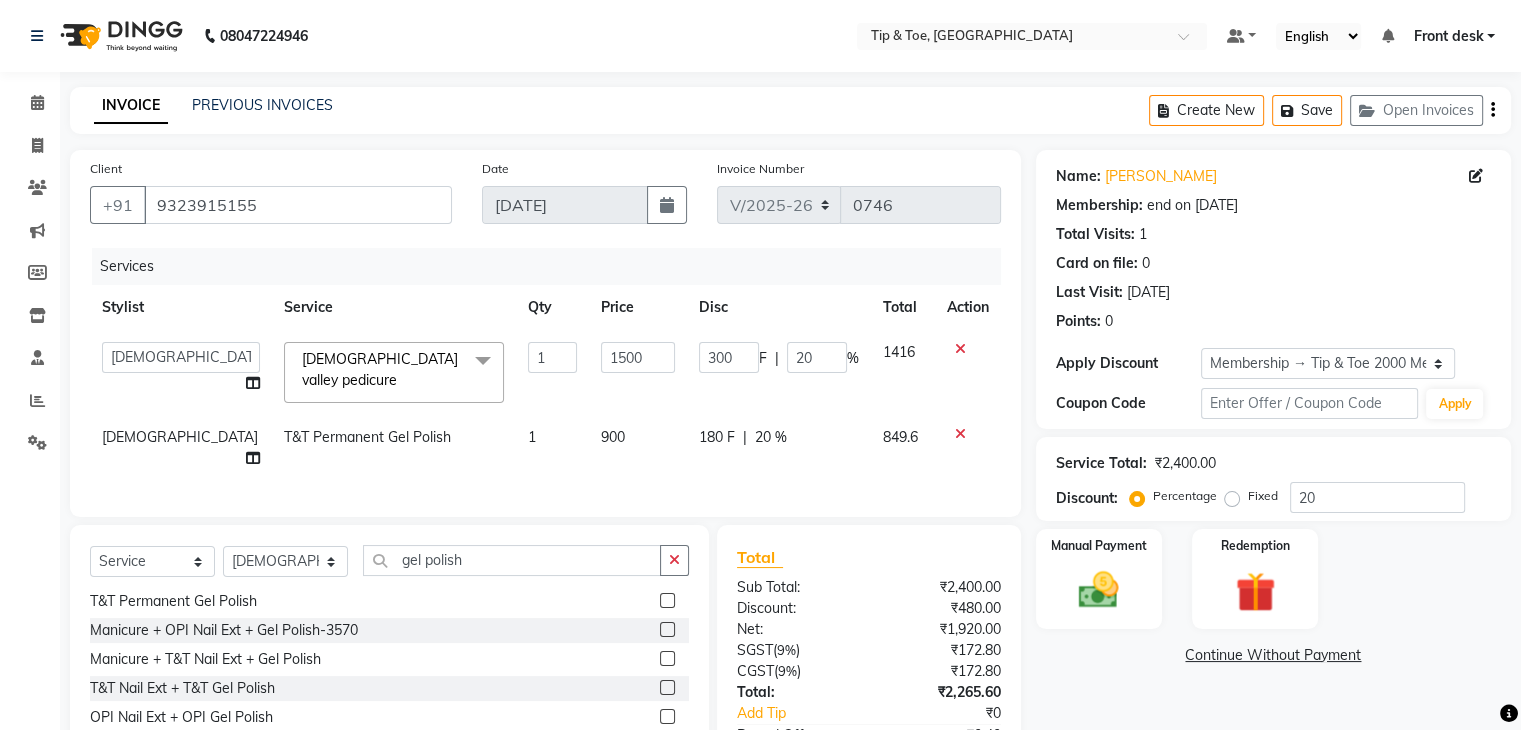 click on "Services Stylist Service Qty Price Disc Total Action  Front desk   [PERSON_NAME]   [PERSON_NAME]   Sweety   [PERSON_NAME]    [PERSON_NAME]   Yash   Zoya  Vedic valley pedicure  x Extra AntiOxidant Paraffin Treatment Extra Scrub/Mask/Pack Foot Massage Voesh [US_STATE] [MEDICAL_DATA] Removal Gel Gehwol Classic Pedi Gehwol Med Pedi for Crack Skin Gehwol Med Lipidro Pedi Vedic valley manicure Vedic valley pedicure Essential Manicure w Scrub Essential Pedicure w Scrub T&T Nail Art Set (10 Fingers) T&T Acrylic Single Design T&T Single Nail Design T&T Glitter Color Change Permanent Alga Spa Manicure Eyebrow Lamination Lashes Tinting Eyebrow Tinting Russian Lashes Touch-Up Russian Lashes Extension Waiting charge 1 hr Lashes Removal Single Line Lashes Extension Barbie Lashes Extension Lashes Touch-Up O.P.I Ombre Gel Nail Set O.P.I Ombre Acrylic Nail Set O.P.I French Acrylic Nail Set O.P.I Natural Acrylic Nail Set O.P.I French Gel Nail Set O.P.I Natural Gel Nail Set O.P.I Gel Overlays O.P.I Acrylic Overlays O.P.I Shattered Glass" 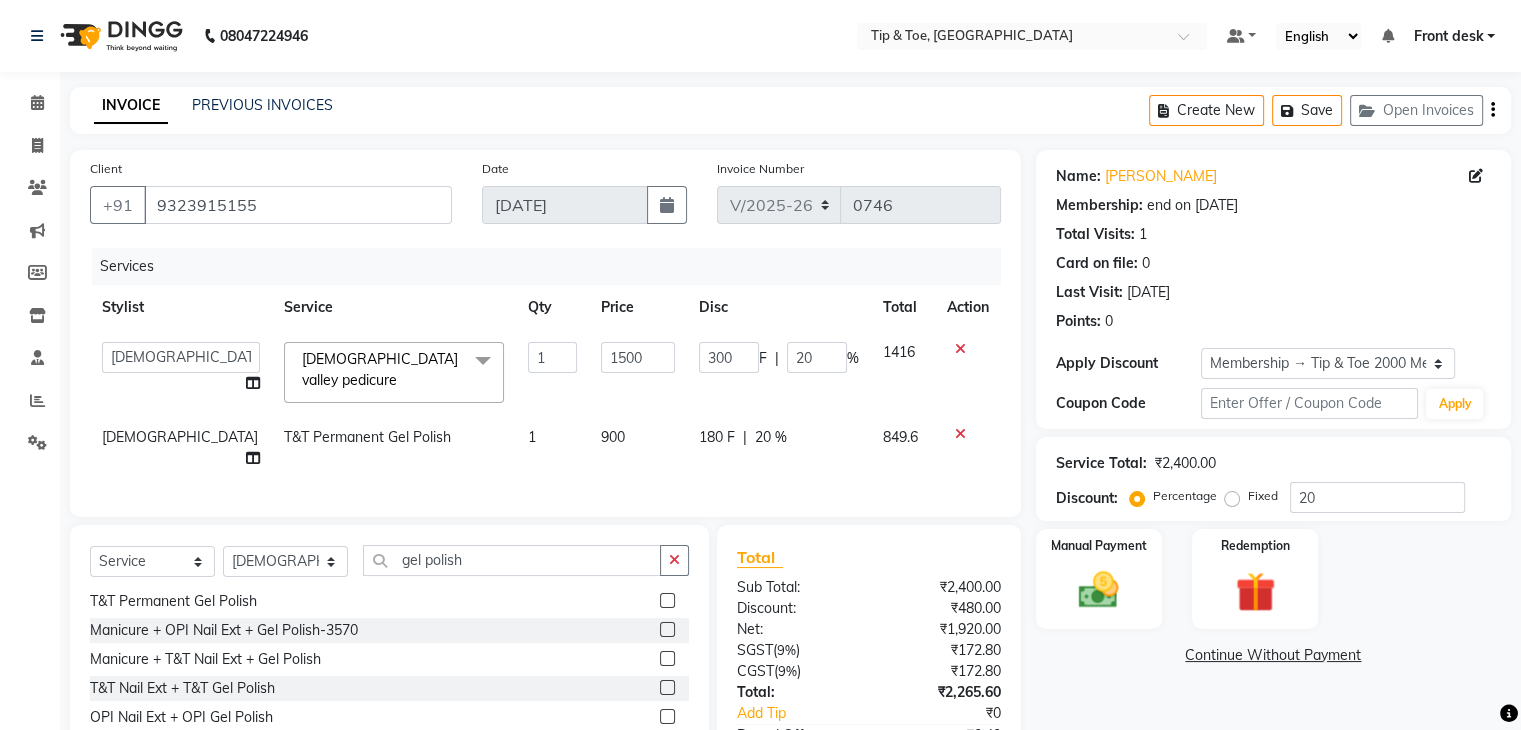 scroll, scrollTop: 126, scrollLeft: 0, axis: vertical 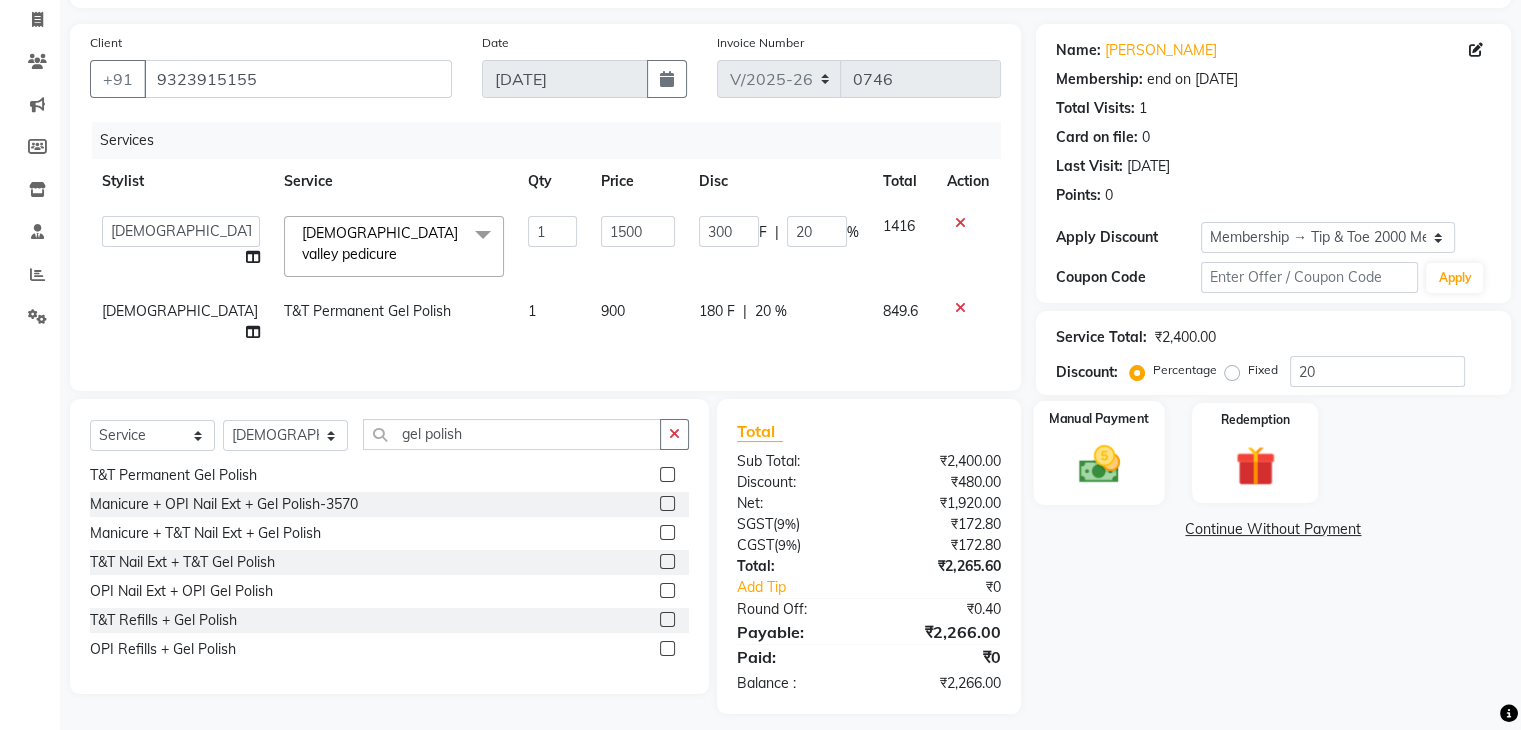 click on "Manual Payment" 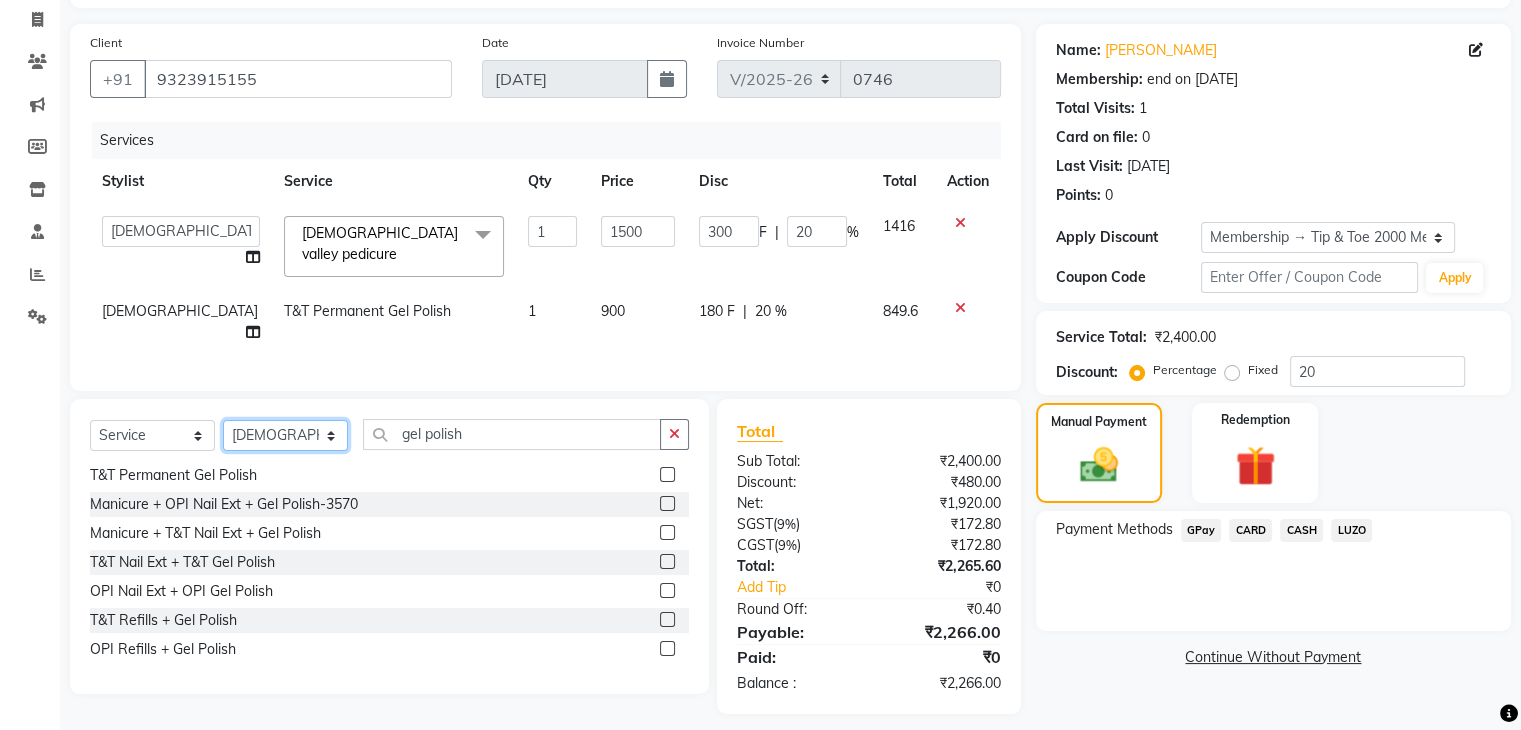 click on "Select Stylist Front desk [PERSON_NAME] [PERSON_NAME] [PERSON_NAME]  [PERSON_NAME] [PERSON_NAME]" 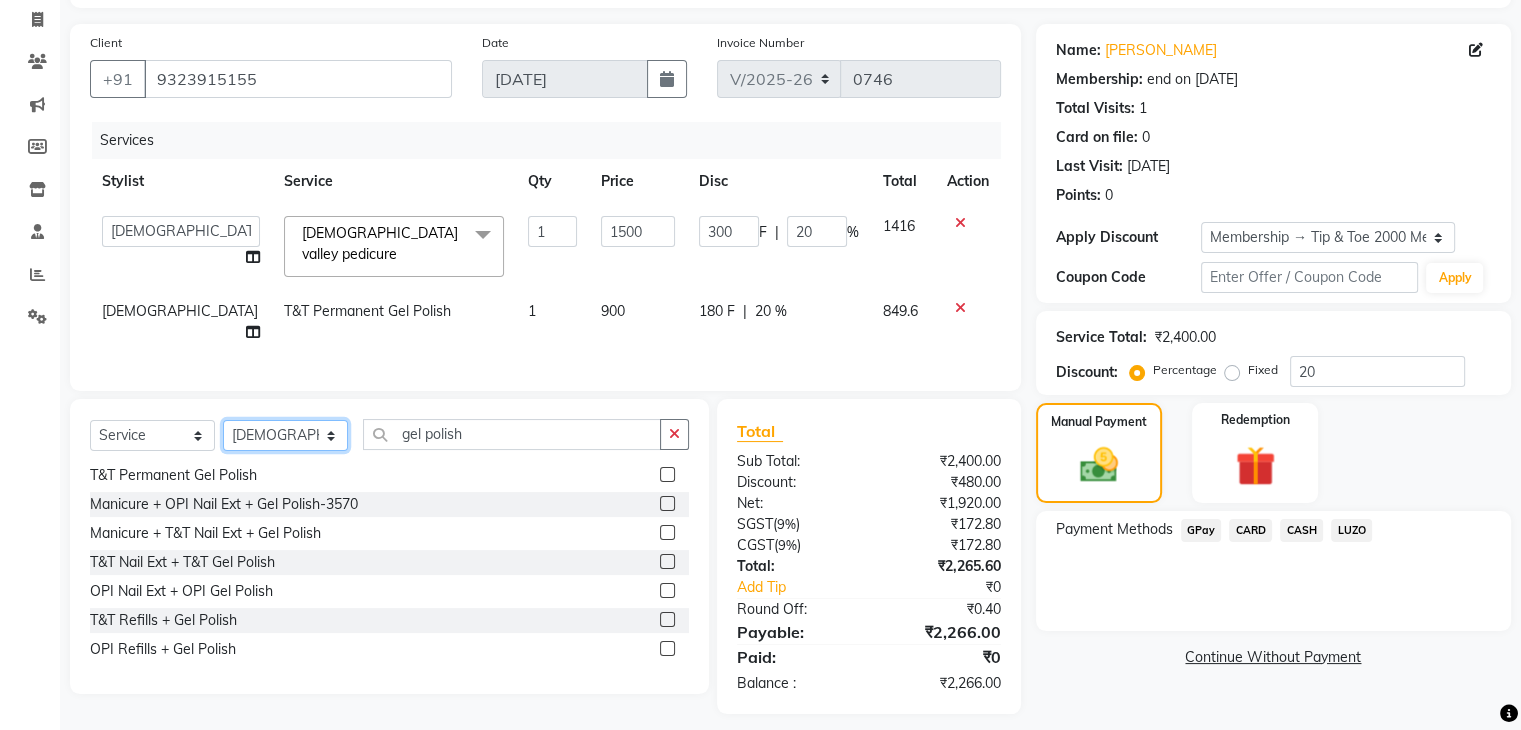 select on "48234" 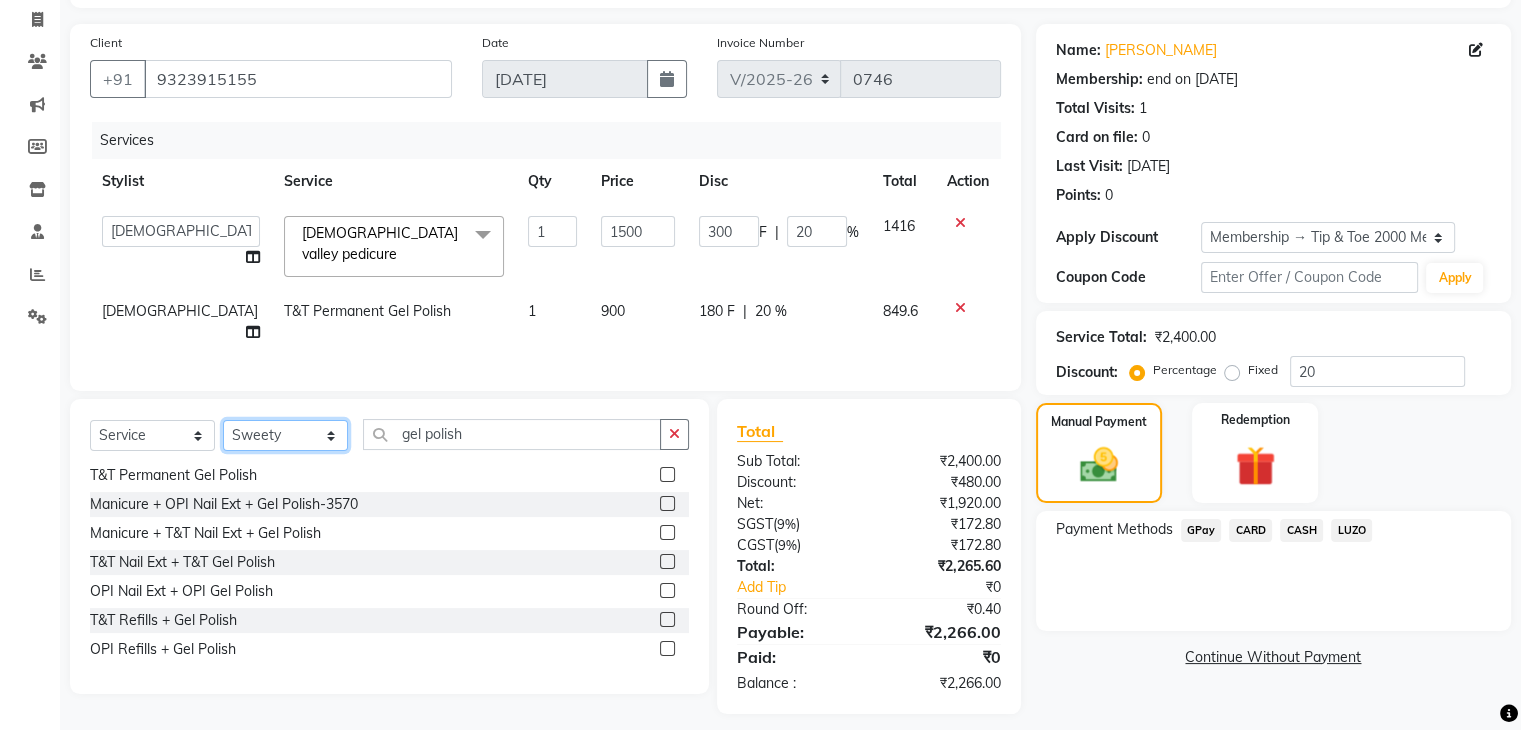 click on "Select Stylist Front desk [PERSON_NAME] [PERSON_NAME] [PERSON_NAME]  [PERSON_NAME] [PERSON_NAME]" 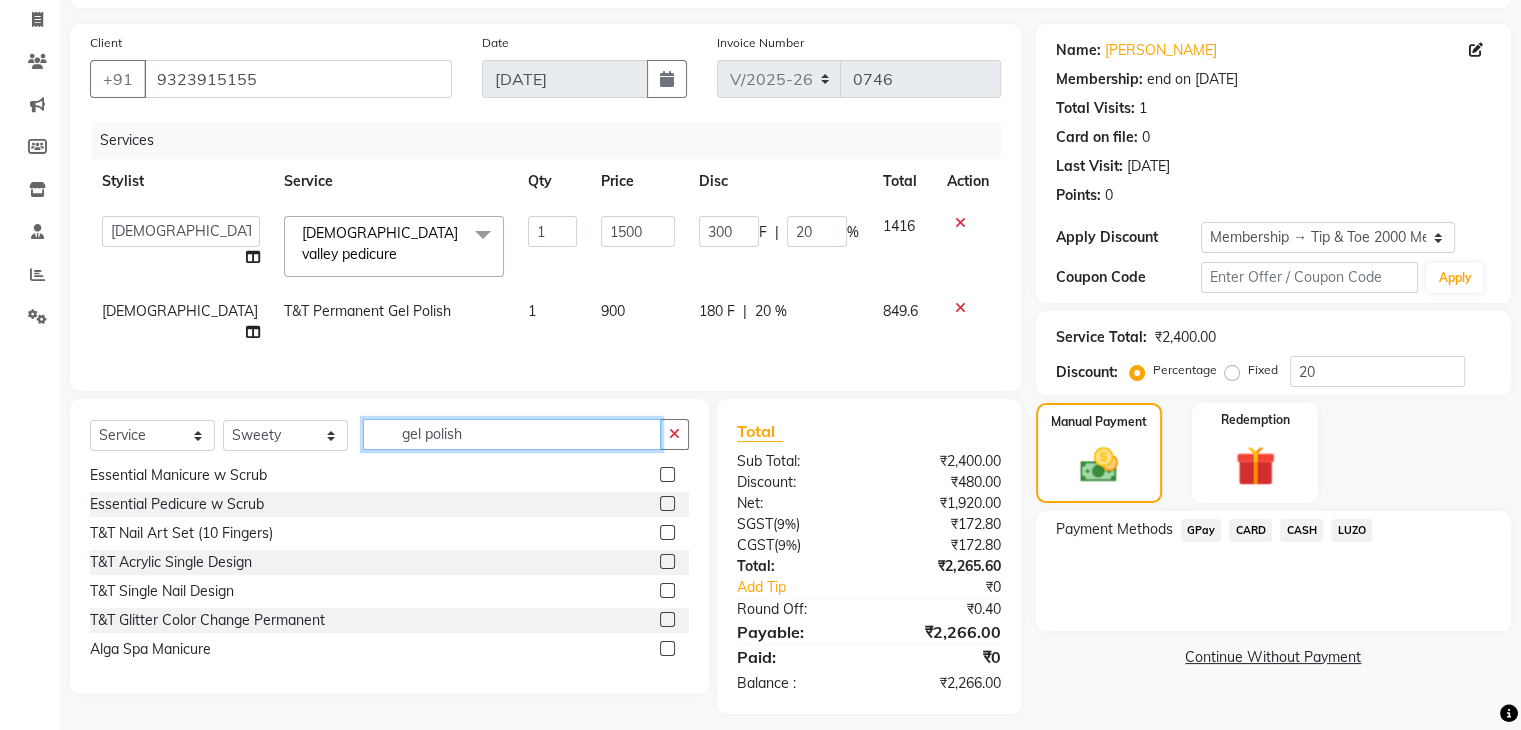 click on "gel polish" 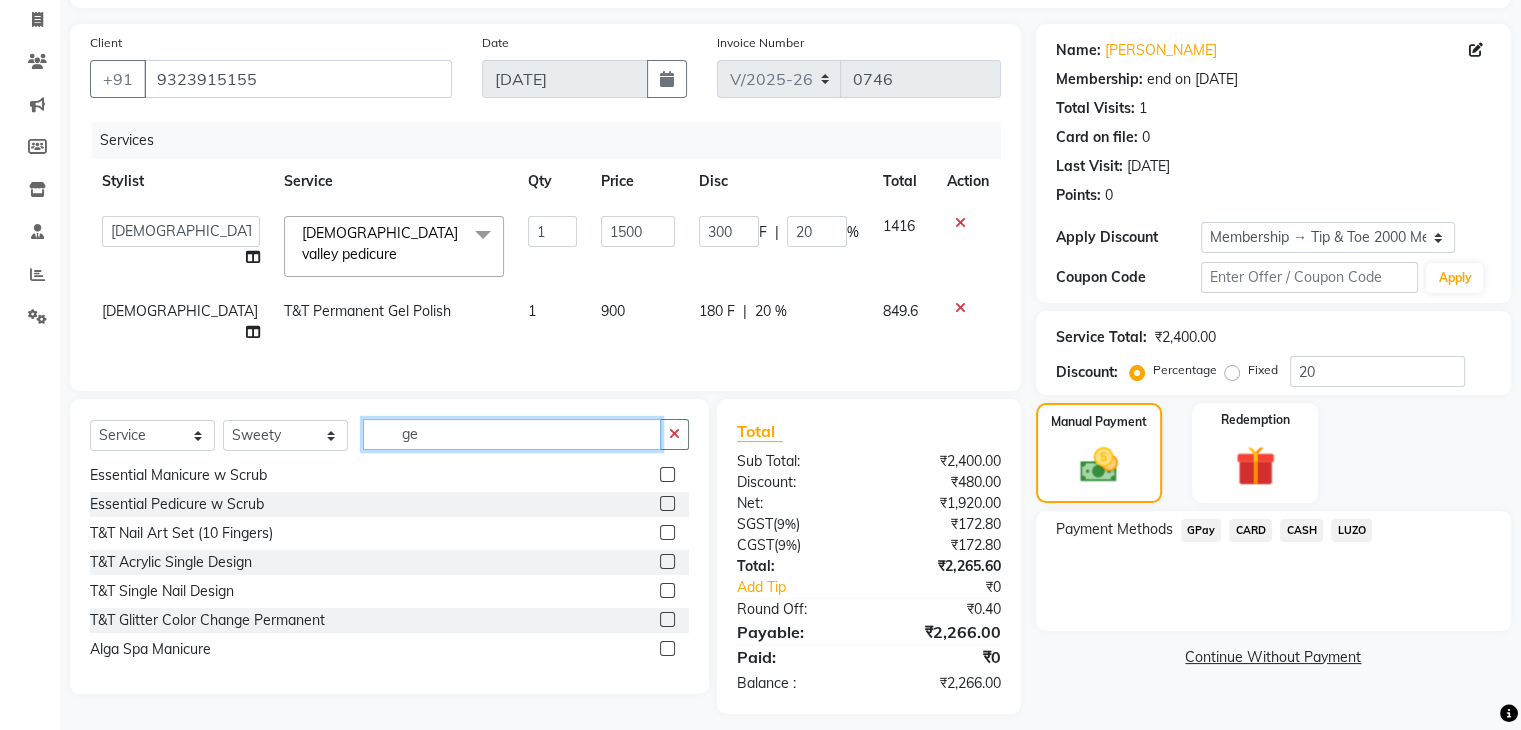type on "g" 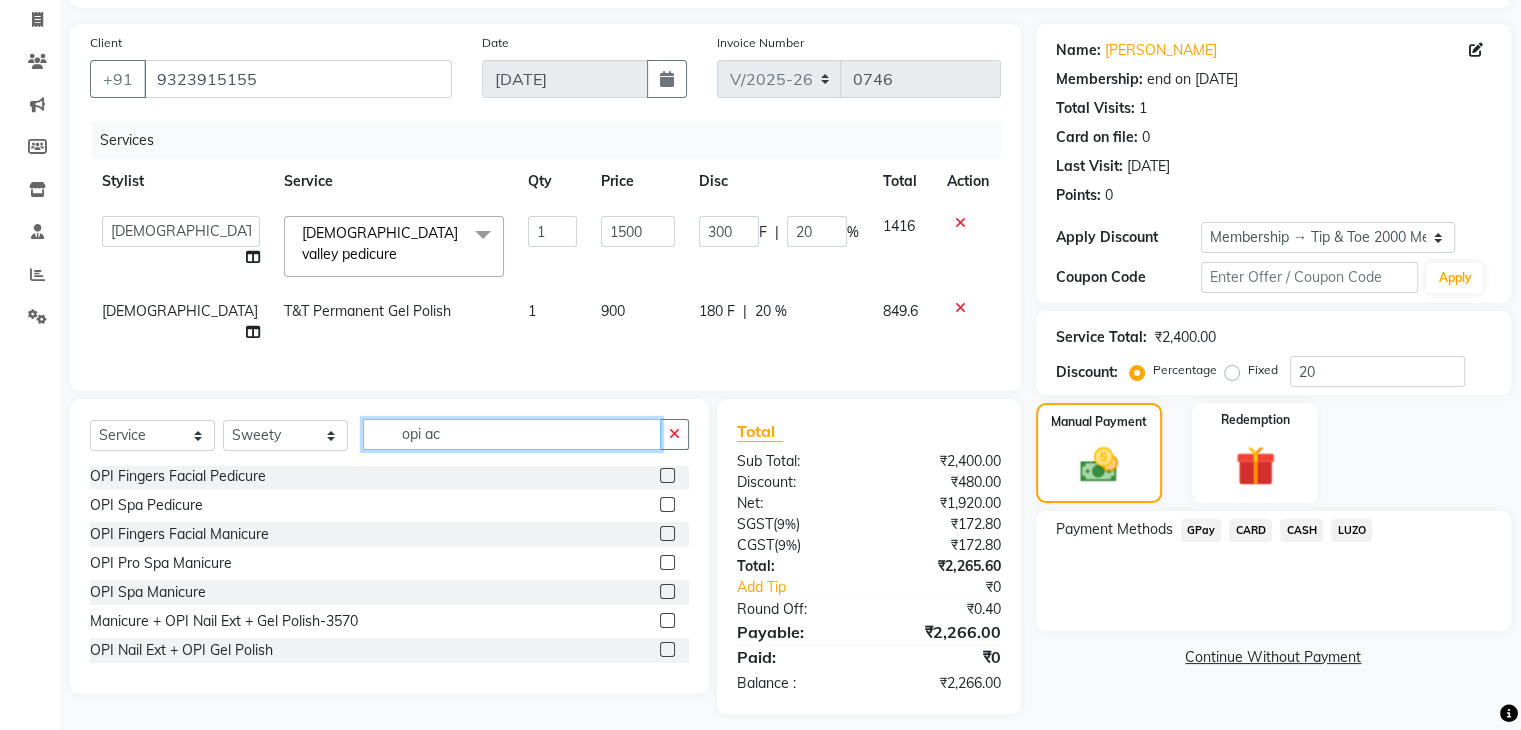 scroll, scrollTop: 0, scrollLeft: 0, axis: both 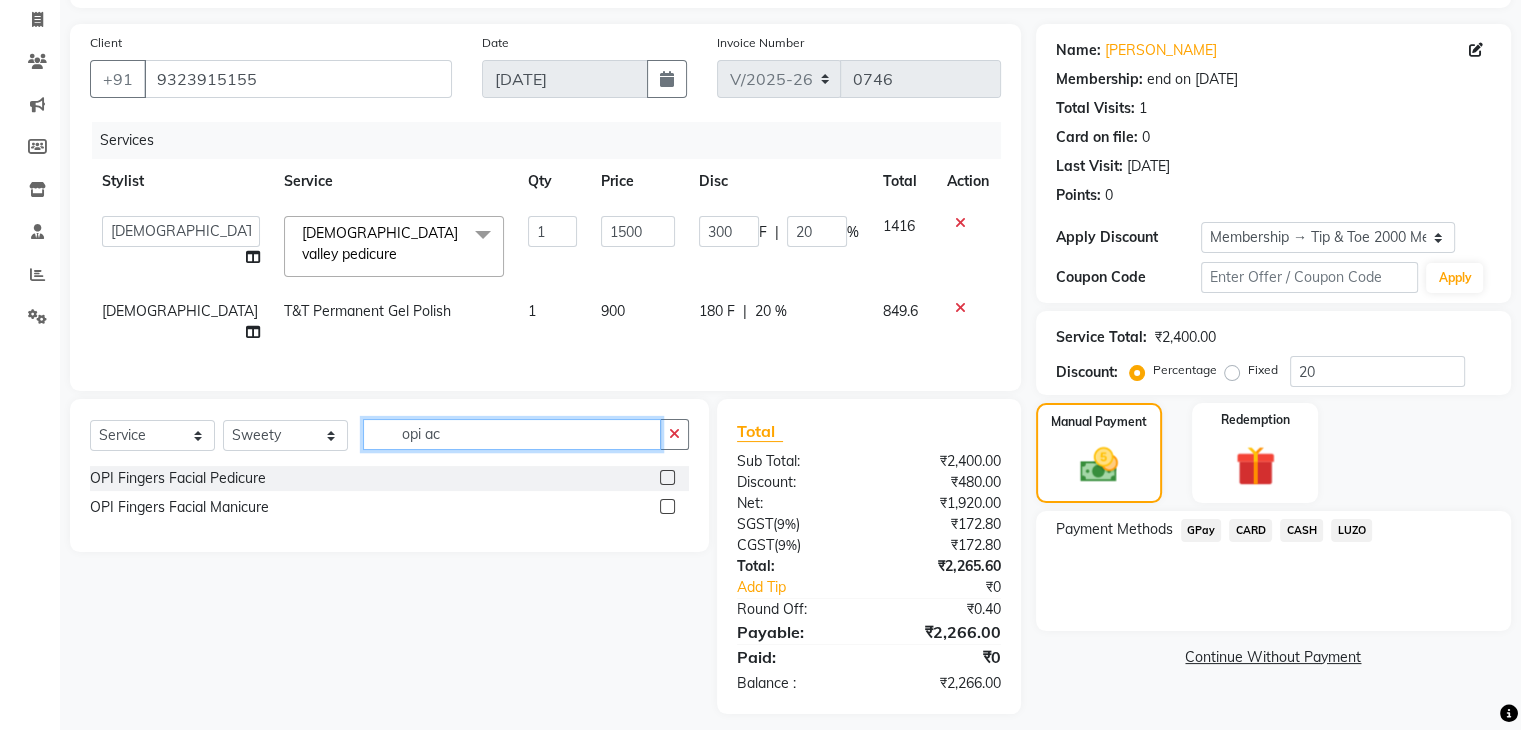 type on "opi a" 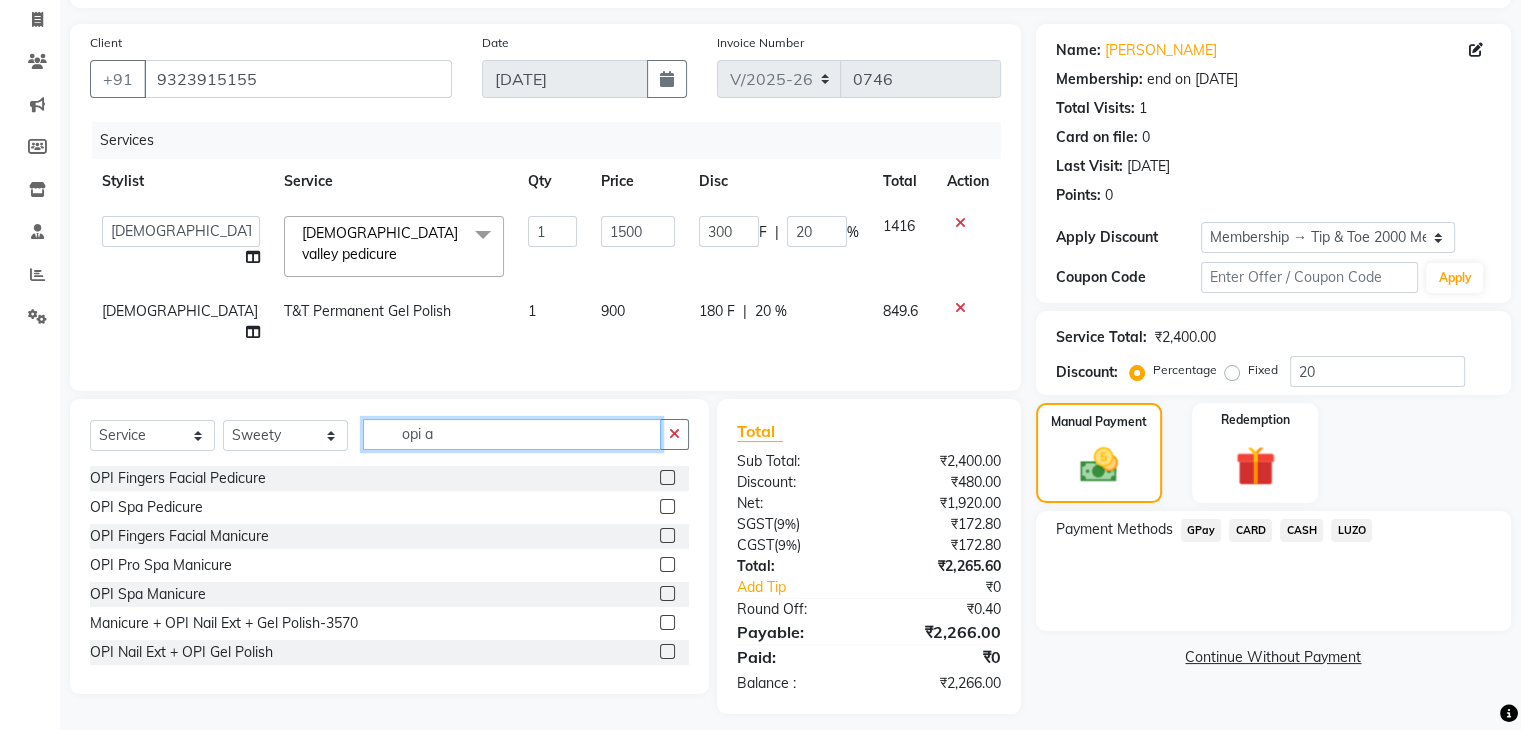 drag, startPoint x: 553, startPoint y: 416, endPoint x: 394, endPoint y: 414, distance: 159.01257 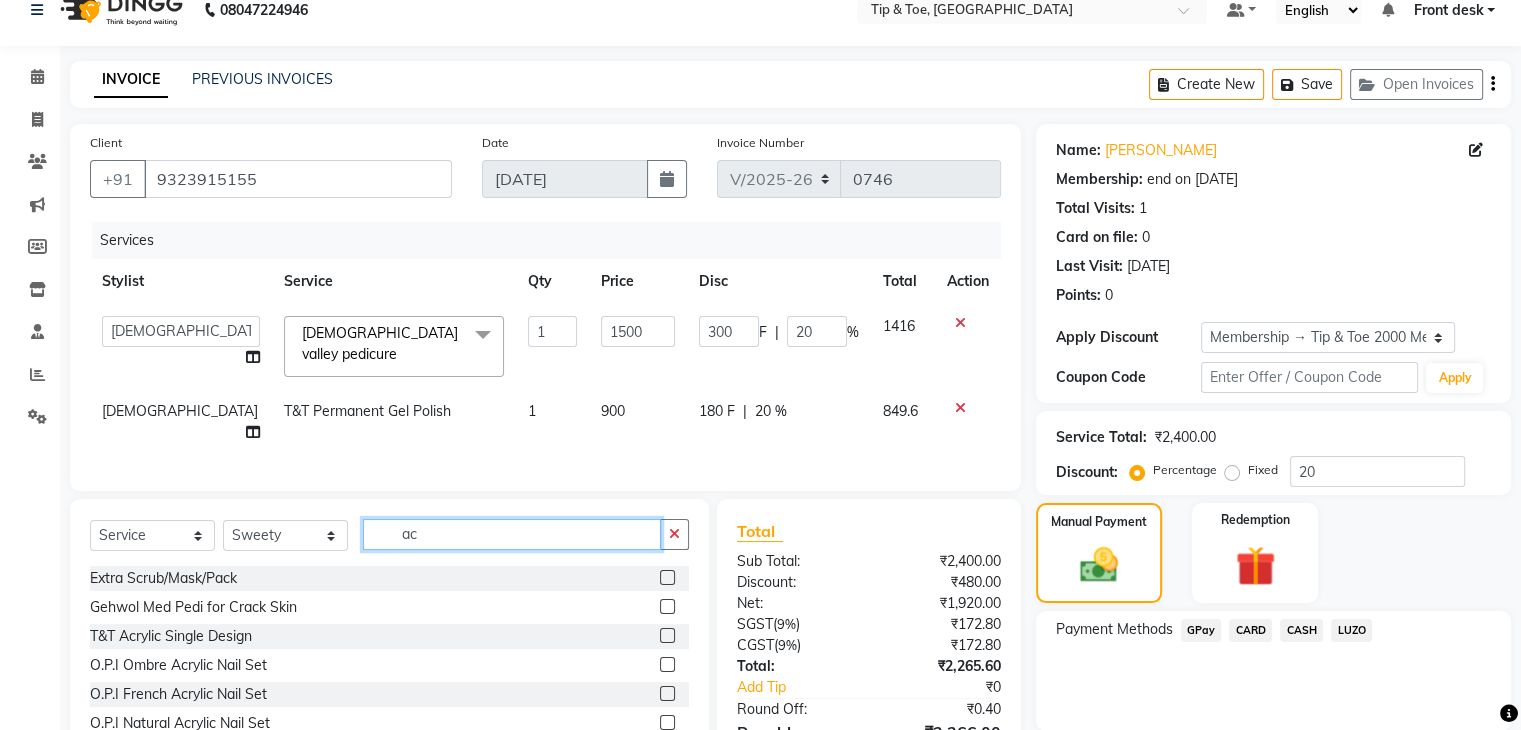 scroll, scrollTop: 126, scrollLeft: 0, axis: vertical 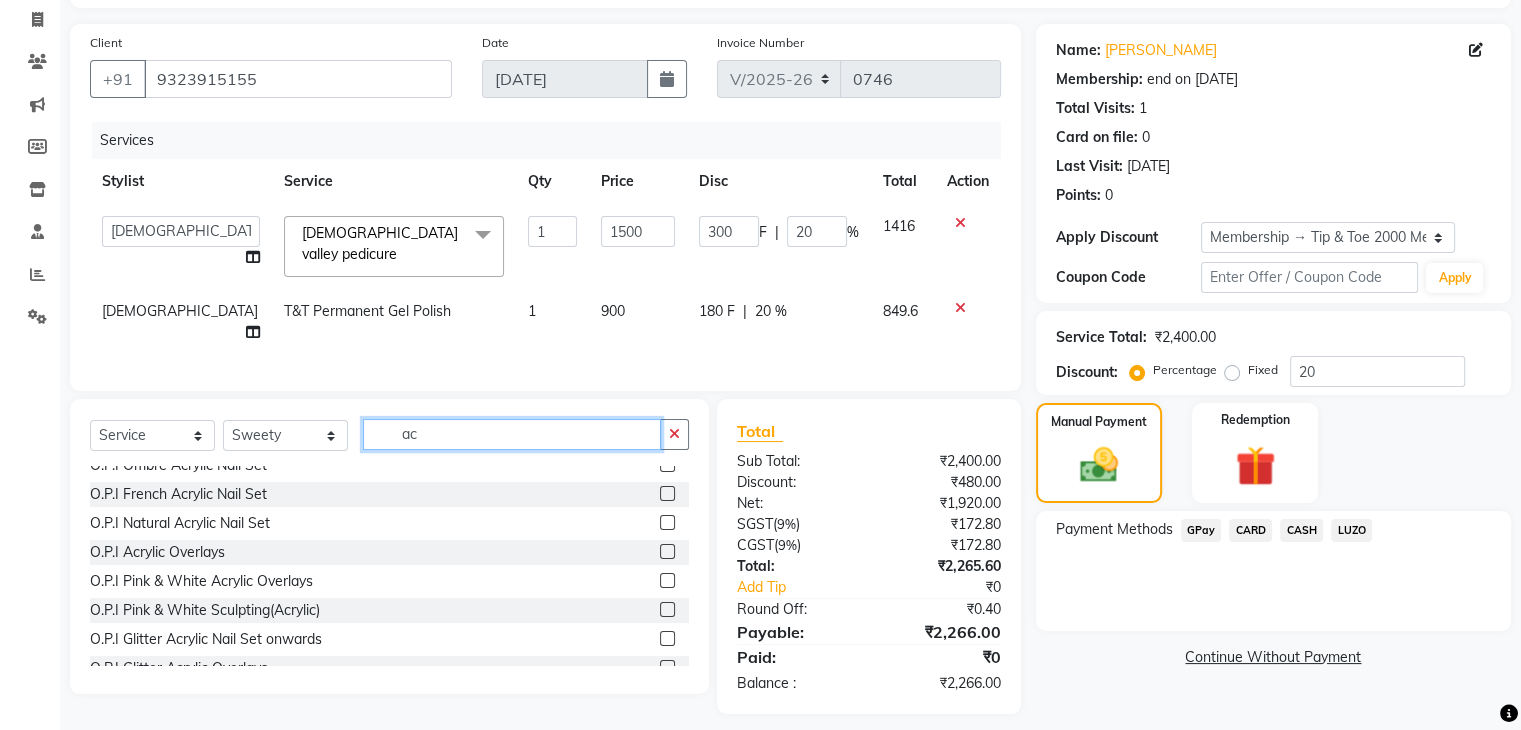 type on "ac" 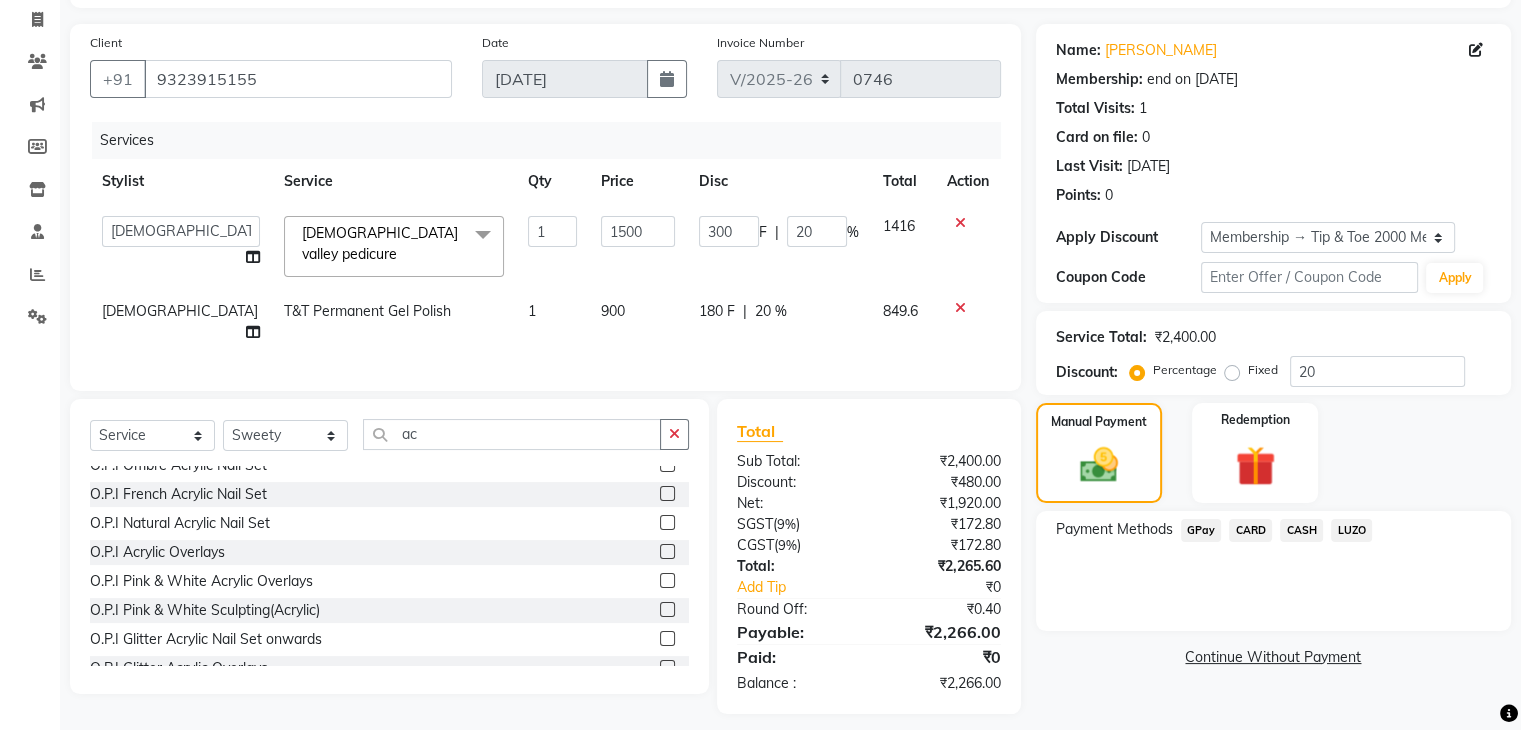 click 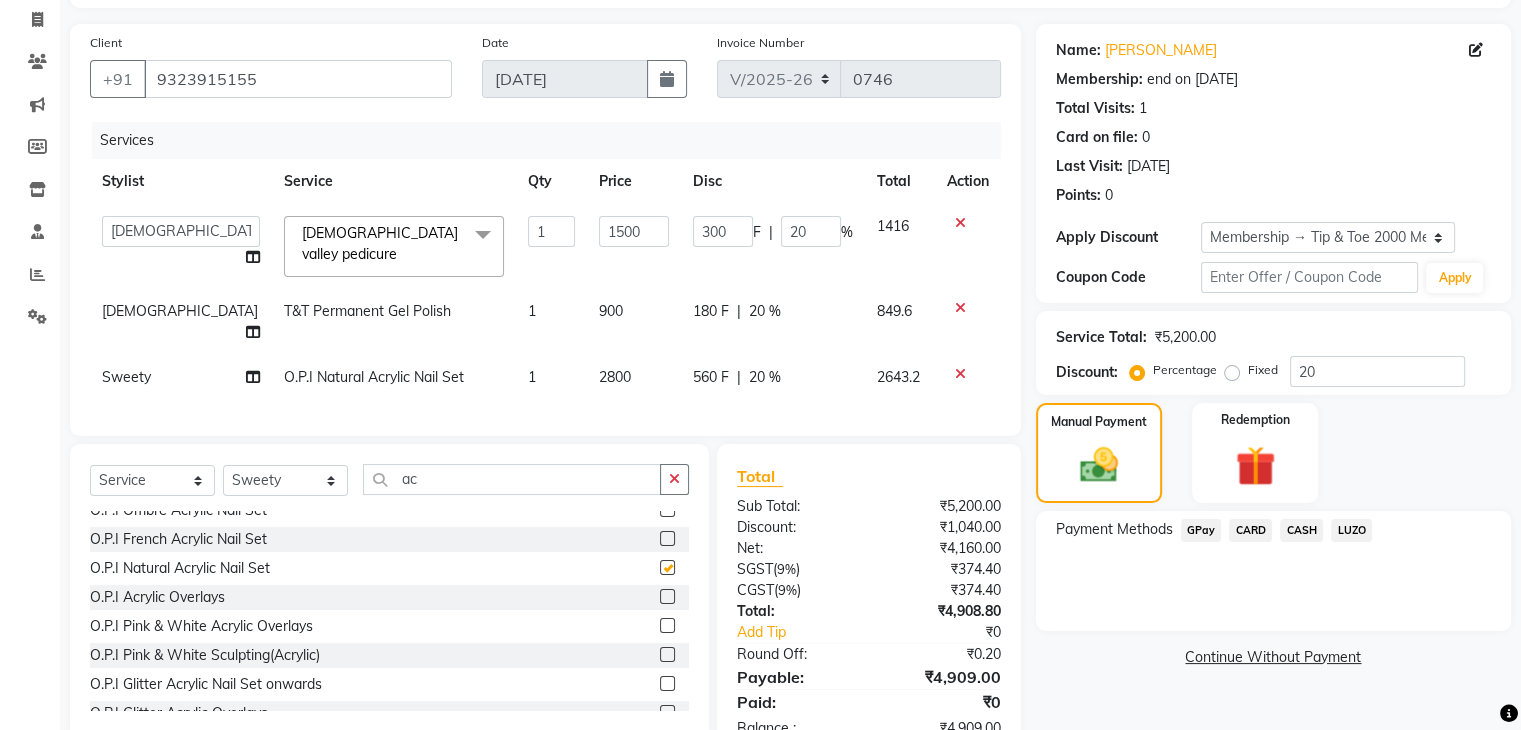 checkbox on "false" 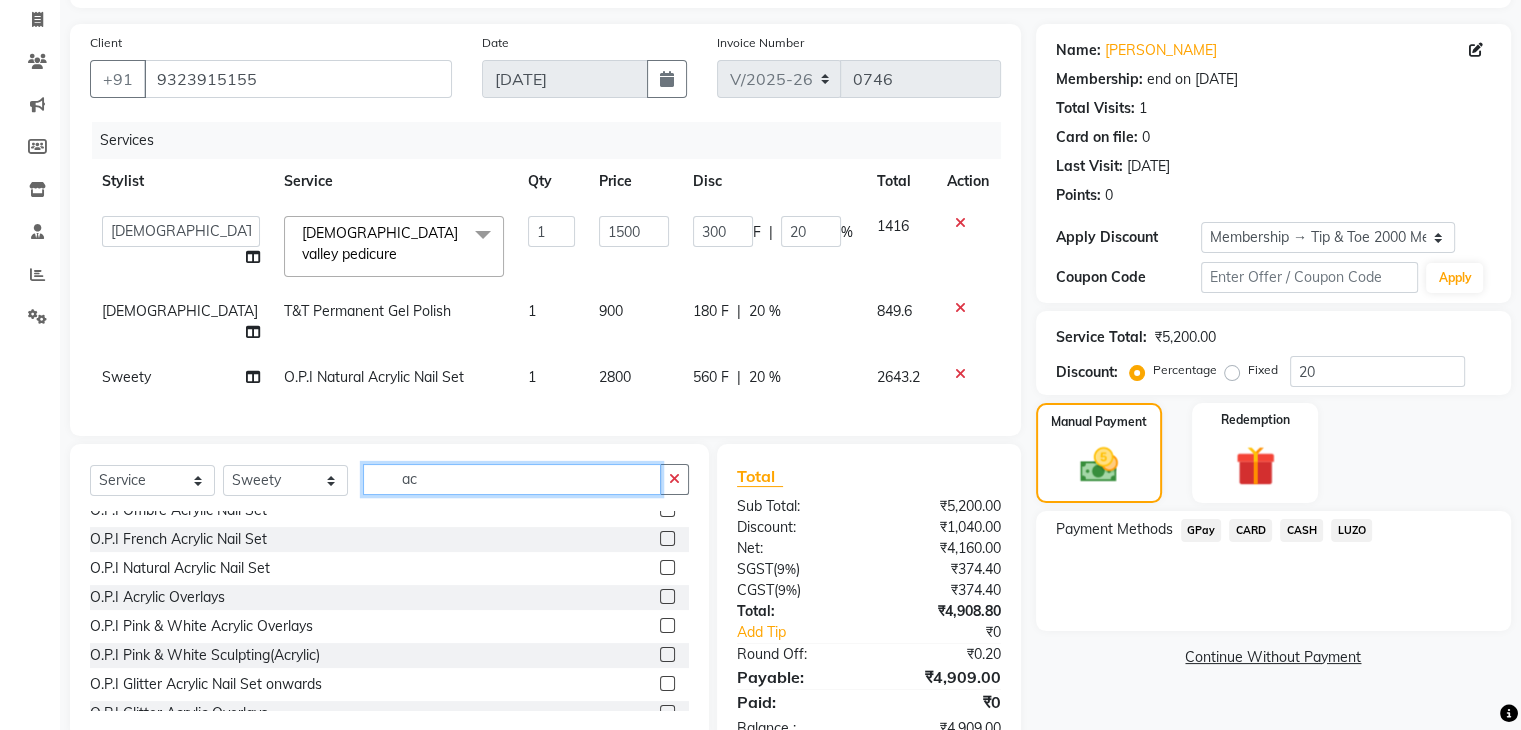click on "ac" 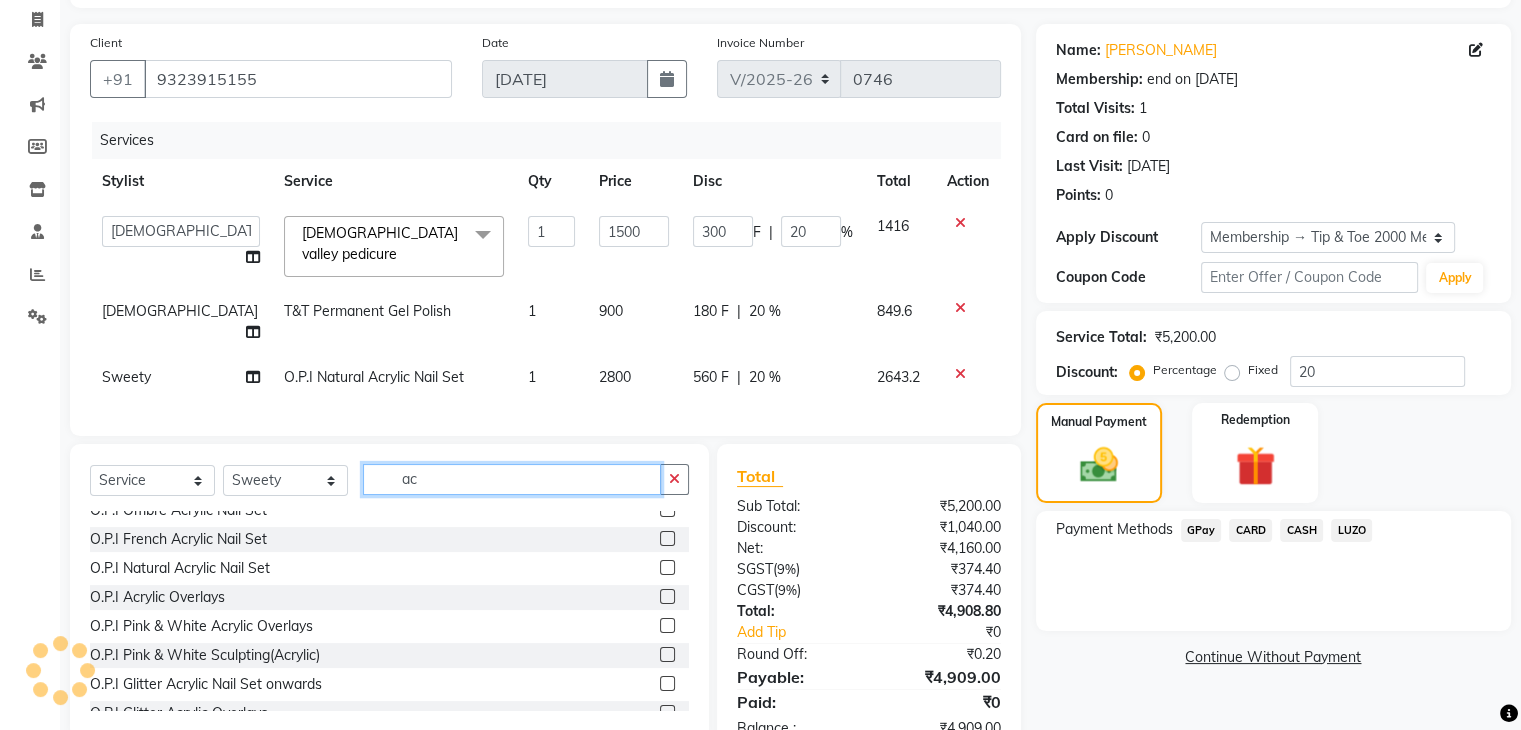 type on "a" 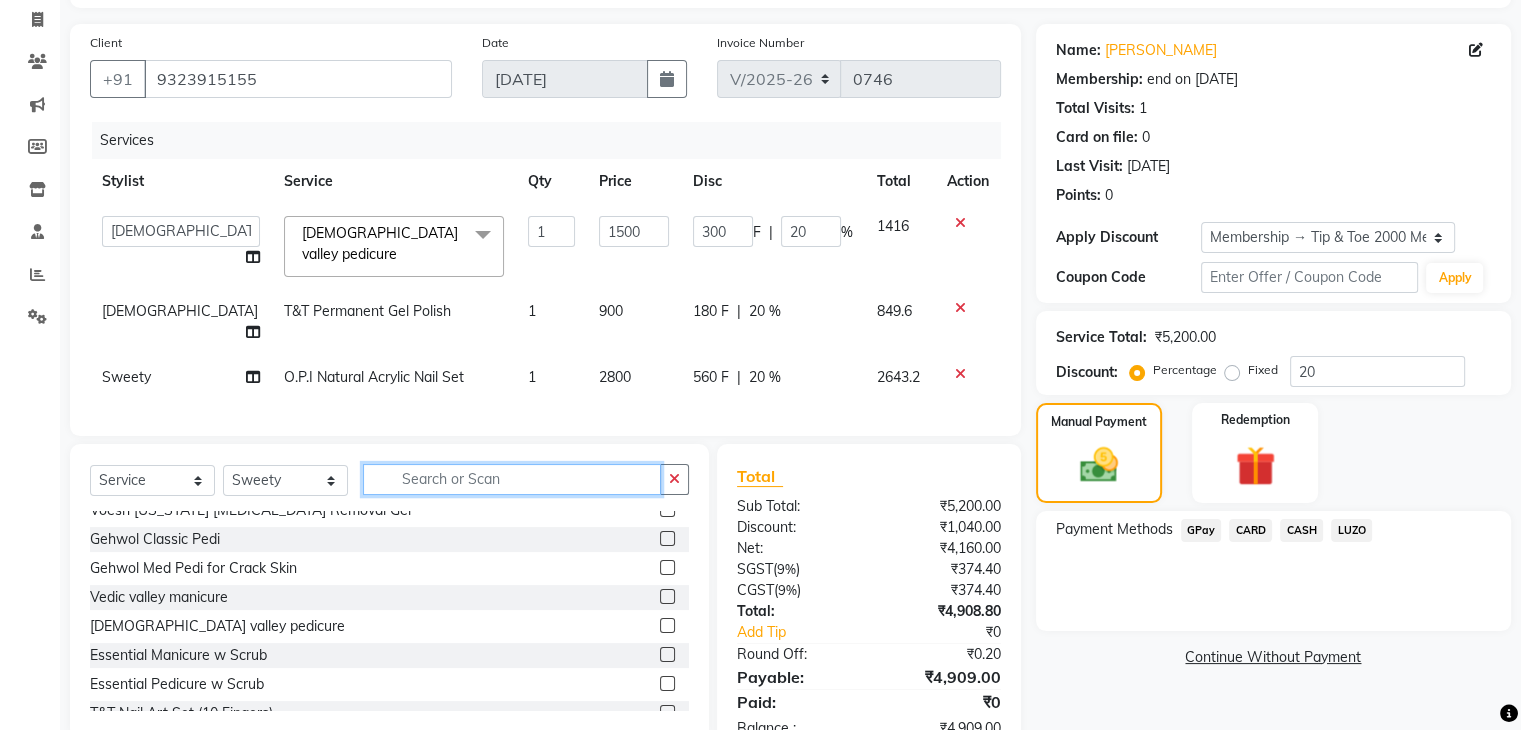 scroll, scrollTop: 796, scrollLeft: 0, axis: vertical 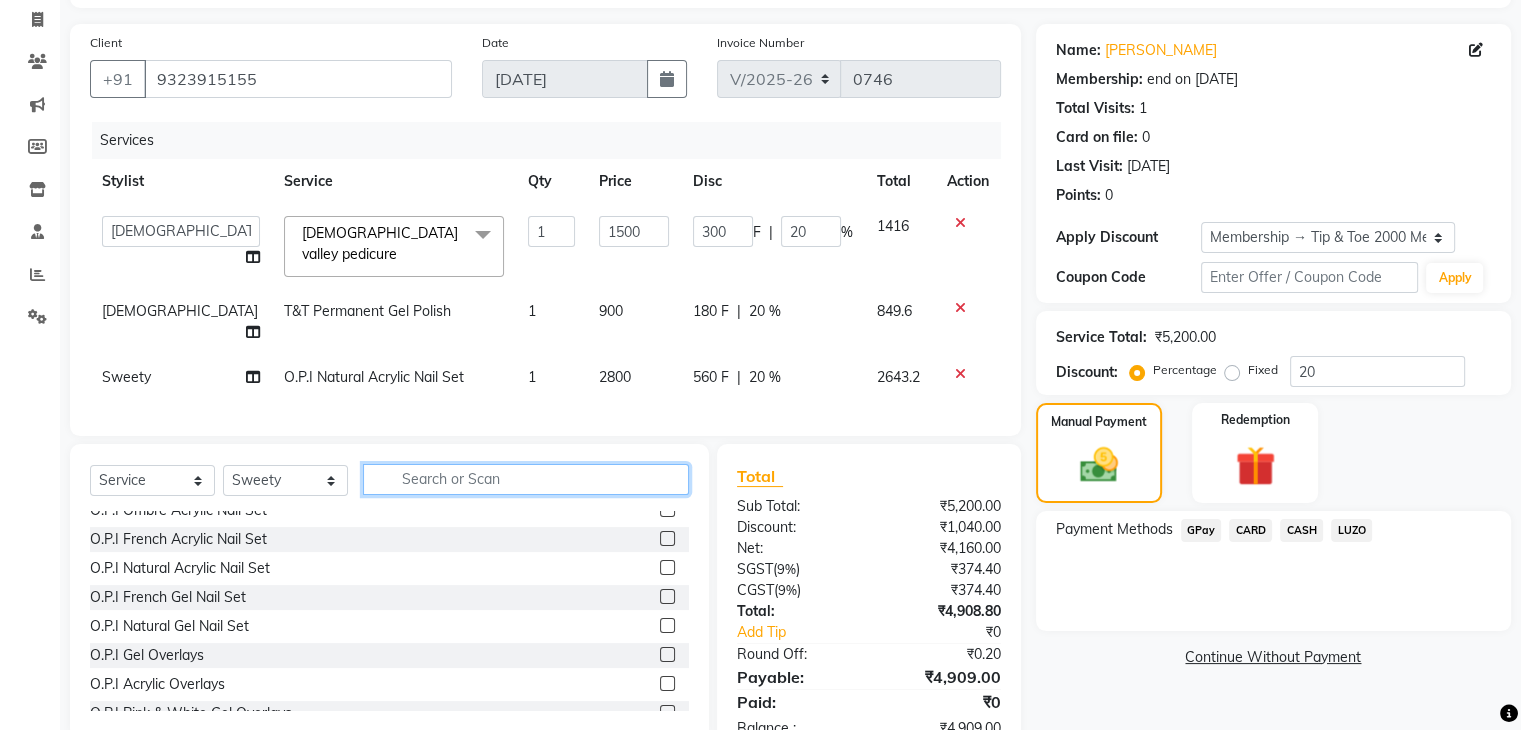 click 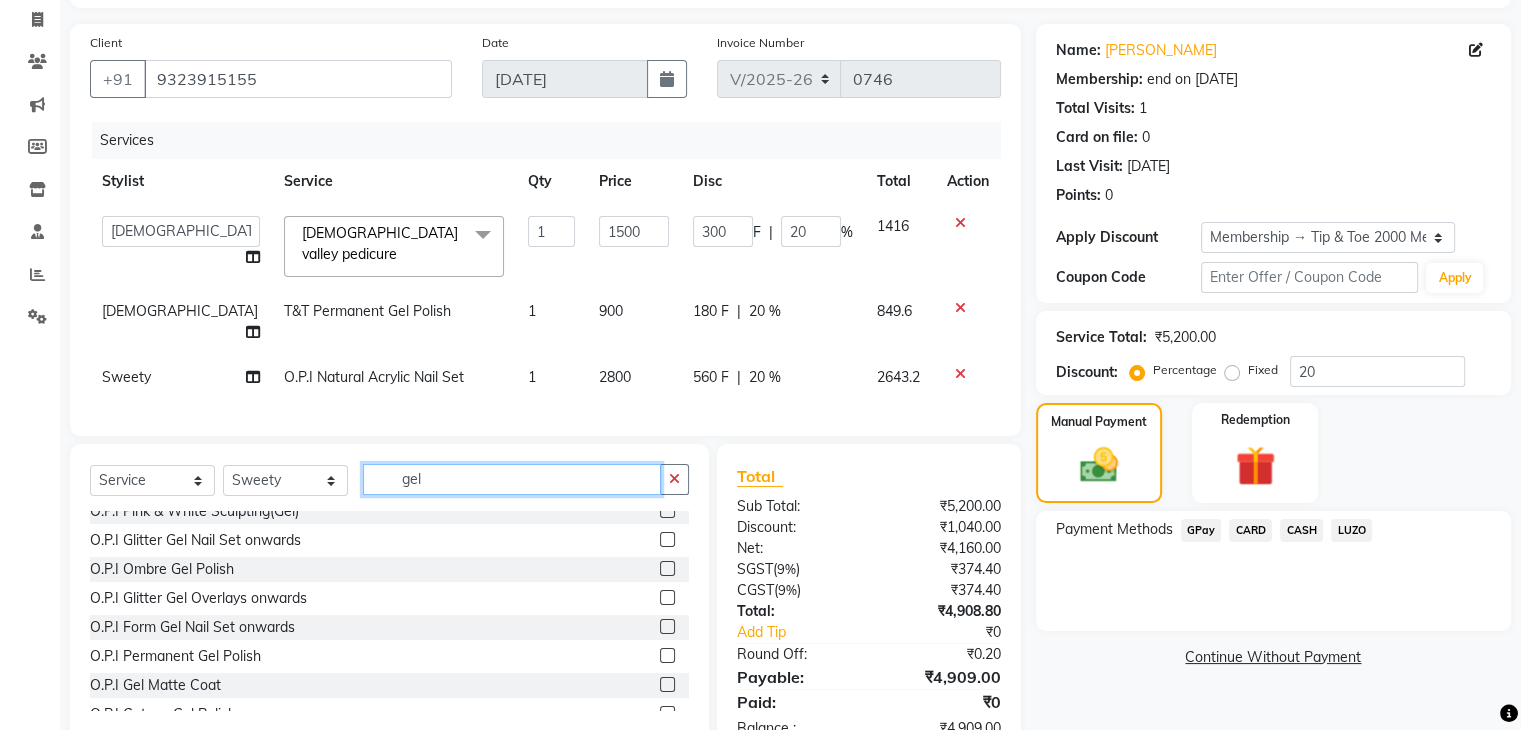 scroll, scrollTop: 0, scrollLeft: 0, axis: both 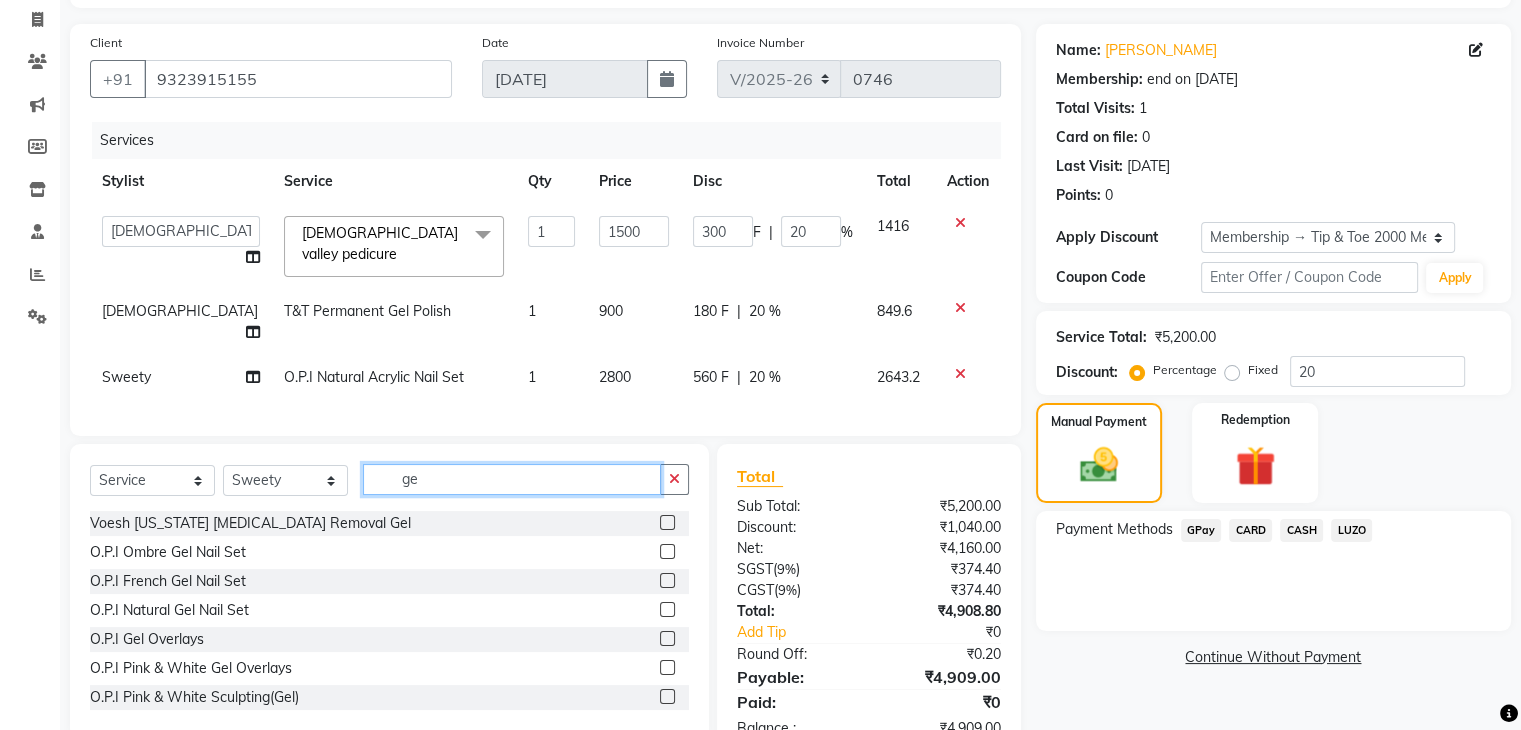 type on "g" 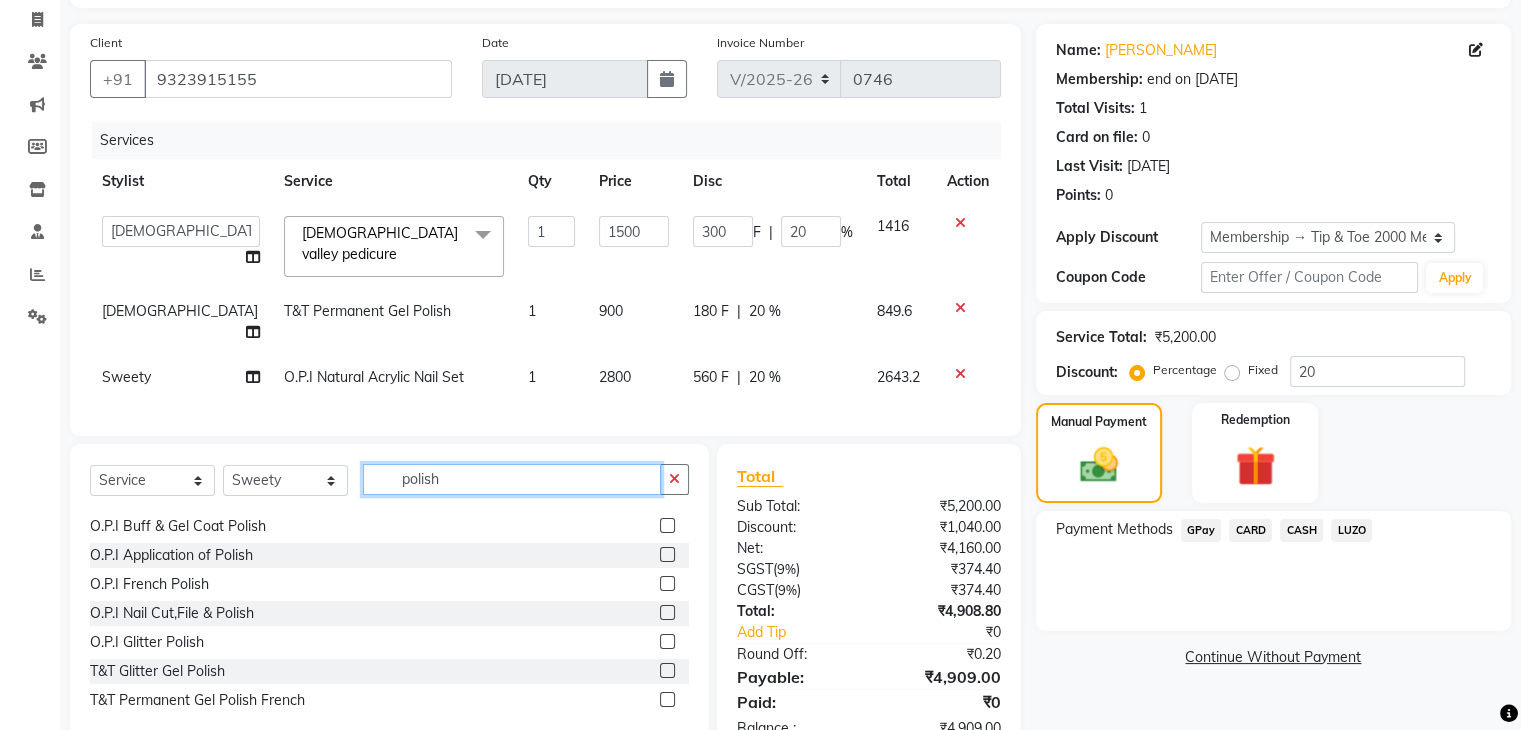 scroll, scrollTop: 300, scrollLeft: 0, axis: vertical 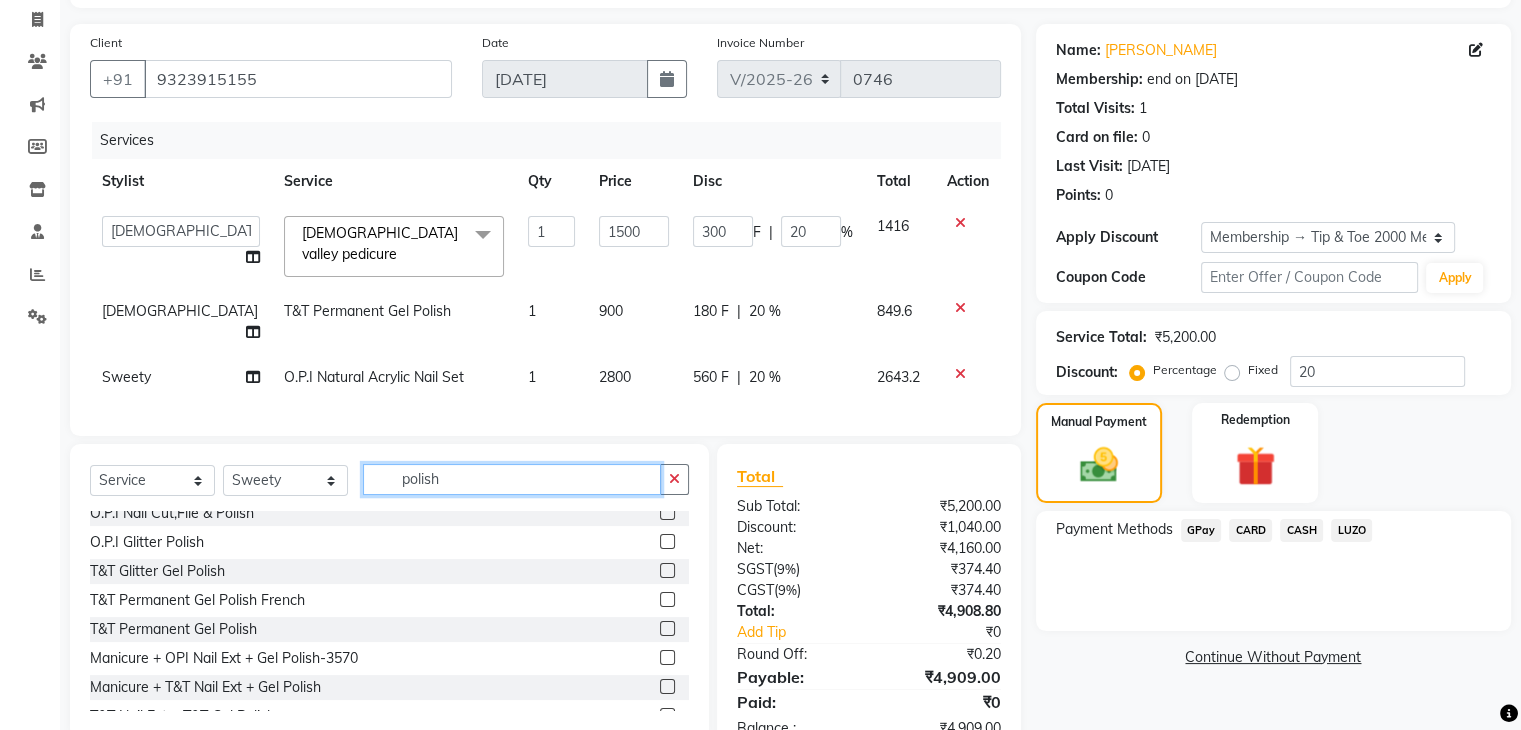 type on "polish" 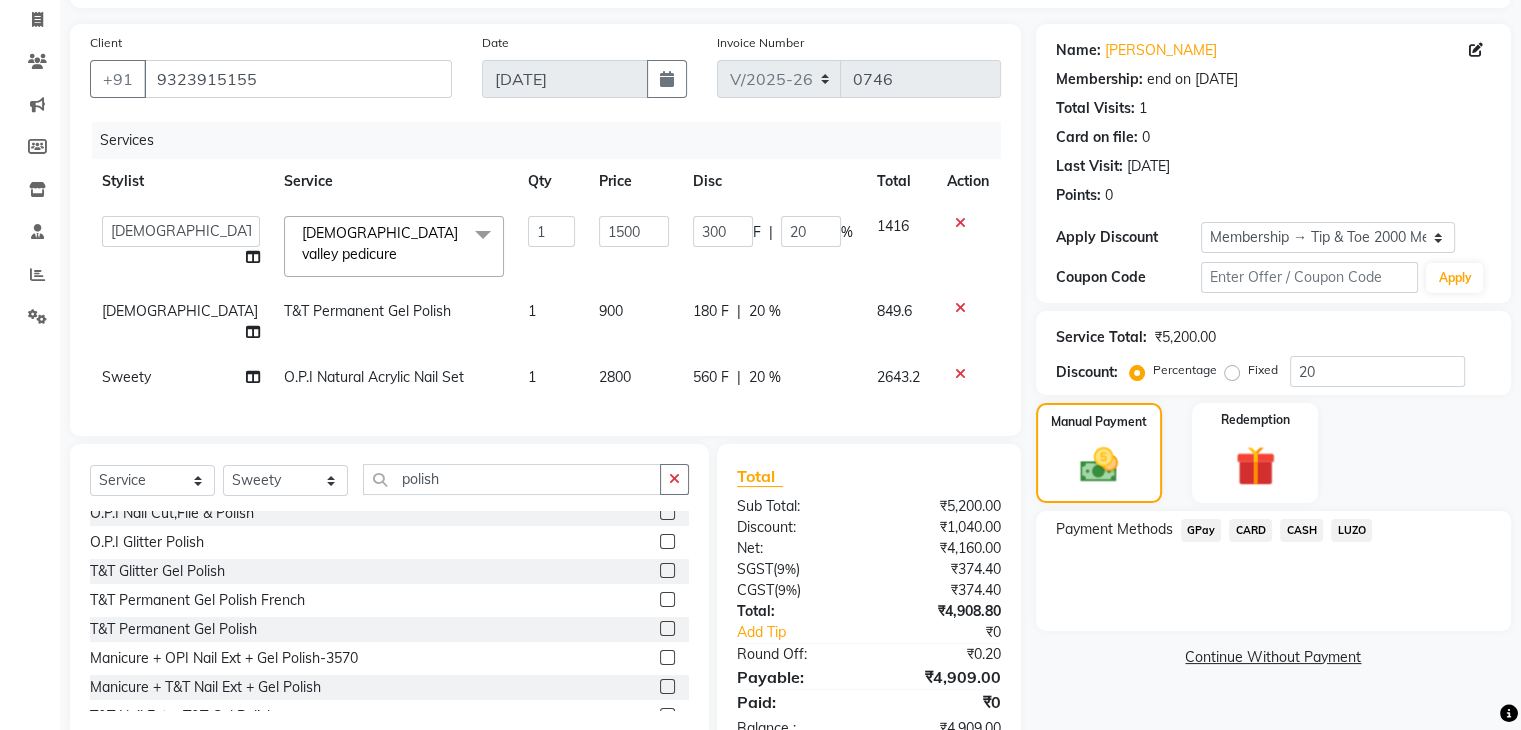 click 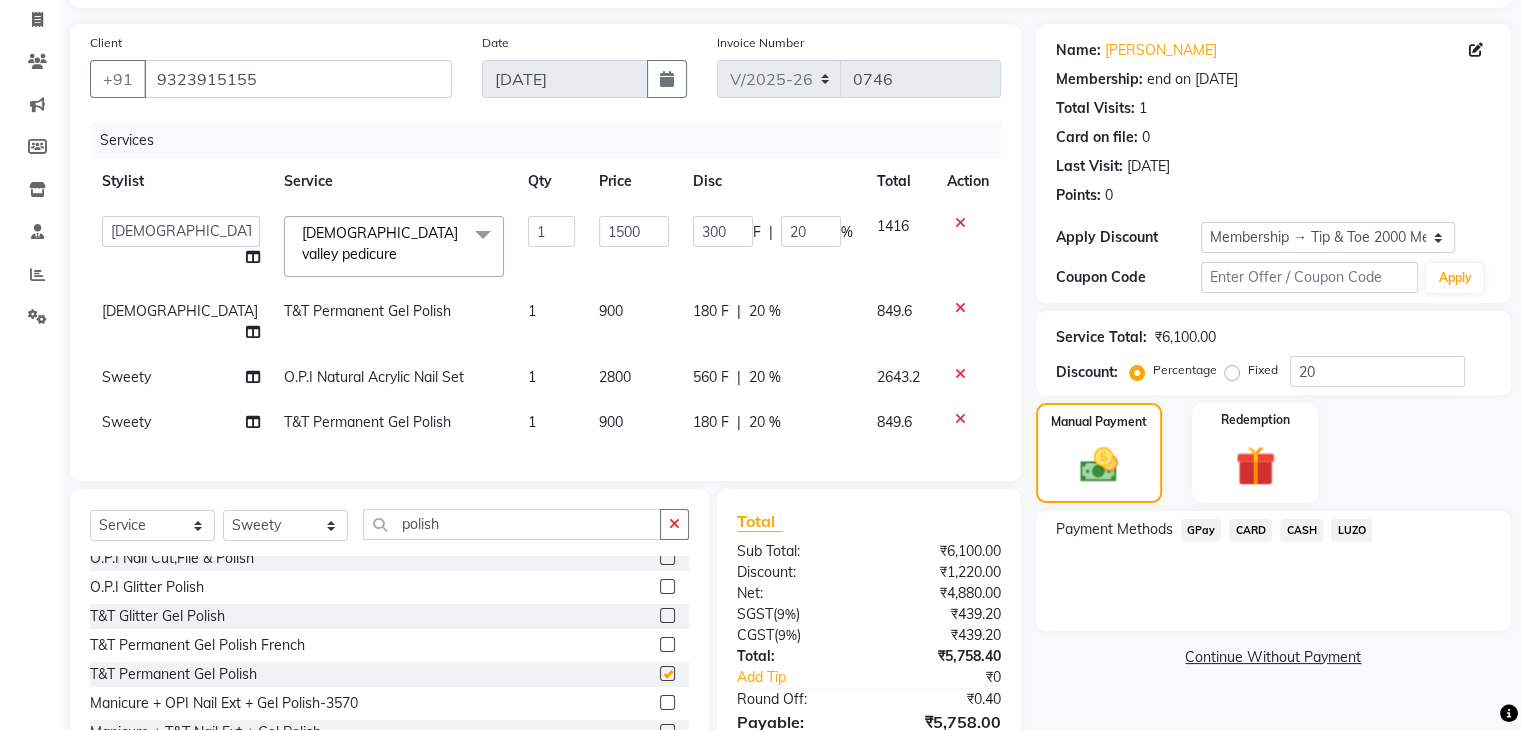checkbox on "false" 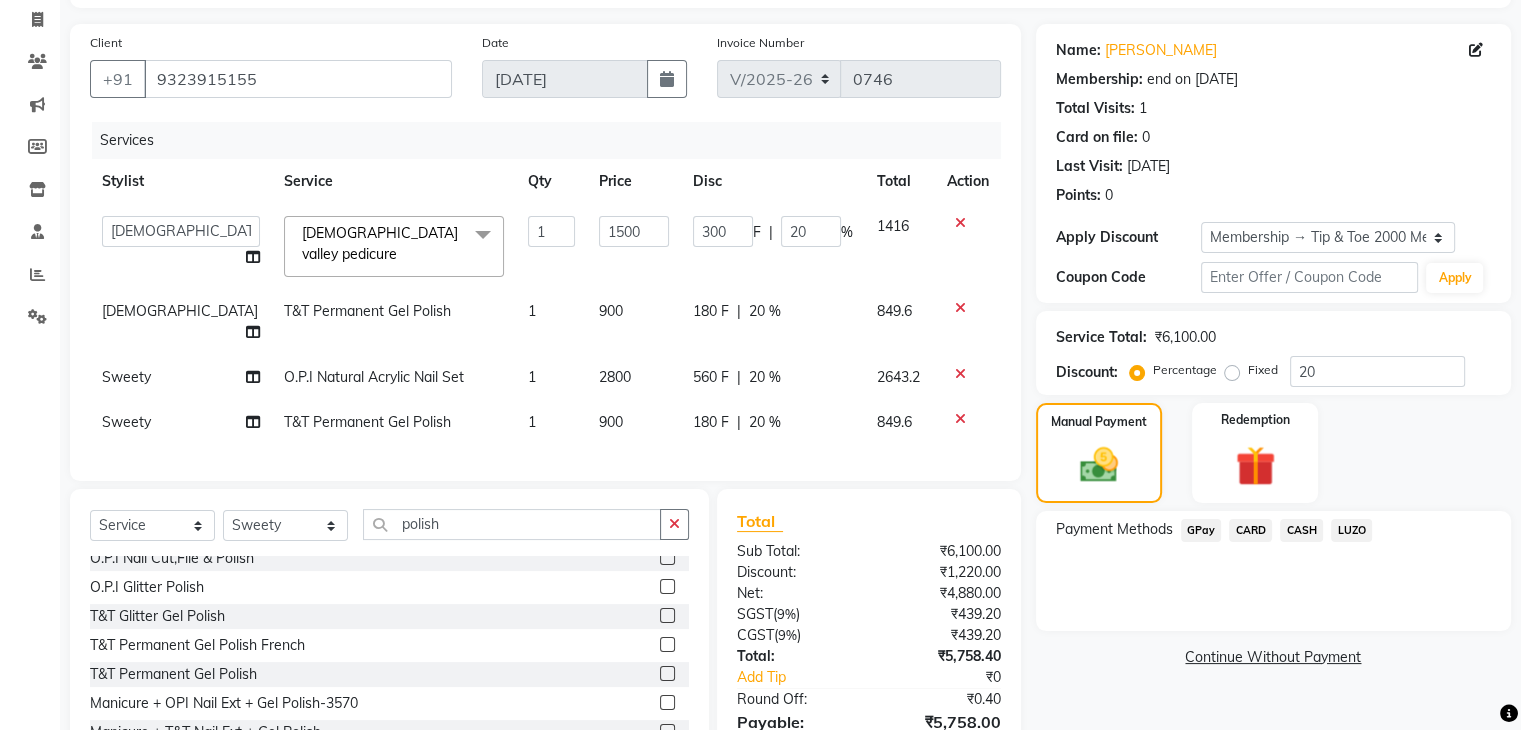 click on "T&T Permanent Gel Polish" 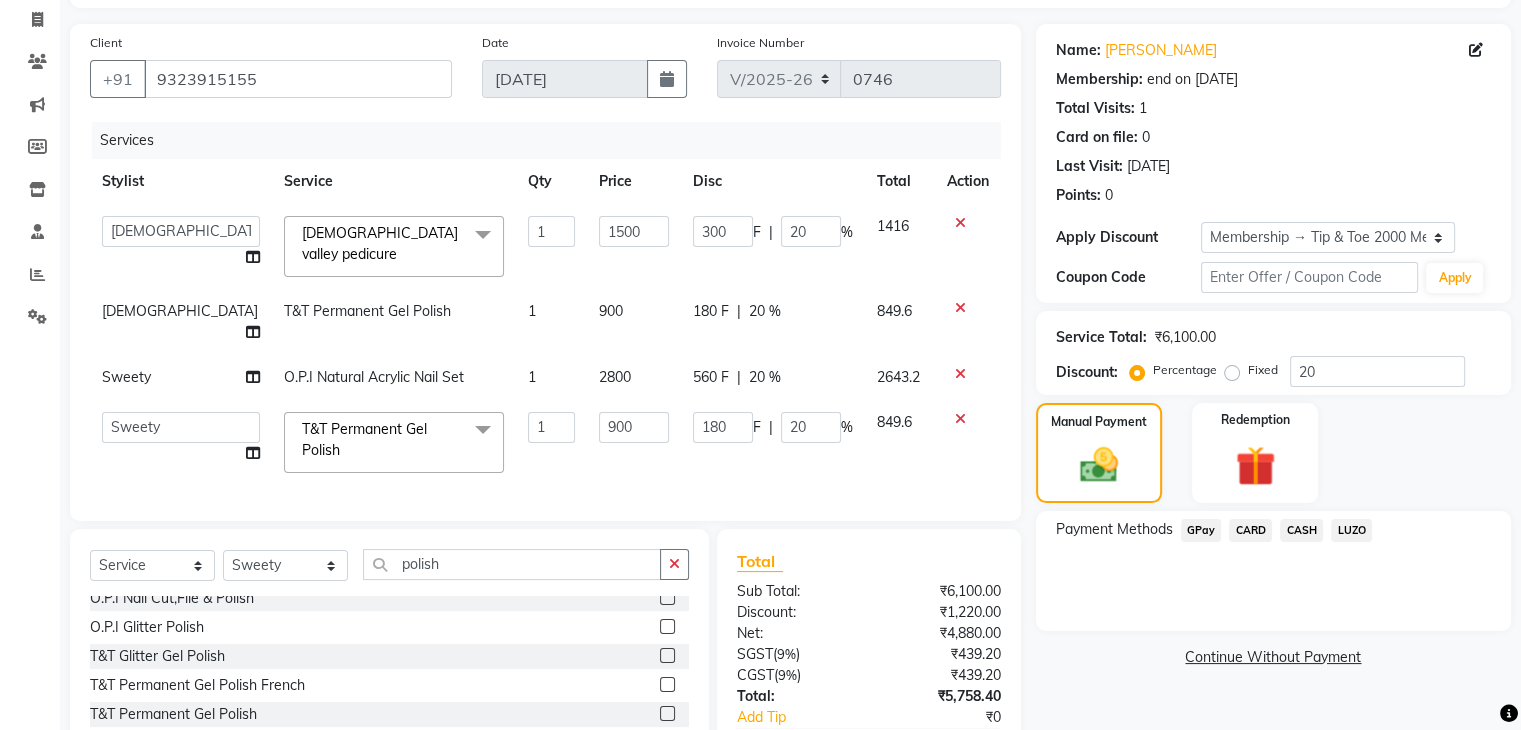 click on "900" 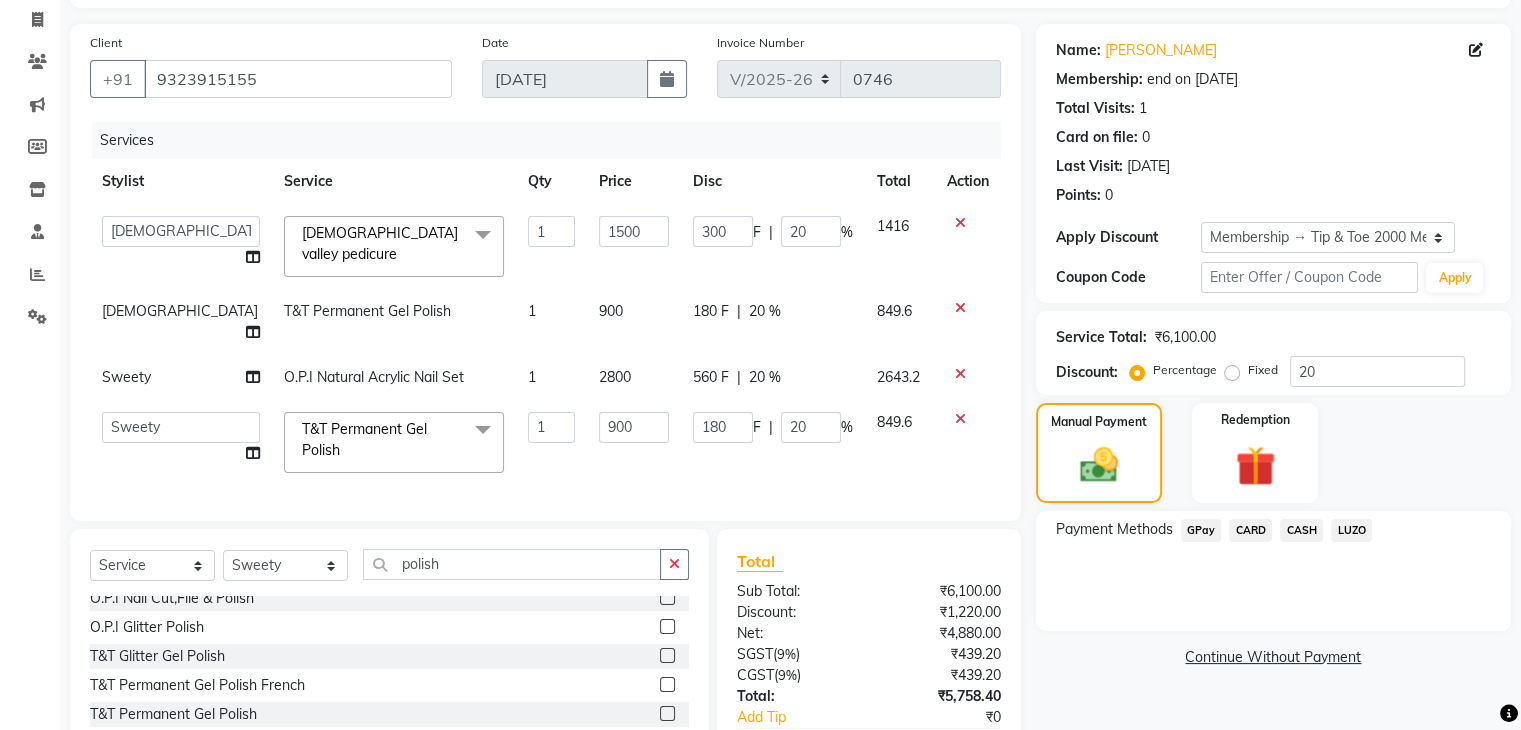 click on "Front desk   [PERSON_NAME]   [PERSON_NAME]   [PERSON_NAME]    [PERSON_NAME]   [PERSON_NAME]" 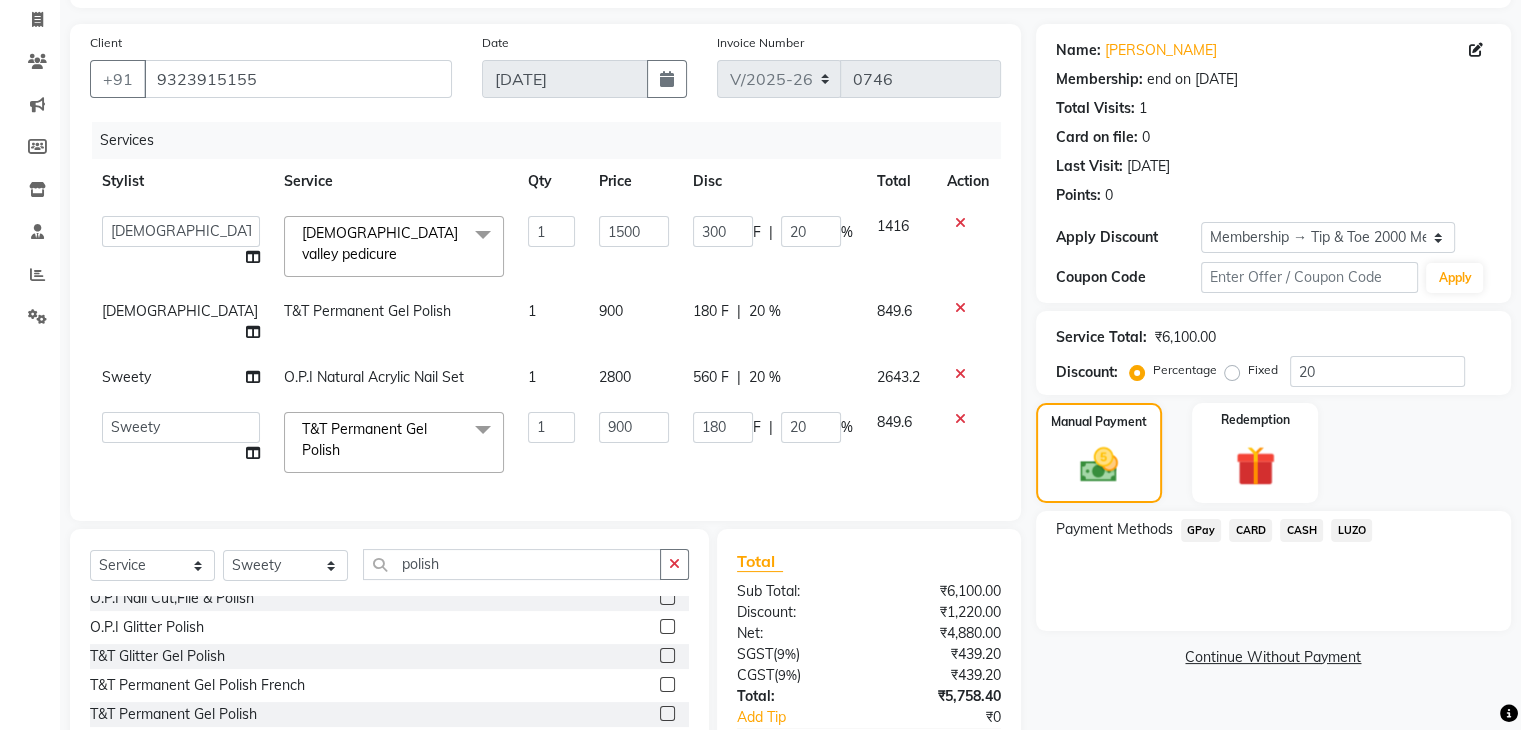 click on "Client [PHONE_NUMBER] Date [DATE] Invoice Number V/2025 V/[PHONE_NUMBER] Services Stylist Service Qty Price Disc Total Action  Front desk   [PERSON_NAME]   [PERSON_NAME]   Sweety   [PERSON_NAME]    [PERSON_NAME]   Yash   Zoya  Vedic valley pedicure  x Extra AntiOxidant Paraffin Treatment Extra Scrub/Mask/Pack Foot Massage Voesh [US_STATE] [MEDICAL_DATA] Removal Gel Gehwol Classic Pedi Gehwol Med Pedi for Crack Skin Gehwol Med Lipidro Pedi Vedic valley manicure Vedic valley pedicure Essential Manicure w Scrub Essential Pedicure w Scrub T&T Nail Art Set (10 Fingers) T&T Acrylic Single Design T&T Single Nail Design T&T Glitter Color Change Permanent Alga Spa Manicure Eyebrow Lamination Lashes Tinting Eyebrow Tinting Russian Lashes Touch-Up Russian Lashes Extension Waiting charge 1 hr Lashes Removal Single Line Lashes Extension Barbie Lashes Extension Lashes Touch-Up O.P.I Ombre Gel Nail Set O.P.I Ombre Acrylic Nail Set O.P.I French Acrylic Nail Set O.P.I Natural Acrylic Nail Set O.P.I French Gel Nail Set O.P.I Gel Coat" 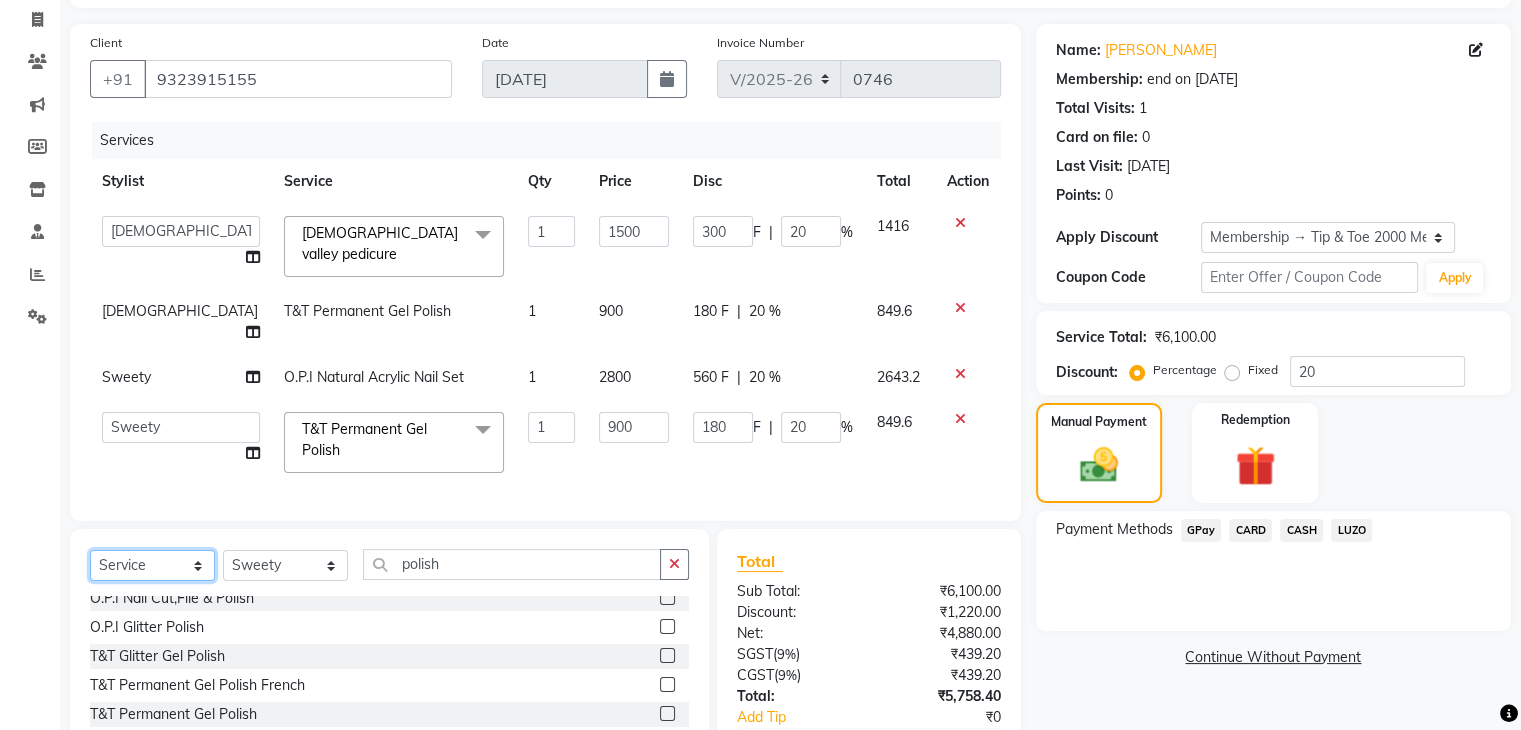click on "Select  Service  Product  Membership  Package Voucher Prepaid Gift Card" 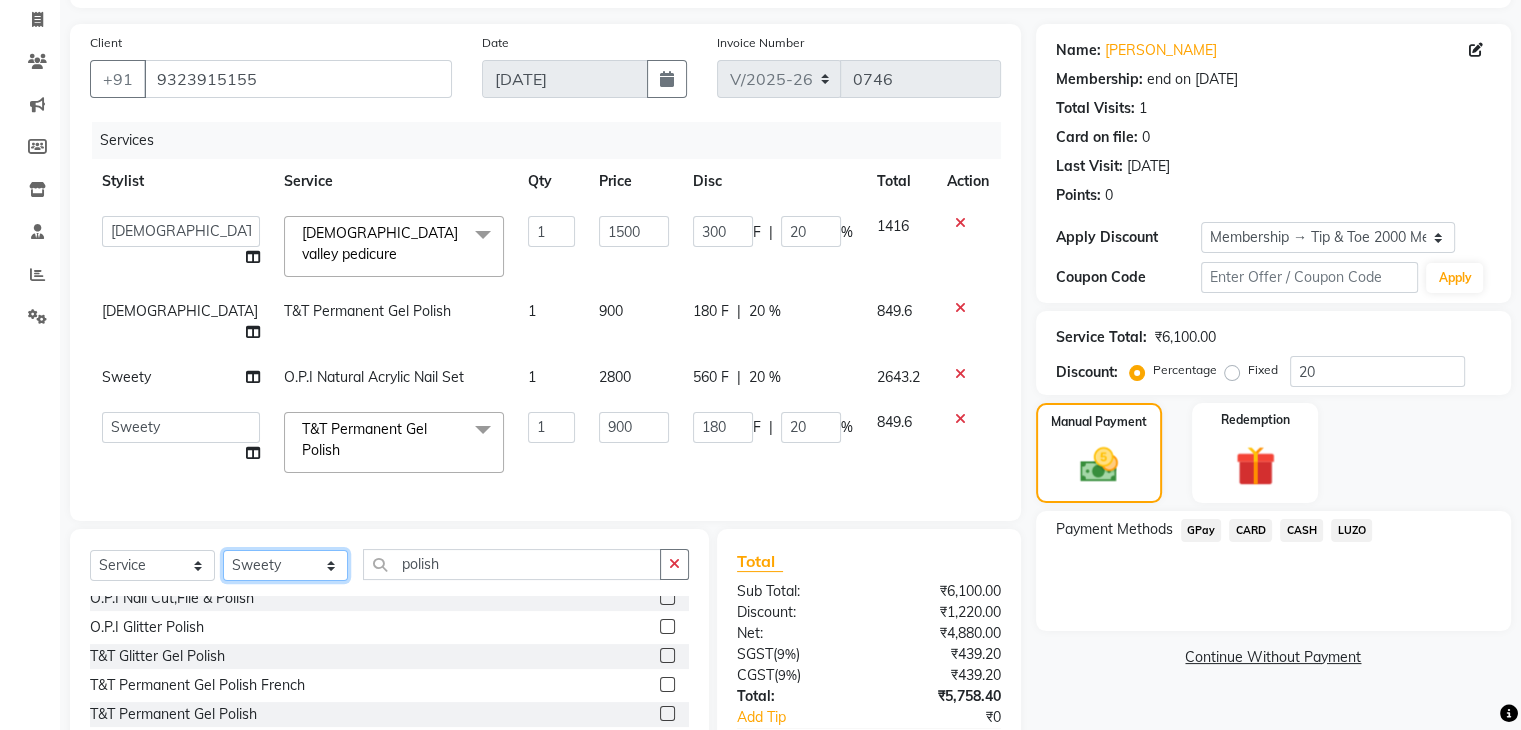 click on "Select Stylist Front desk [PERSON_NAME] [PERSON_NAME] [PERSON_NAME]  [PERSON_NAME] [PERSON_NAME]" 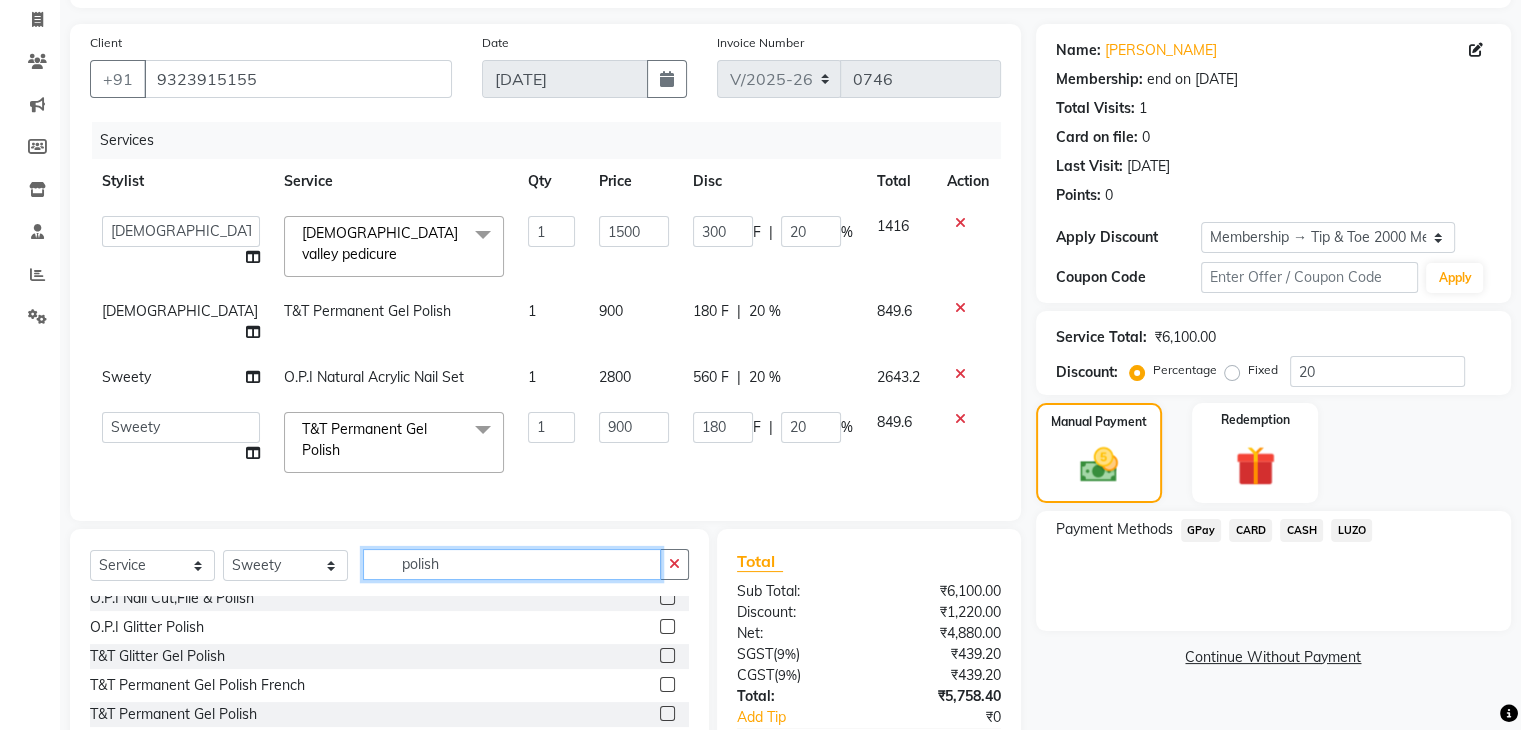 click on "polish" 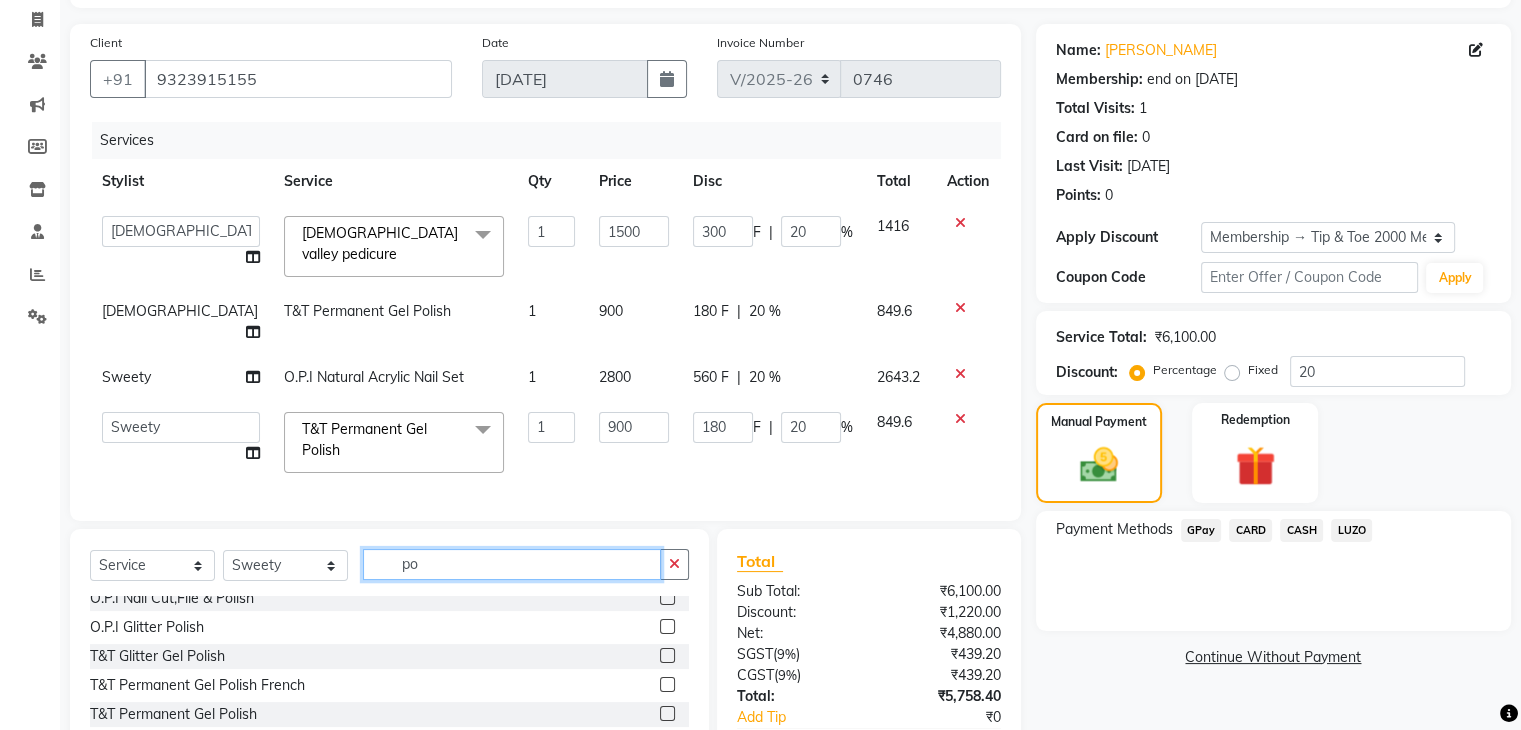 type on "p" 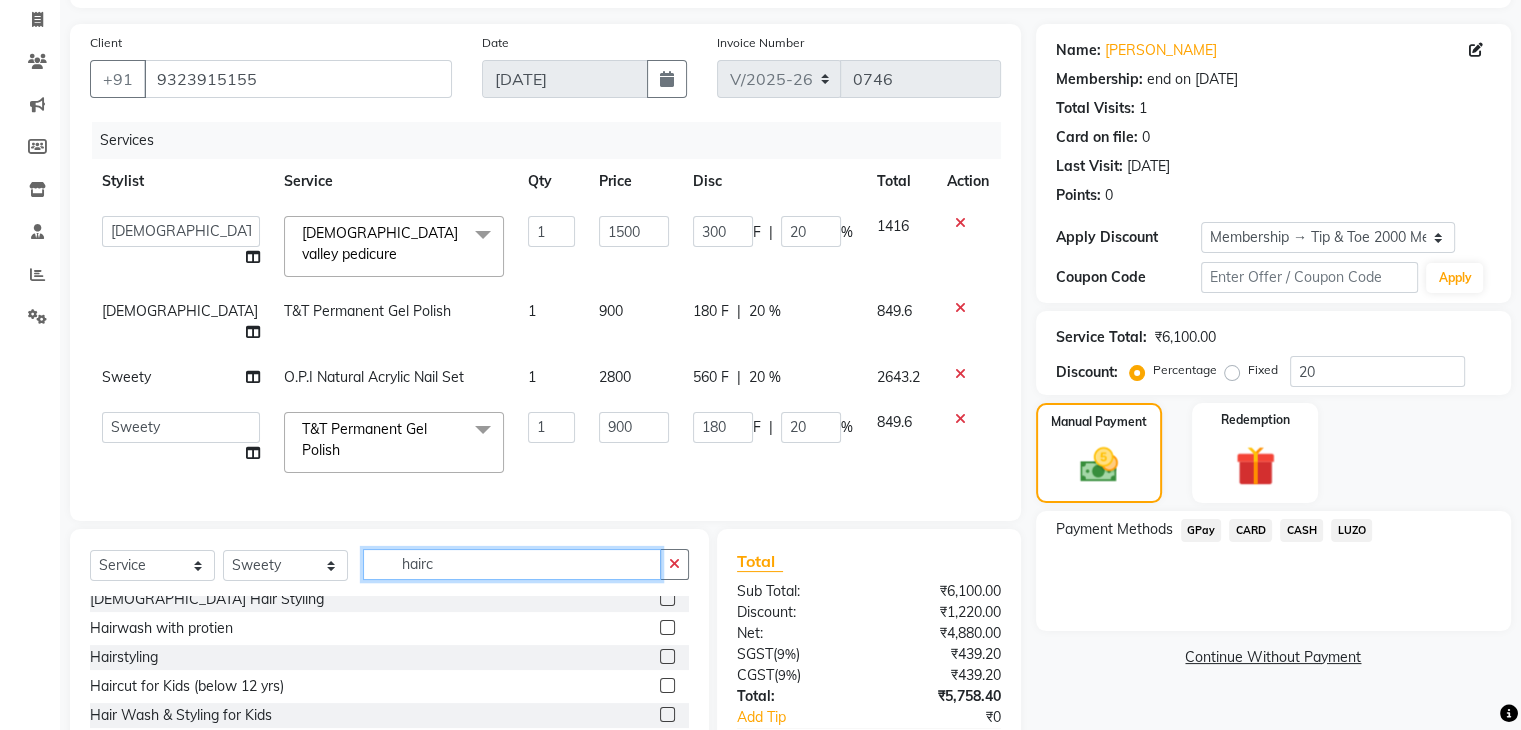 scroll, scrollTop: 9, scrollLeft: 0, axis: vertical 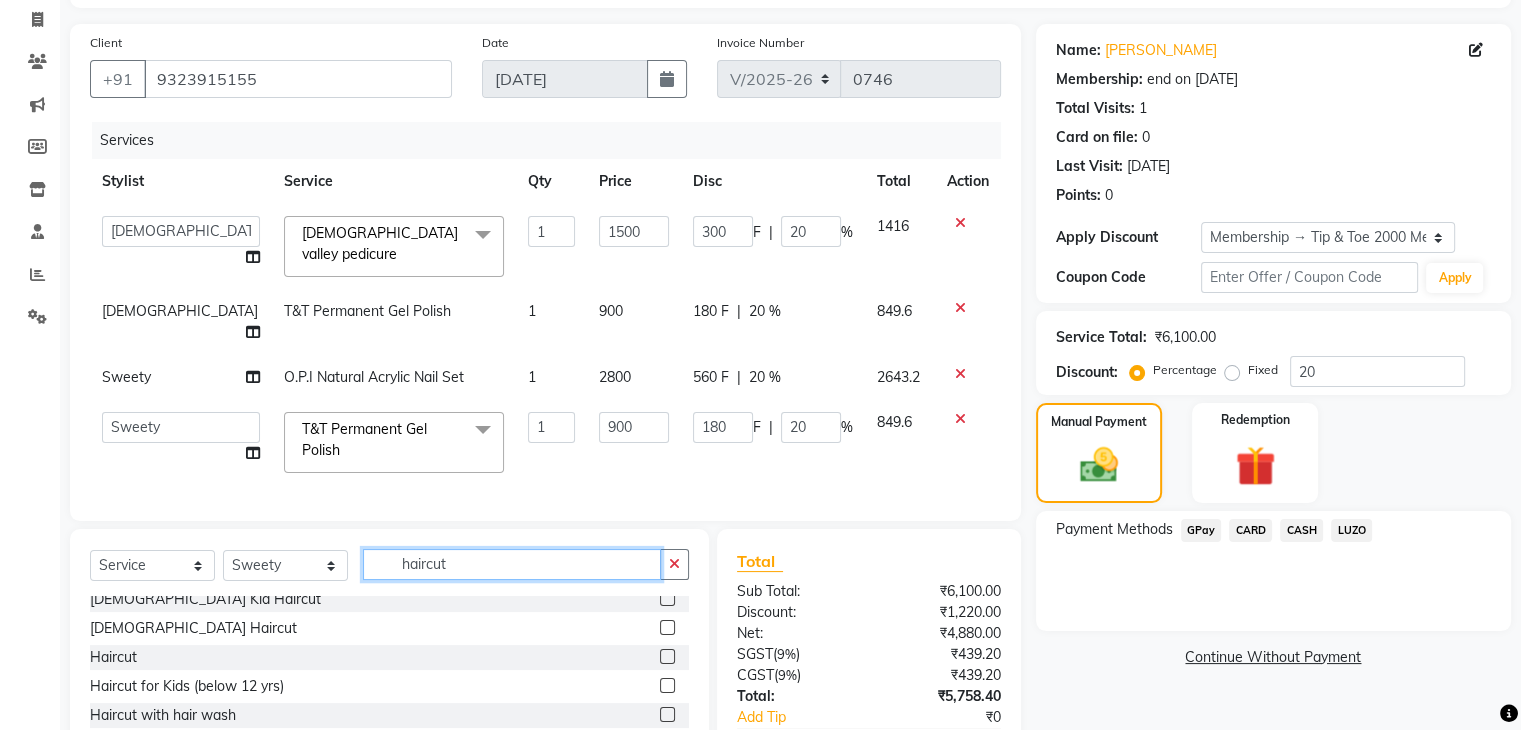 type on "haircut" 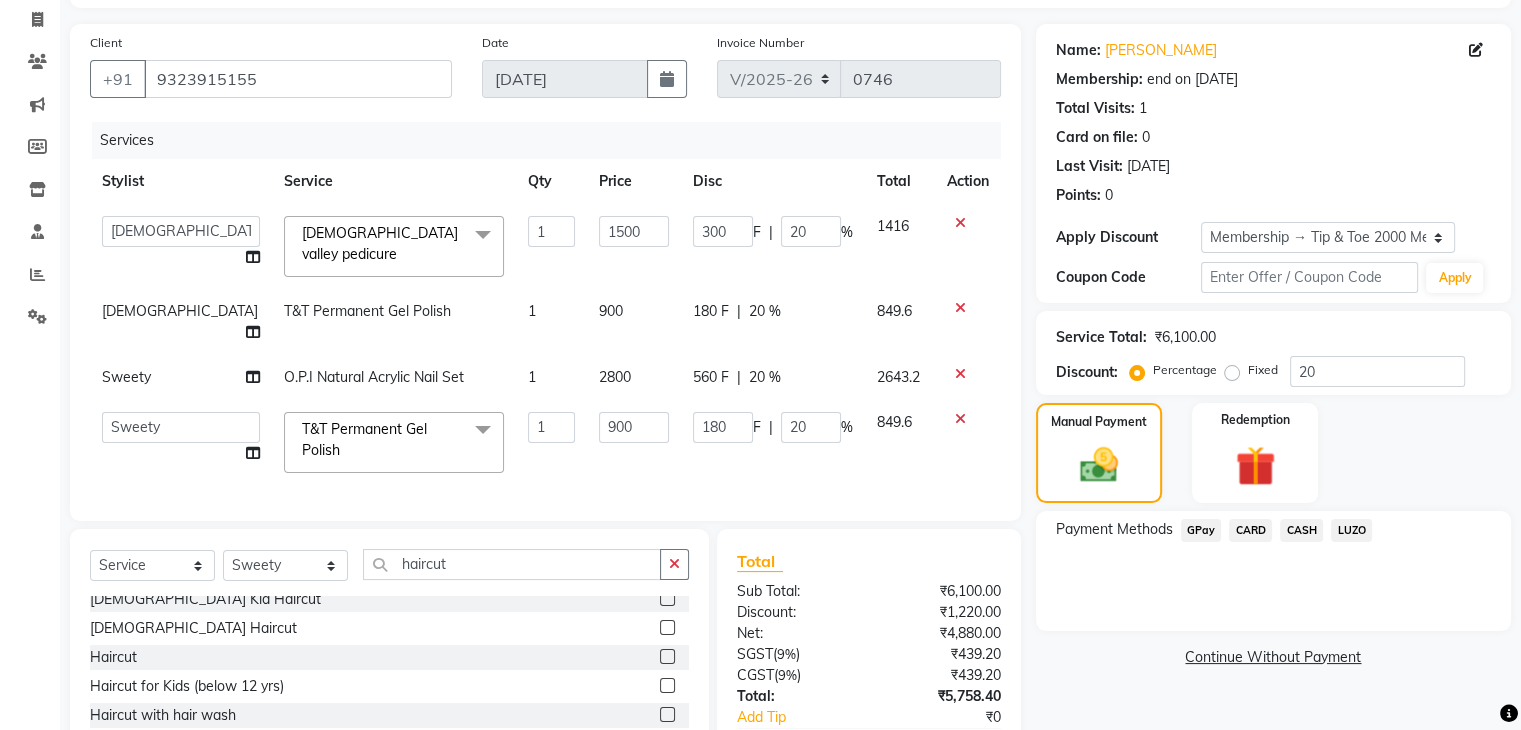 click 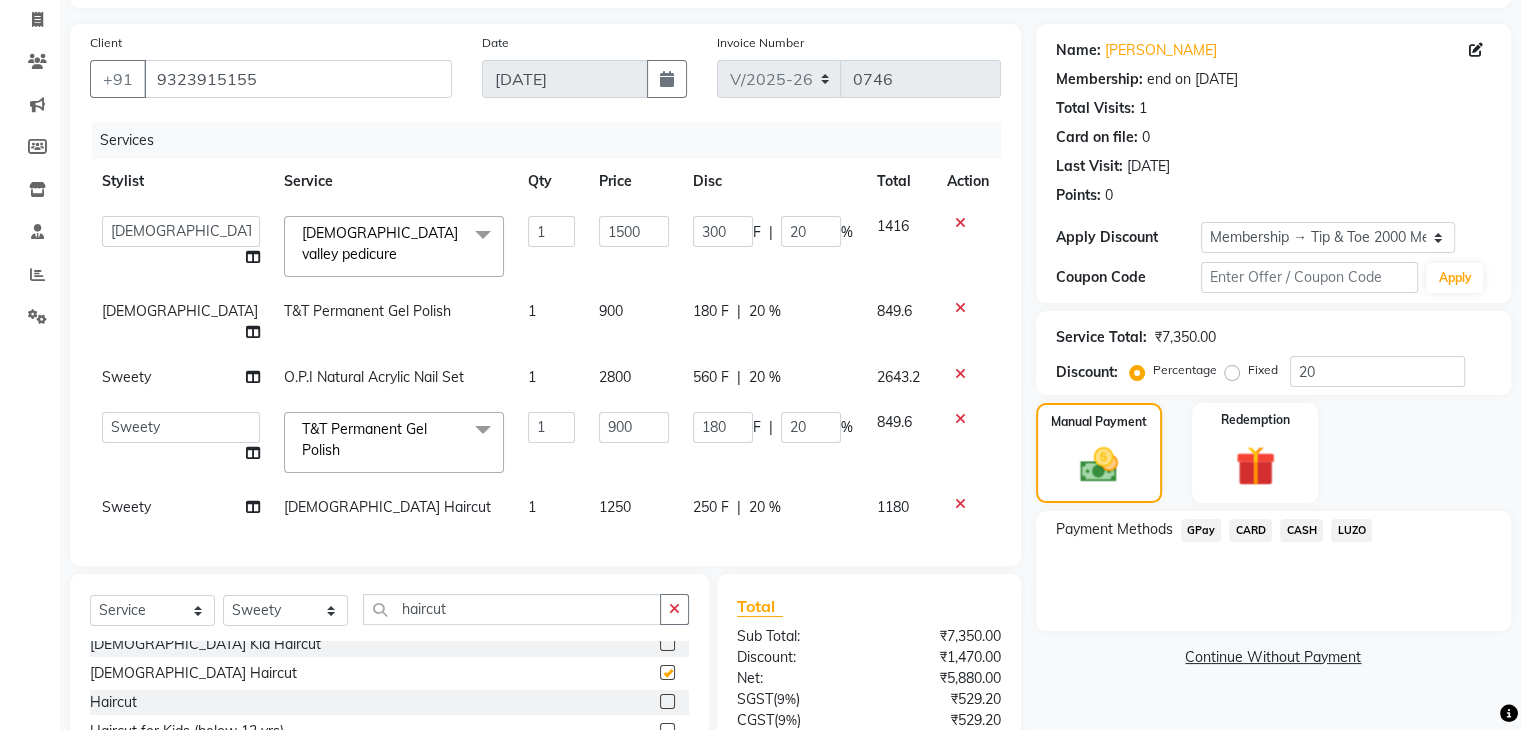 checkbox on "false" 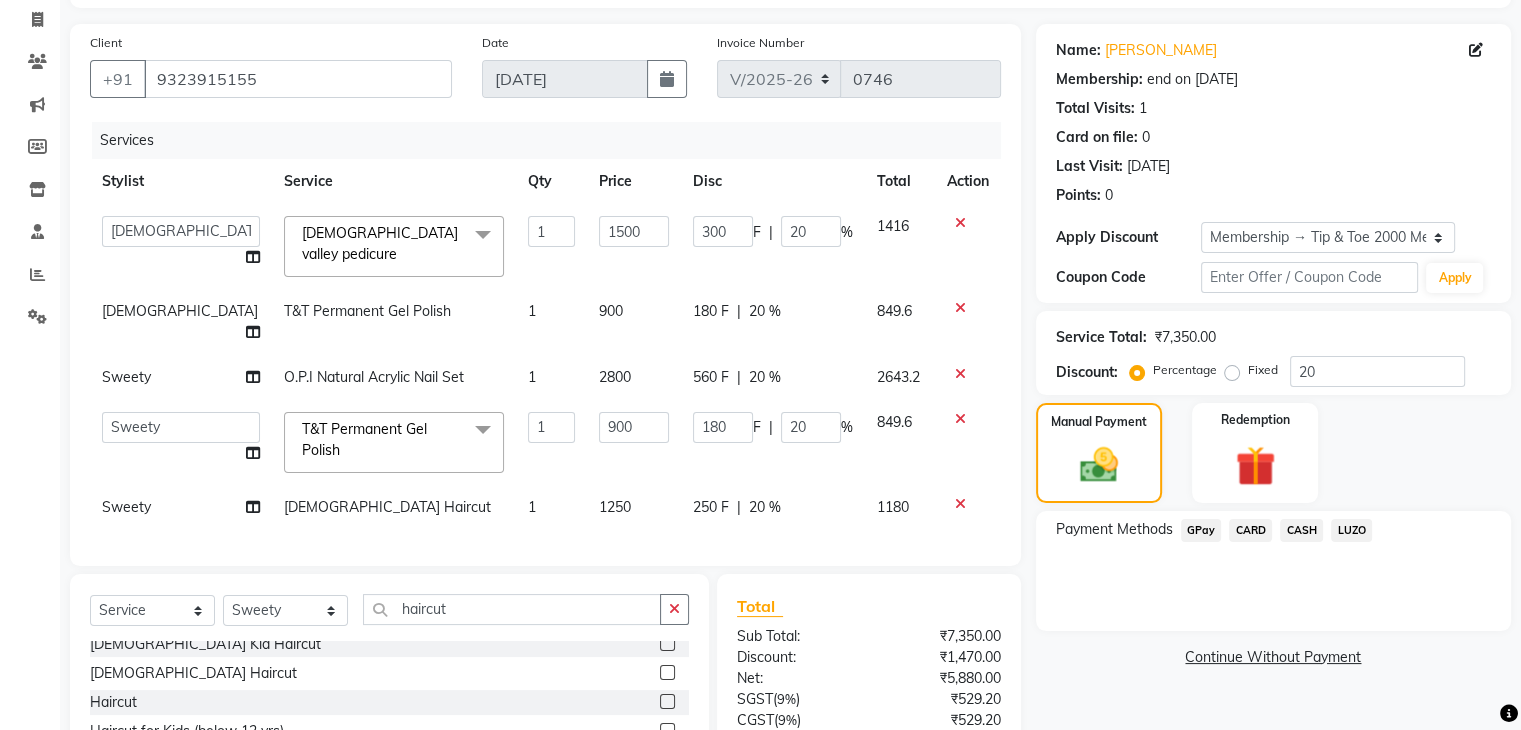 click on "[DEMOGRAPHIC_DATA] Haircut" 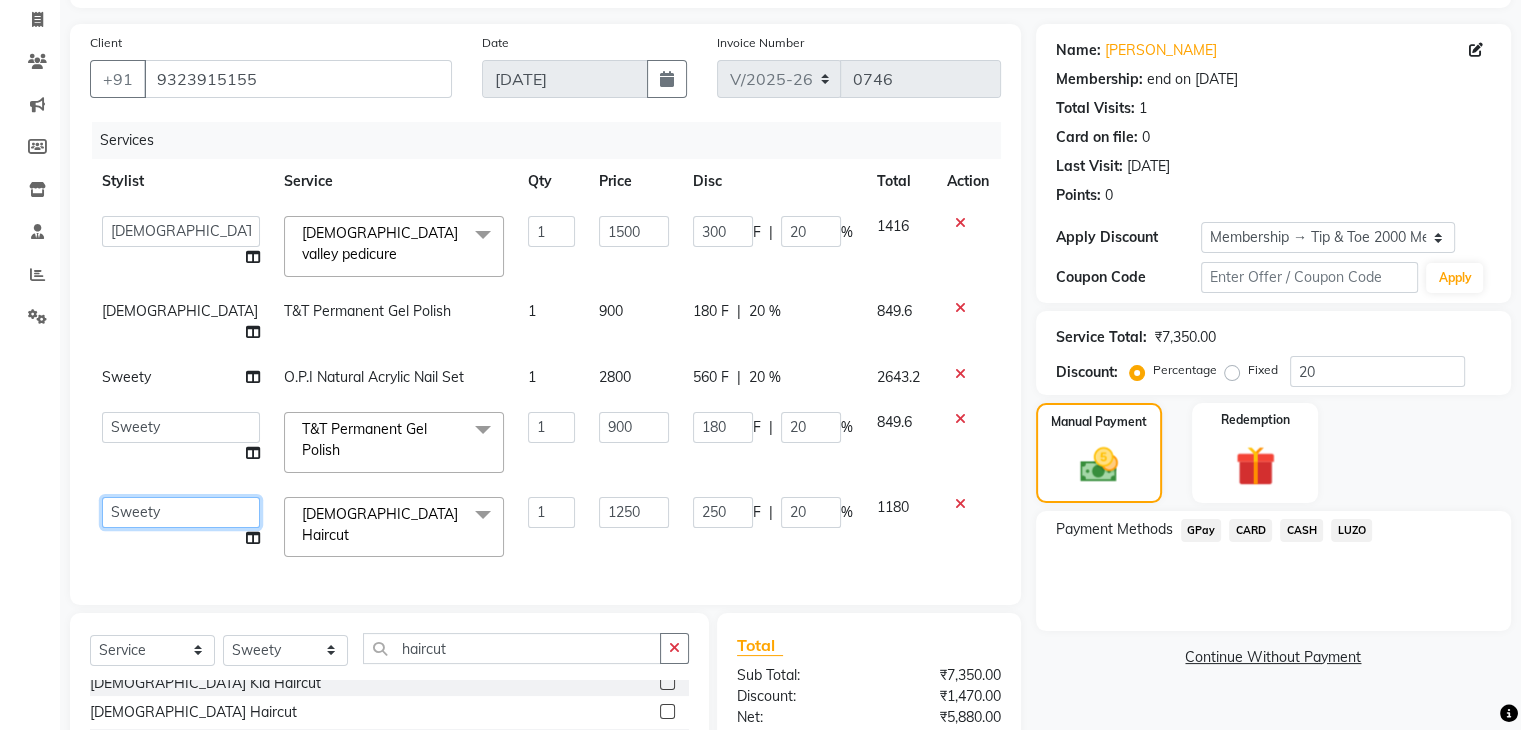 click on "Front desk   [PERSON_NAME]   [PERSON_NAME]   [PERSON_NAME]    [PERSON_NAME]   [PERSON_NAME]" 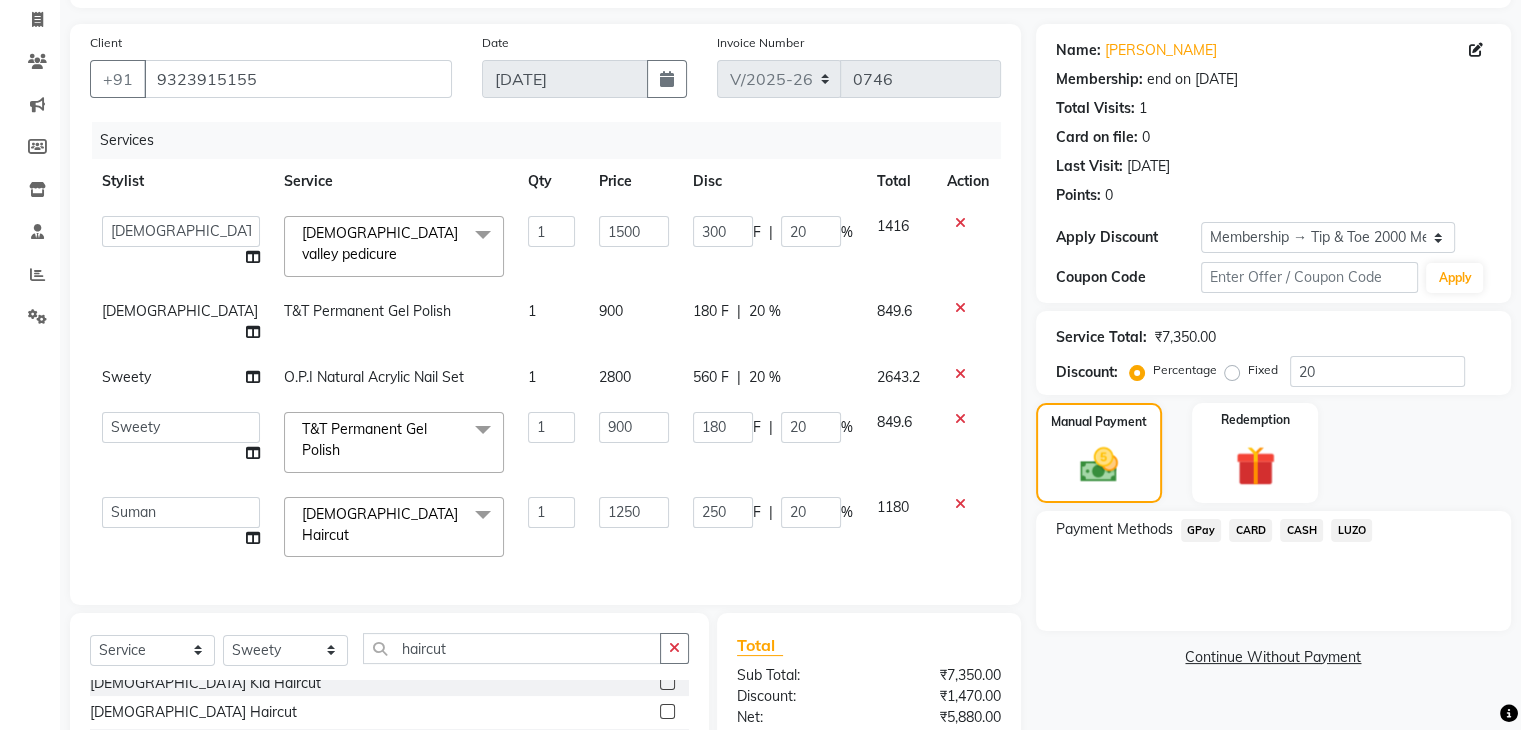 select on "83602" 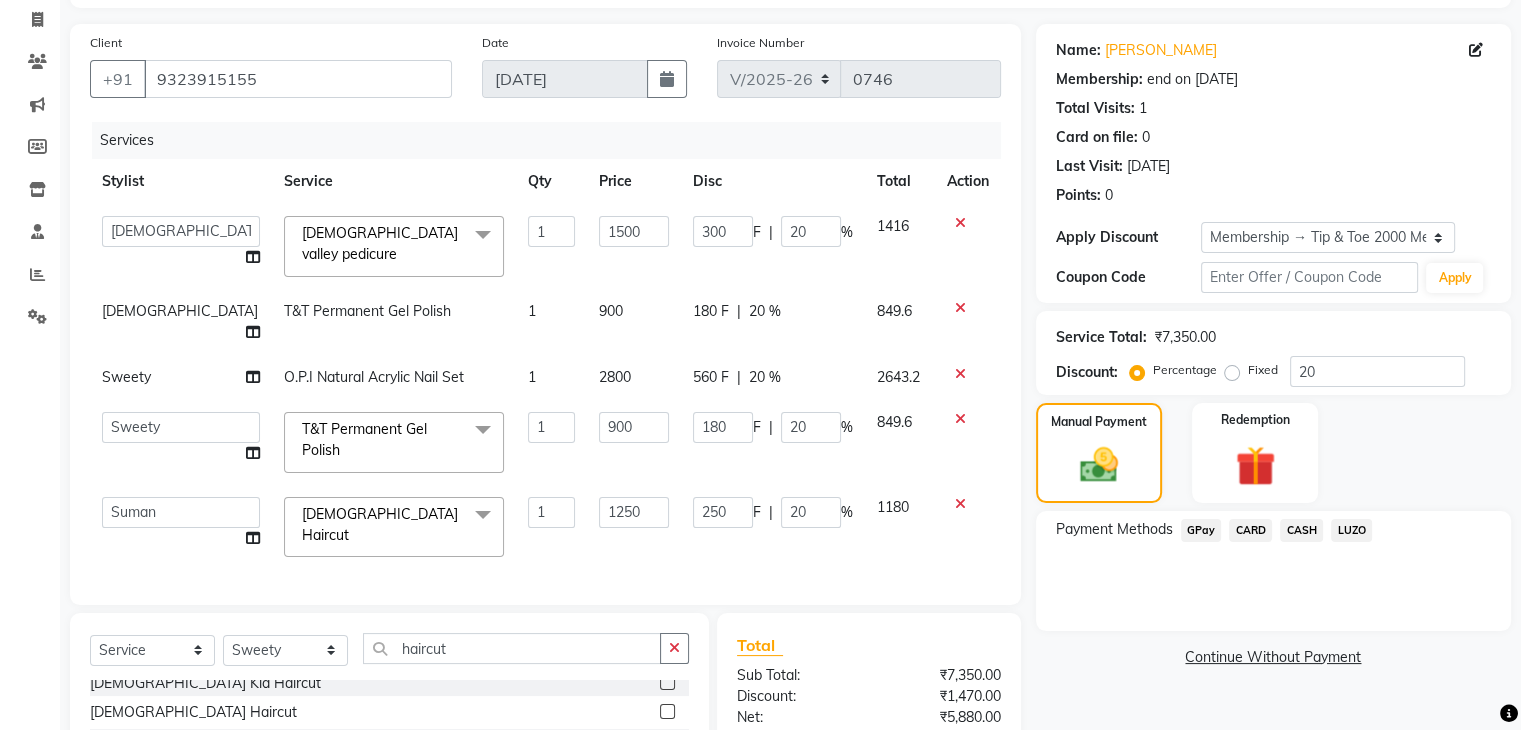 click on "[DEMOGRAPHIC_DATA] Haircut" 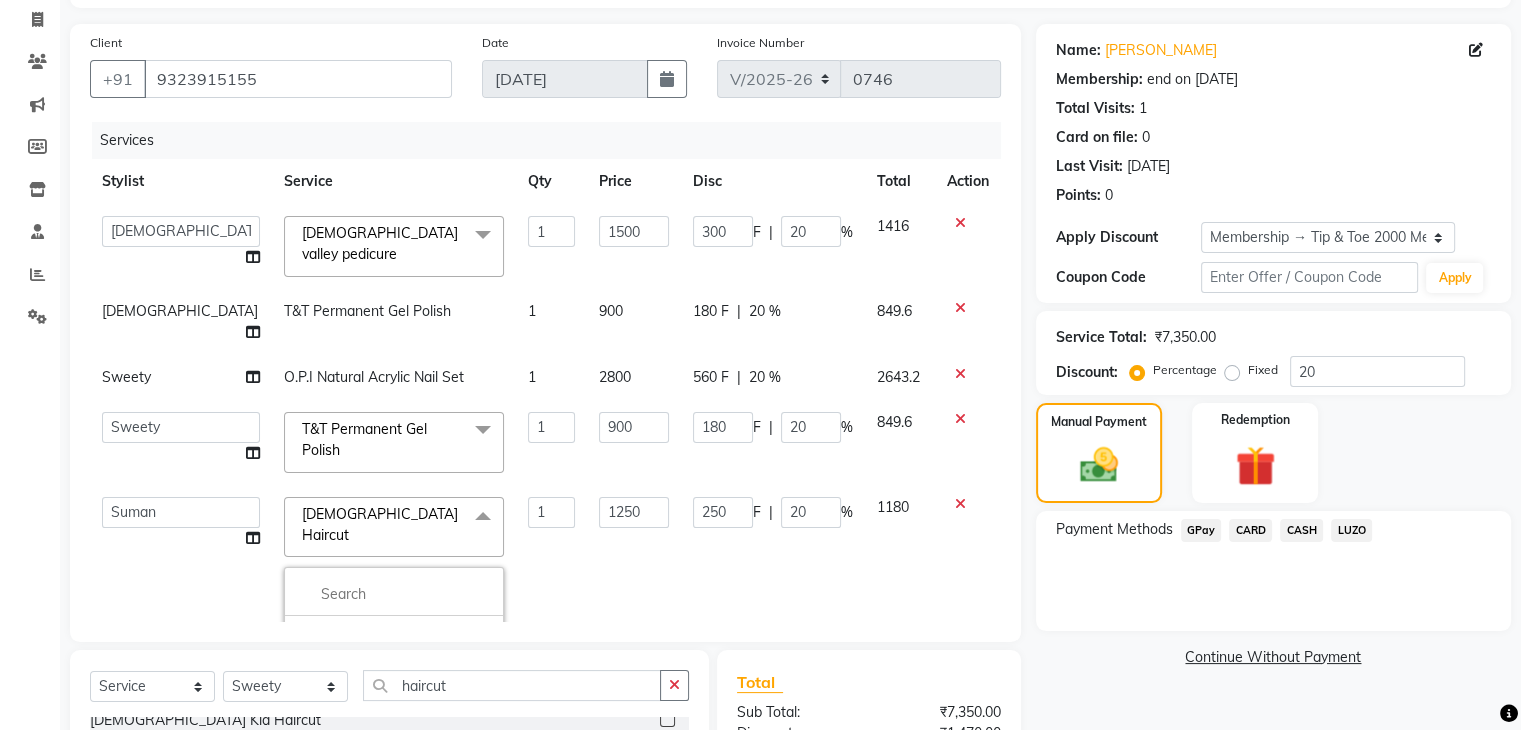click on "[DEMOGRAPHIC_DATA] Haircut  x" 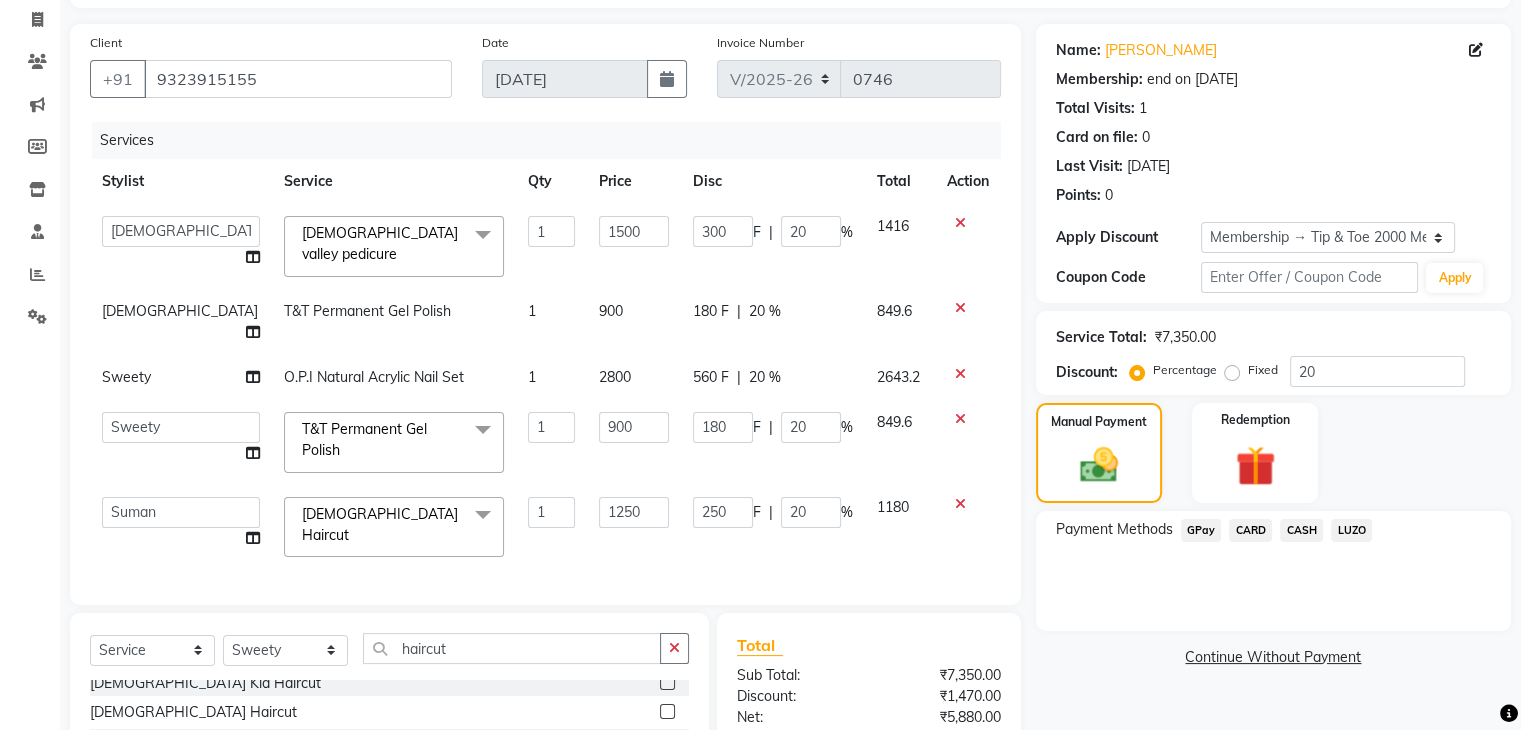 click on "[DEMOGRAPHIC_DATA] Haircut  x" 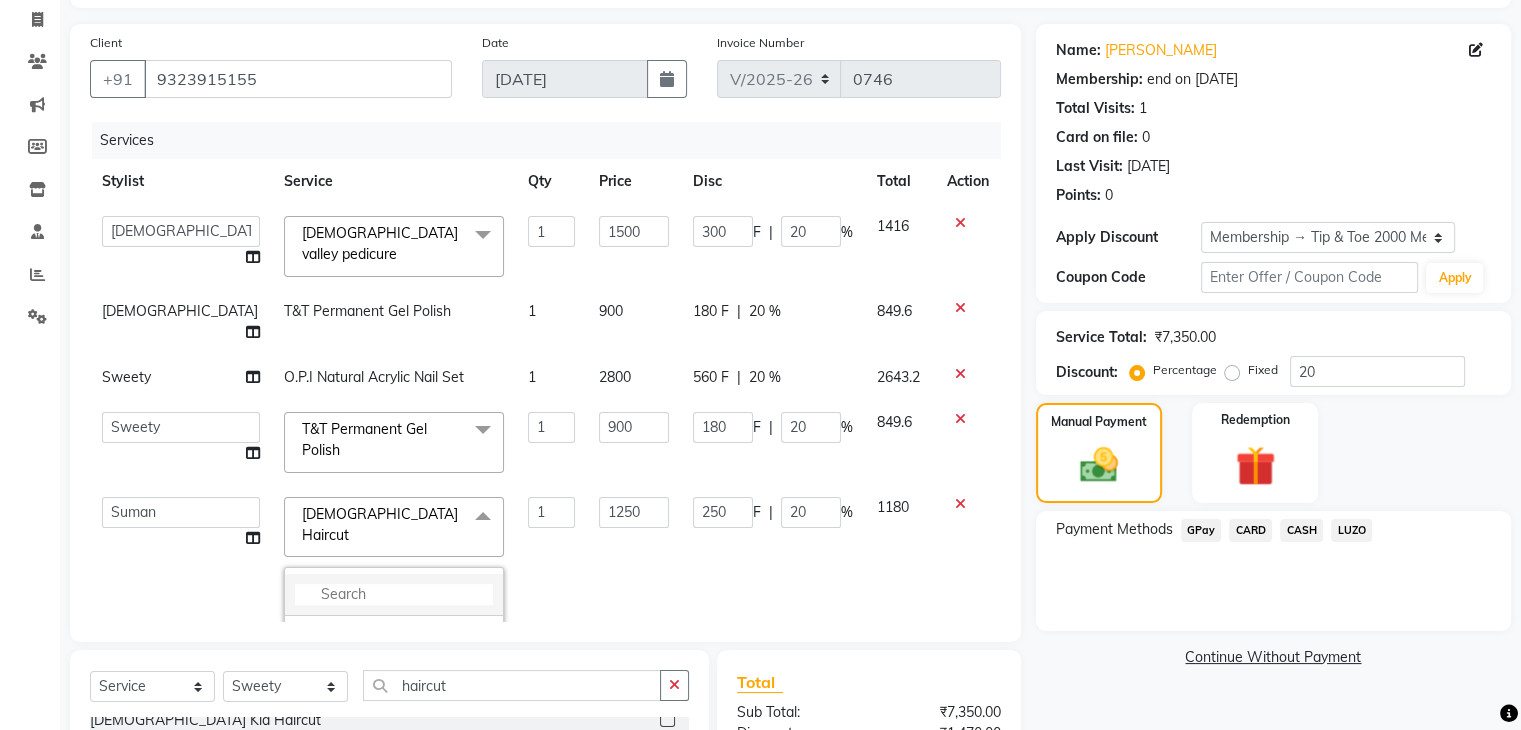 click 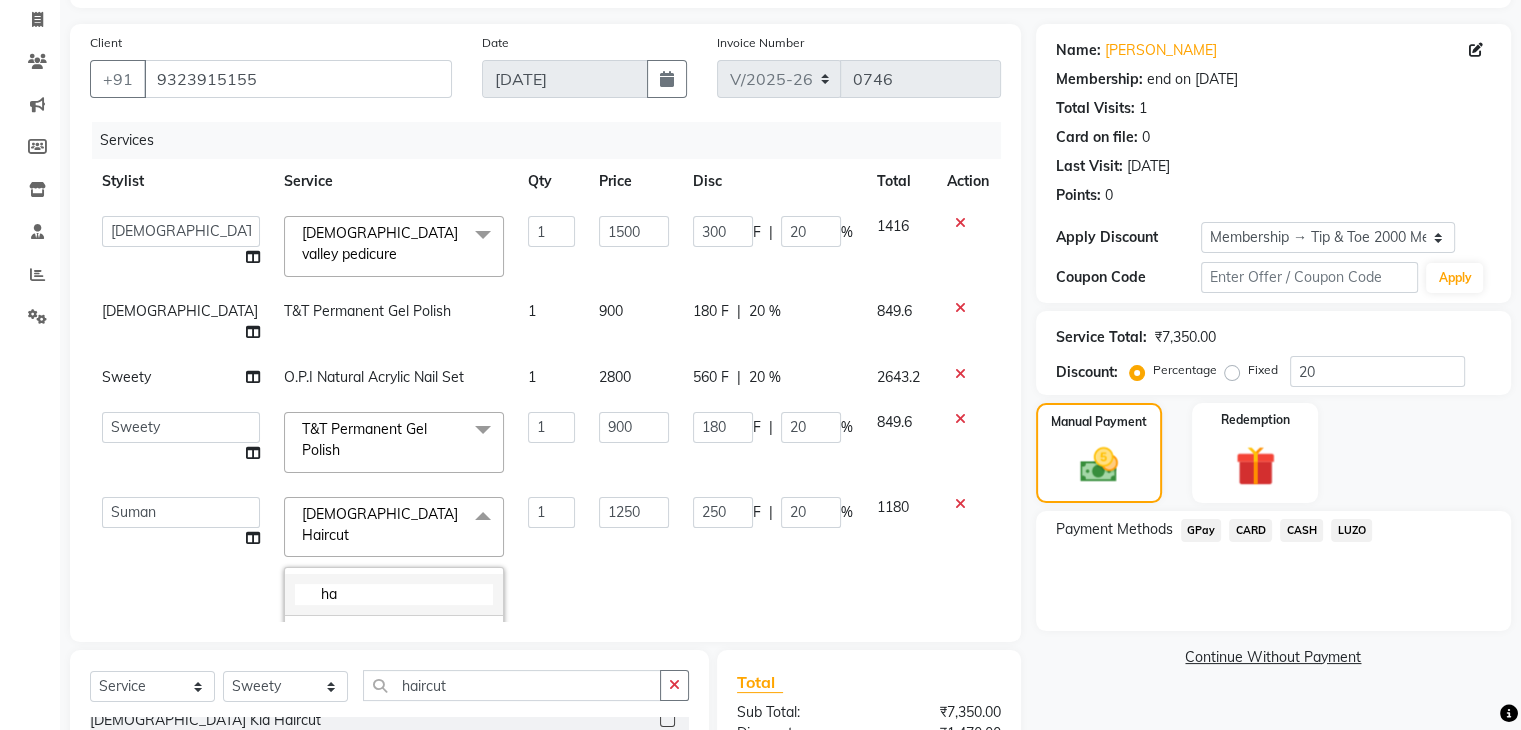 type on "h" 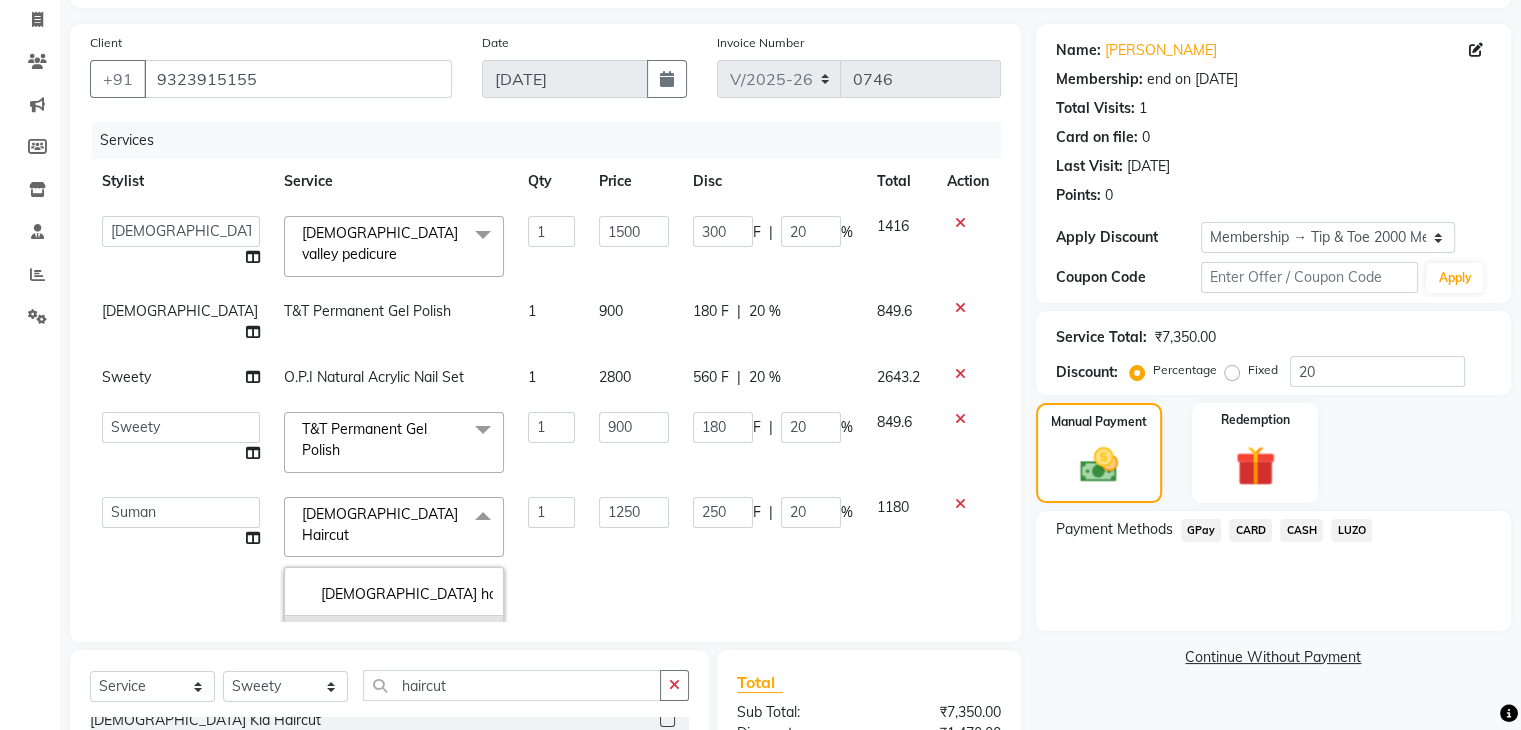 type on "[DEMOGRAPHIC_DATA] hair tr" 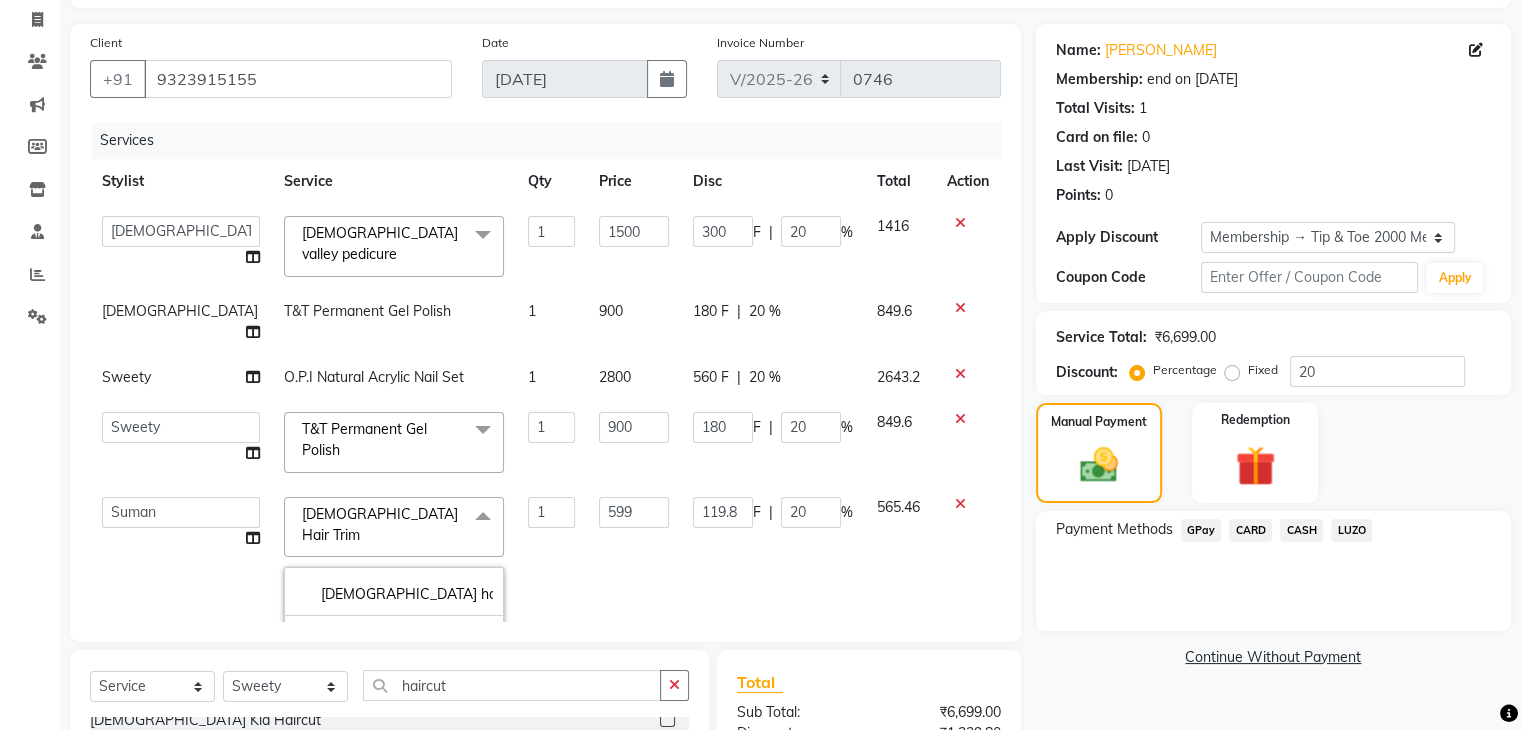 click on "1" 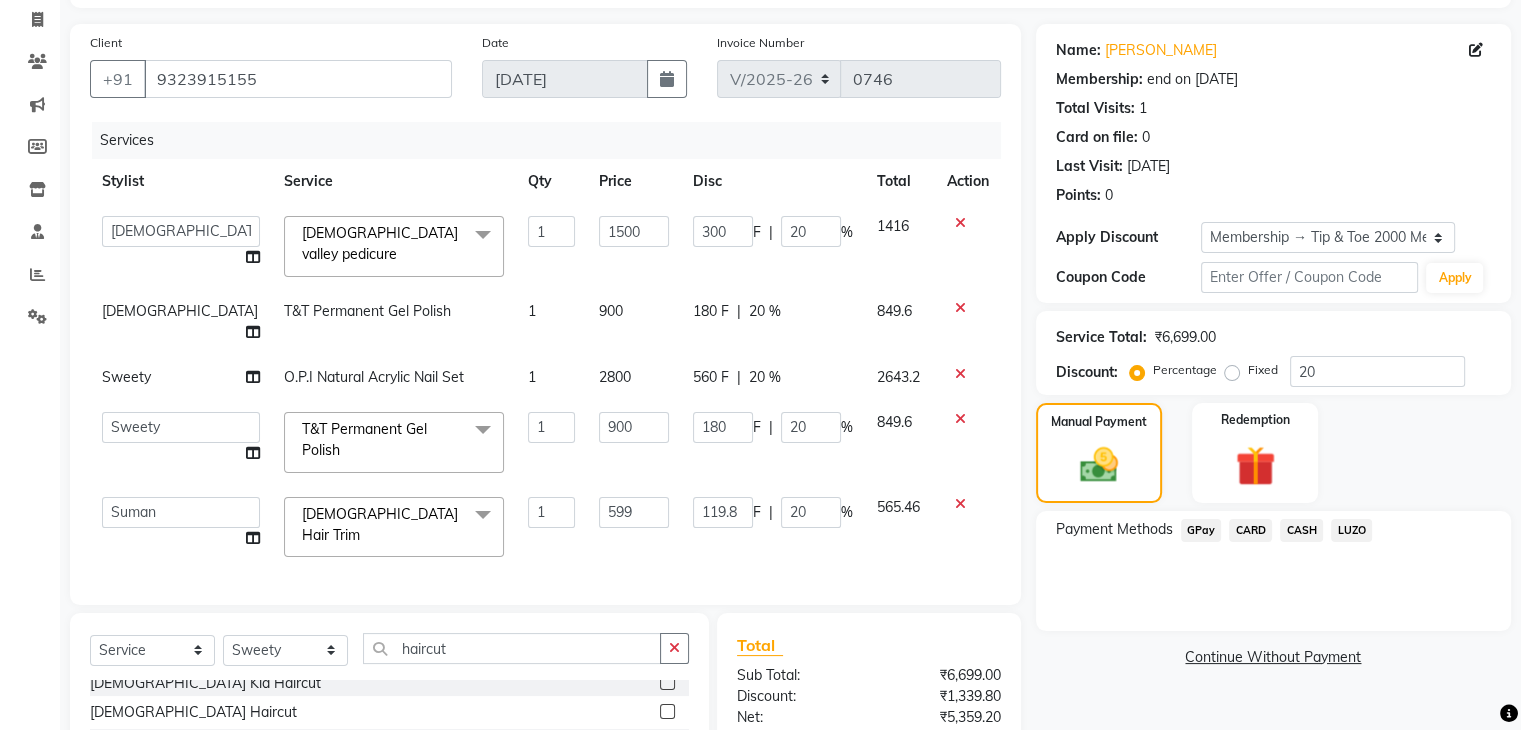 scroll, scrollTop: 332, scrollLeft: 0, axis: vertical 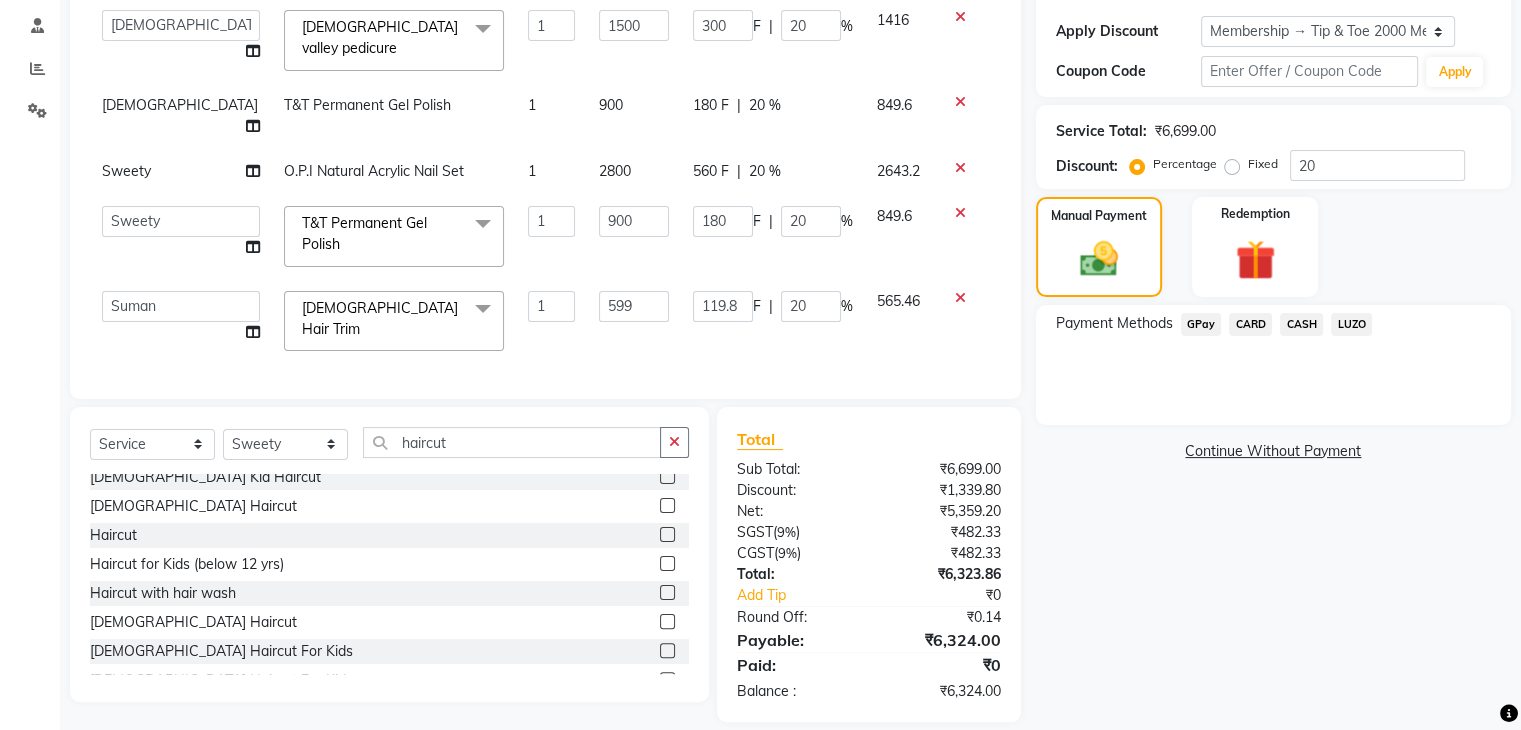 click on "GPay" 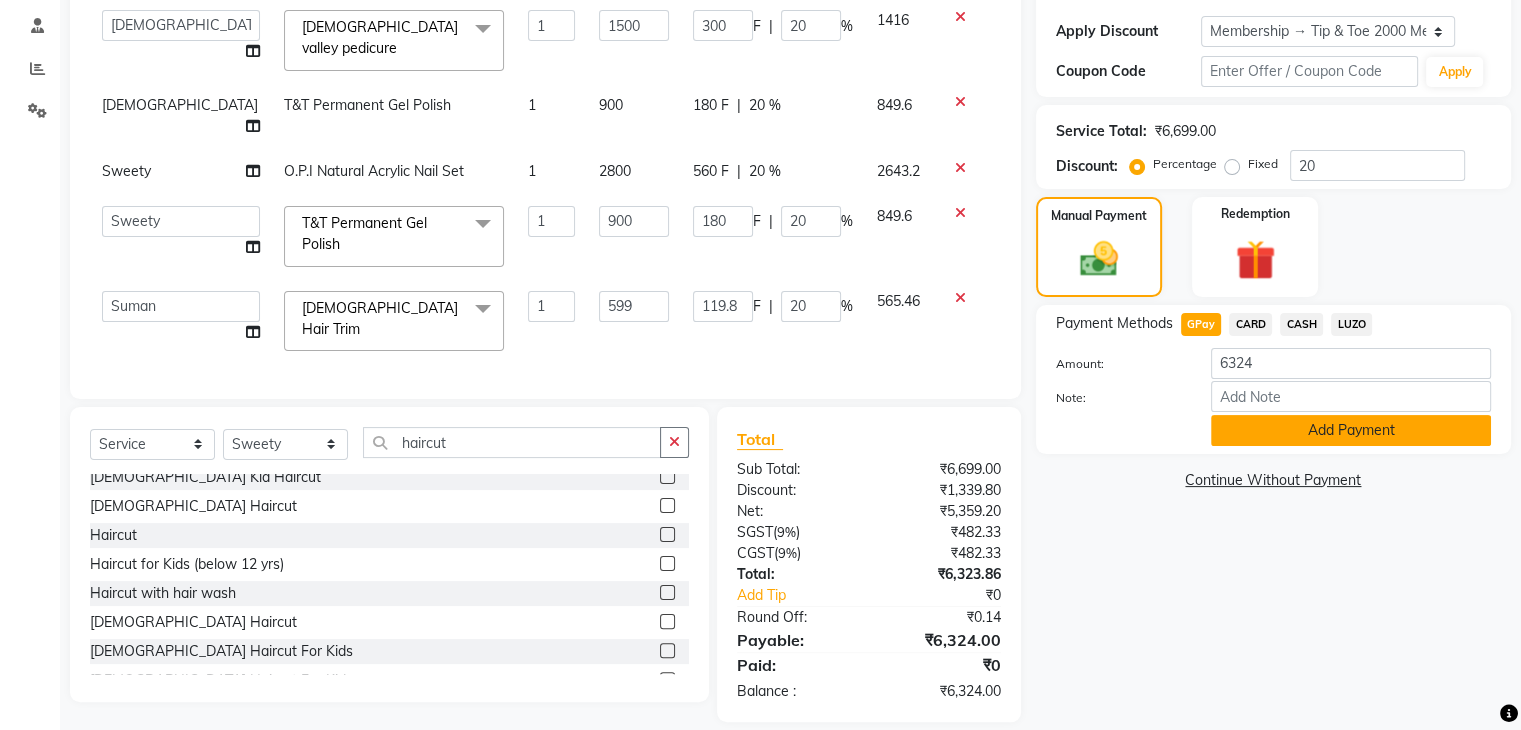 click on "Add Payment" 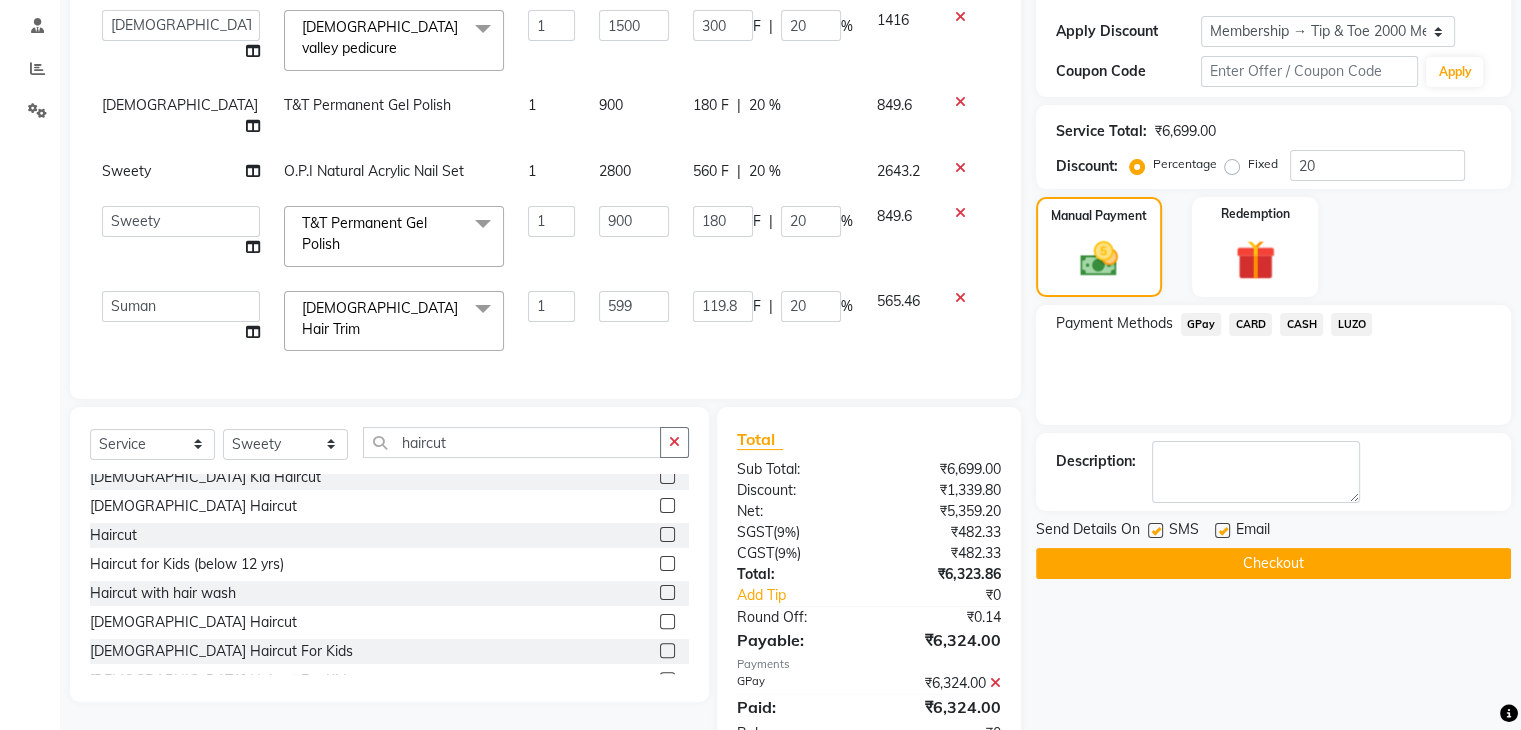 click on "Send Details On SMS Email  Checkout" 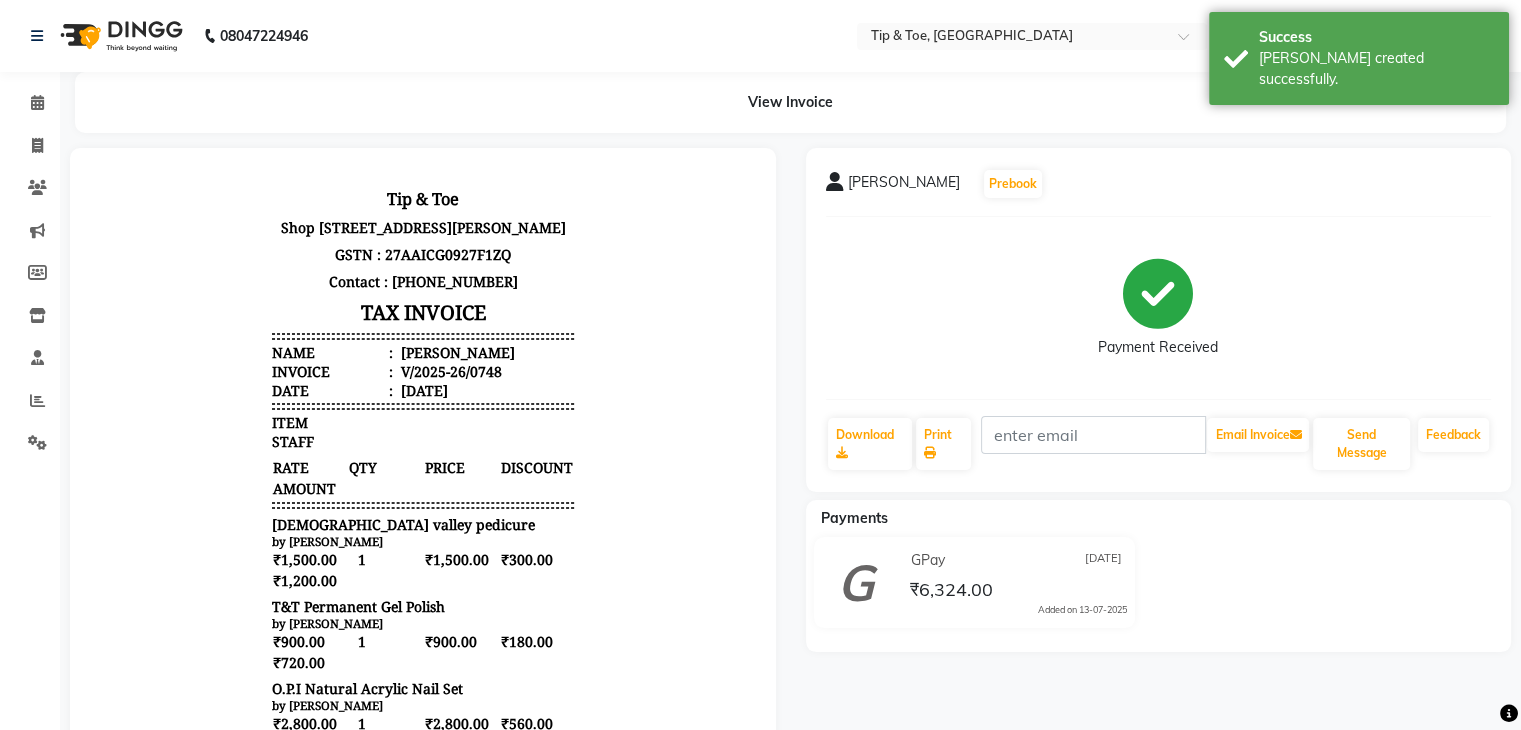 scroll, scrollTop: 100, scrollLeft: 0, axis: vertical 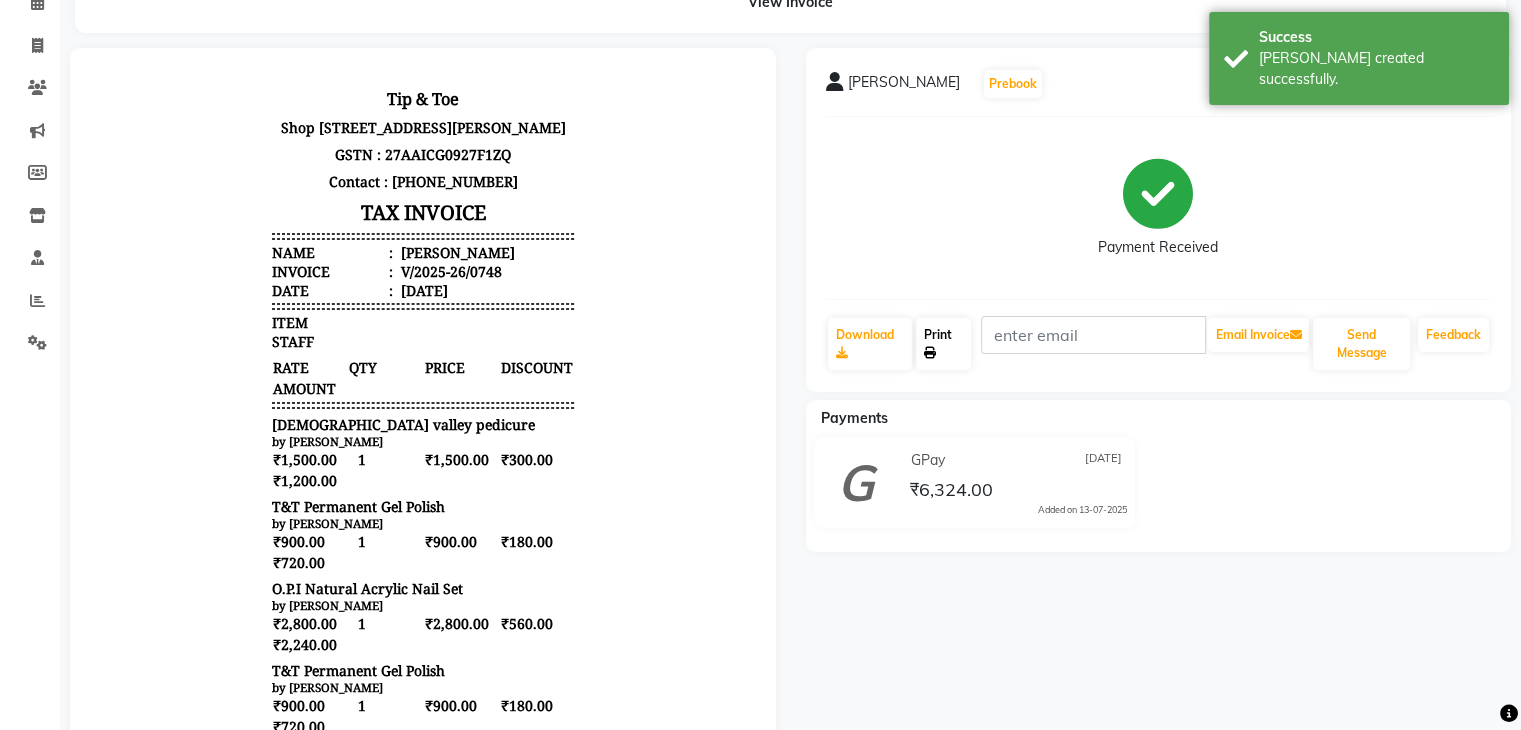 click on "Print" 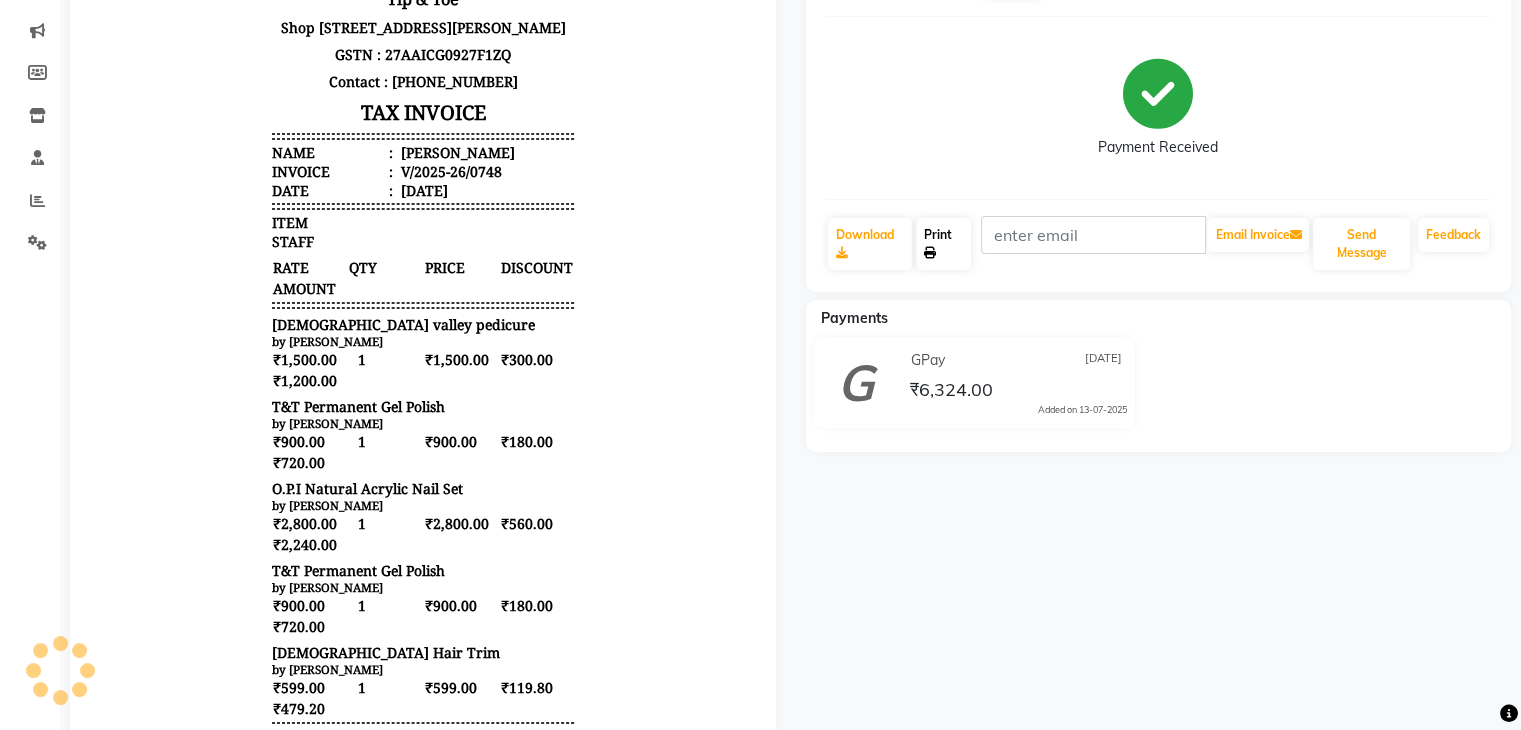 scroll, scrollTop: 400, scrollLeft: 0, axis: vertical 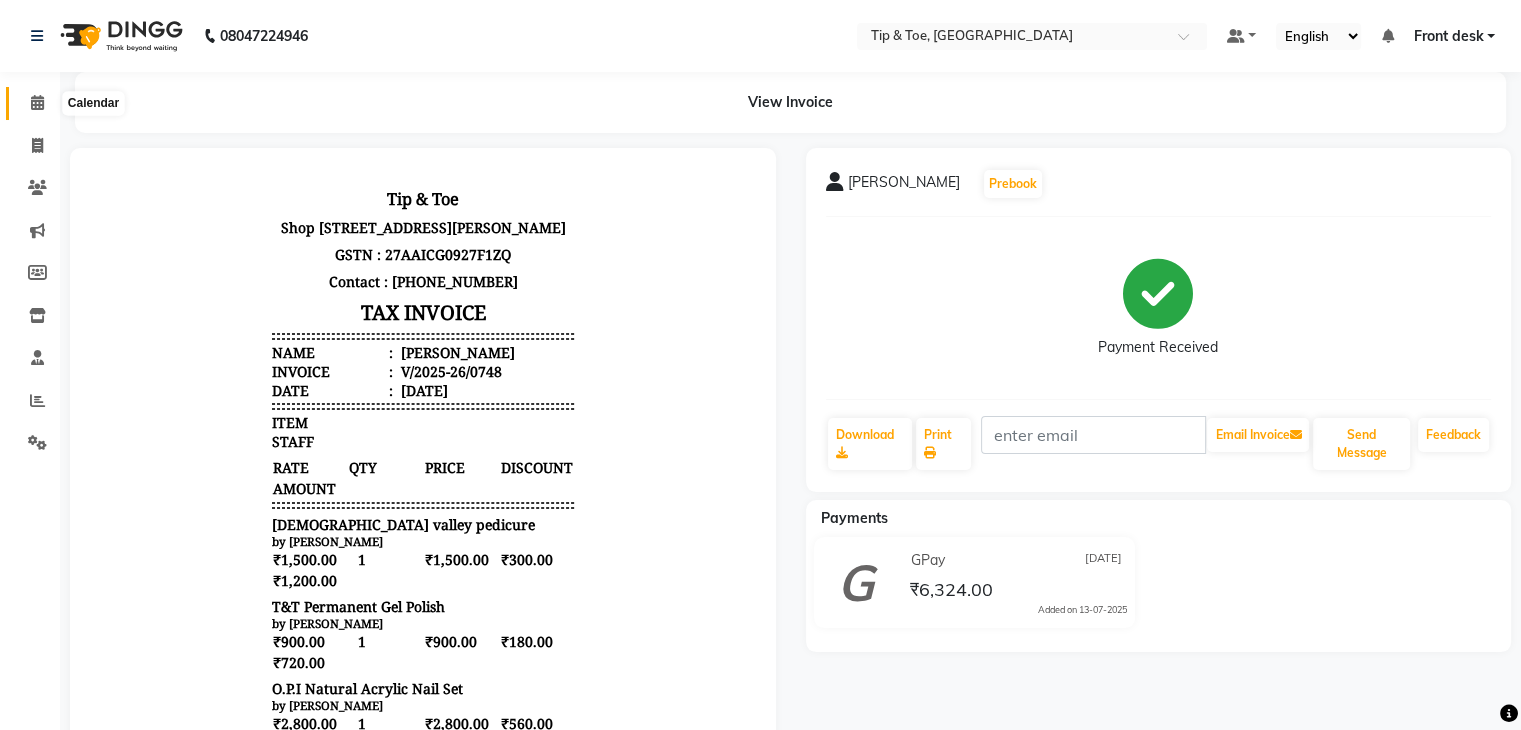 click 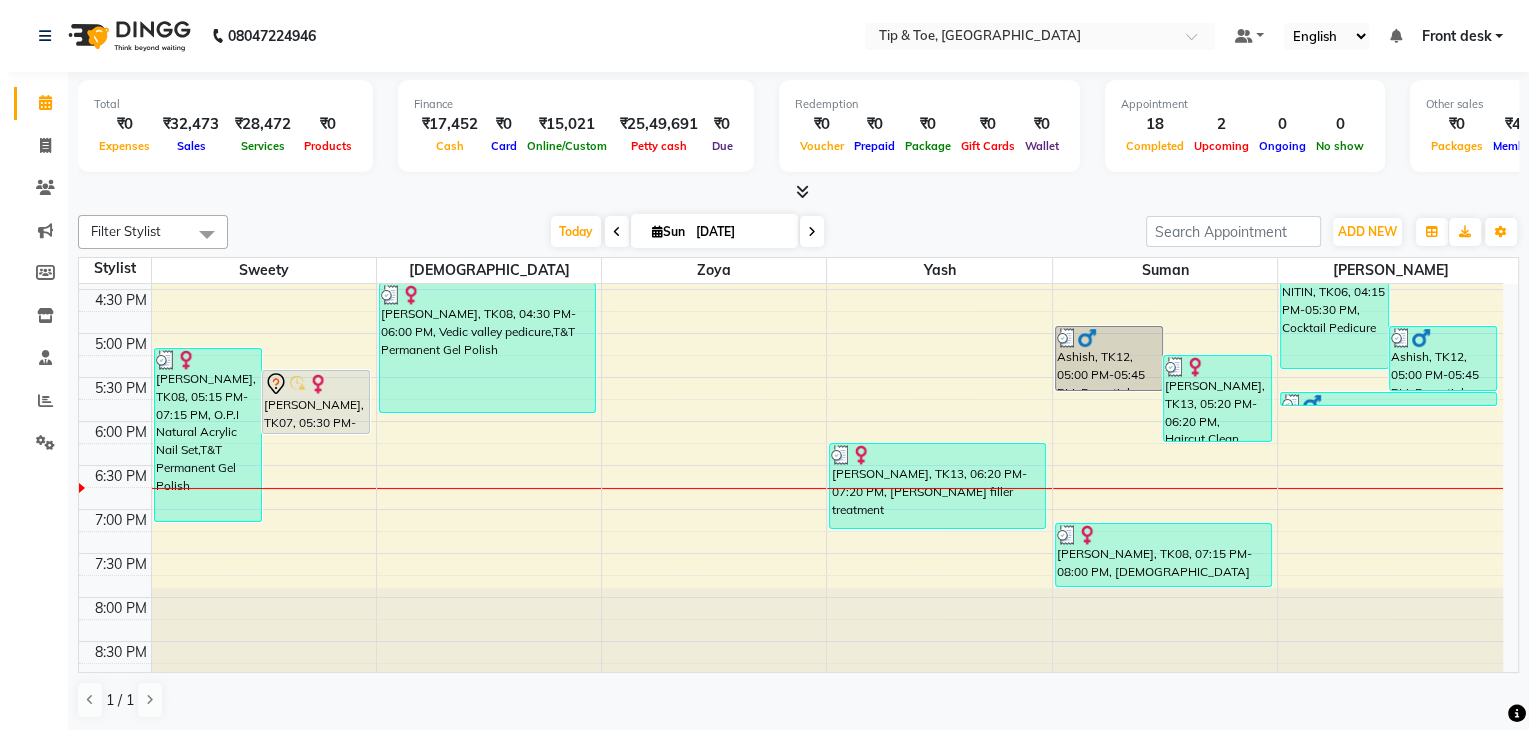 scroll, scrollTop: 744, scrollLeft: 0, axis: vertical 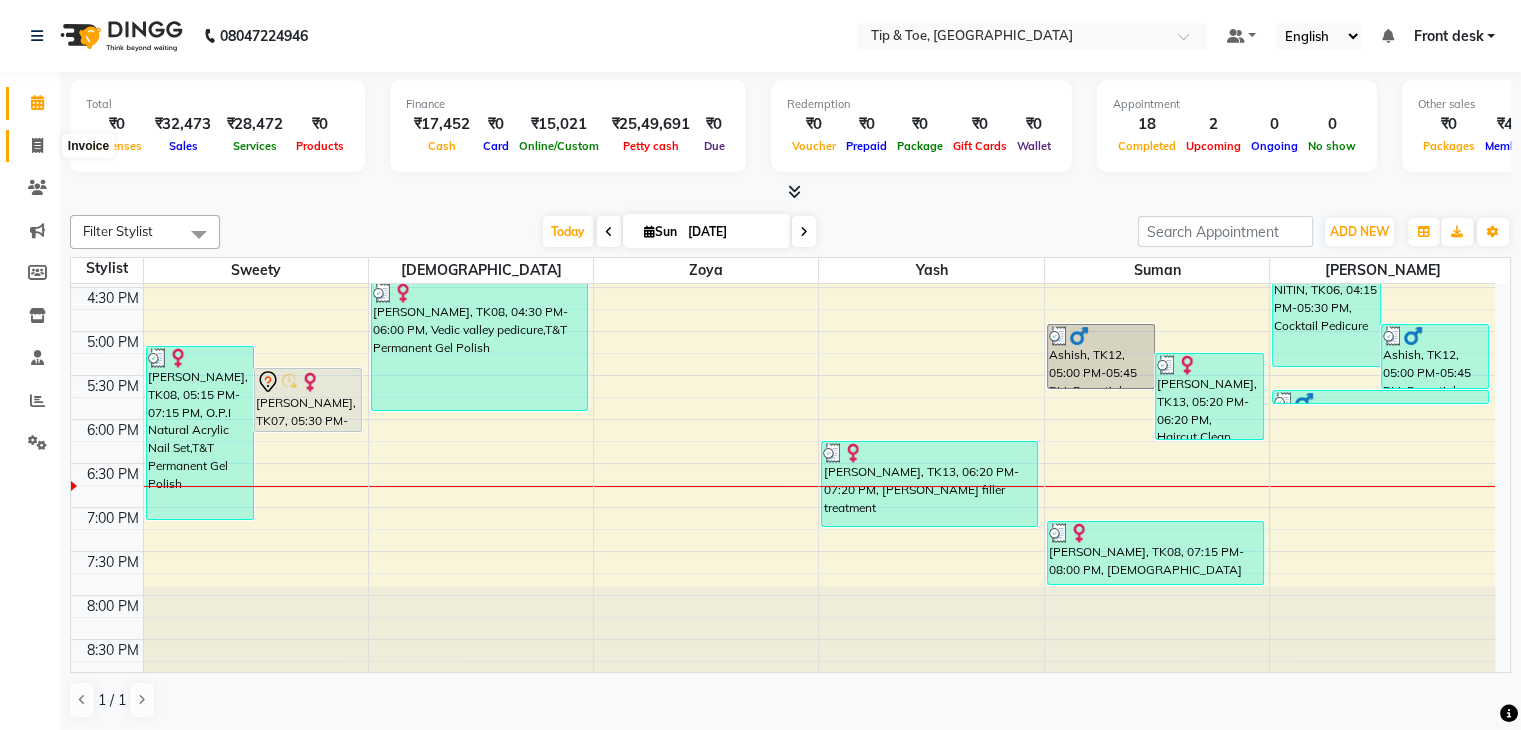 click 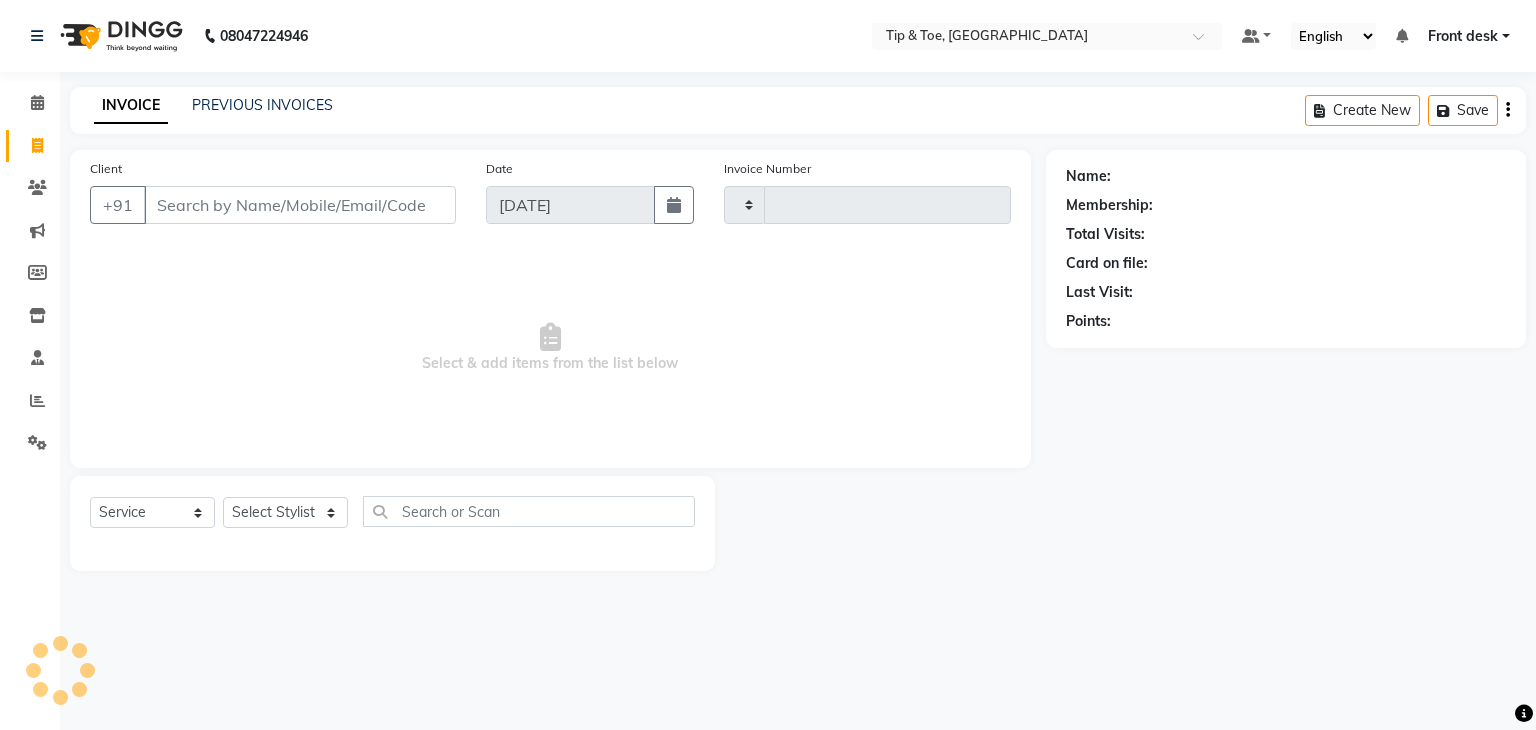 type on "0749" 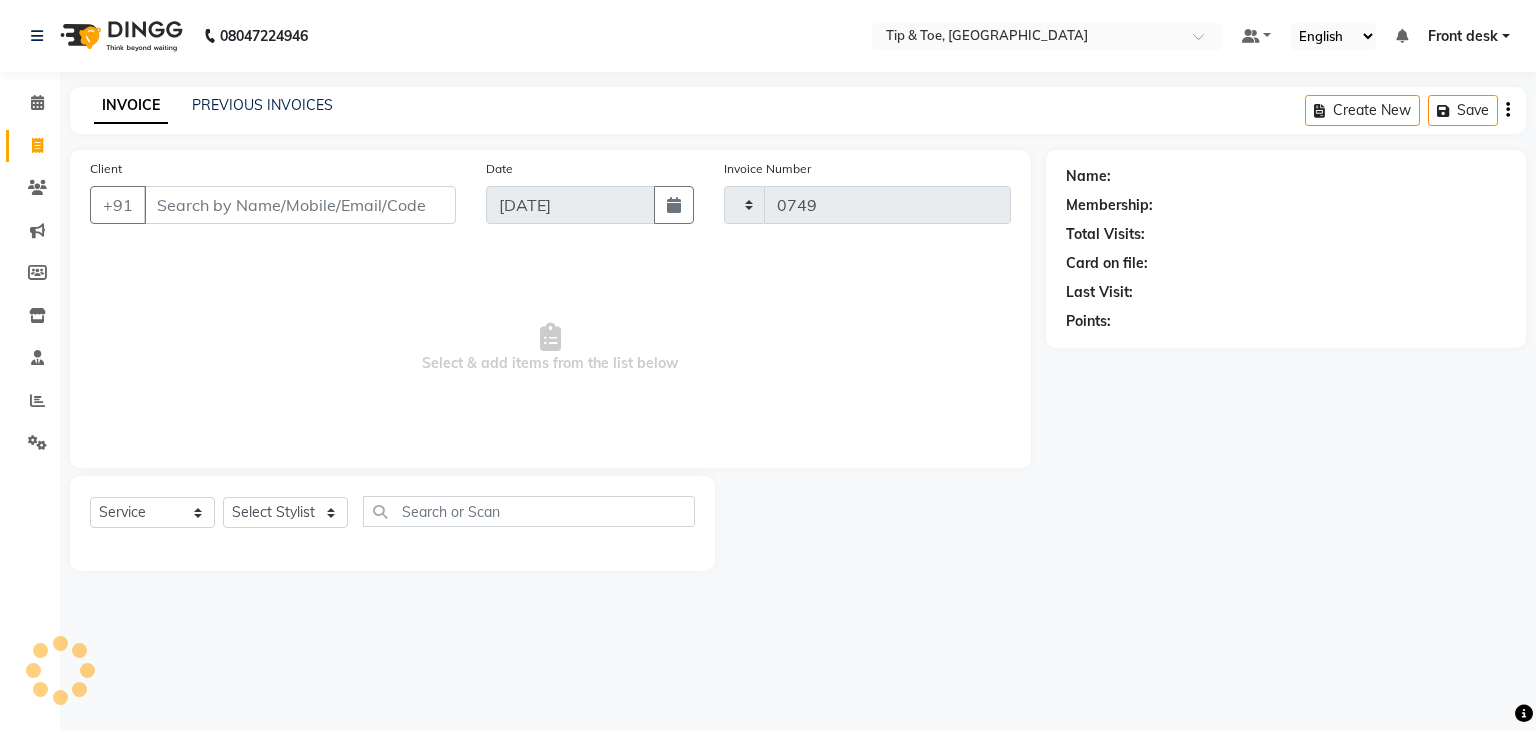 select on "5942" 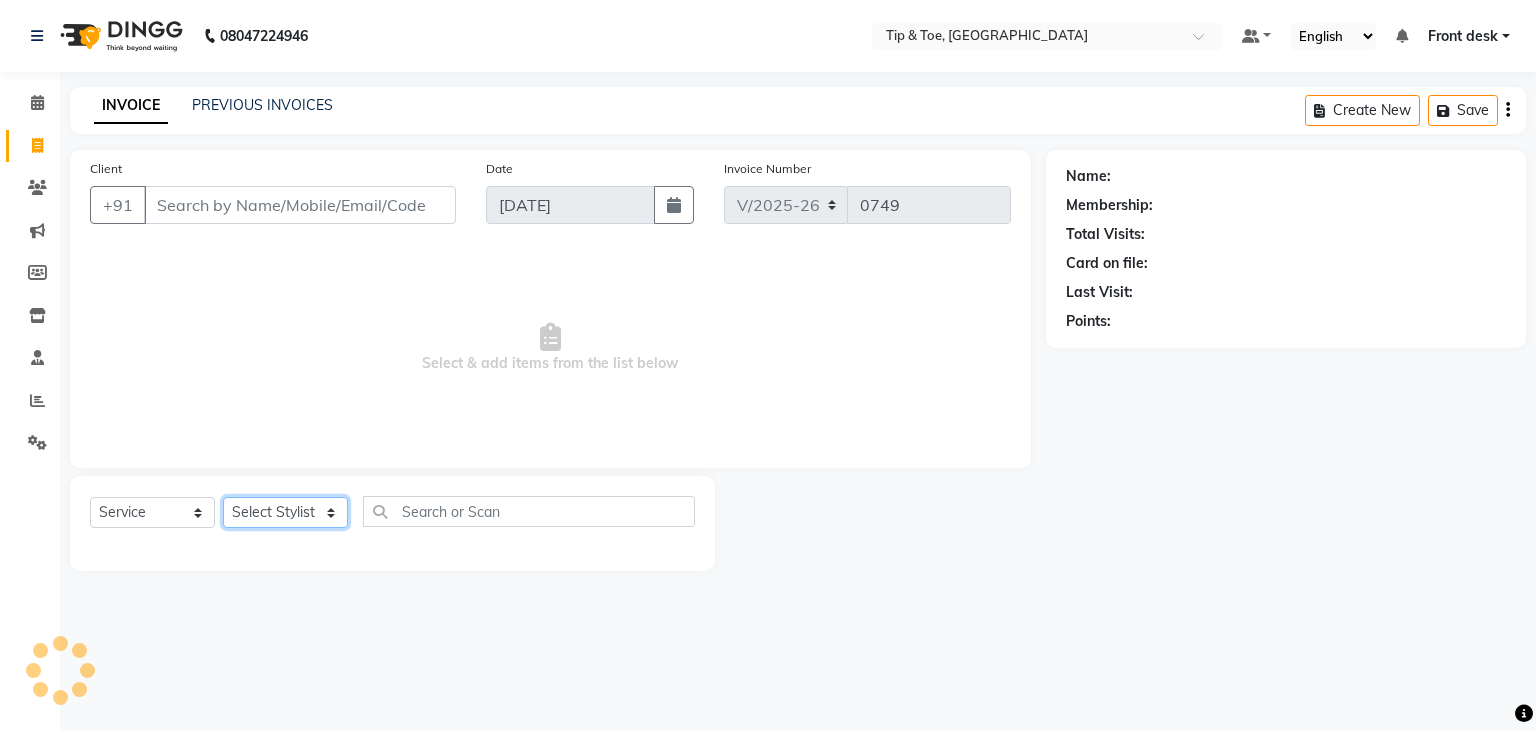 click on "Select Stylist Front desk [PERSON_NAME] [PERSON_NAME] [PERSON_NAME]  [PERSON_NAME] [PERSON_NAME]" 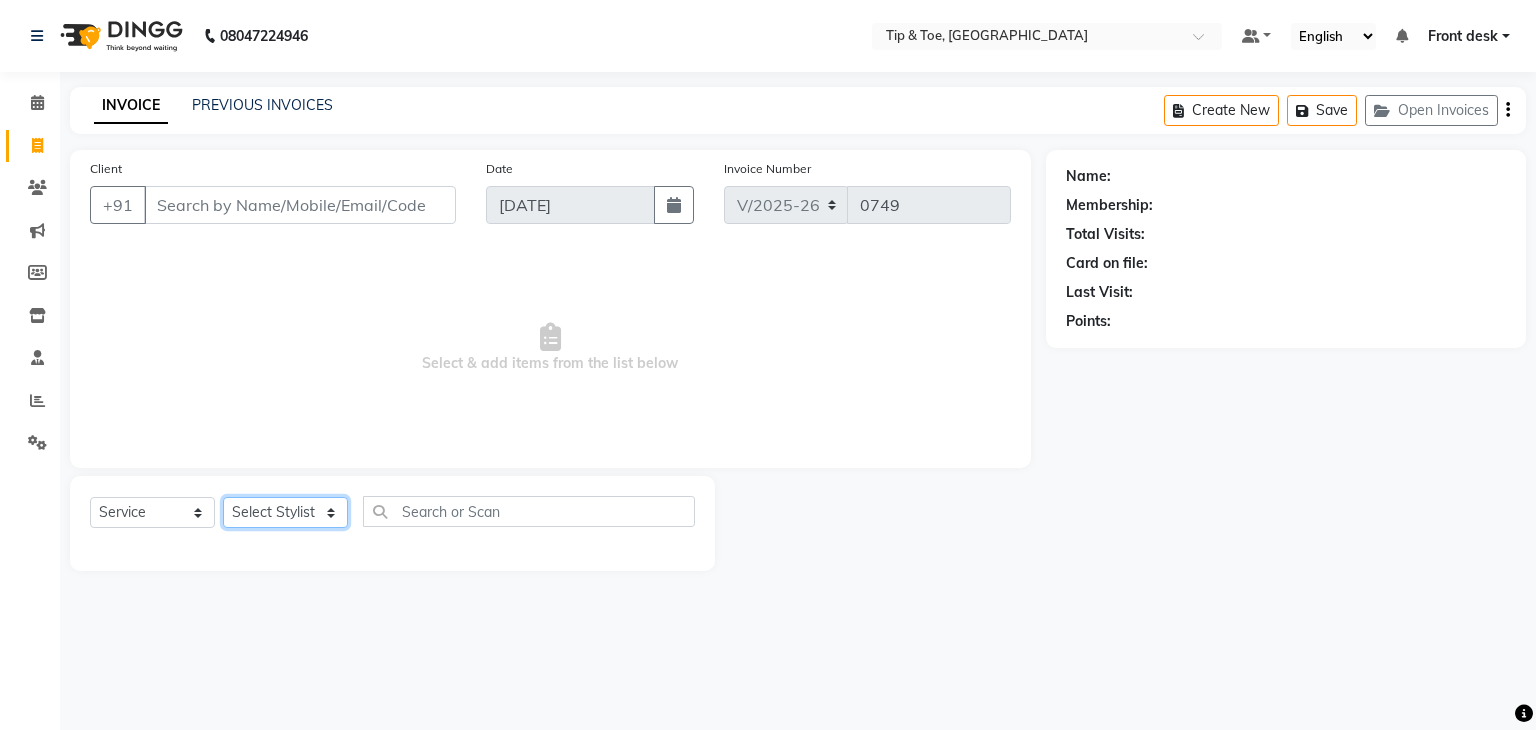 select on "68799" 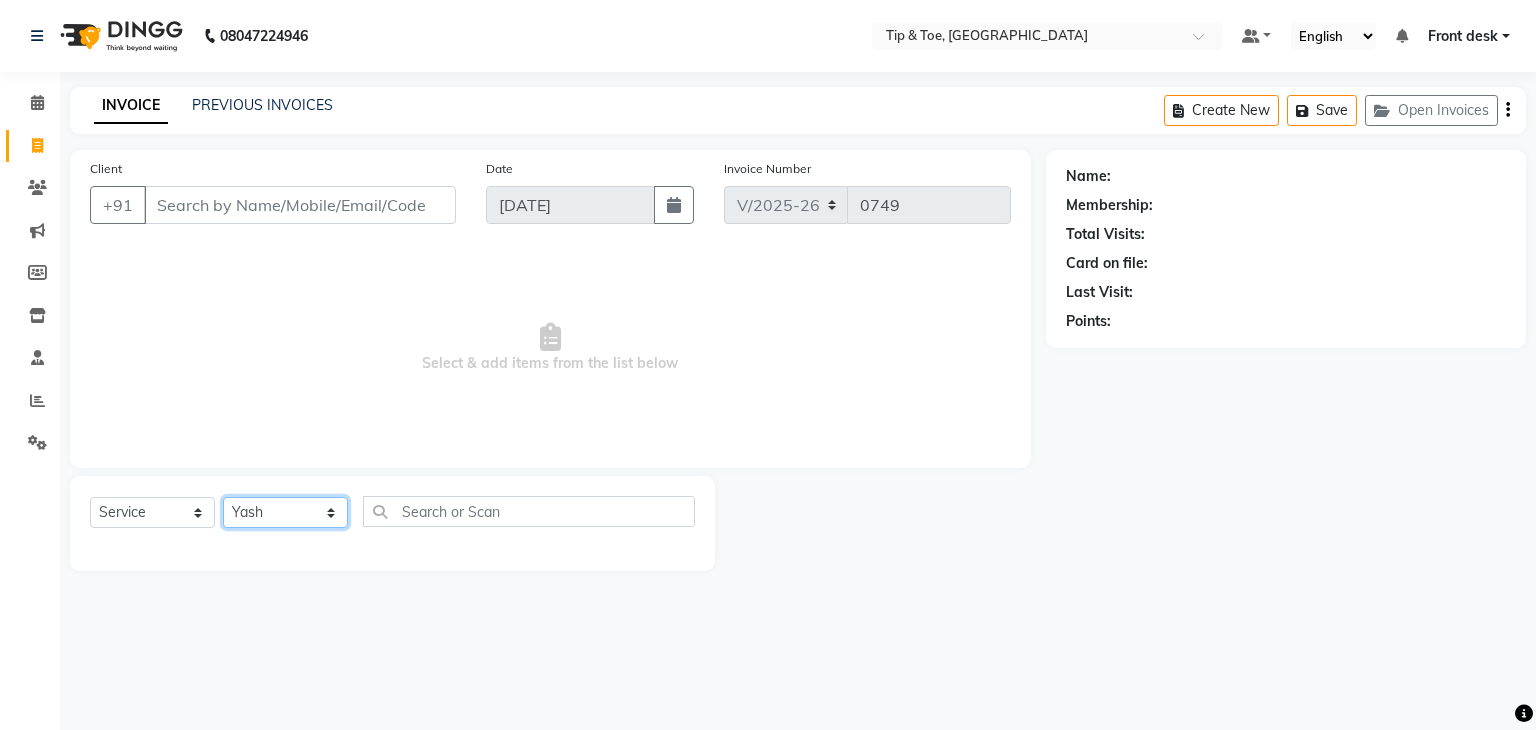 click on "Select Stylist Front desk [PERSON_NAME] [PERSON_NAME] [PERSON_NAME]  [PERSON_NAME] [PERSON_NAME]" 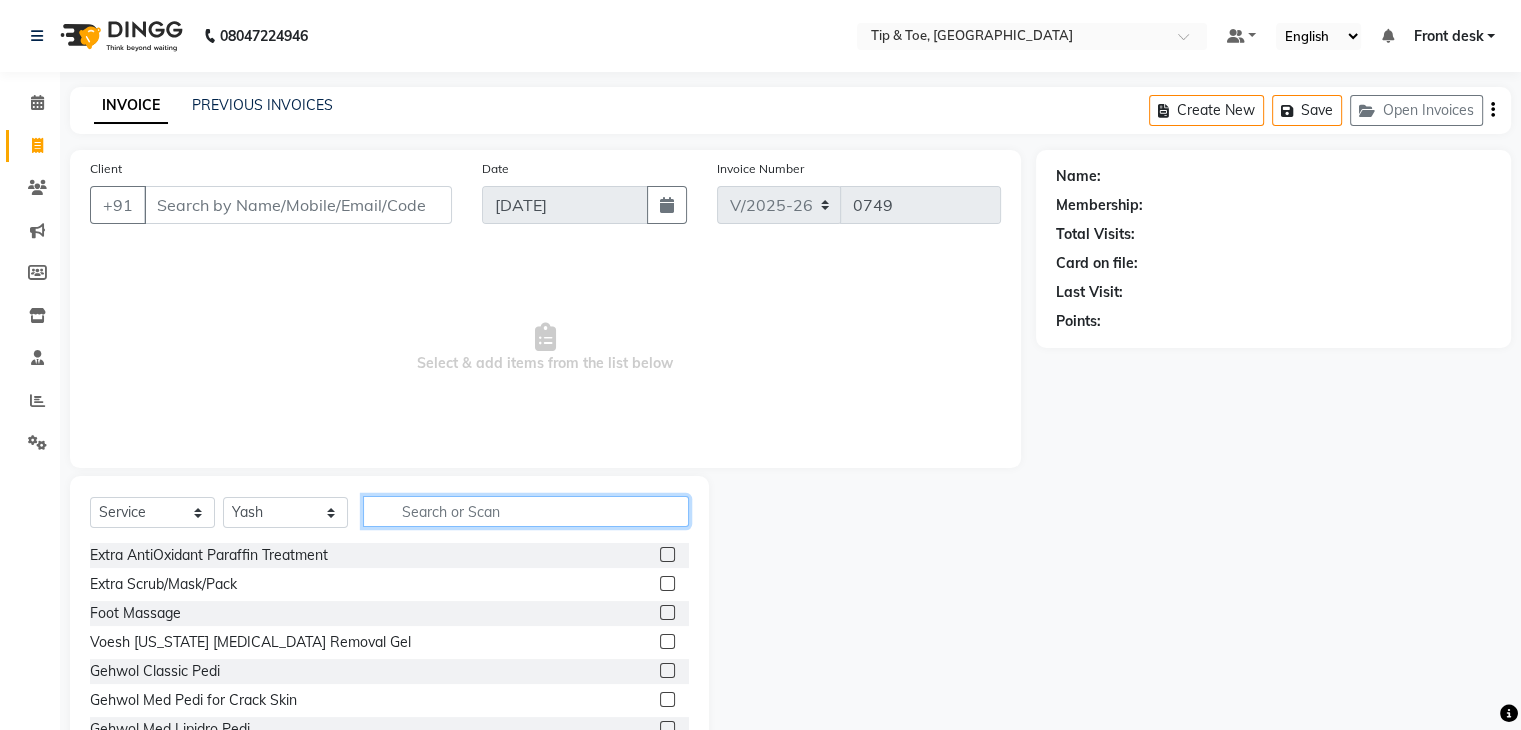 click 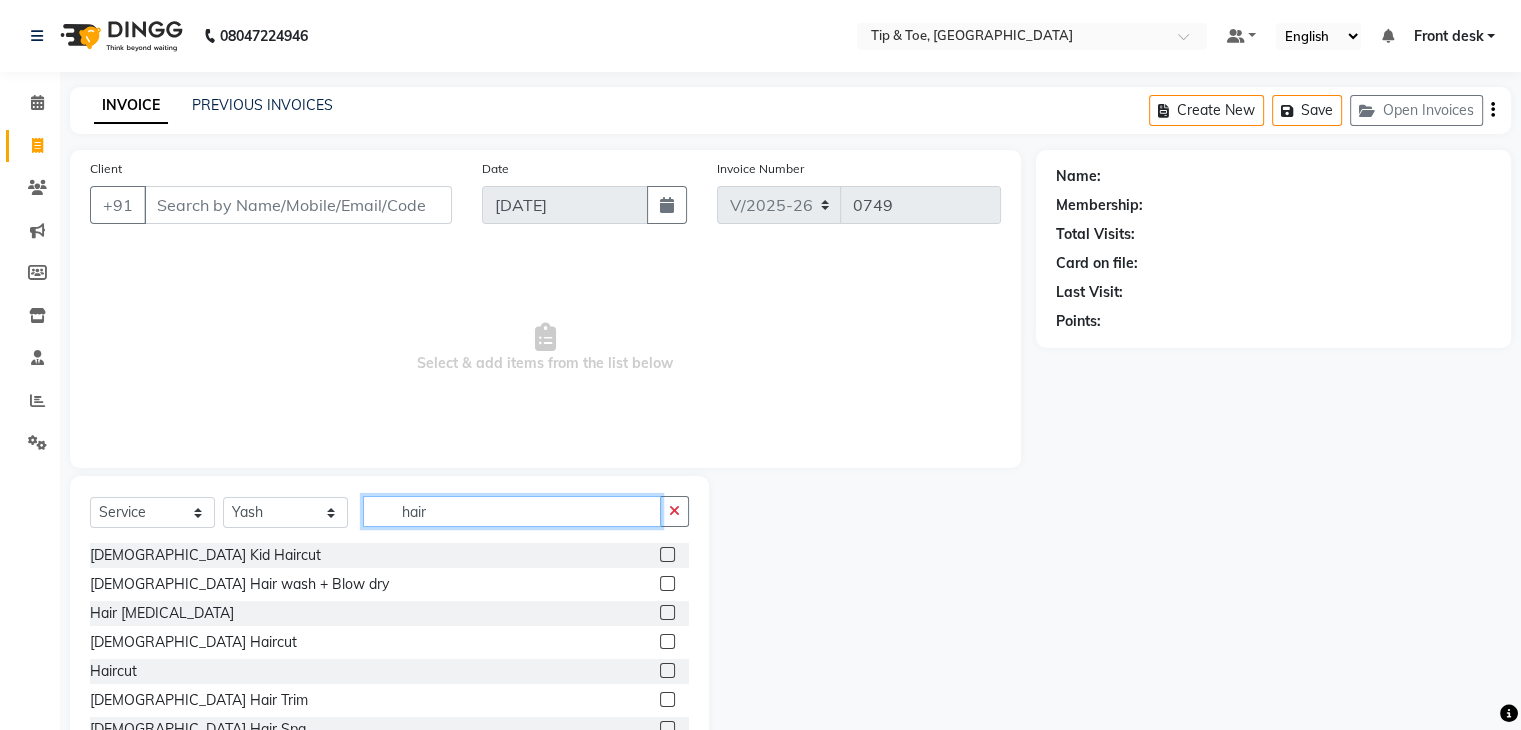 type on "hair" 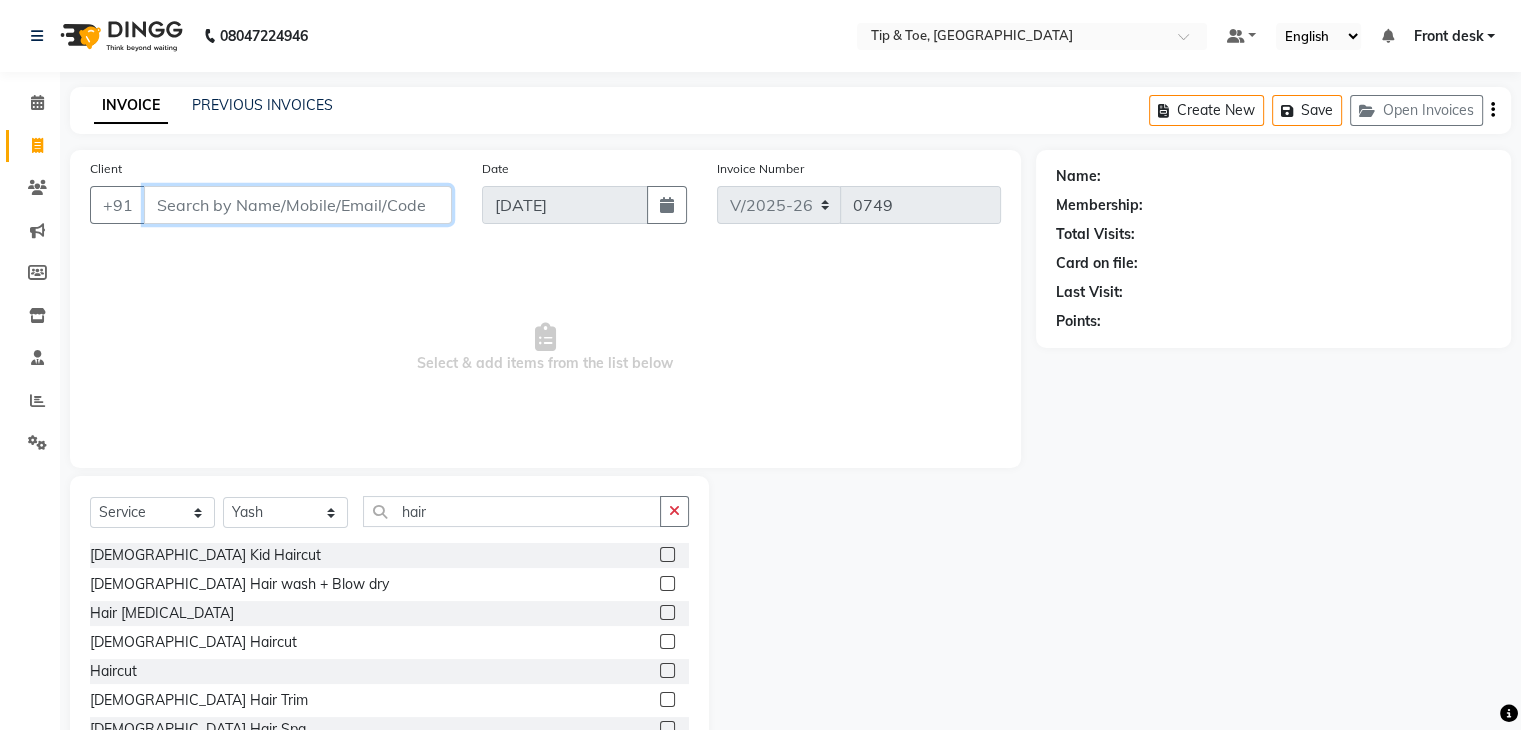 click on "Client" at bounding box center (298, 205) 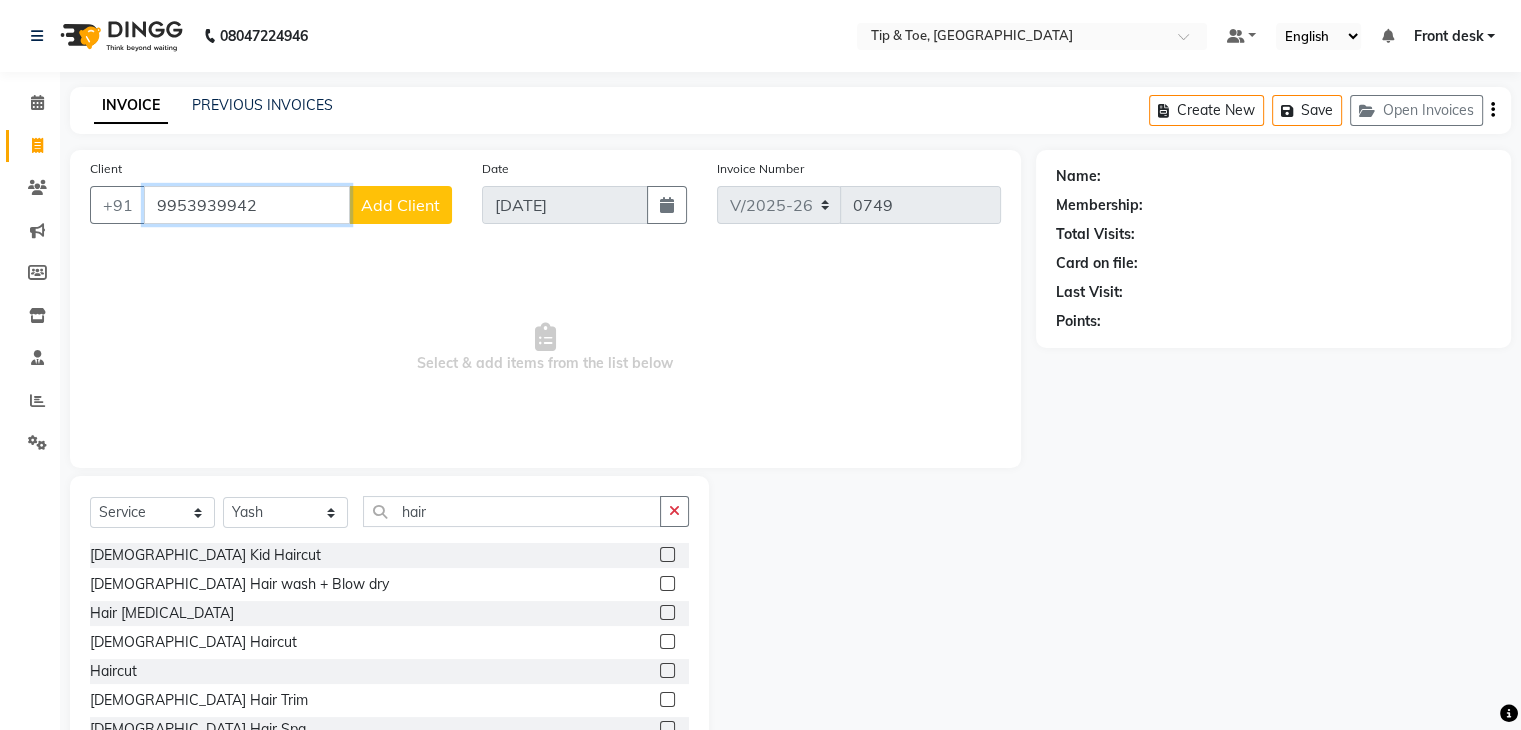 type on "9953939942" 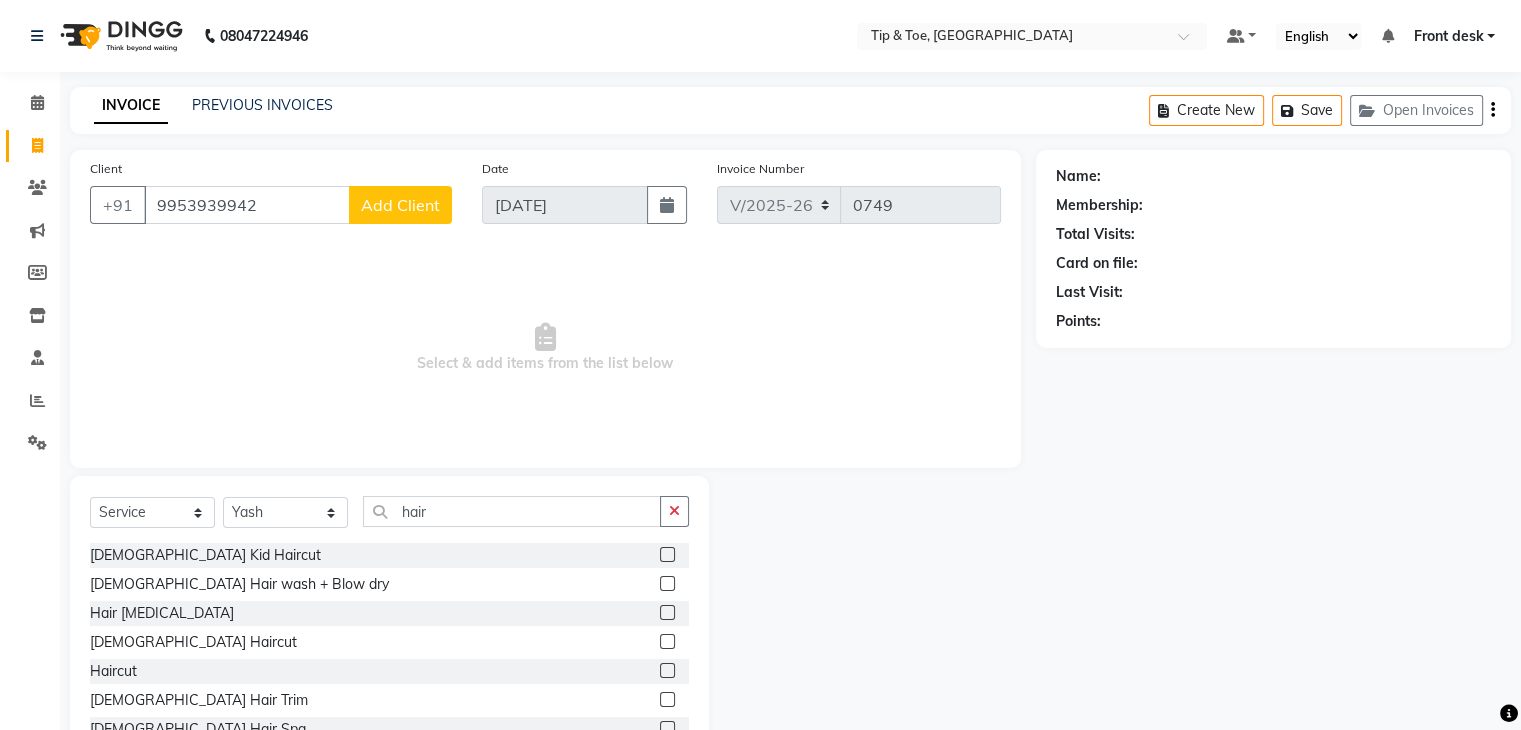 click on "Add Client" 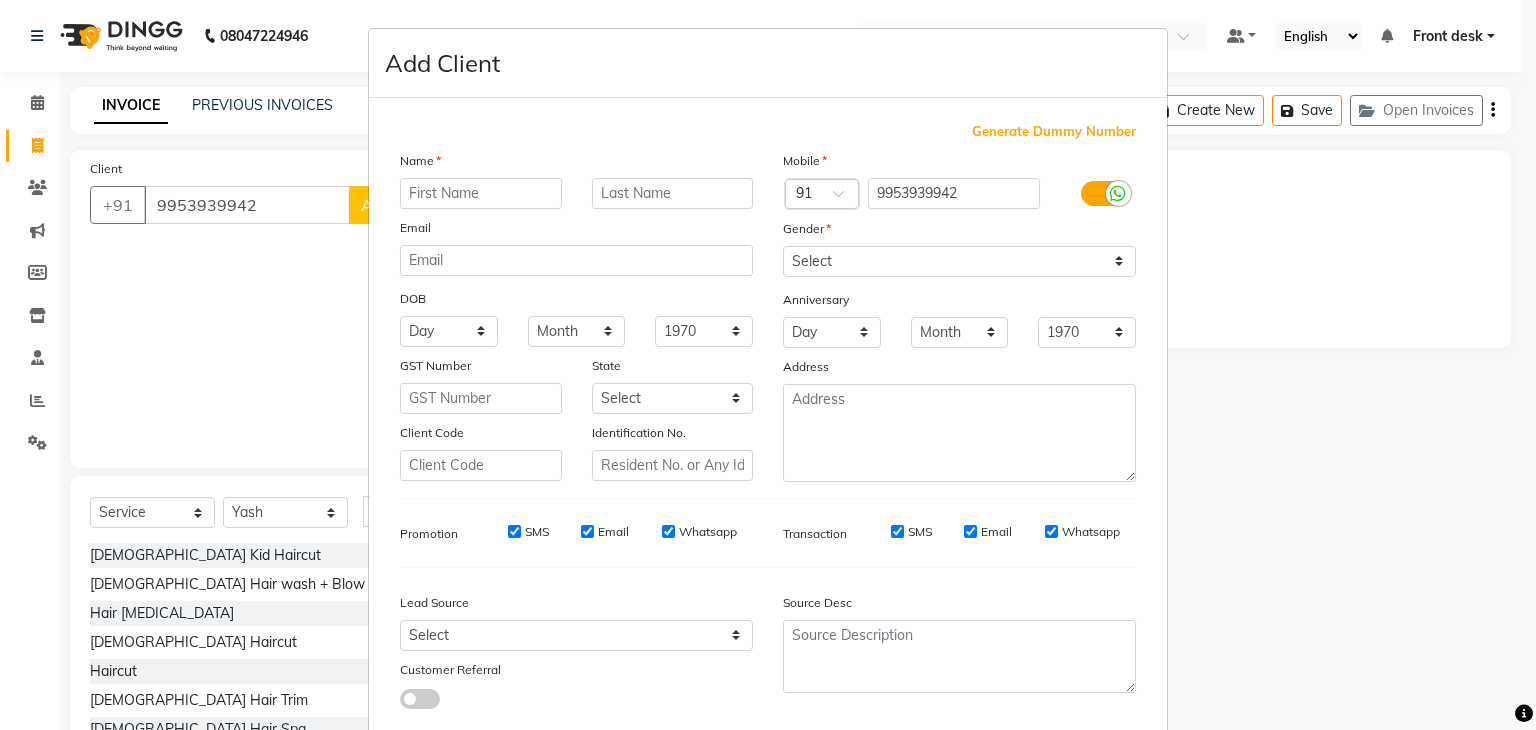 click on "Add Client Generate Dummy Number Name Email DOB Day 01 02 03 04 05 06 07 08 09 10 11 12 13 14 15 16 17 18 19 20 21 22 23 24 25 26 27 28 29 30 31 Month January February March April May June July August September October November [DATE] 1941 1942 1943 1944 1945 1946 1947 1948 1949 1950 1951 1952 1953 1954 1955 1956 1957 1958 1959 1960 1961 1962 1963 1964 1965 1966 1967 1968 1969 1970 1971 1972 1973 1974 1975 1976 1977 1978 1979 1980 1981 1982 1983 1984 1985 1986 1987 1988 1989 1990 1991 1992 1993 1994 1995 1996 1997 1998 1999 2000 2001 2002 2003 2004 2005 2006 2007 2008 2009 2010 2011 2012 2013 2014 2015 2016 2017 2018 2019 2020 2021 2022 2023 2024 GST Number State Select [GEOGRAPHIC_DATA] [GEOGRAPHIC_DATA] [GEOGRAPHIC_DATA] [GEOGRAPHIC_DATA] [GEOGRAPHIC_DATA] [GEOGRAPHIC_DATA] [GEOGRAPHIC_DATA] [GEOGRAPHIC_DATA] and [GEOGRAPHIC_DATA] [GEOGRAPHIC_DATA] [GEOGRAPHIC_DATA] [GEOGRAPHIC_DATA] [GEOGRAPHIC_DATA] [GEOGRAPHIC_DATA] [GEOGRAPHIC_DATA] [GEOGRAPHIC_DATA] [GEOGRAPHIC_DATA] [GEOGRAPHIC_DATA] [GEOGRAPHIC_DATA] [GEOGRAPHIC_DATA] [GEOGRAPHIC_DATA] [GEOGRAPHIC_DATA] [GEOGRAPHIC_DATA] [GEOGRAPHIC_DATA] [GEOGRAPHIC_DATA] [GEOGRAPHIC_DATA] [GEOGRAPHIC_DATA] [GEOGRAPHIC_DATA] [GEOGRAPHIC_DATA] [GEOGRAPHIC_DATA] [GEOGRAPHIC_DATA]" at bounding box center (768, 365) 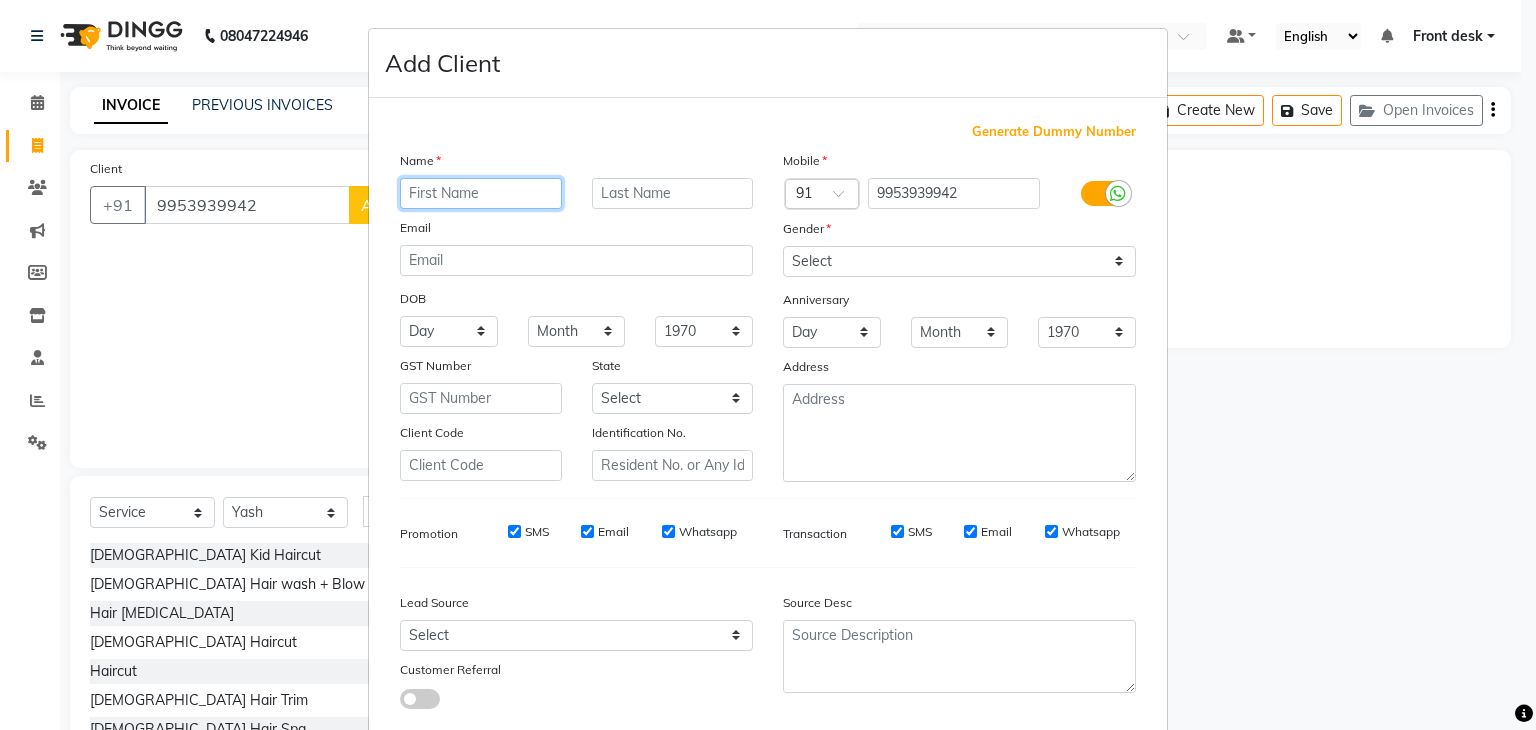 click at bounding box center [481, 193] 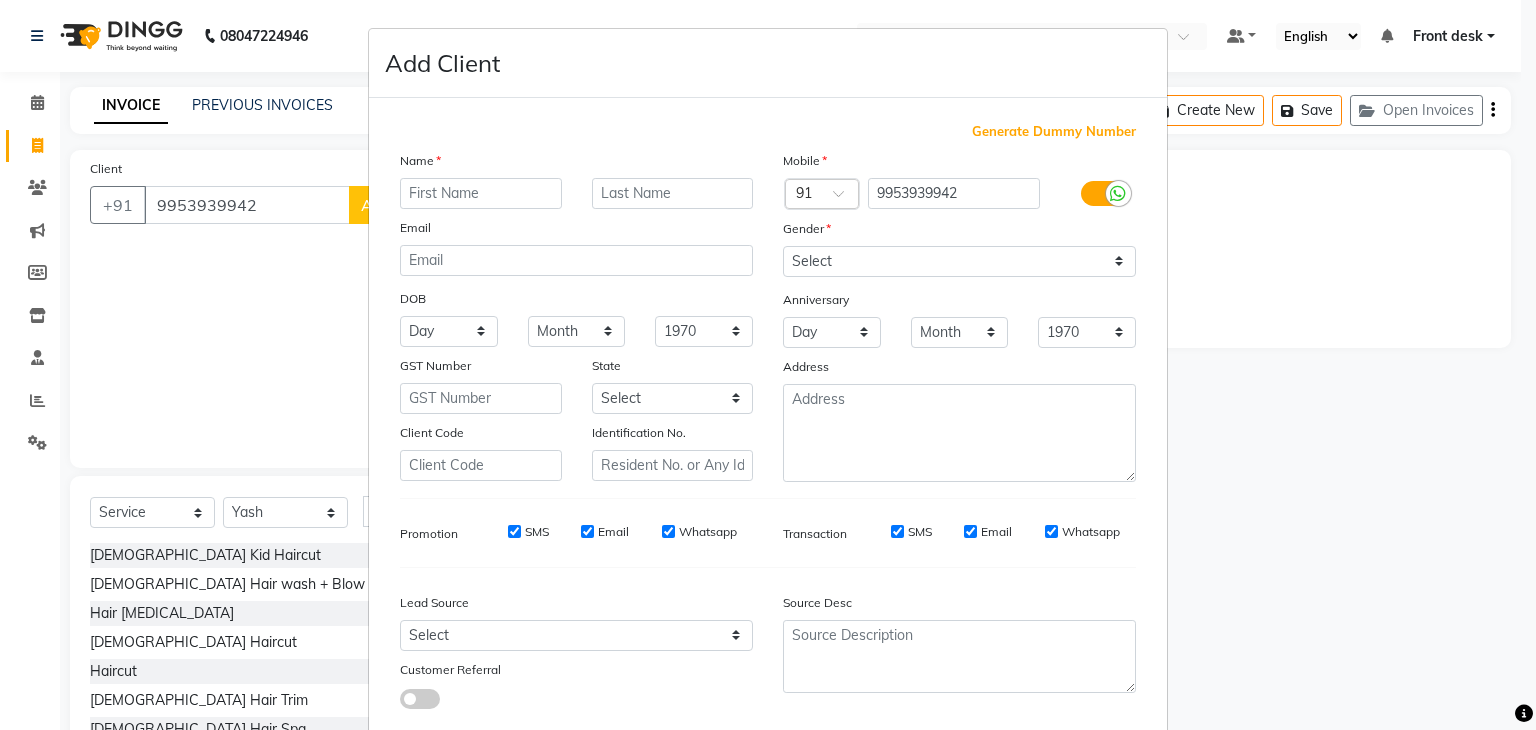 click on "Add Client Generate Dummy Number Name Email DOB Day 01 02 03 04 05 06 07 08 09 10 11 12 13 14 15 16 17 18 19 20 21 22 23 24 25 26 27 28 29 30 31 Month January February March April May June July August September October November [DATE] 1941 1942 1943 1944 1945 1946 1947 1948 1949 1950 1951 1952 1953 1954 1955 1956 1957 1958 1959 1960 1961 1962 1963 1964 1965 1966 1967 1968 1969 1970 1971 1972 1973 1974 1975 1976 1977 1978 1979 1980 1981 1982 1983 1984 1985 1986 1987 1988 1989 1990 1991 1992 1993 1994 1995 1996 1997 1998 1999 2000 2001 2002 2003 2004 2005 2006 2007 2008 2009 2010 2011 2012 2013 2014 2015 2016 2017 2018 2019 2020 2021 2022 2023 2024 GST Number State Select [GEOGRAPHIC_DATA] [GEOGRAPHIC_DATA] [GEOGRAPHIC_DATA] [GEOGRAPHIC_DATA] [GEOGRAPHIC_DATA] [GEOGRAPHIC_DATA] [GEOGRAPHIC_DATA] [GEOGRAPHIC_DATA] and [GEOGRAPHIC_DATA] [GEOGRAPHIC_DATA] [GEOGRAPHIC_DATA] [GEOGRAPHIC_DATA] [GEOGRAPHIC_DATA] [GEOGRAPHIC_DATA] [GEOGRAPHIC_DATA] [GEOGRAPHIC_DATA] [GEOGRAPHIC_DATA] [GEOGRAPHIC_DATA] [GEOGRAPHIC_DATA] [GEOGRAPHIC_DATA] [GEOGRAPHIC_DATA] [GEOGRAPHIC_DATA] [GEOGRAPHIC_DATA] [GEOGRAPHIC_DATA] [GEOGRAPHIC_DATA] [GEOGRAPHIC_DATA] [GEOGRAPHIC_DATA] [GEOGRAPHIC_DATA] [GEOGRAPHIC_DATA] [GEOGRAPHIC_DATA] [GEOGRAPHIC_DATA]" at bounding box center (768, 365) 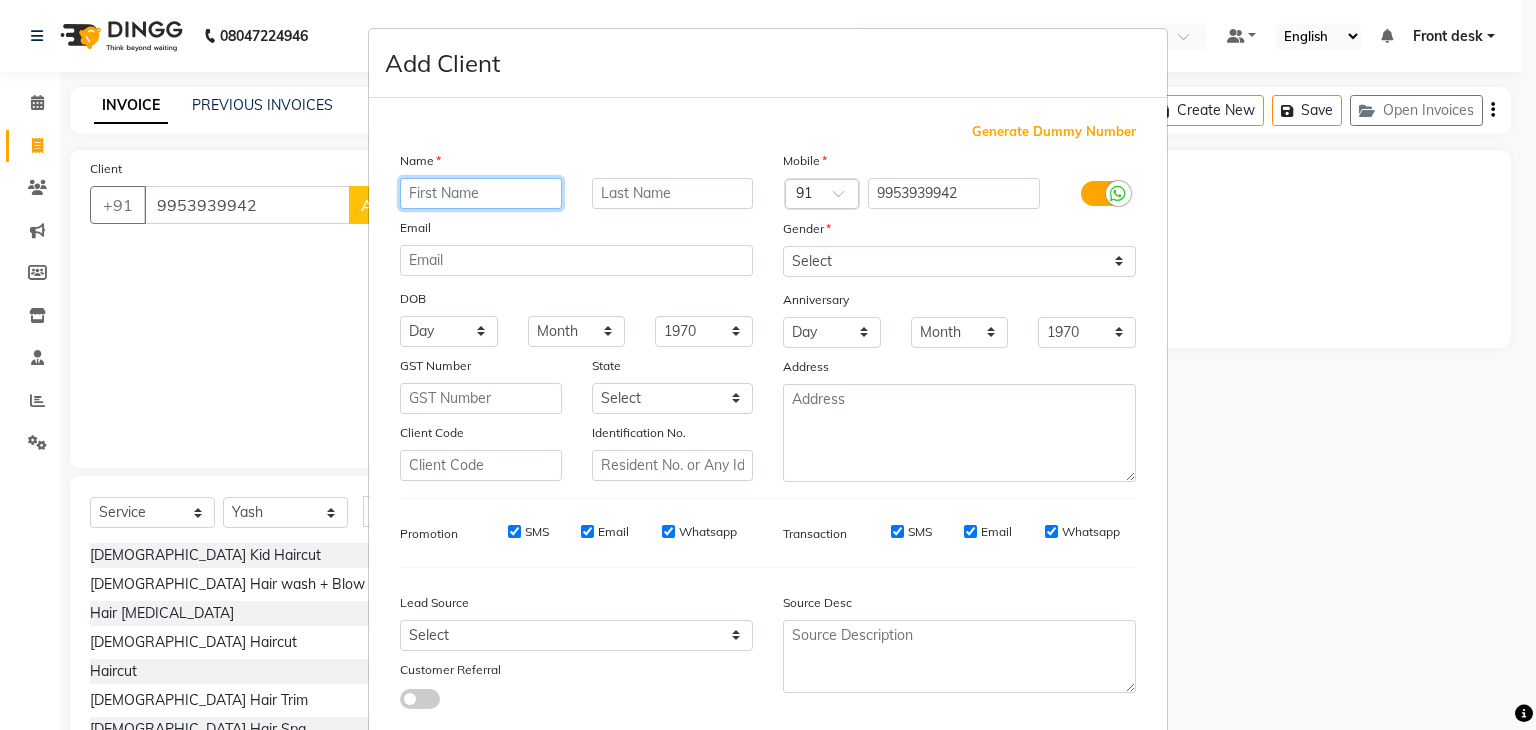 click at bounding box center [481, 193] 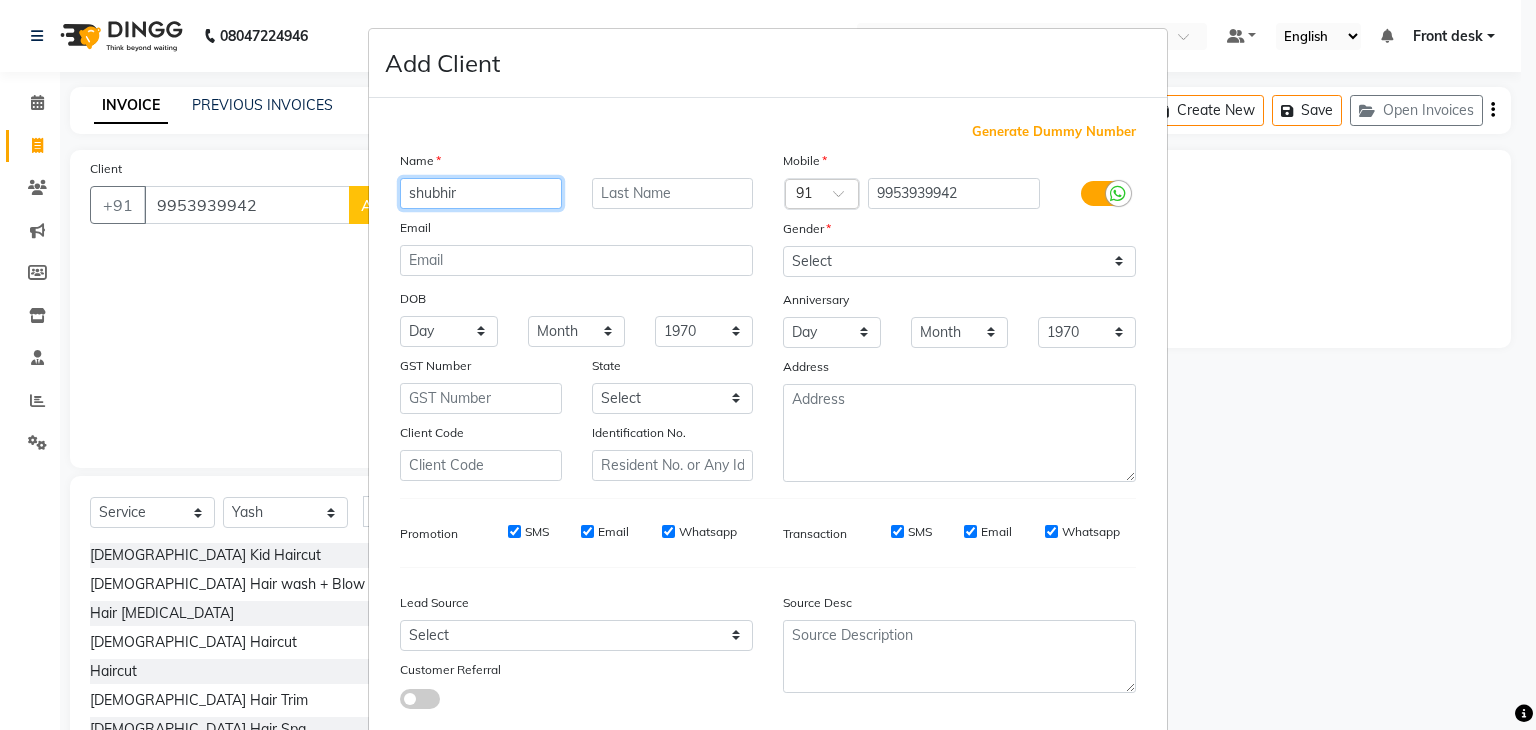 click on "shubhir" at bounding box center [481, 193] 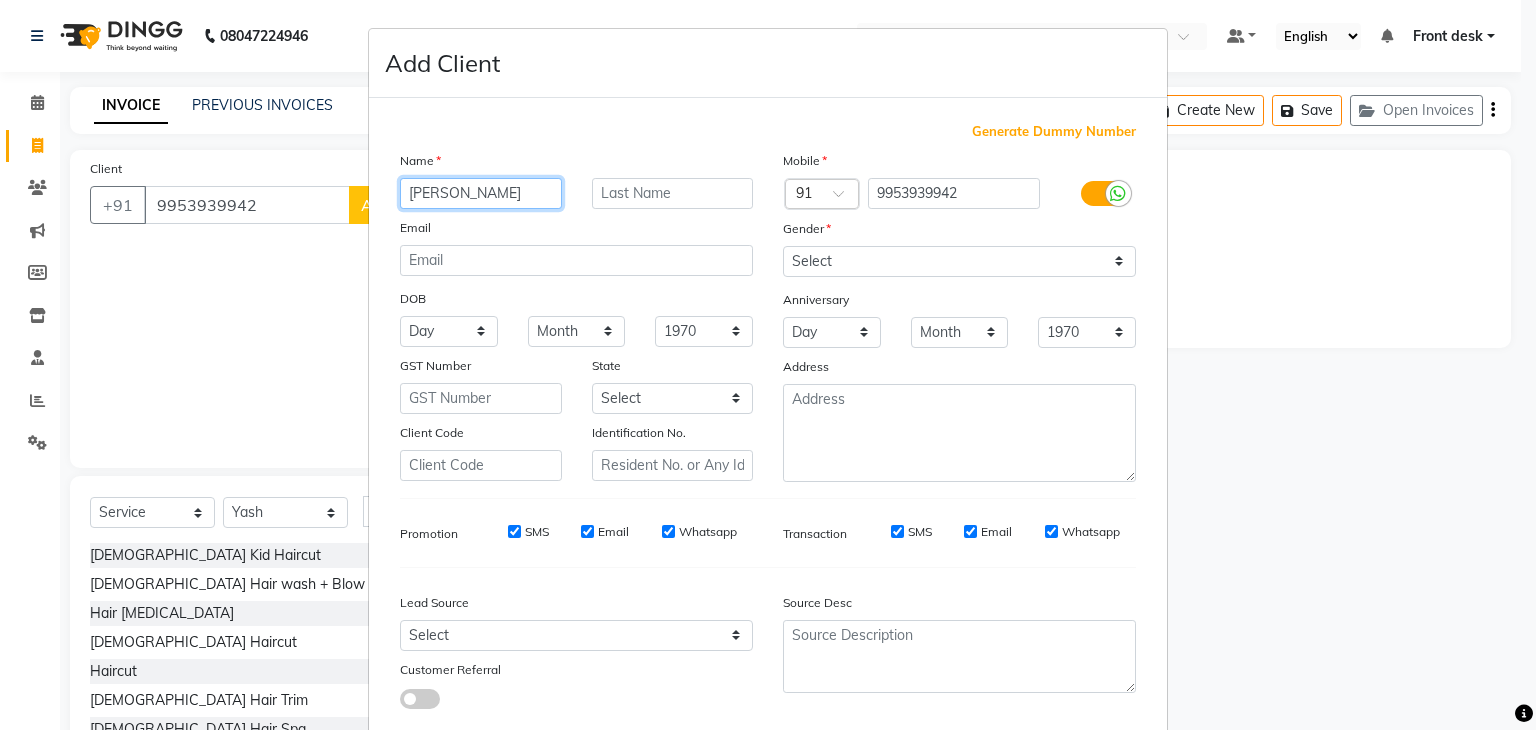 type on "[PERSON_NAME]" 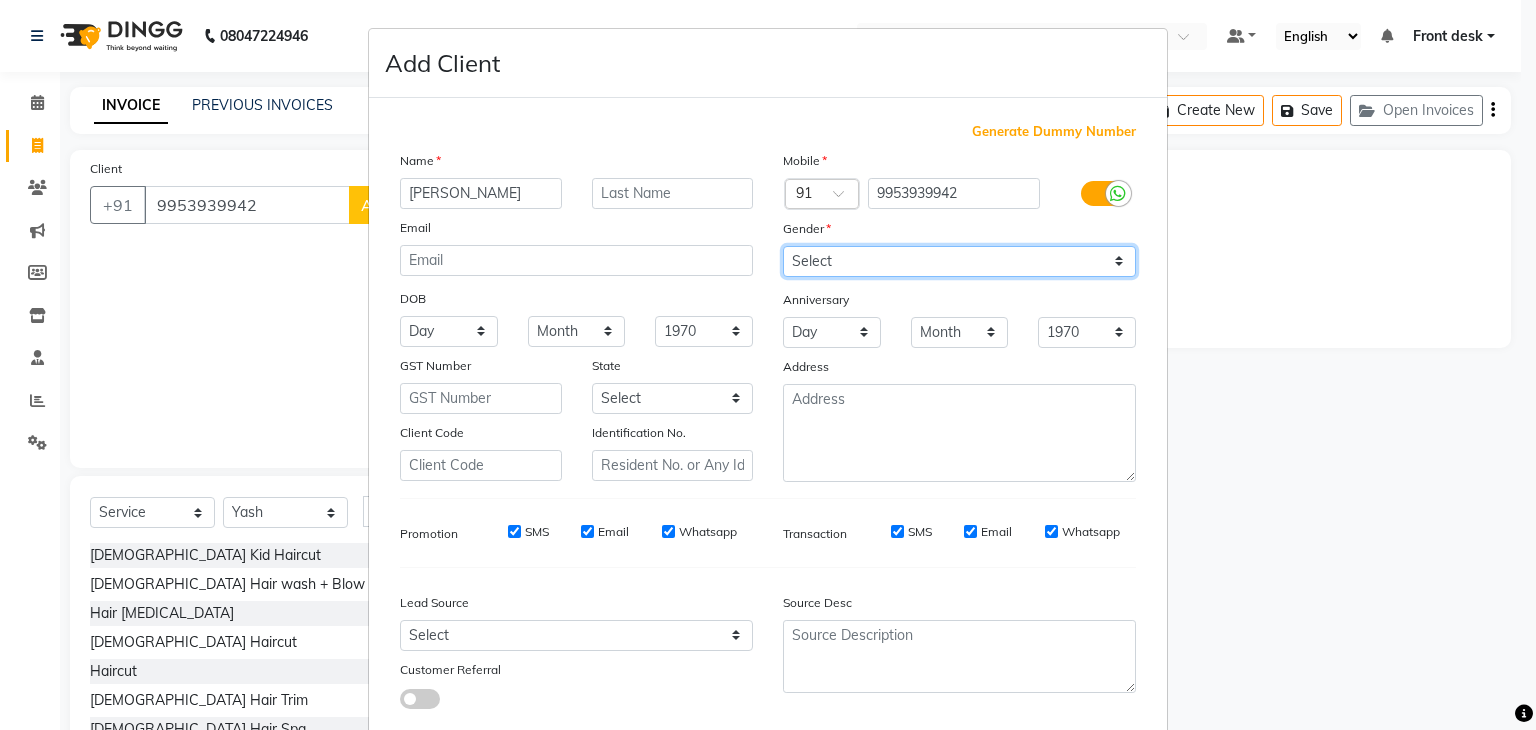 click on "Select [DEMOGRAPHIC_DATA] [DEMOGRAPHIC_DATA] Other Prefer Not To Say" at bounding box center (959, 261) 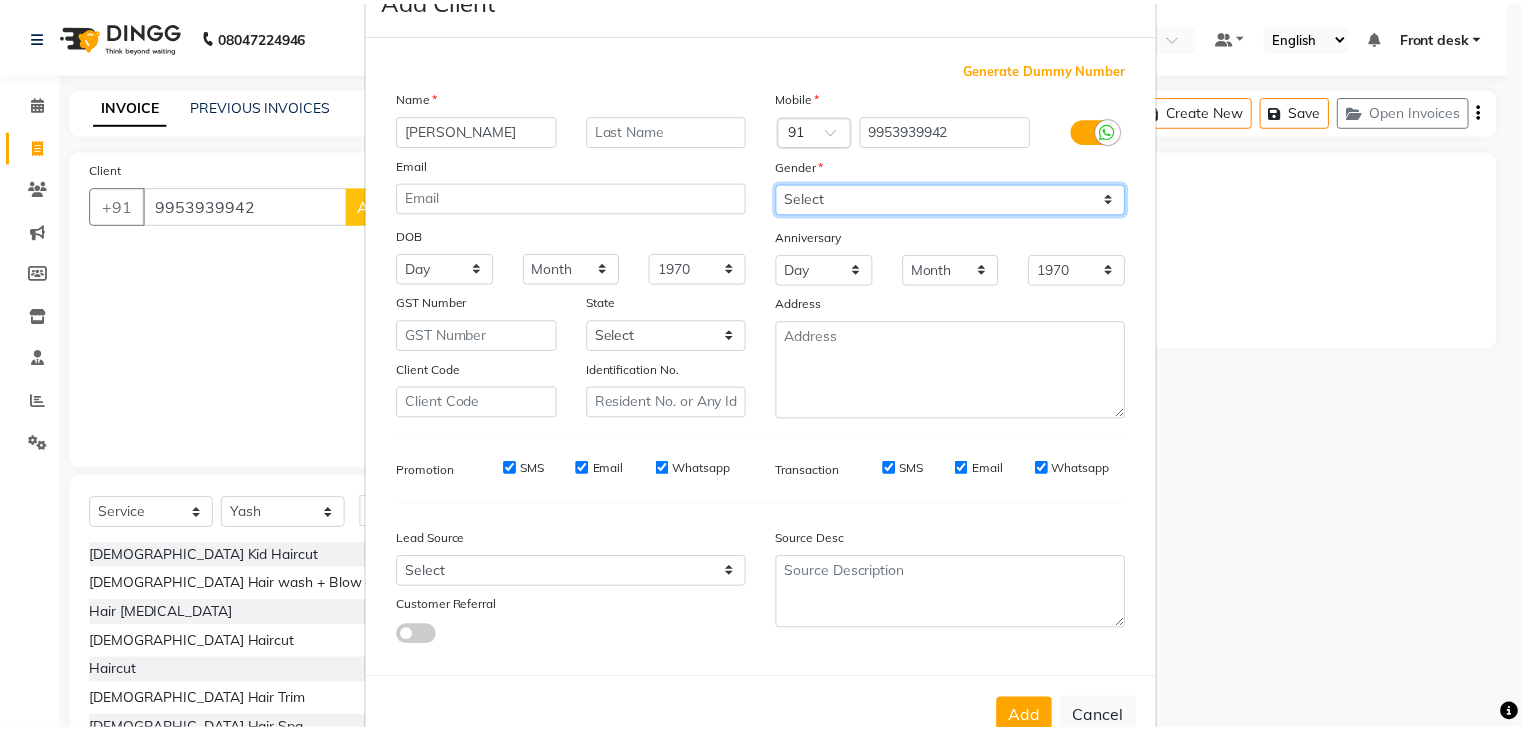 scroll, scrollTop: 100, scrollLeft: 0, axis: vertical 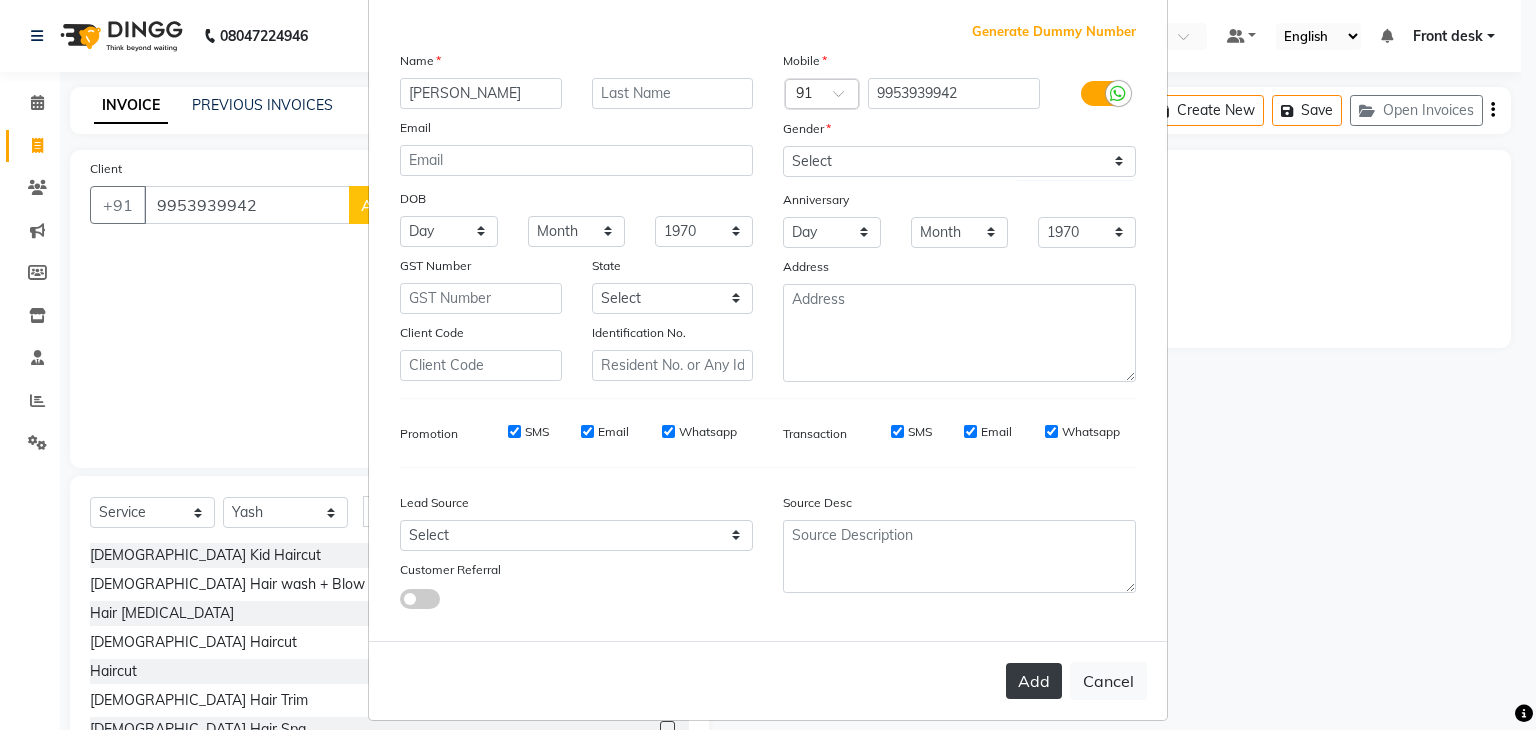 click on "Add" at bounding box center (1034, 681) 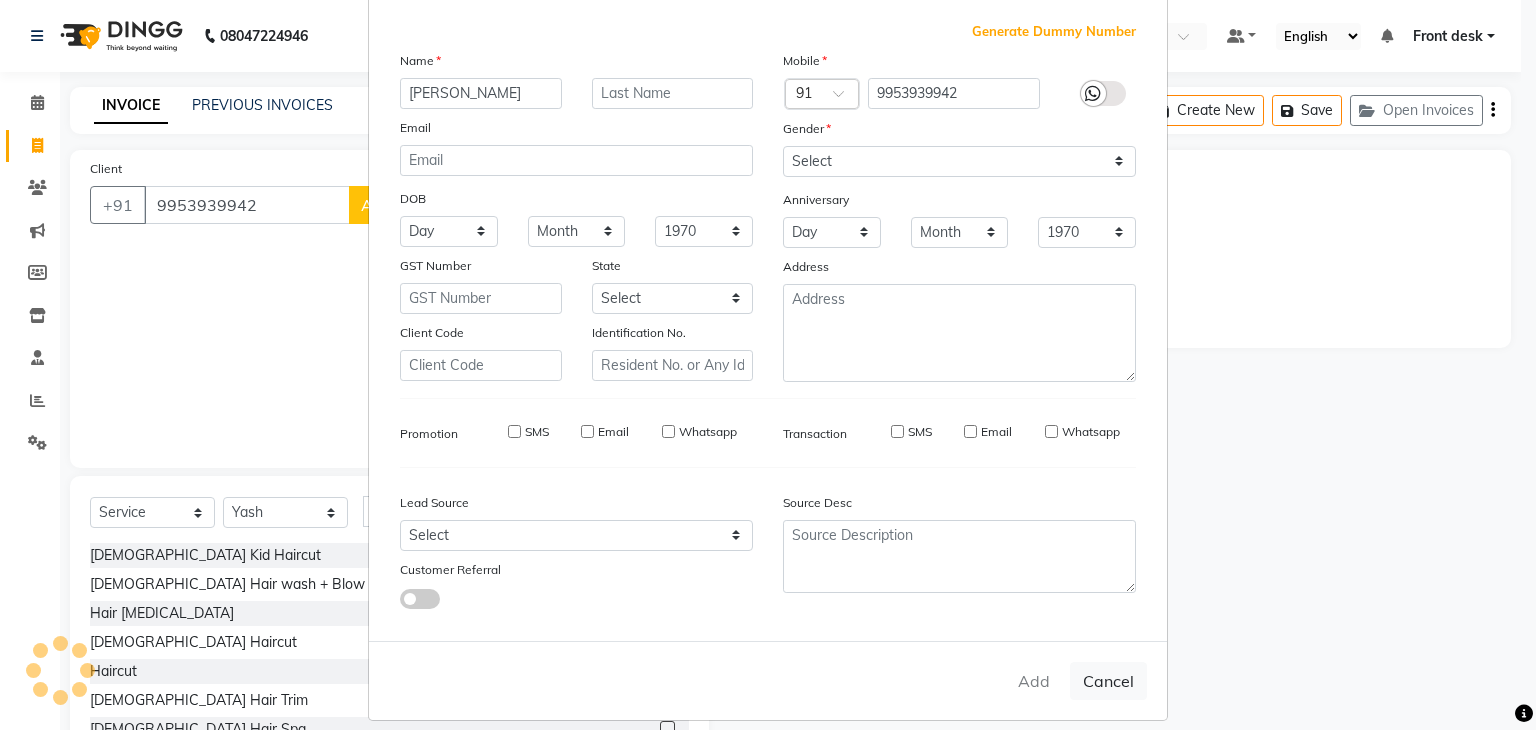 type 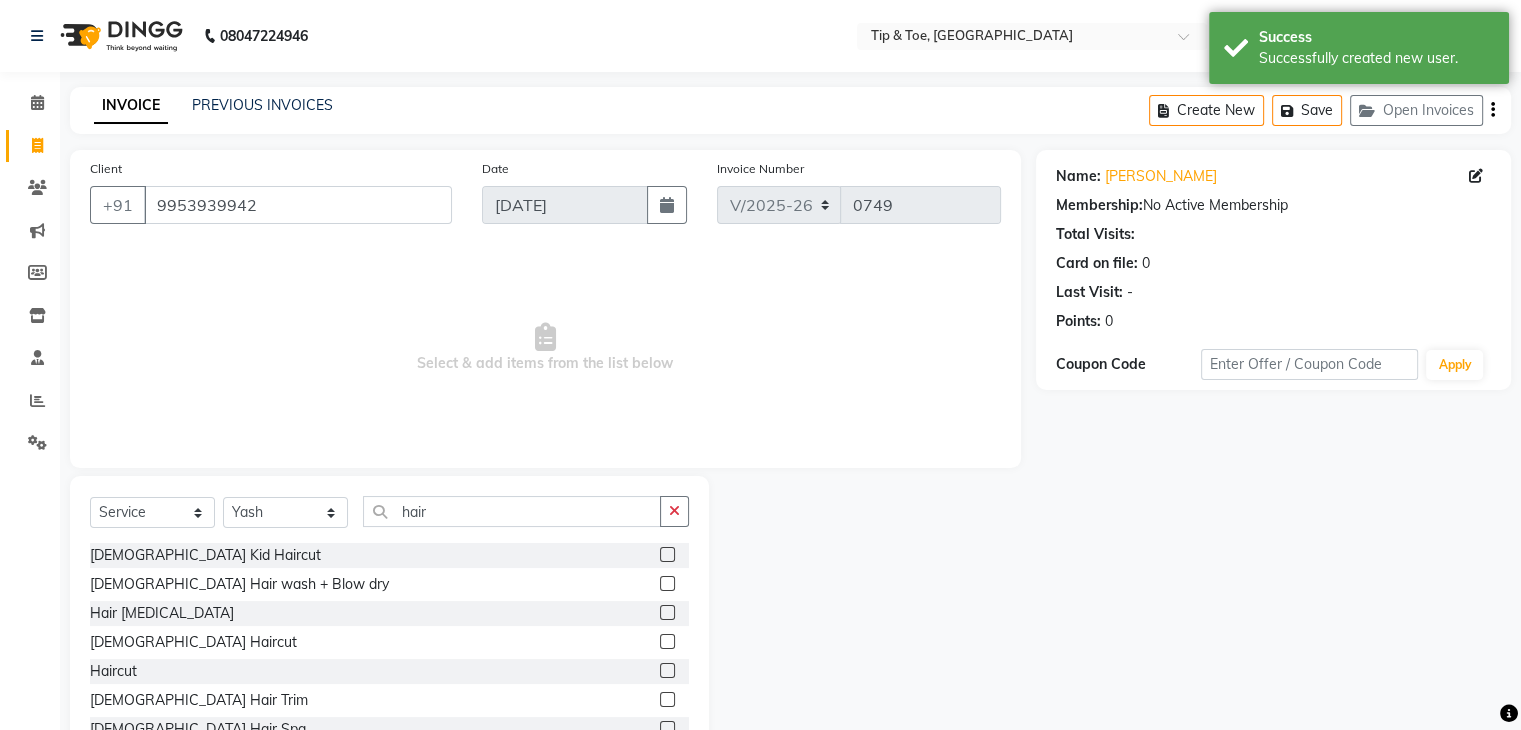click 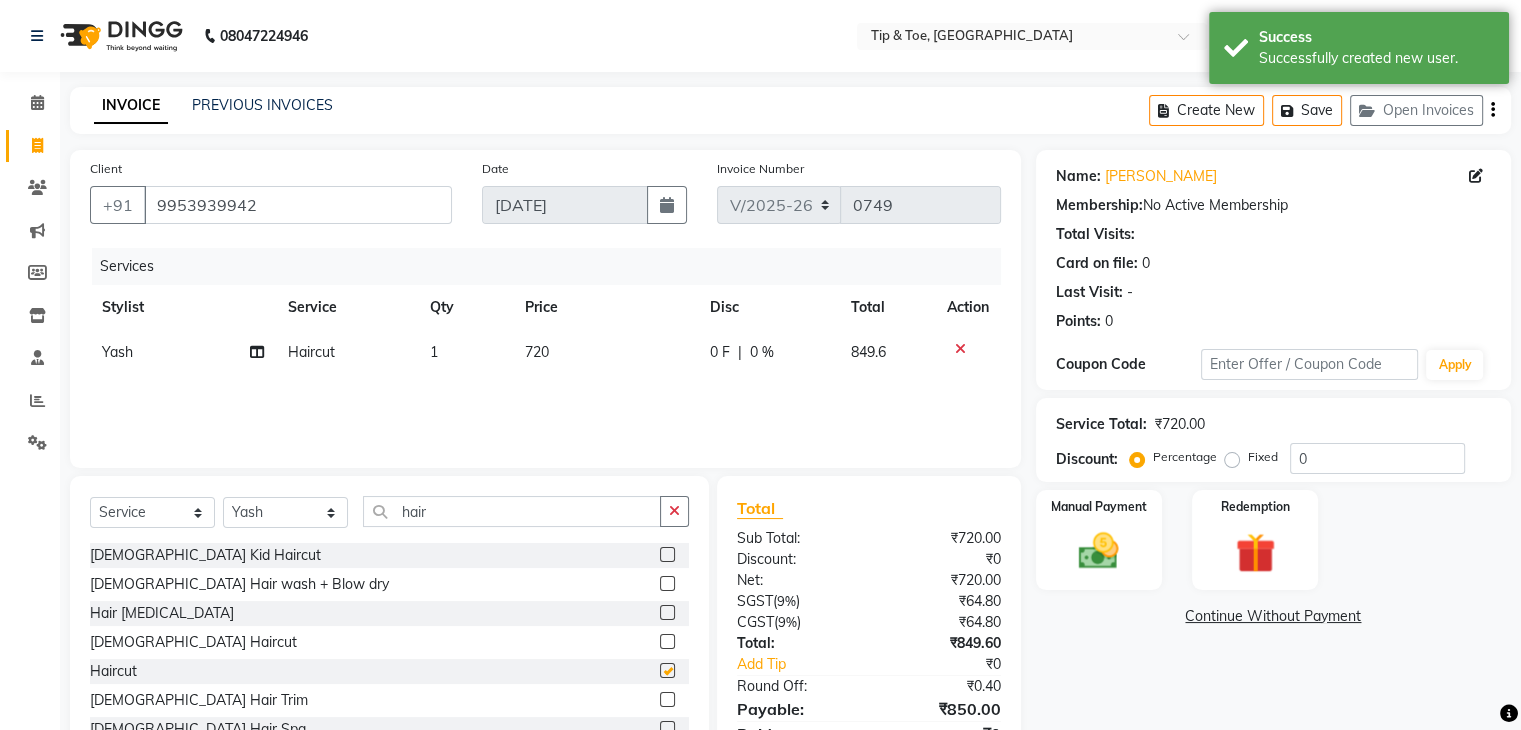 checkbox on "false" 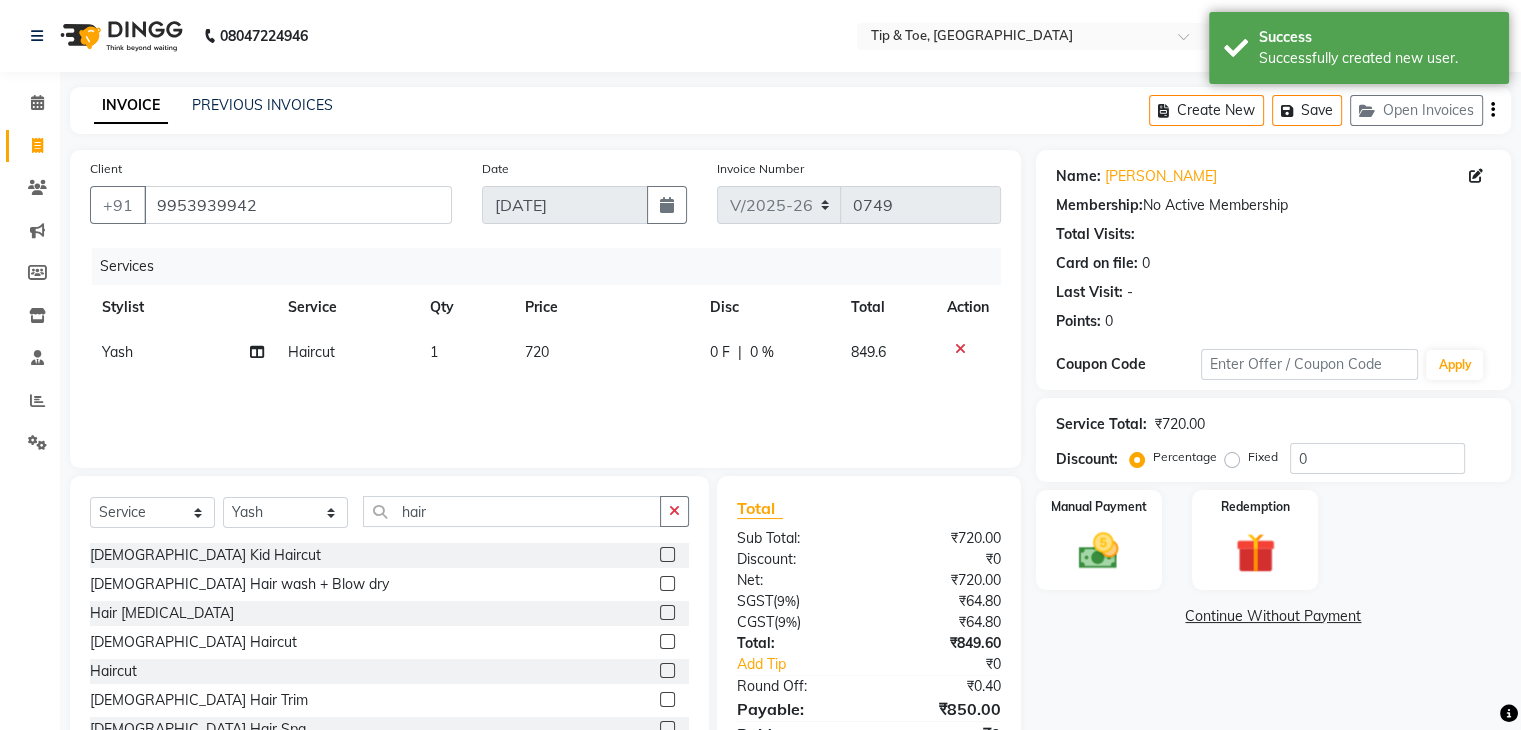 click on "Services Stylist Service Qty Price Disc Total Action Yash Haircut 1 720 0 F | 0 % 849.6" 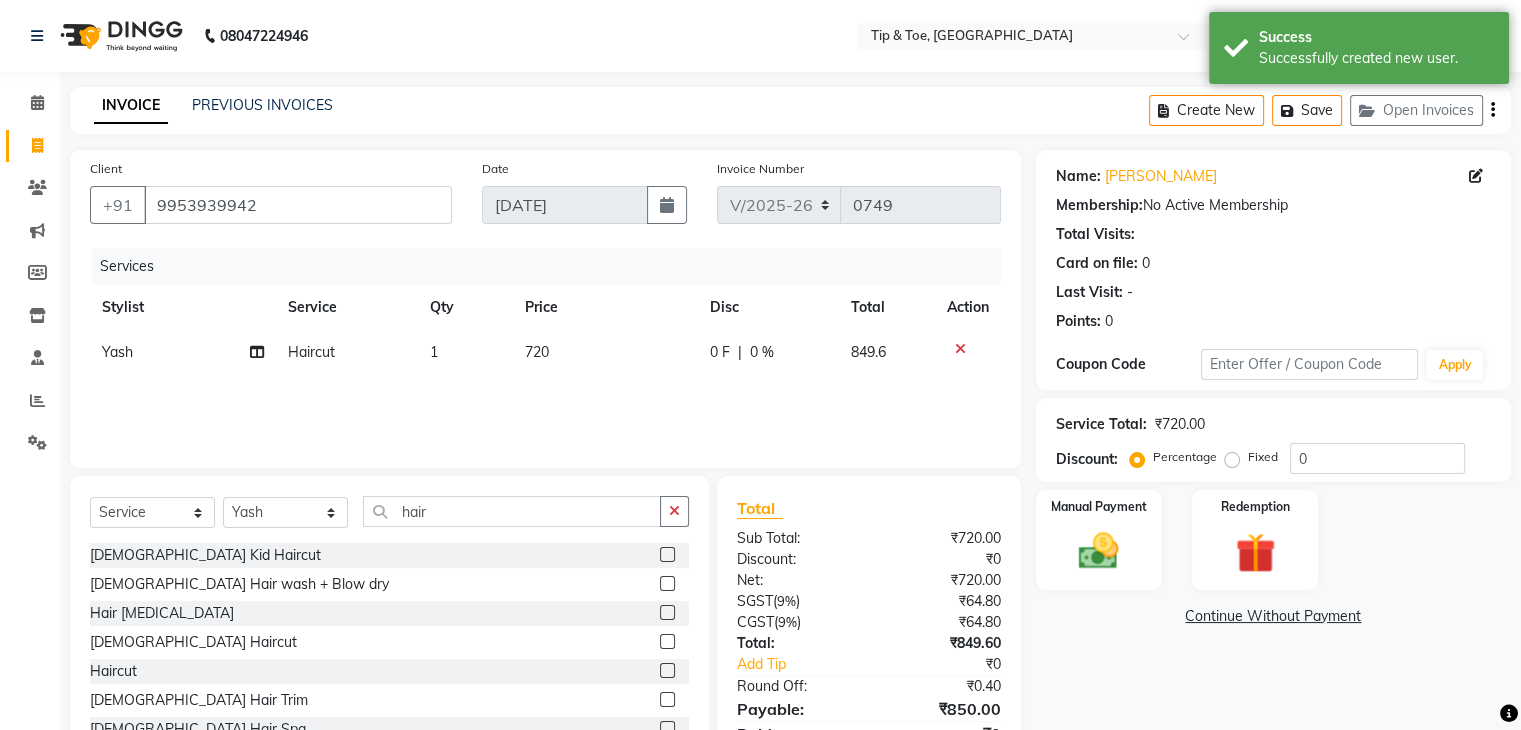 click on "720" 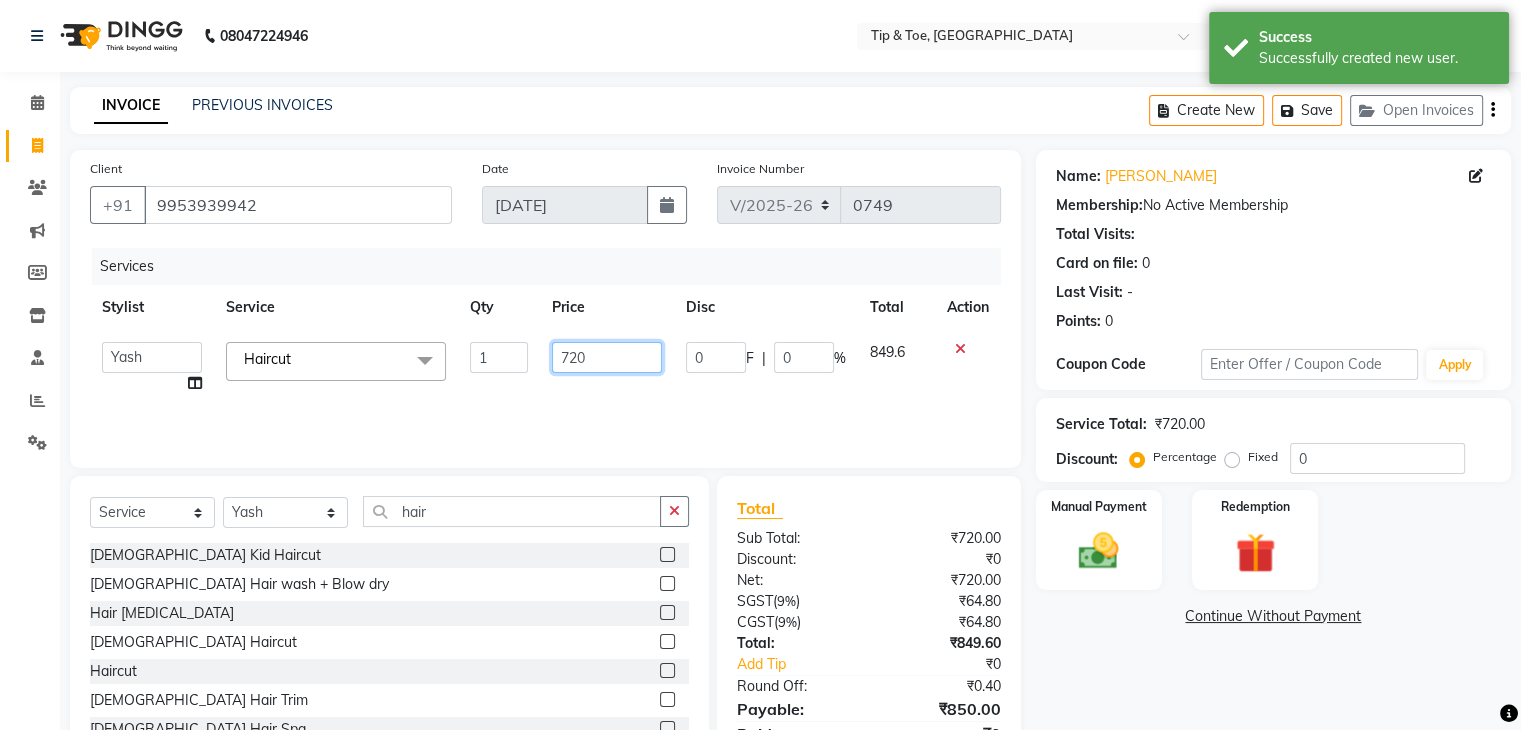 click on "720" 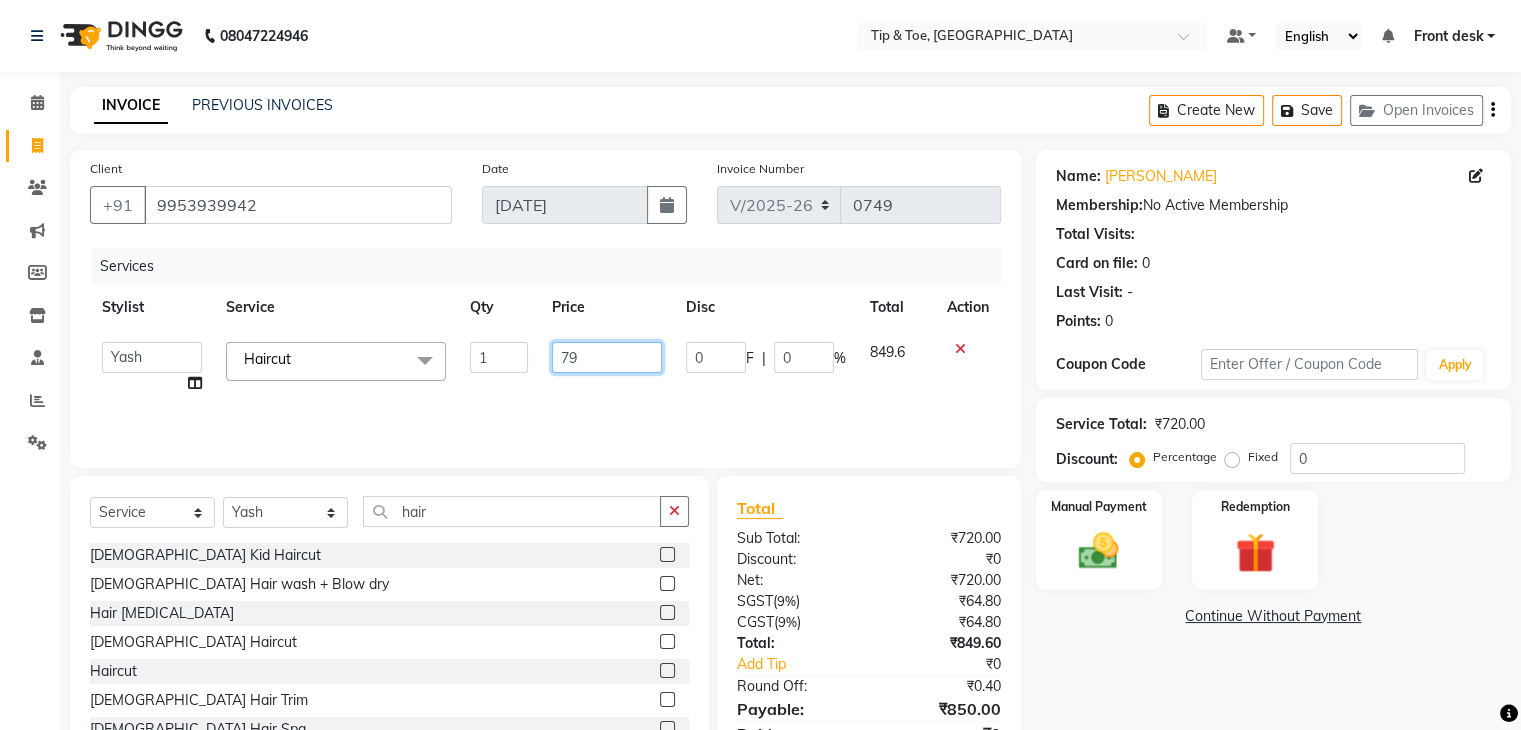 type on "799" 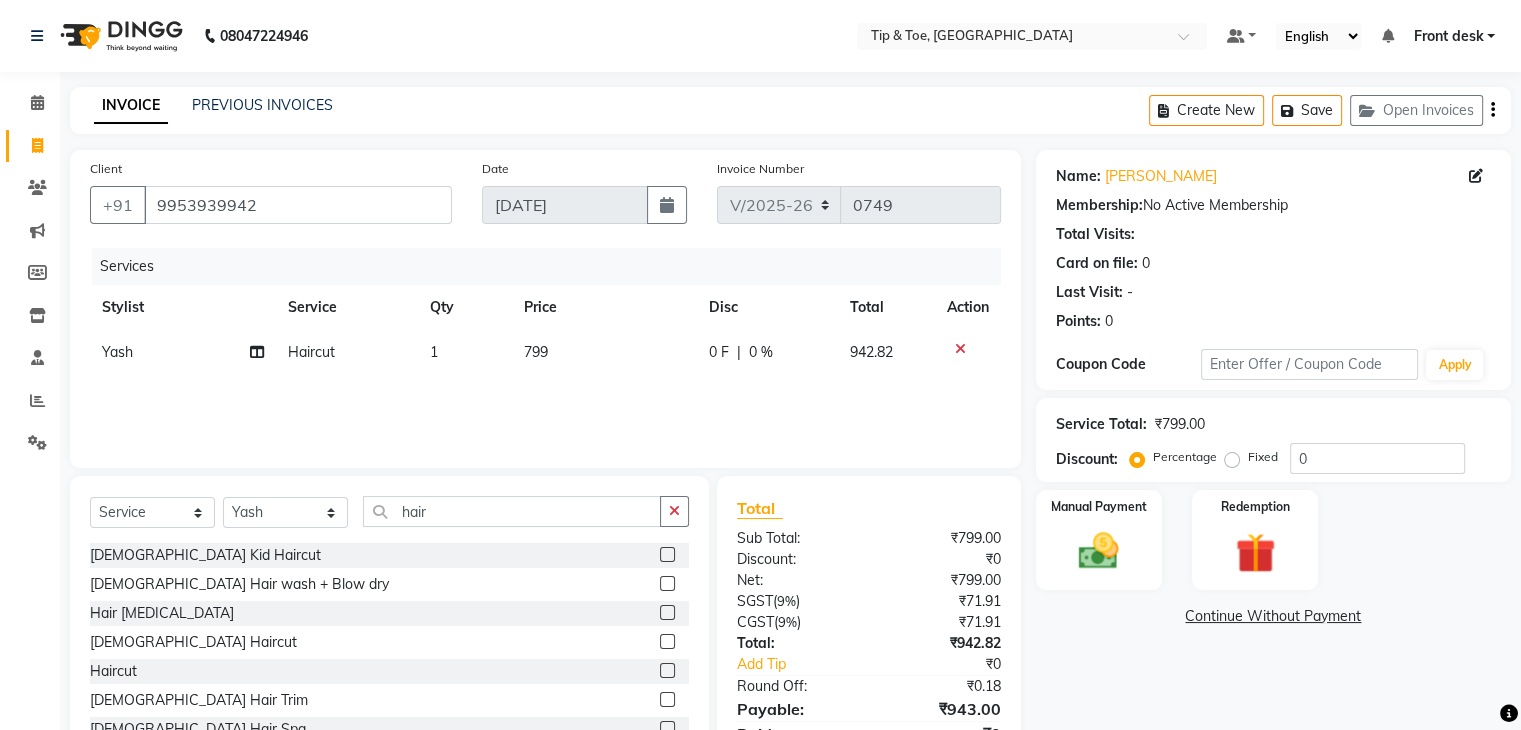 click on "Services Stylist Service Qty Price Disc Total Action Yash Haircut 1 799 0 F | 0 % 942.82" 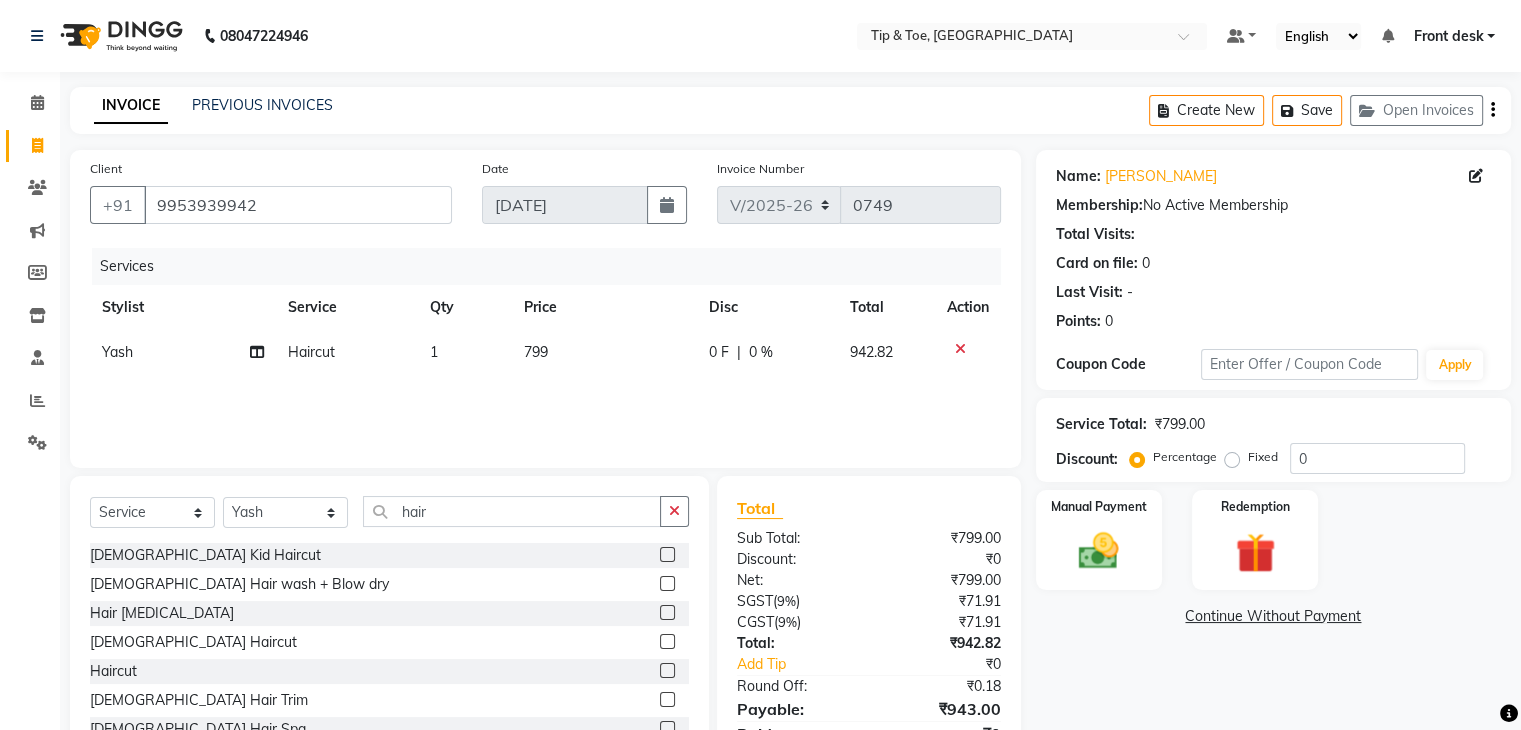 scroll, scrollTop: 92, scrollLeft: 0, axis: vertical 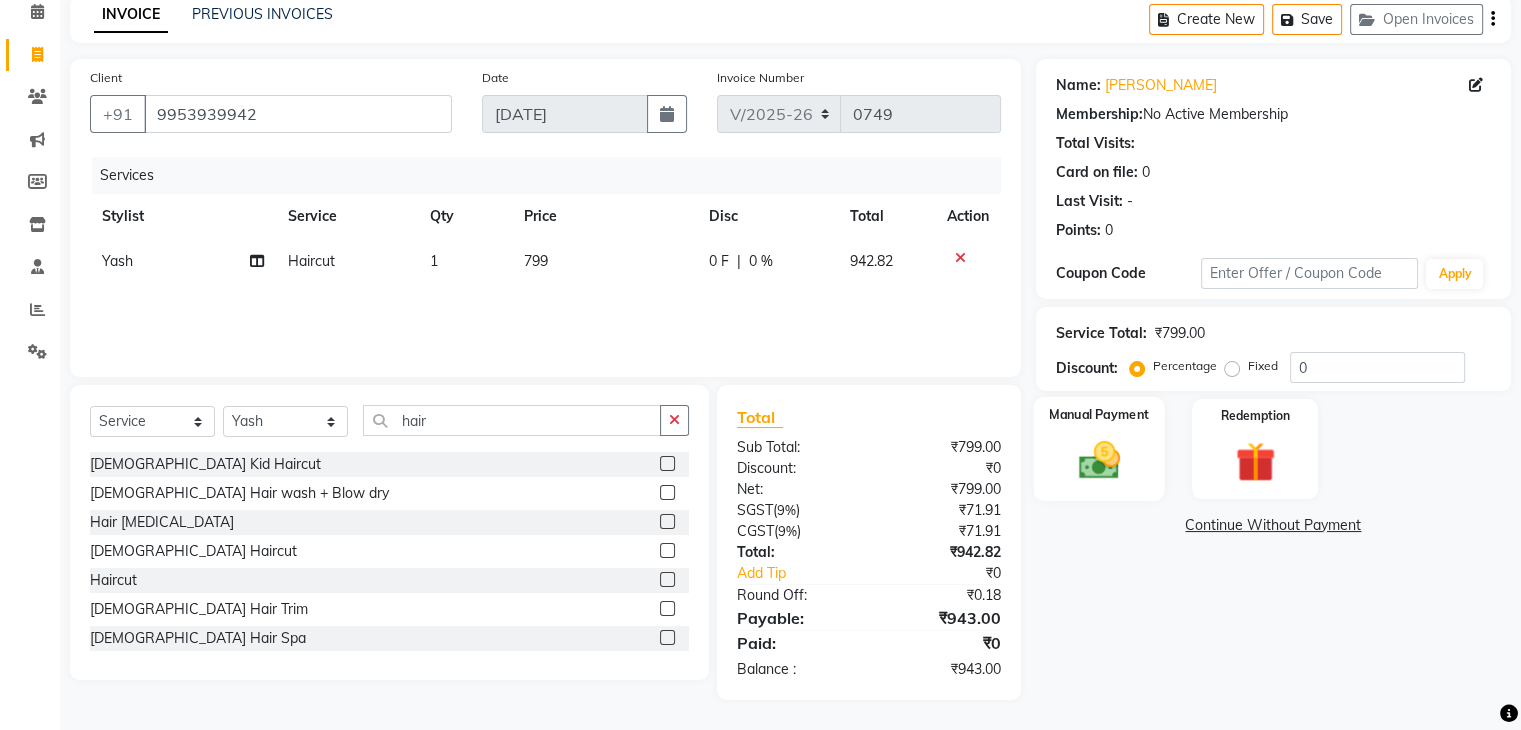 click on "Manual Payment" 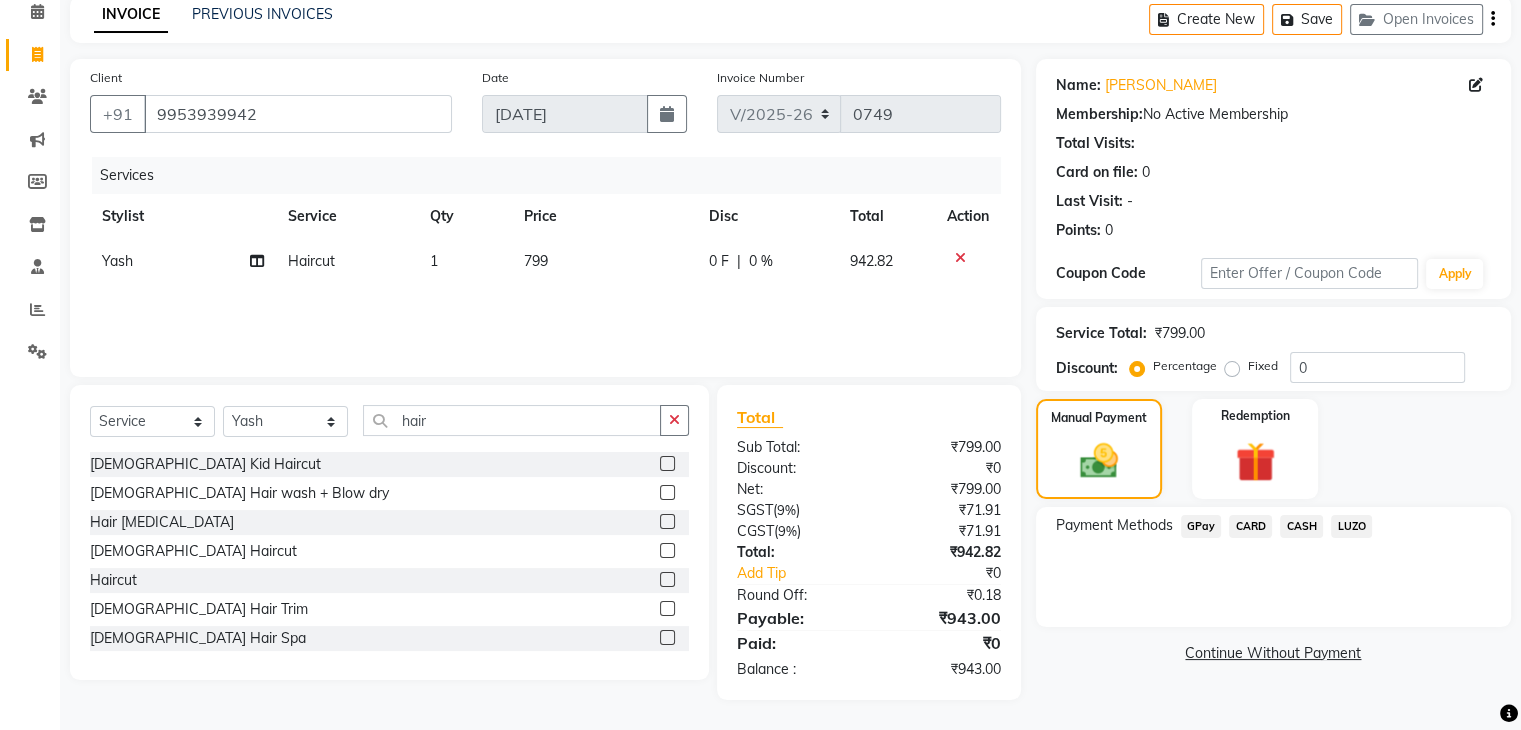 click on "CARD" 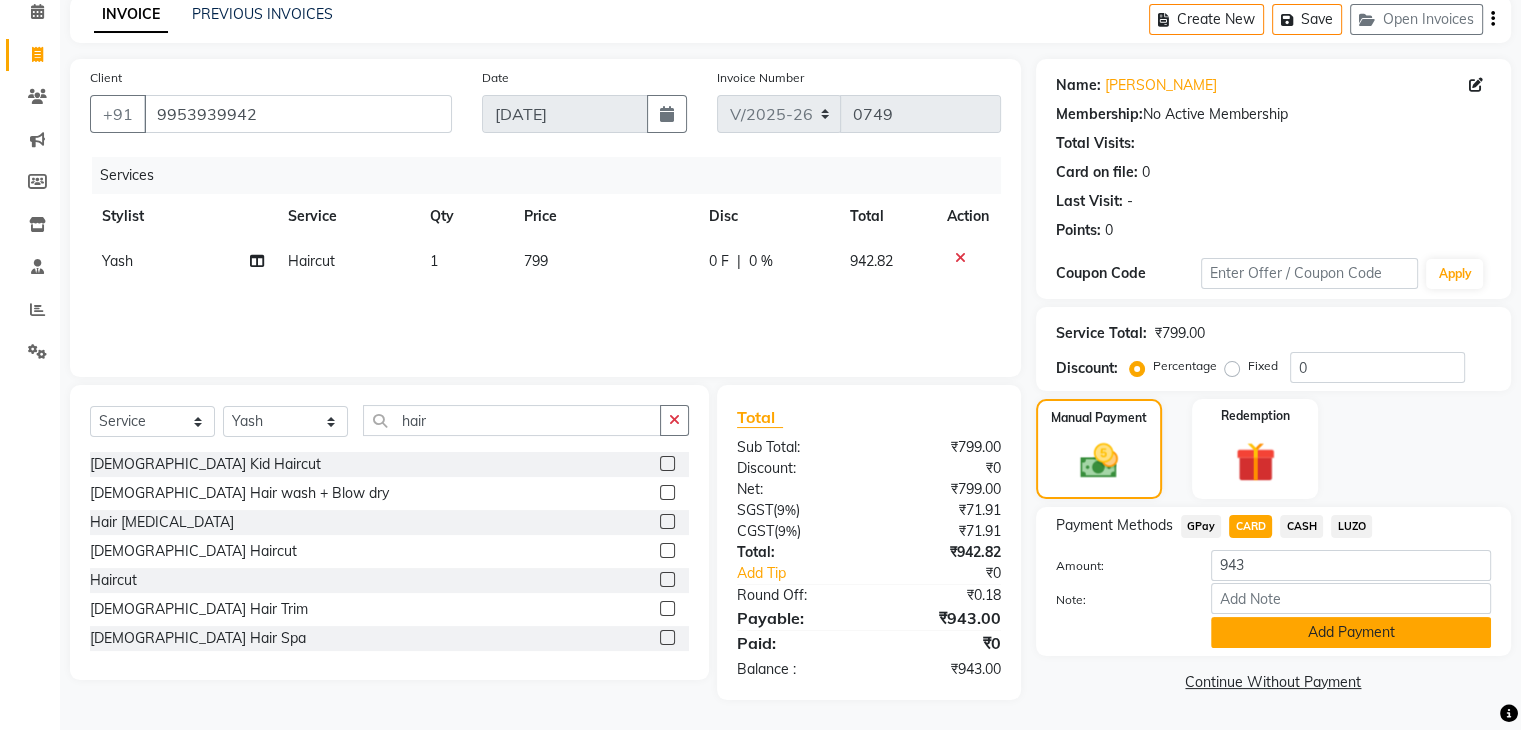 click on "Add Payment" 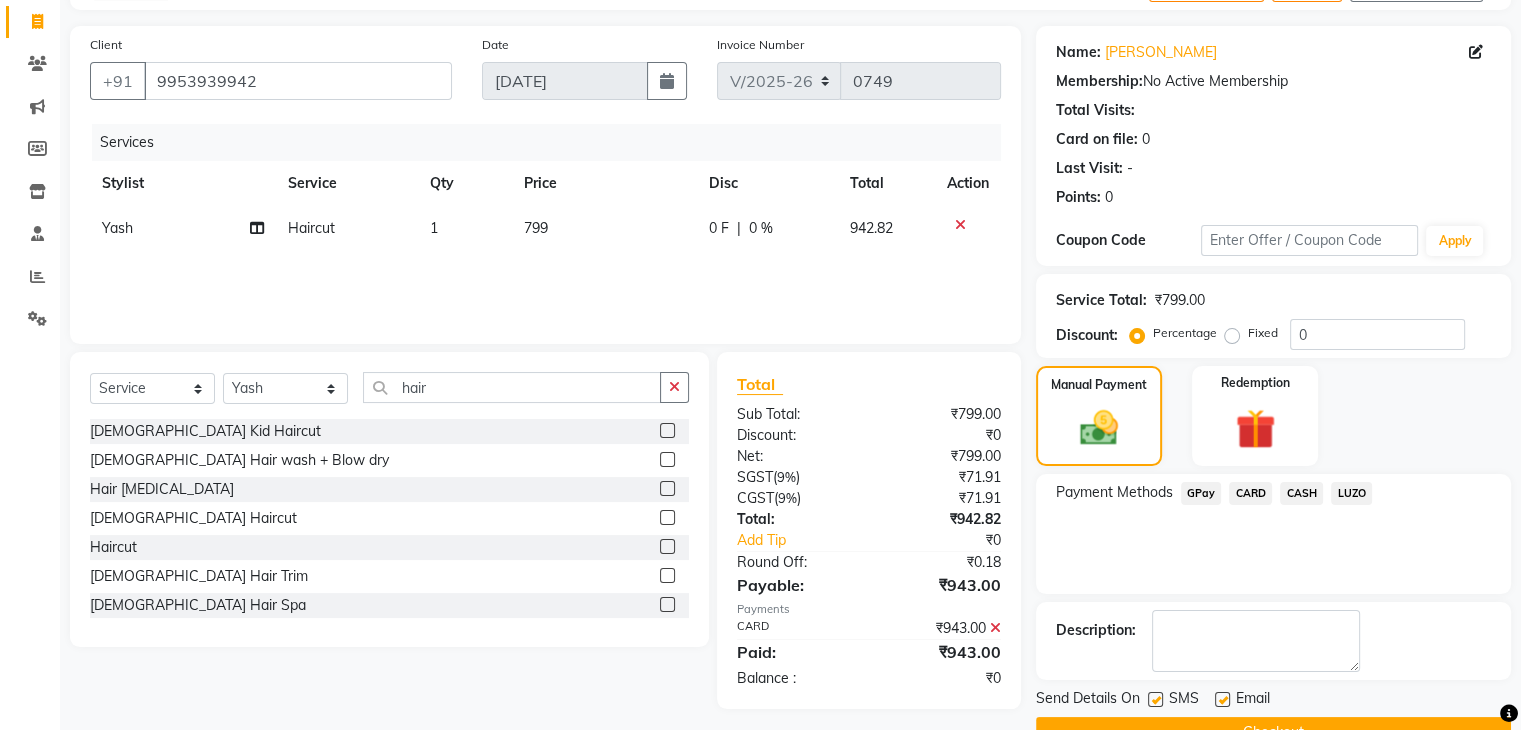 scroll, scrollTop: 171, scrollLeft: 0, axis: vertical 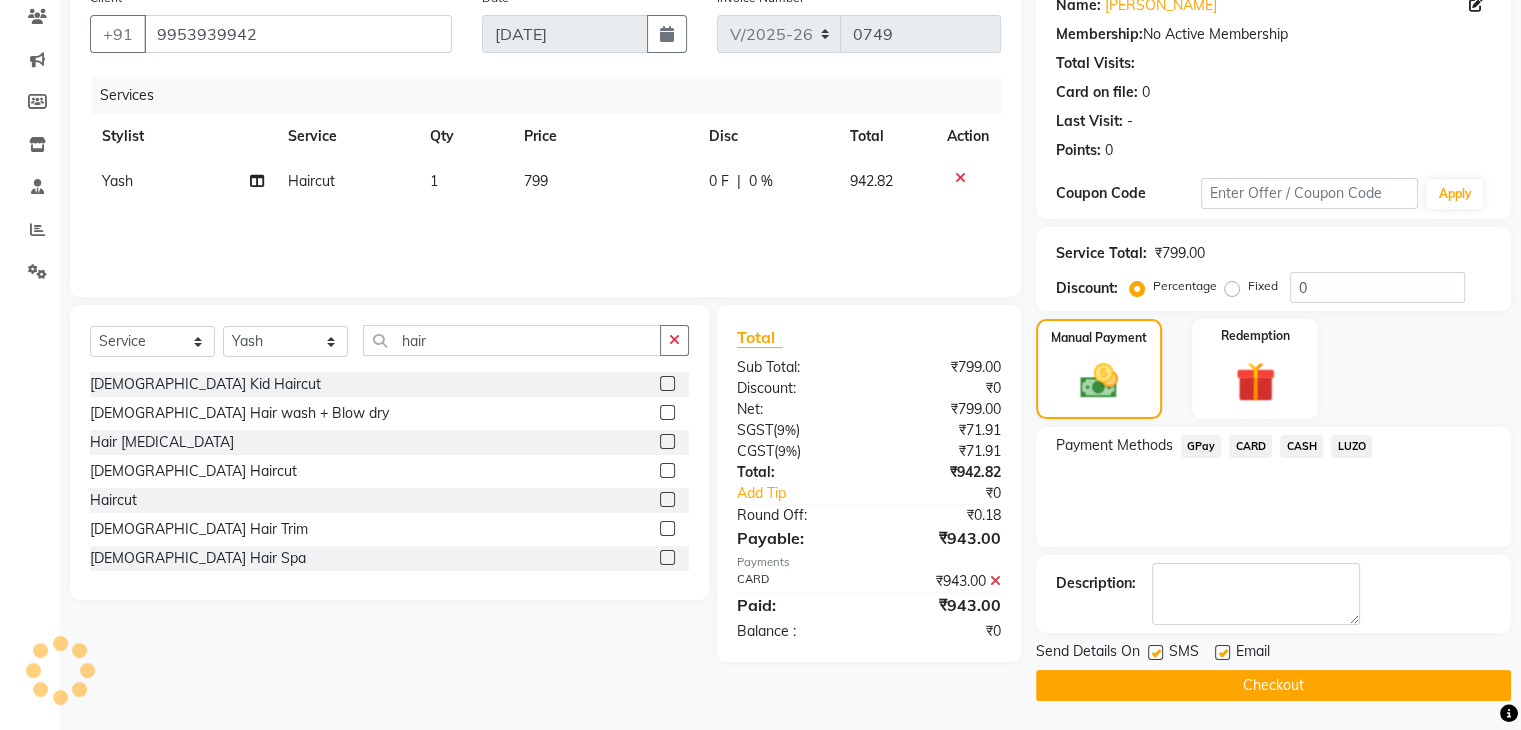click on "Checkout" 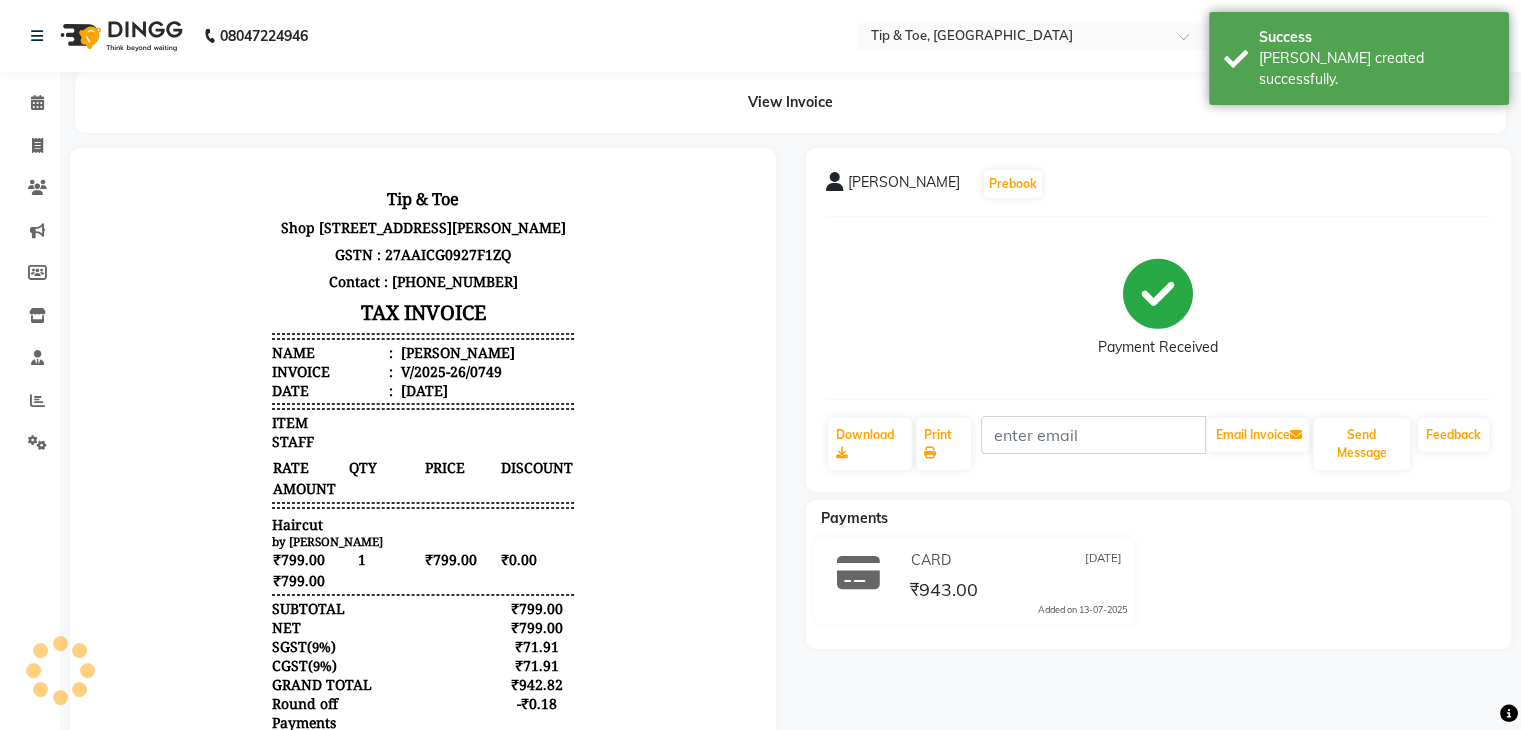 scroll, scrollTop: 0, scrollLeft: 0, axis: both 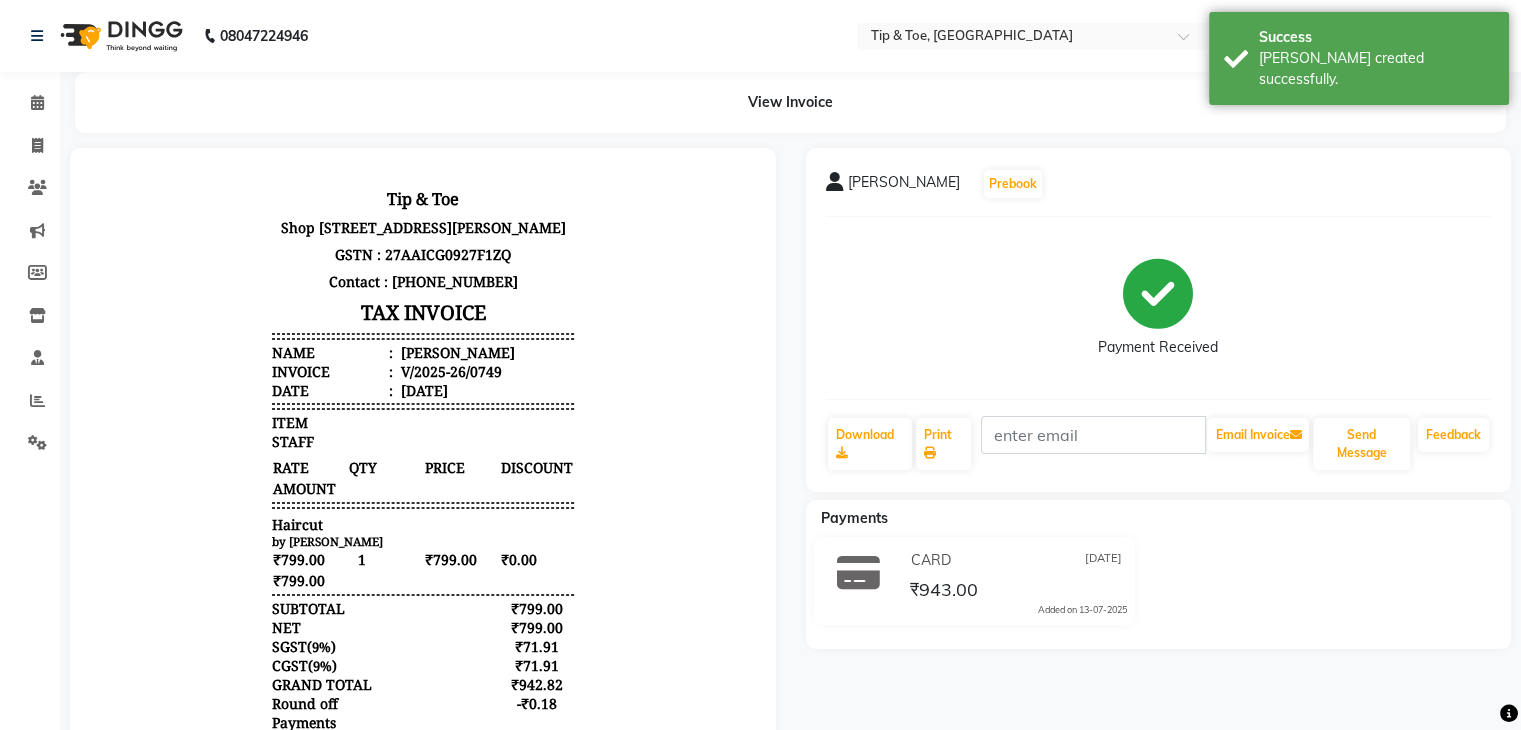 click on "Name  :
[PERSON_NAME]" at bounding box center [423, 352] 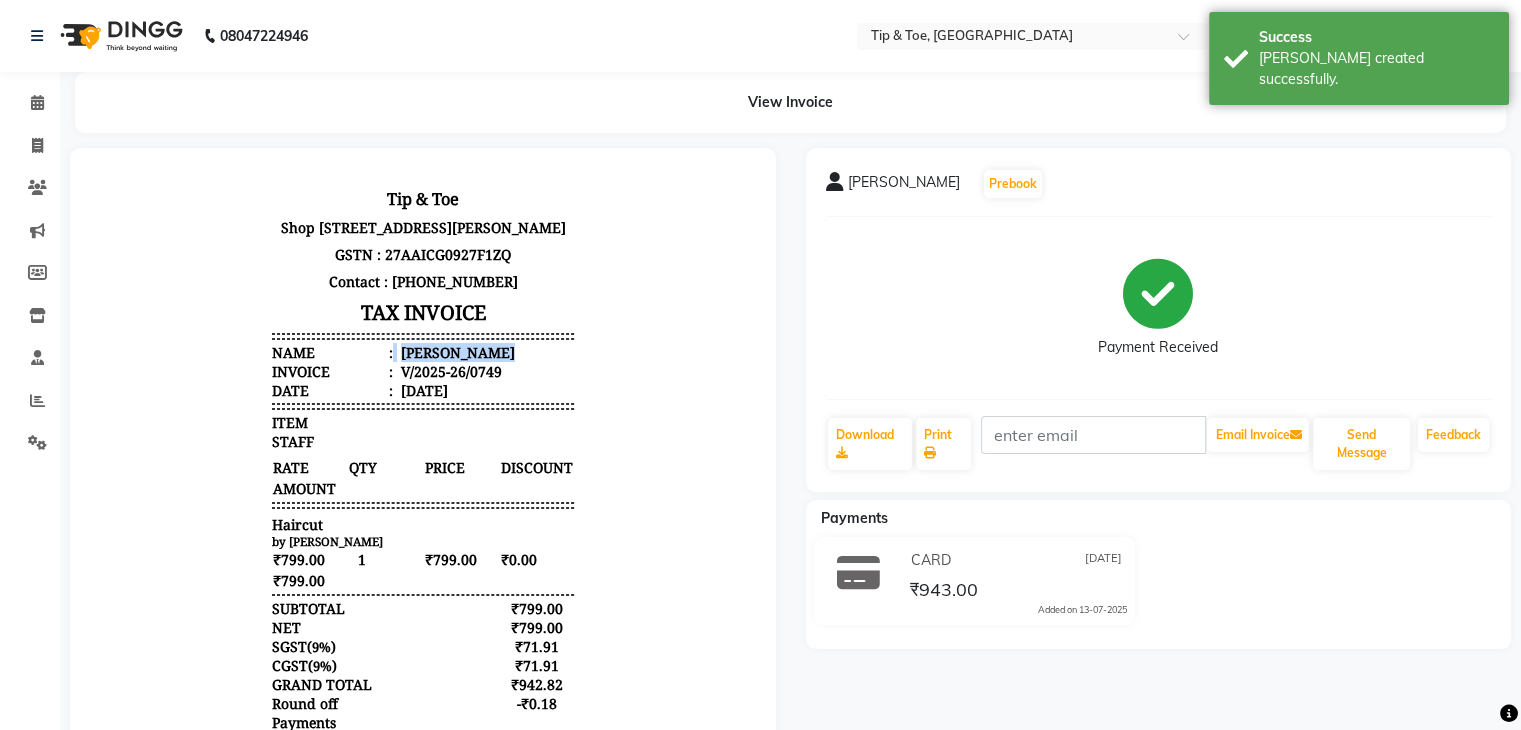click on "Name  :
[PERSON_NAME]" at bounding box center (423, 352) 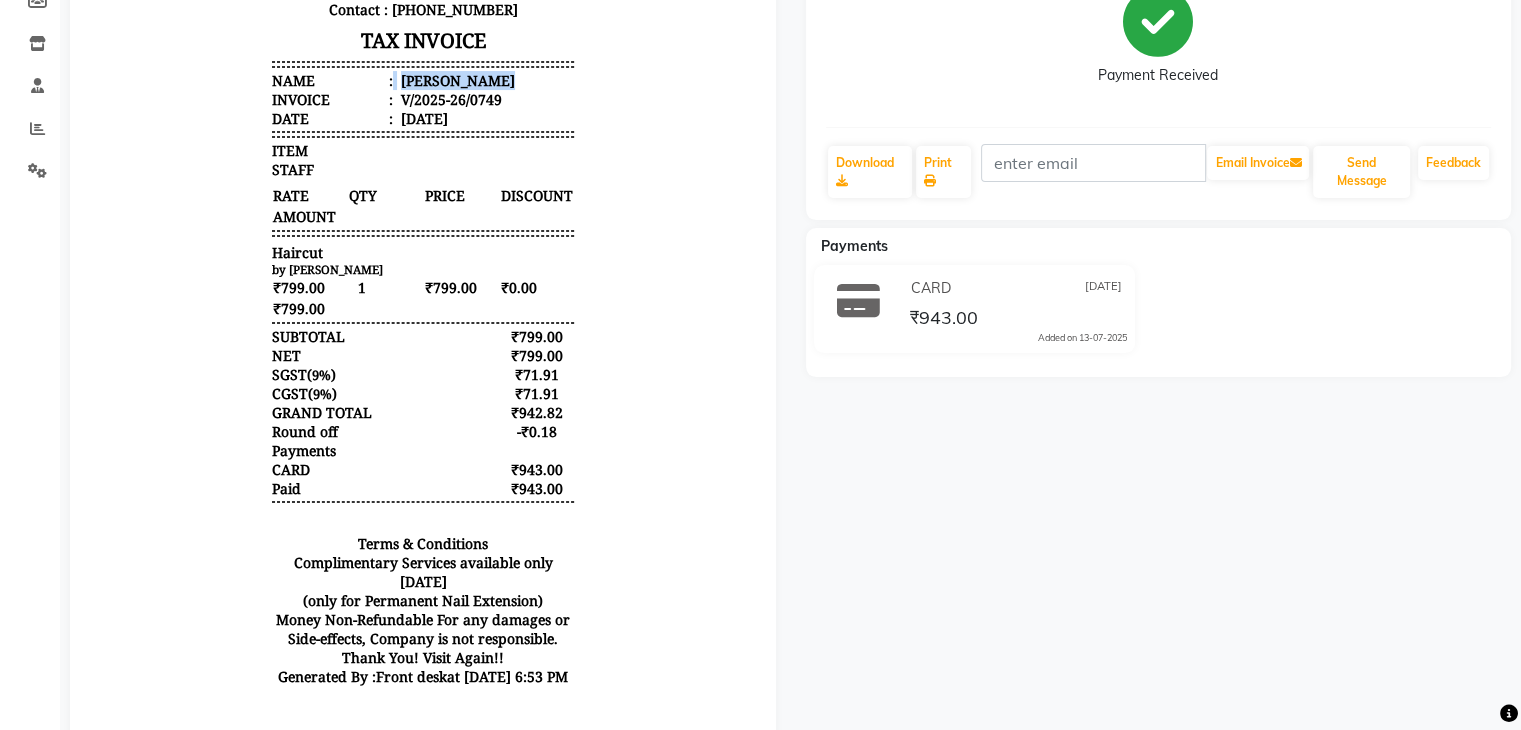 scroll, scrollTop: 72, scrollLeft: 0, axis: vertical 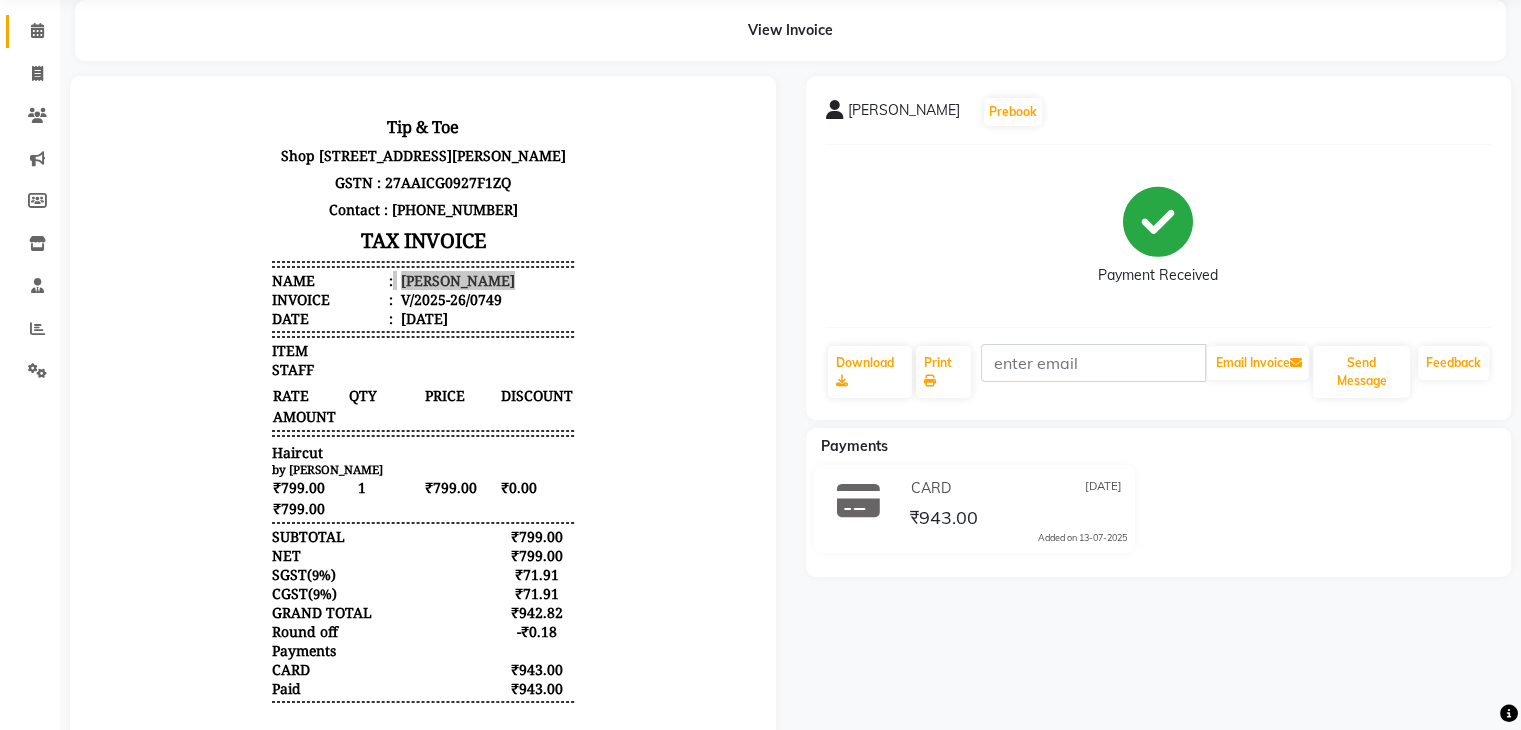 click 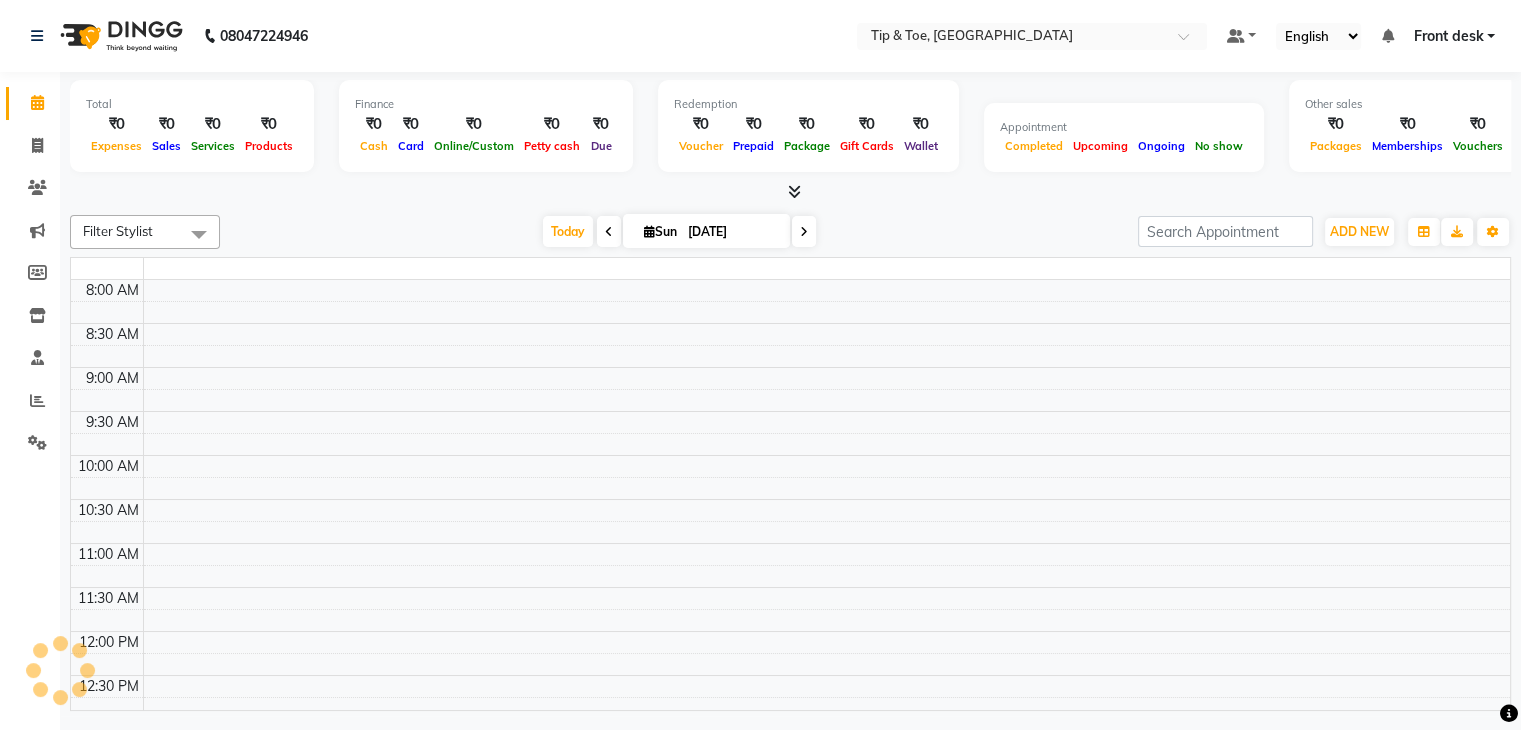 scroll, scrollTop: 0, scrollLeft: 0, axis: both 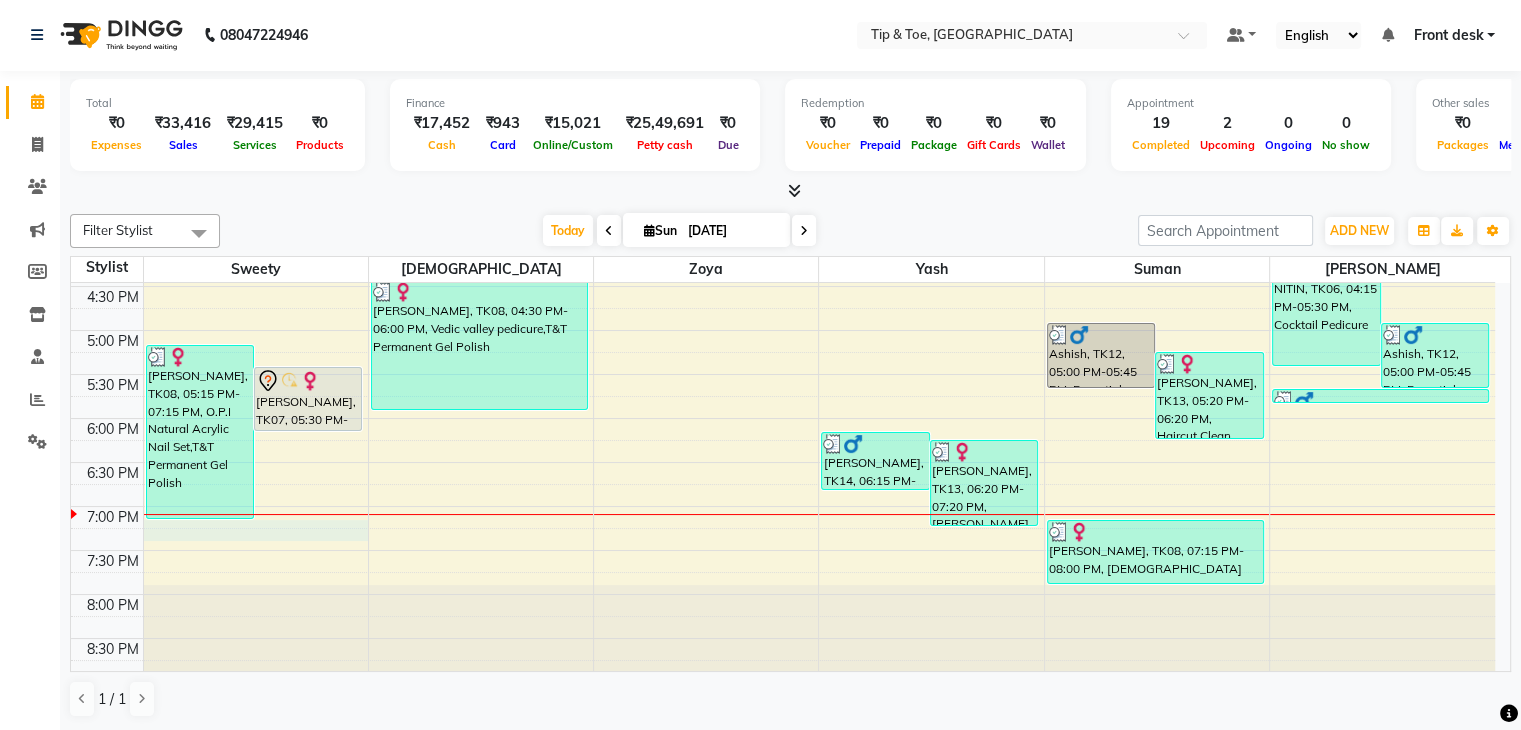 click on "8:00 AM 8:30 AM 9:00 AM 9:30 AM 10:00 AM 10:30 AM 11:00 AM 11:30 AM 12:00 PM 12:30 PM 1:00 PM 1:30 PM 2:00 PM 2:30 PM 3:00 PM 3:30 PM 4:00 PM 4:30 PM 5:00 PM 5:30 PM 6:00 PM 6:30 PM 7:00 PM 7:30 PM 8:00 PM 8:30 PM     [PERSON_NAME], TK08, 05:15 PM-07:15 PM, O.P.I Natural Acrylic Nail Set,T&T Permanent Gel Polish             [PERSON_NAME], TK07, 05:30 PM-06:15 PM, Eyelash lifting     NITIN, TK06, 02:30 PM-02:45 PM, O.P.I Nail Cut,File & Polish     SWATI, TK02, 11:45 AM-01:30 PM, OPI Fingers Facial Pedicure,T&T Permanent Gel Polish     SWATI, TK02, 11:45 AM-12:30 PM, Essential Pedicure w Scrub             Neha, TK01, 03:00 PM-03:45 PM, Essential Pedicure w Scrub     [PERSON_NAME], TK10, 03:25 PM-04:25 PM, Vedic valley pedicure     [PERSON_NAME], TK08, 04:30 PM-06:00 PM, Vedic valley pedicure,T&T Permanent Gel Polish     SWATI, TK02, 01:30 PM-04:00 PM, T&T Natural Acrylic Nail Set,O.P.I Permanent Gel Polish French,T&T Nail Art Set (10 Fingers)     NITIN, TK06, 02:30 PM-03:45 PM, O.P.I Natural Gel Nail Set" at bounding box center (783, 110) 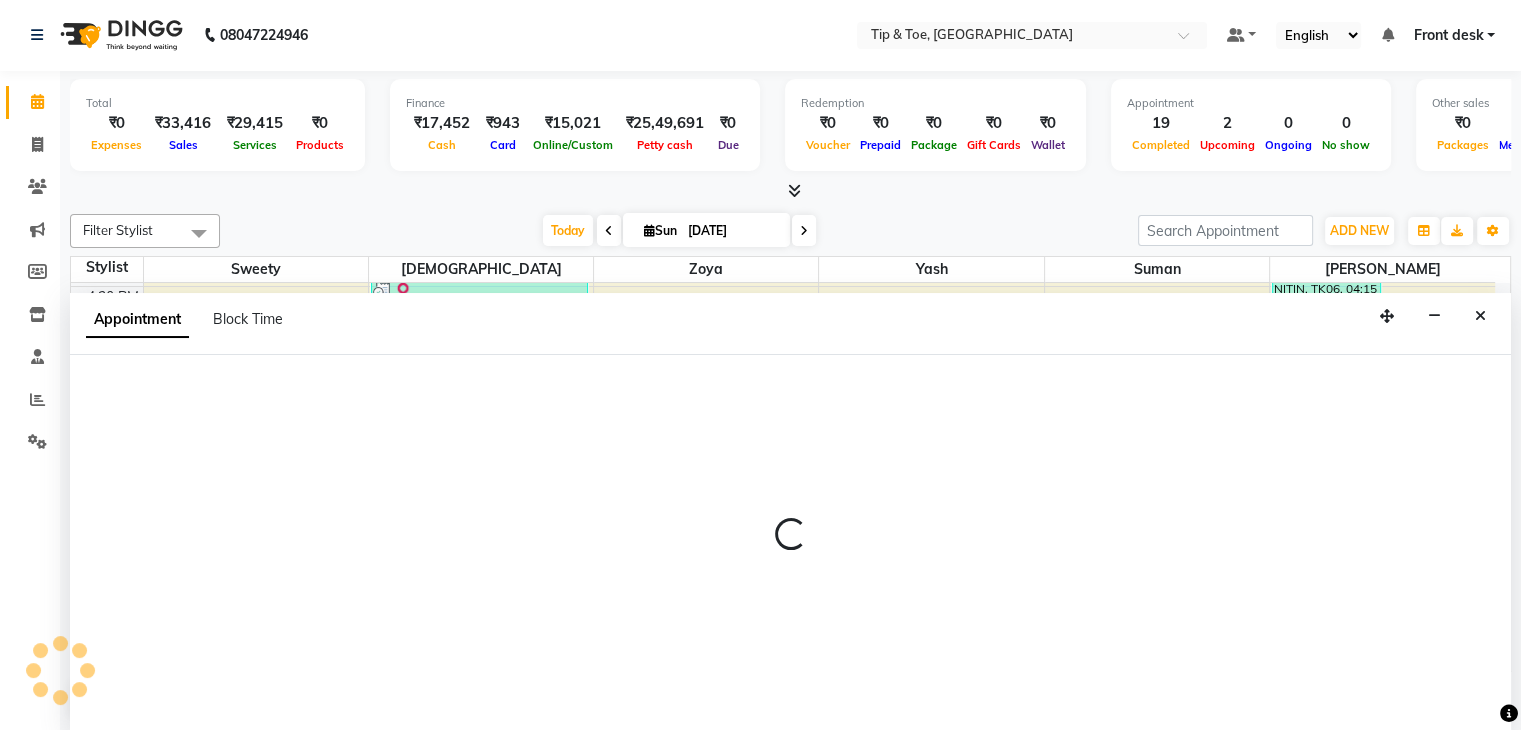 select on "48234" 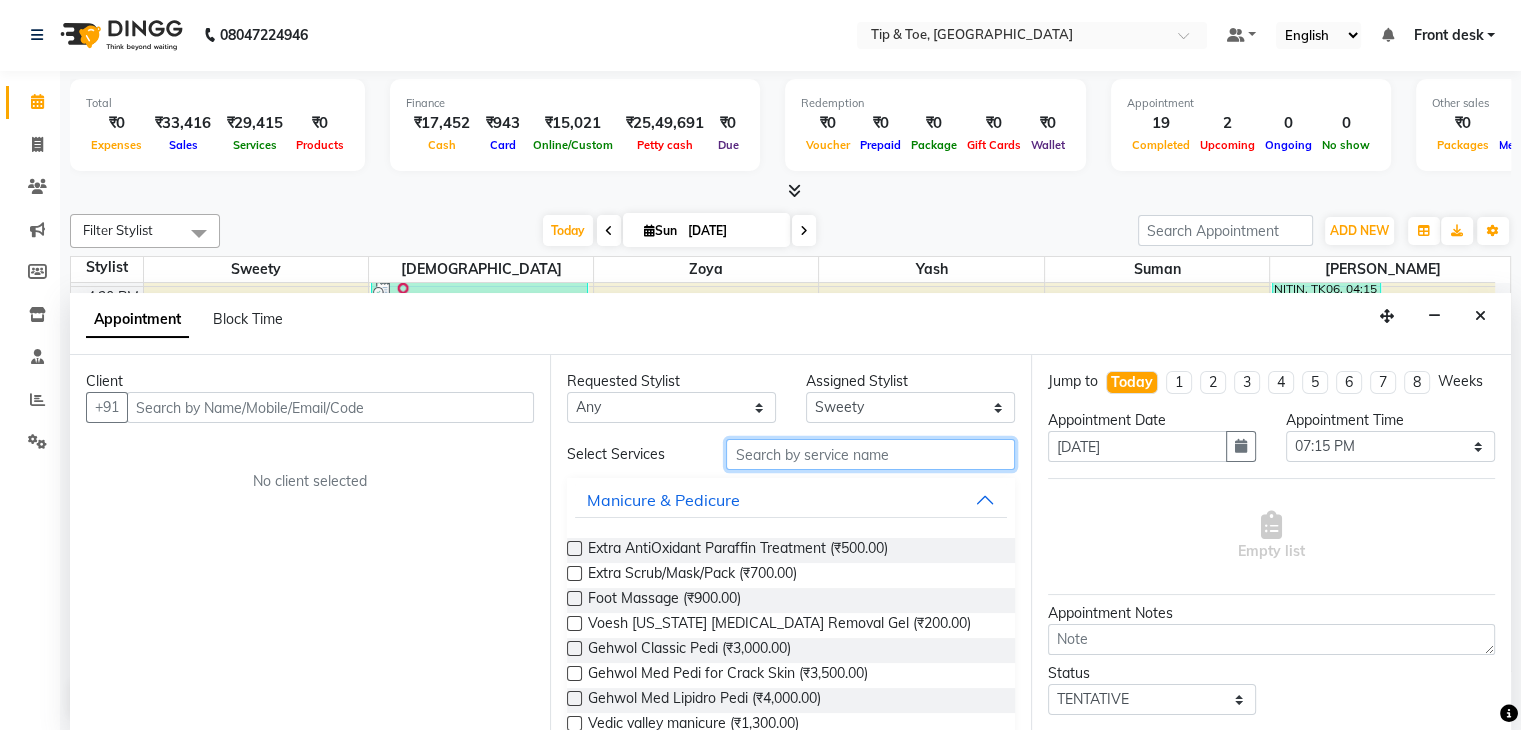 click at bounding box center (870, 454) 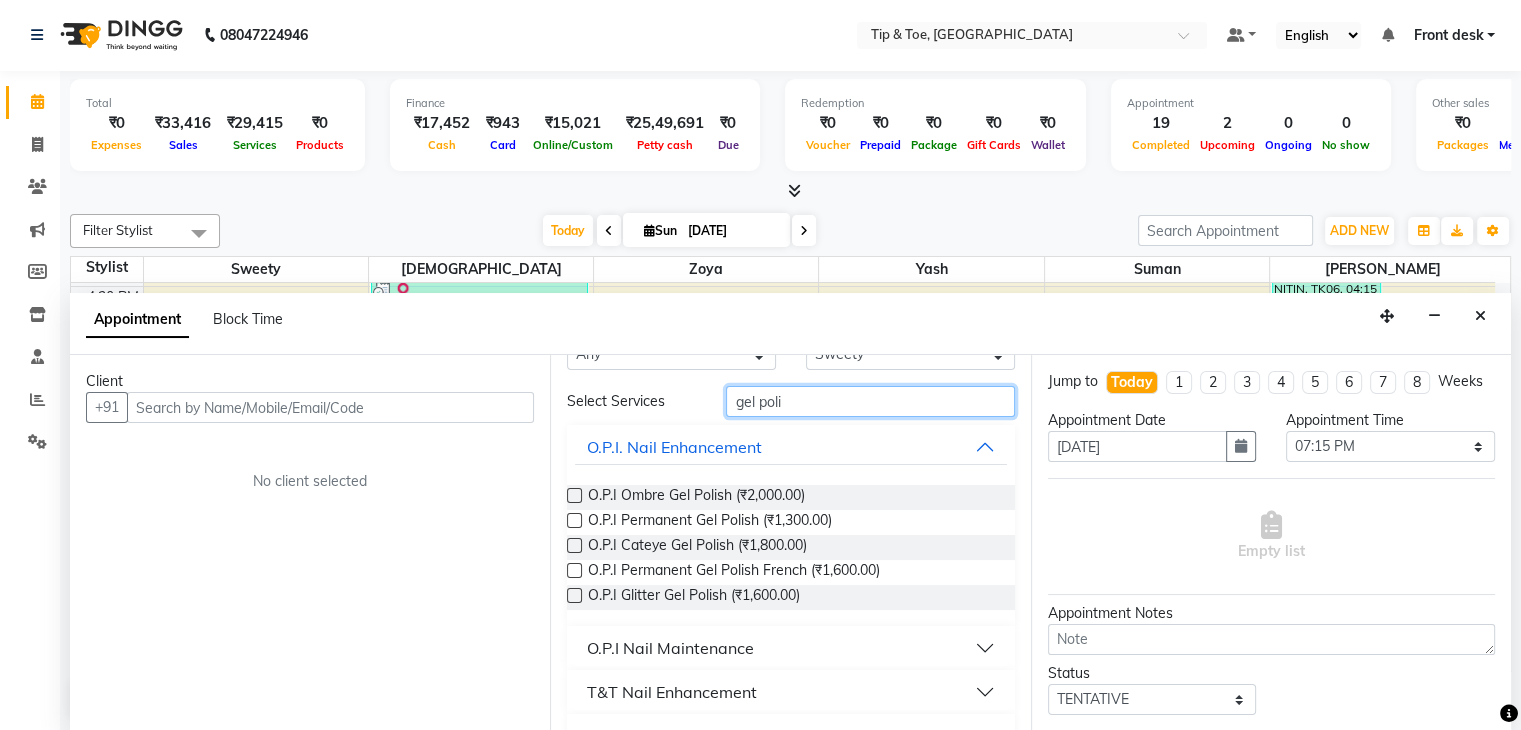 scroll, scrollTop: 96, scrollLeft: 0, axis: vertical 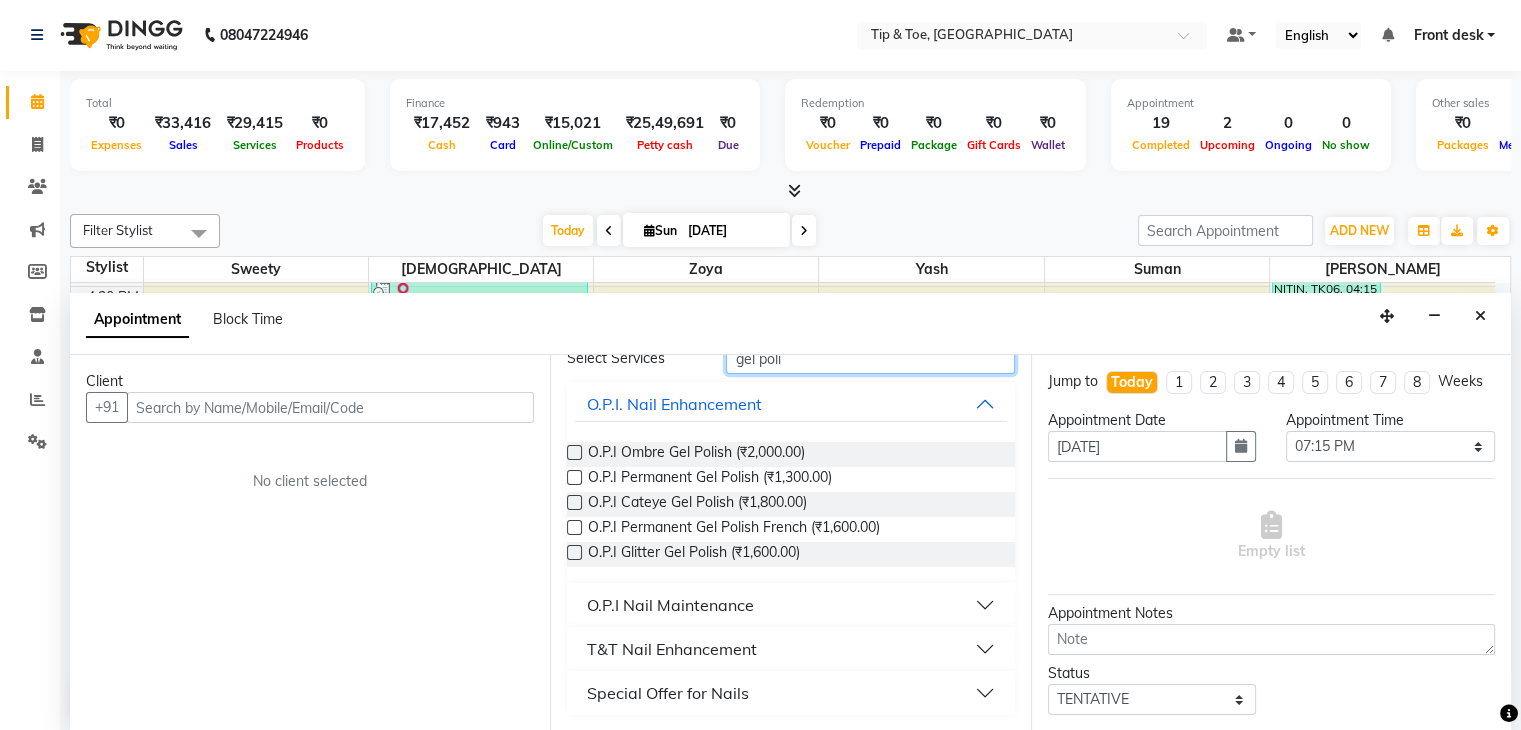 type on "gel poli" 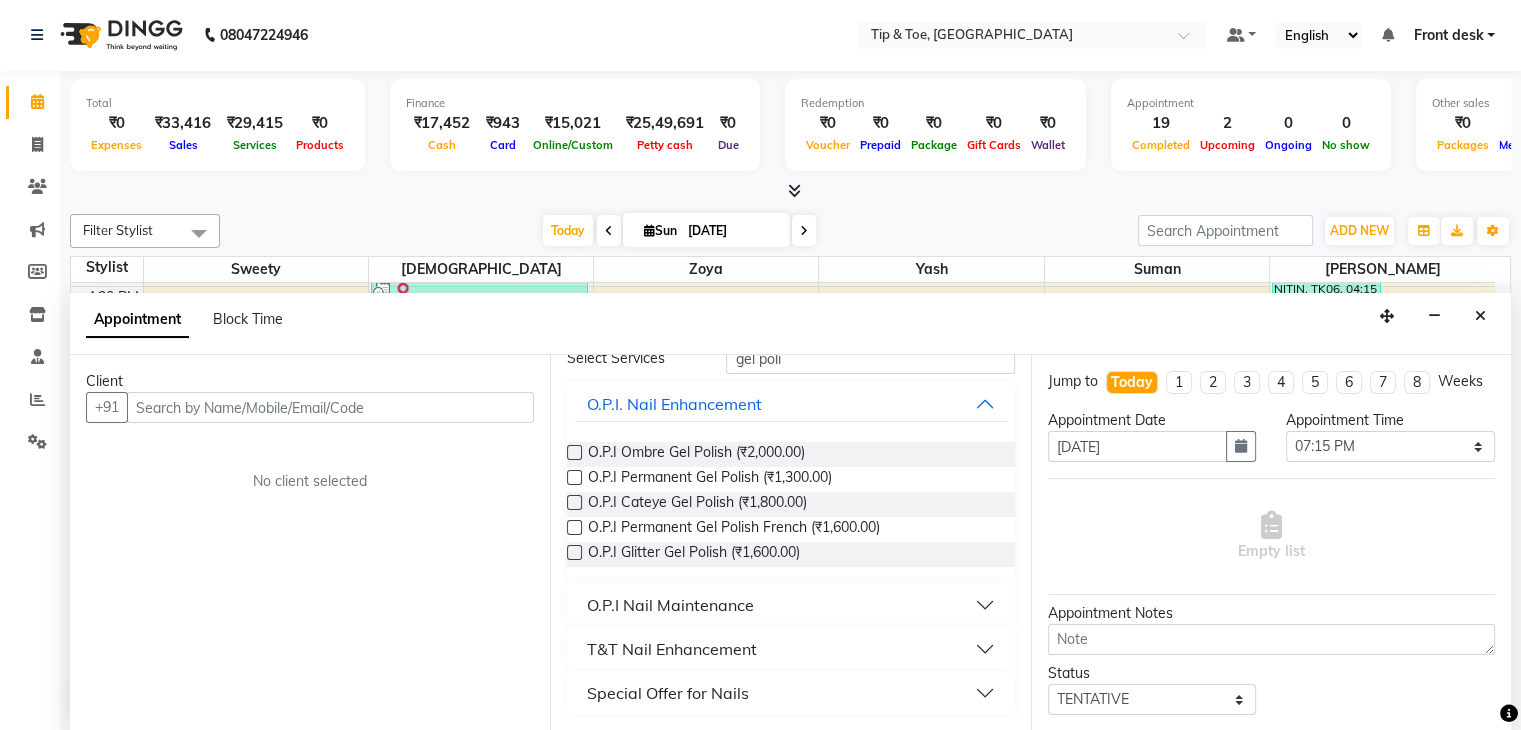 click on "T&T Nail Enhancement" at bounding box center (790, 649) 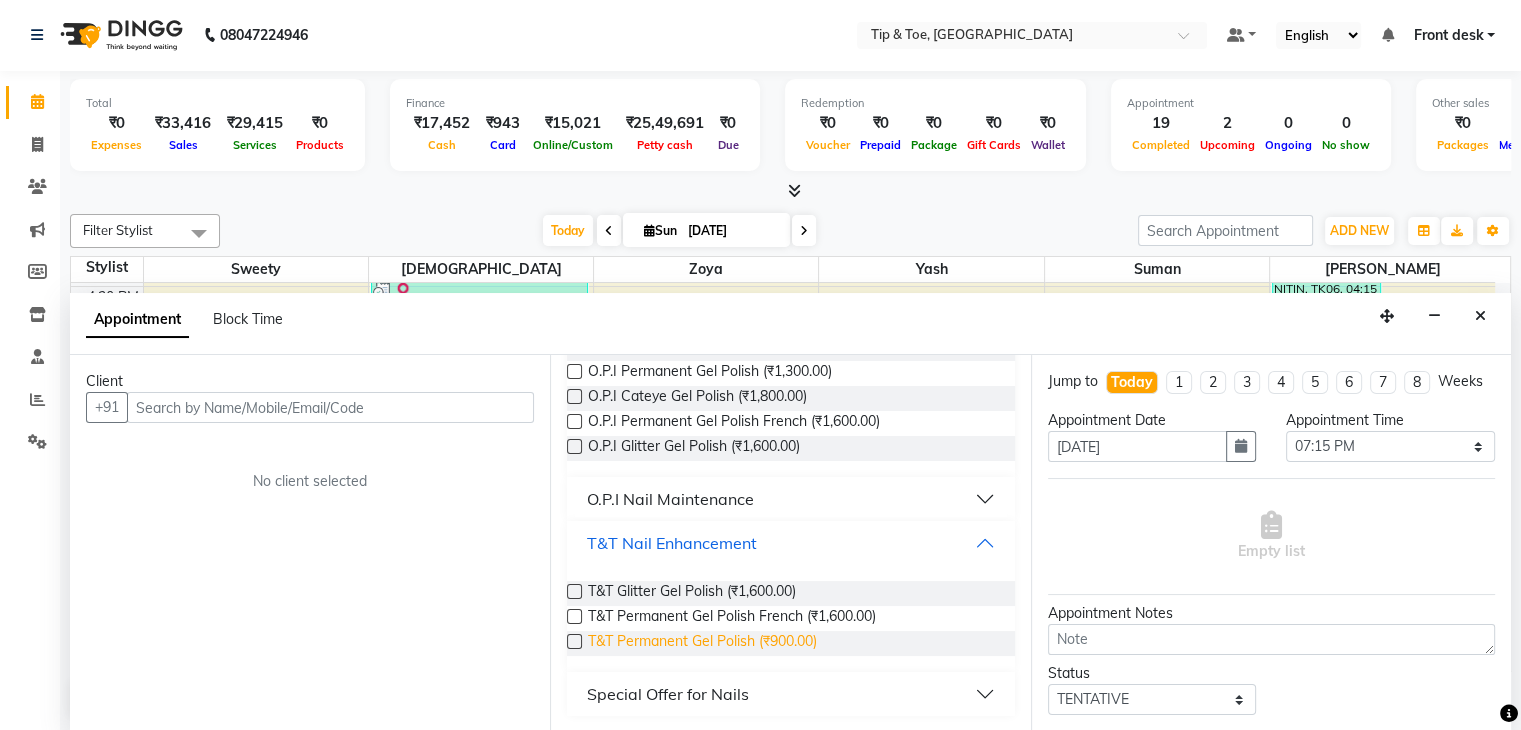 scroll, scrollTop: 203, scrollLeft: 0, axis: vertical 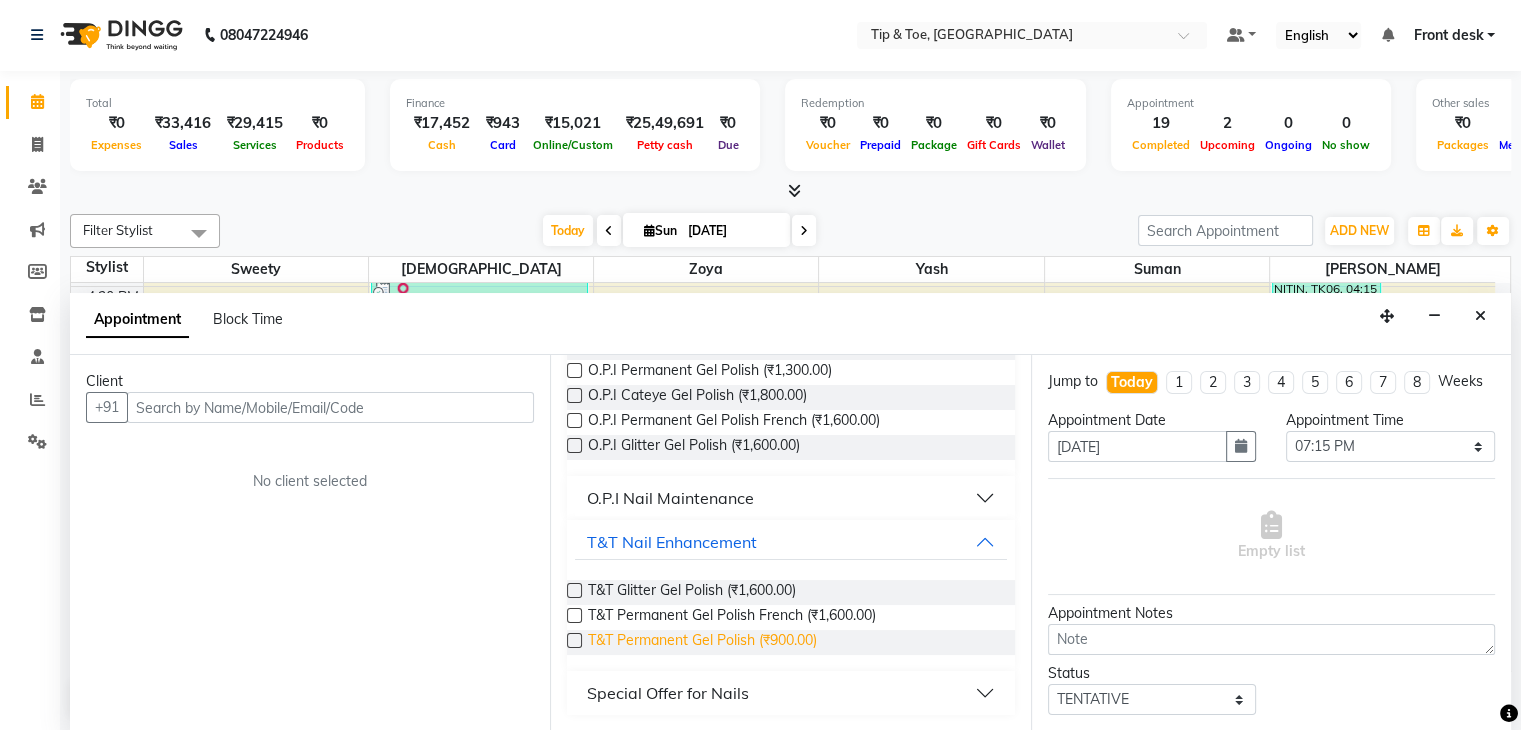 click on "T&T Permanent Gel Polish (₹900.00)" at bounding box center (702, 642) 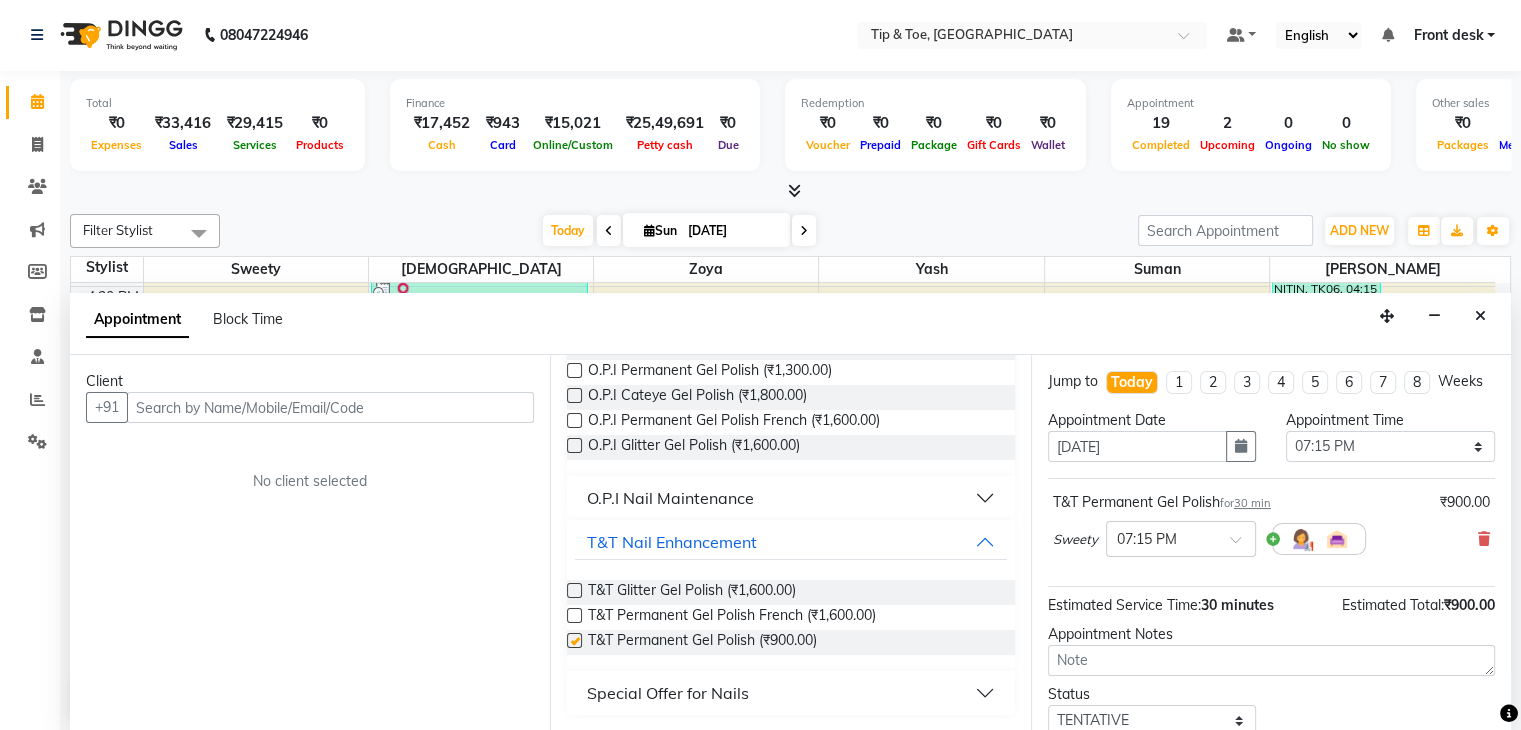 checkbox on "false" 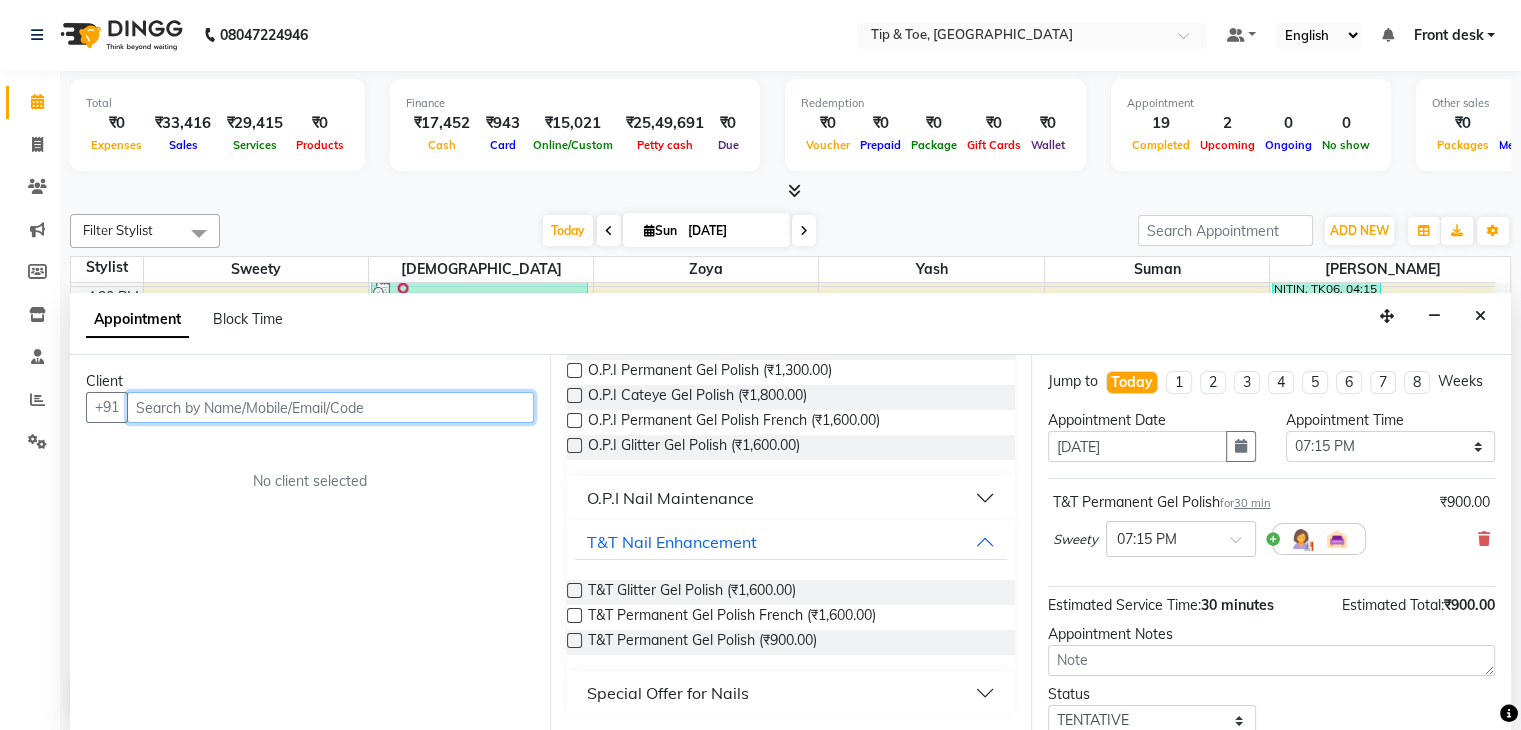 click at bounding box center [330, 407] 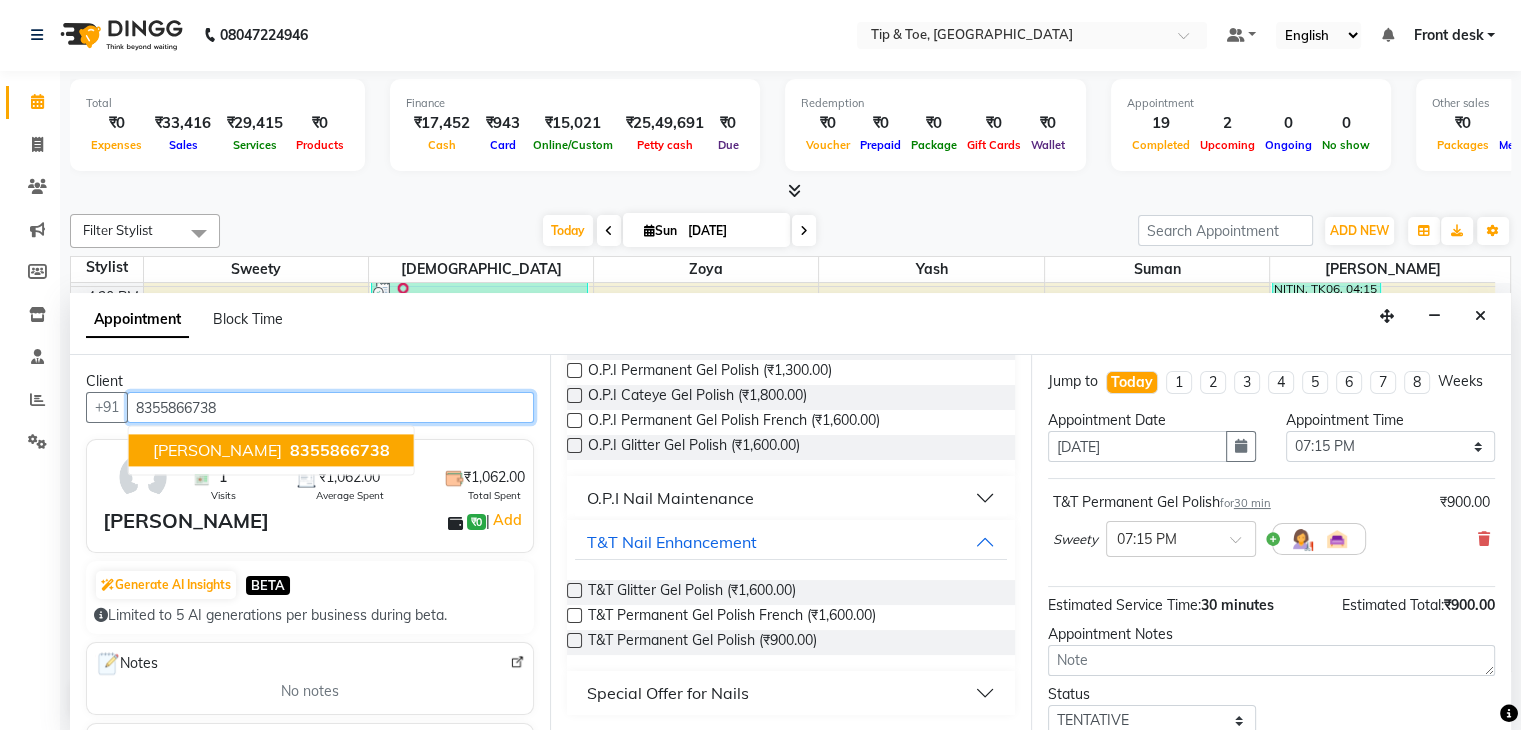 click on "[PERSON_NAME]" at bounding box center [217, 451] 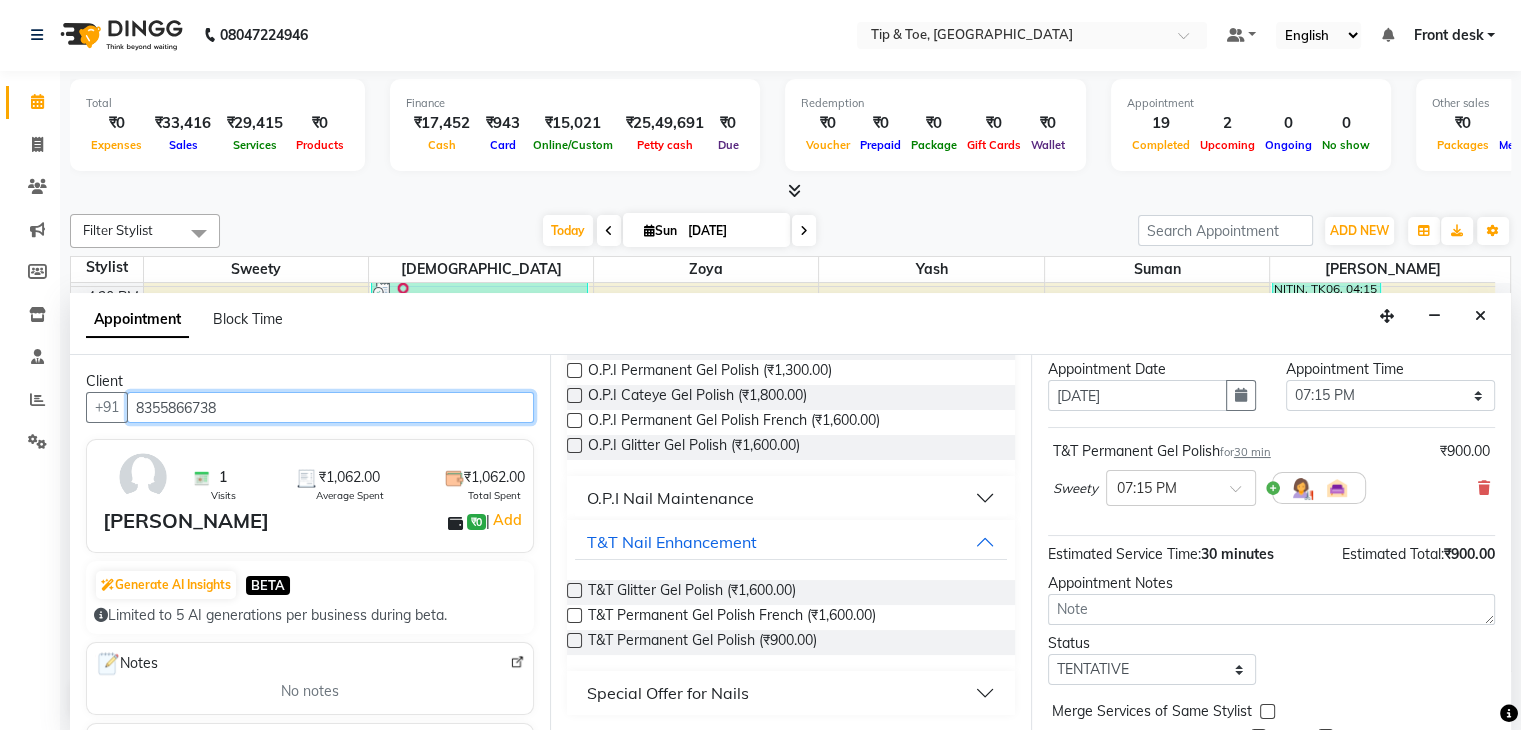 scroll, scrollTop: 149, scrollLeft: 0, axis: vertical 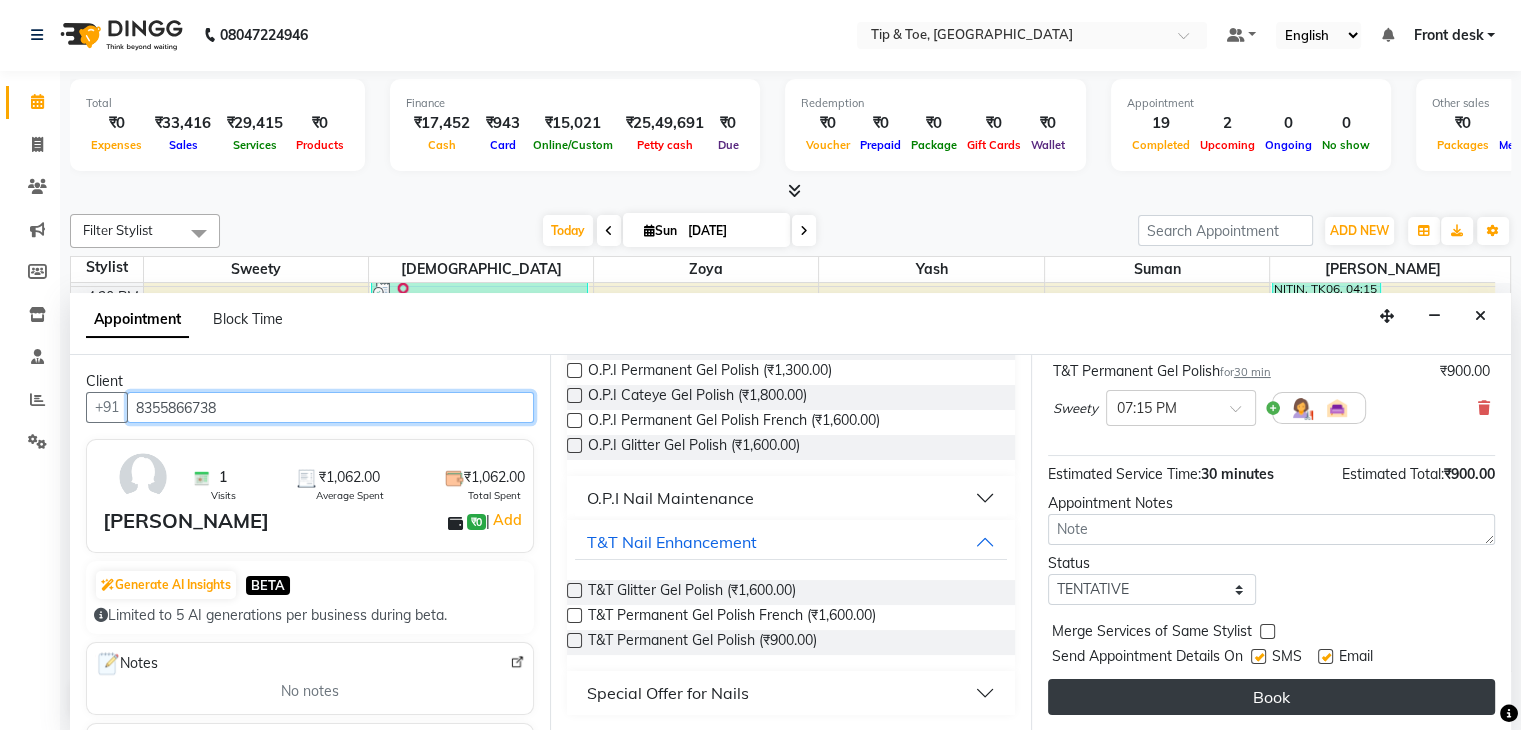 type on "8355866738" 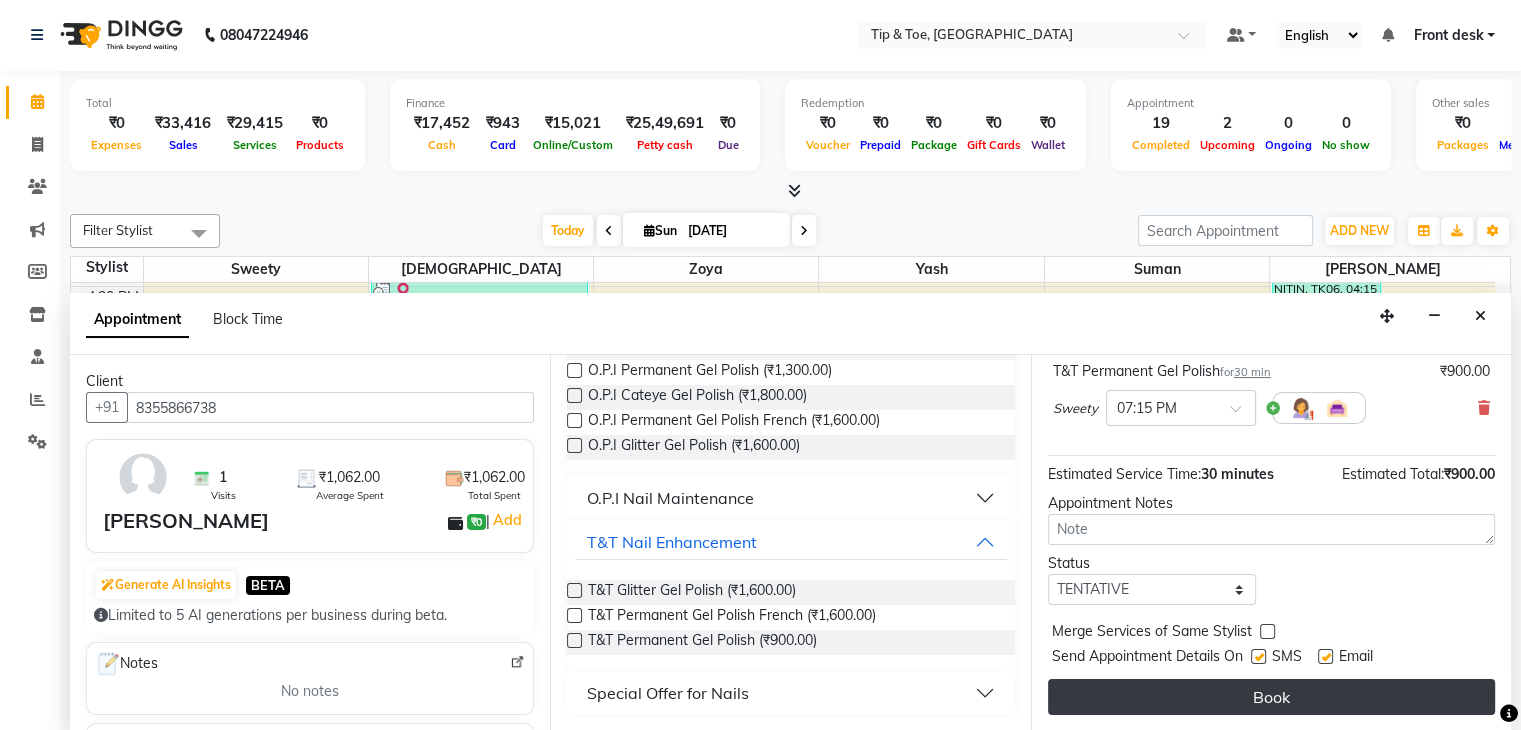 click on "Book" at bounding box center [1271, 697] 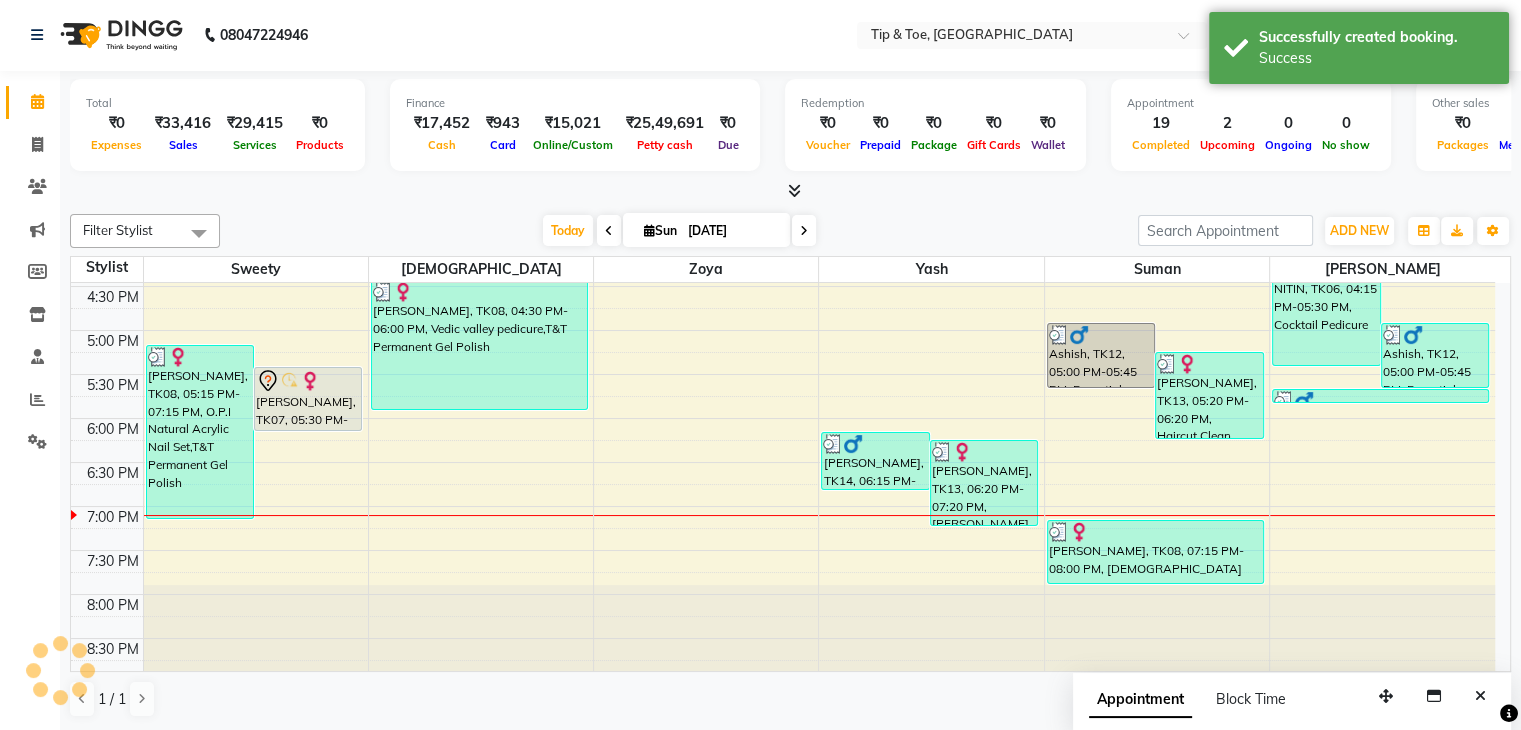 scroll, scrollTop: 0, scrollLeft: 0, axis: both 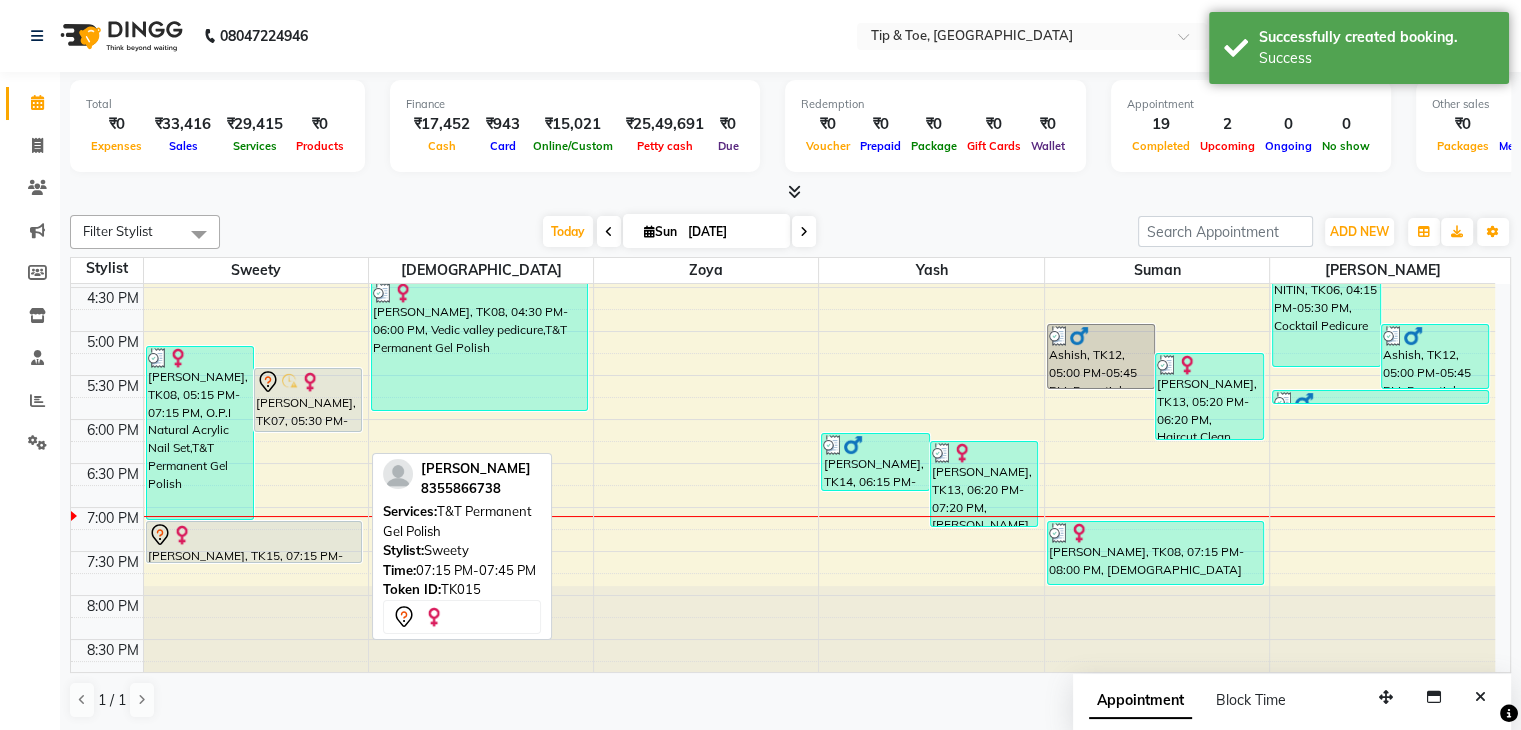 click at bounding box center (182, 535) 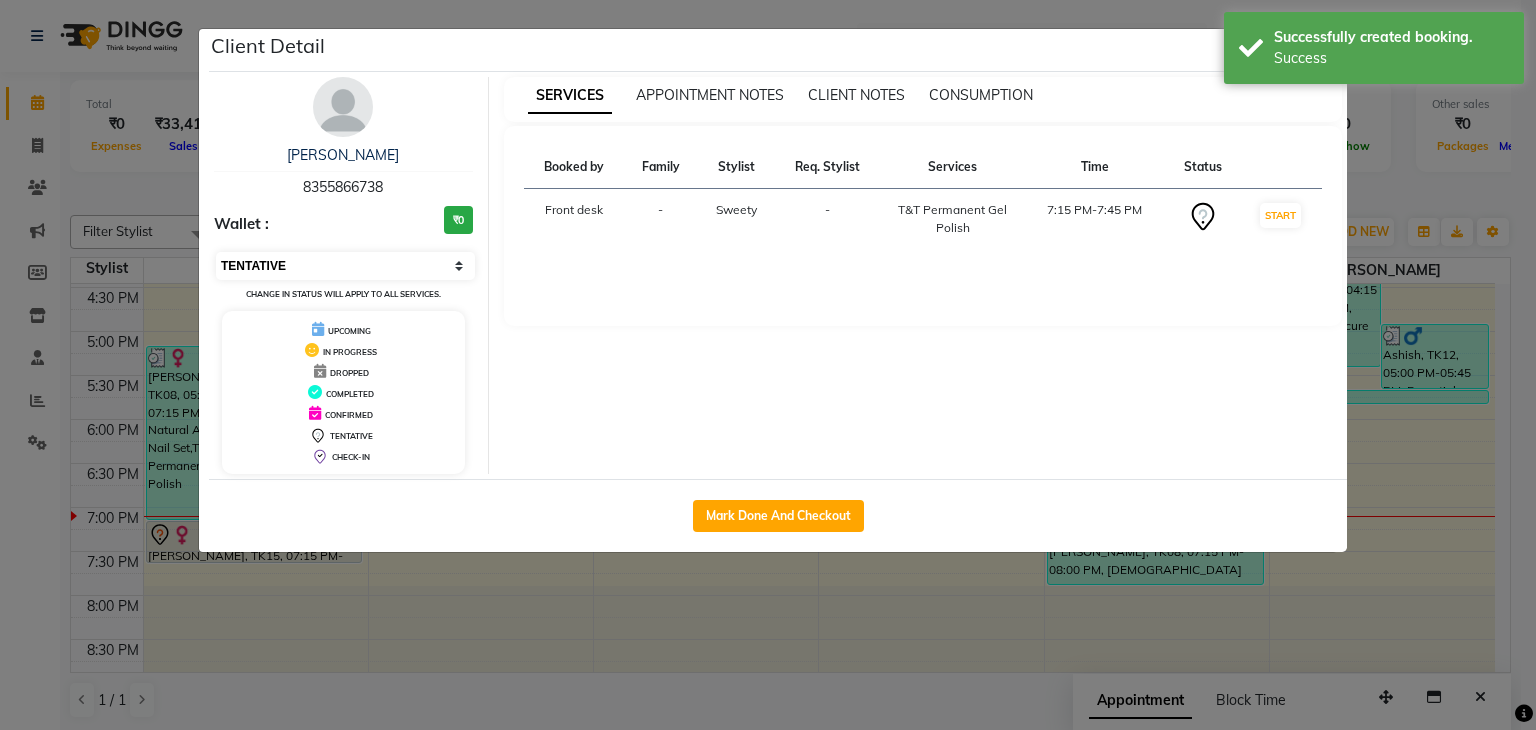 click on "Select IN SERVICE CONFIRMED TENTATIVE CHECK IN MARK DONE DROPPED UPCOMING" at bounding box center (345, 266) 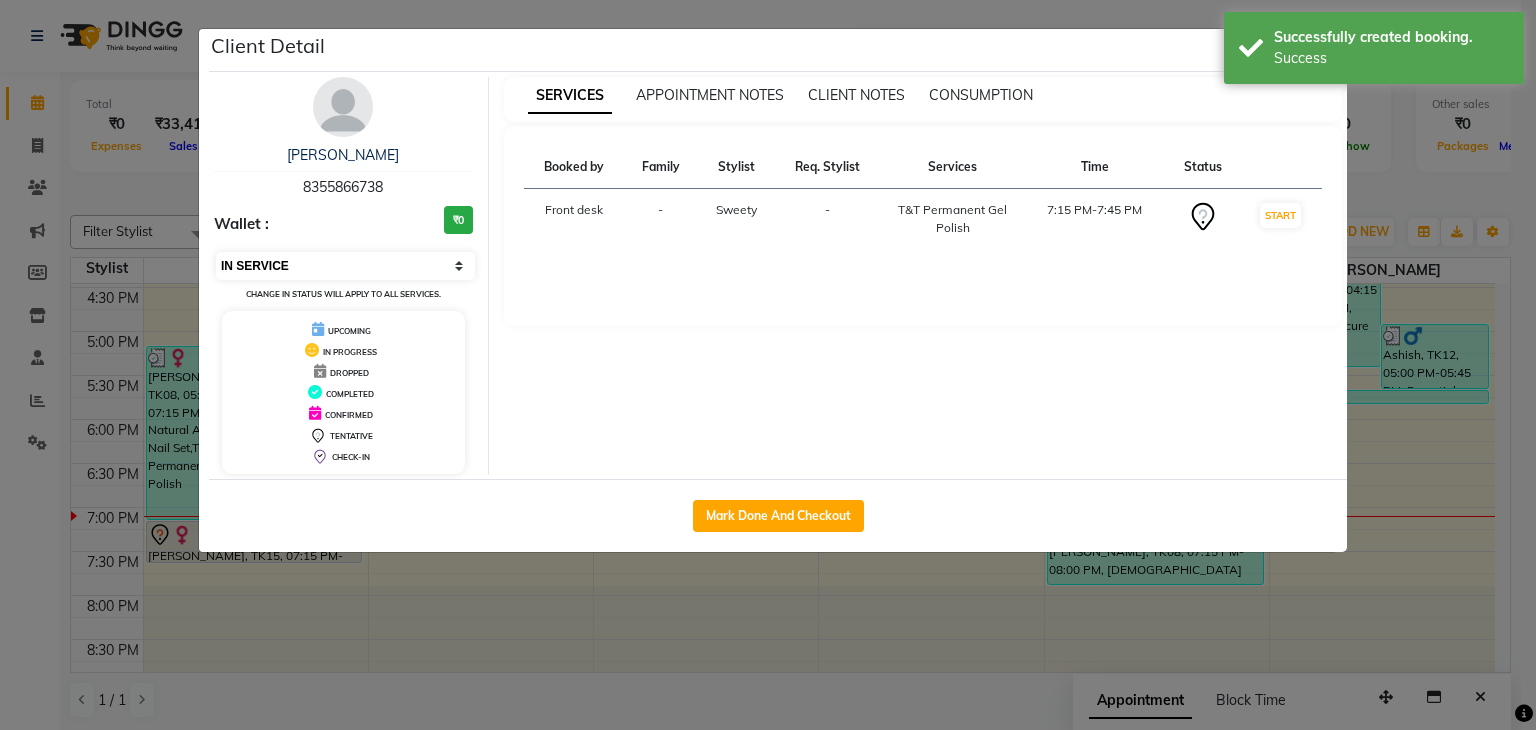 click on "Select IN SERVICE CONFIRMED TENTATIVE CHECK IN MARK DONE DROPPED UPCOMING" at bounding box center [345, 266] 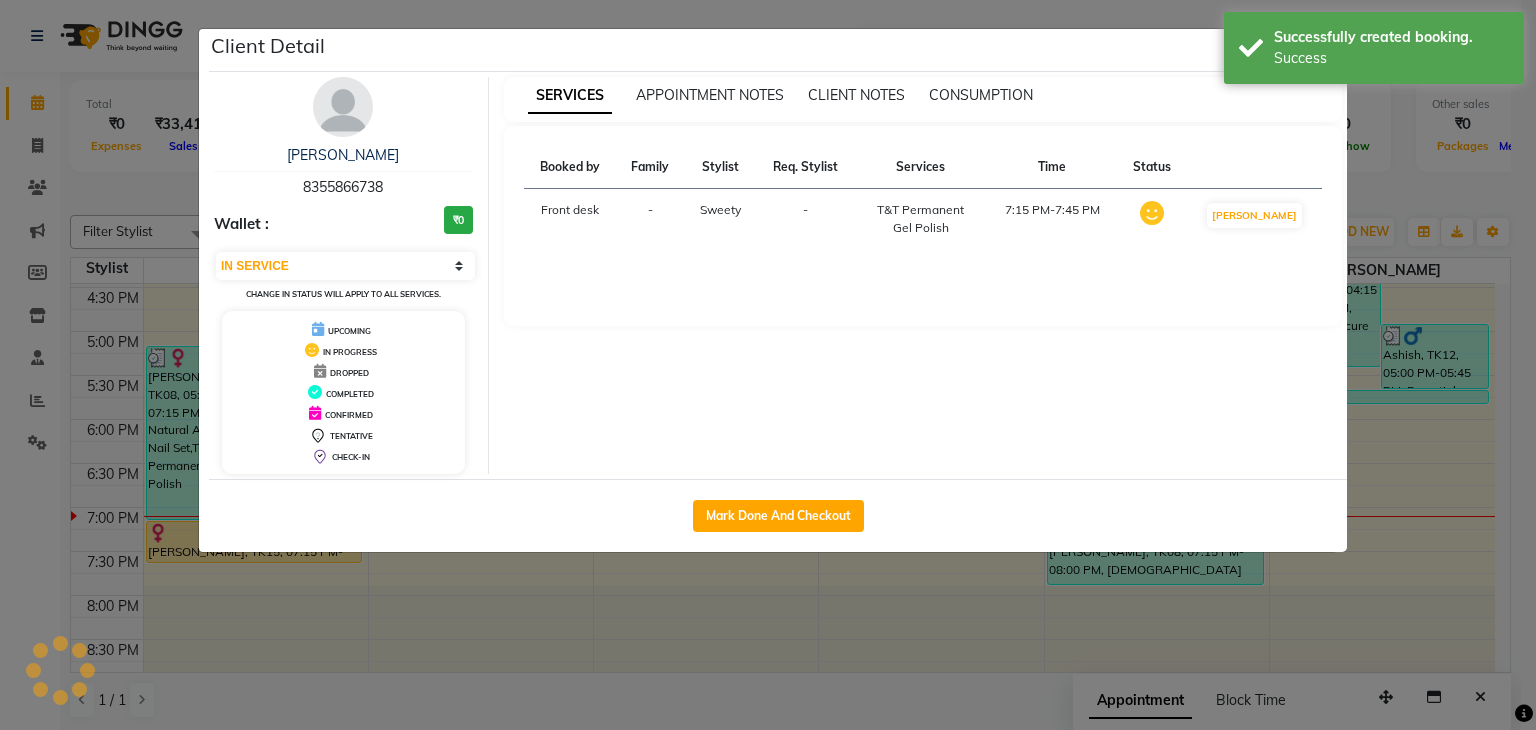 drag, startPoint x: 804, startPoint y: 709, endPoint x: 776, endPoint y: 709, distance: 28 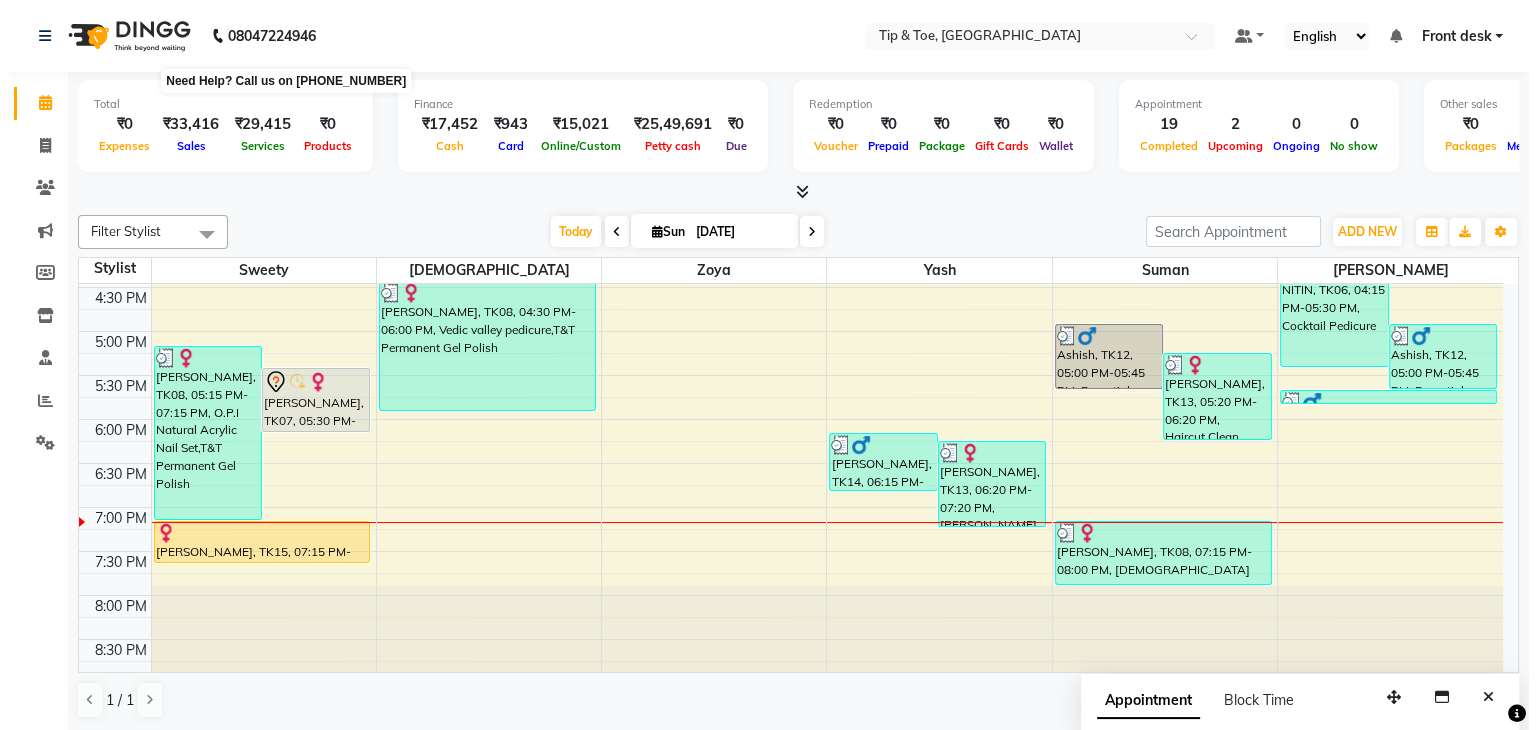scroll, scrollTop: 1, scrollLeft: 0, axis: vertical 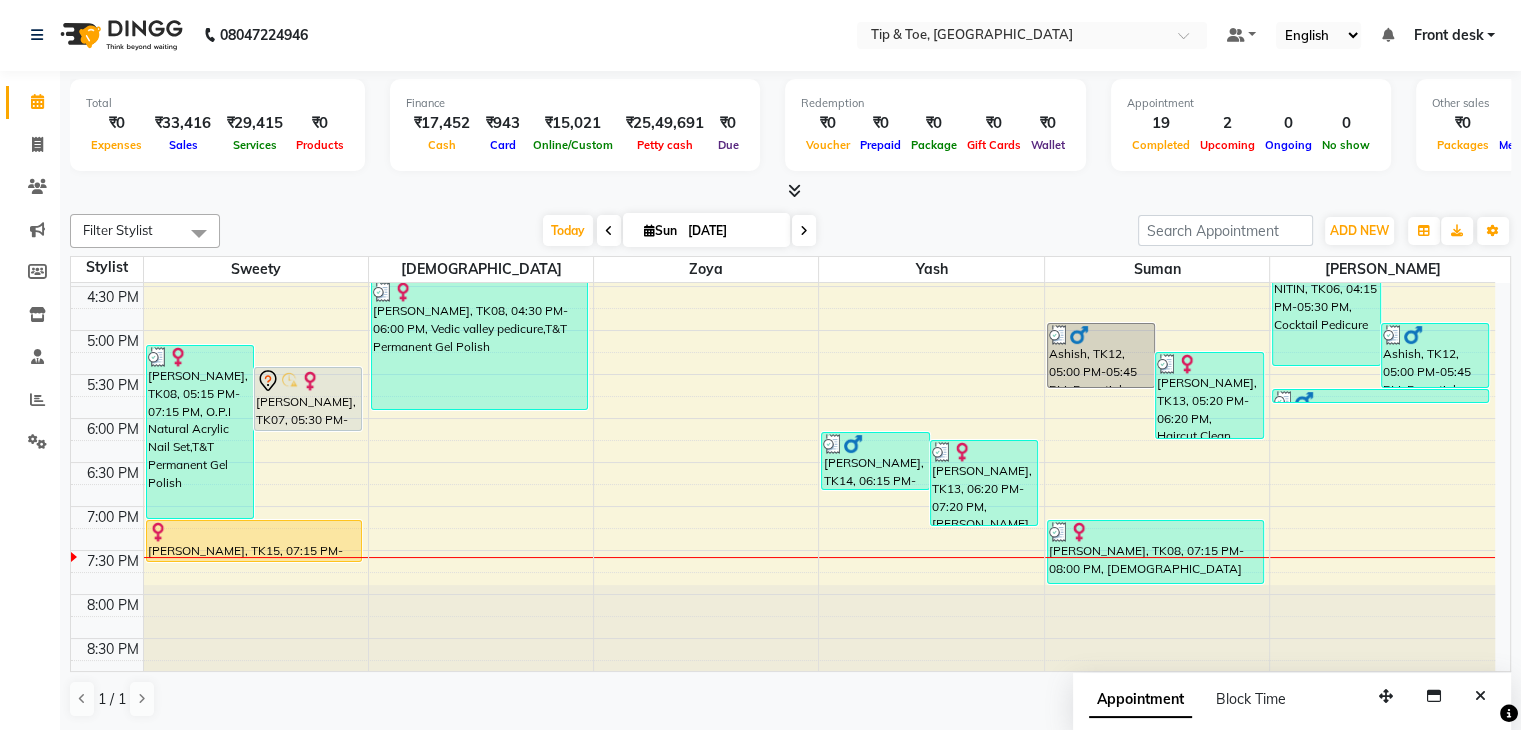 click at bounding box center [481, 628] 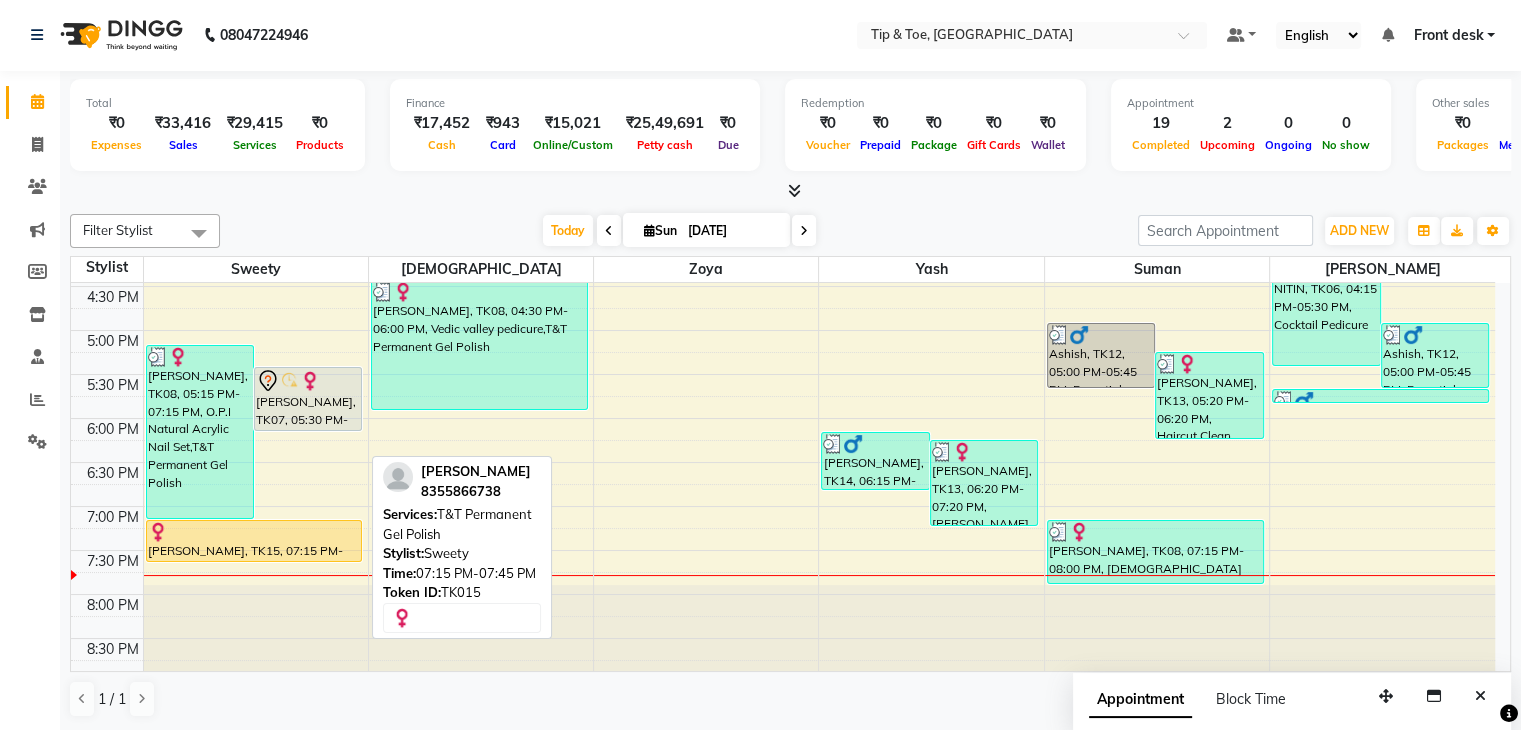 click on "[PERSON_NAME], TK15, 07:15 PM-07:45 PM, T&T Permanent Gel Polish" at bounding box center [254, 541] 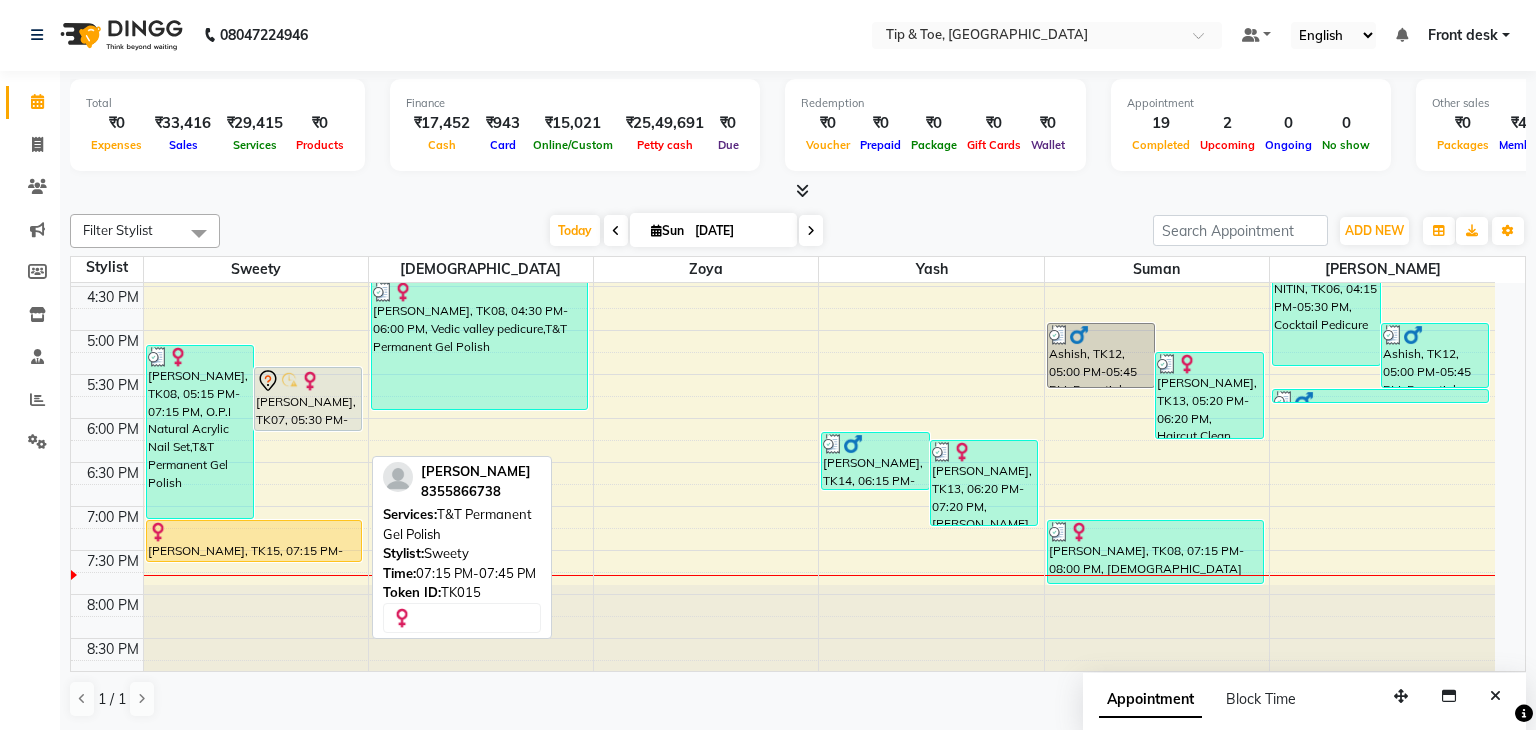 select on "1" 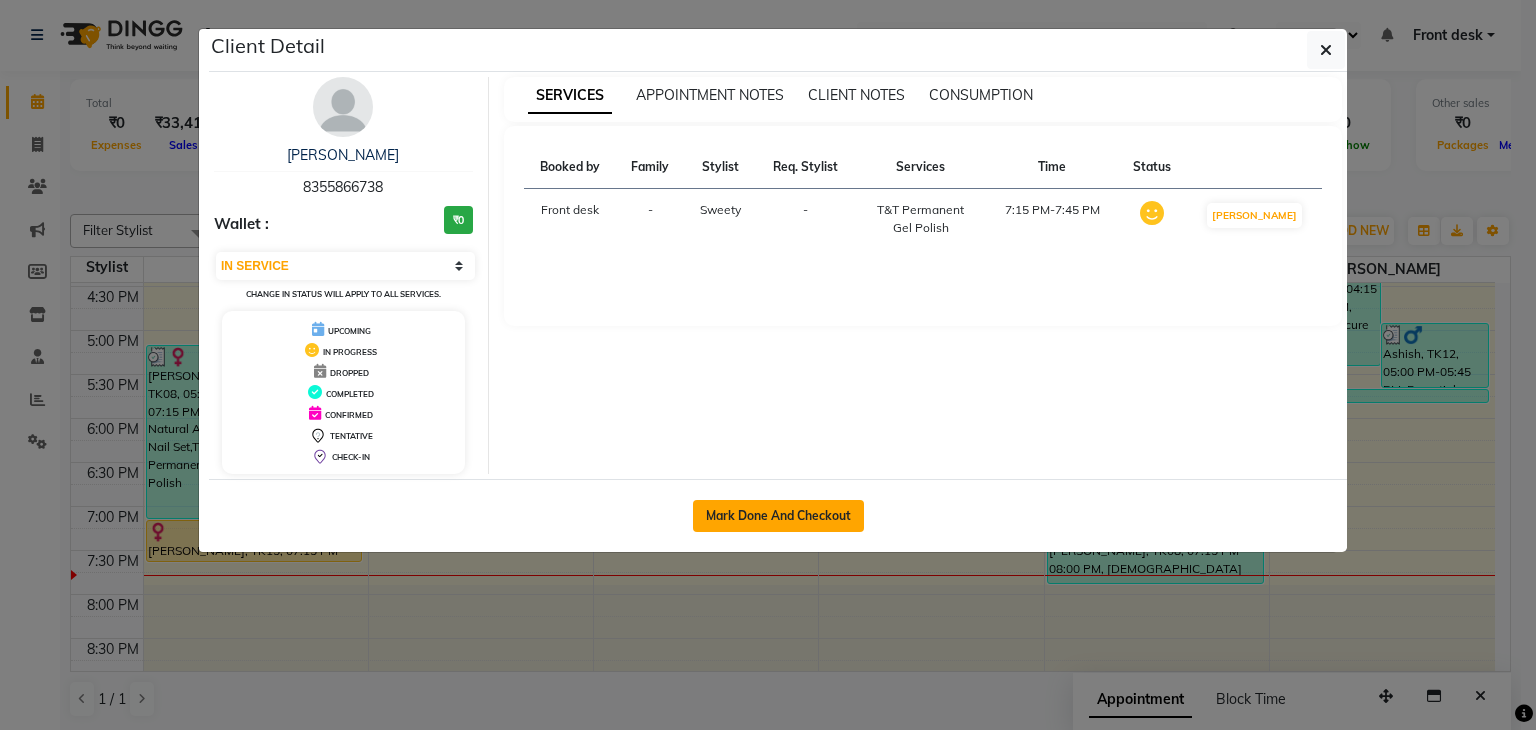 click on "Mark Done And Checkout" 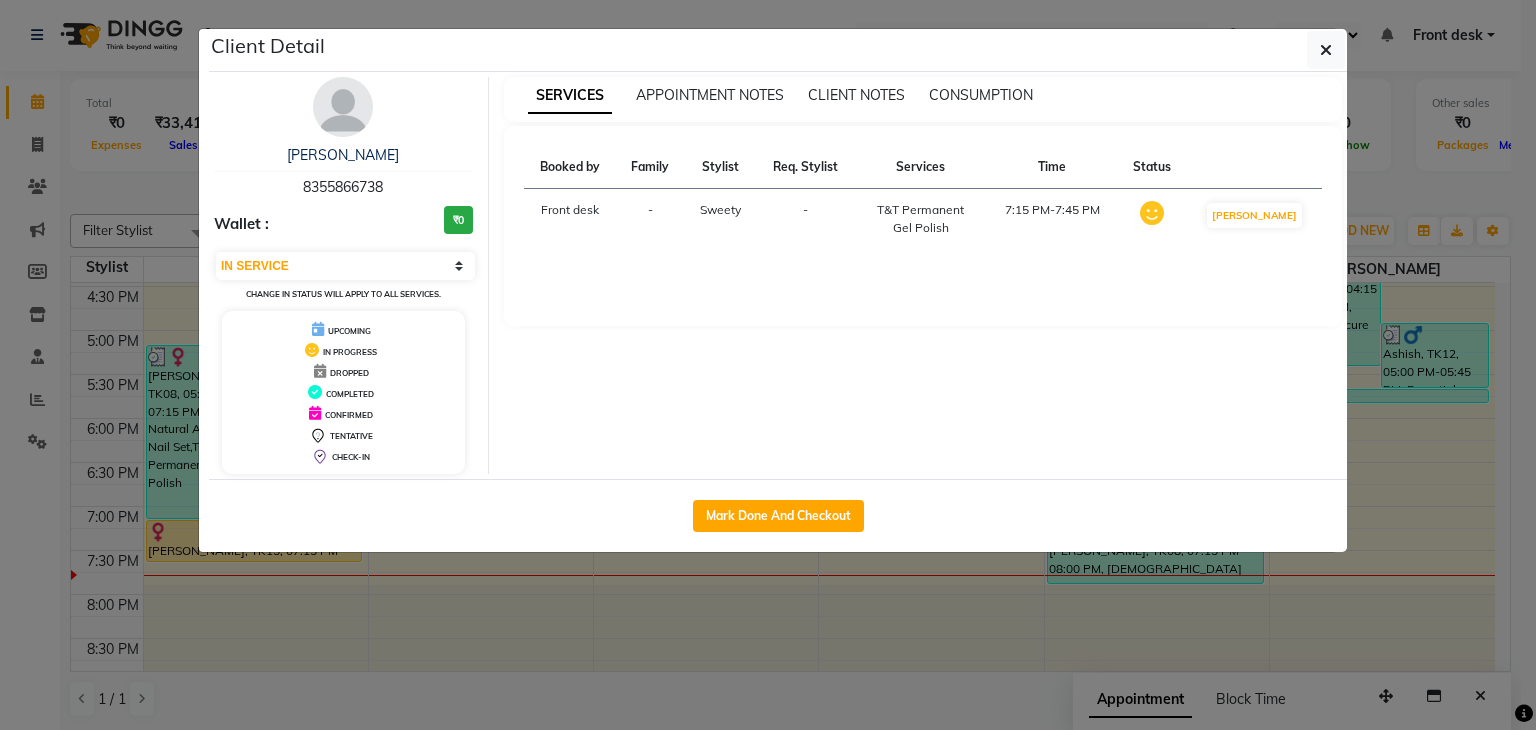 select on "service" 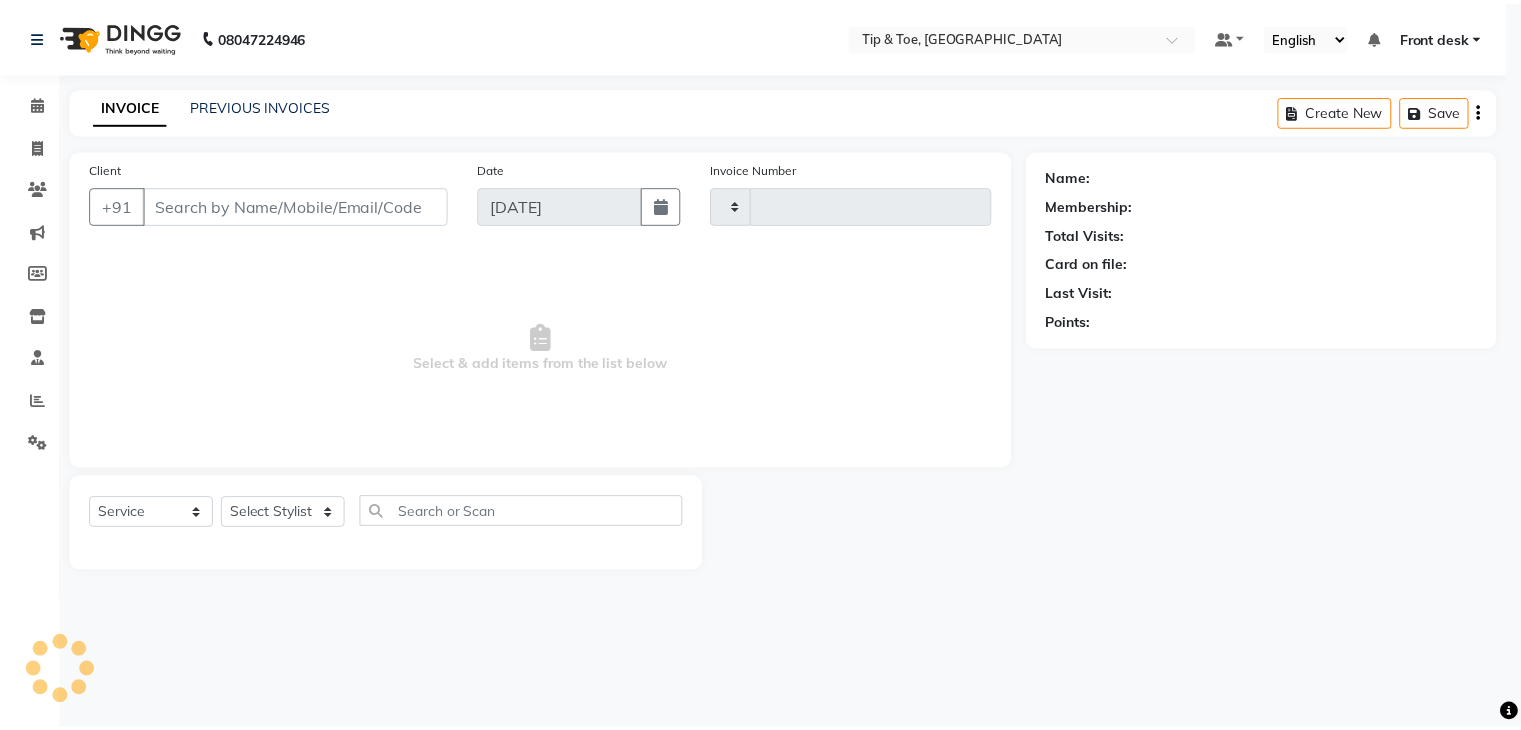 scroll, scrollTop: 0, scrollLeft: 0, axis: both 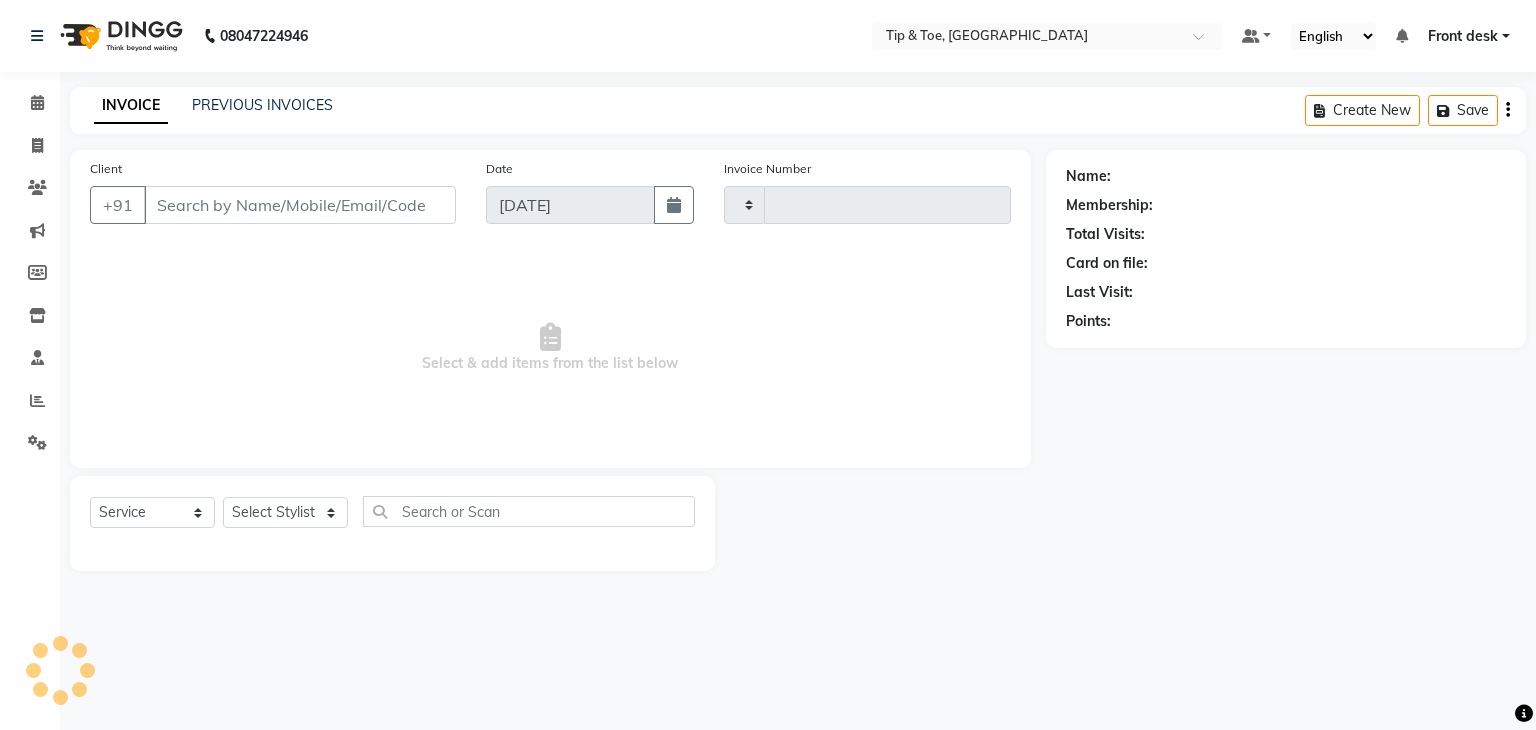 type on "0750" 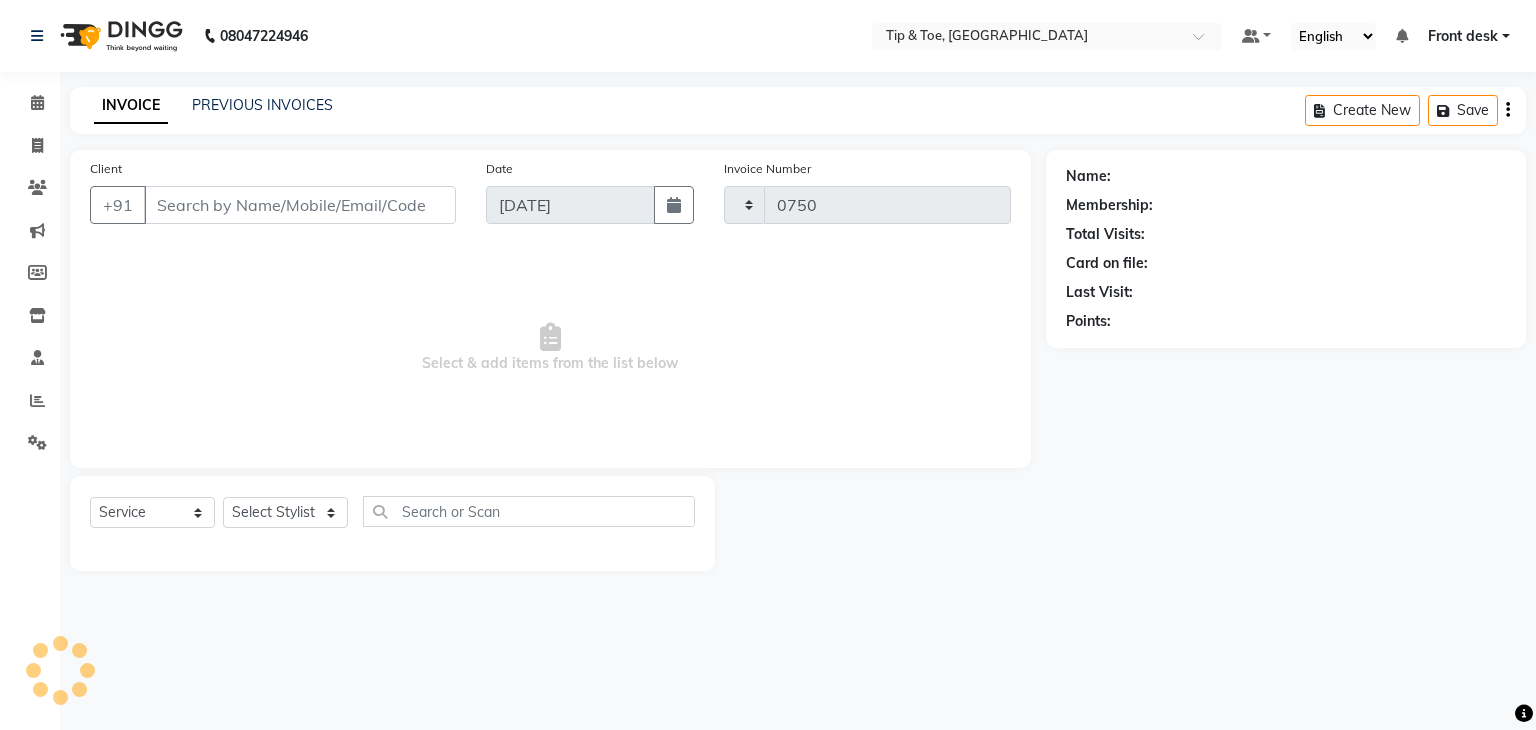 select on "5942" 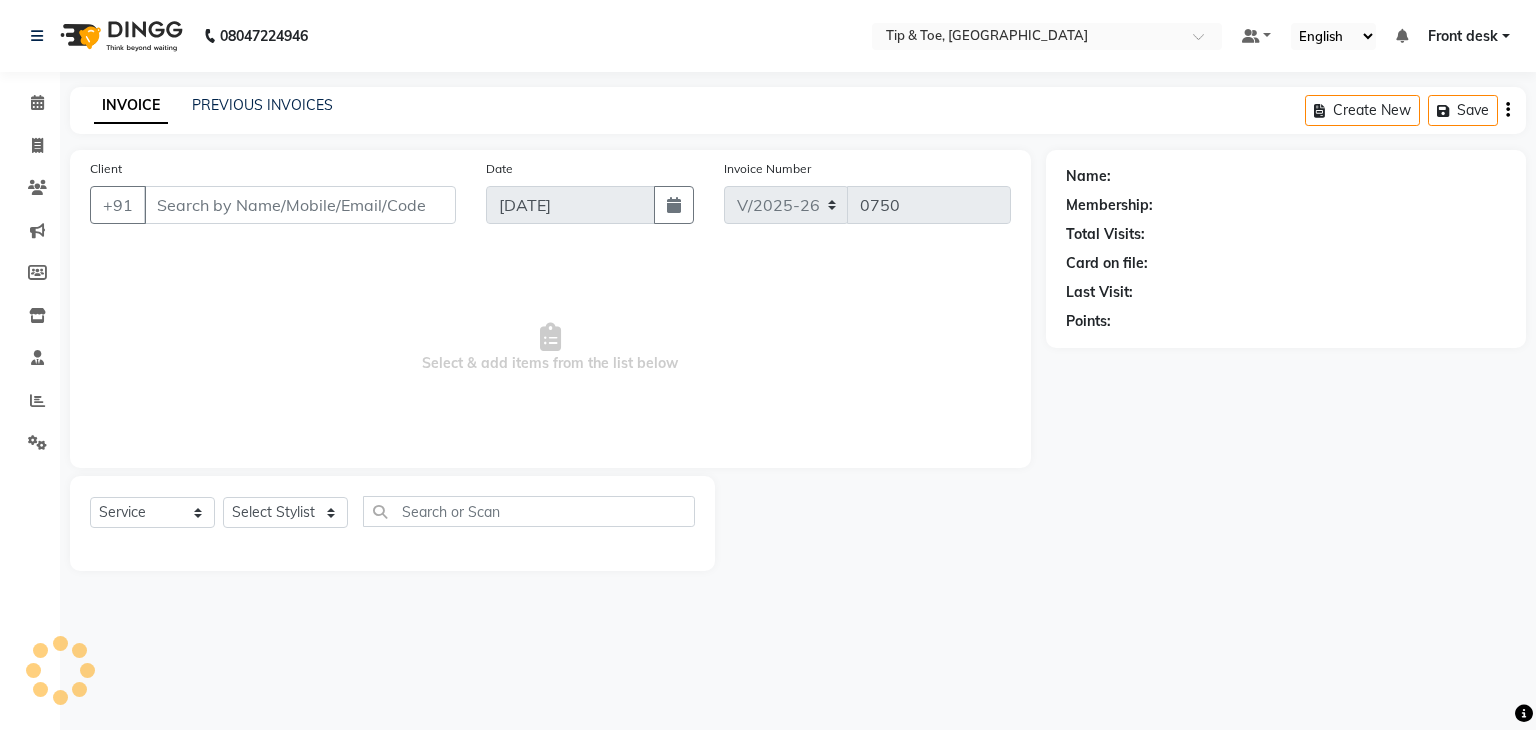 type on "8355866738" 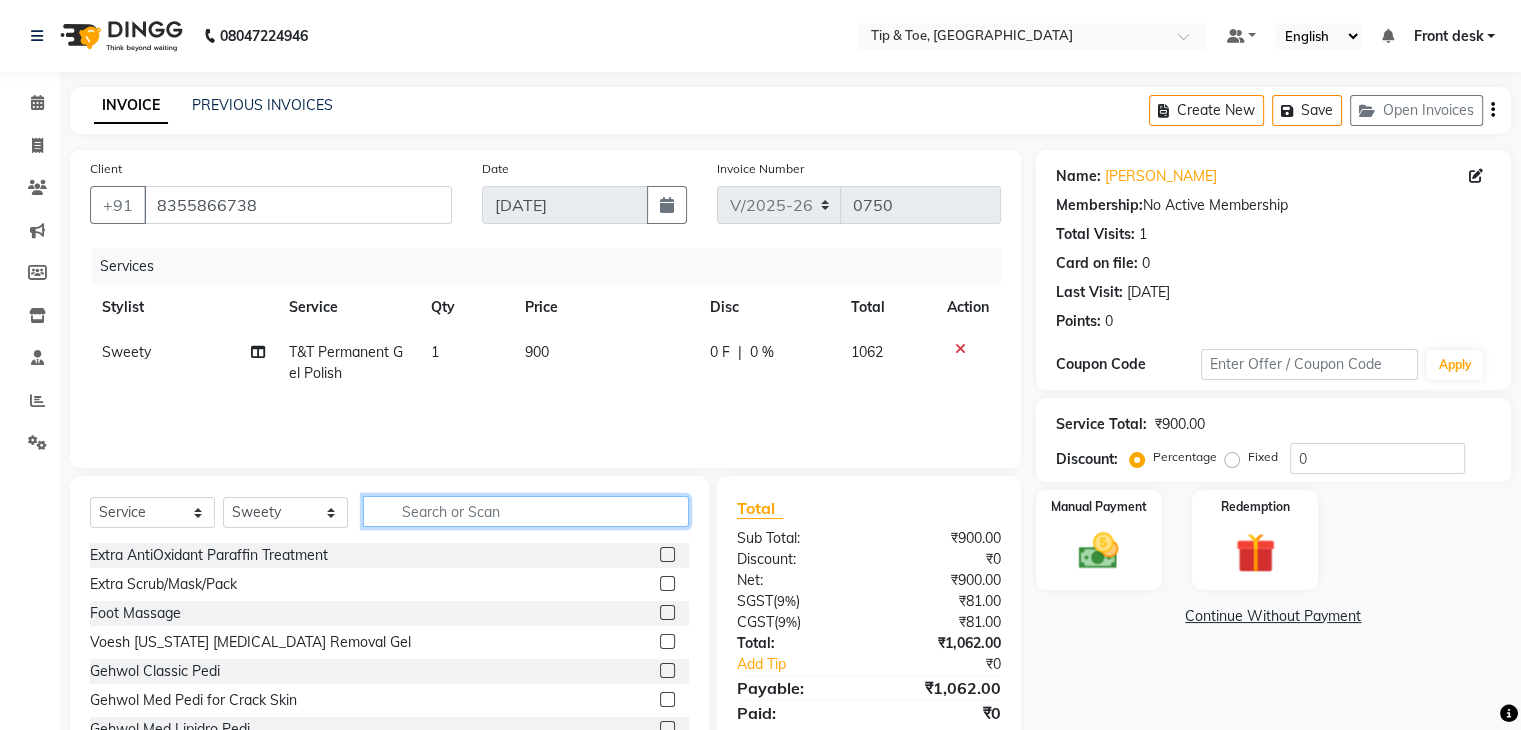 click 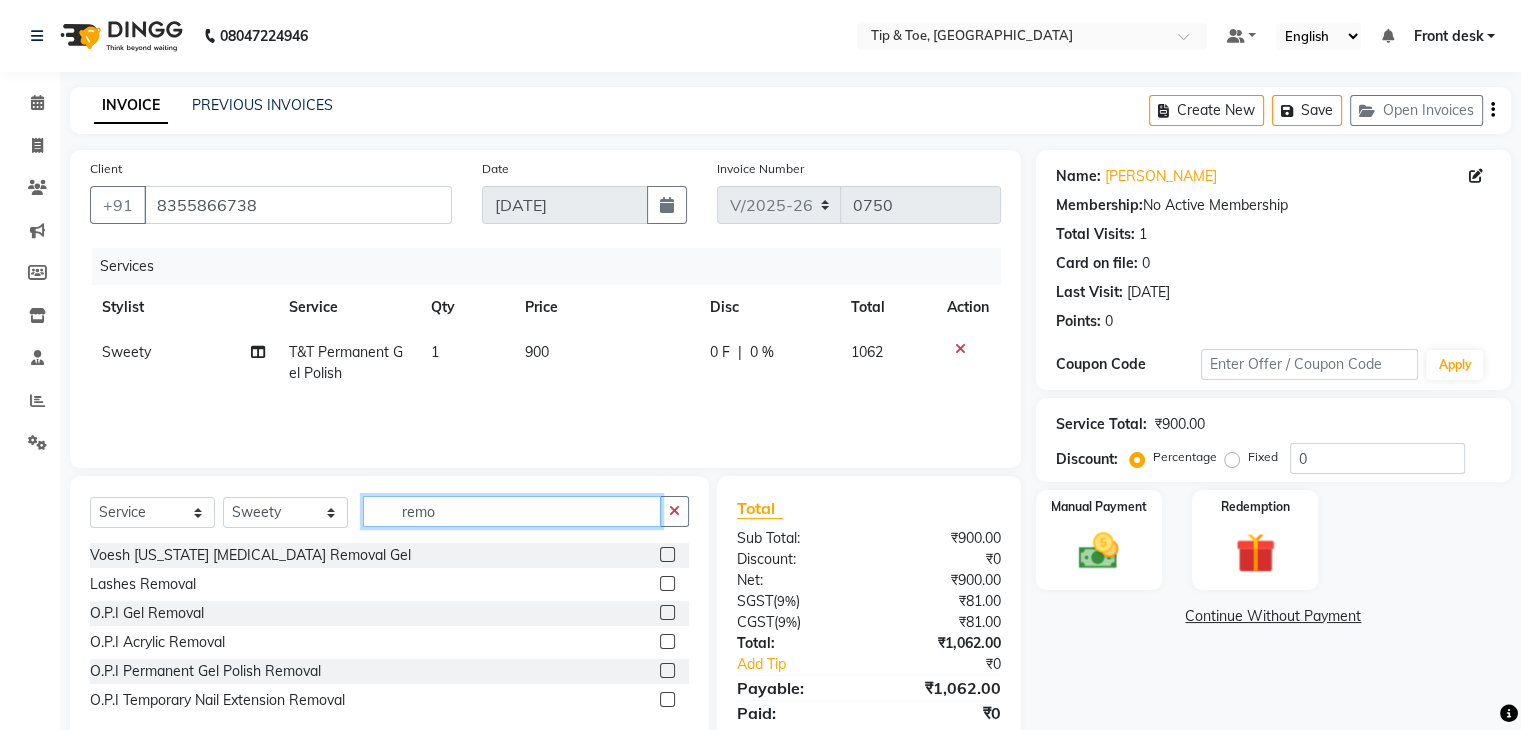 scroll, scrollTop: 71, scrollLeft: 0, axis: vertical 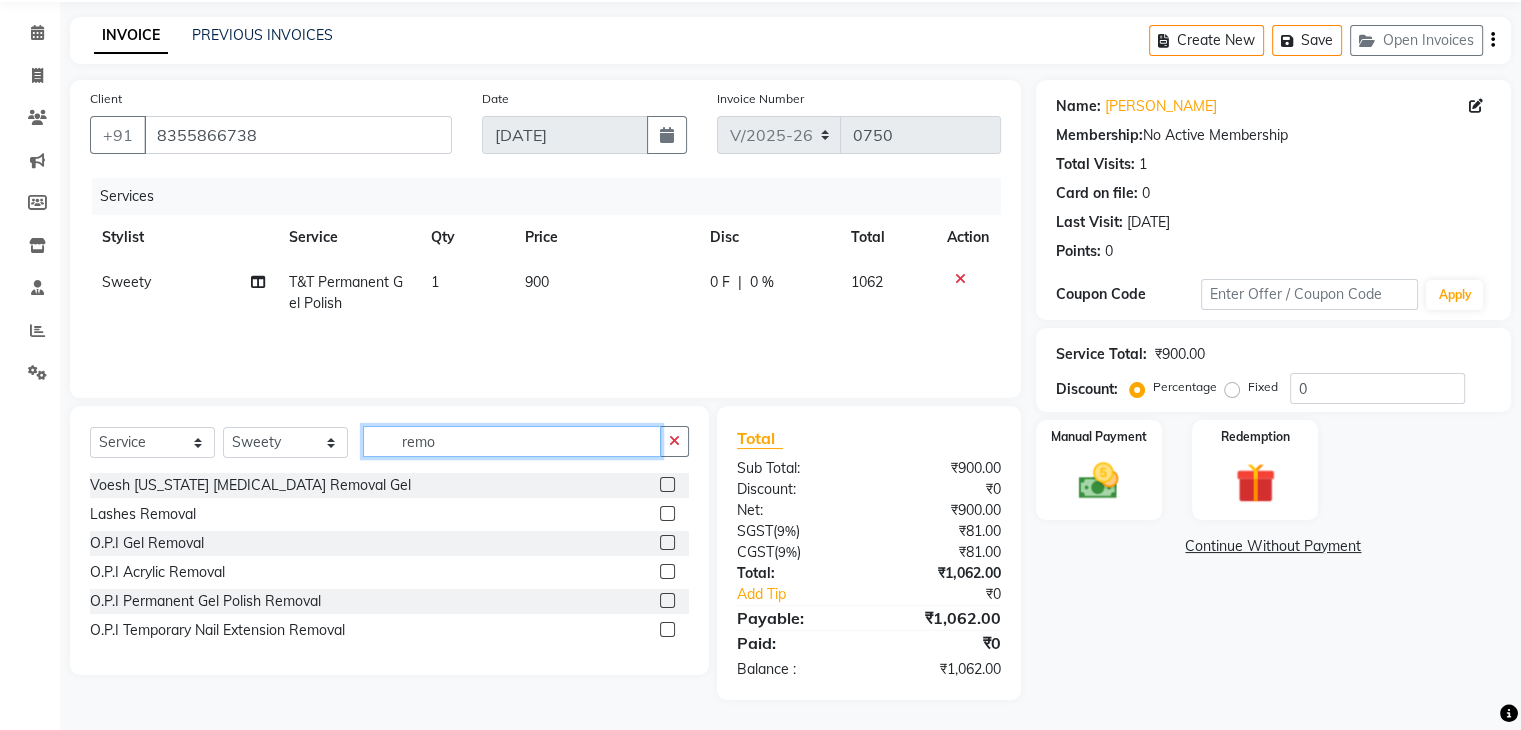 type on "remo" 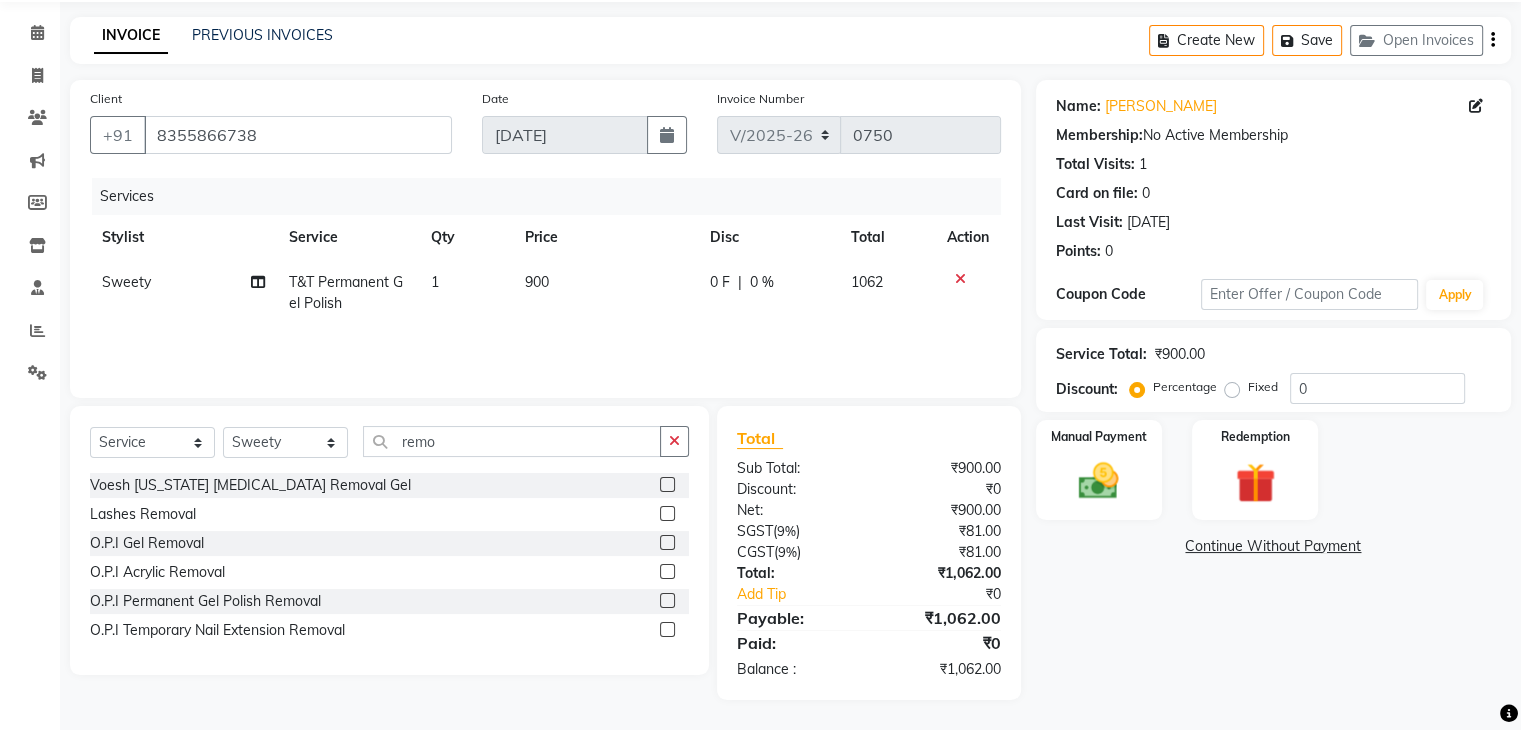 click 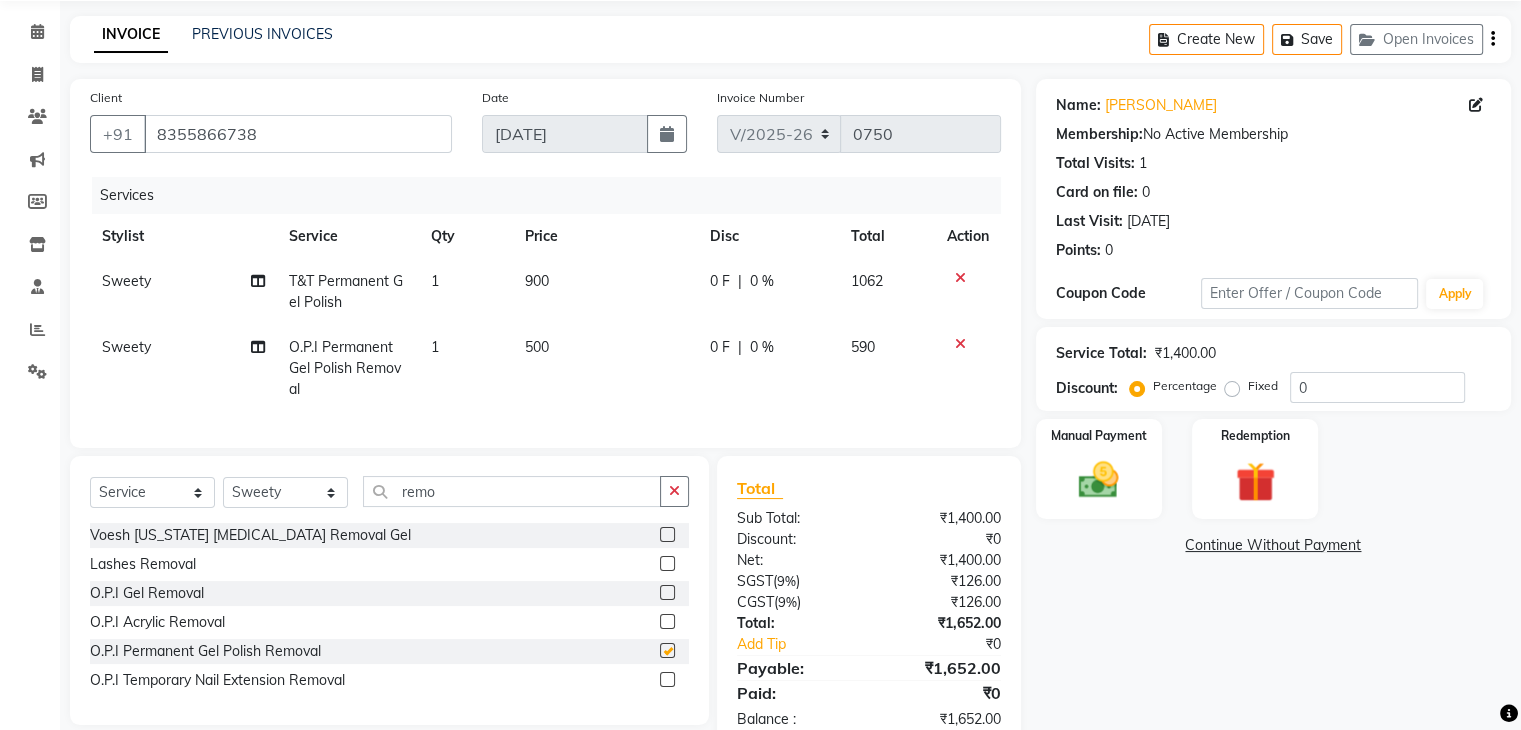 checkbox on "false" 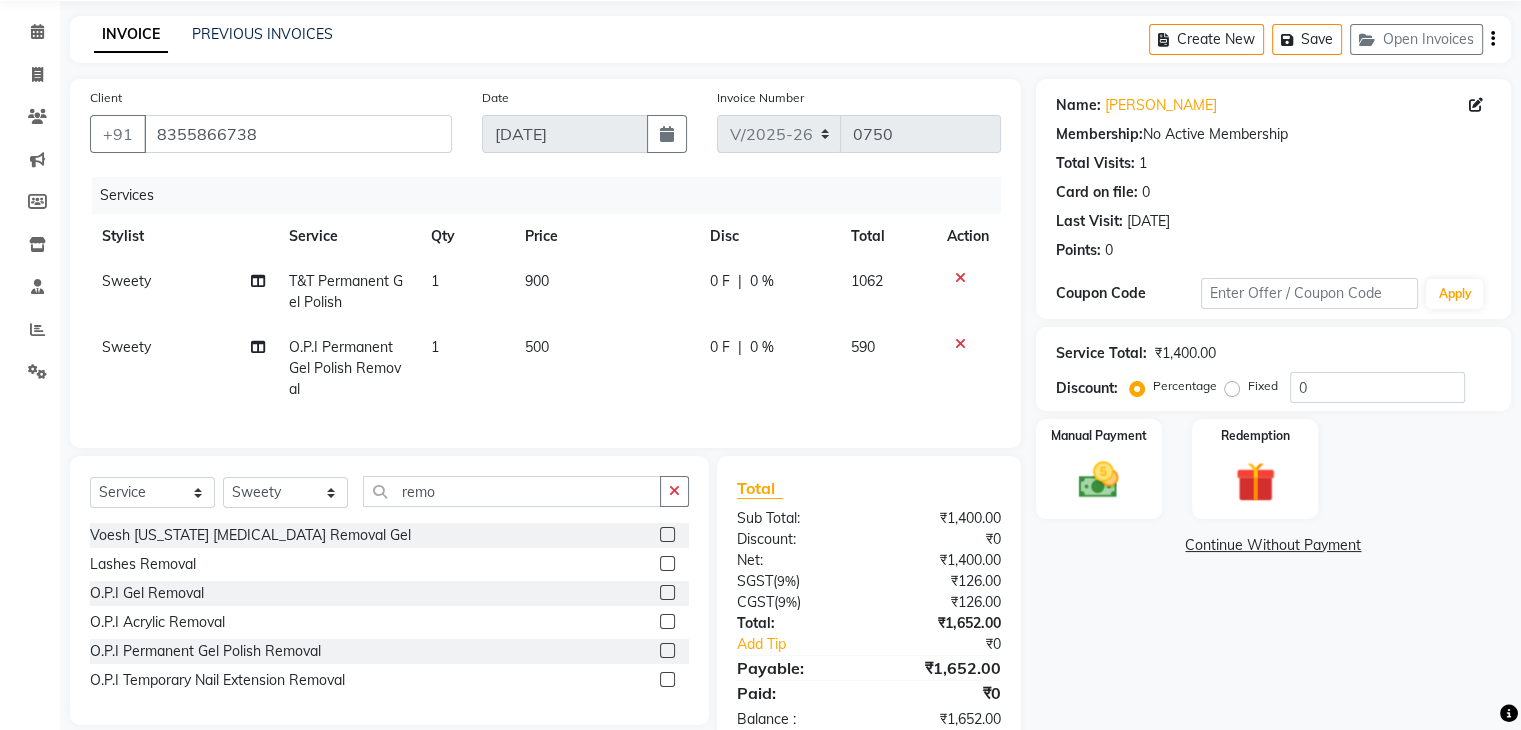 click on "500" 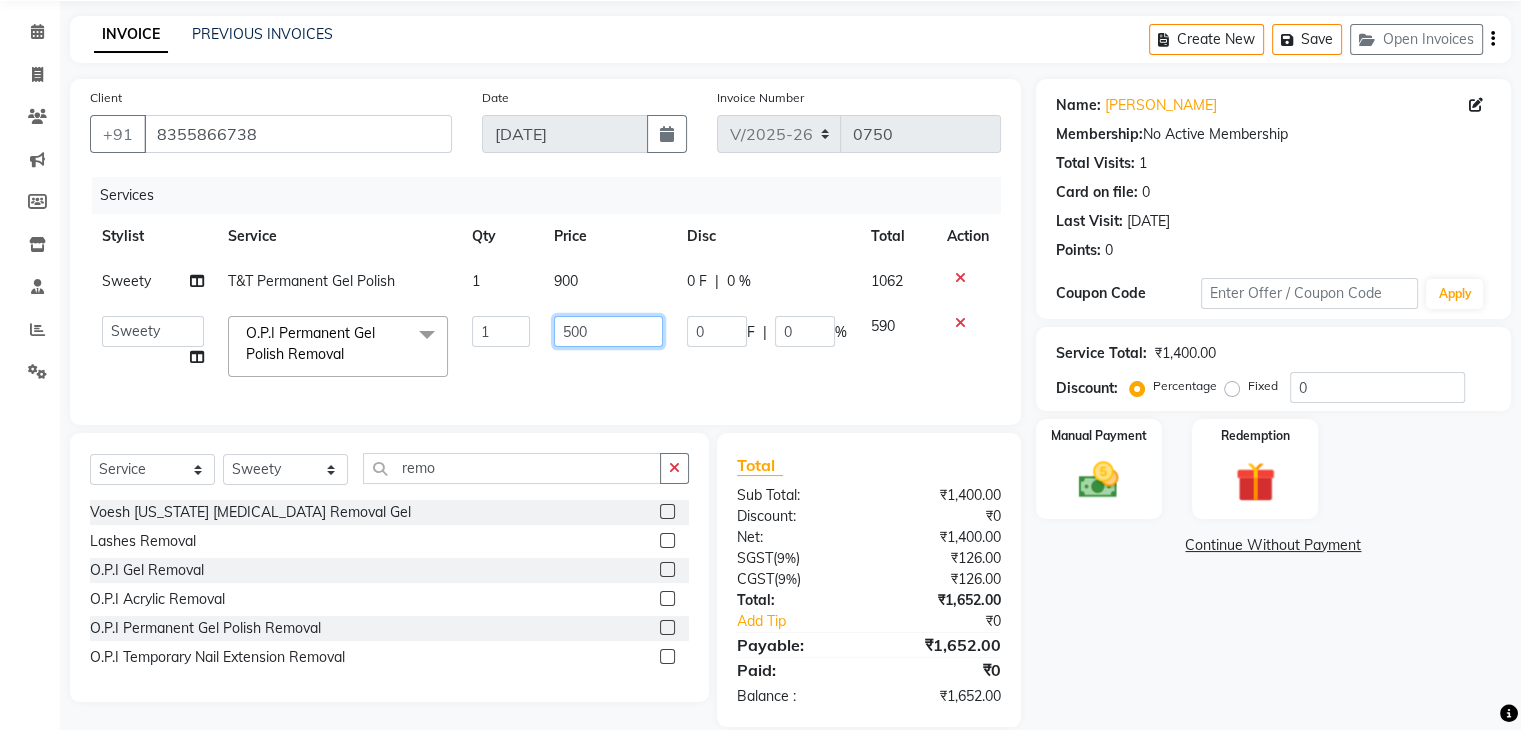 click on "500" 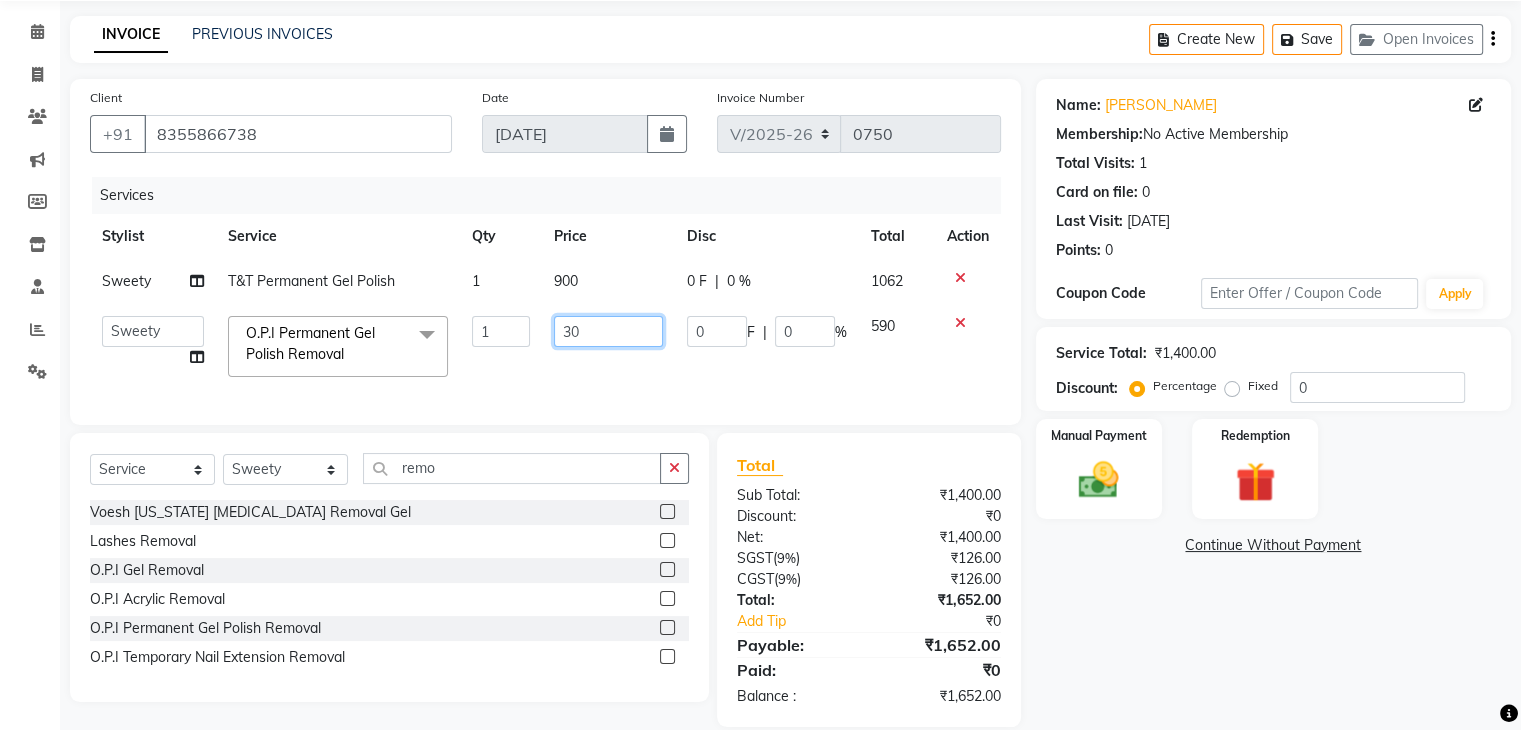 type on "300" 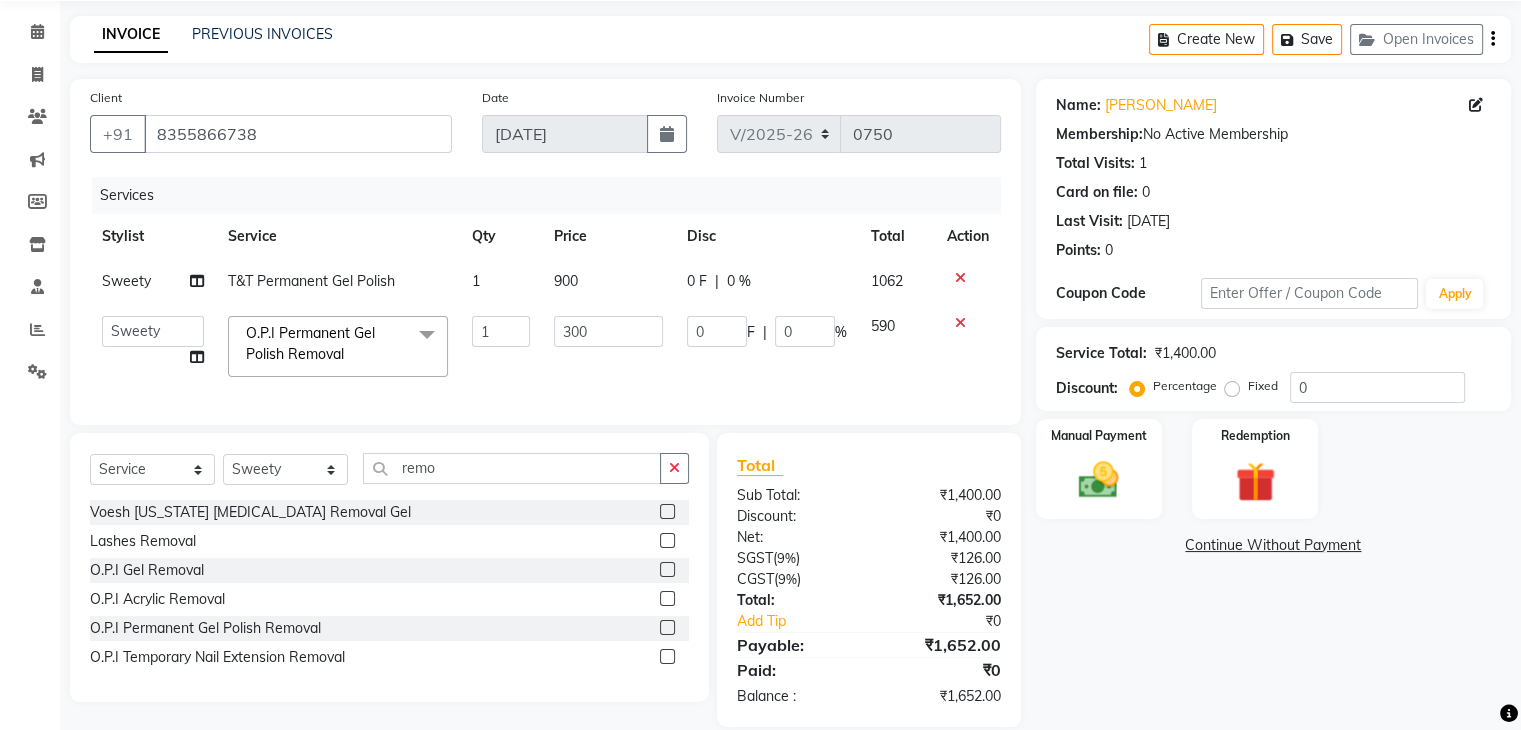 click on "Sweety T&T Permanent Gel Polish 1 900 0 F | 0 % 1062  Front desk   [PERSON_NAME]   [PERSON_NAME]   Sweety   [PERSON_NAME]    [PERSON_NAME]   Yash   Zoya  O.P.I Permanent Gel Polish Removal  x Extra AntiOxidant Paraffin Treatment Extra Scrub/Mask/Pack Foot Massage Voesh [US_STATE] [MEDICAL_DATA] Removal Gel Gehwol Classic Pedi Gehwol Med Pedi for Crack Skin Gehwol Med Lipidro Pedi Vedic valley manicure Vedic valley pedicure Essential Manicure w Scrub Essential Pedicure w Scrub T&T Nail Art Set (10 Fingers) T&T Acrylic Single Design T&T Single Nail Design T&T Glitter Color Change Permanent Alga Spa Manicure Eyebrow Lamination Lashes Tinting Eyebrow Tinting Russian Lashes Touch-Up Russian Lashes Extension Waiting charge 1 hr Lashes Removal Single Line Lashes Extension Barbie Lashes Extension Lashes Touch-Up O.P.I Ombre Gel Nail Set O.P.I Ombre Acrylic Nail Set O.P.I French Acrylic Nail Set O.P.I Natural Acrylic Nail Set O.P.I French Gel Nail Set O.P.I Natural Gel Nail Set O.P.I Gel Overlays O.P.I Acrylic Overlays D-TAN 1" 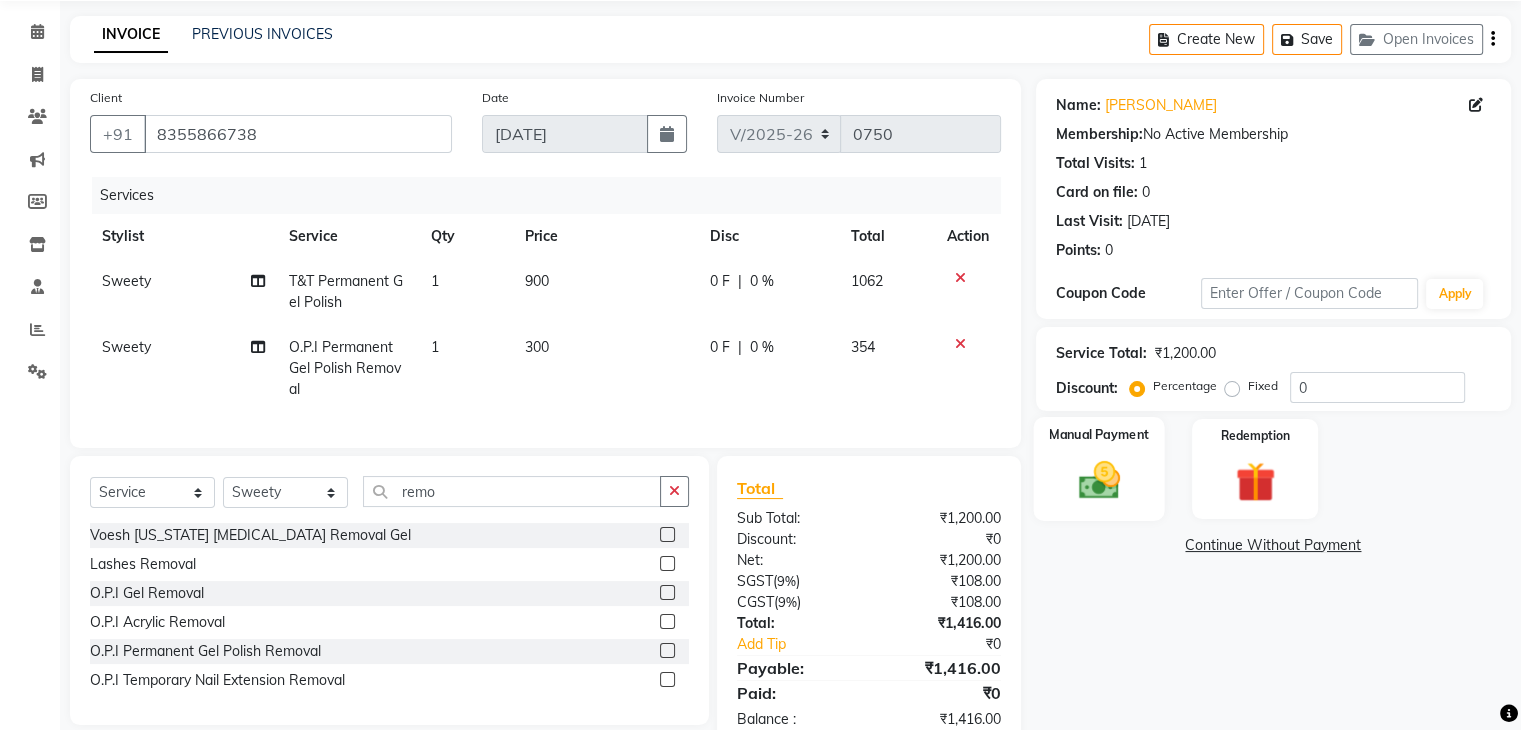 click on "Manual Payment" 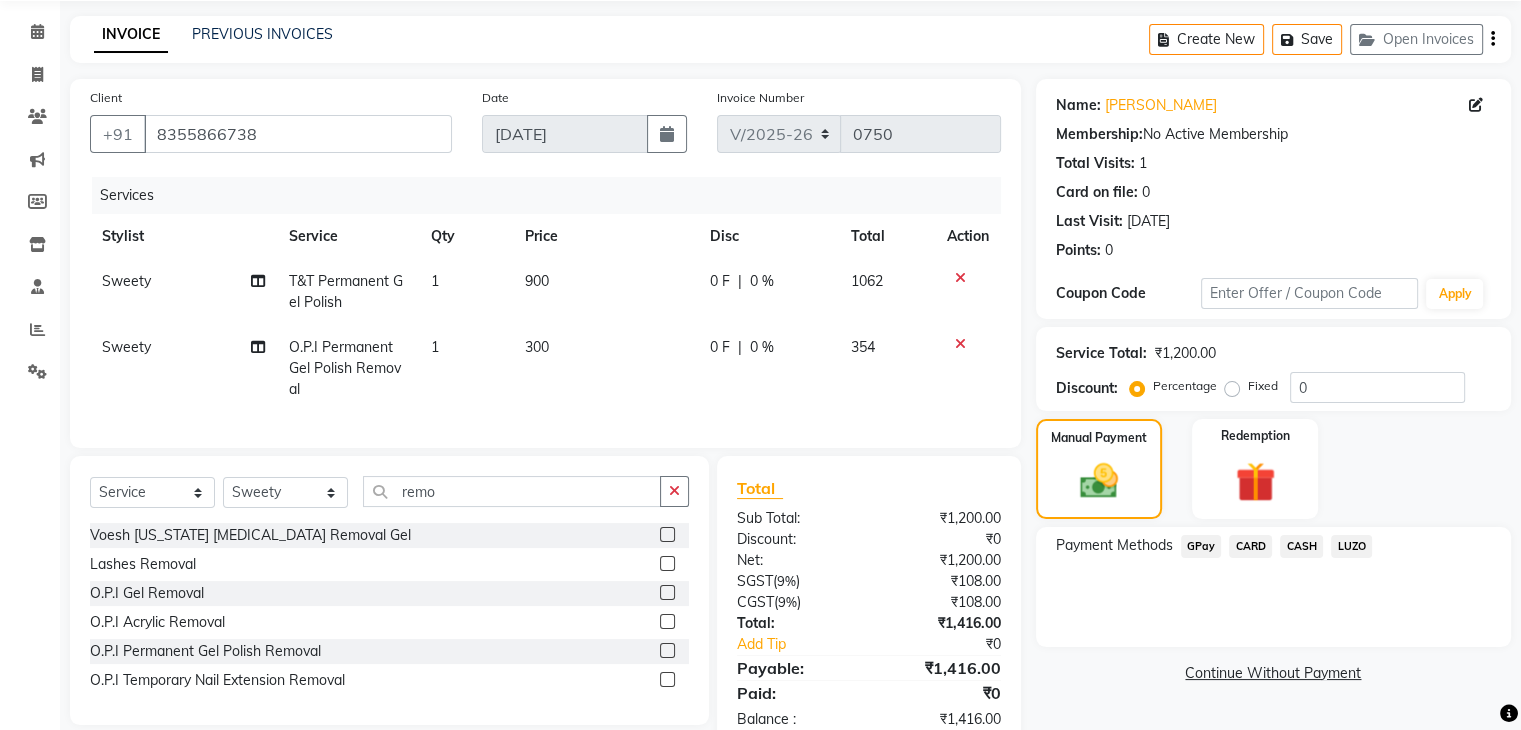 click on "GPay" 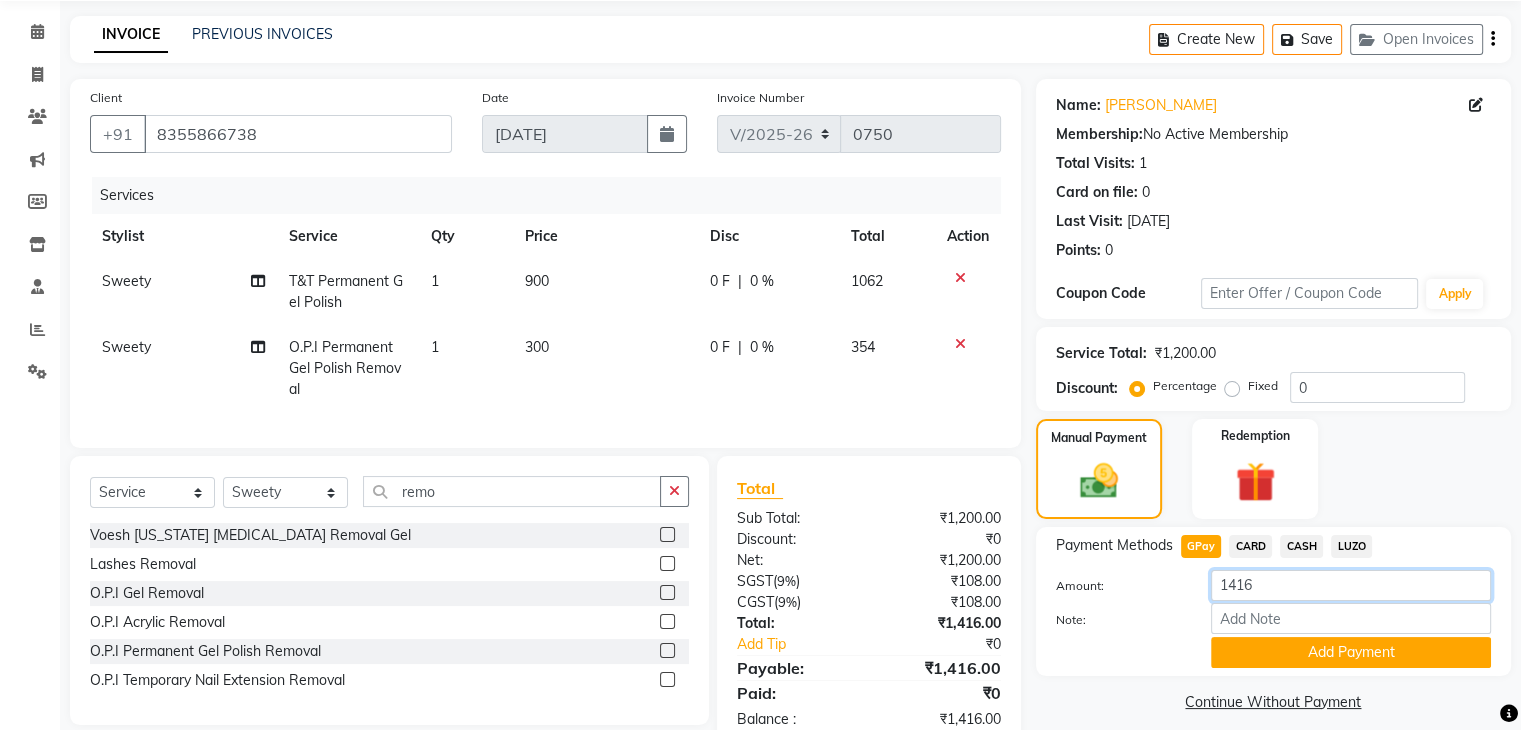 click on "1416" 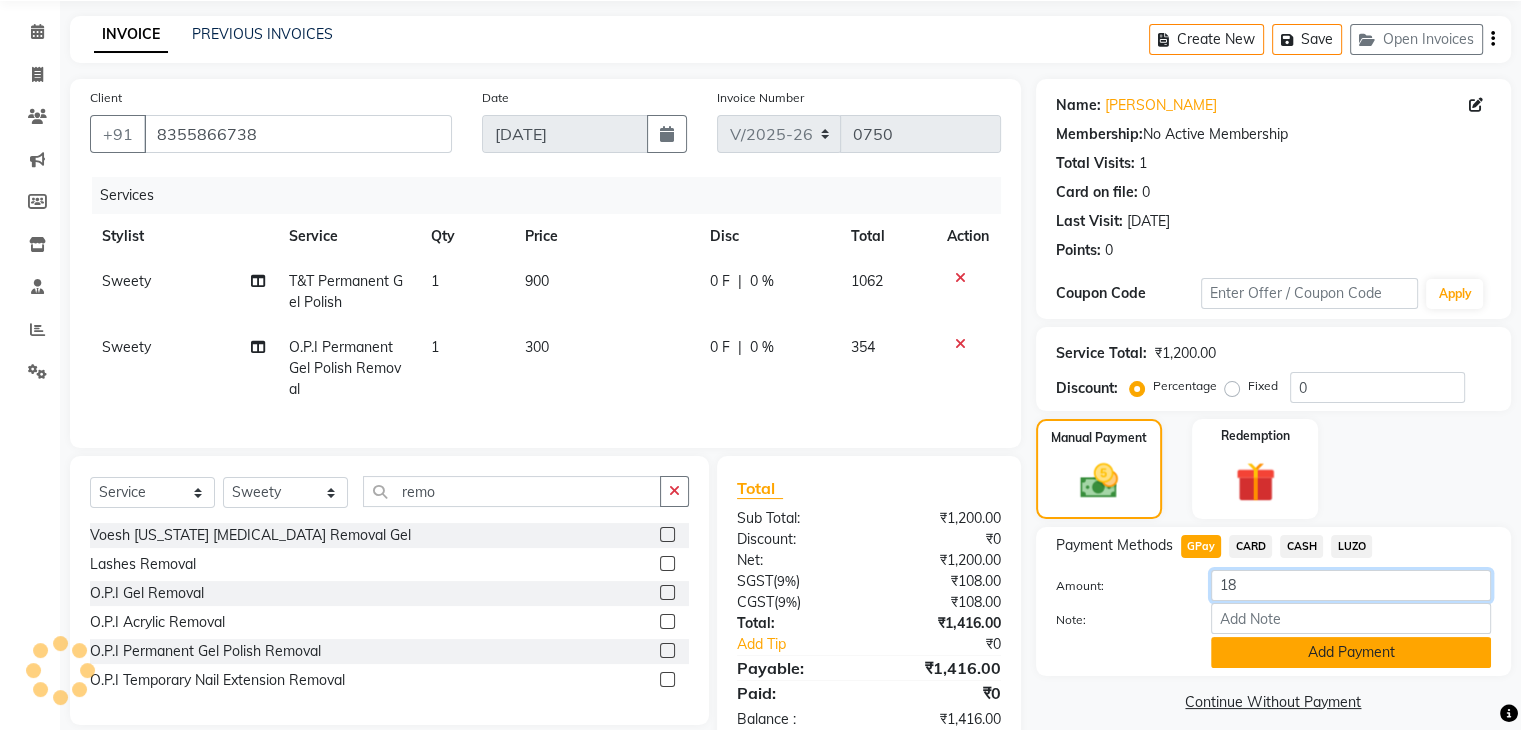 type on "18" 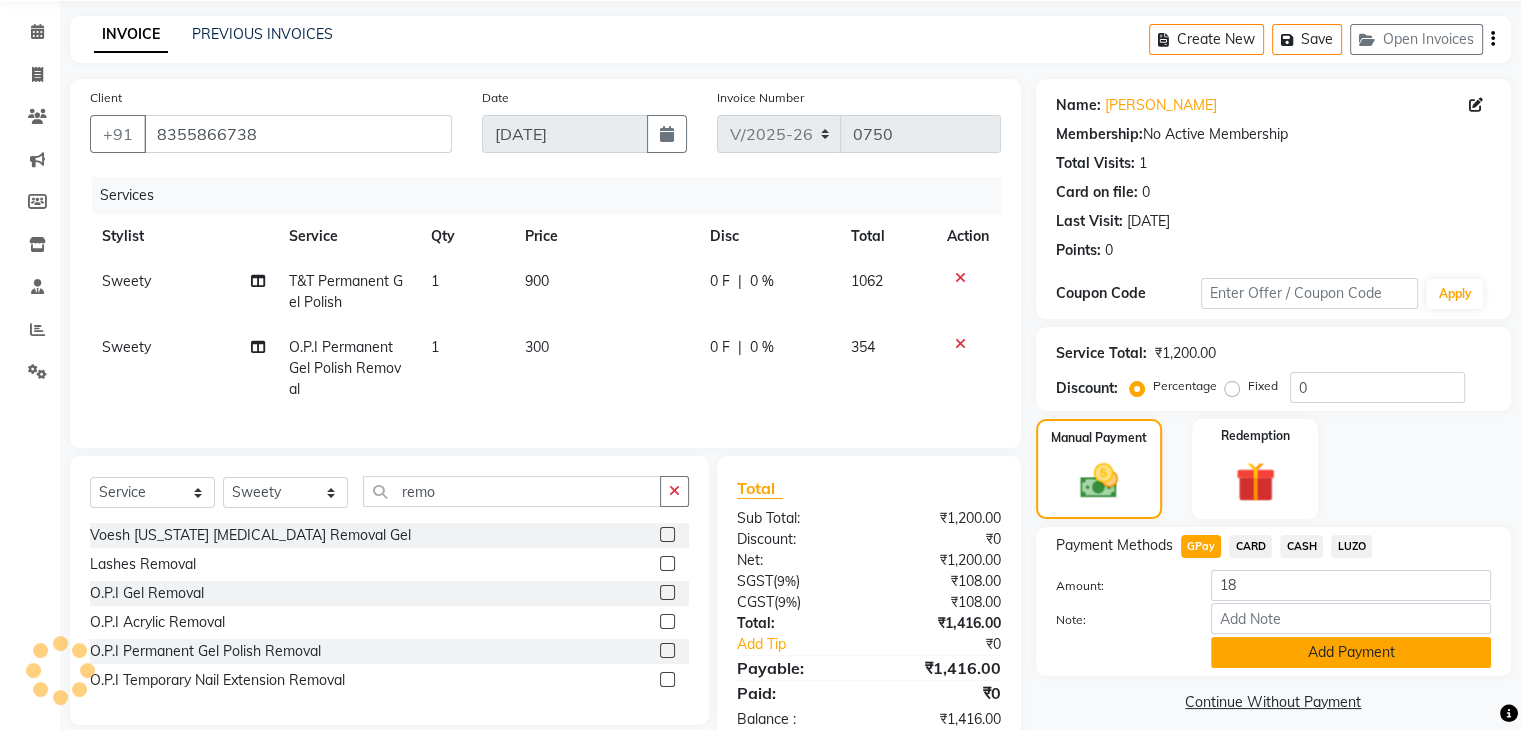 click on "Add Payment" 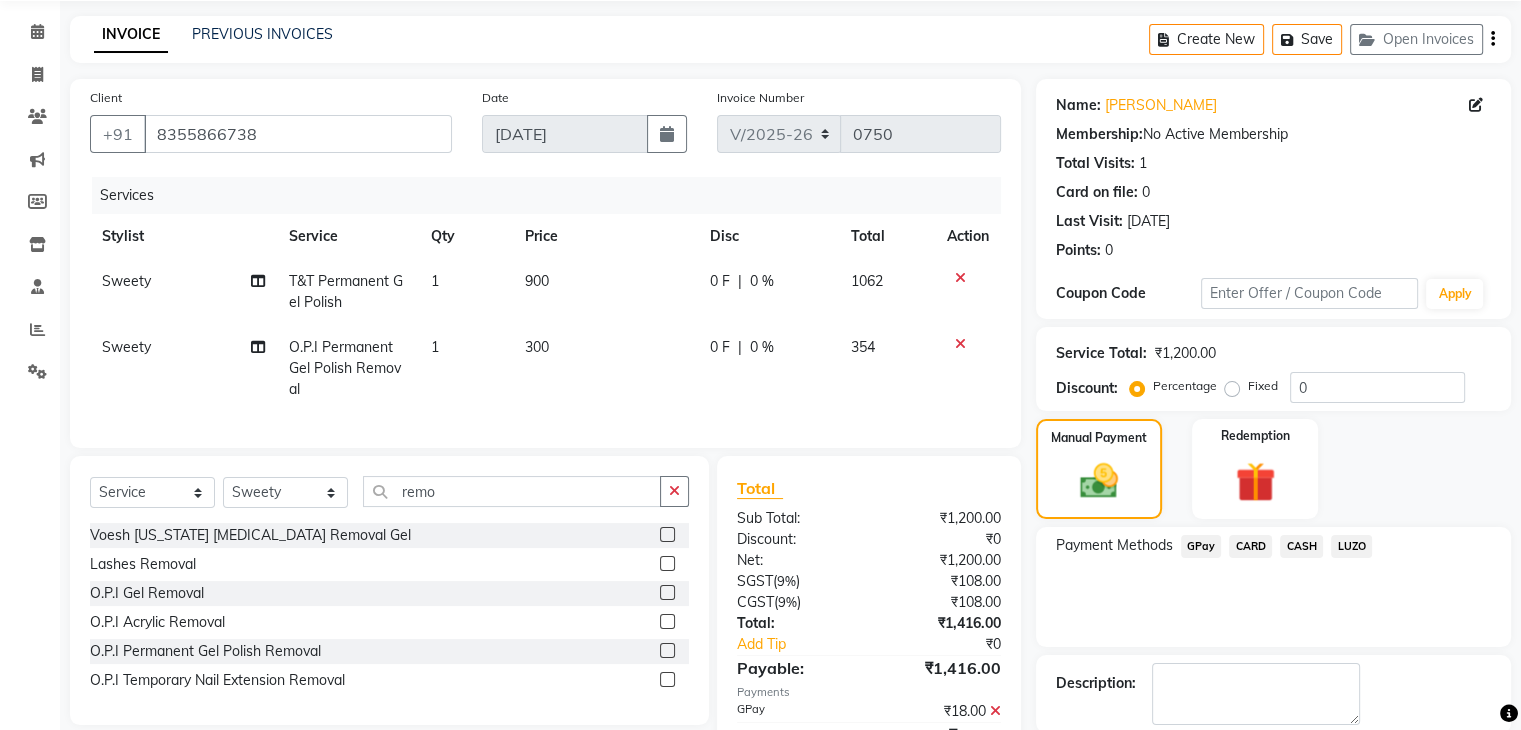click on "CASH" 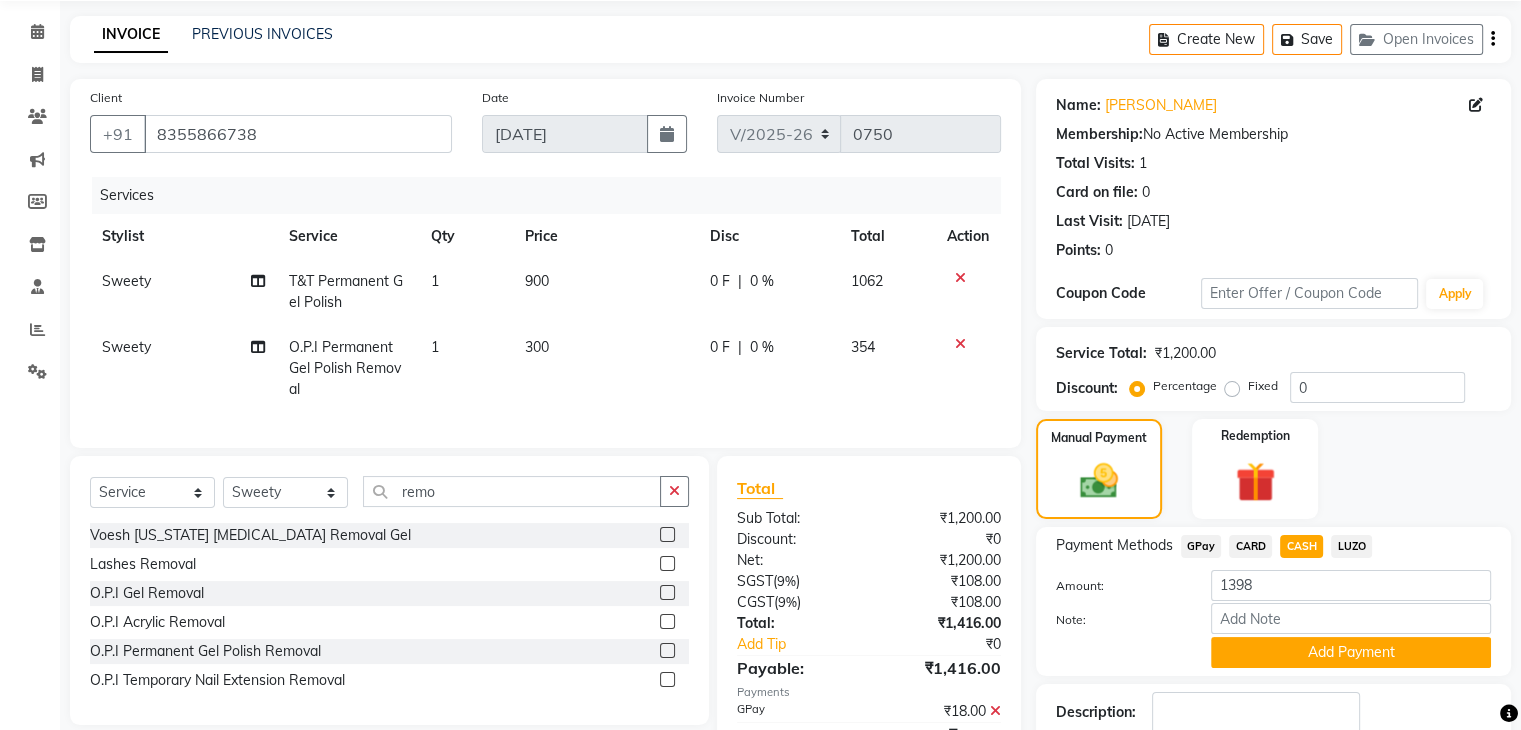 scroll, scrollTop: 171, scrollLeft: 0, axis: vertical 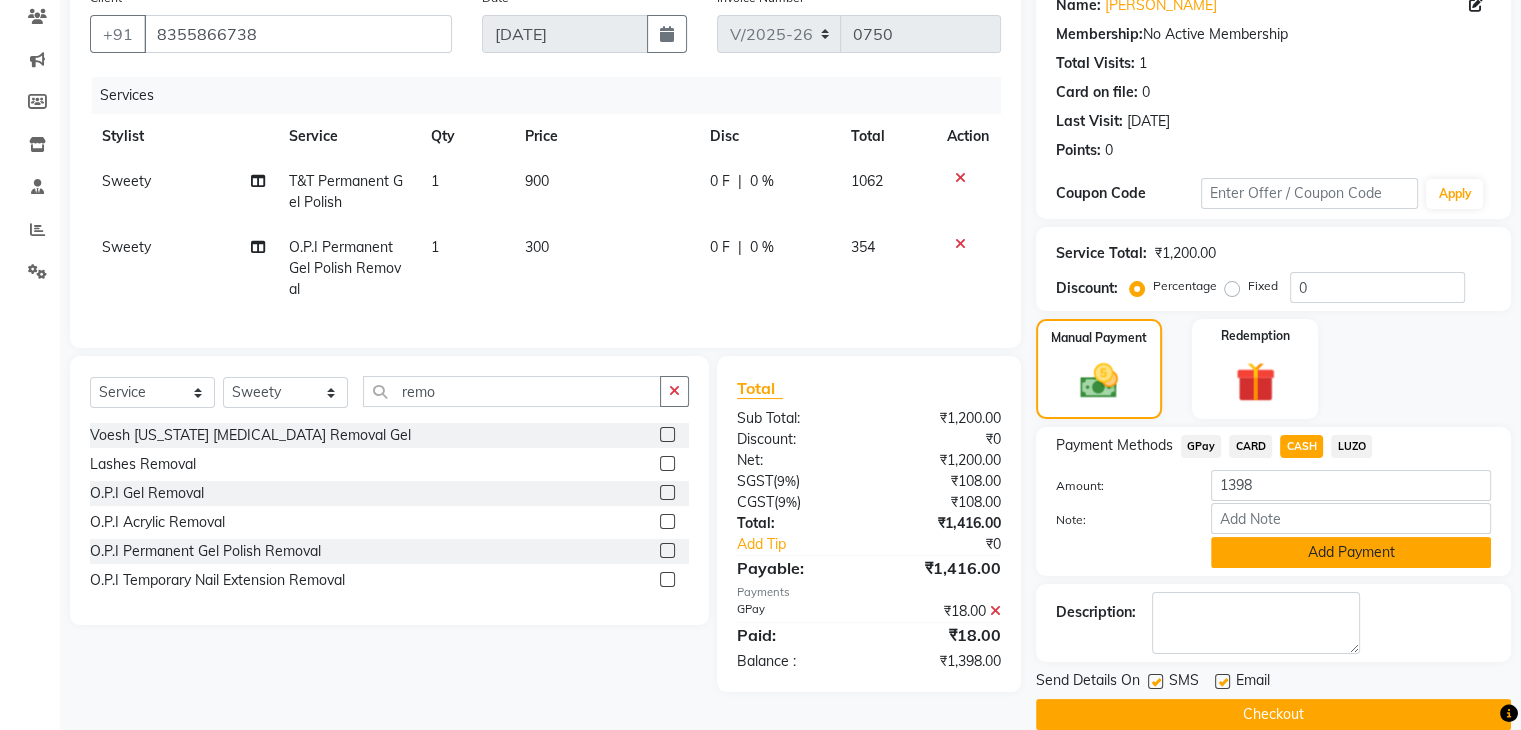 click on "Add Payment" 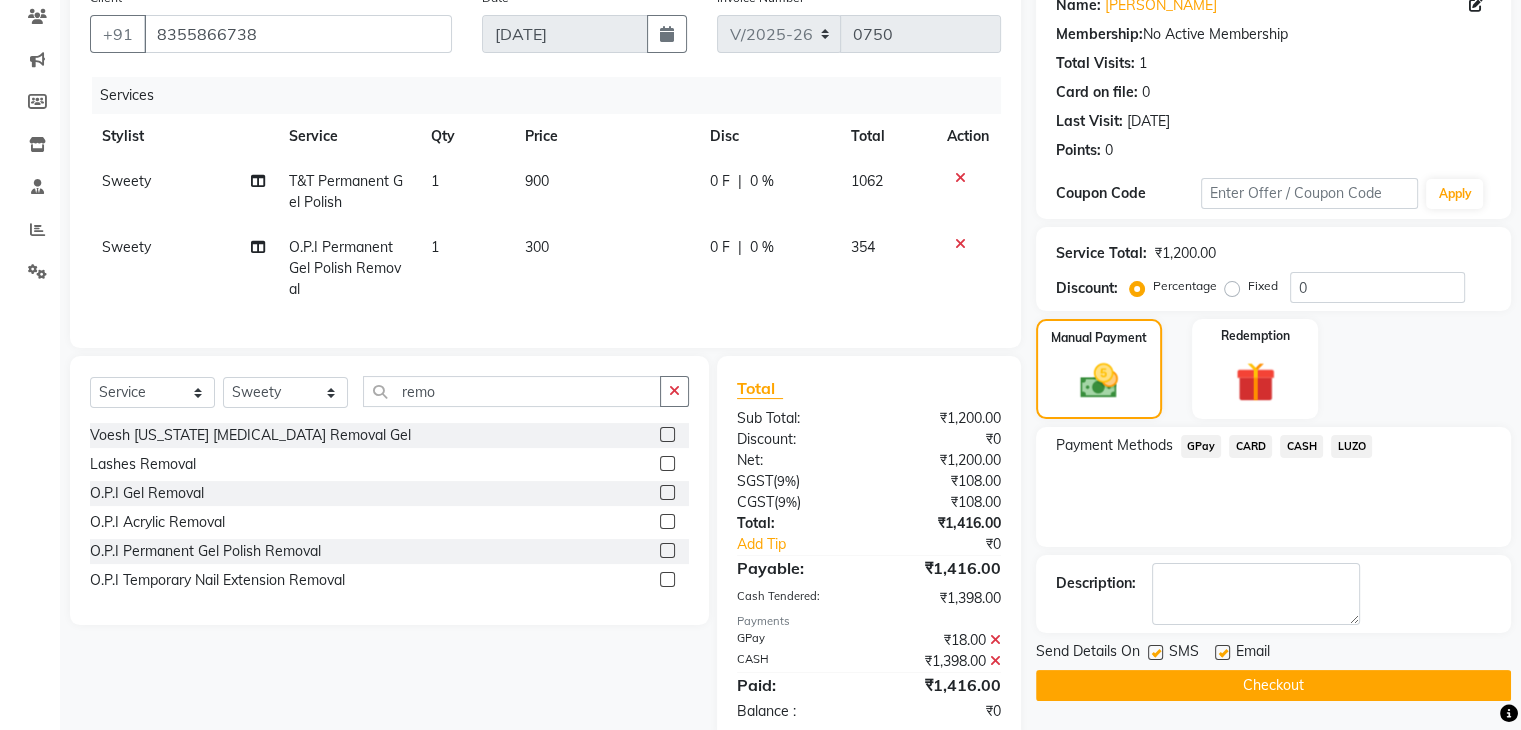 click on "Checkout" 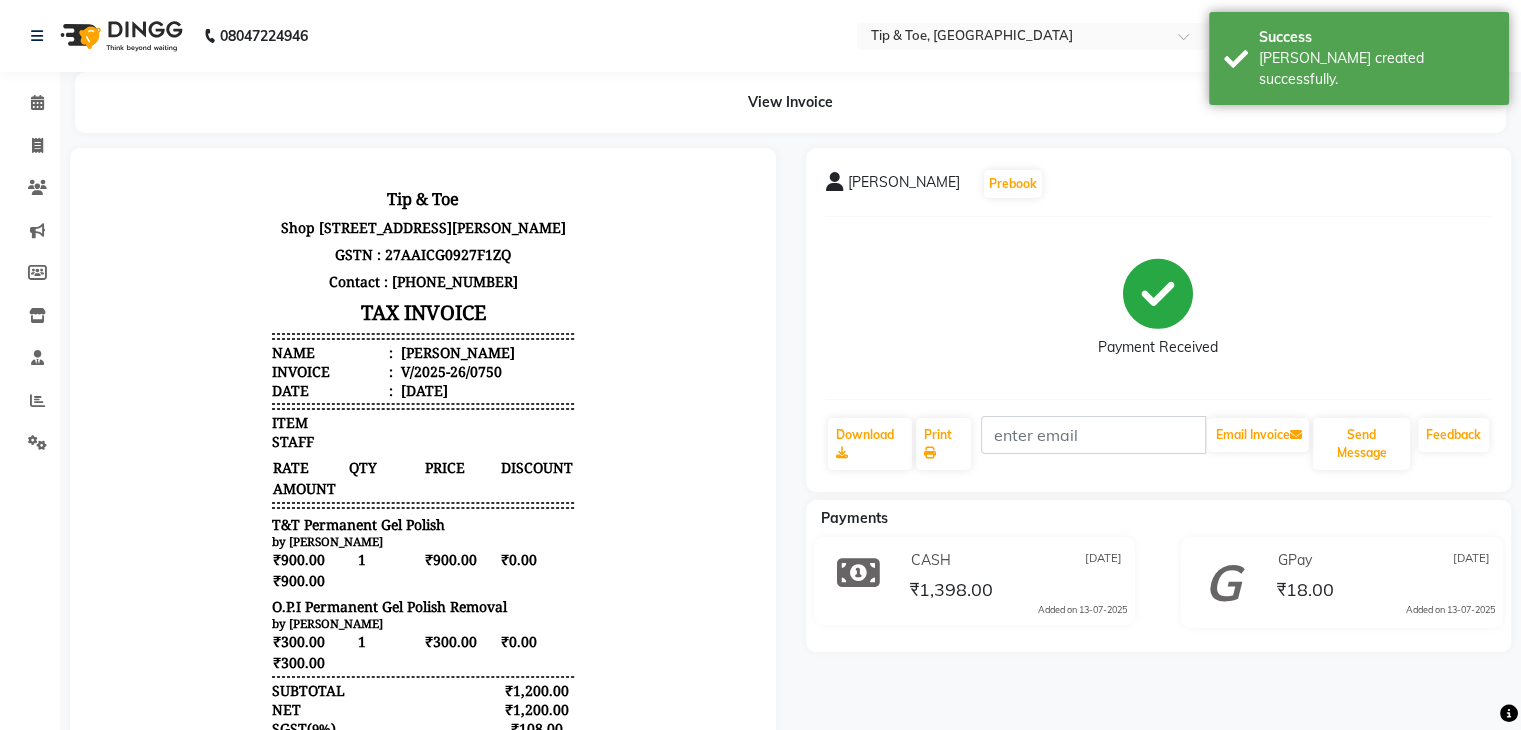 scroll, scrollTop: 0, scrollLeft: 0, axis: both 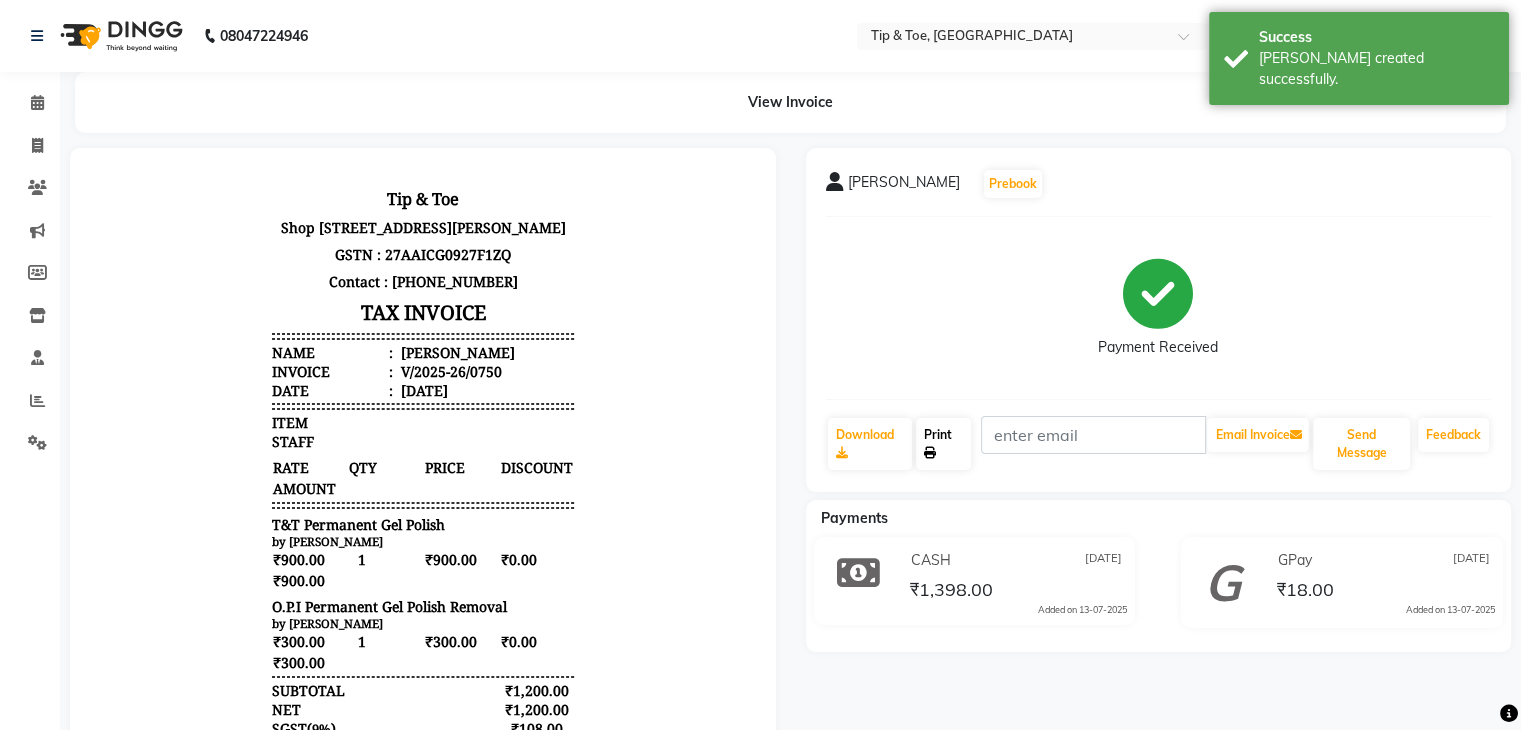click 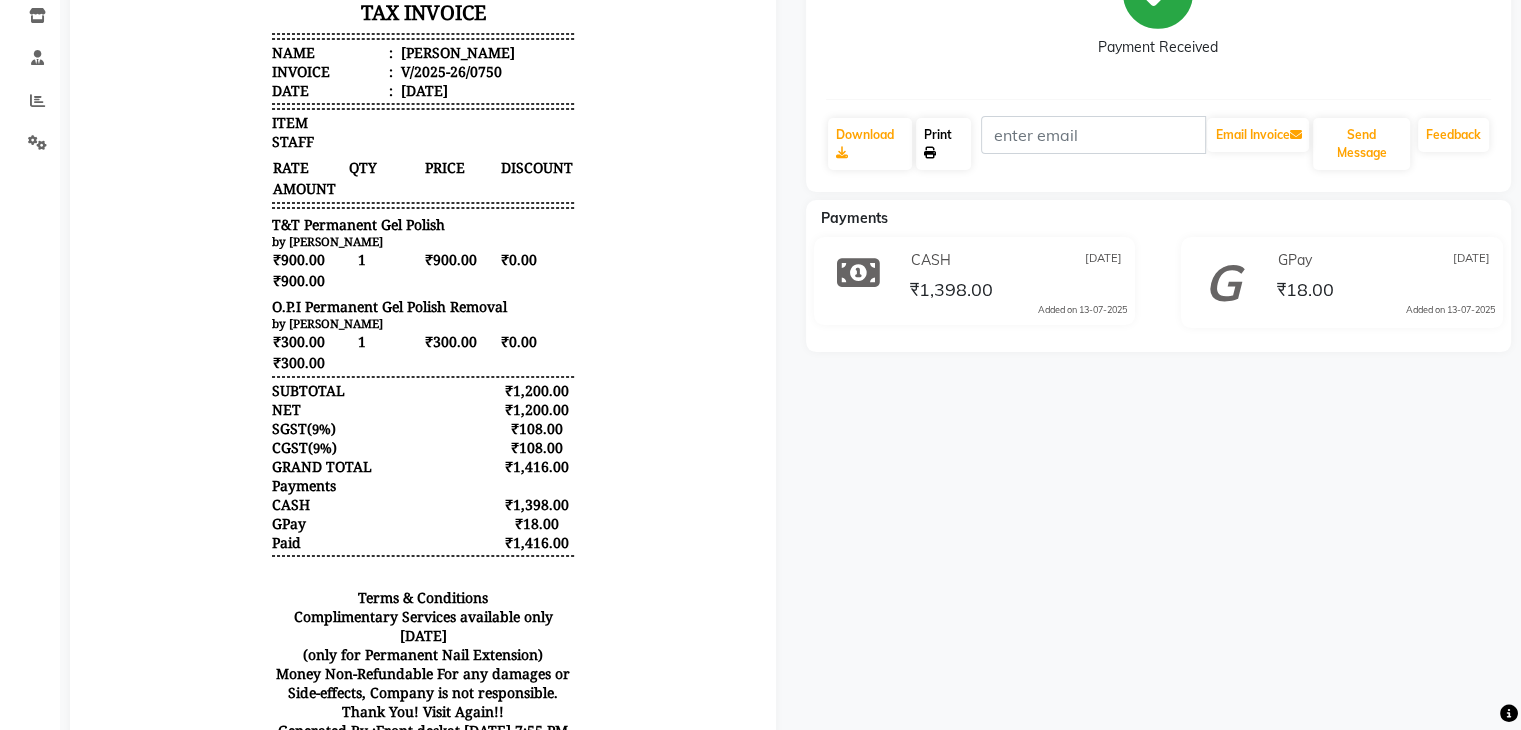 scroll, scrollTop: 0, scrollLeft: 0, axis: both 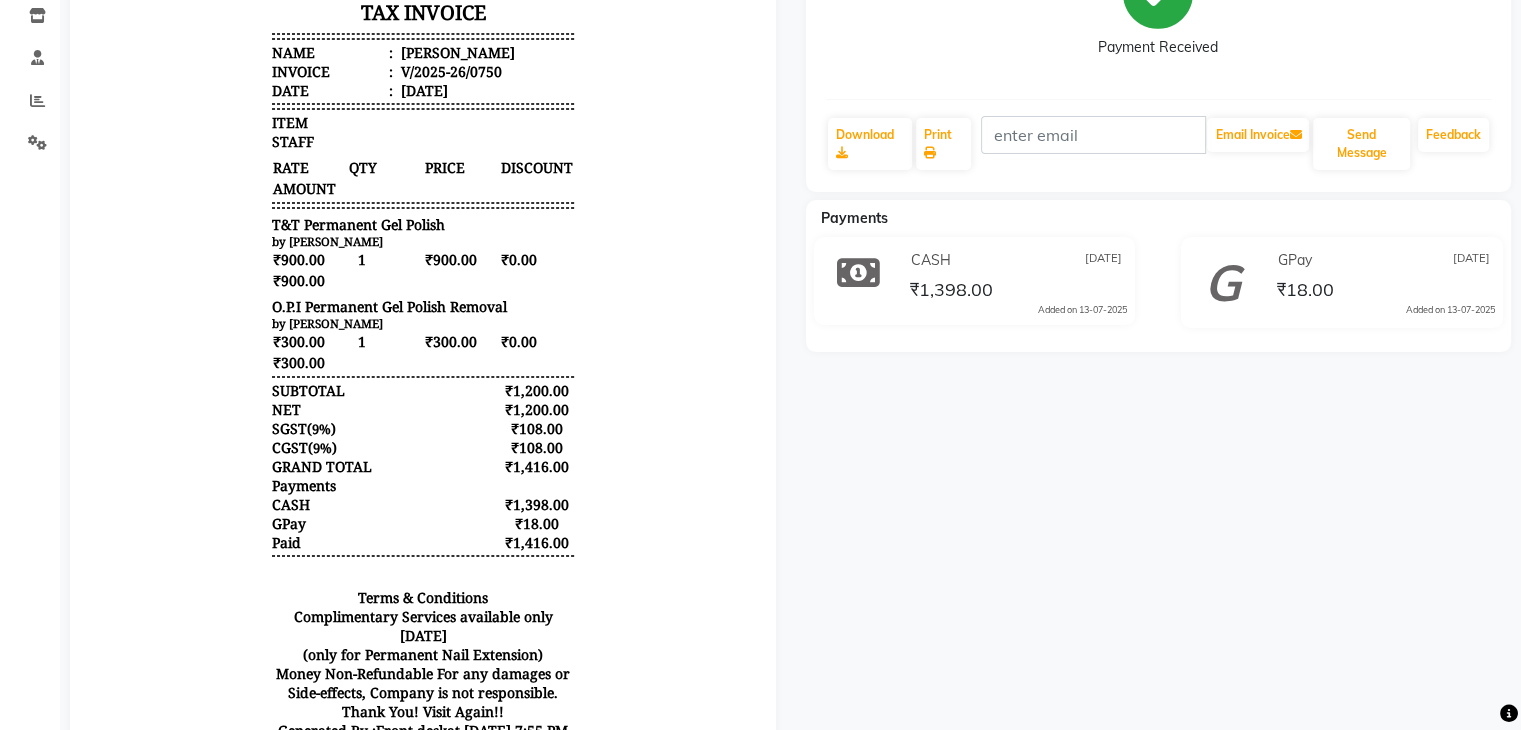 click on "Name  :
[PERSON_NAME]" at bounding box center (423, 52) 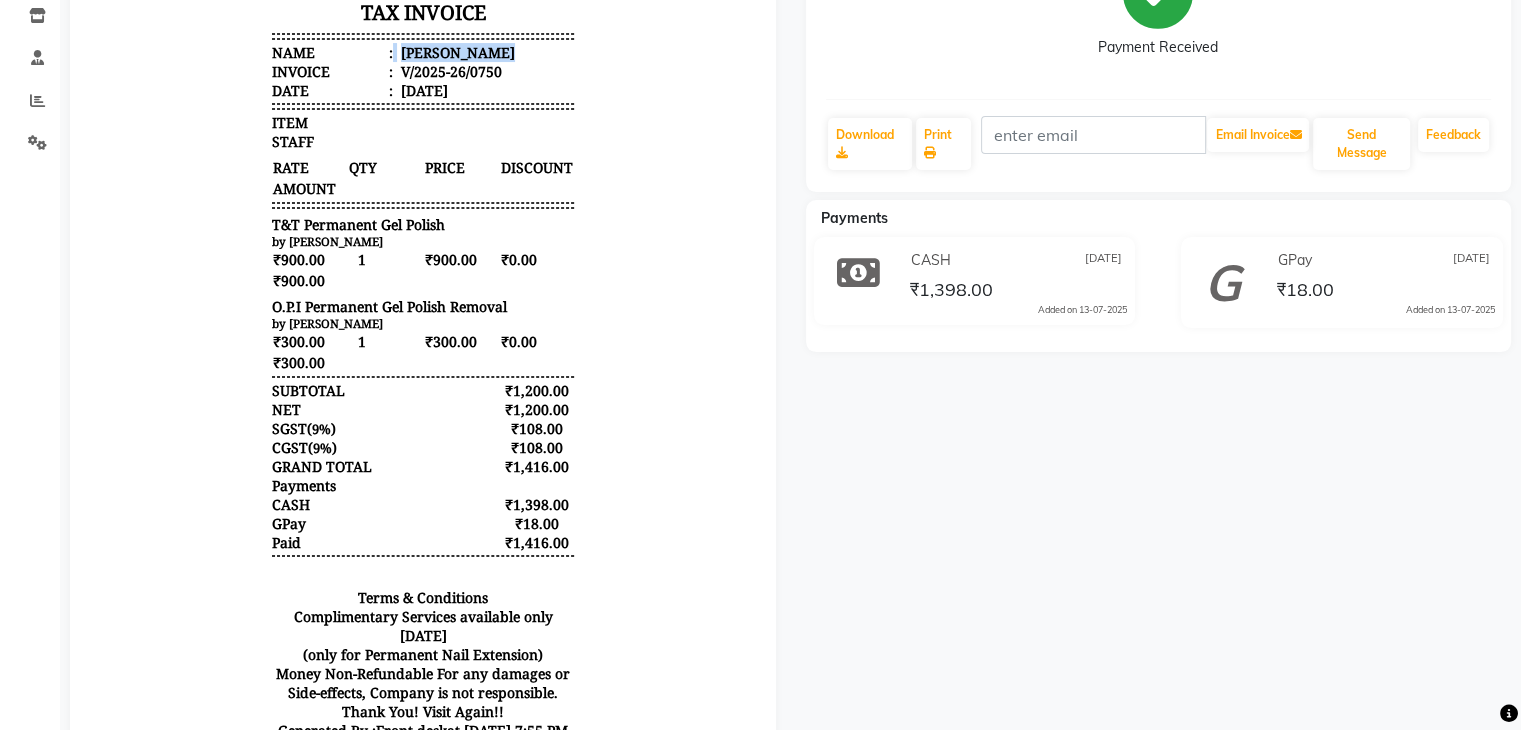 click on "Name  :
[PERSON_NAME]" at bounding box center [423, 52] 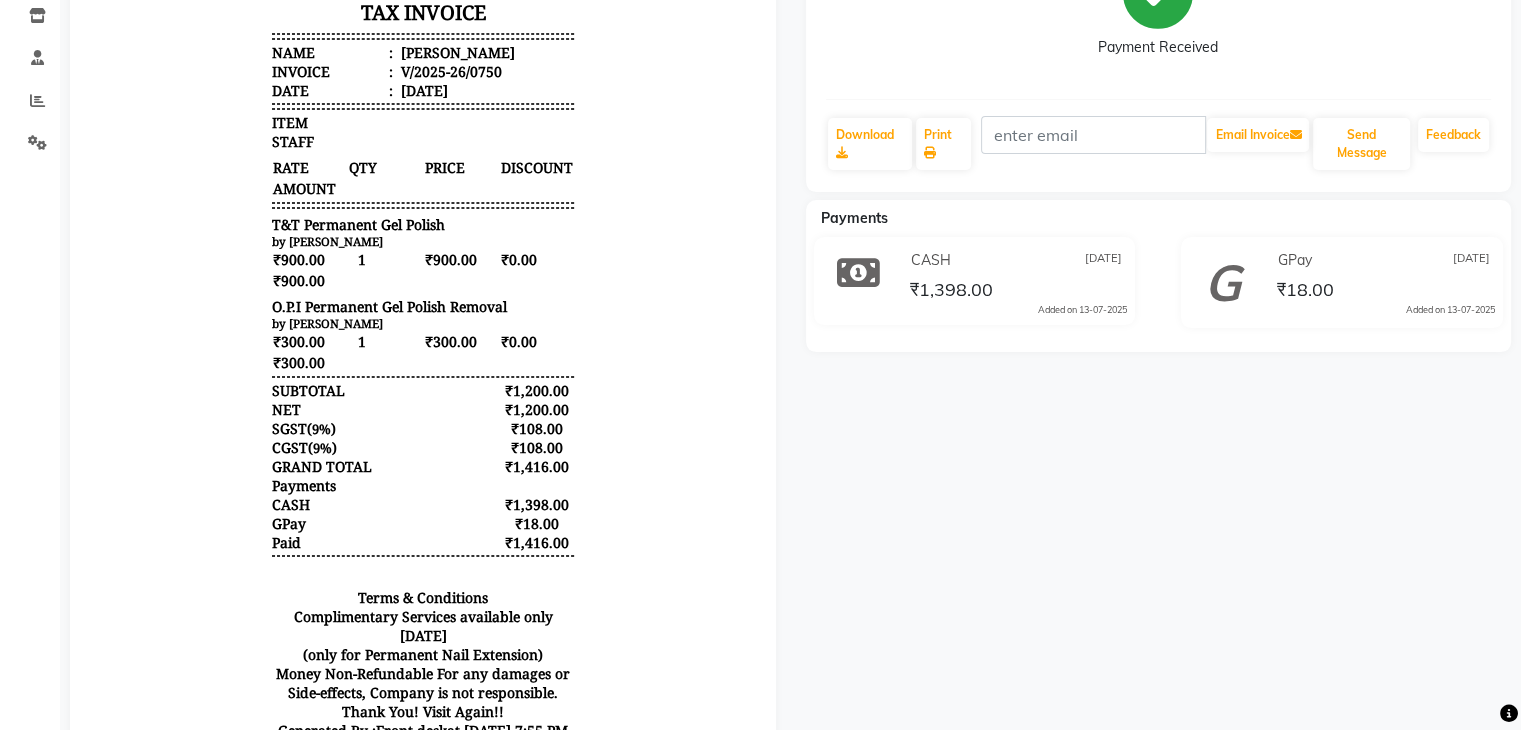 click on "Tip & Toe
[STREET_ADDRESS][PERSON_NAME]
GSTN :
27AAICG0927F1ZQ
Contact : [PHONE_NUMBER]
TAX INVOICE
Name  :
[GEOGRAPHIC_DATA]
Invoice  :
V/2025-26/0750
Date  :
[DATE]
ITEM
STAFF
RATE
QTY" at bounding box center [423, 318] 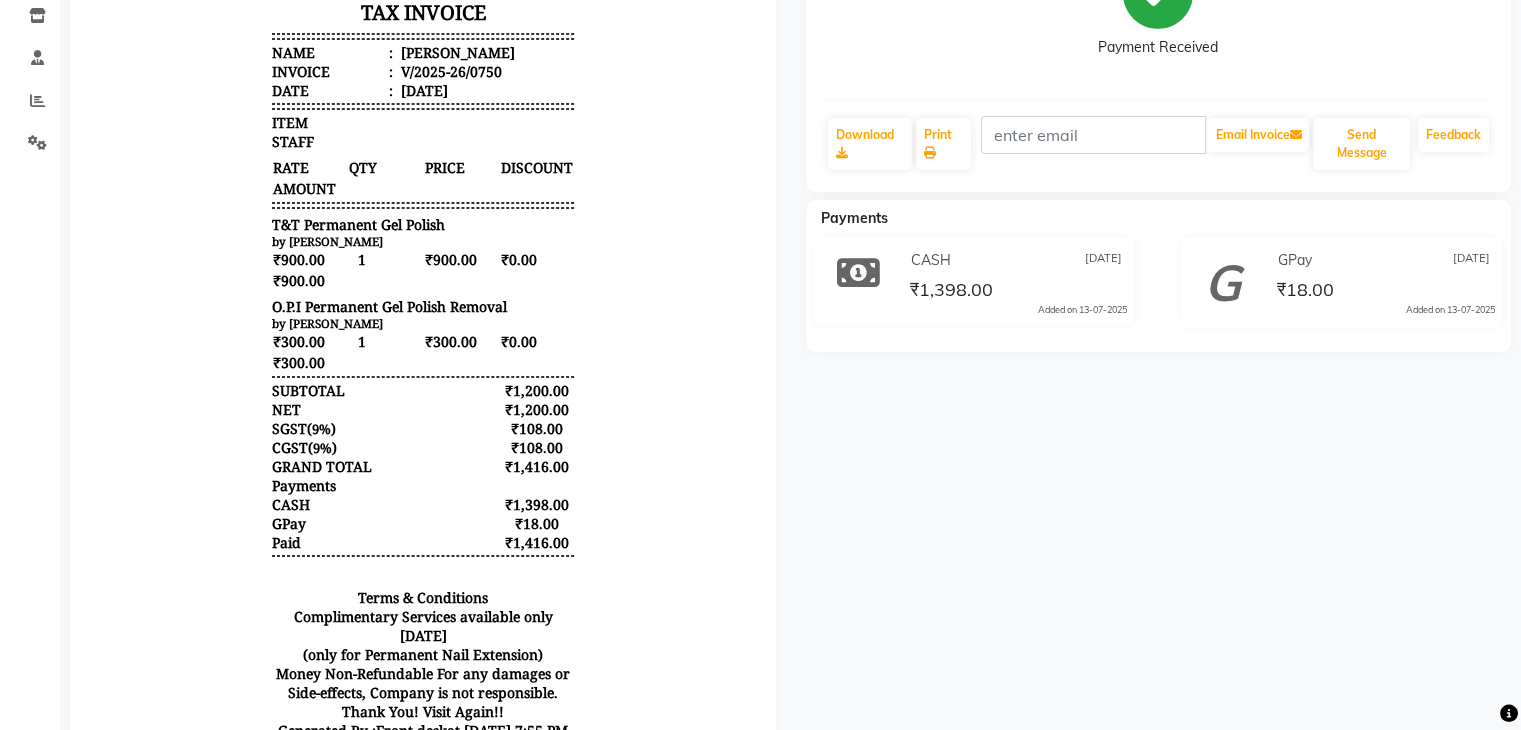 click on "T&T Permanent Gel Polish" at bounding box center [423, 224] 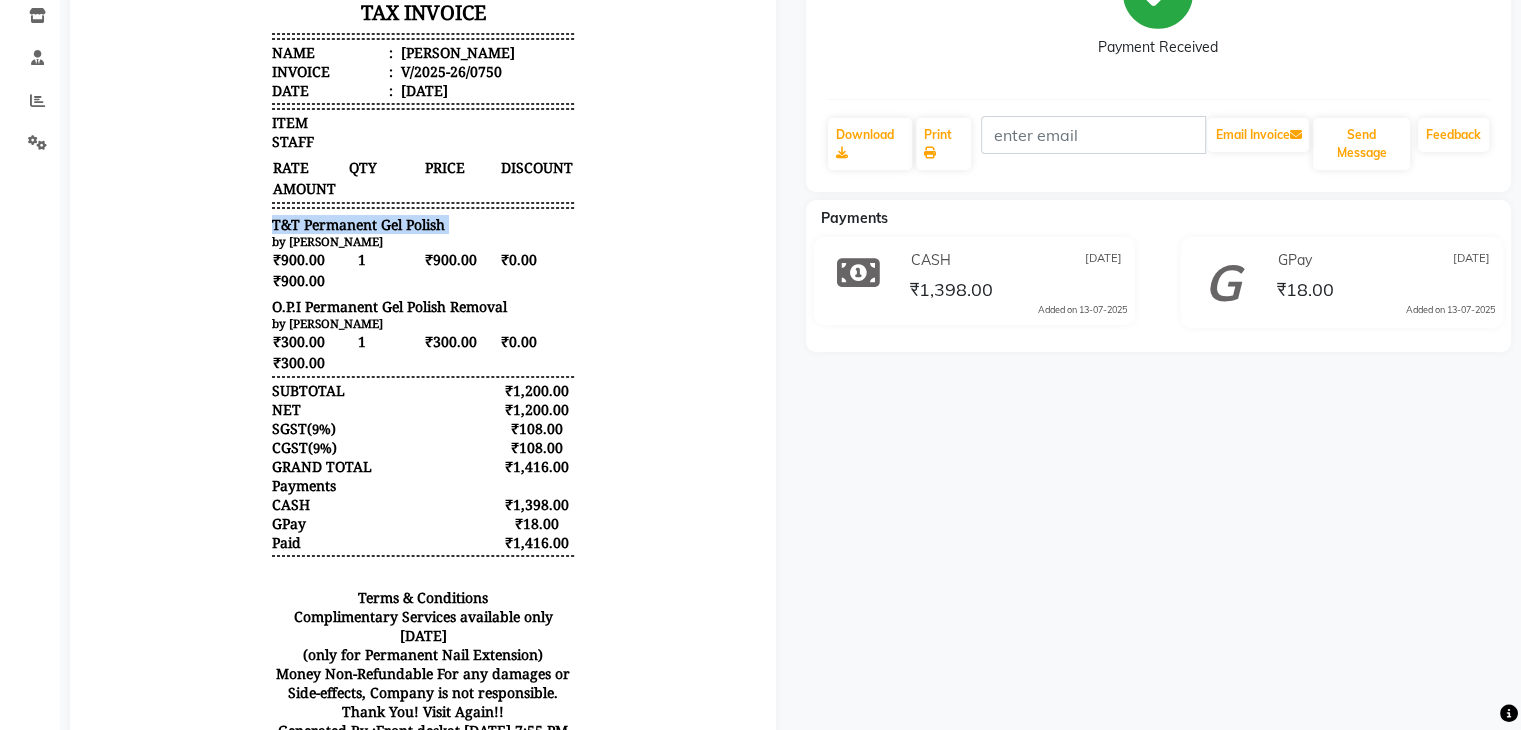 click on "T&T Permanent Gel Polish" at bounding box center [423, 224] 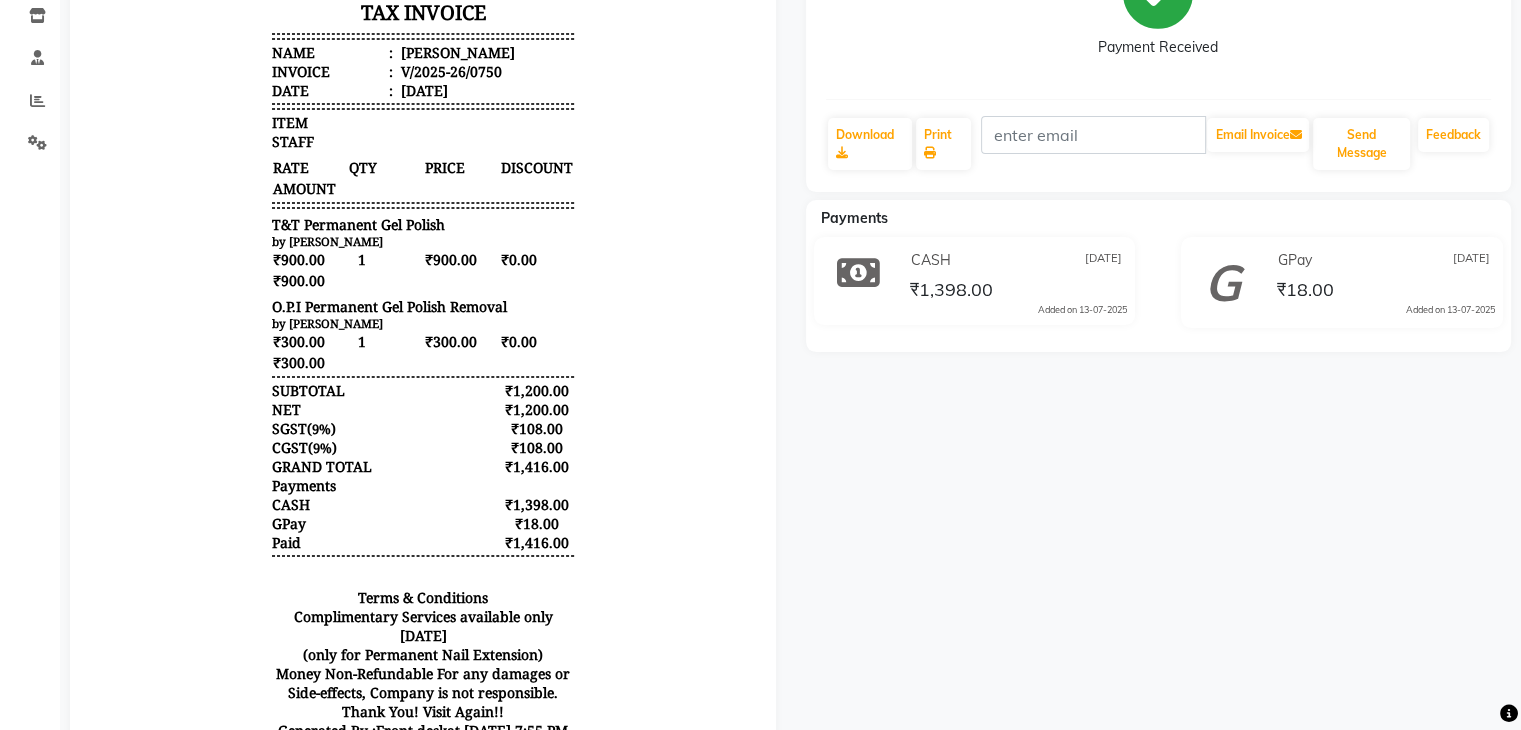 click on "O.P.I Permanent Gel Polish Removal" at bounding box center [423, 306] 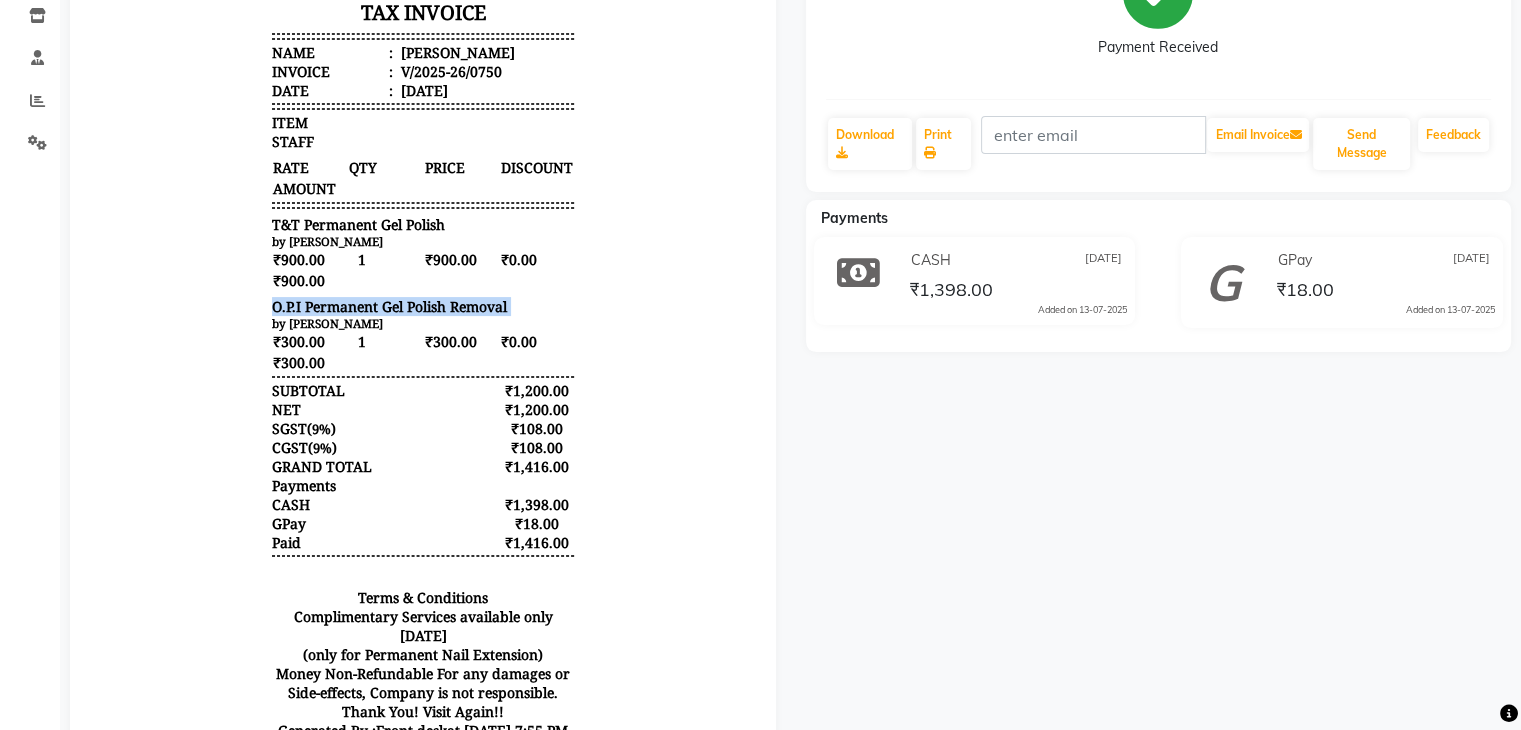 click on "O.P.I Permanent Gel Polish Removal" at bounding box center [423, 306] 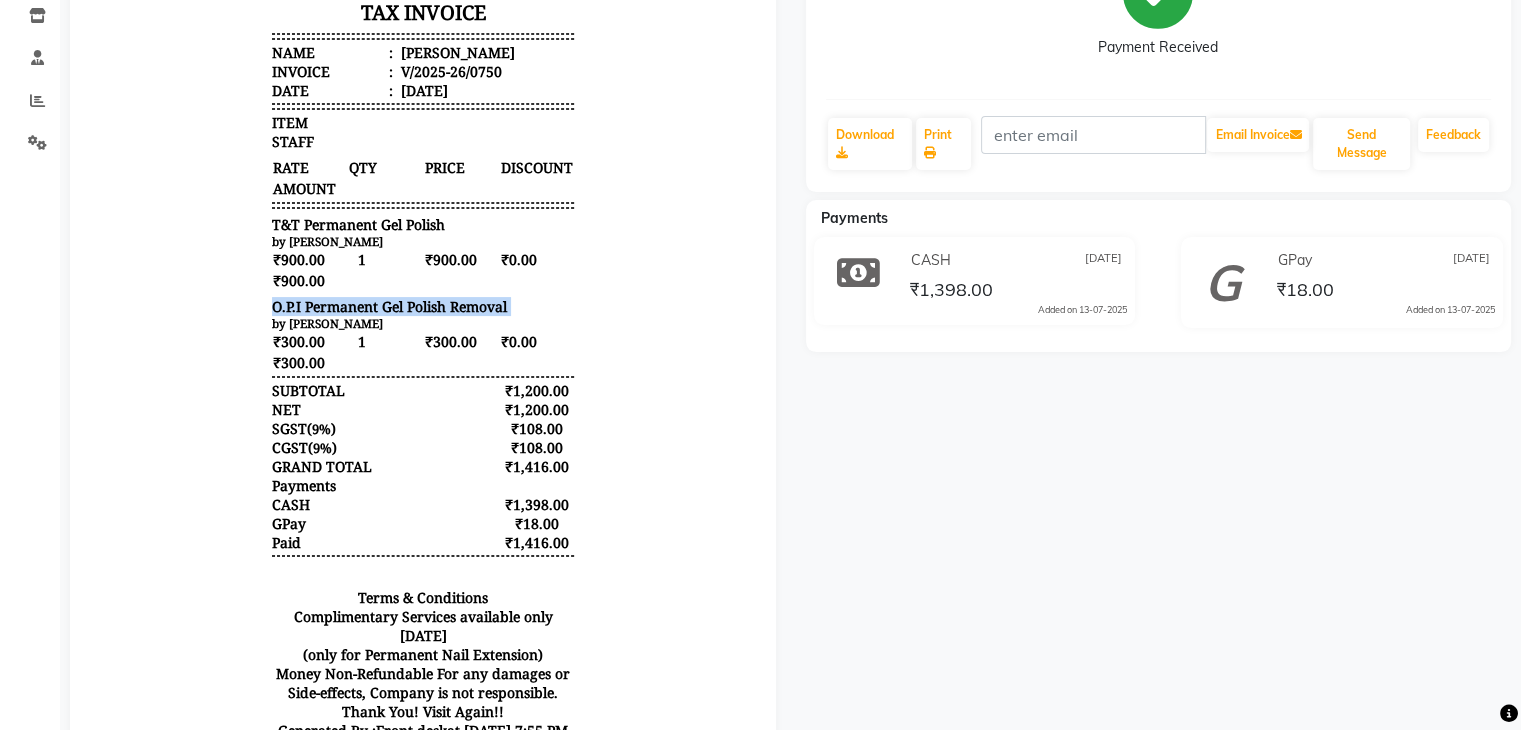 copy on "O.P.I Permanent Gel Polish Removal" 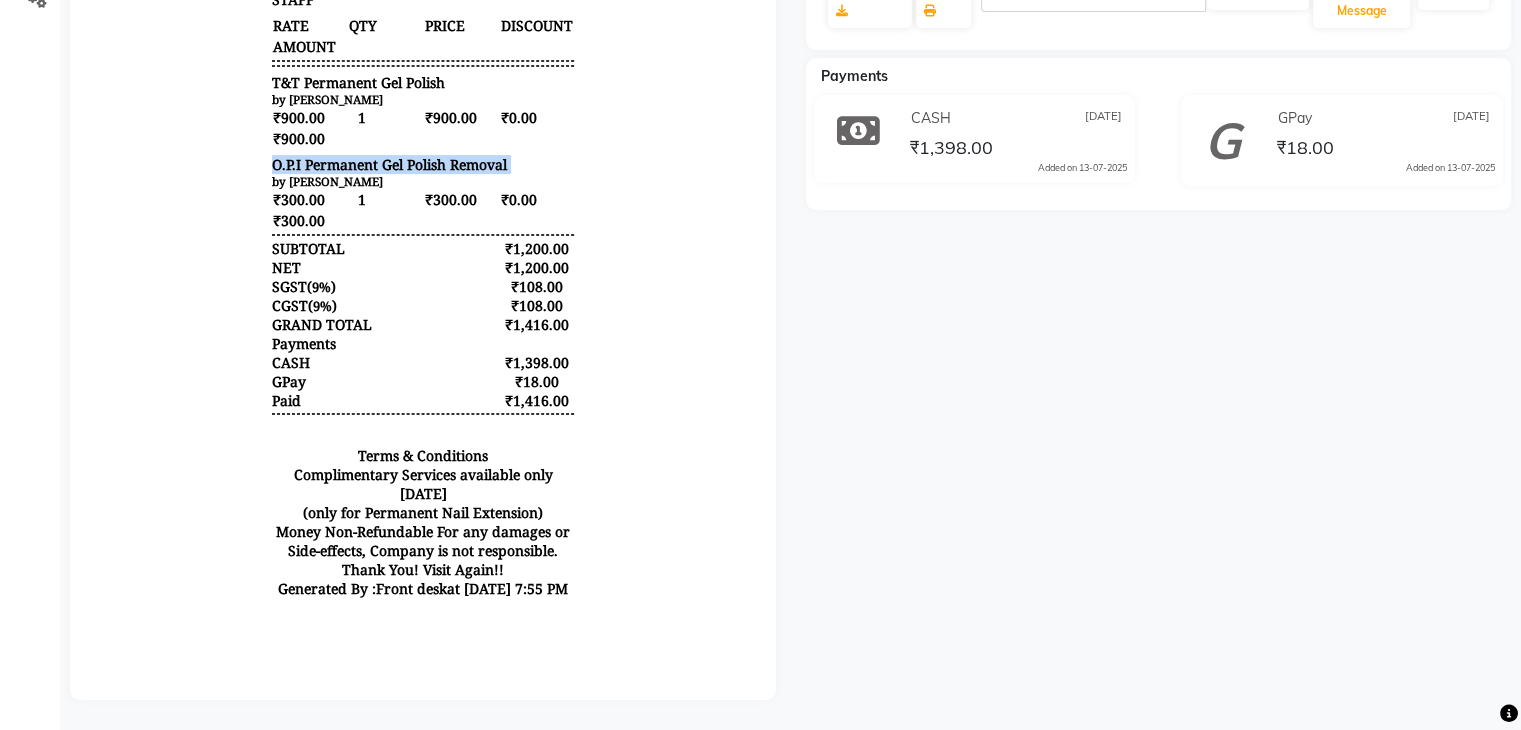 scroll, scrollTop: 0, scrollLeft: 0, axis: both 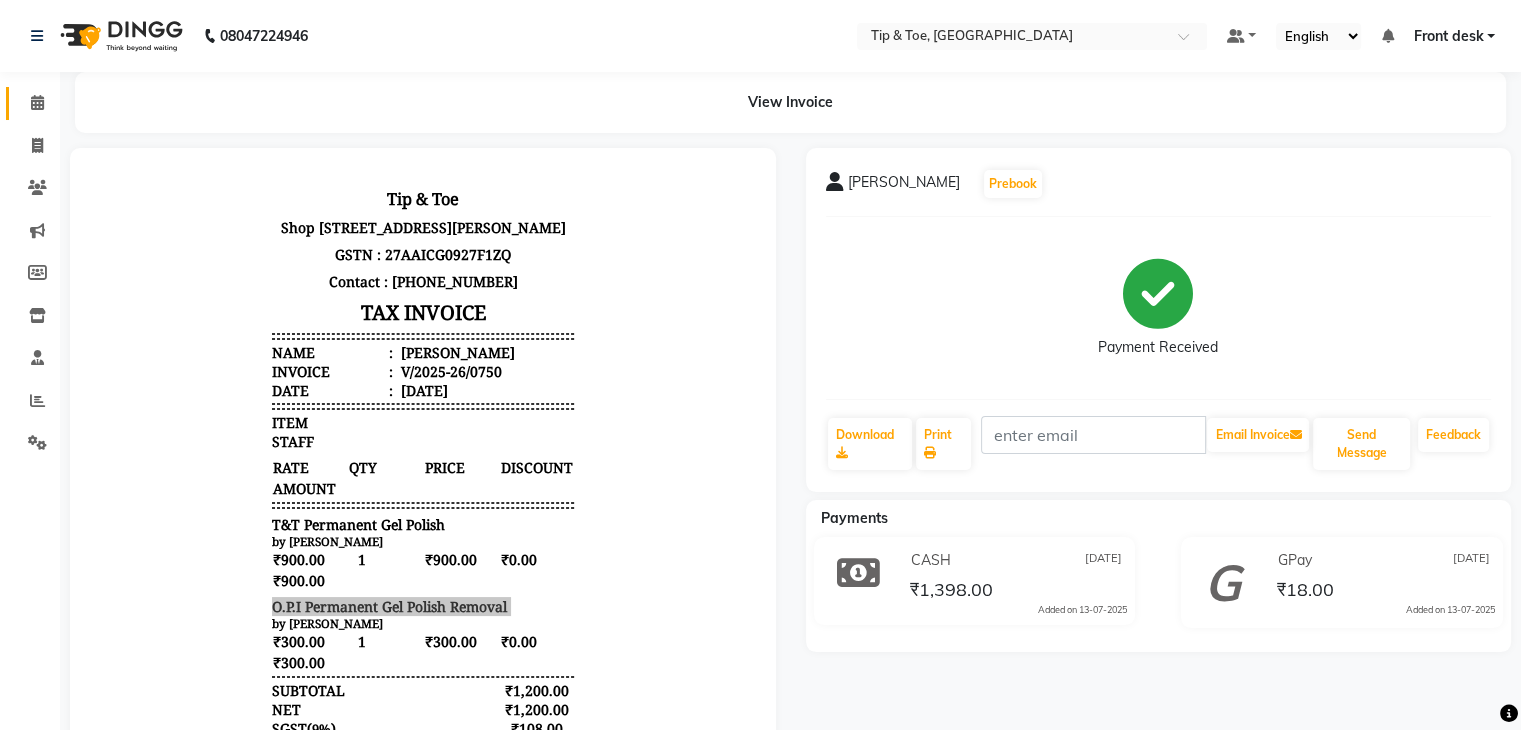 drag, startPoint x: 35, startPoint y: 127, endPoint x: 35, endPoint y: 115, distance: 12 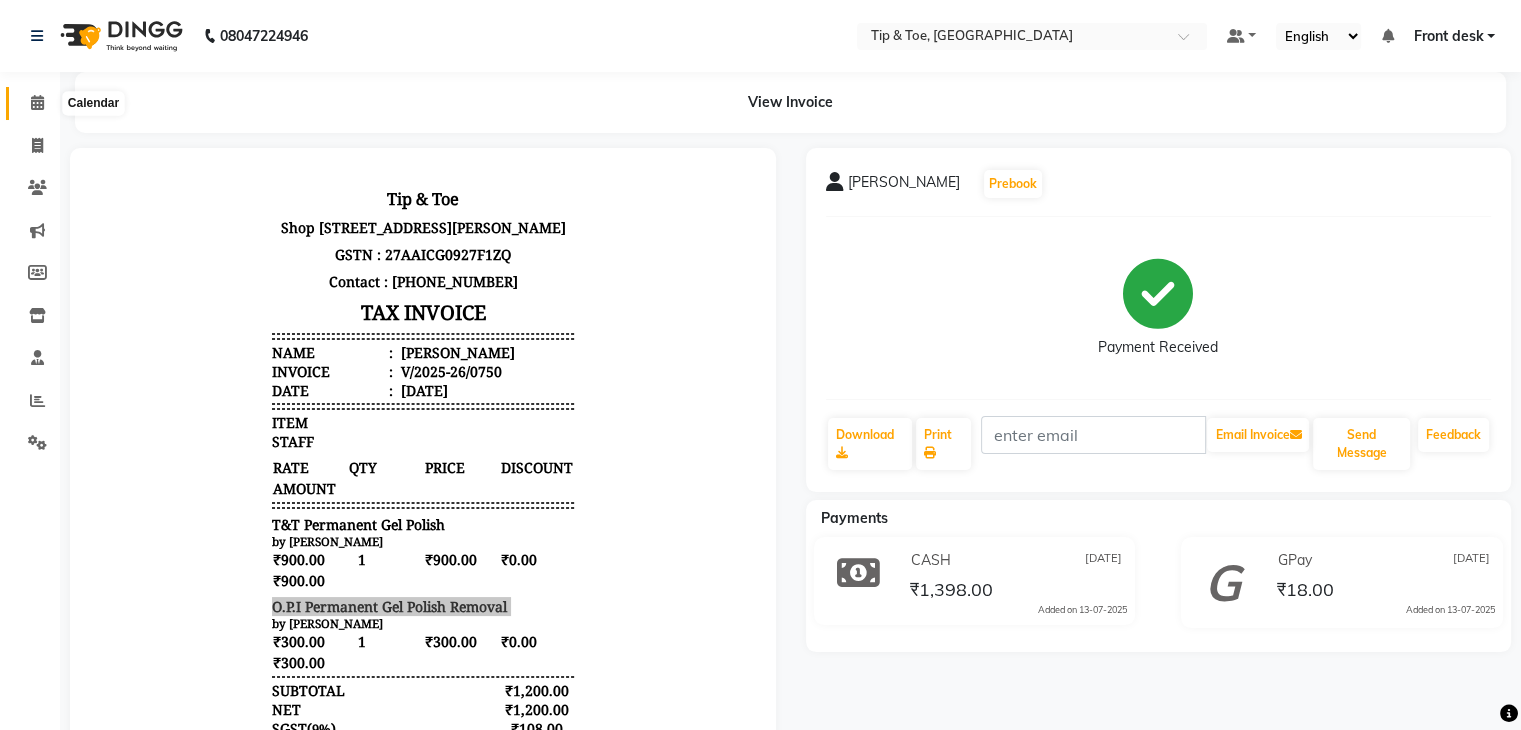 click 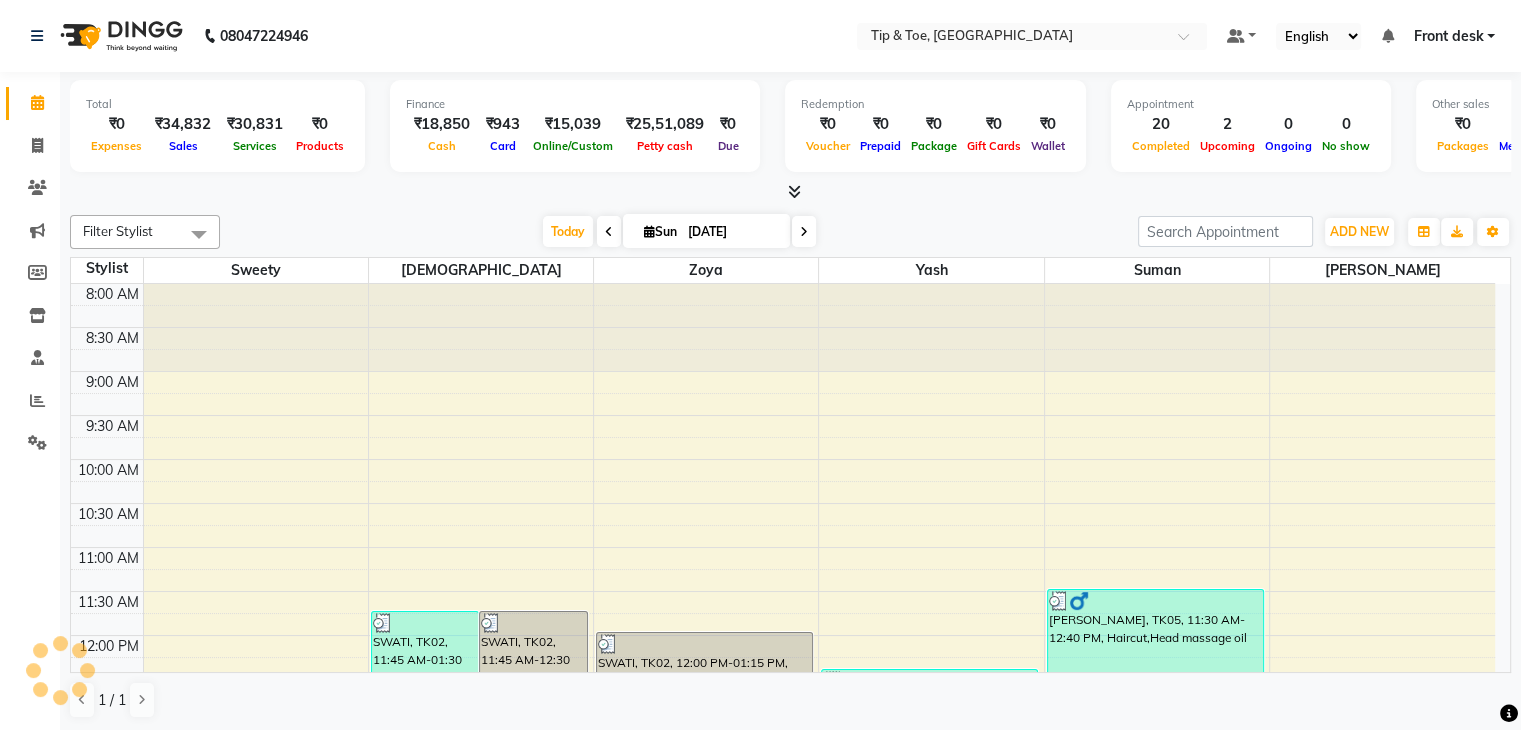 scroll, scrollTop: 744, scrollLeft: 0, axis: vertical 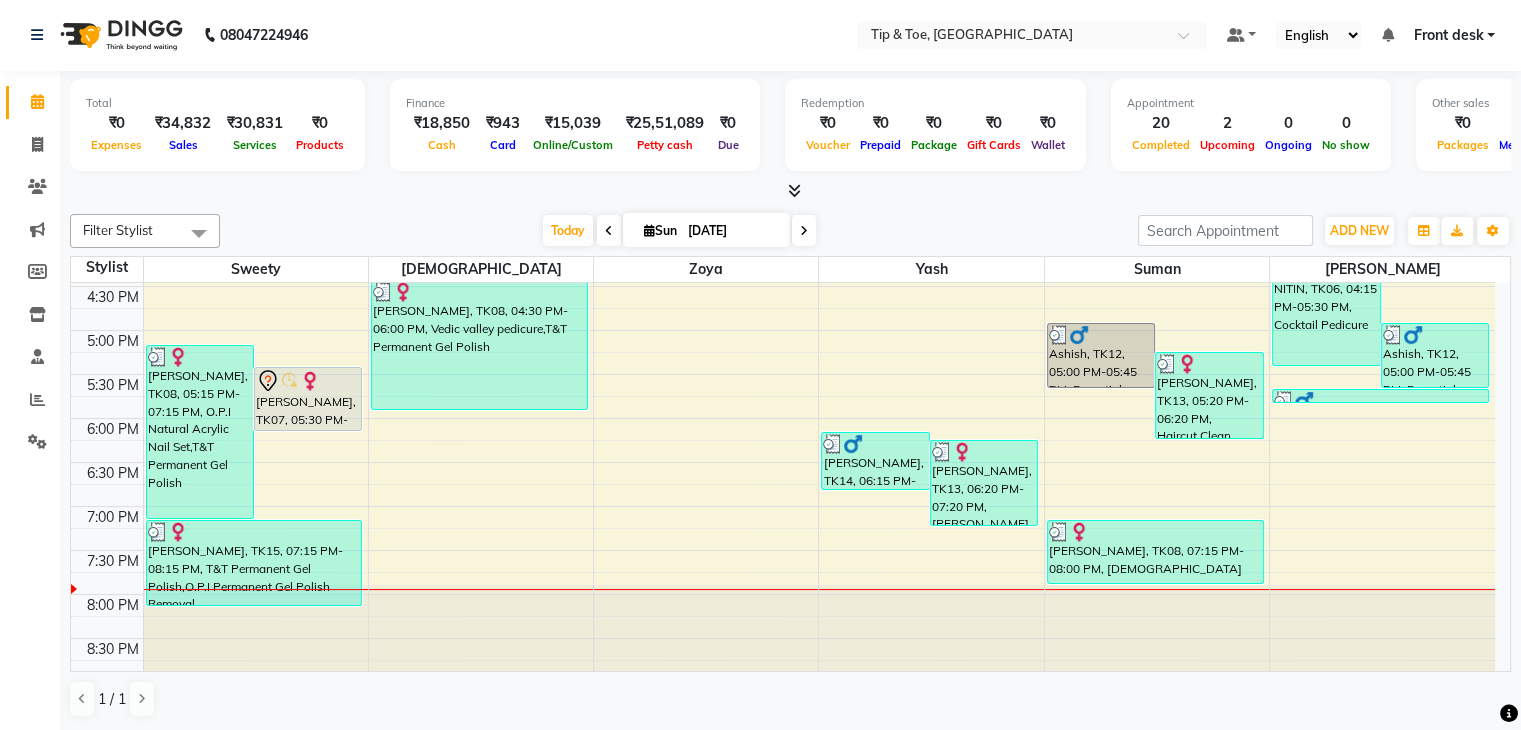 click on "8:00 AM 8:30 AM 9:00 AM 9:30 AM 10:00 AM 10:30 AM 11:00 AM 11:30 AM 12:00 PM 12:30 PM 1:00 PM 1:30 PM 2:00 PM 2:30 PM 3:00 PM 3:30 PM 4:00 PM 4:30 PM 5:00 PM 5:30 PM 6:00 PM 6:30 PM 7:00 PM 7:30 PM 8:00 PM 8:30 PM     [PERSON_NAME], TK08, 05:15 PM-07:15 PM, O.P.I Natural Acrylic Nail Set,T&T Permanent Gel Polish             [PERSON_NAME], TK07, 05:30 PM-06:15 PM, Eyelash lifting     NITIN, TK06, 02:30 PM-02:45 PM, O.P.I Nail Cut,File & Polish     [PERSON_NAME], TK15, 07:15 PM-08:15 PM, T&T Permanent Gel Polish,O.P.I Permanent Gel Polish Removal     SWATI, TK02, 11:45 AM-01:30 PM, OPI Fingers Facial Pedicure,T&T Permanent Gel Polish     SWATI, TK02, 11:45 AM-12:30 PM, Essential Pedicure w Scrub             Neha, TK01, 03:00 PM-03:45 PM, Essential Pedicure w Scrub     [PERSON_NAME], TK10, 03:25 PM-04:25 PM, Vedic valley pedicure     [PERSON_NAME], TK08, 04:30 PM-06:00 PM, Vedic valley pedicure,T&T Permanent Gel Polish         NITIN, TK06, 02:30 PM-03:45 PM, O.P.I Natural Gel Nail Set" at bounding box center [783, 110] 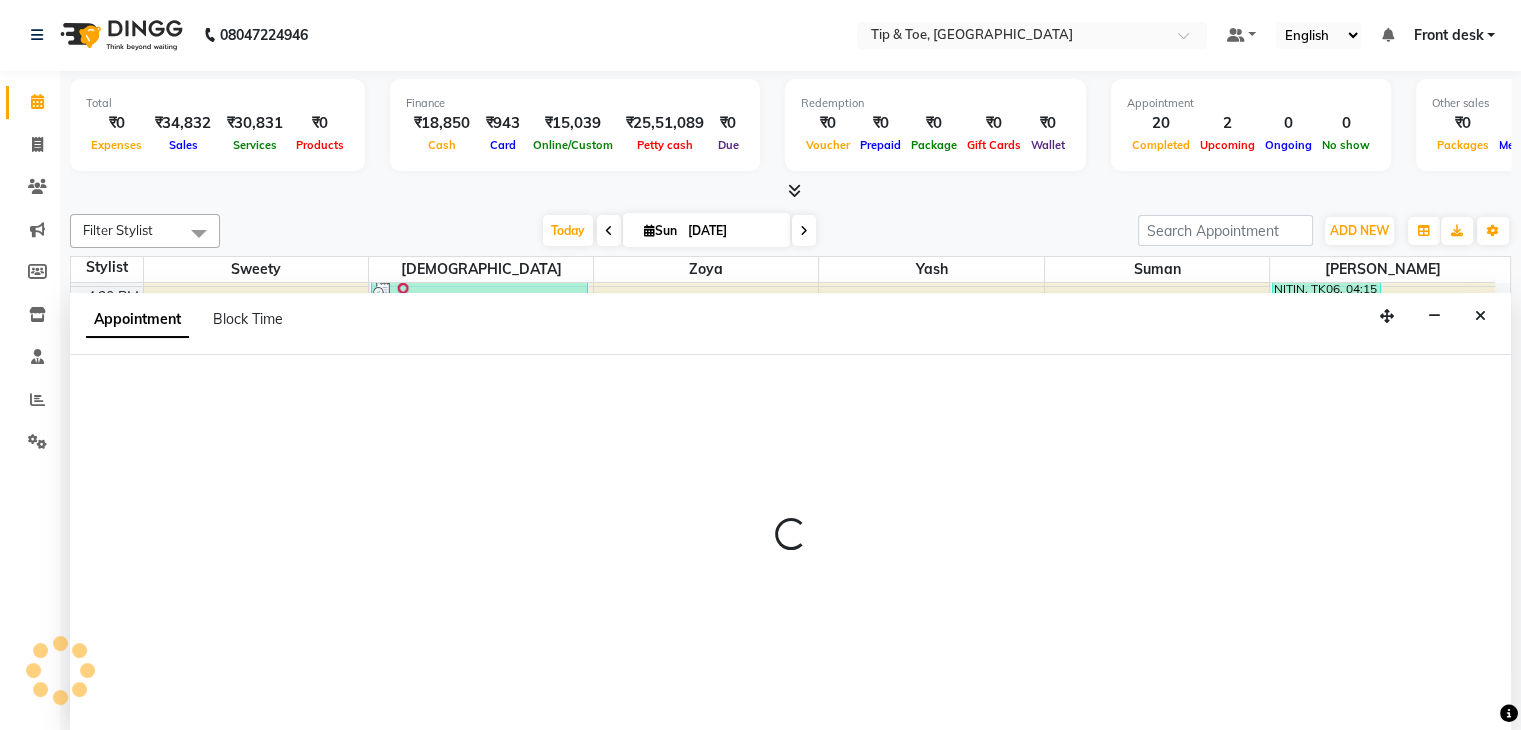 select on "68799" 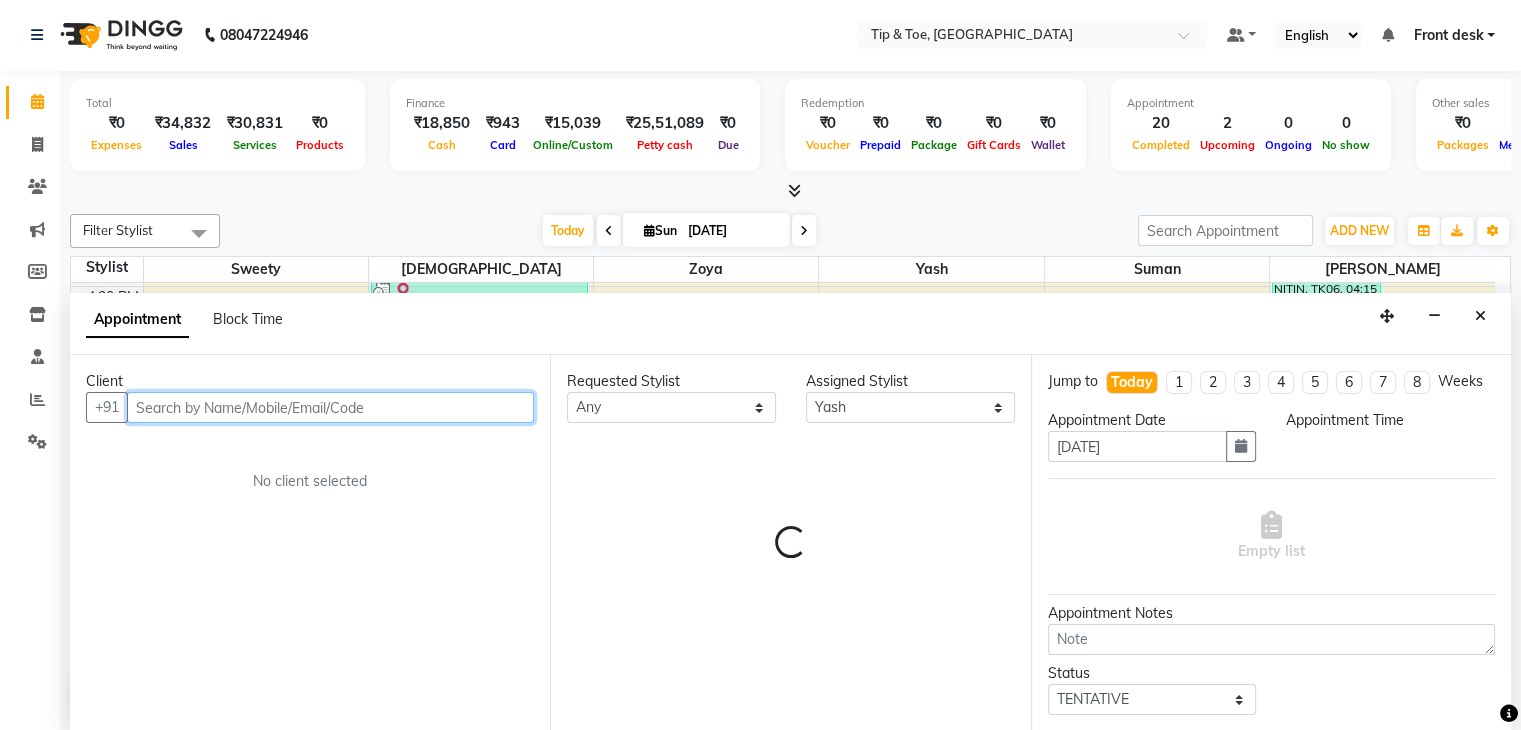 select on "1185" 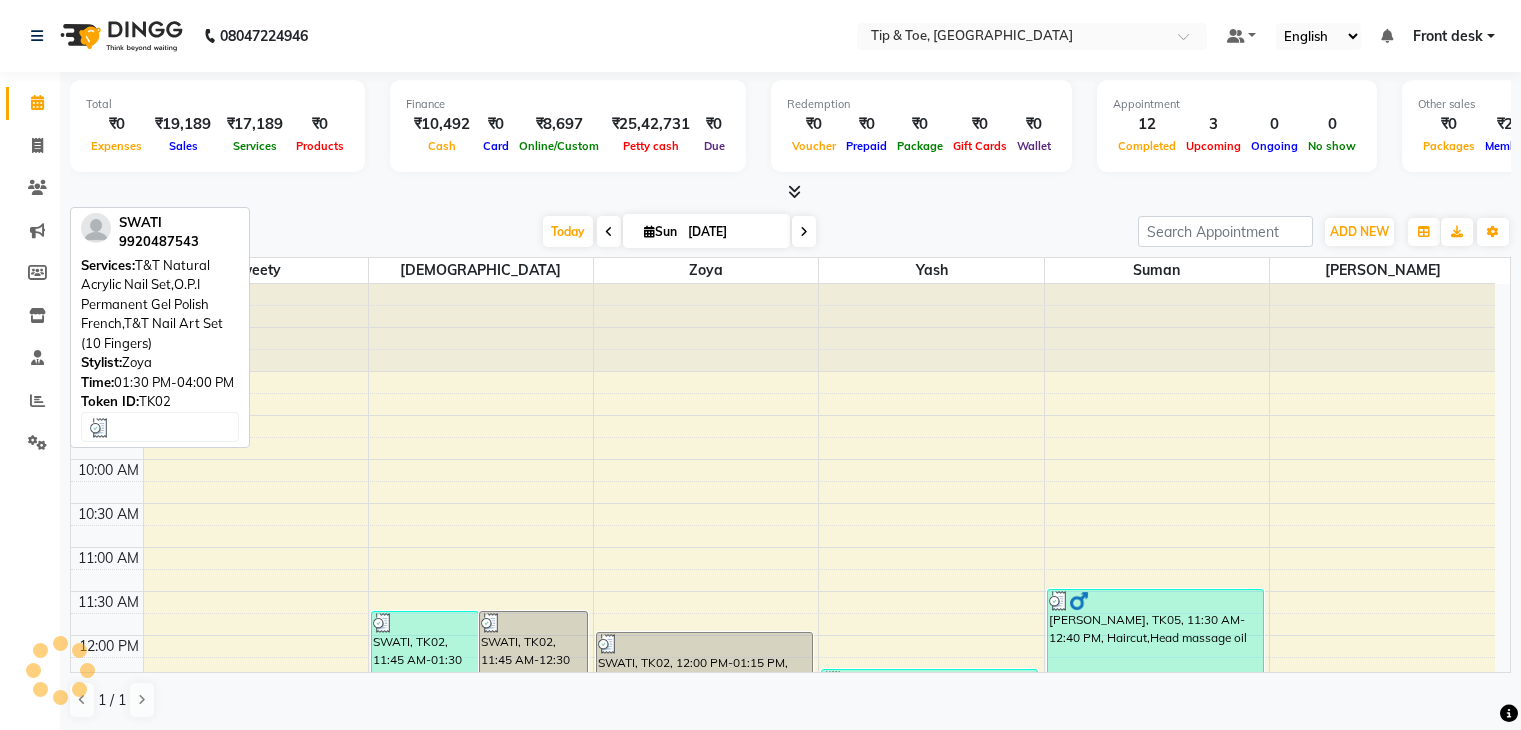 scroll, scrollTop: 0, scrollLeft: 0, axis: both 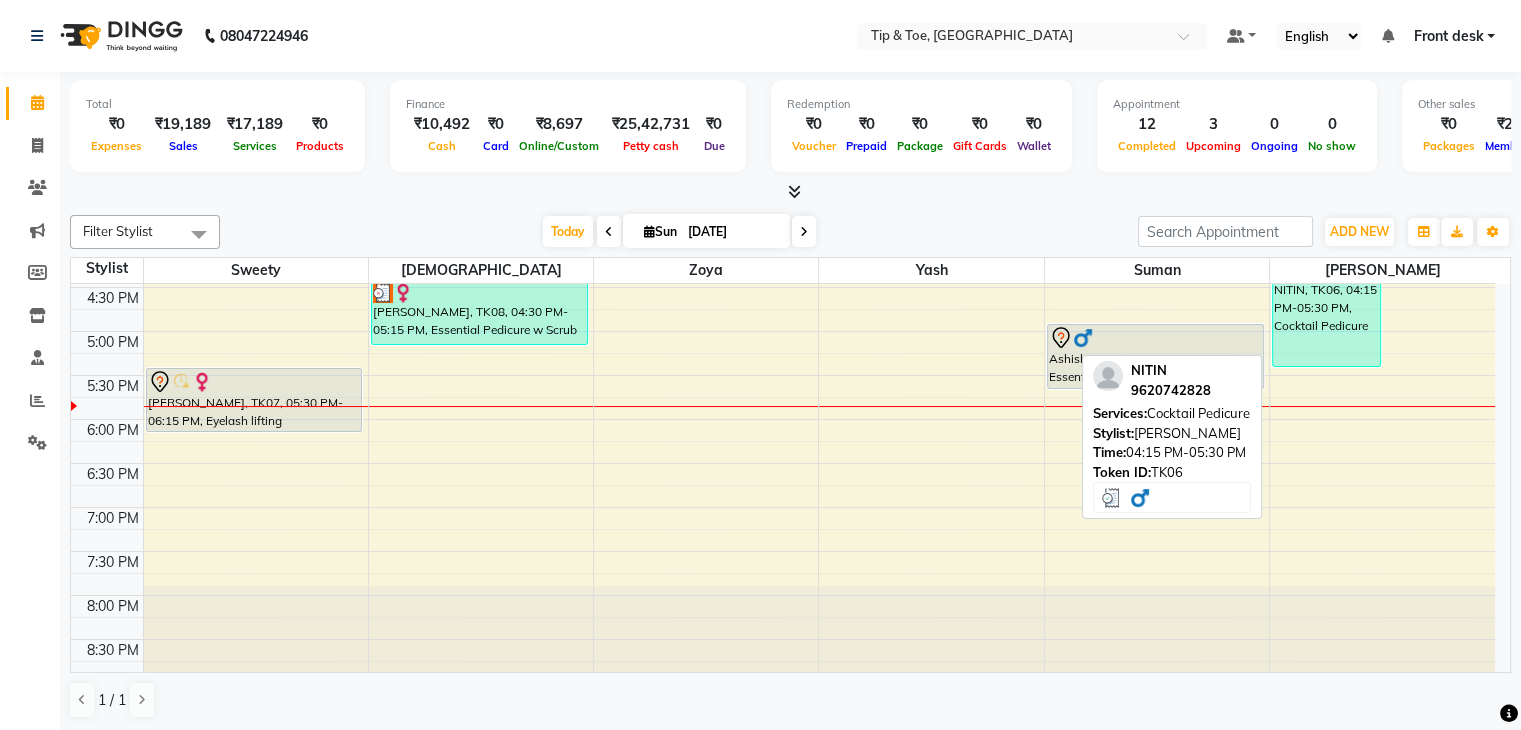 click on "NITIN, TK06, 04:15 PM-05:30 PM, Cocktail Pedicure" at bounding box center [1326, 313] 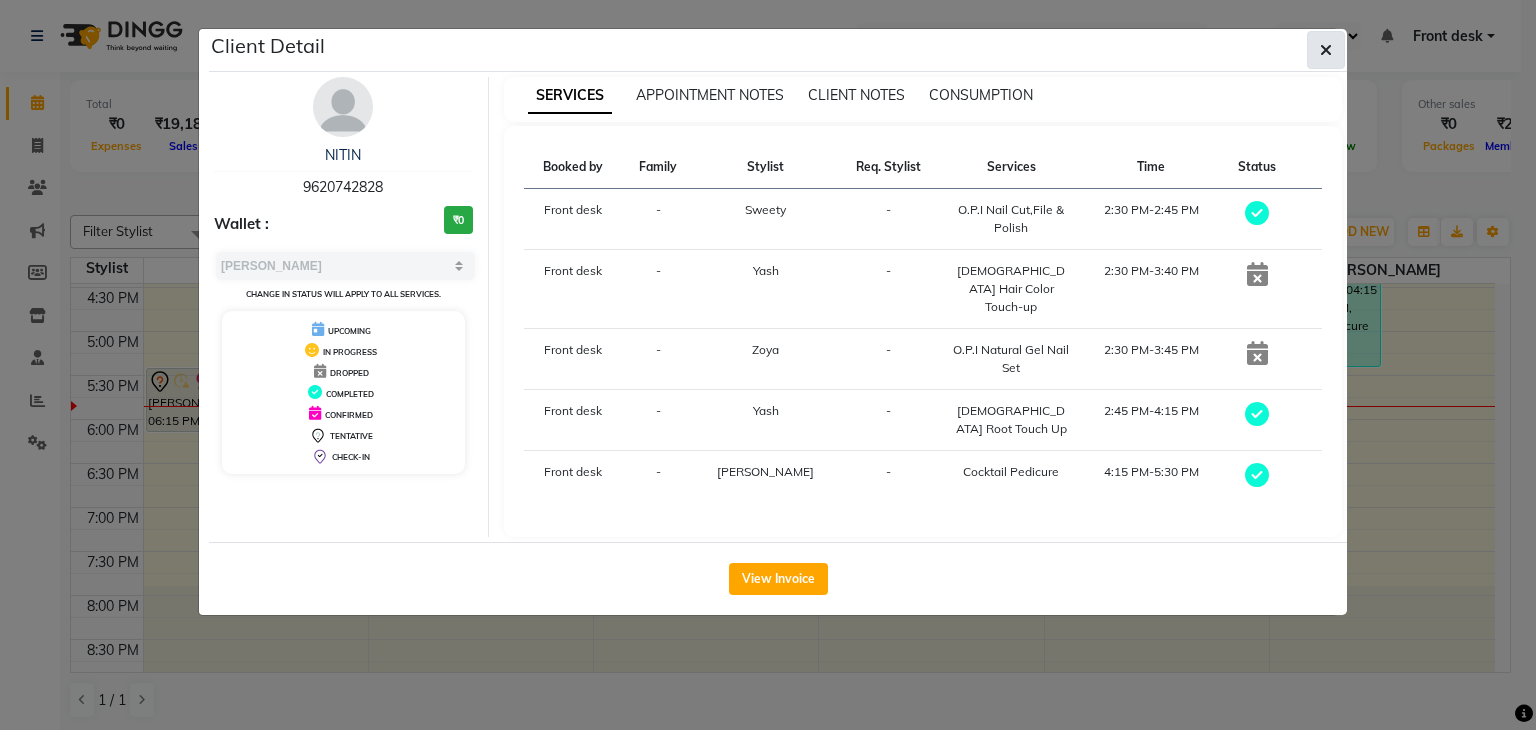 click 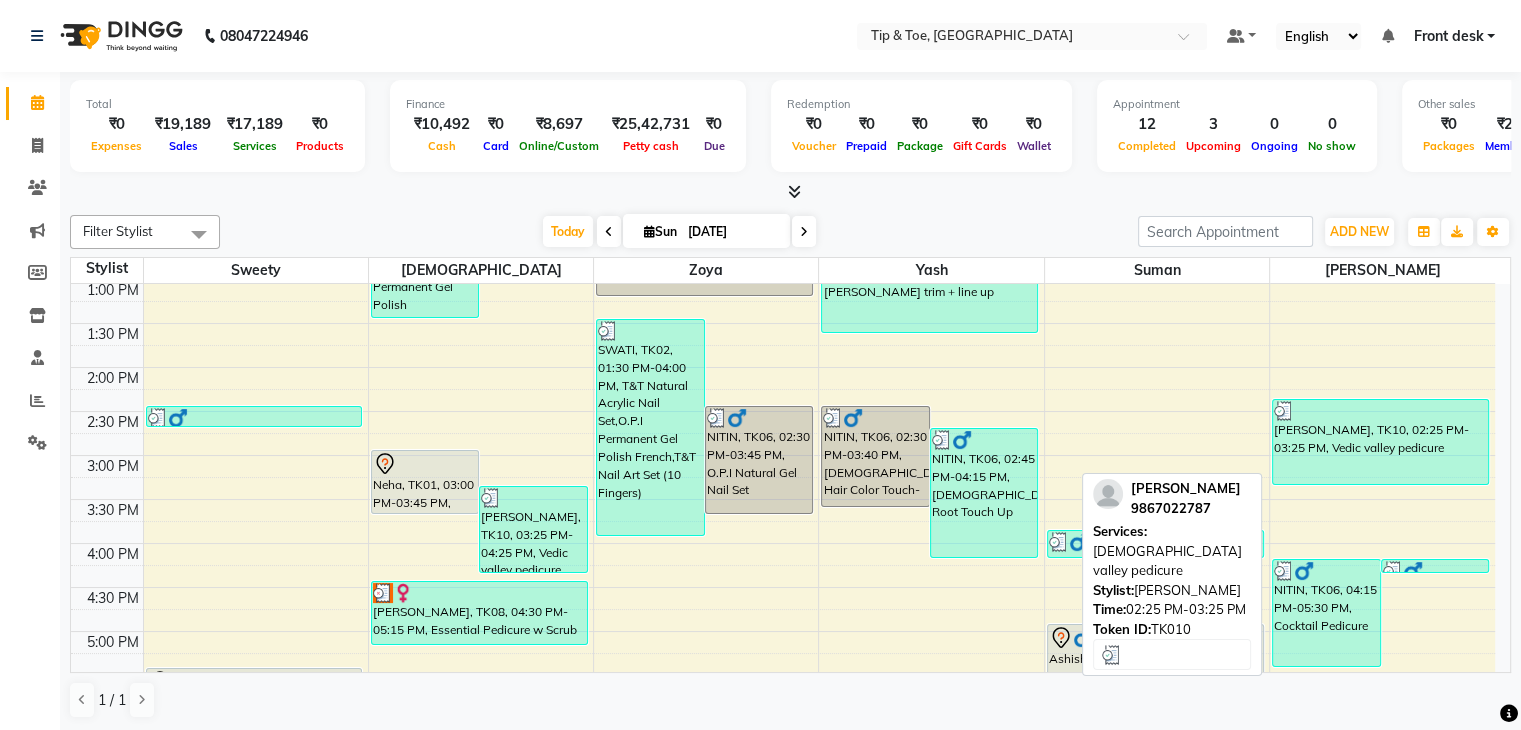 scroll, scrollTop: 544, scrollLeft: 0, axis: vertical 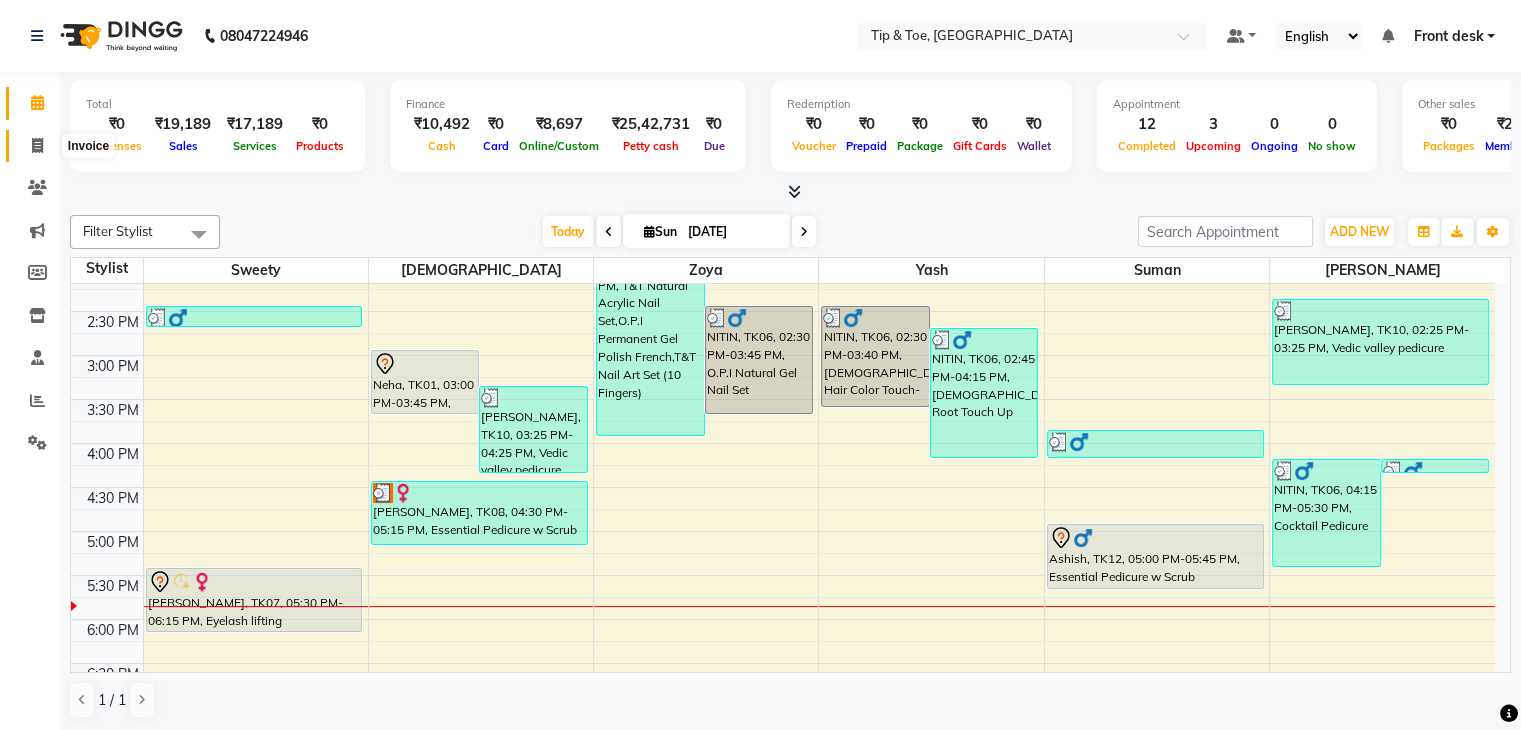 click 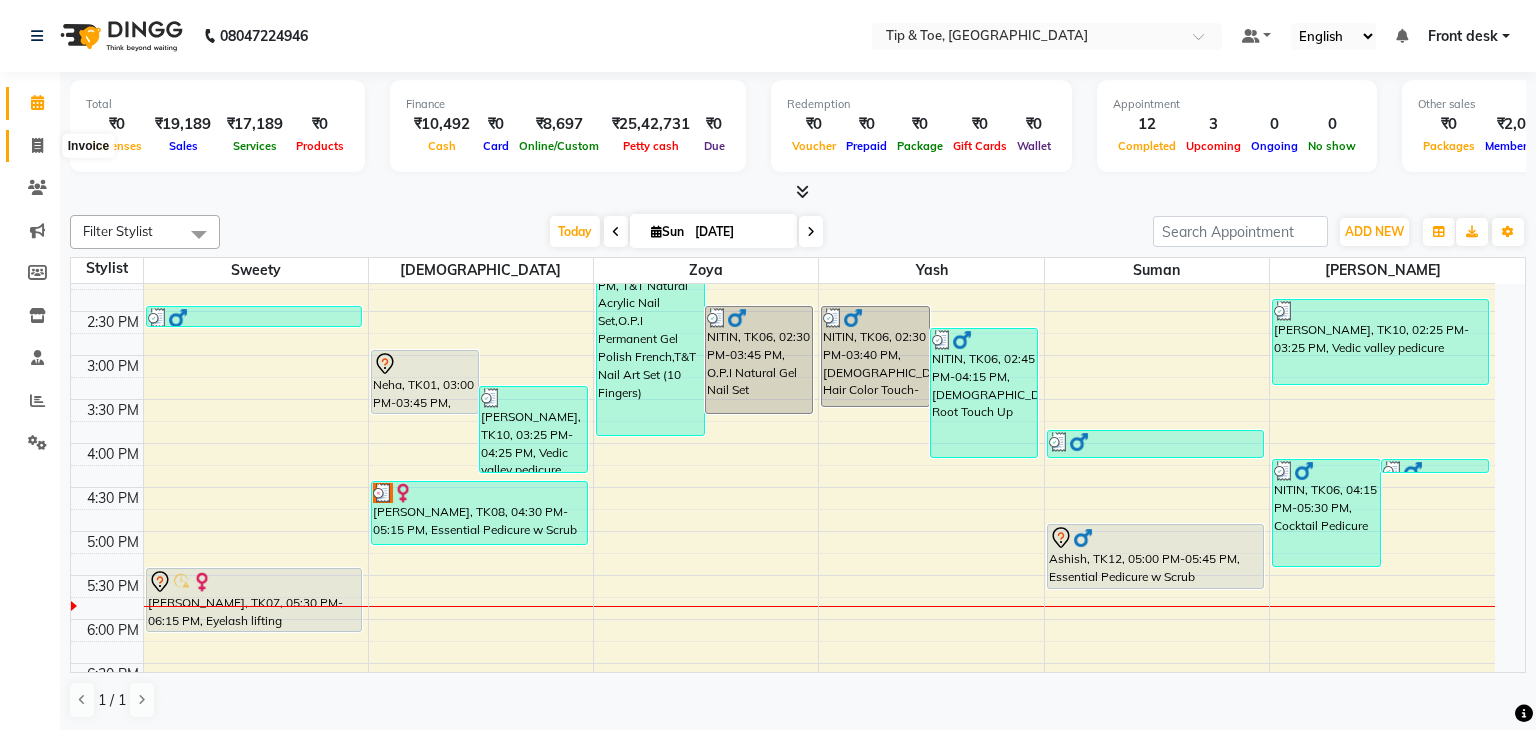 select on "service" 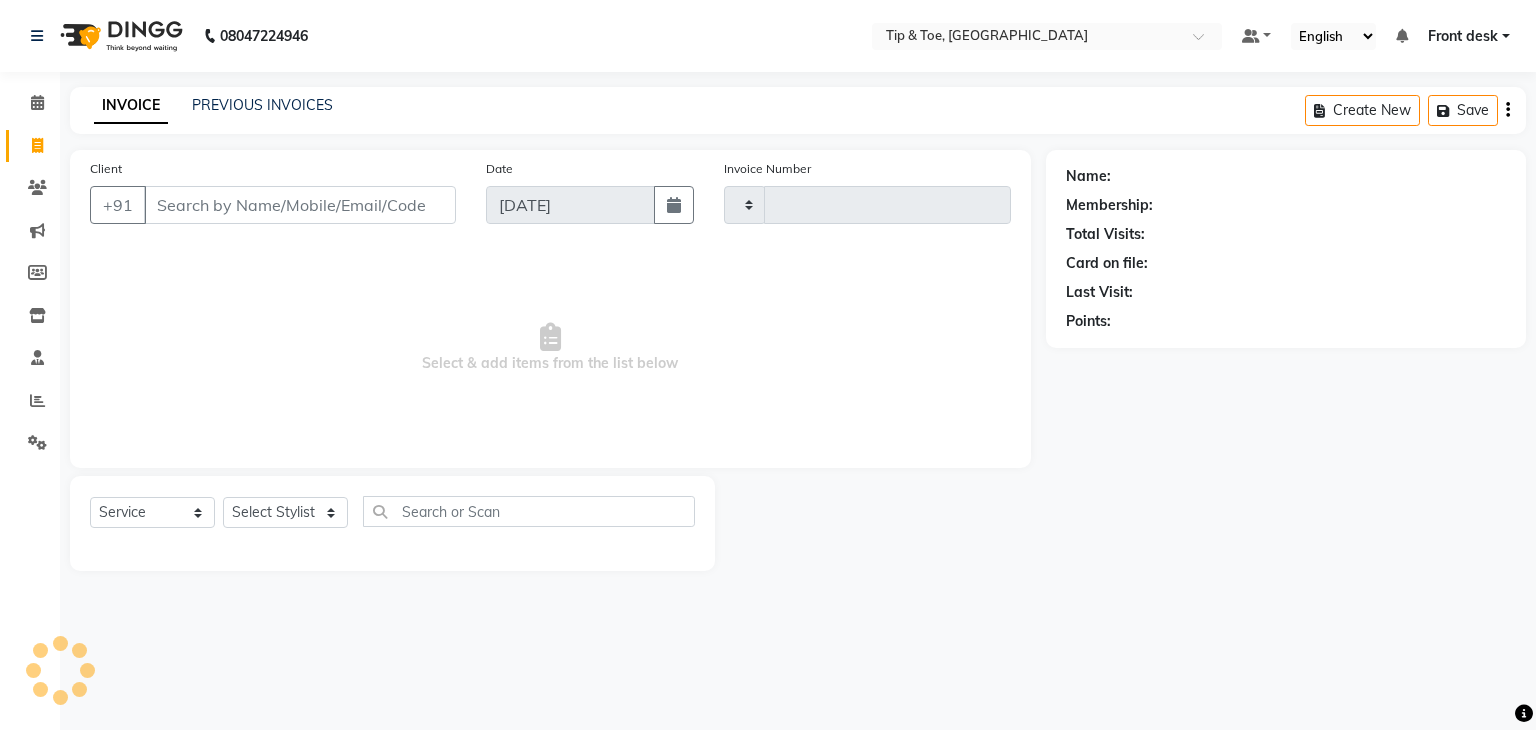 type on "0746" 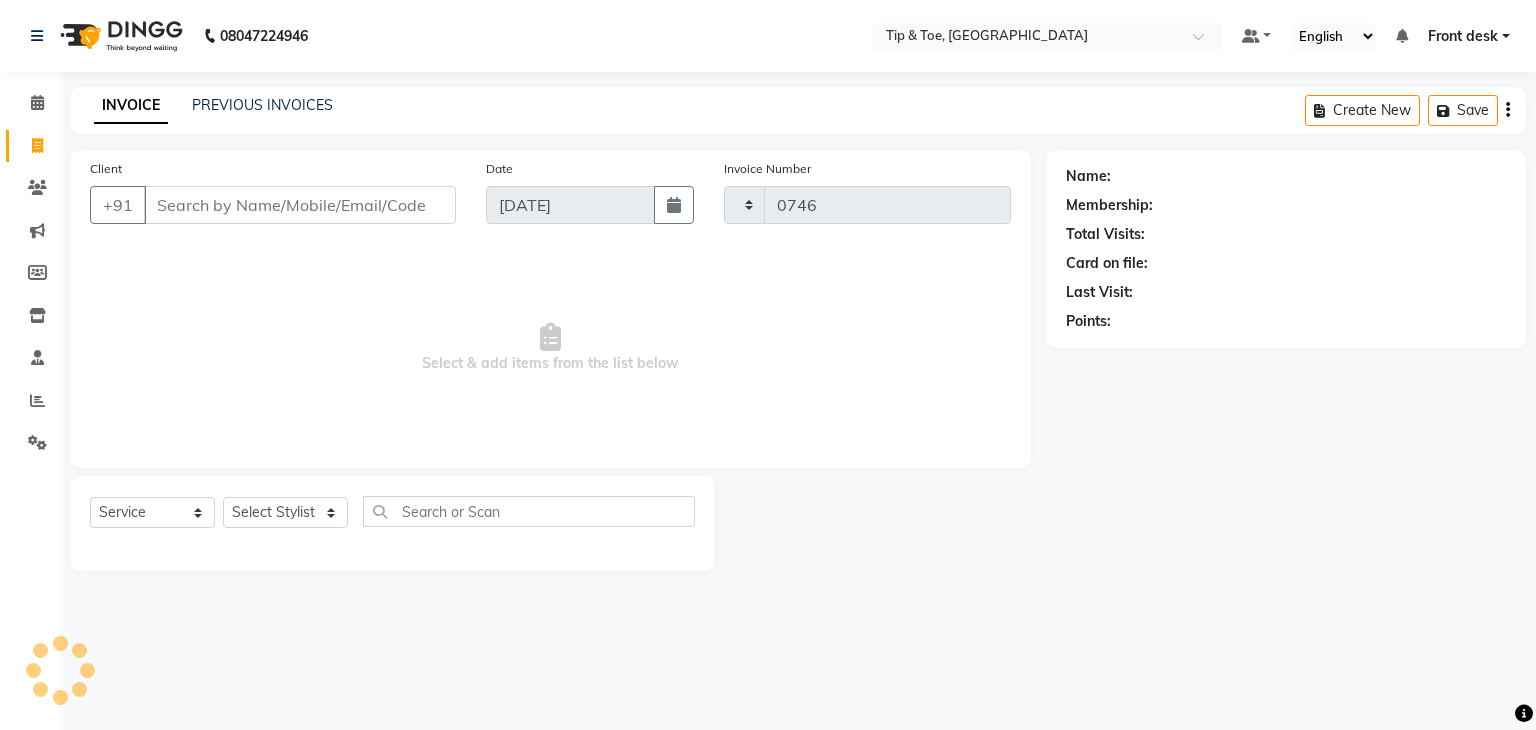 select on "5942" 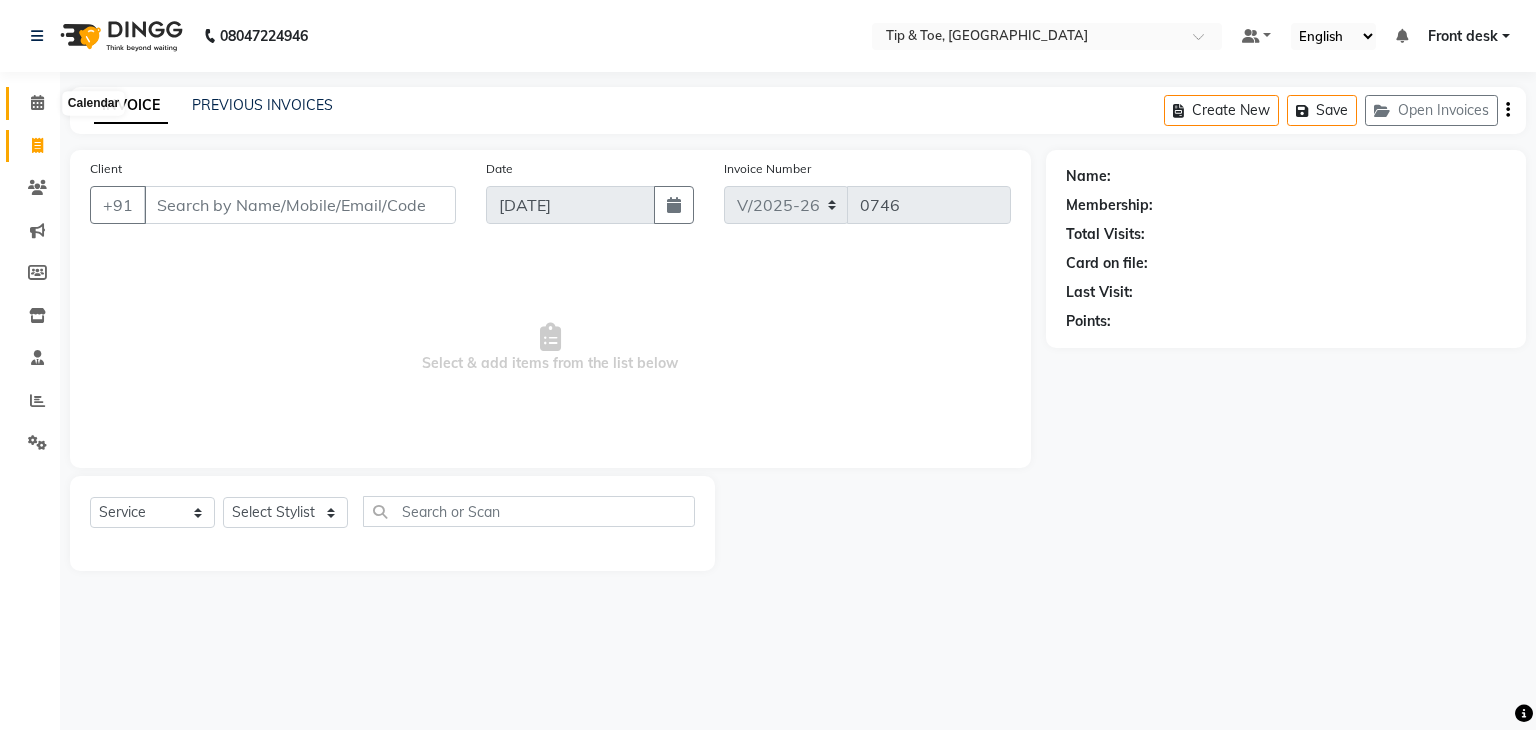 click 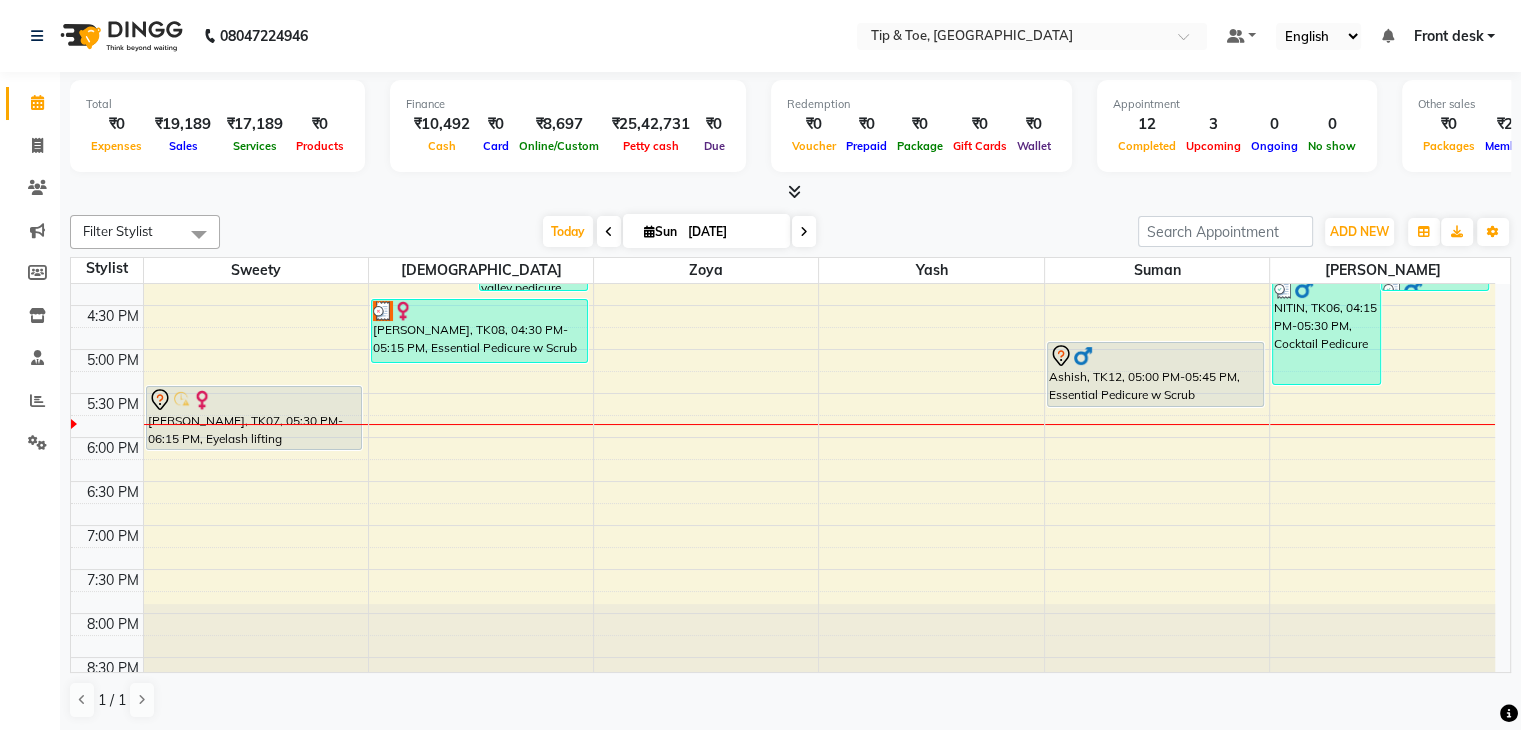 scroll, scrollTop: 744, scrollLeft: 0, axis: vertical 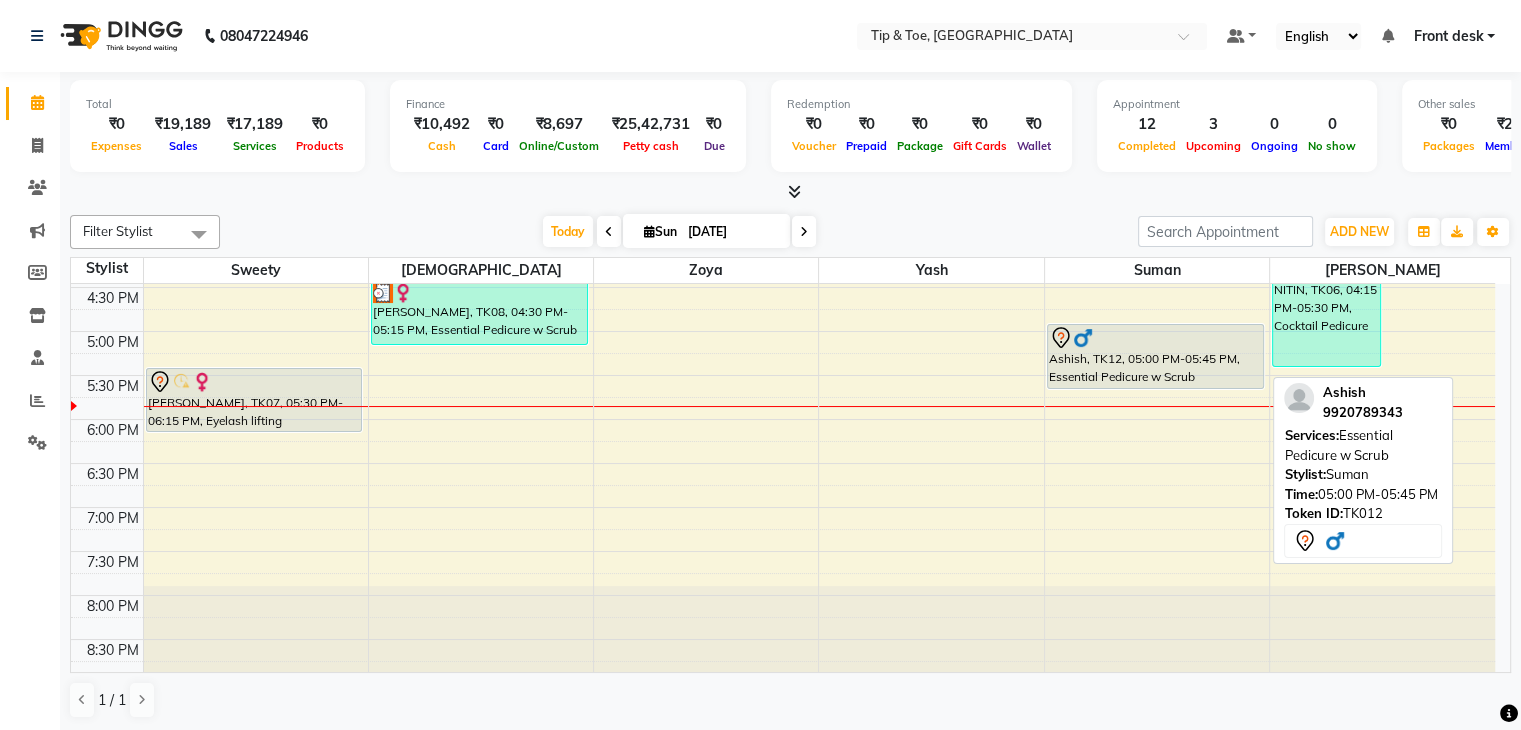 click on "Ashish, TK12, 05:00 PM-05:45 PM, Essential Pedicure w Scrub" at bounding box center (1155, 356) 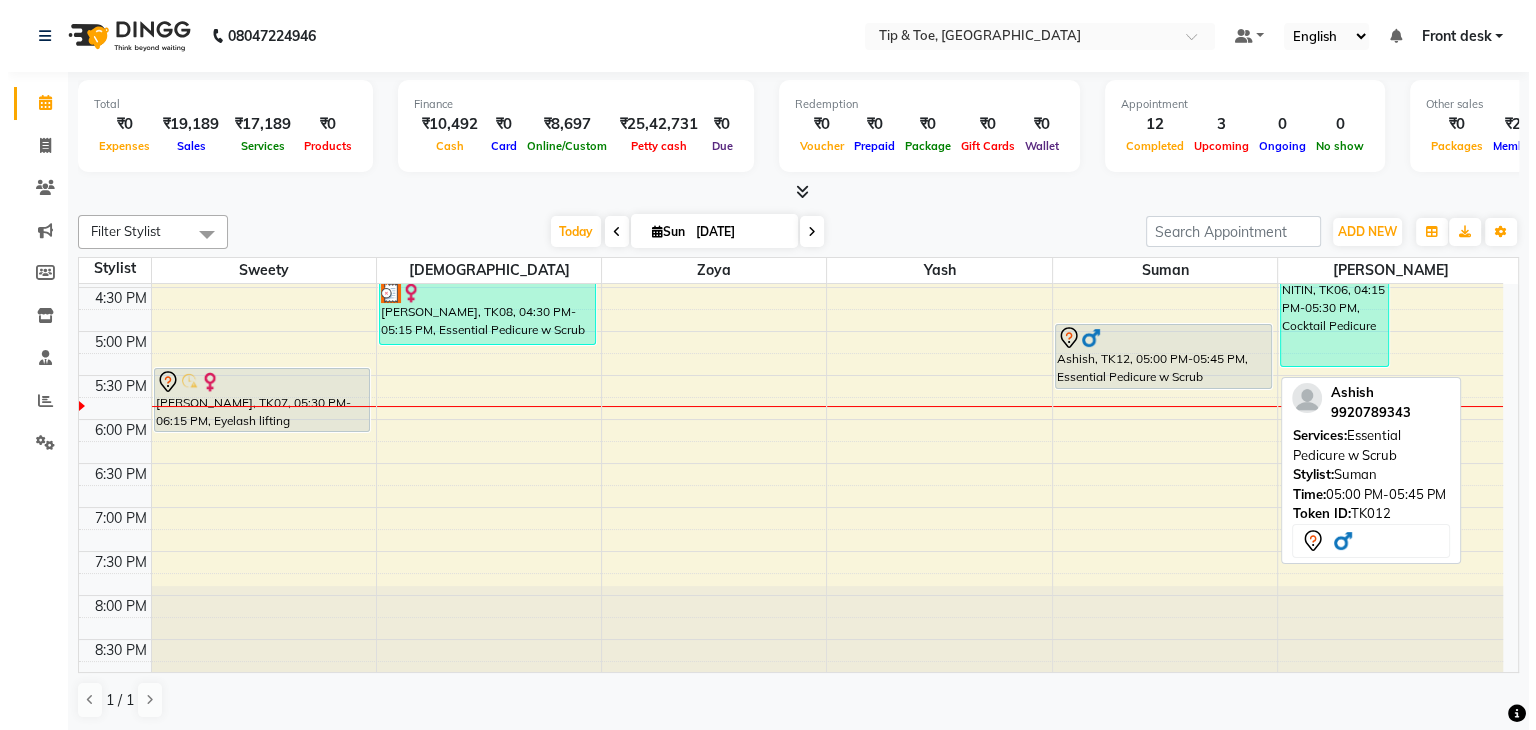 select on "7" 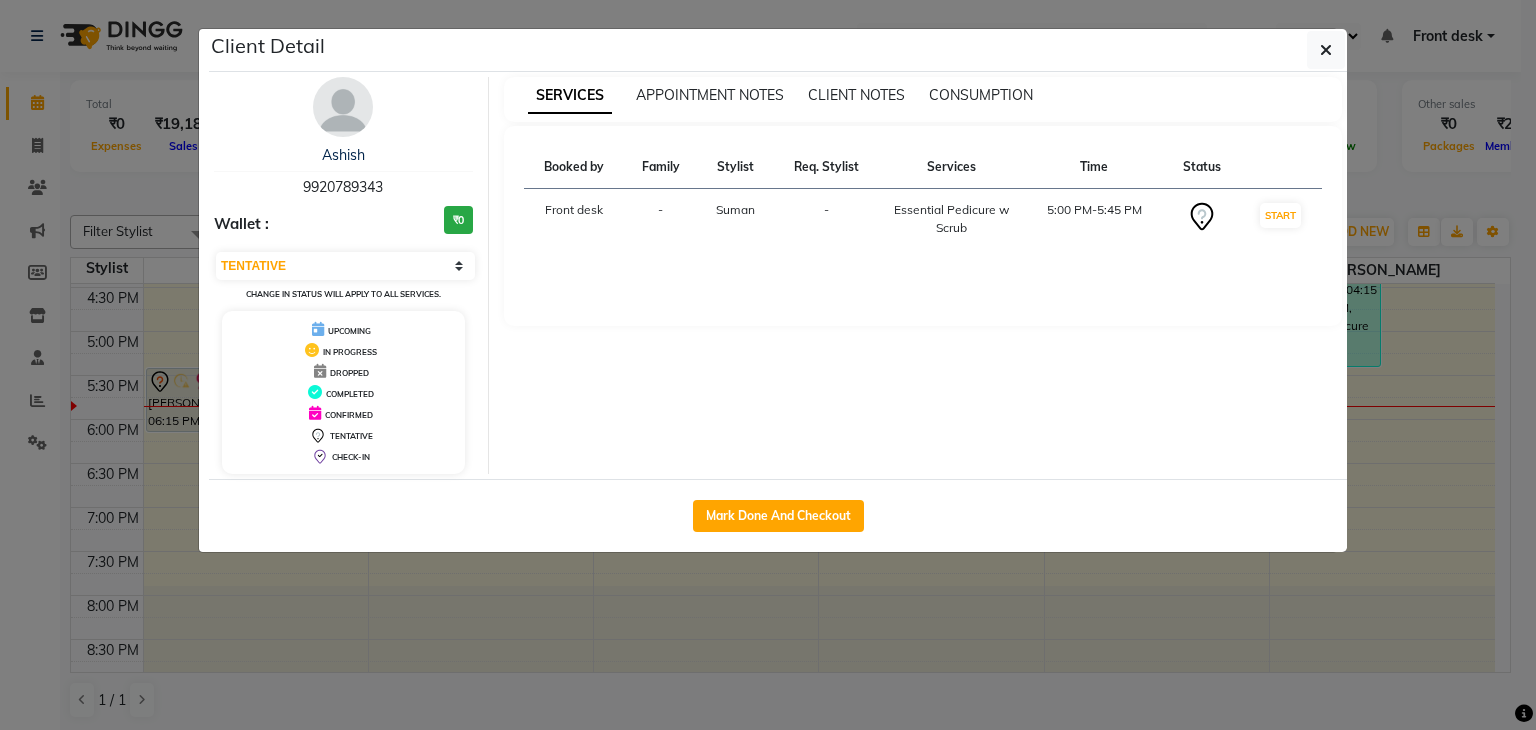 drag, startPoint x: 831, startPoint y: 509, endPoint x: 774, endPoint y: 473, distance: 67.41662 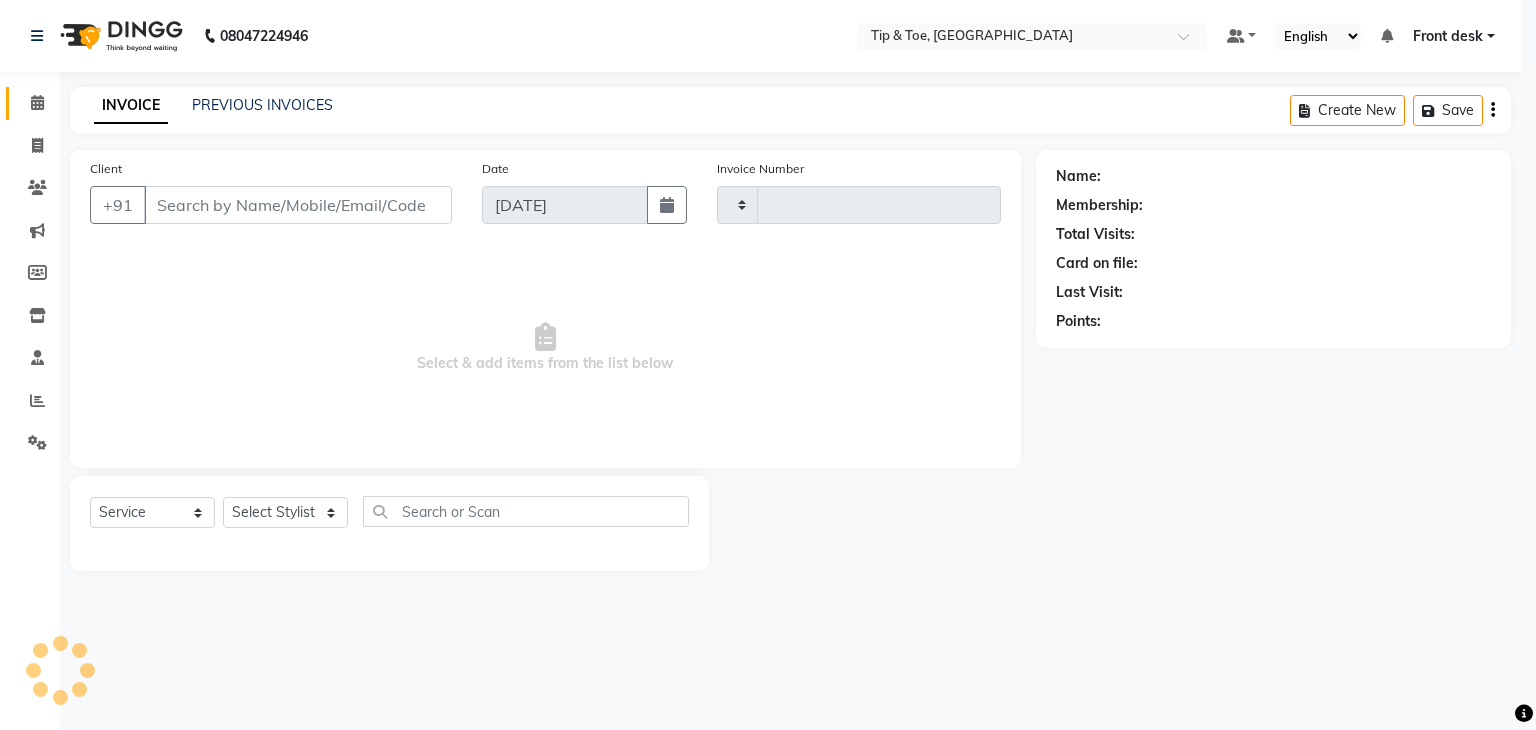 select on "3" 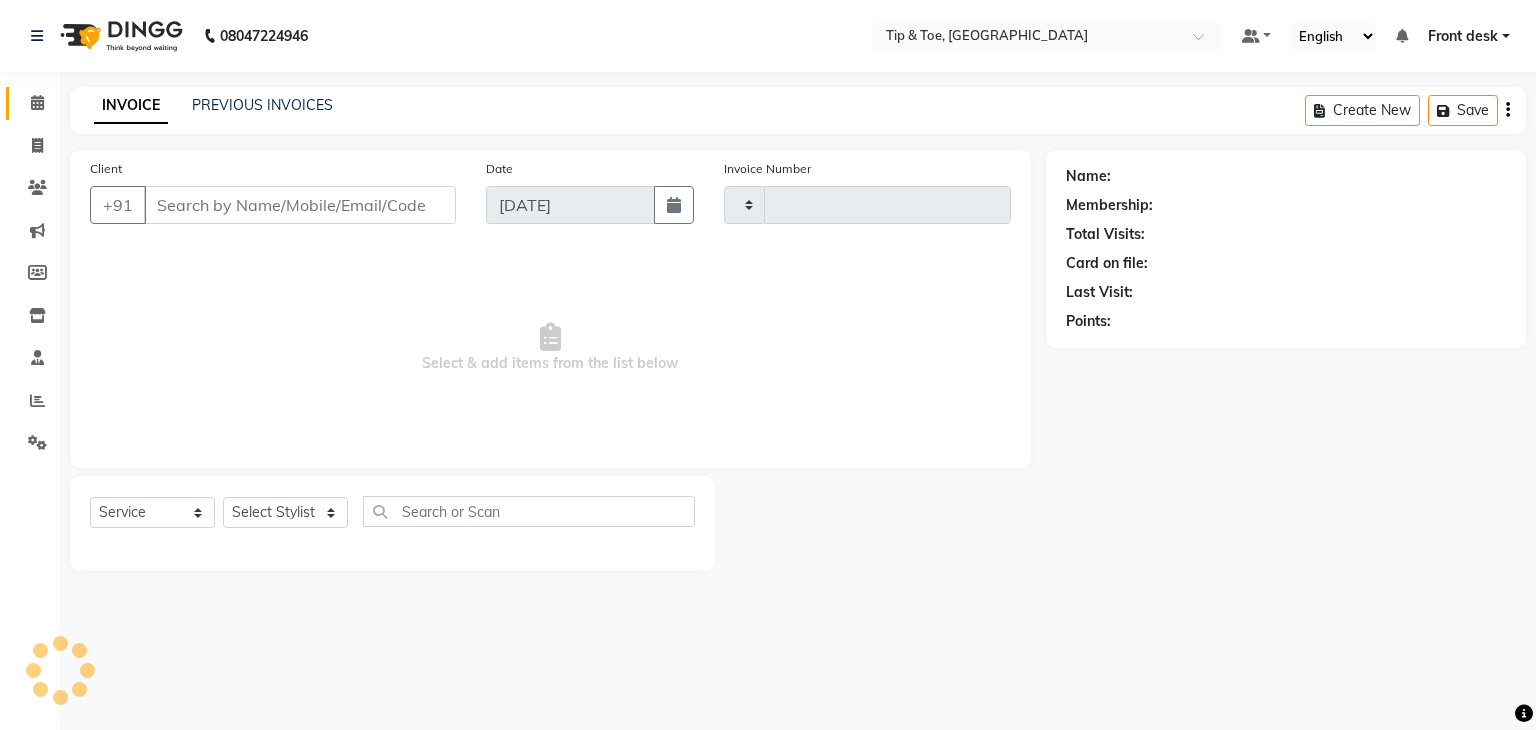 type on "0746" 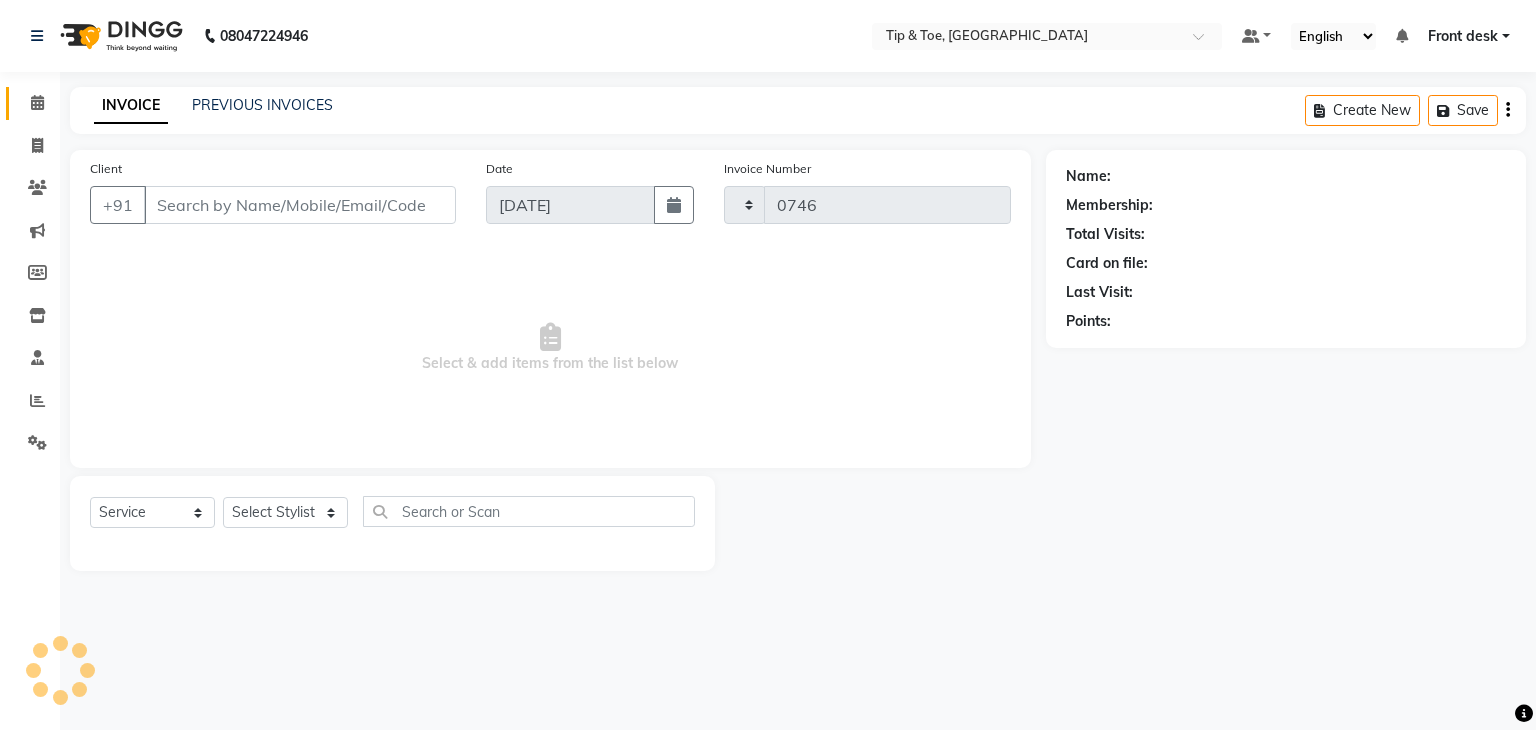 select on "5942" 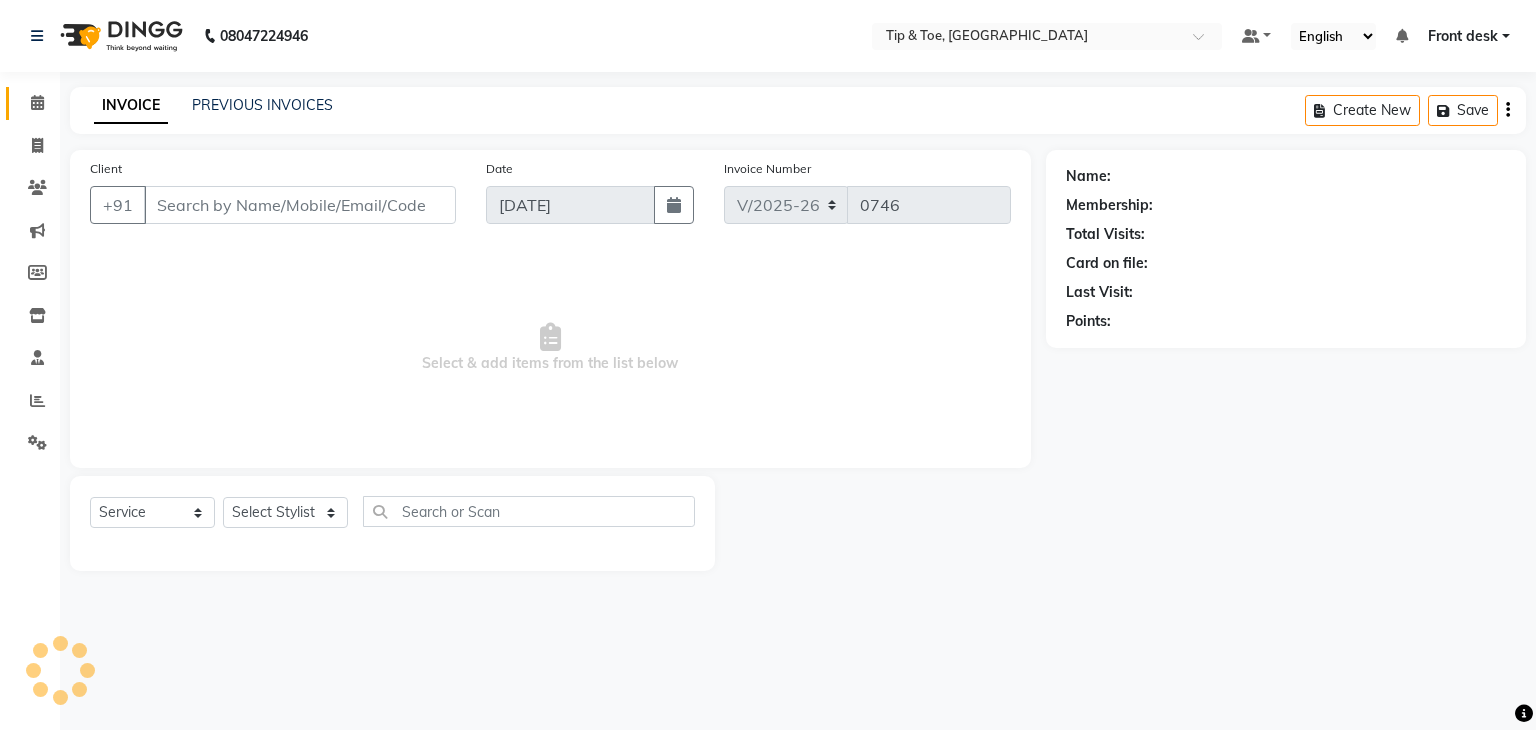 type on "9920789343" 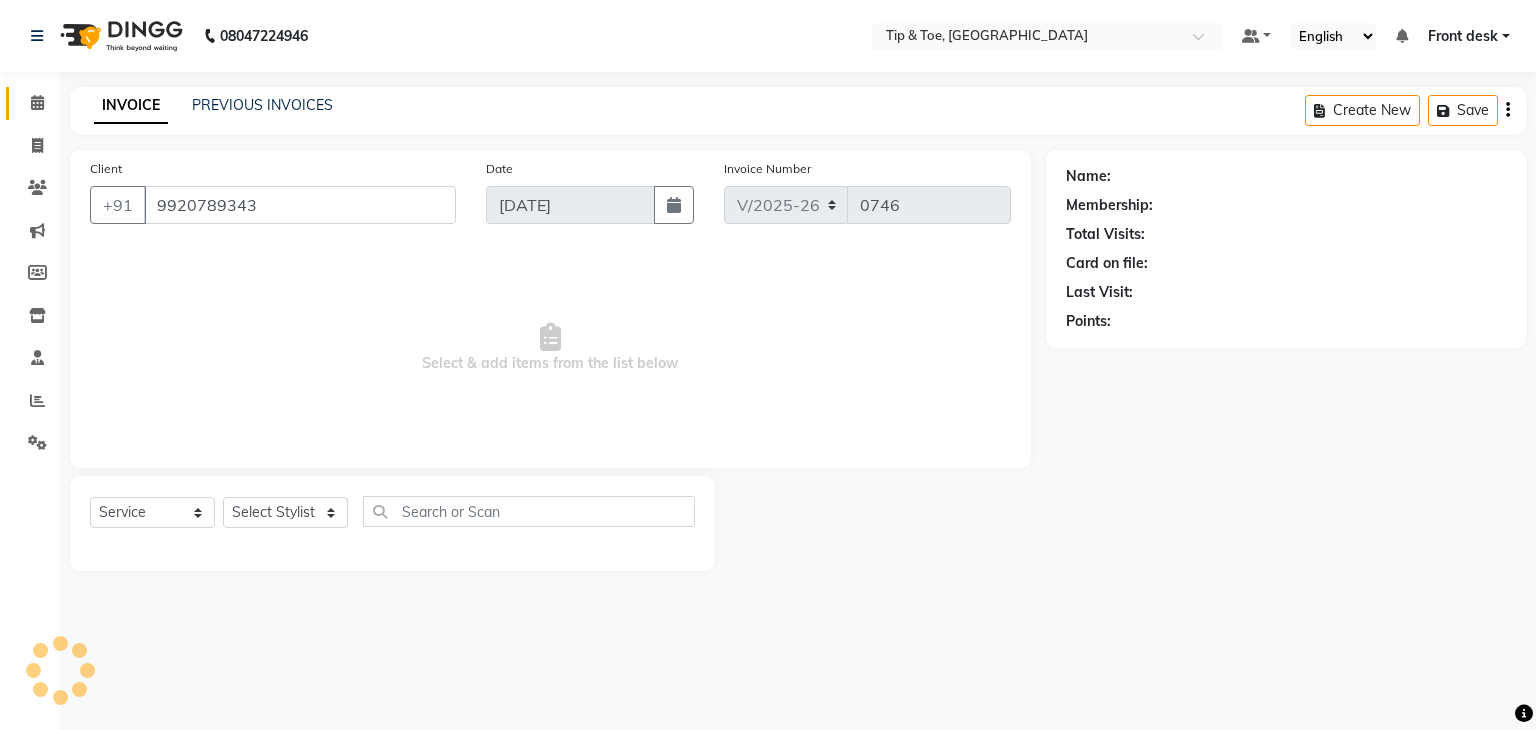 select on "83602" 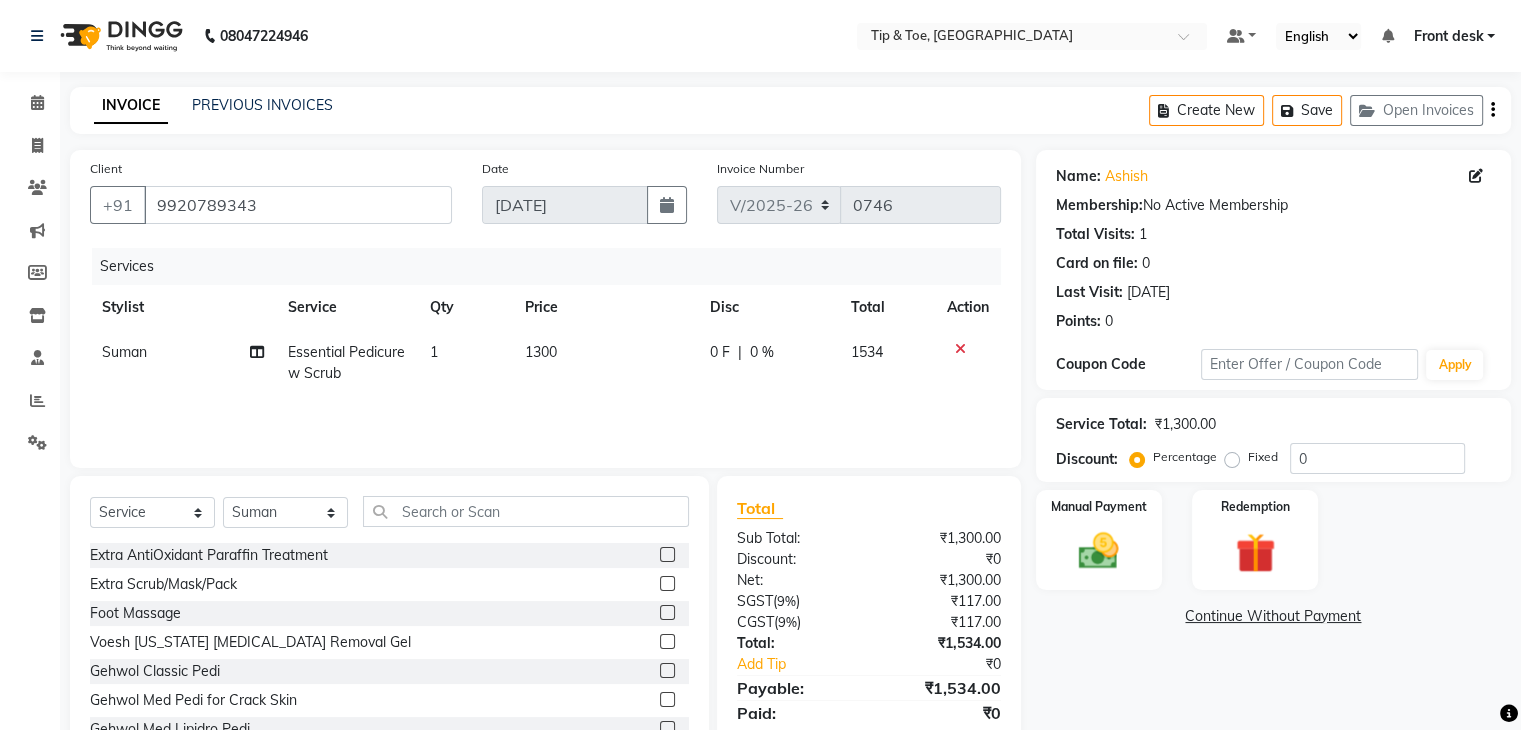click on "Suman" 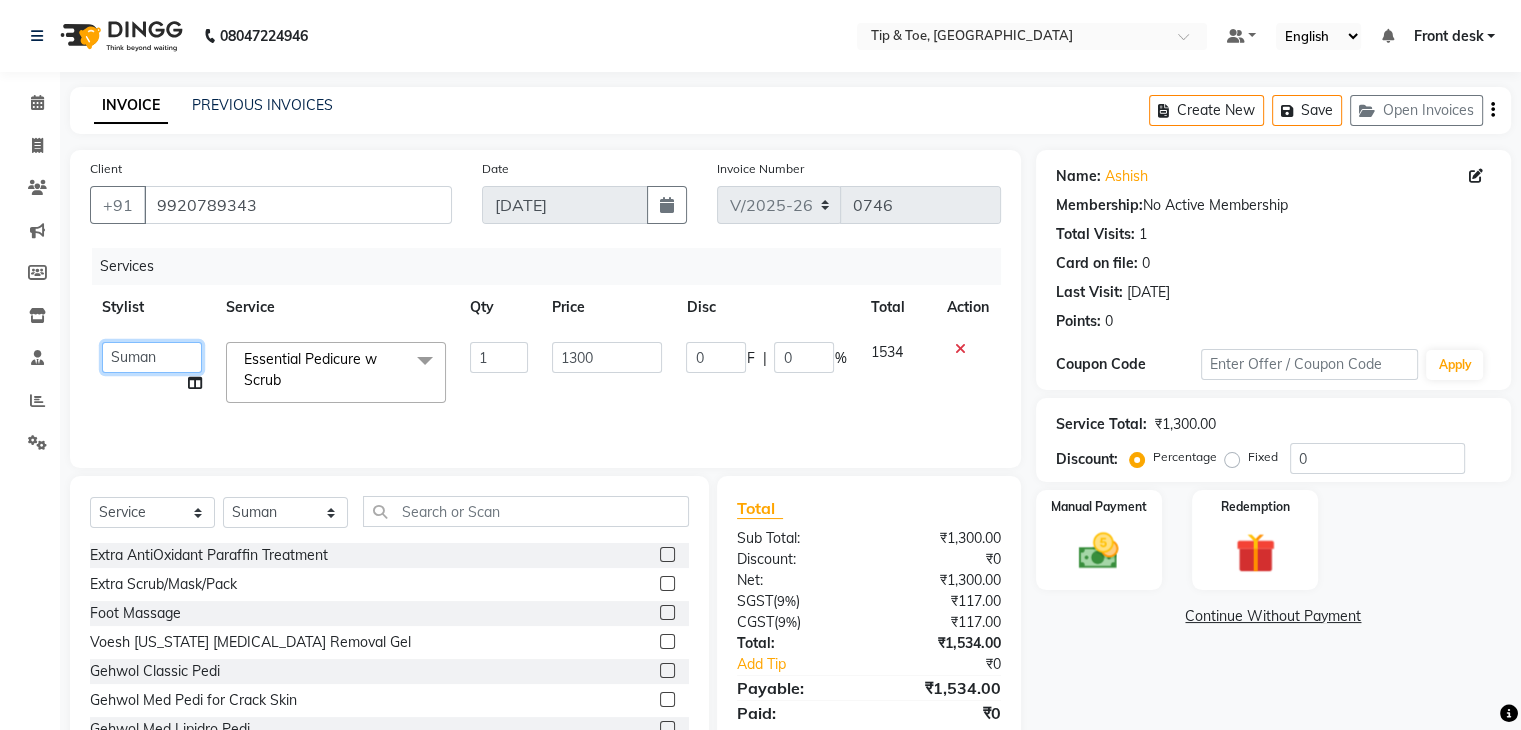 click on "Front desk   [PERSON_NAME]   [PERSON_NAME]   [PERSON_NAME]    [PERSON_NAME]   [PERSON_NAME]" 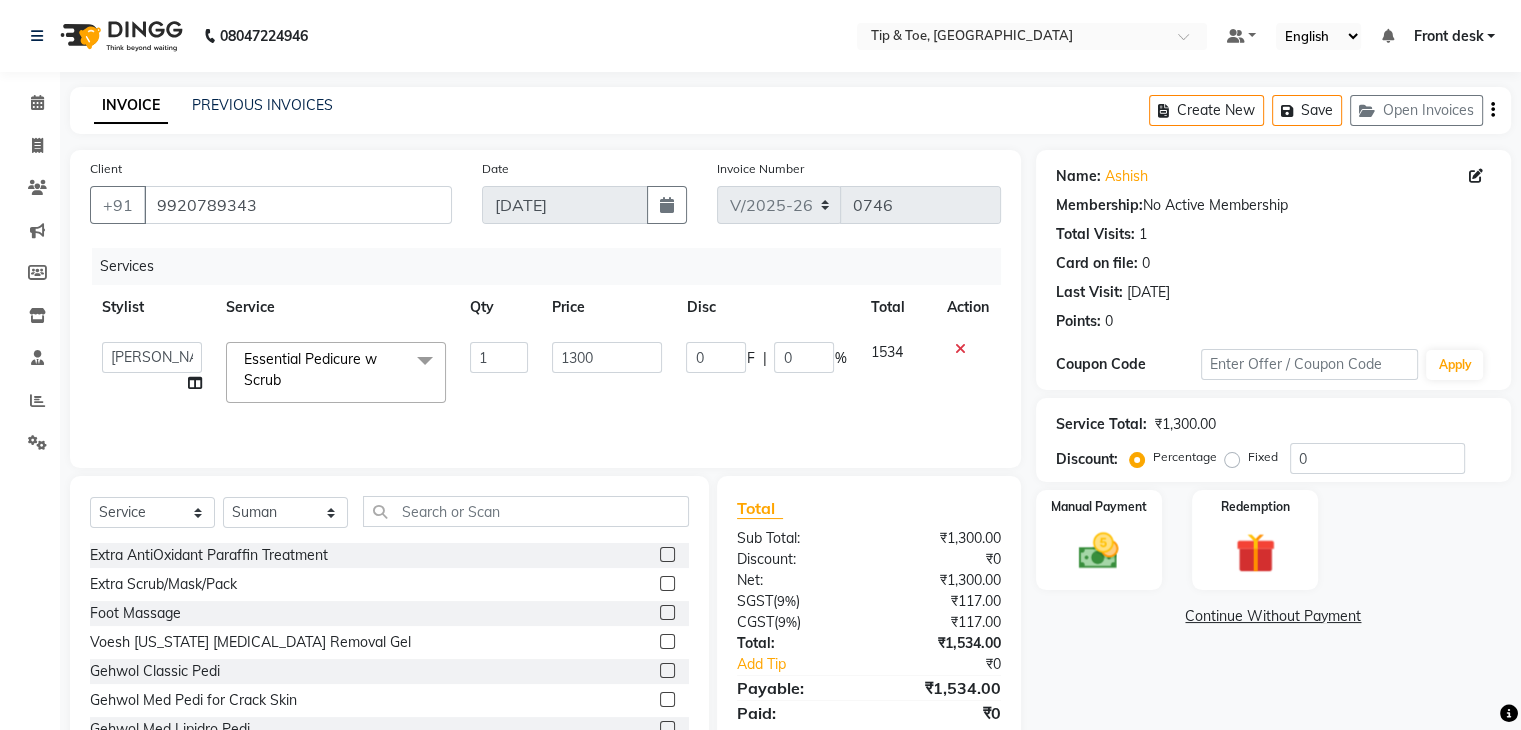 select on "83790" 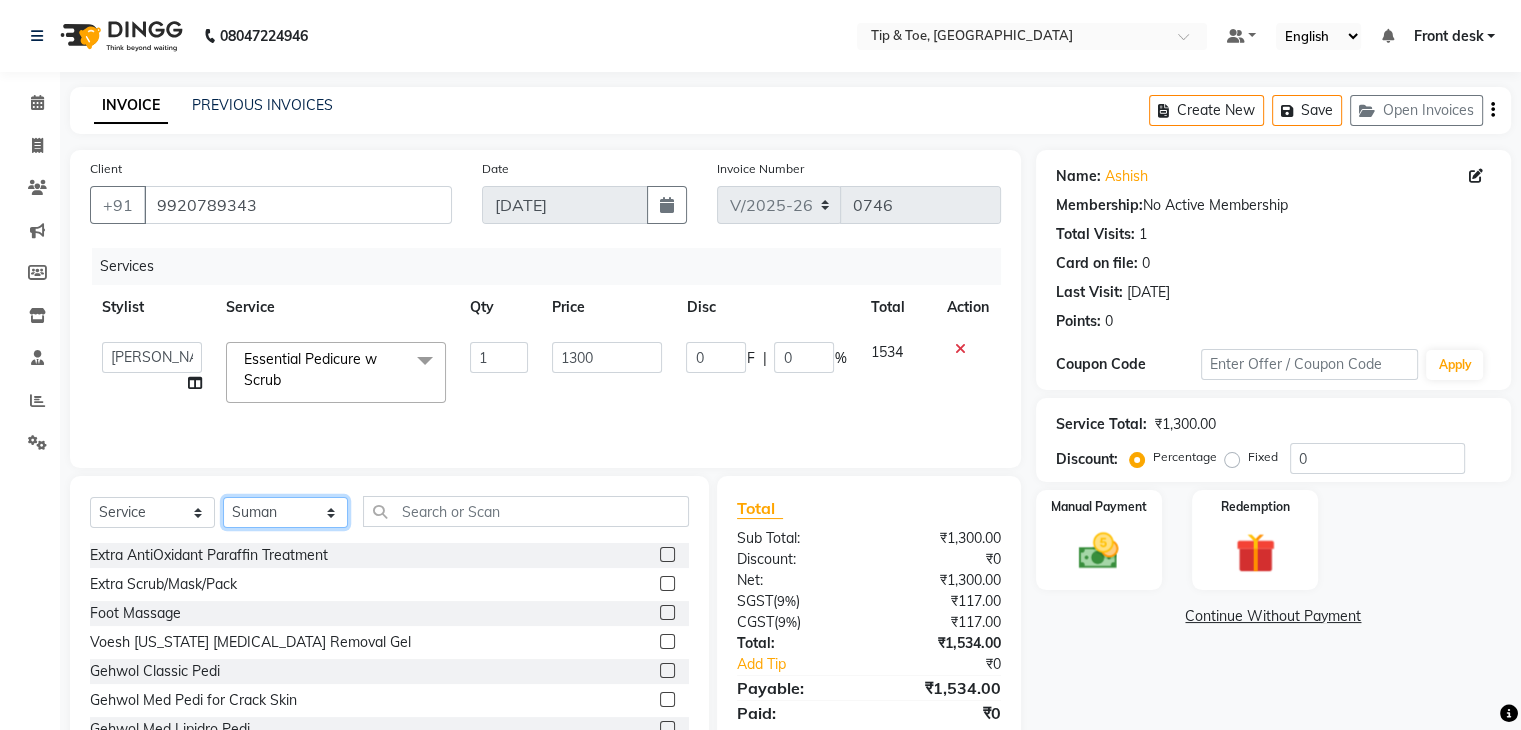 click on "Select Stylist Front desk [PERSON_NAME] [PERSON_NAME] [PERSON_NAME]  [PERSON_NAME] [PERSON_NAME]" 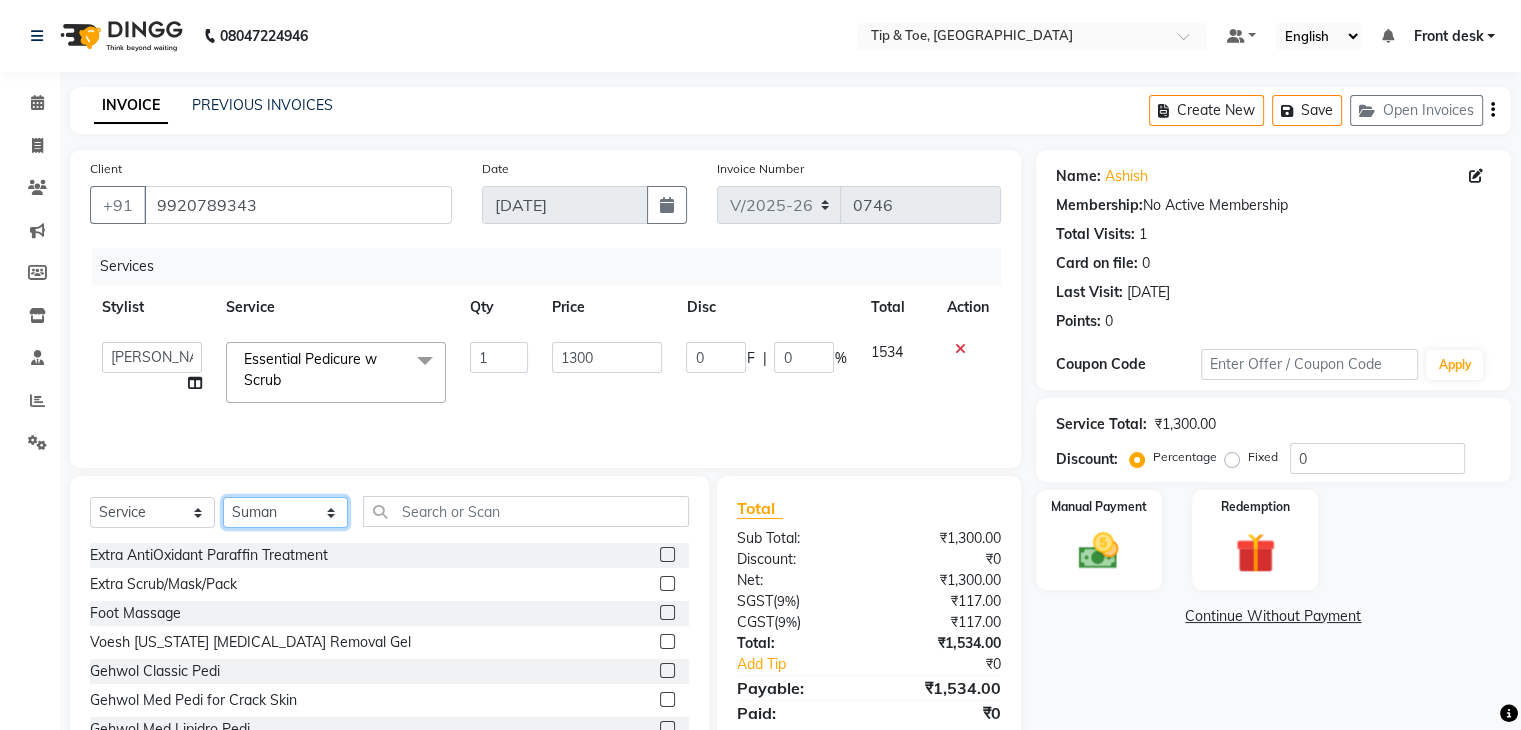 select on "83790" 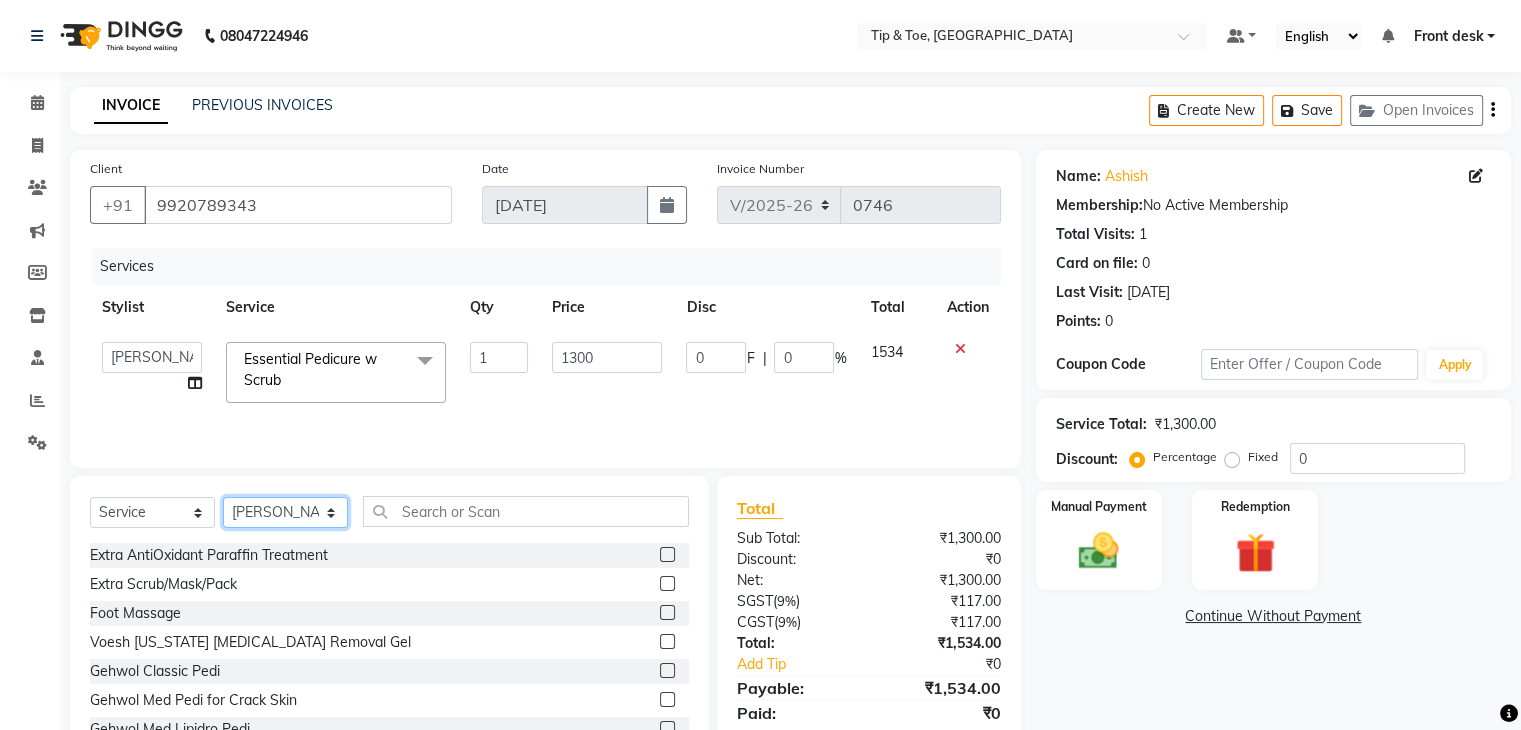 click on "Select Stylist Front desk [PERSON_NAME] [PERSON_NAME] [PERSON_NAME]  [PERSON_NAME] [PERSON_NAME]" 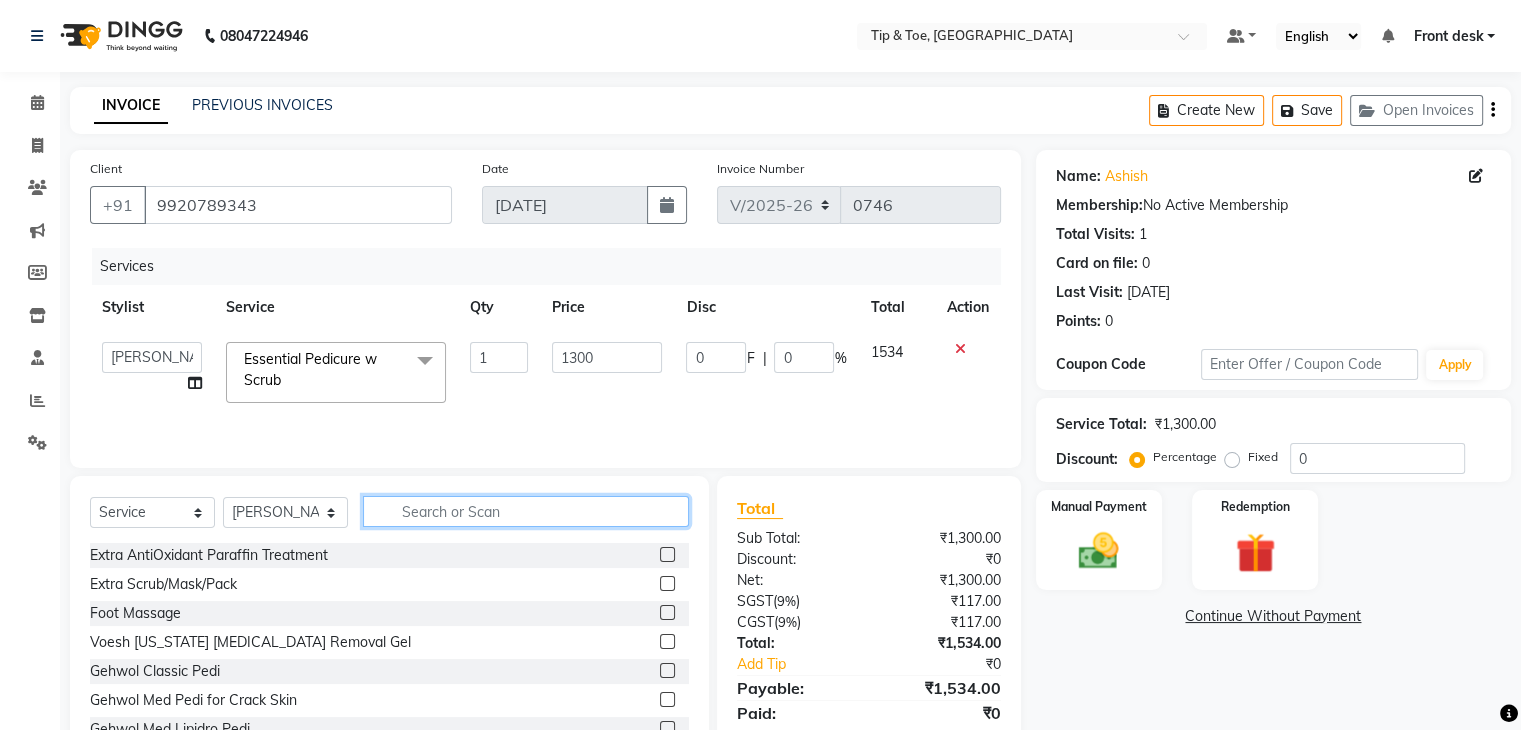 click 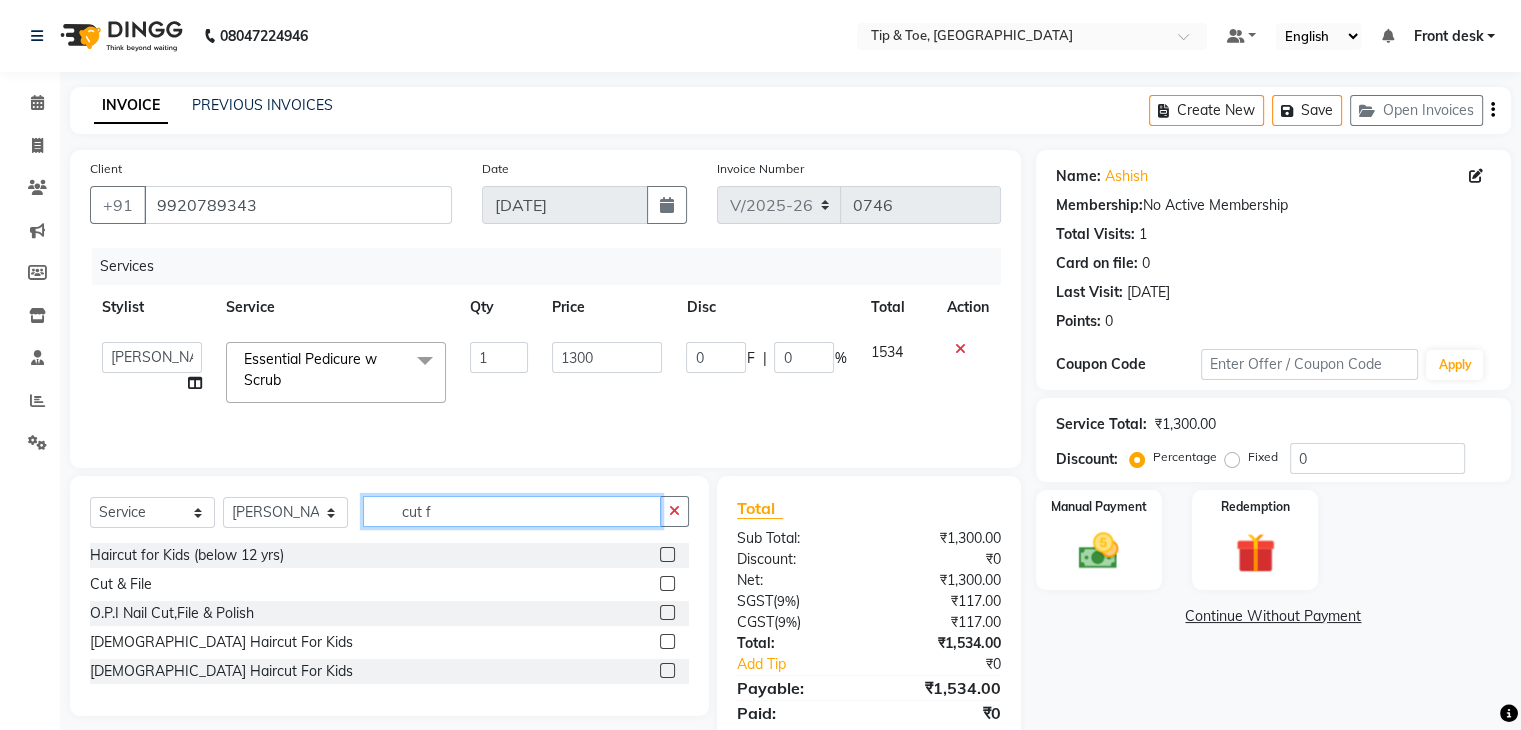 type on "cut f" 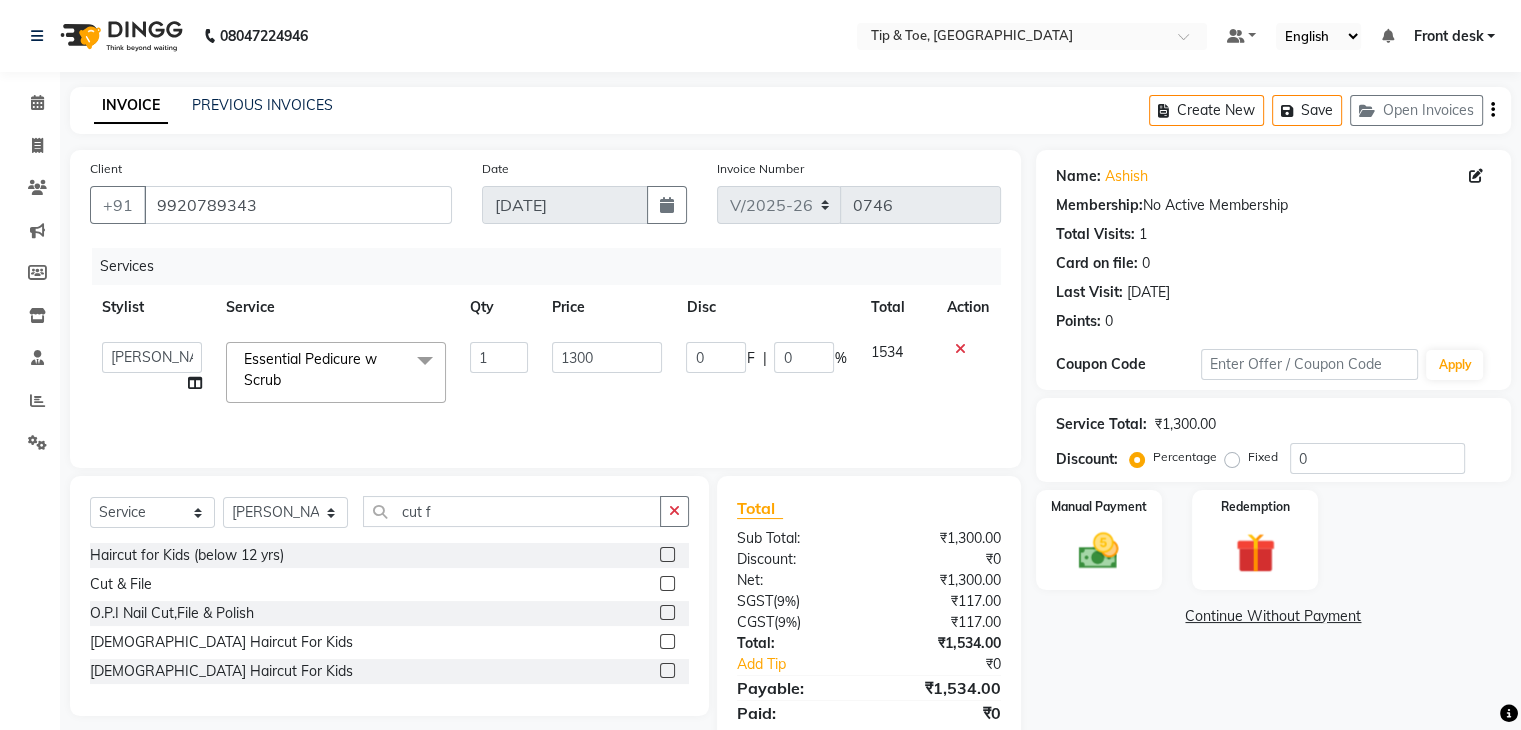 click 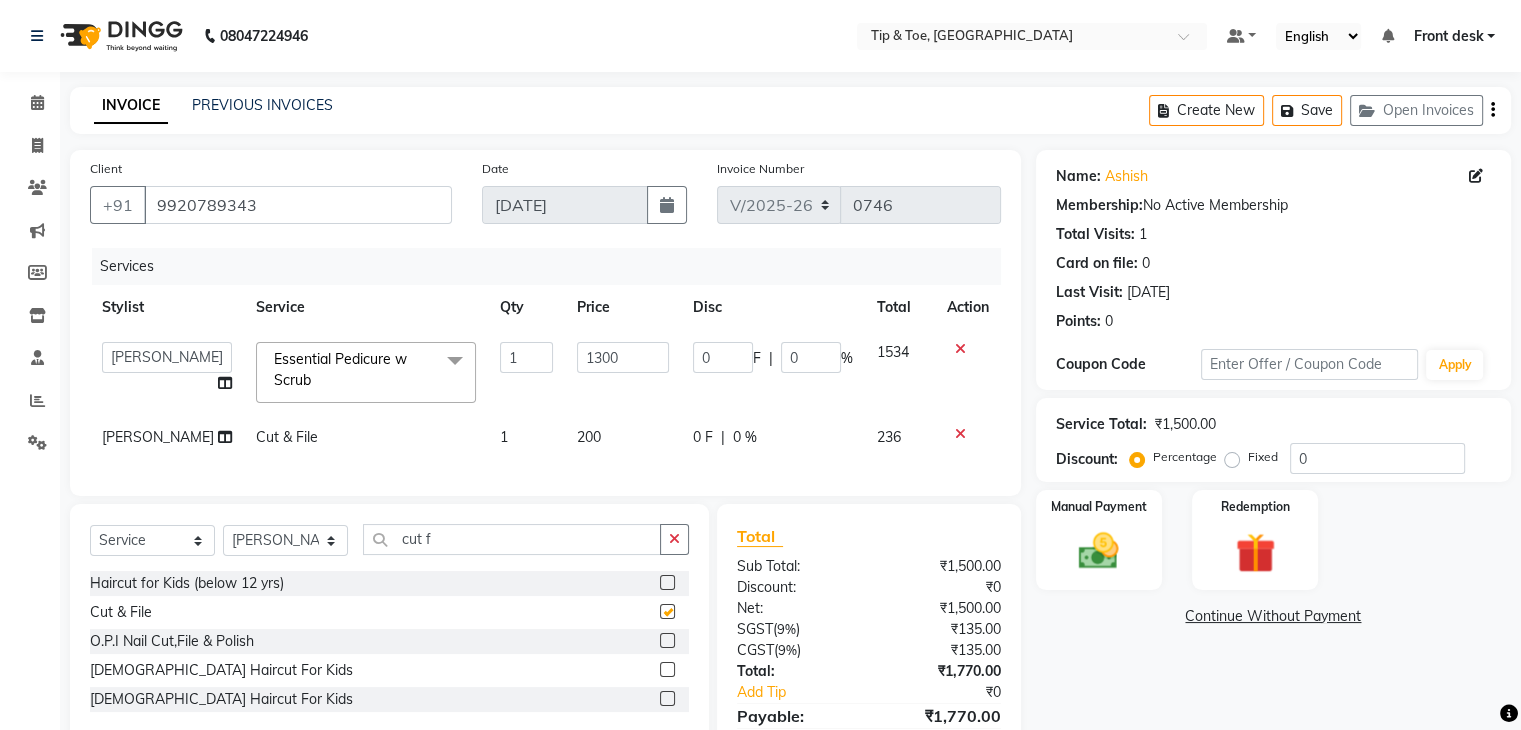 checkbox on "false" 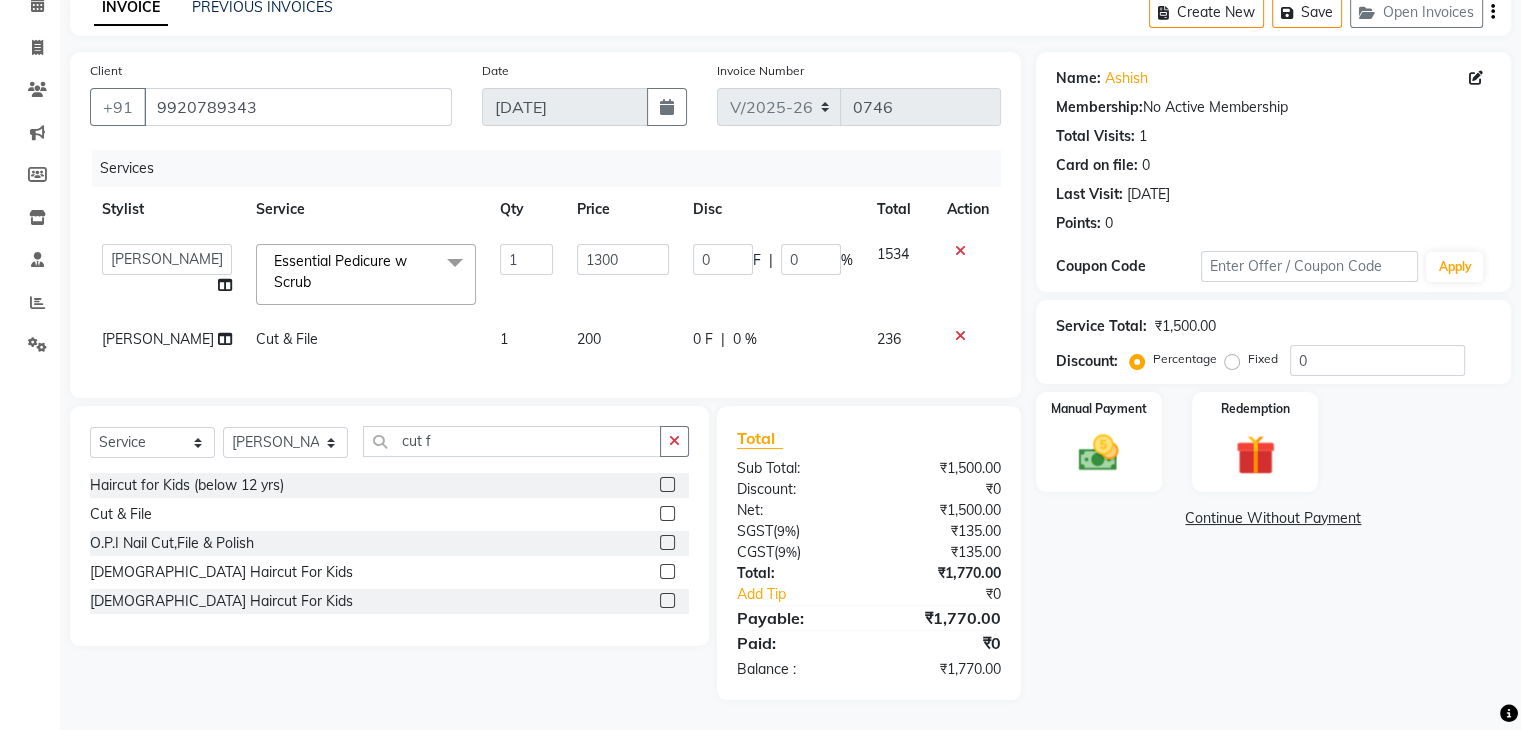 scroll, scrollTop: 113, scrollLeft: 0, axis: vertical 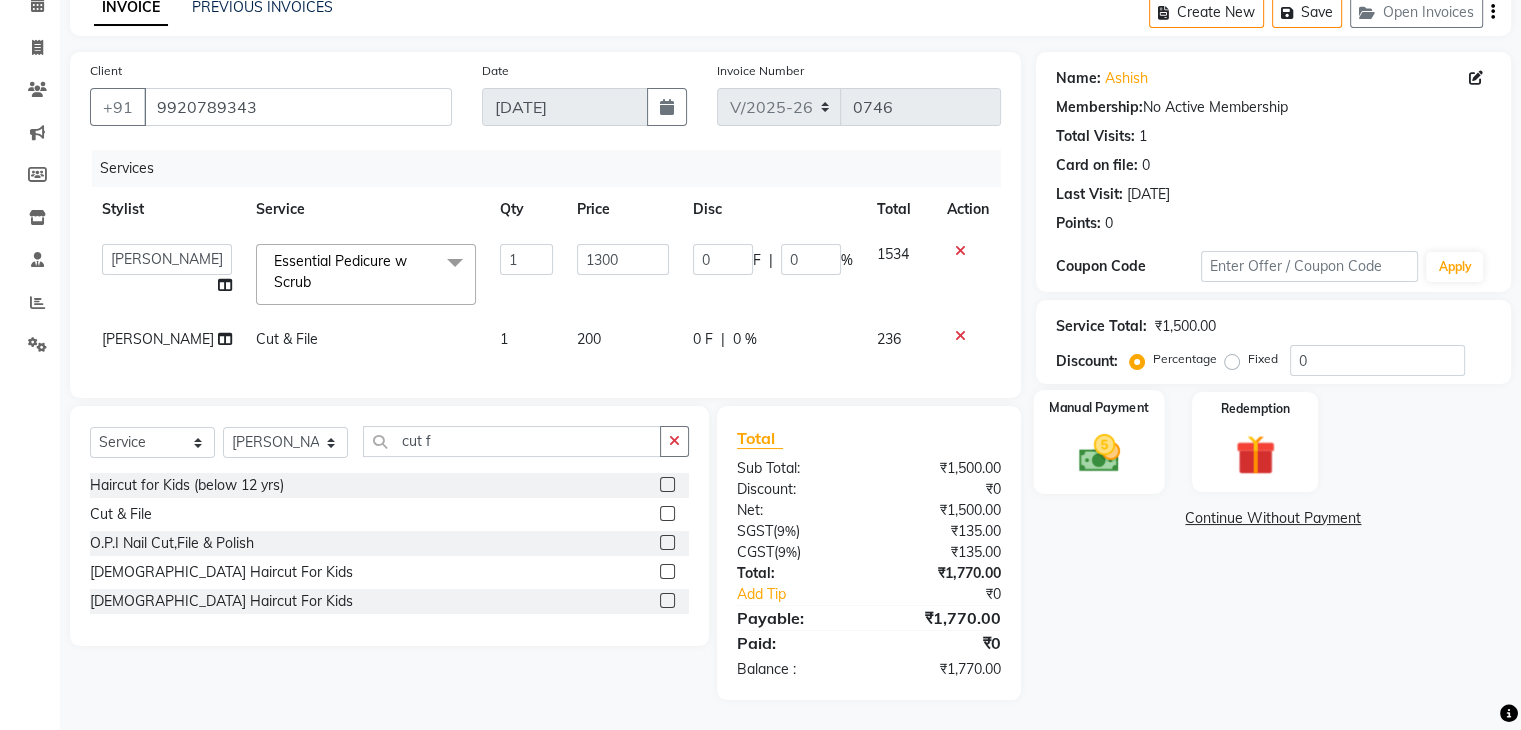 click 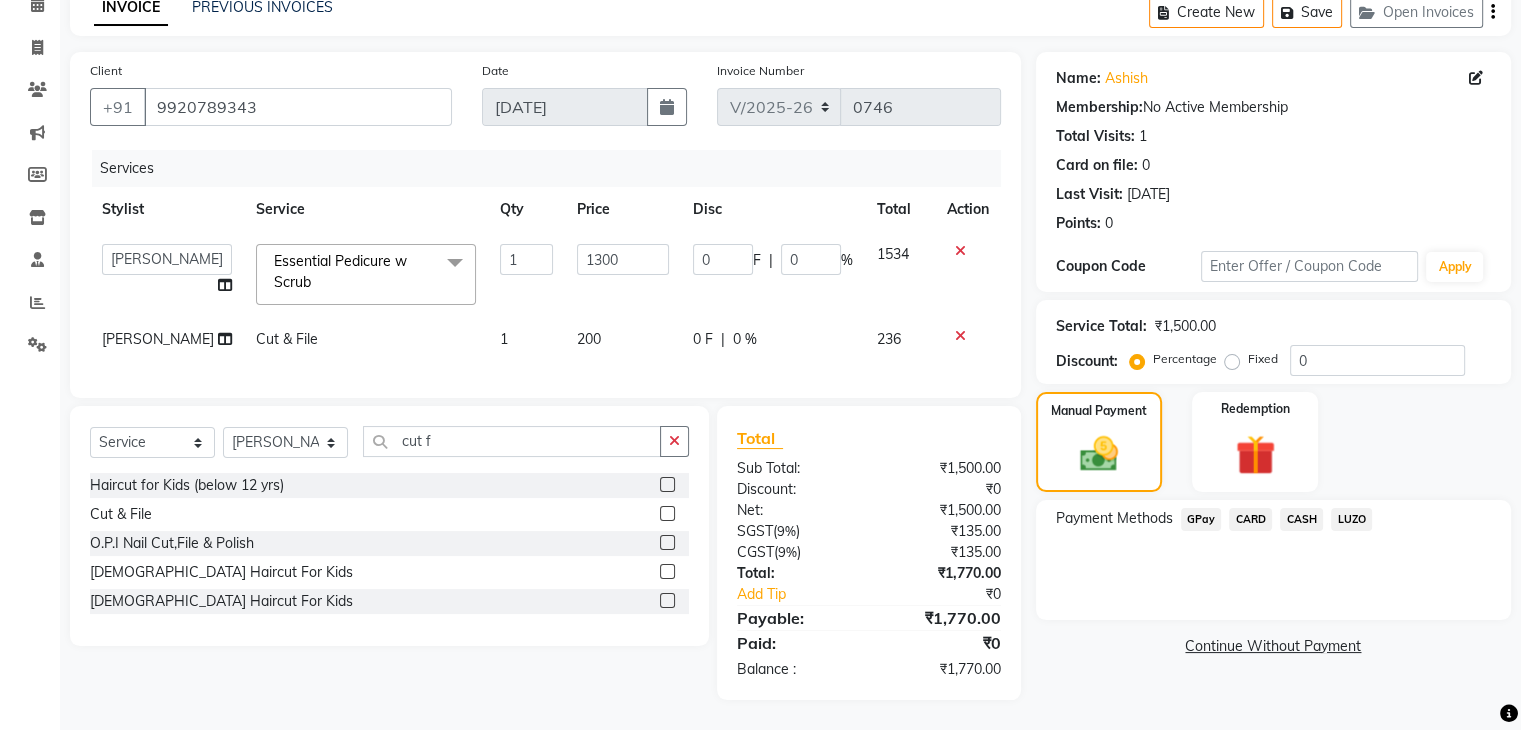 click on "CASH" 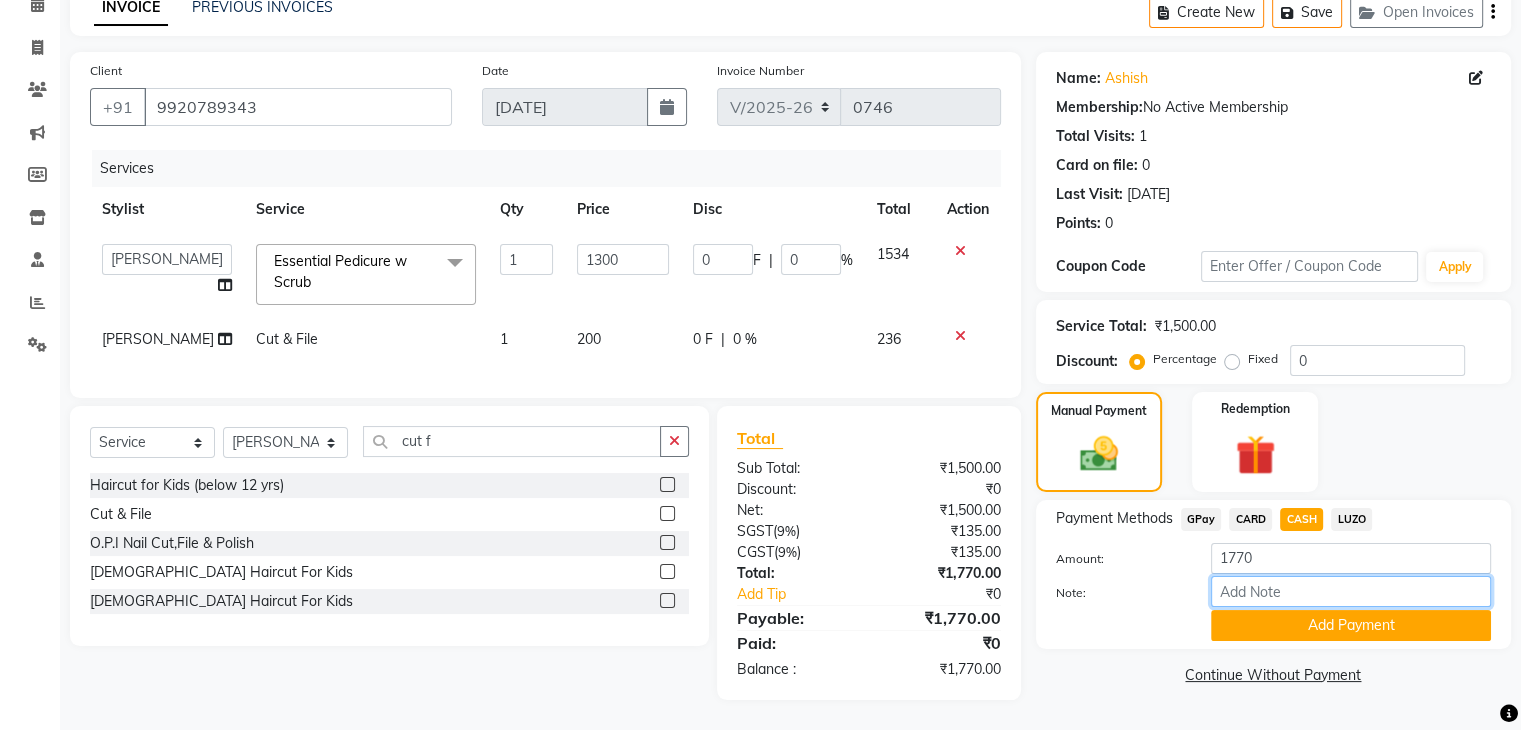 click on "Note:" at bounding box center (1351, 591) 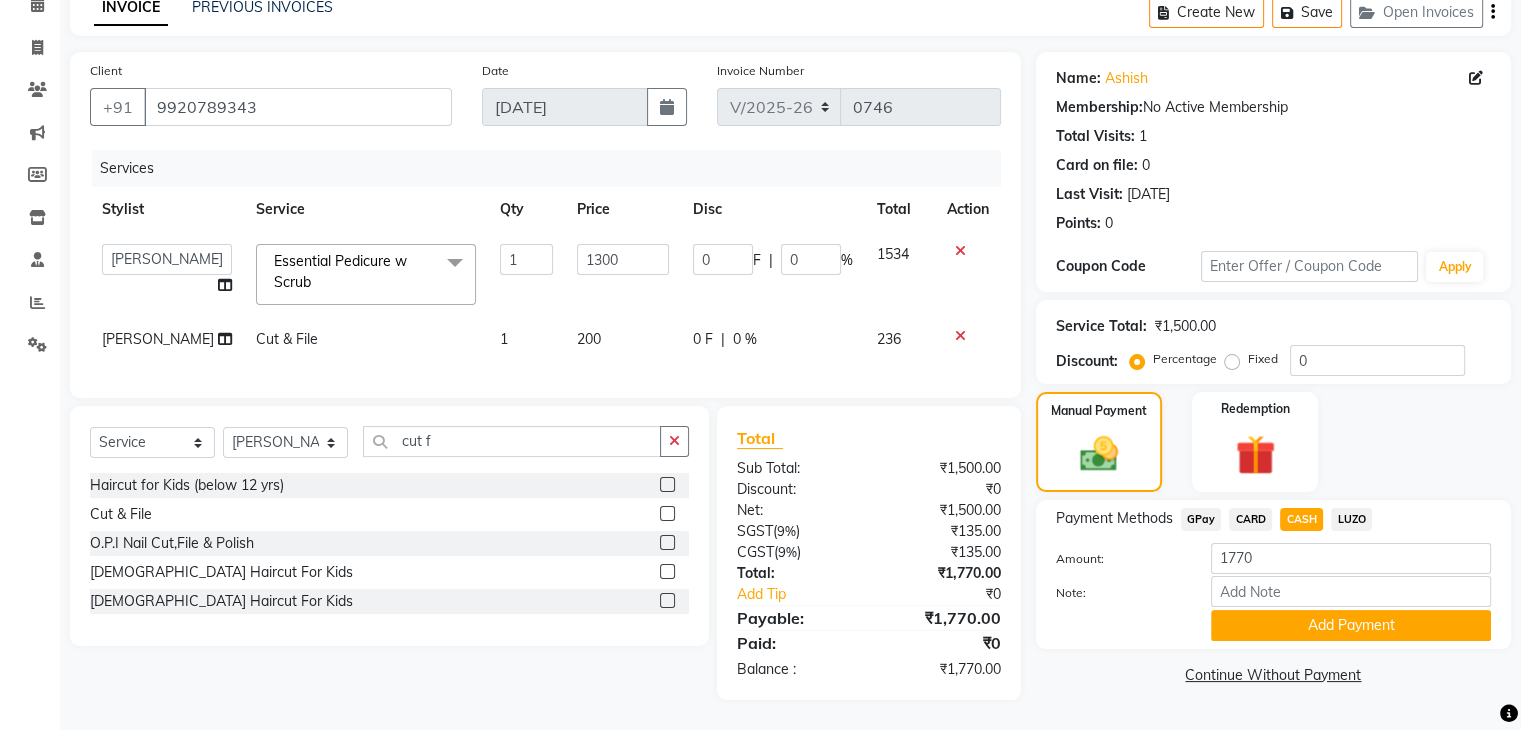 click on "Name: Ashish  Membership:  No Active Membership  Total Visits:  1 Card on file:  0 Last Visit:   27-04-2025 Points:   0  Coupon Code Apply Service Total:  ₹1,500.00  Discount:  Percentage   Fixed  0 Manual Payment Redemption Payment Methods  GPay   CARD   CASH   LUZO  Amount: 1770 Note: Add Payment  Continue Without Payment" 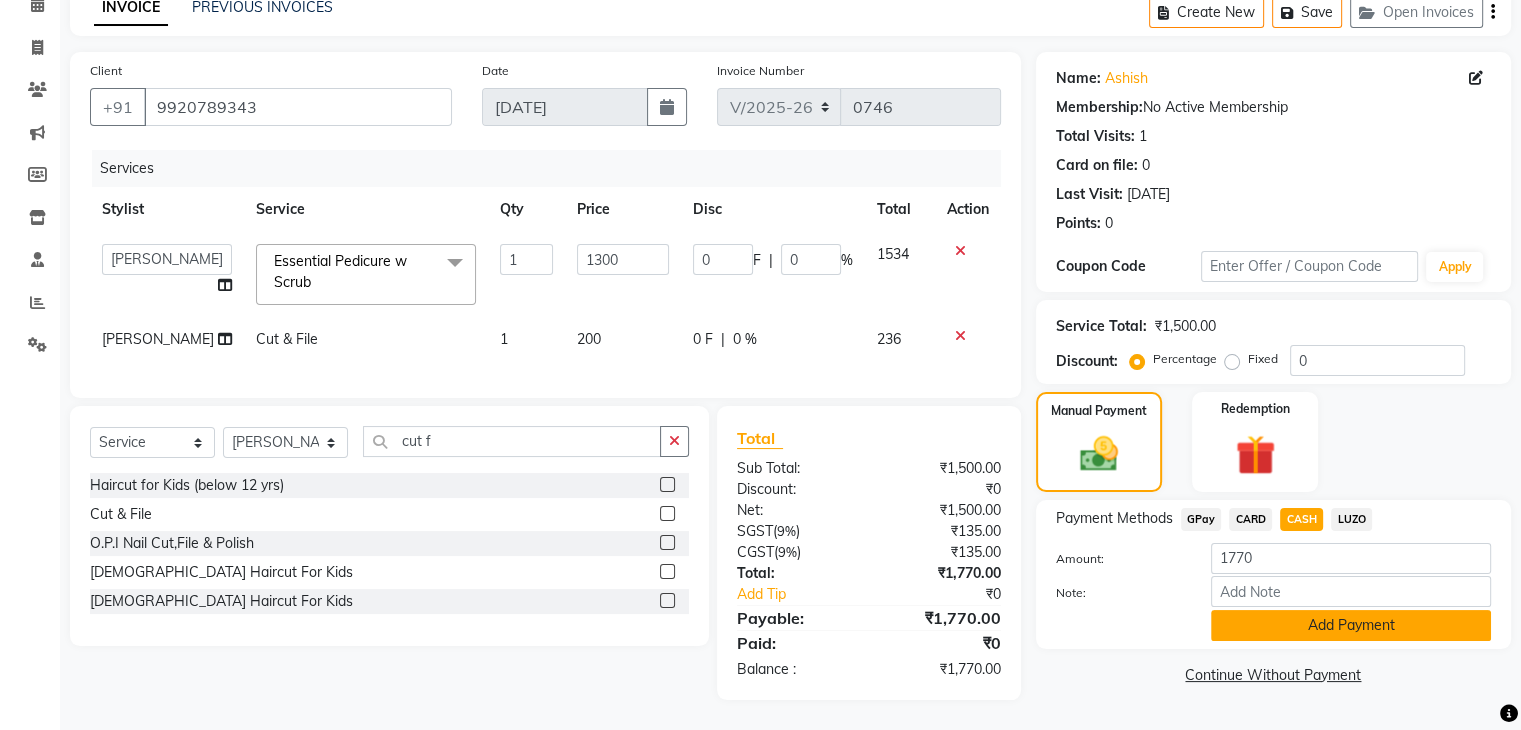 click on "Add Payment" 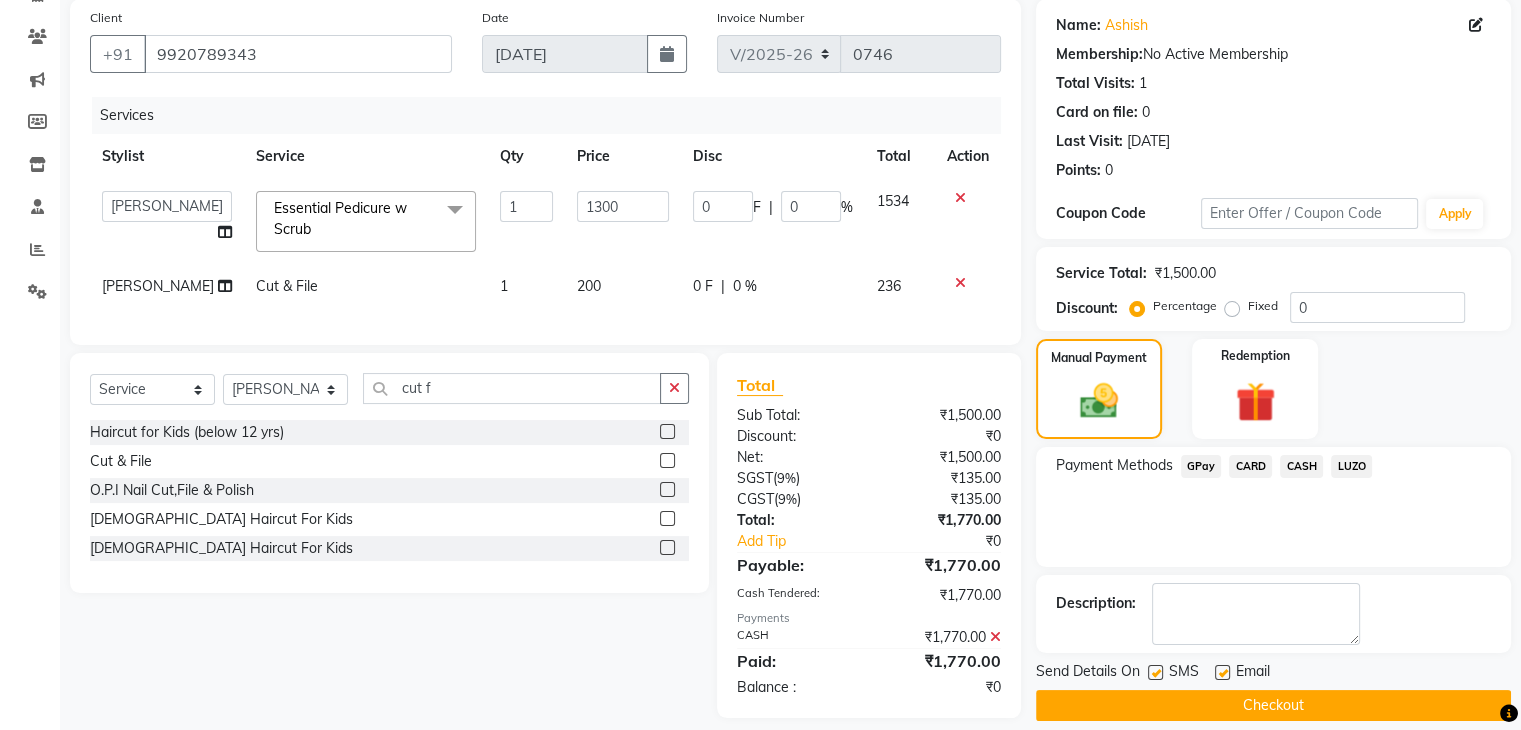 scroll, scrollTop: 184, scrollLeft: 0, axis: vertical 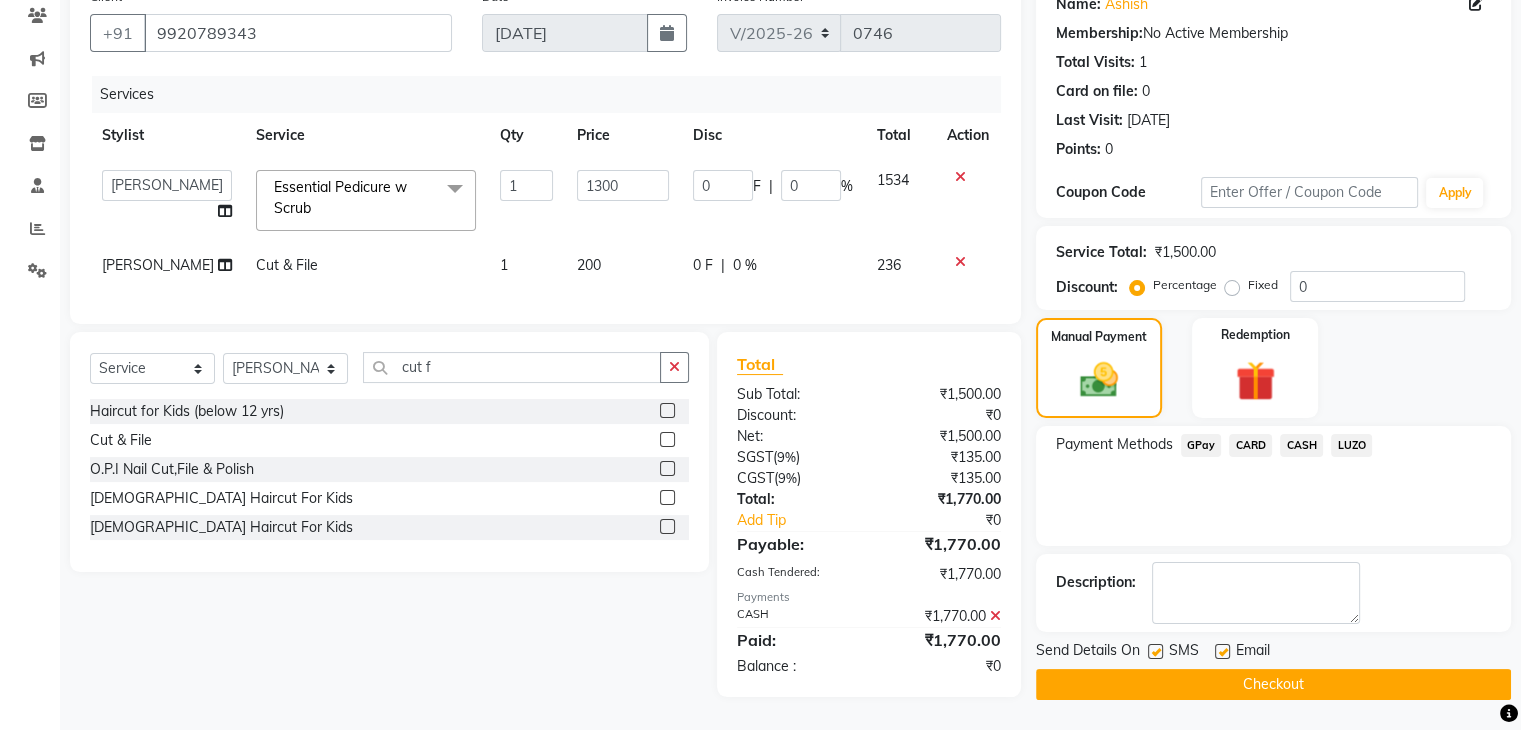 click on "Checkout" 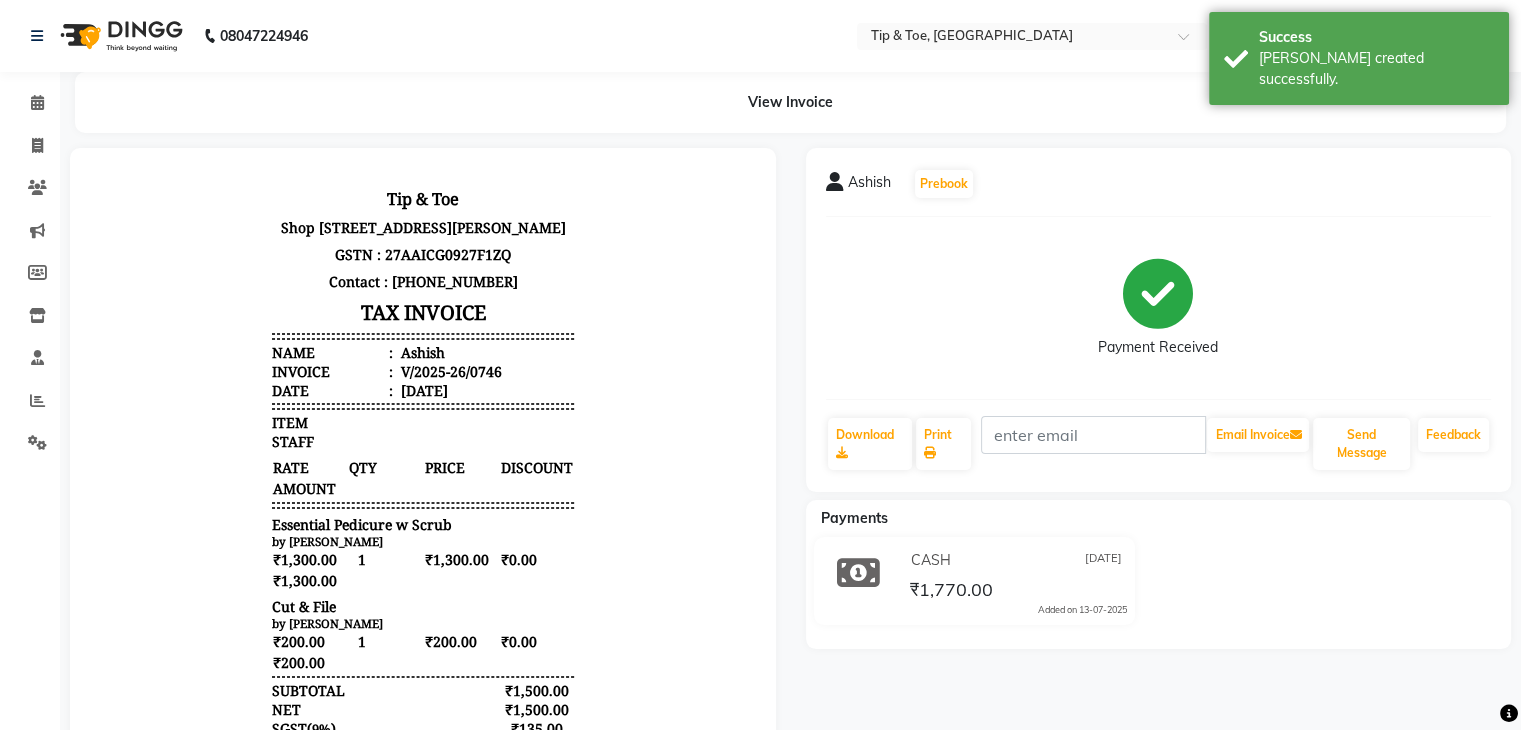 scroll, scrollTop: 0, scrollLeft: 0, axis: both 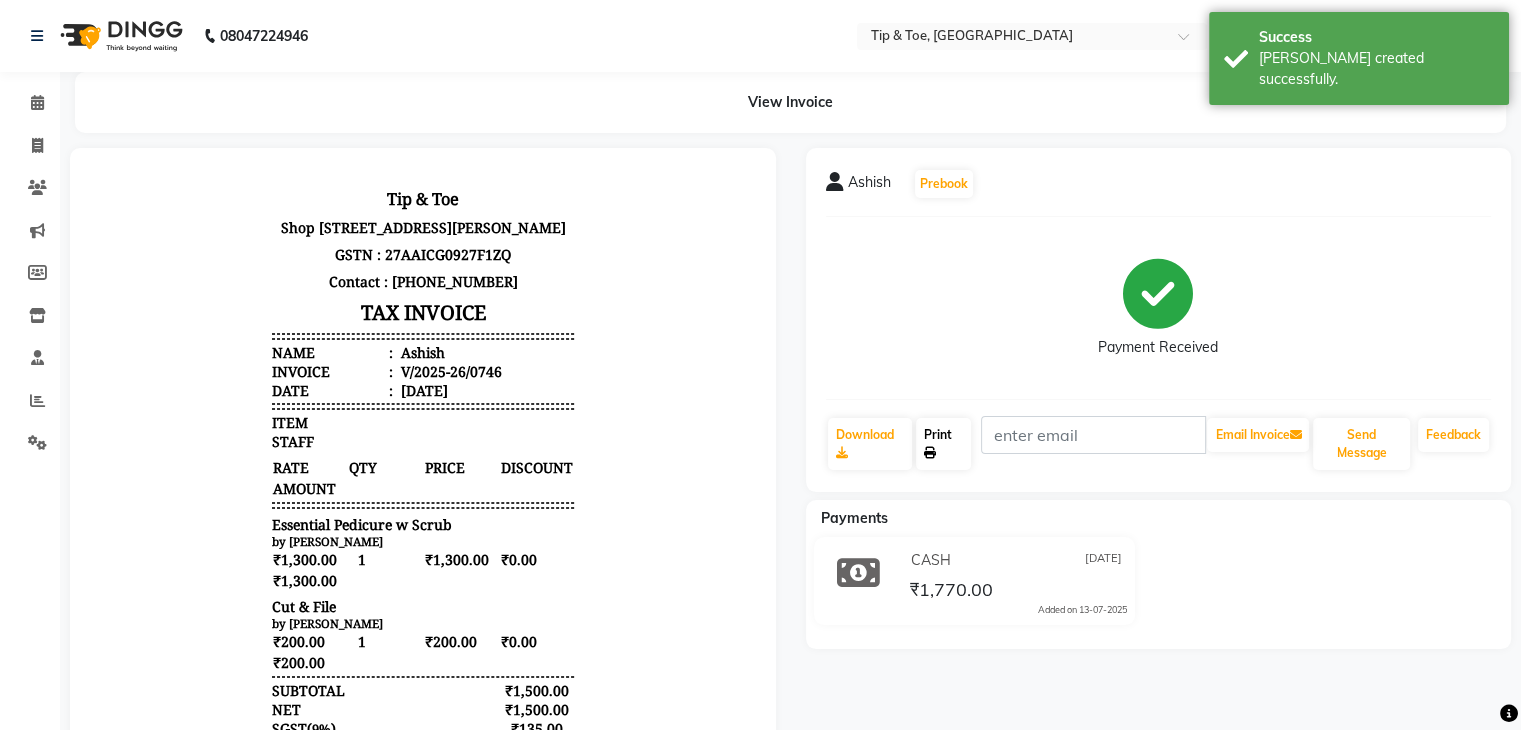 click on "Print" 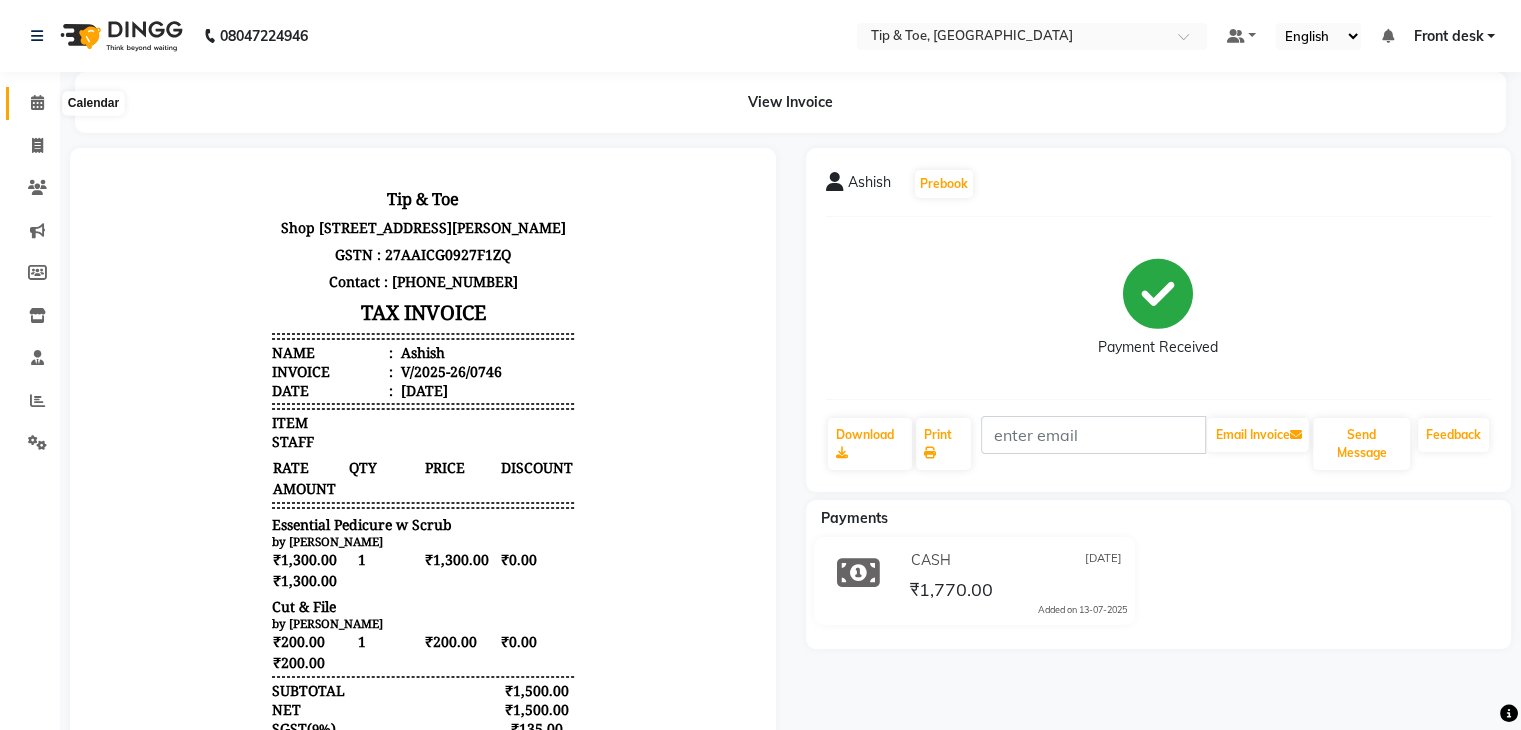 click 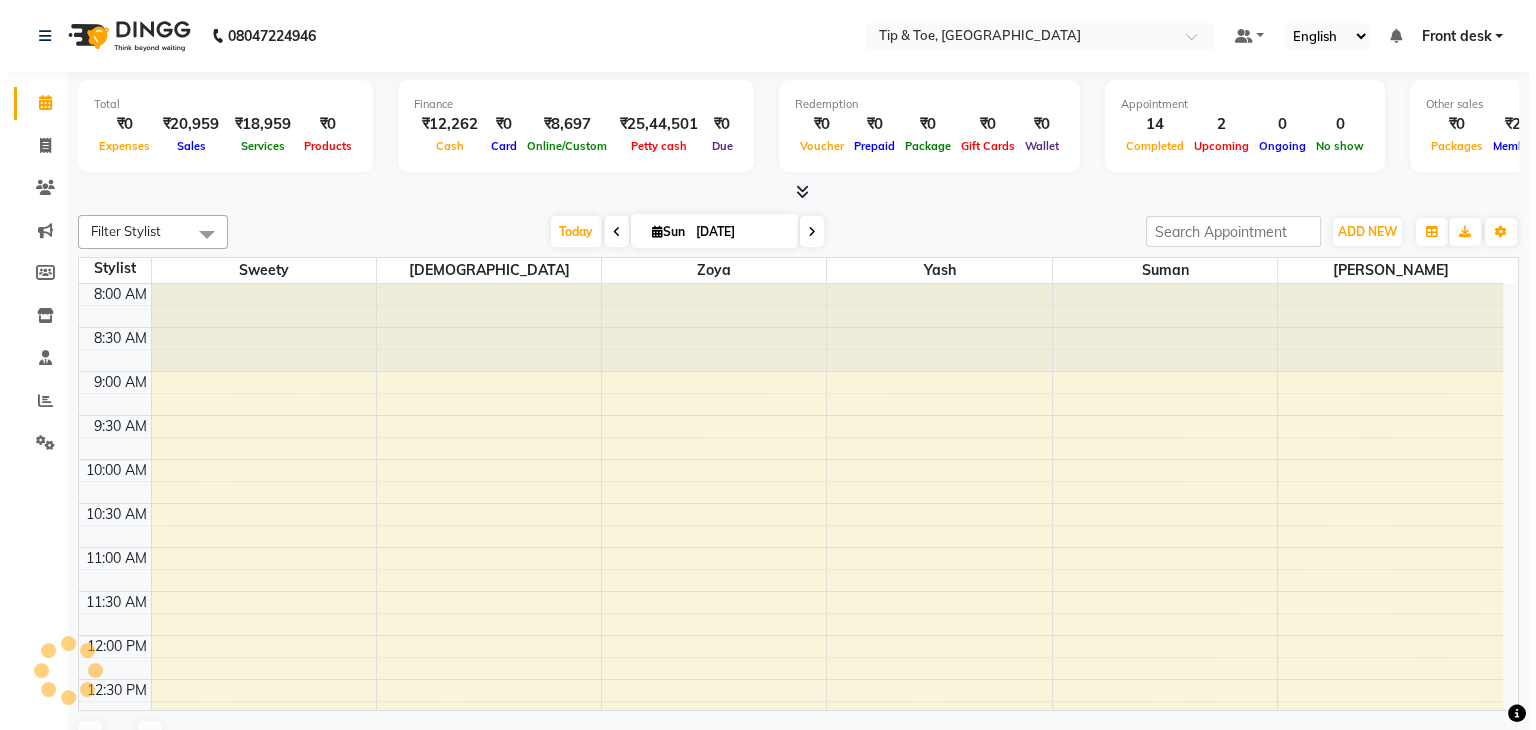 scroll, scrollTop: 0, scrollLeft: 0, axis: both 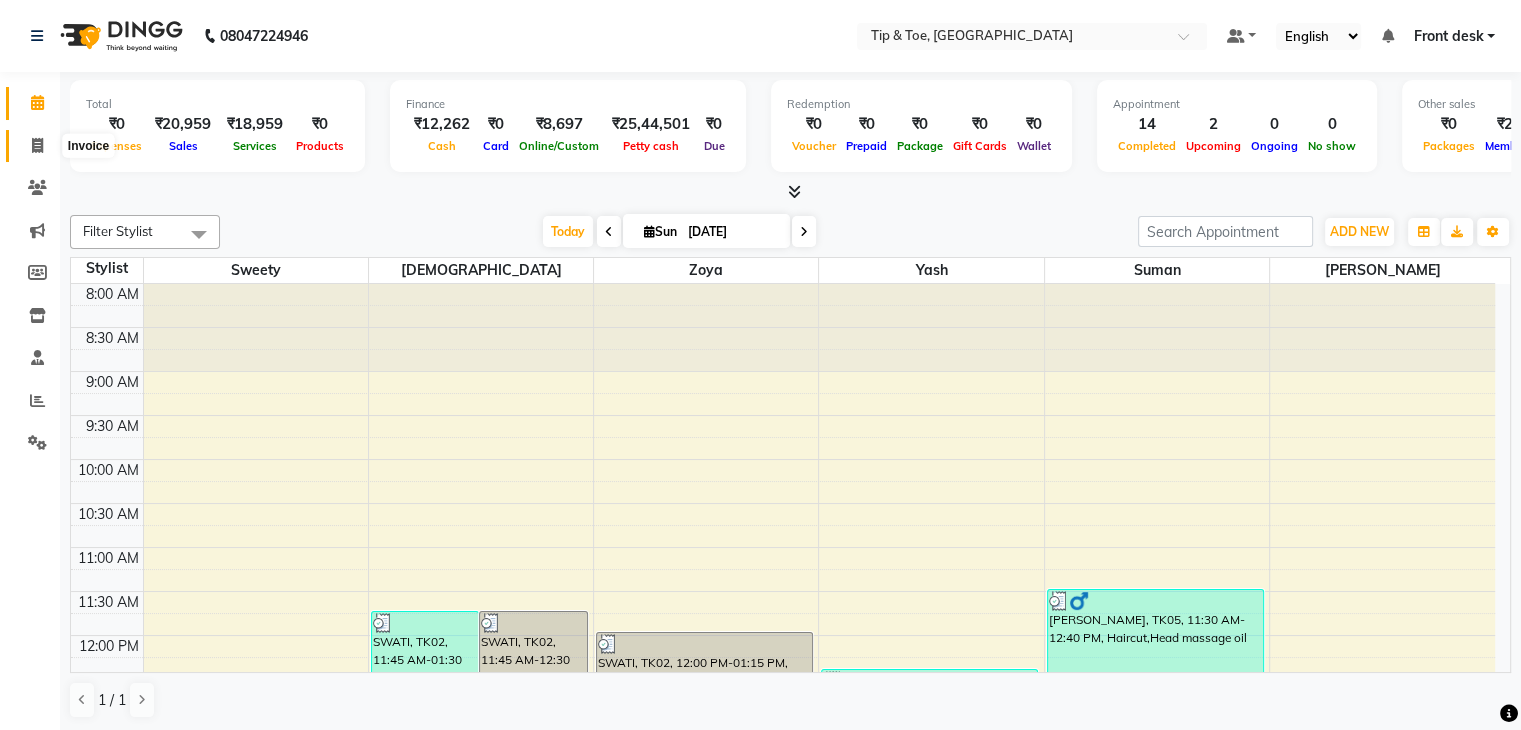click 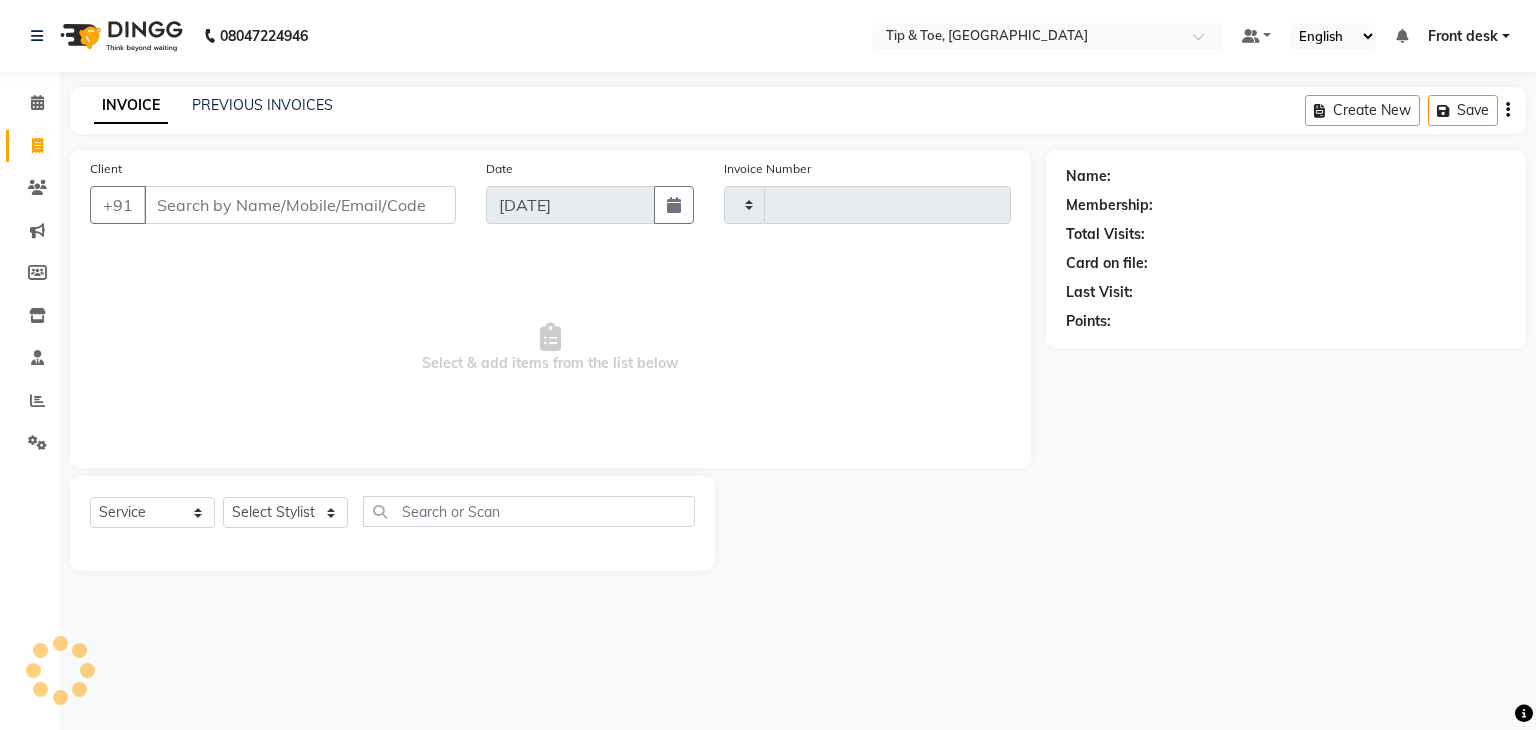 type on "0747" 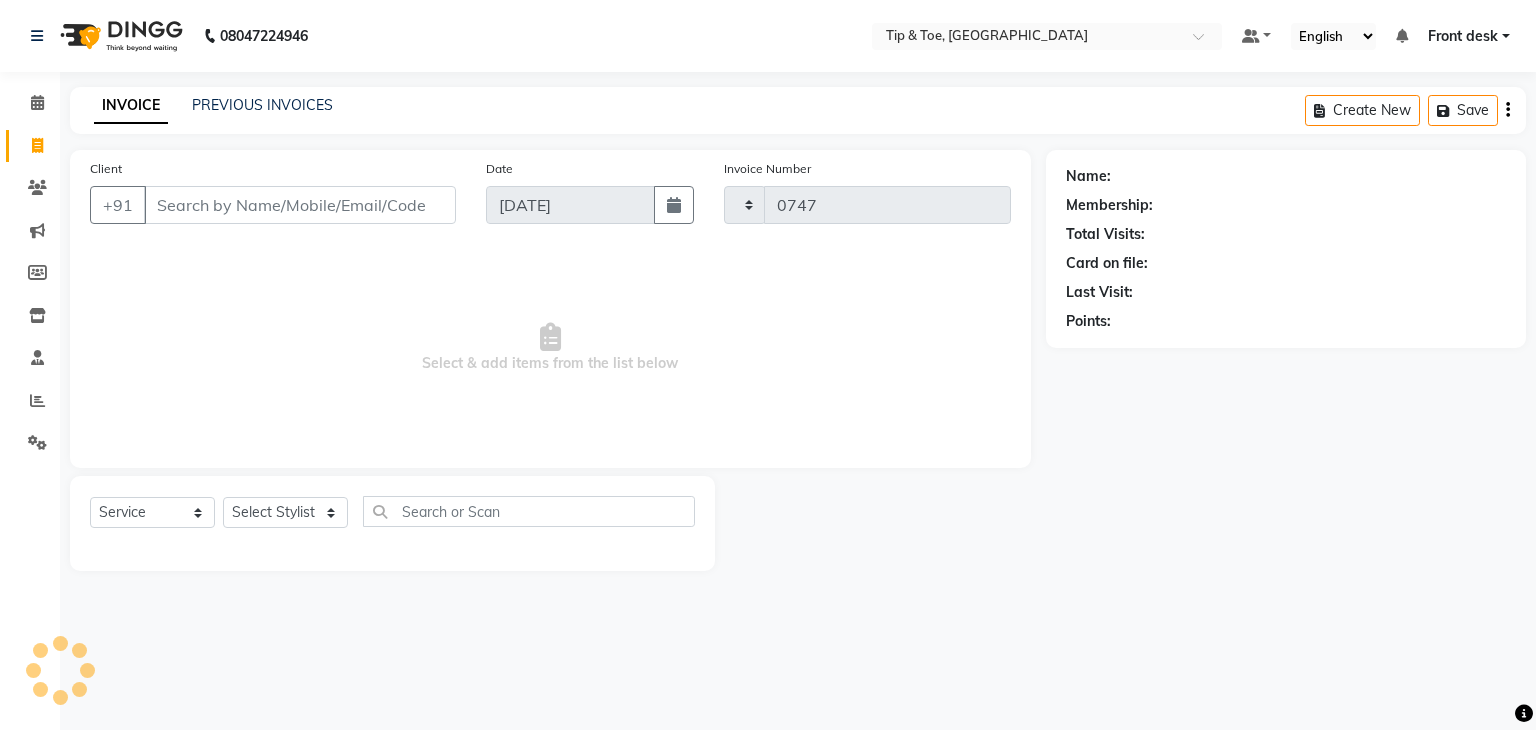 select on "5942" 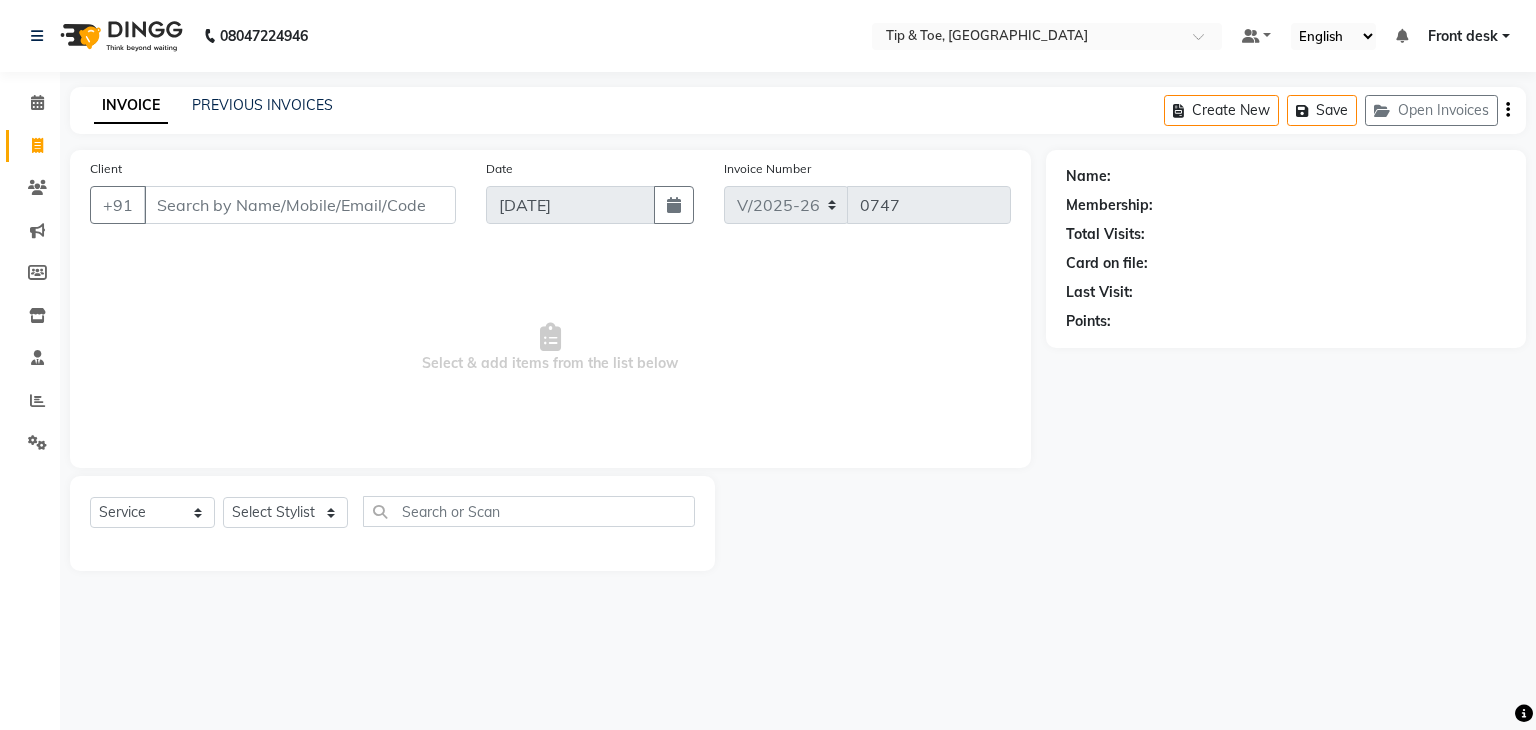 click on "Client" at bounding box center (300, 205) 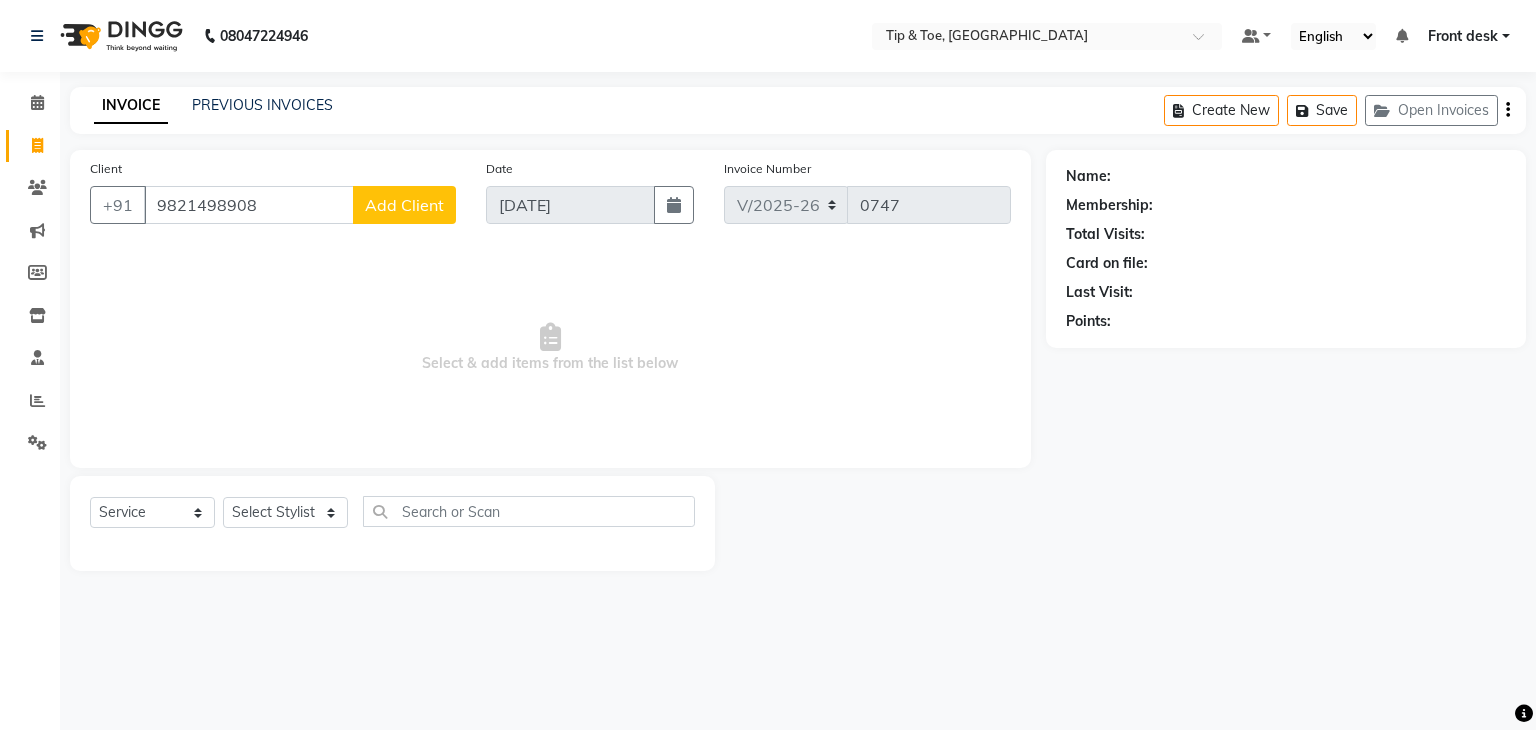 type on "9821498908" 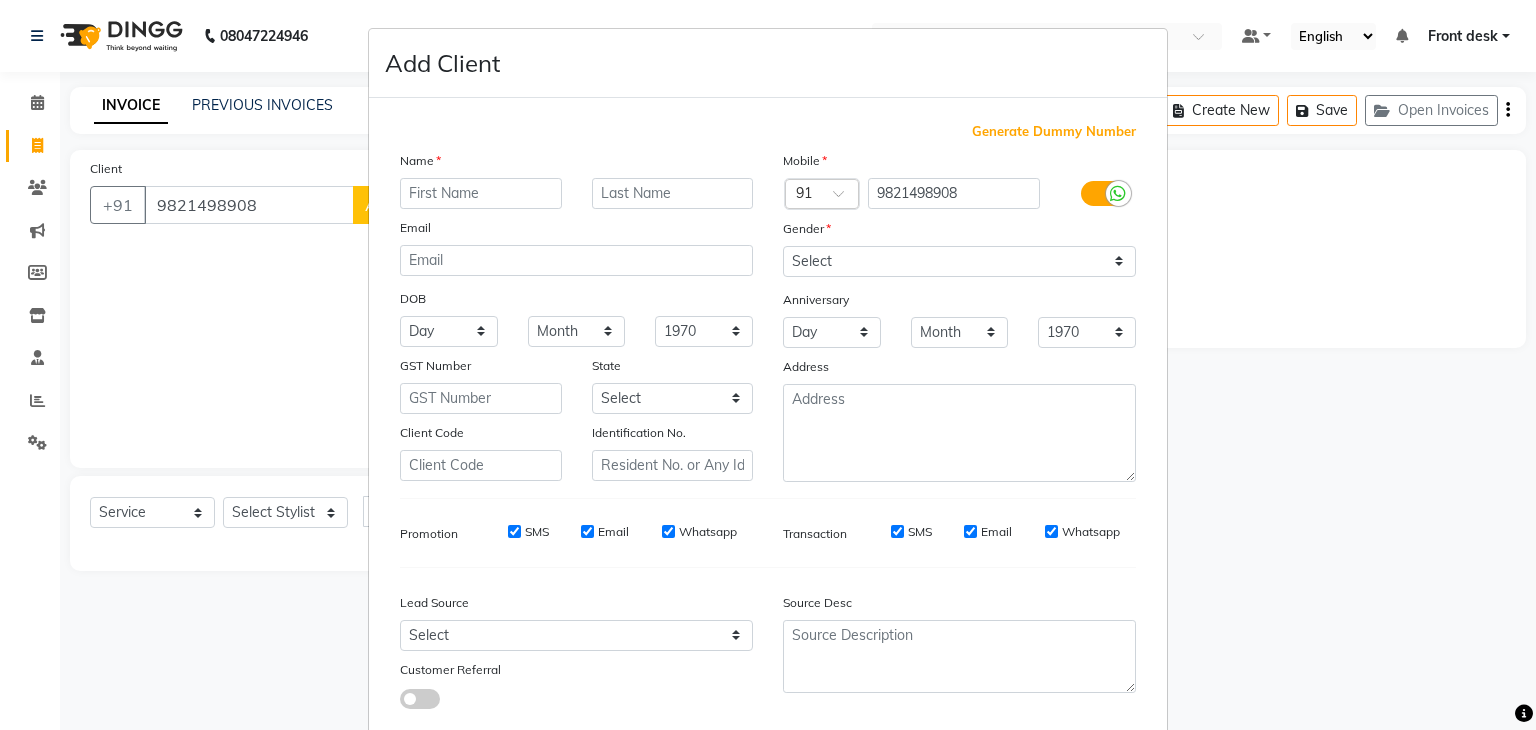 click at bounding box center [481, 193] 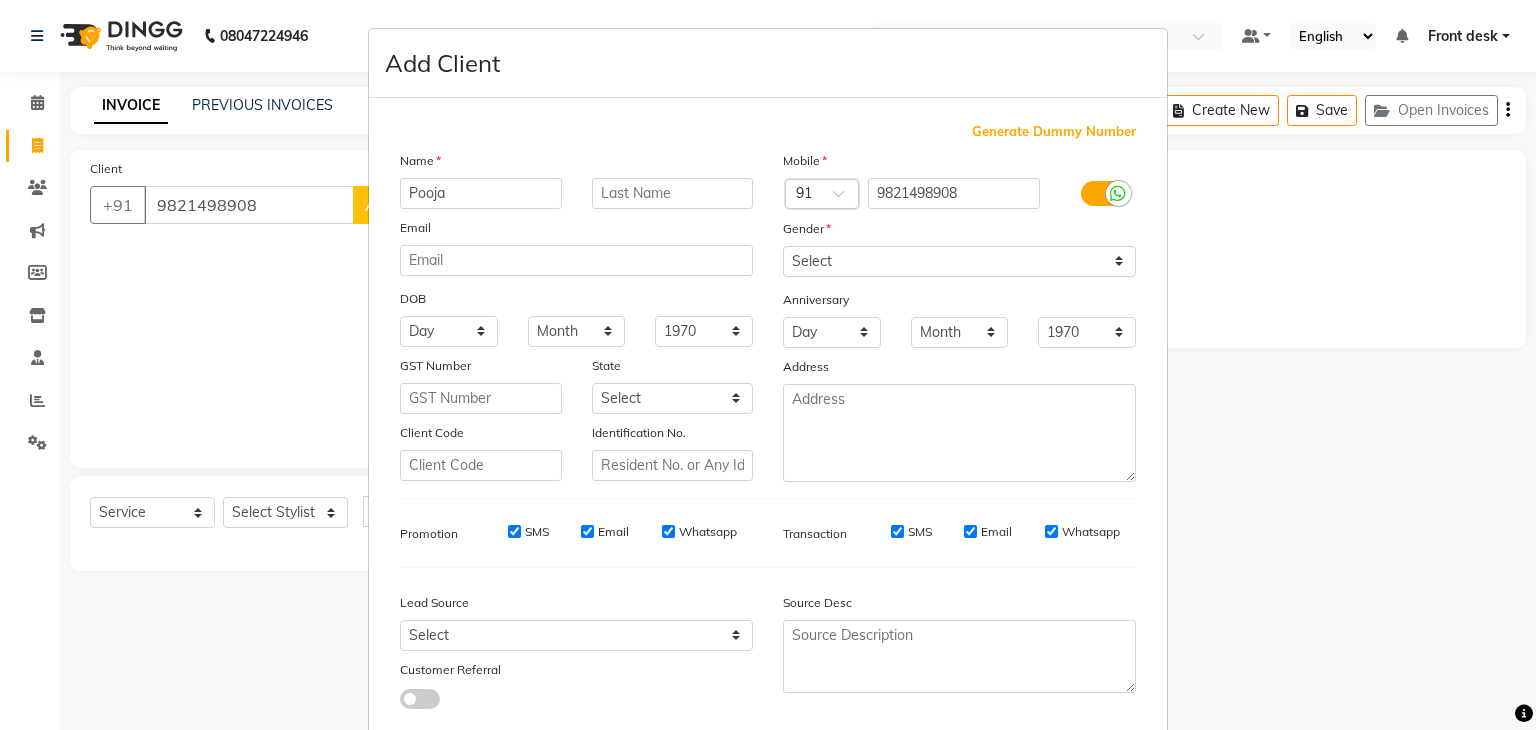 type on "Pooja" 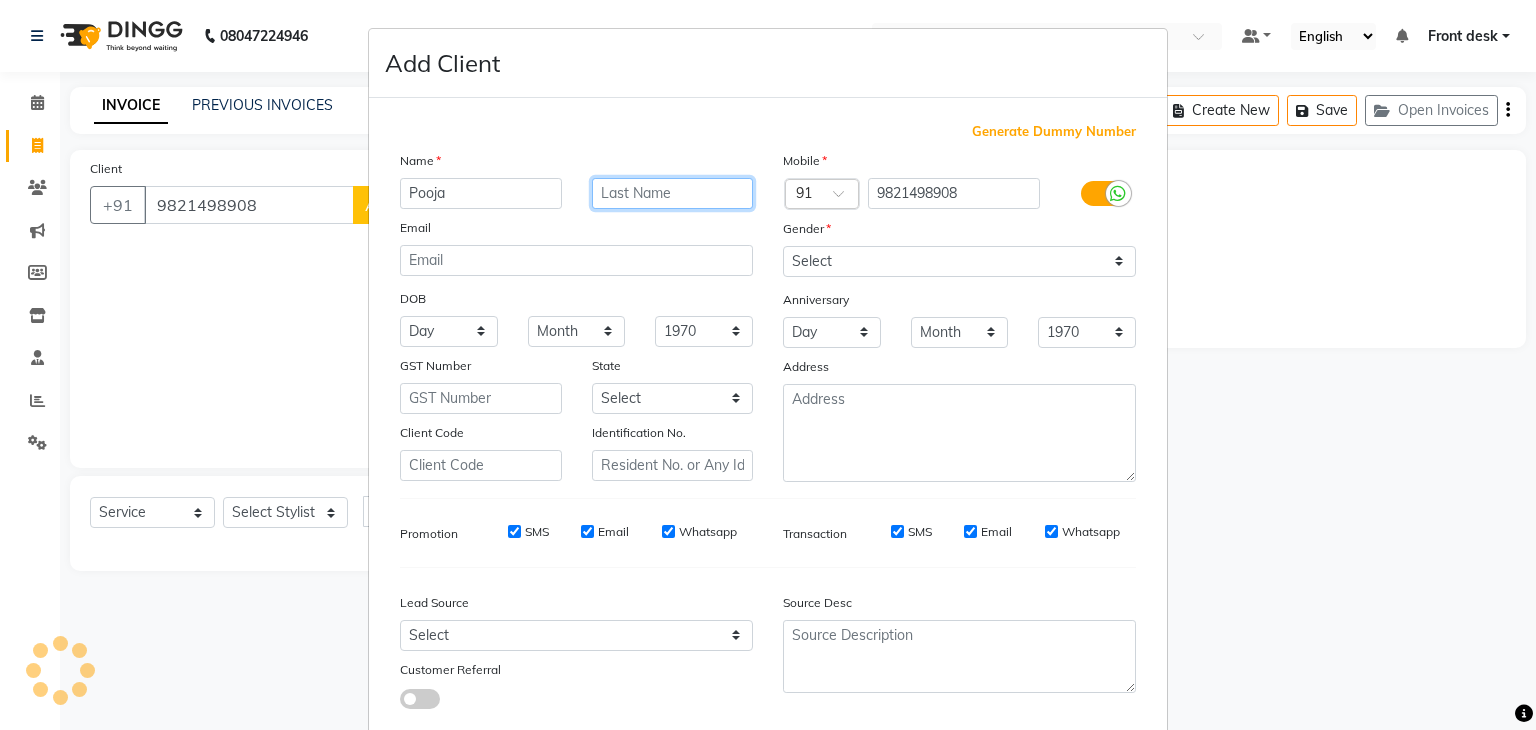 click at bounding box center [673, 193] 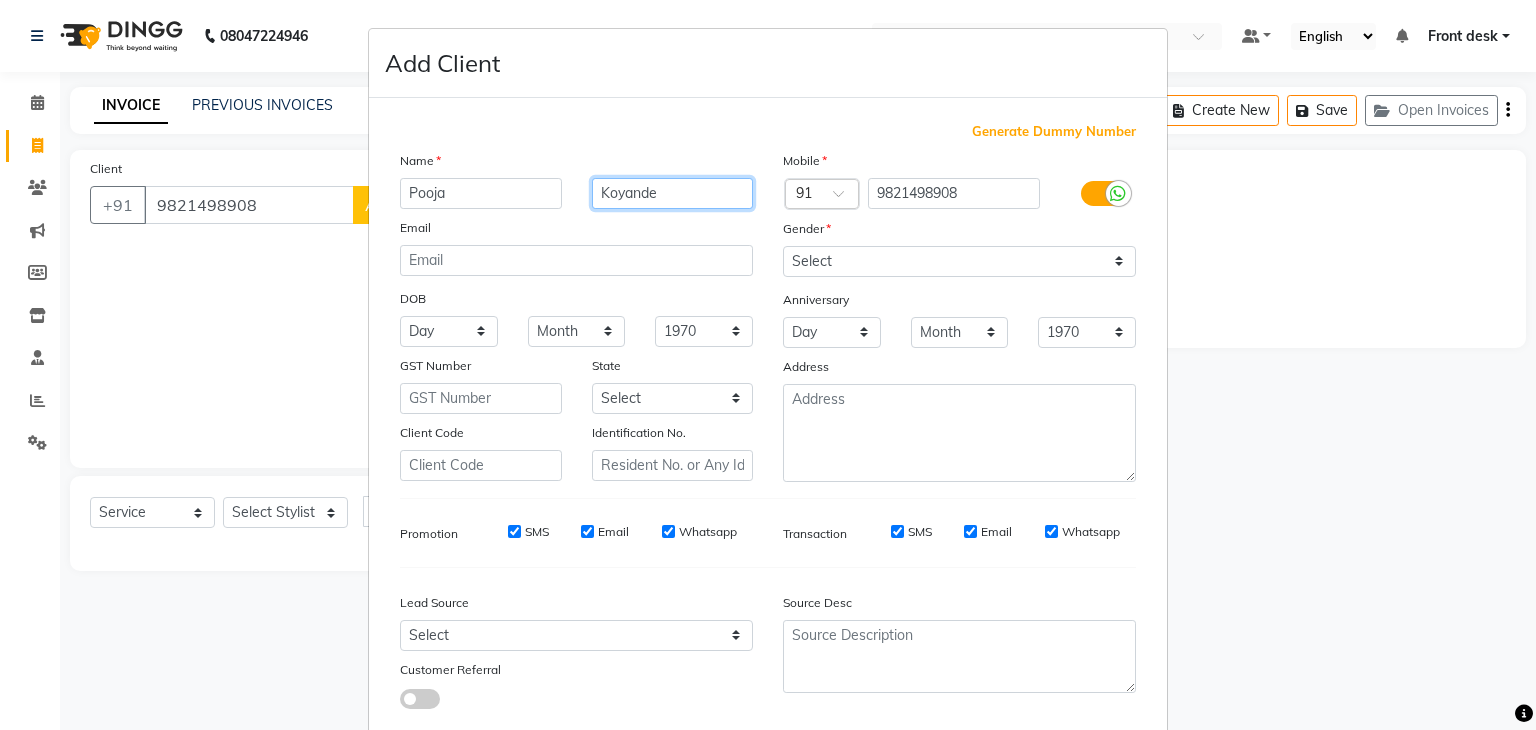 type on "Koyande" 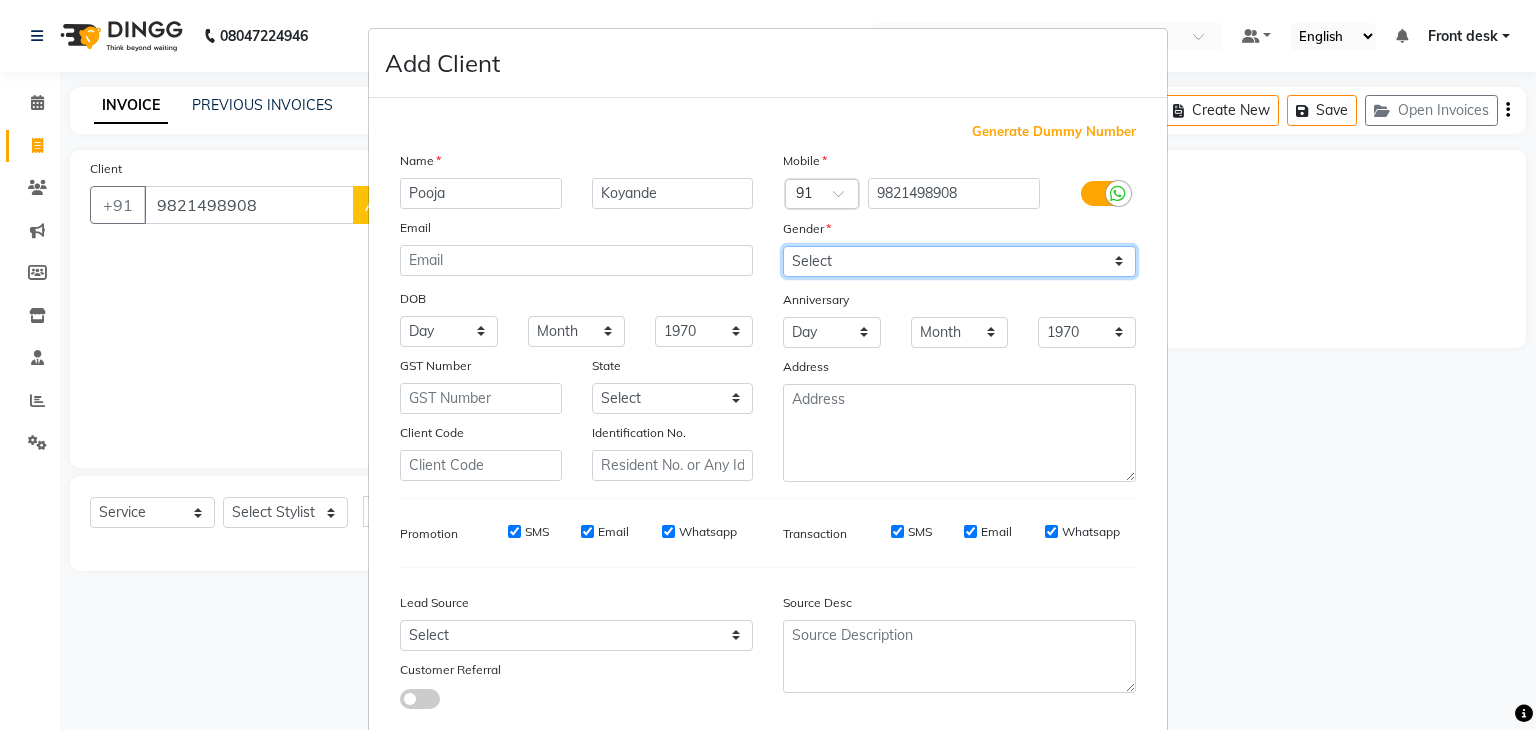 click on "Select [DEMOGRAPHIC_DATA] [DEMOGRAPHIC_DATA] Other Prefer Not To Say" at bounding box center (959, 261) 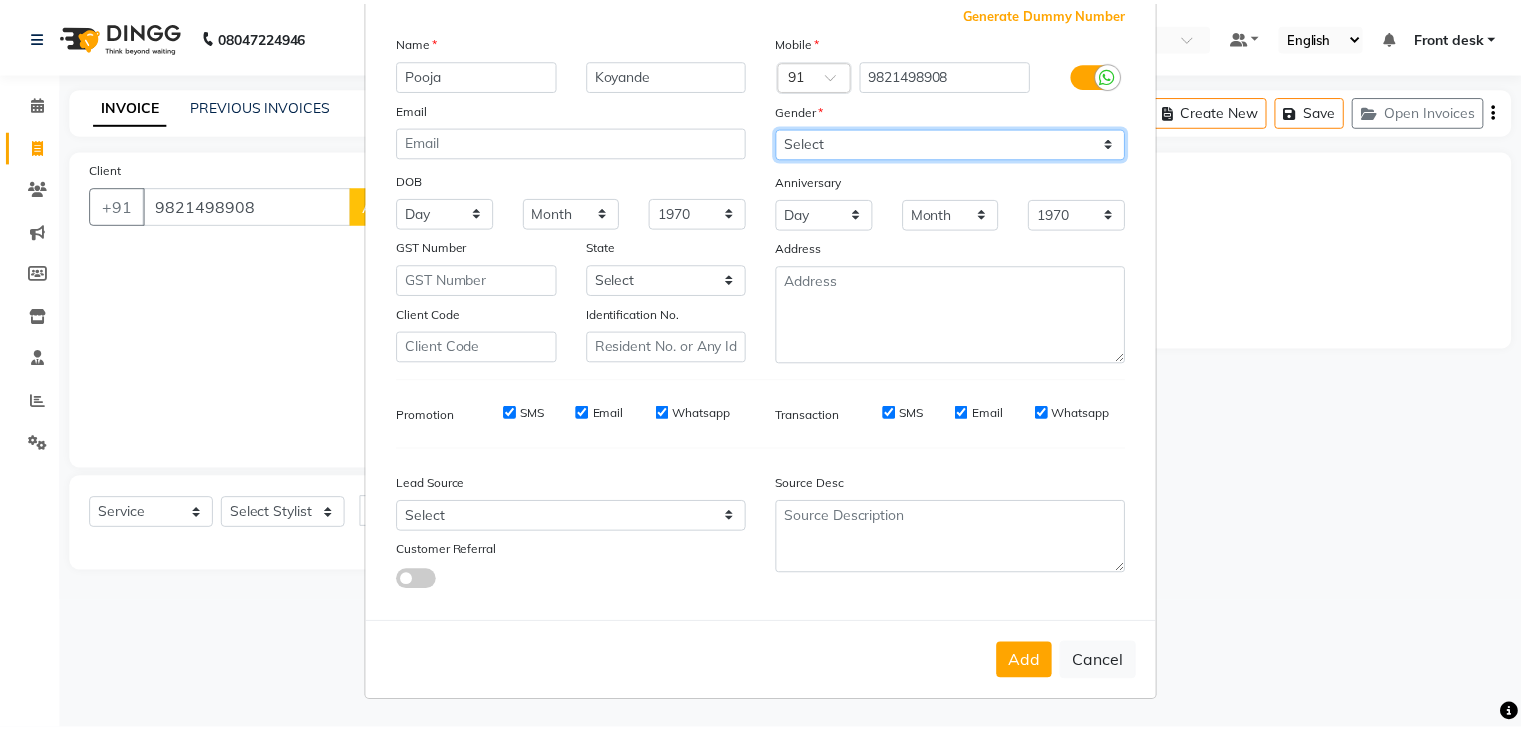 scroll, scrollTop: 127, scrollLeft: 0, axis: vertical 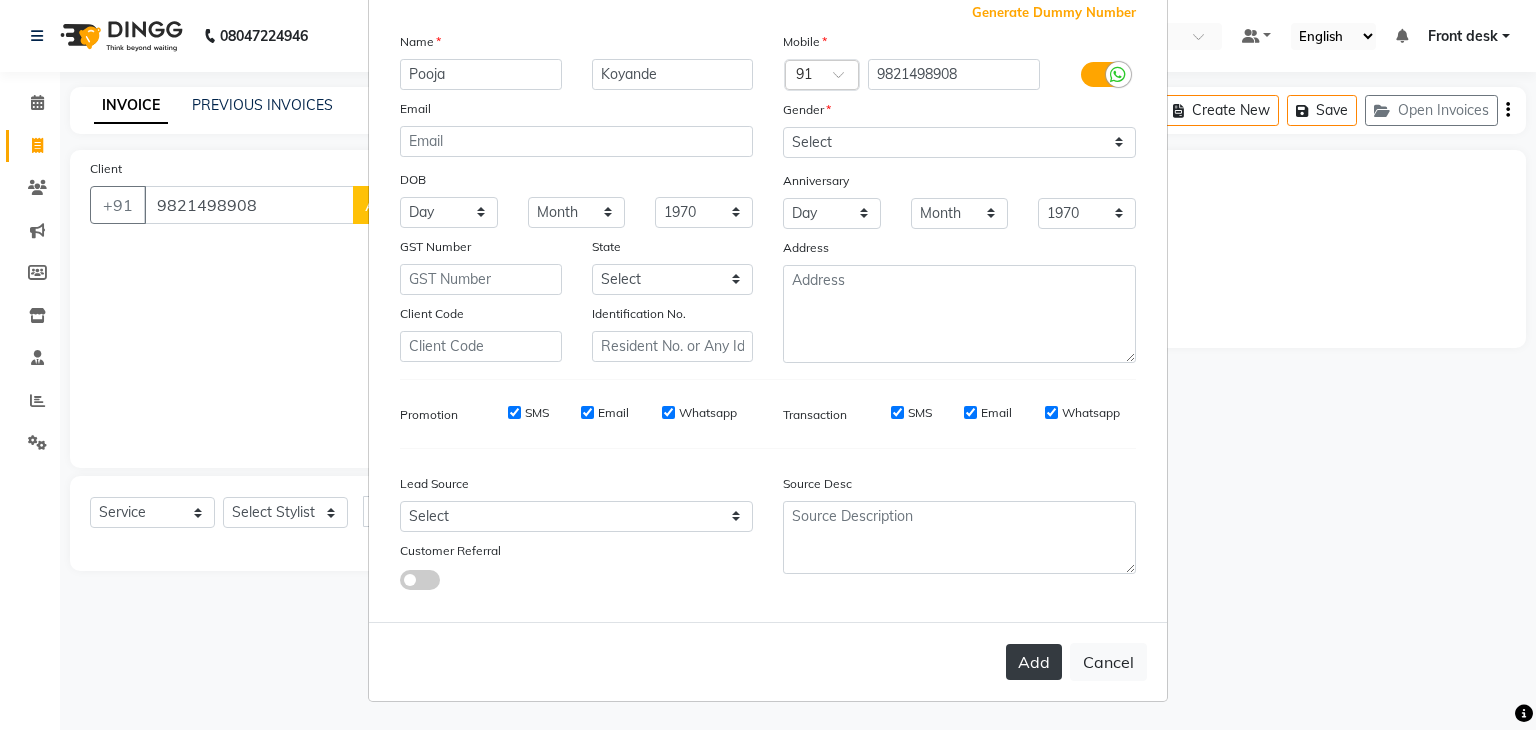 click on "Add" at bounding box center [1034, 662] 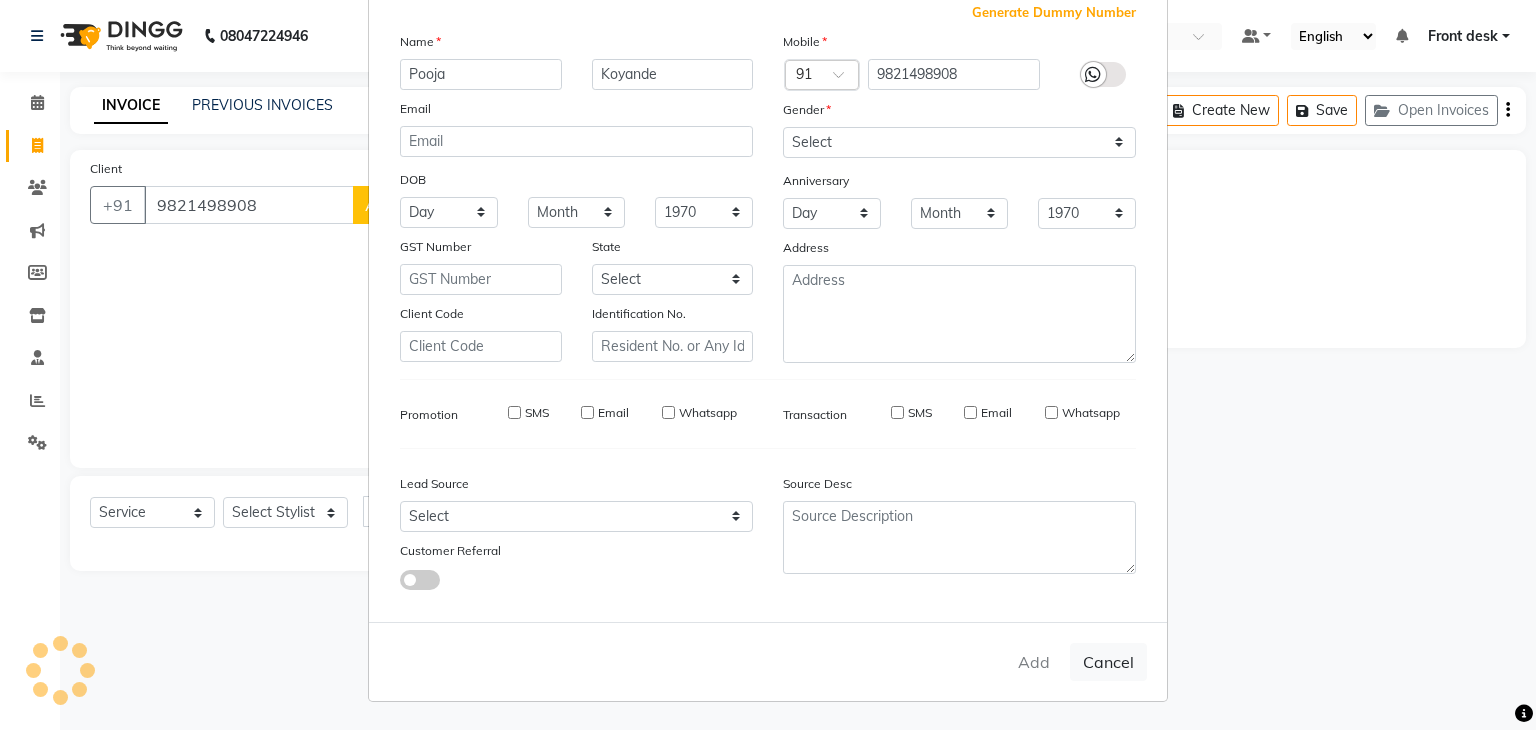 type 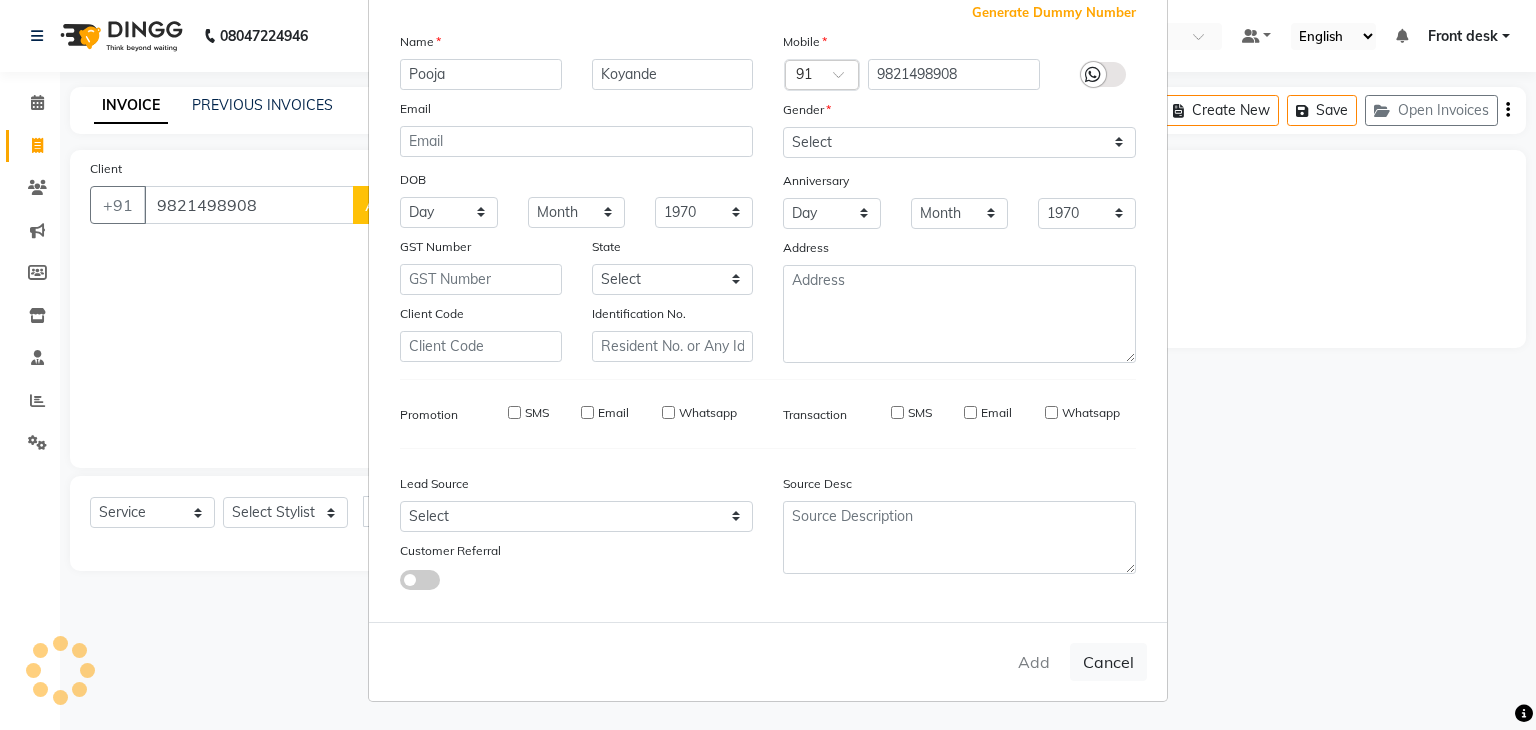 type 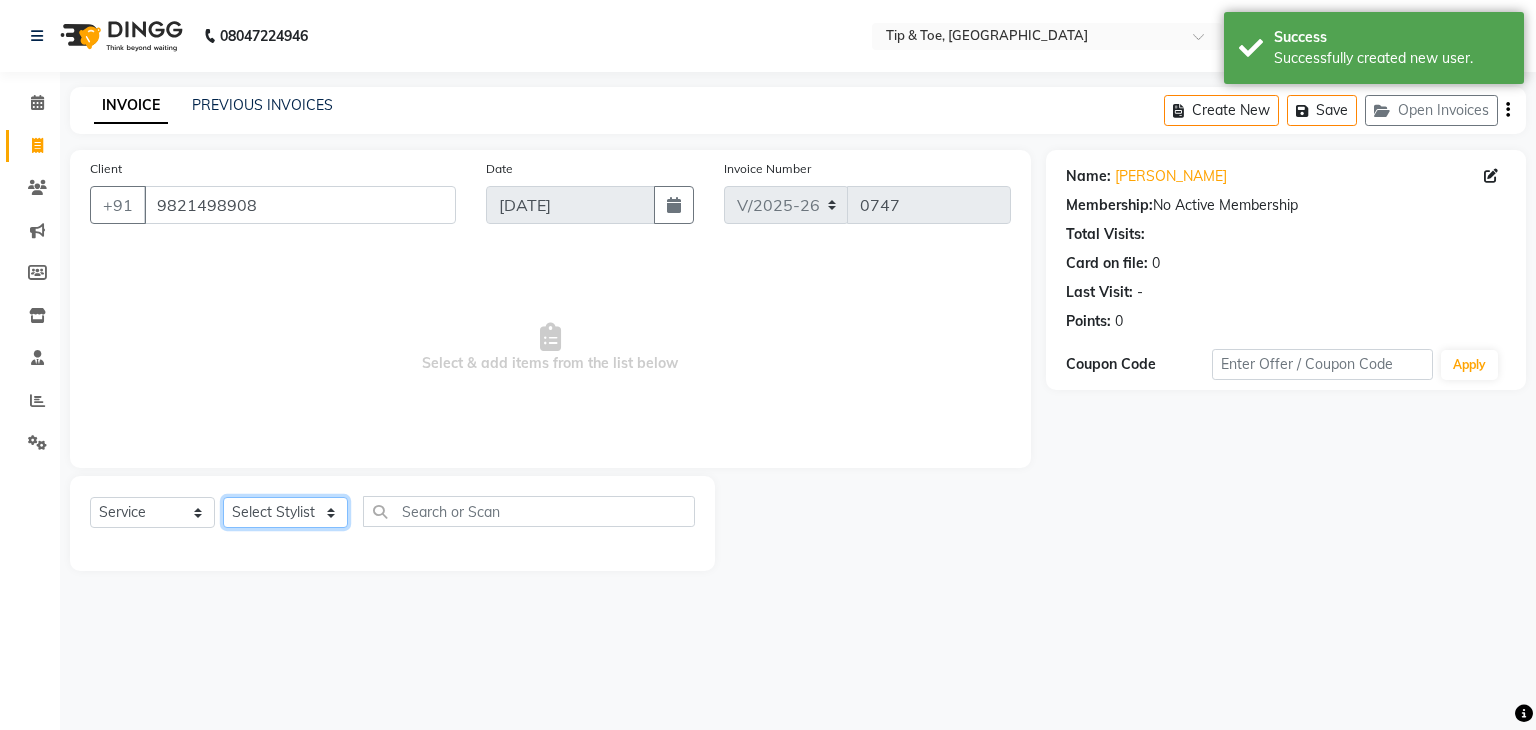 click on "Select Stylist Front desk [PERSON_NAME] [PERSON_NAME] [PERSON_NAME]  [PERSON_NAME] [PERSON_NAME]" 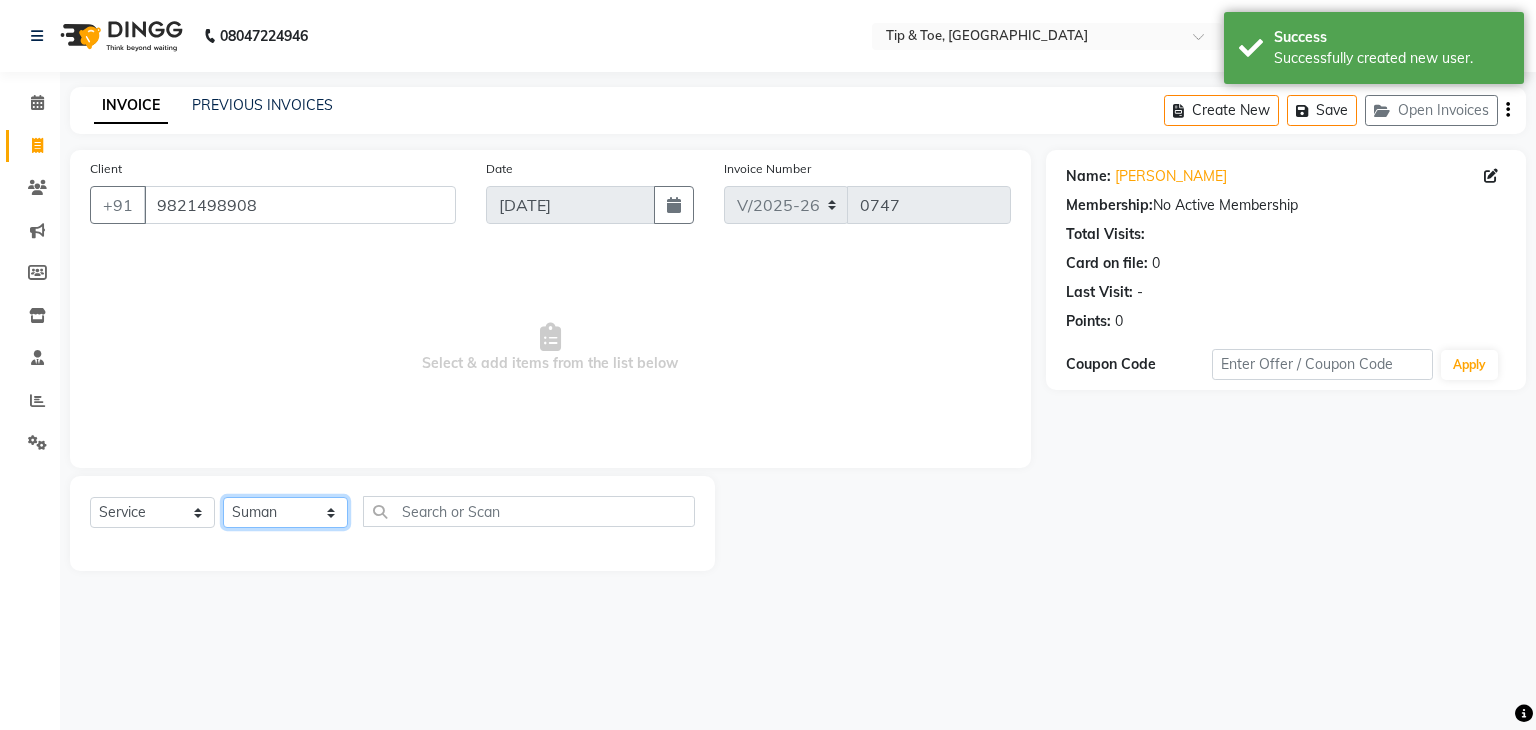 click on "Select Stylist Front desk [PERSON_NAME] [PERSON_NAME] [PERSON_NAME]  [PERSON_NAME] [PERSON_NAME]" 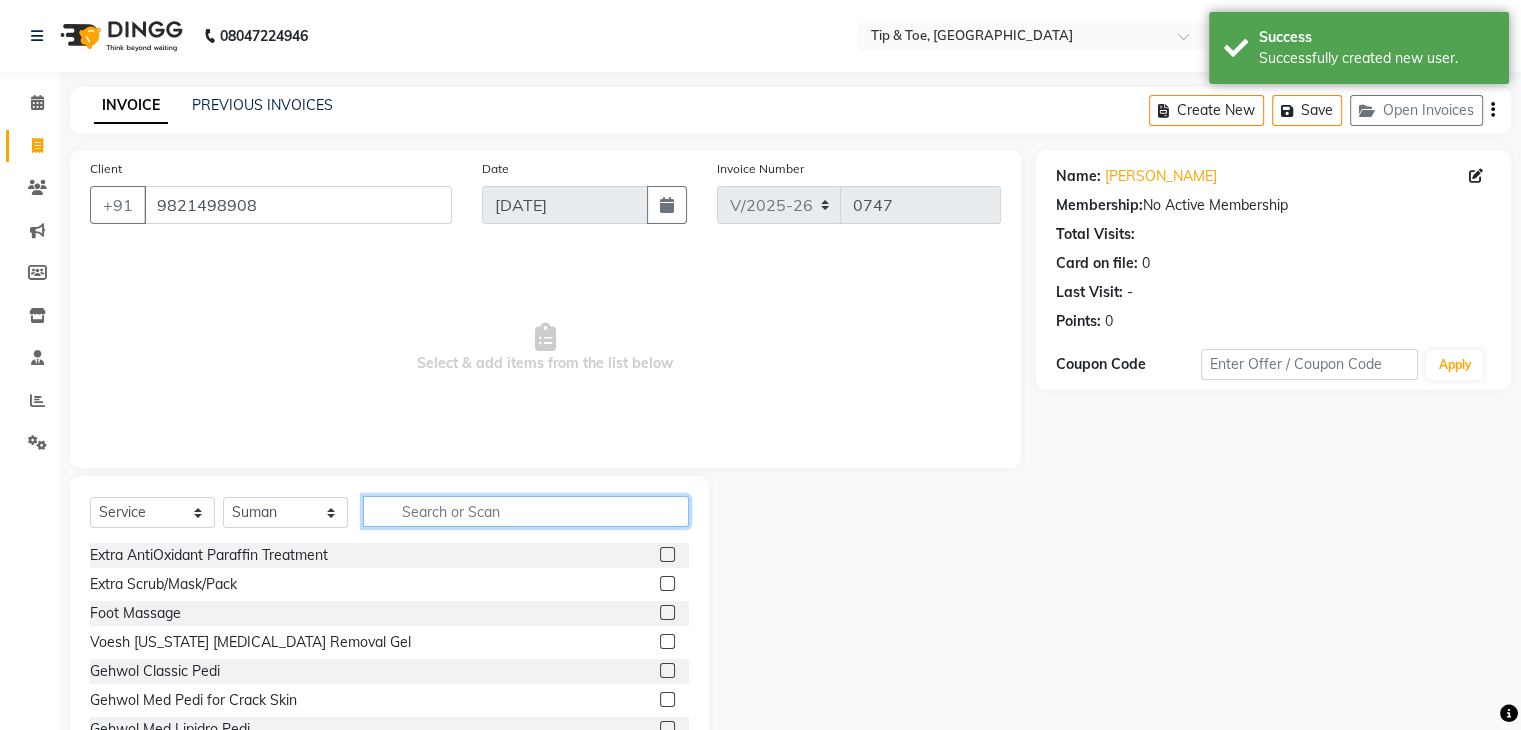 click 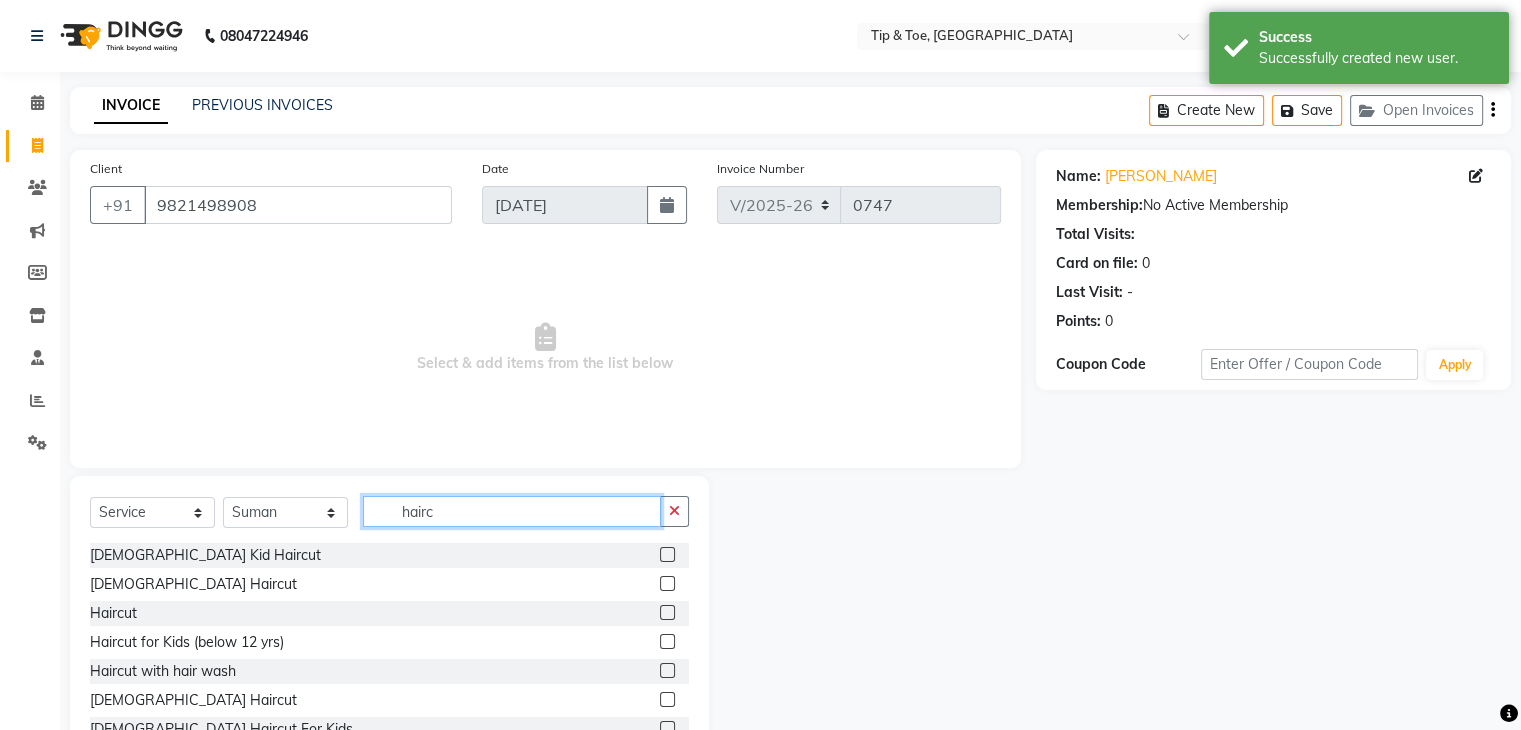type on "hairc" 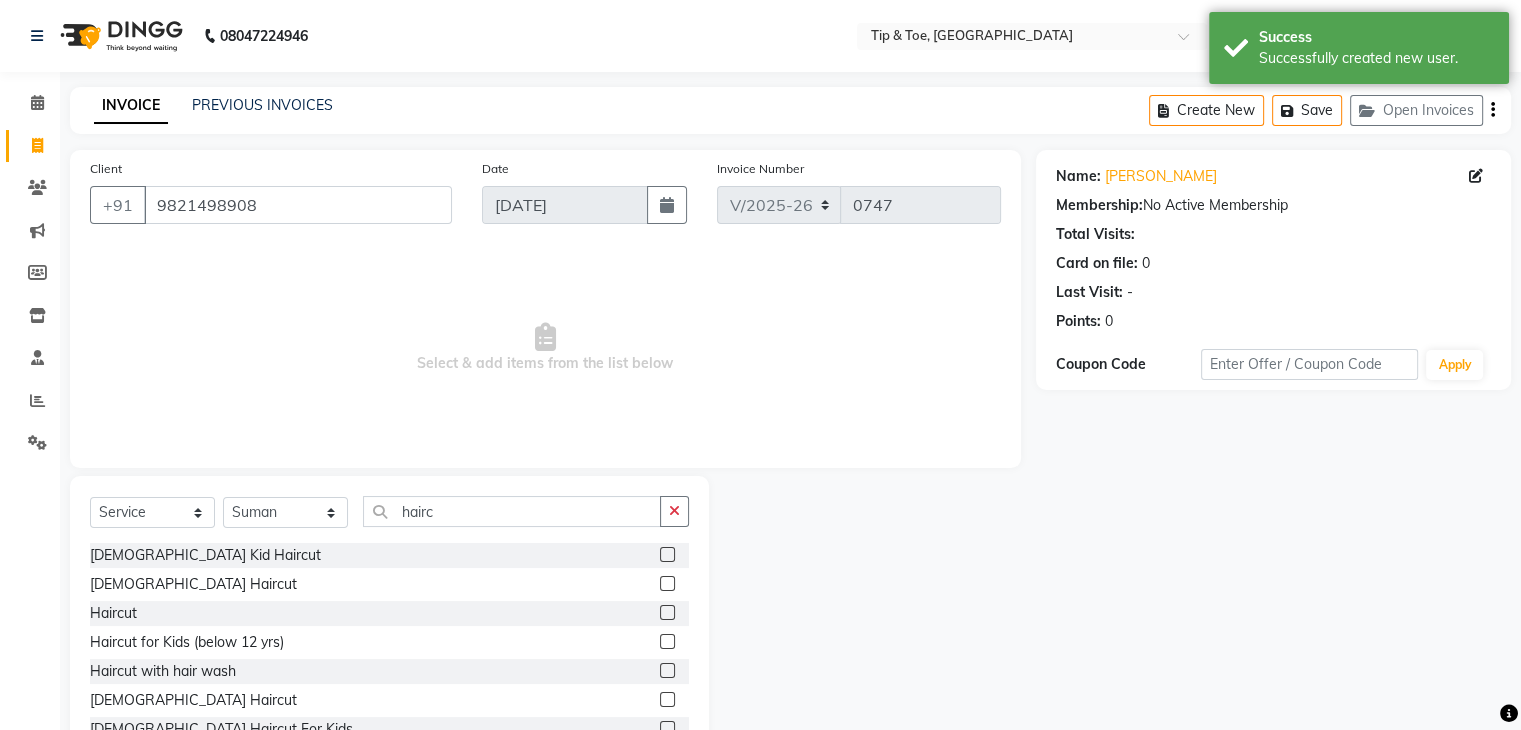 drag, startPoint x: 651, startPoint y: 617, endPoint x: 500, endPoint y: 572, distance: 157.56268 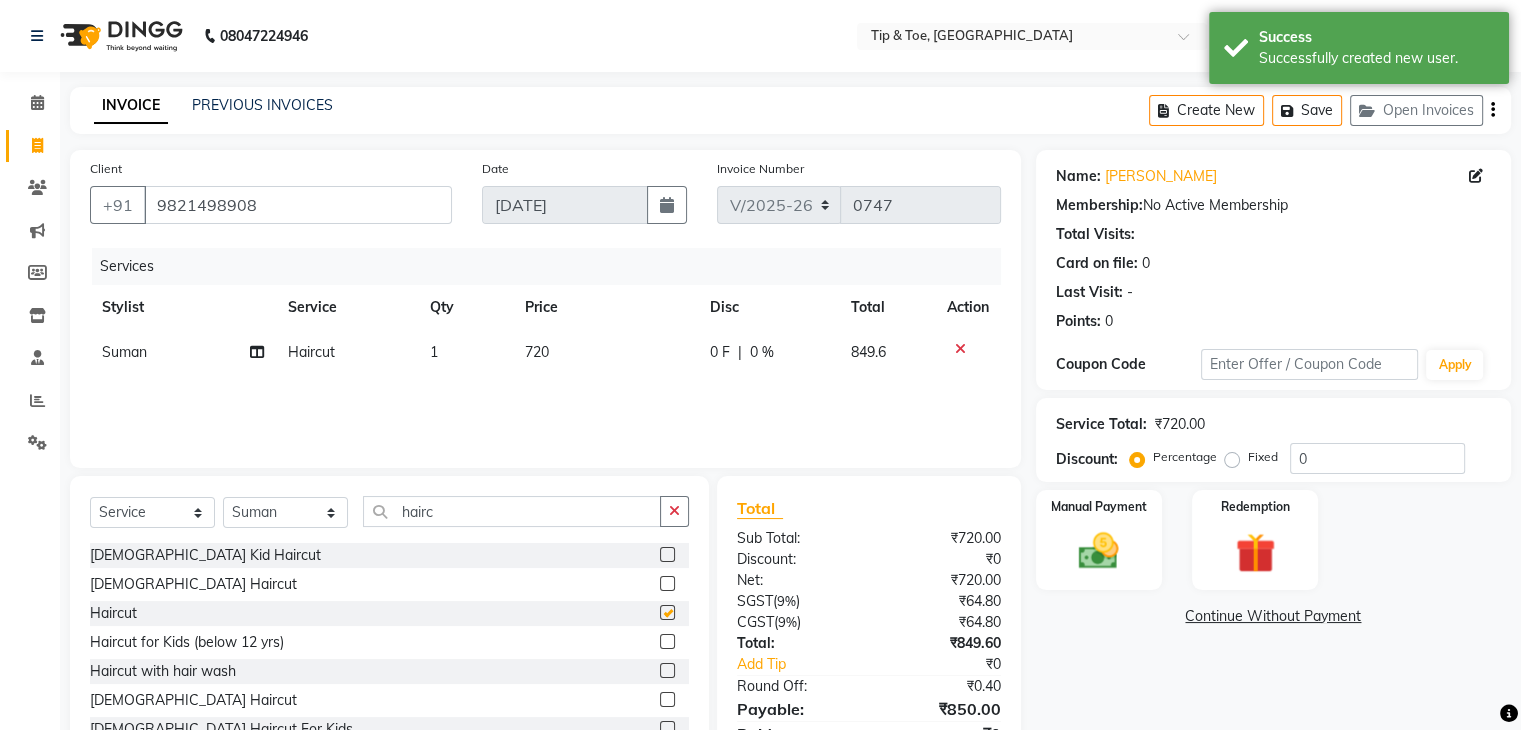 checkbox on "false" 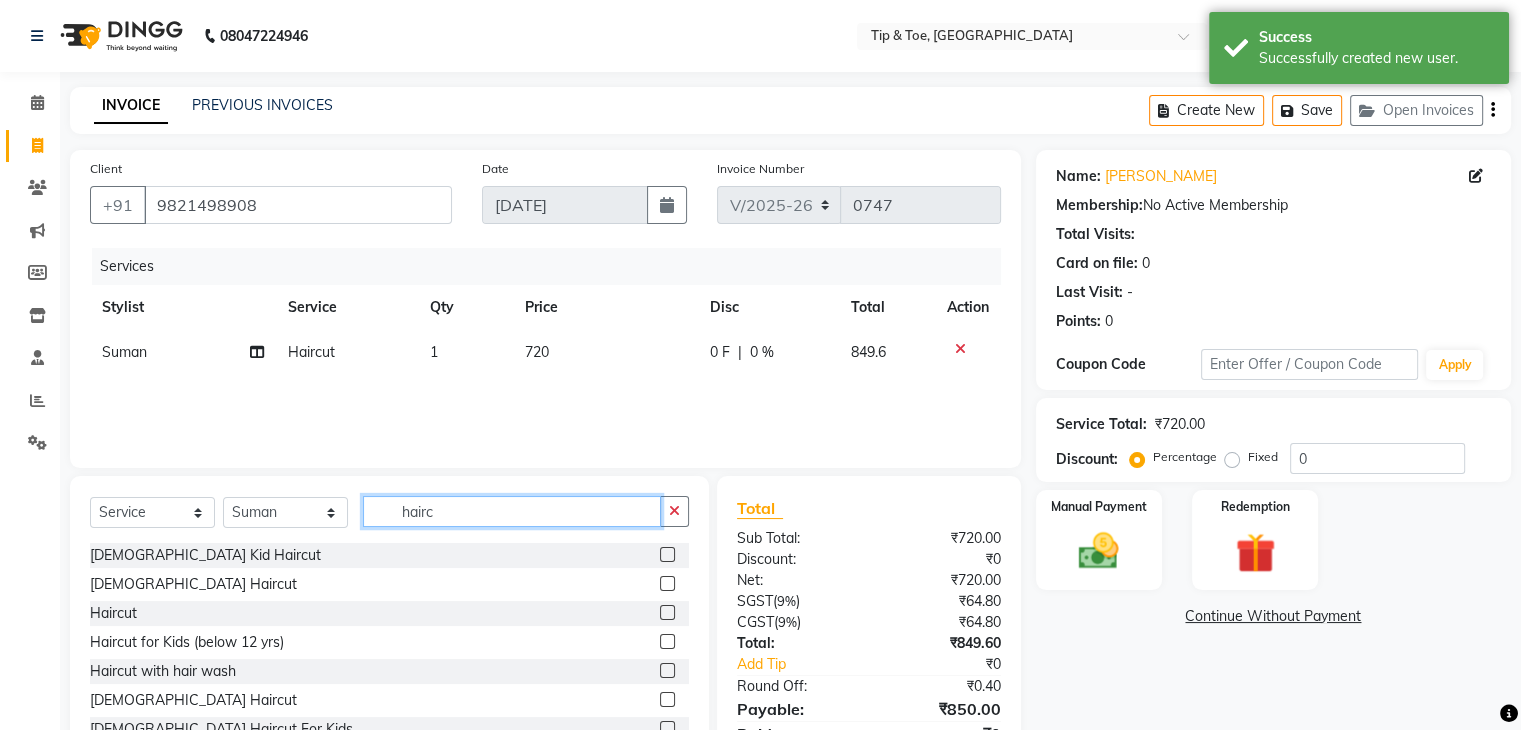 click on "hairc" 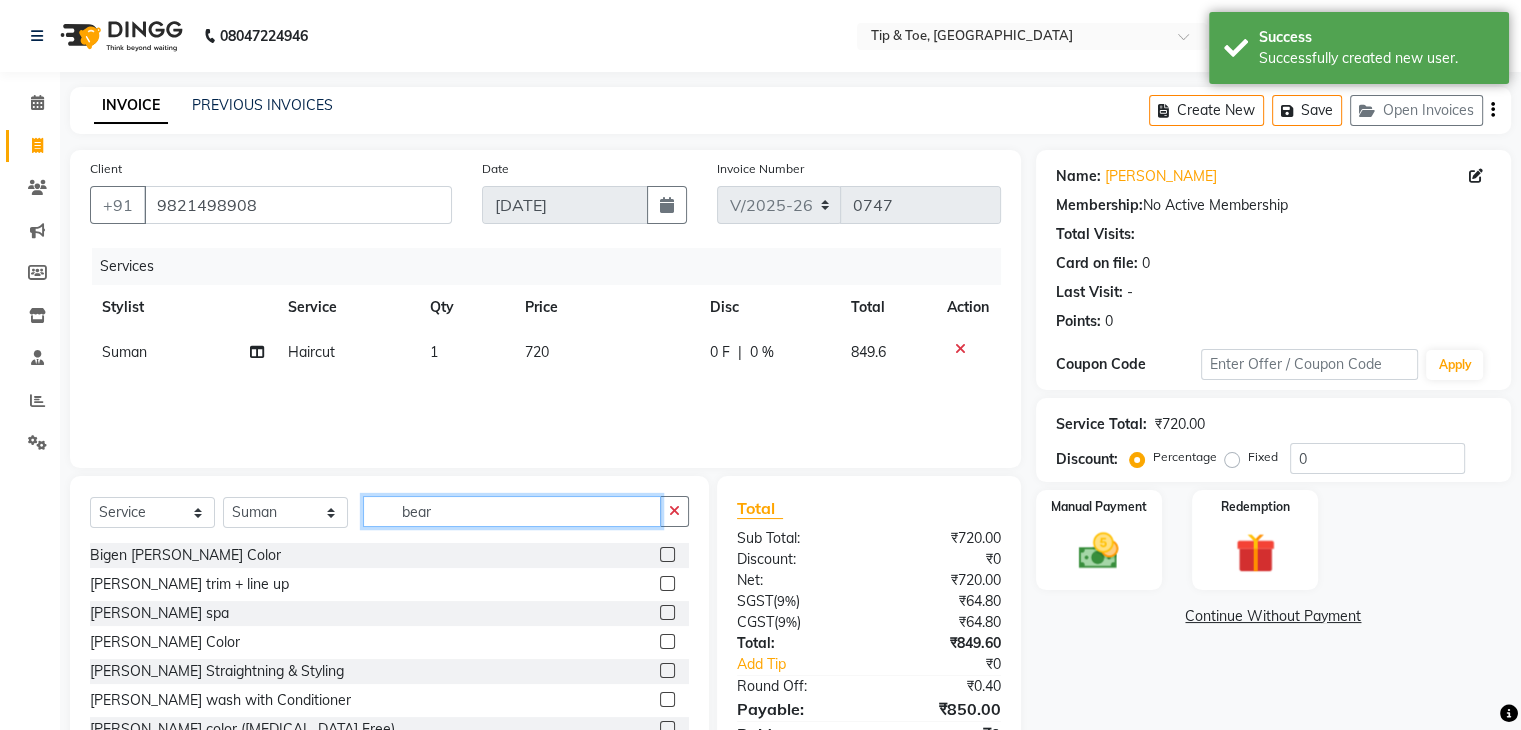 type on "bear" 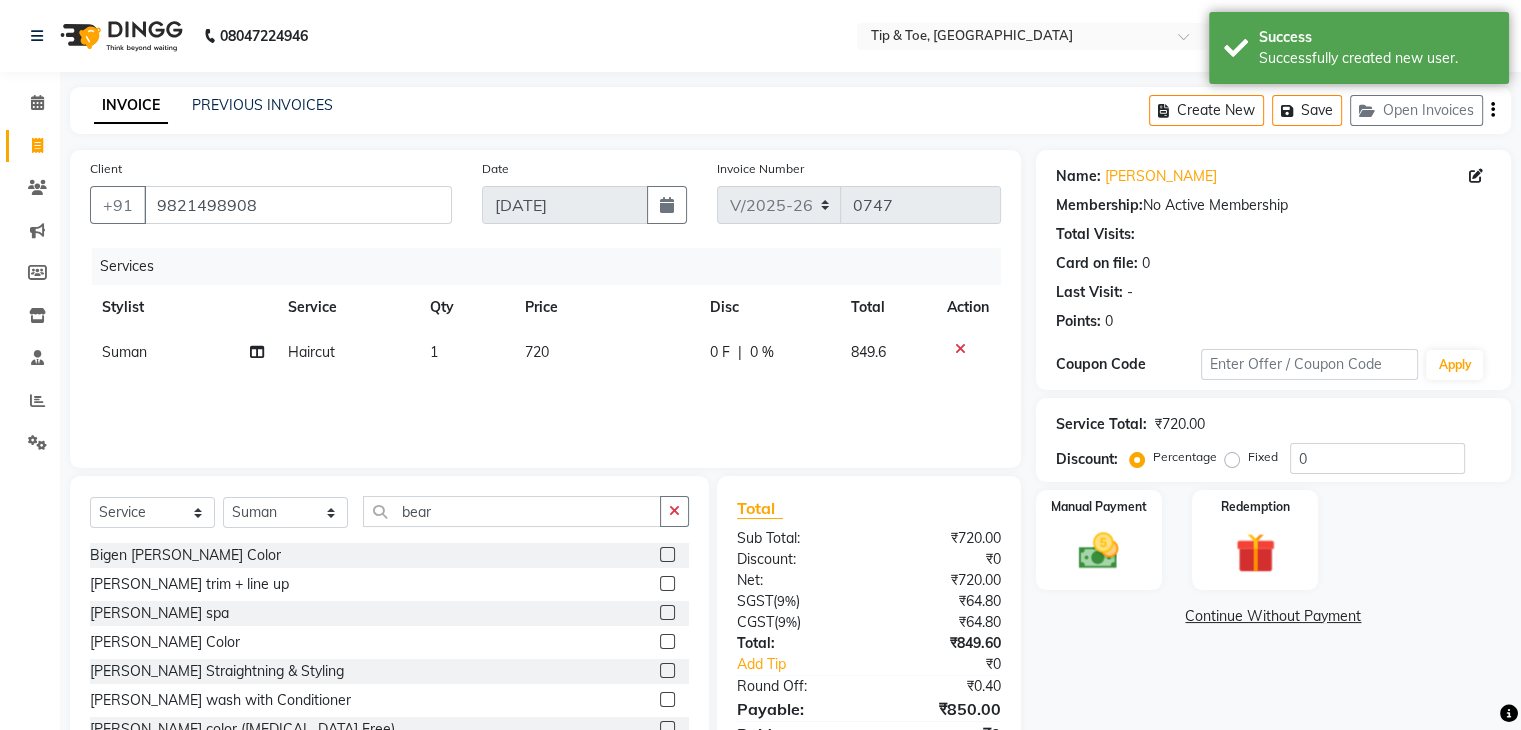 drag, startPoint x: 651, startPoint y: 588, endPoint x: 646, endPoint y: 575, distance: 13.928389 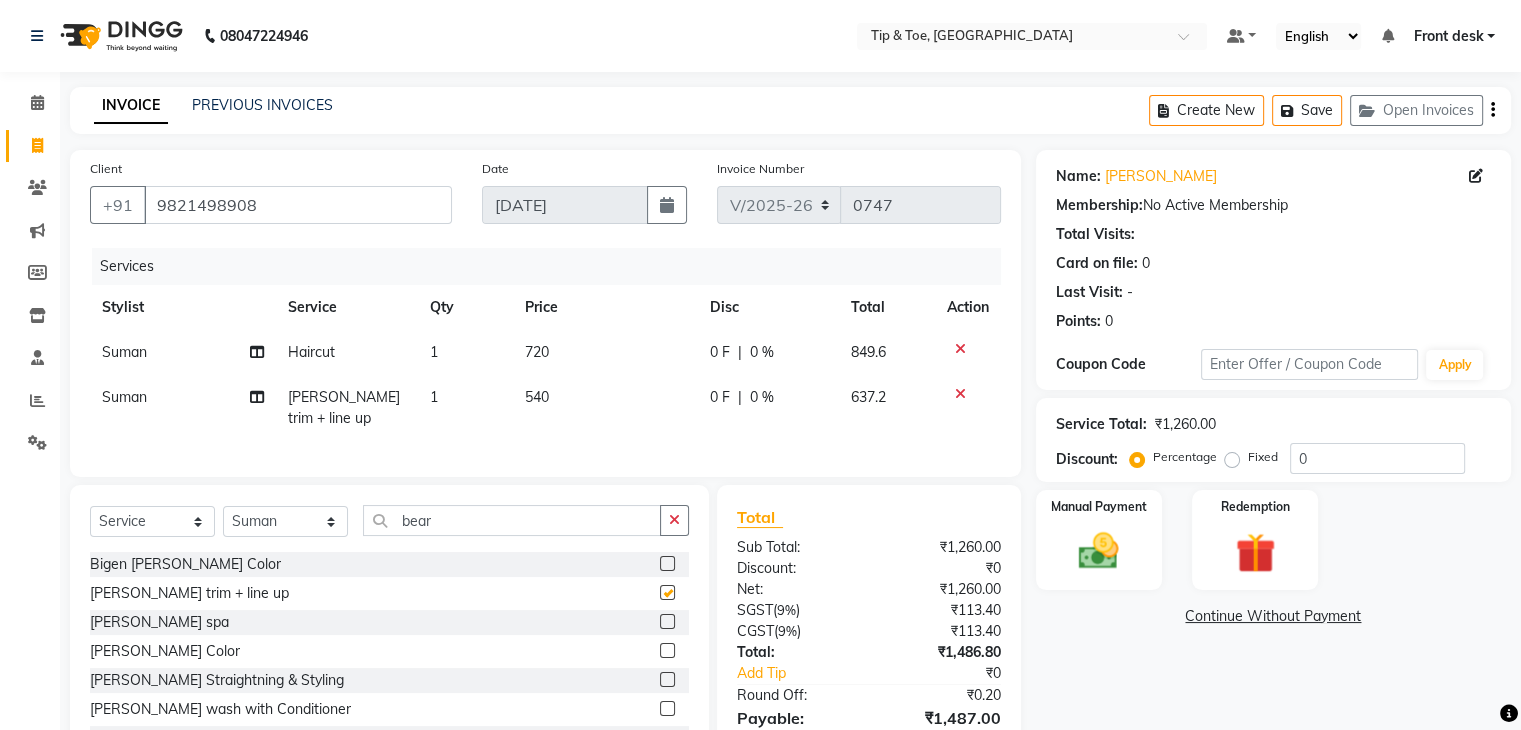 checkbox on "false" 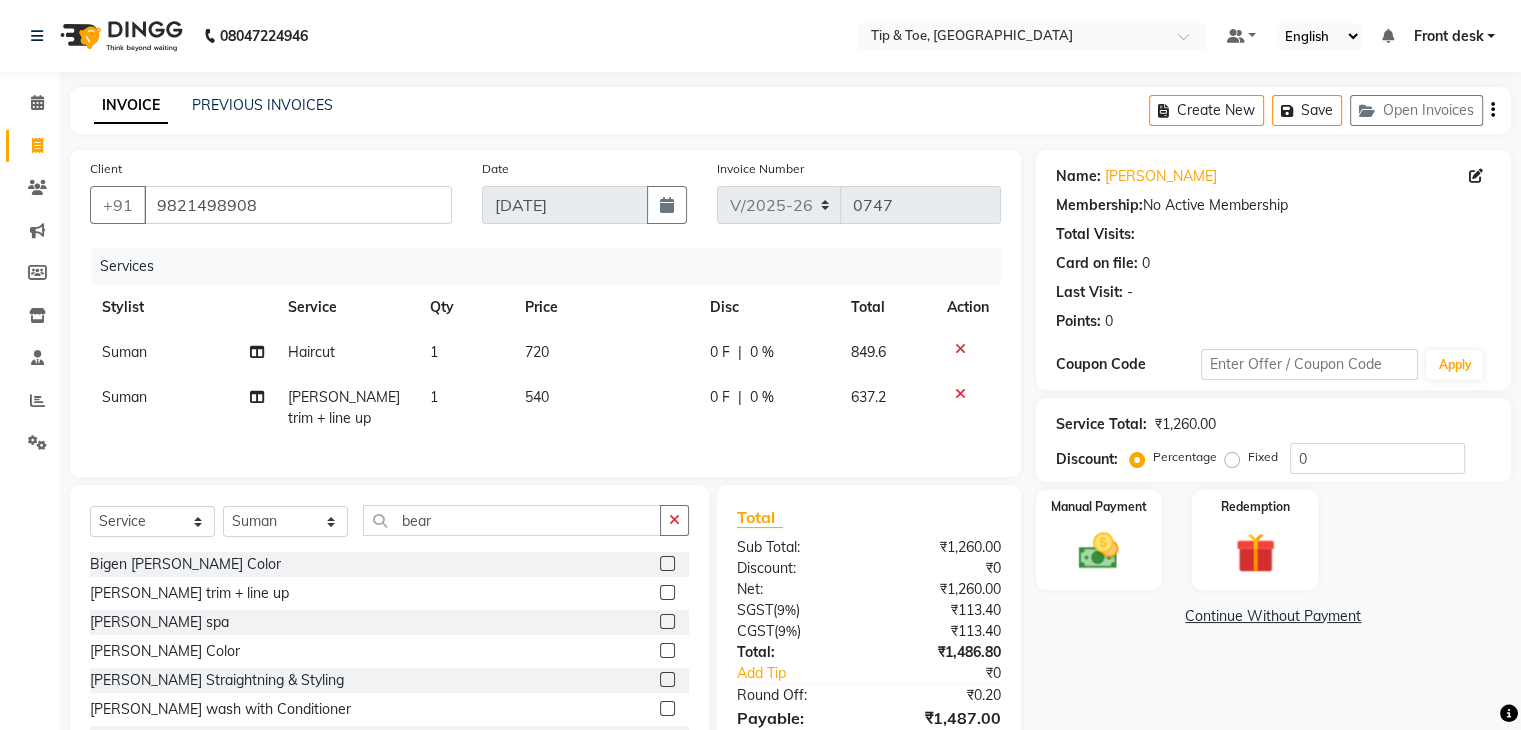 click on "720" 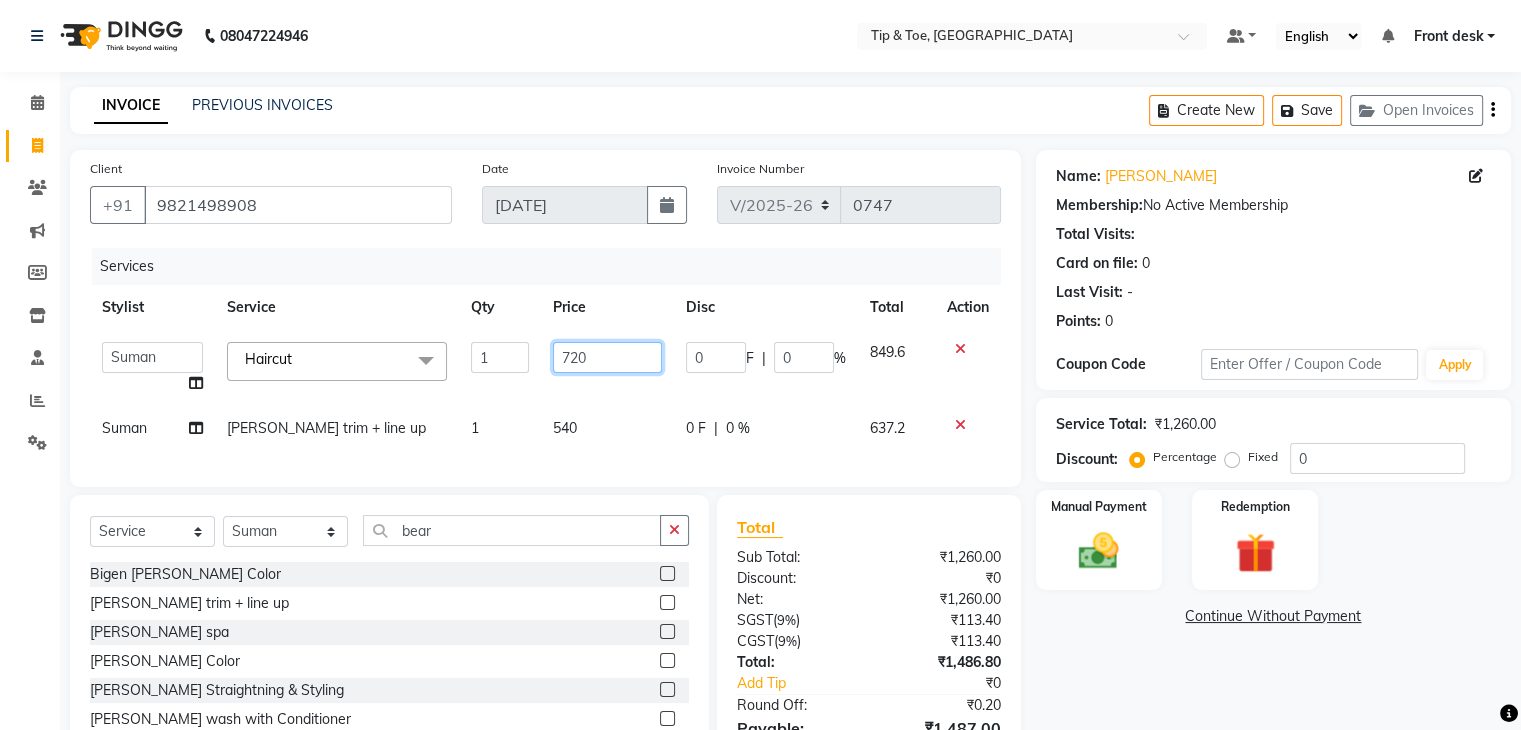 click on "720" 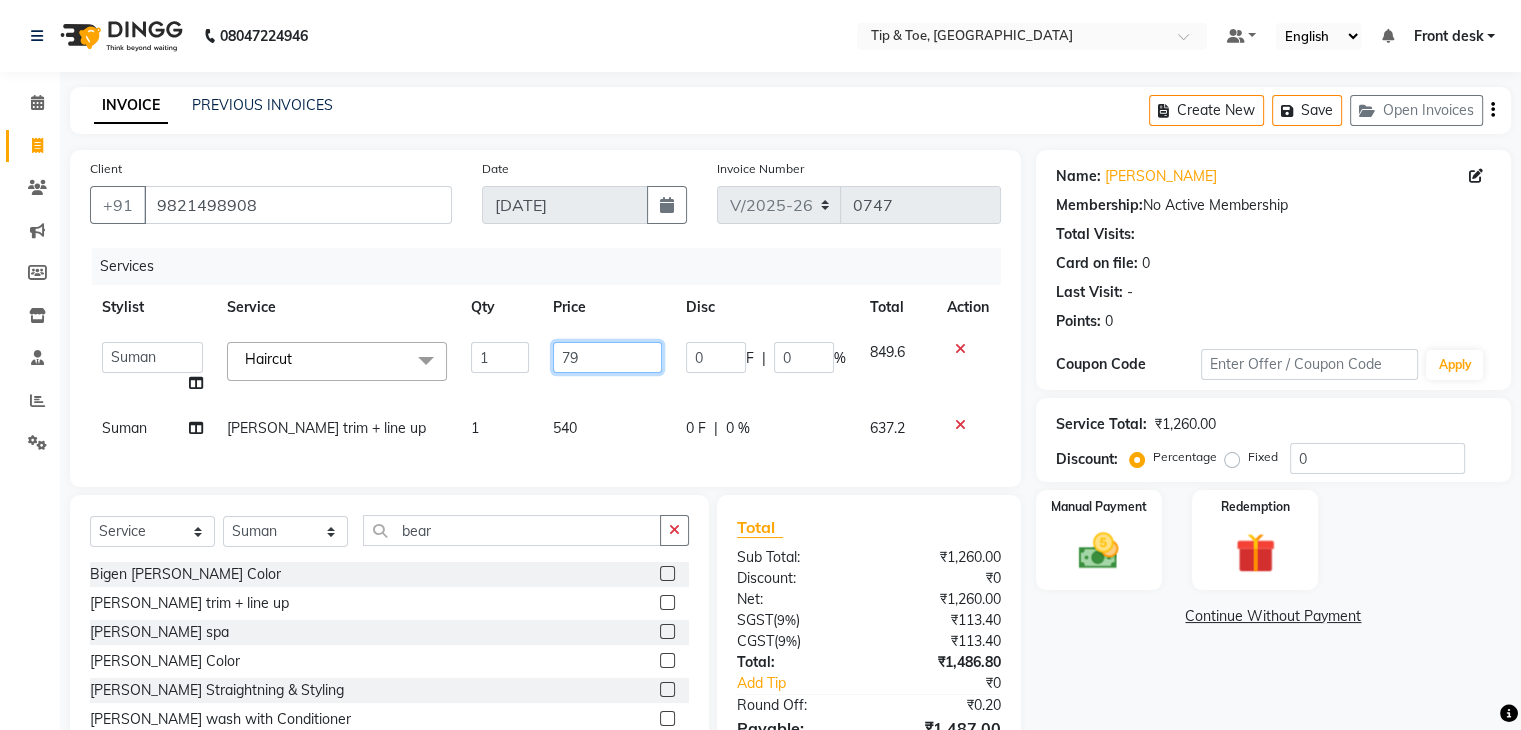type on "799" 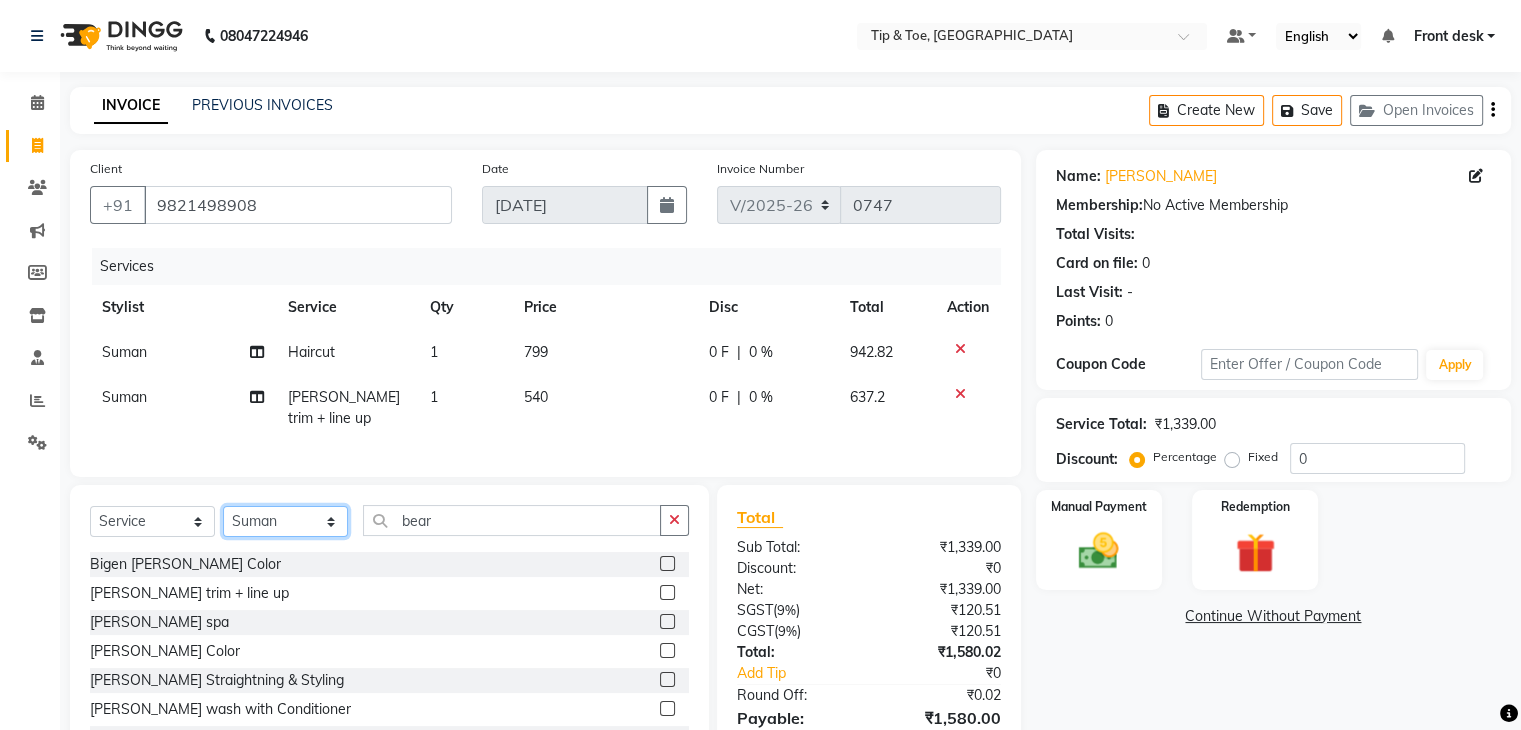 click on "Select  Service  Product  Membership  Package Voucher Prepaid Gift Card  Select Stylist Front desk Madhura Regan Suman Supriya Sweety tasmiya  Ujair Vikarm Yash Zoya bear" 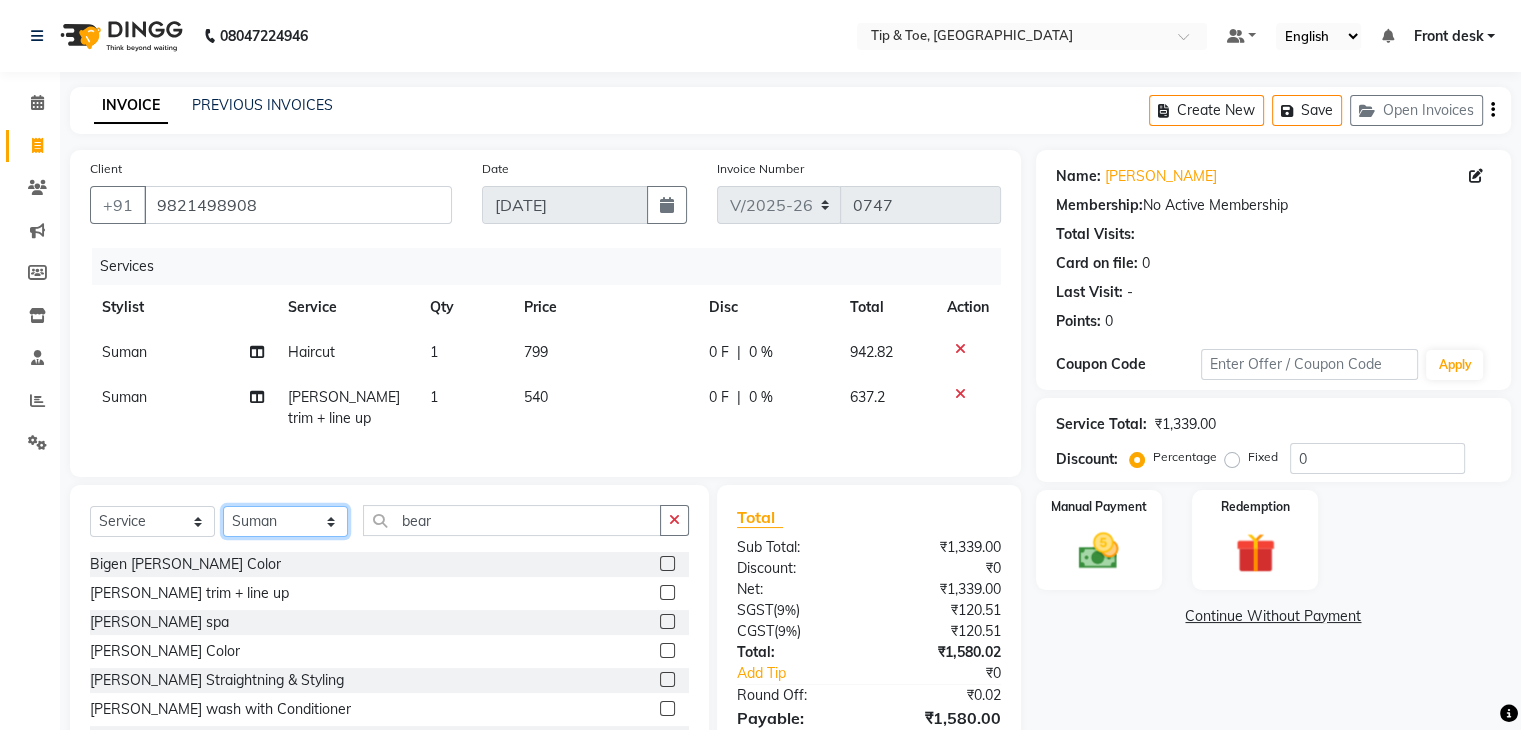 select on "68799" 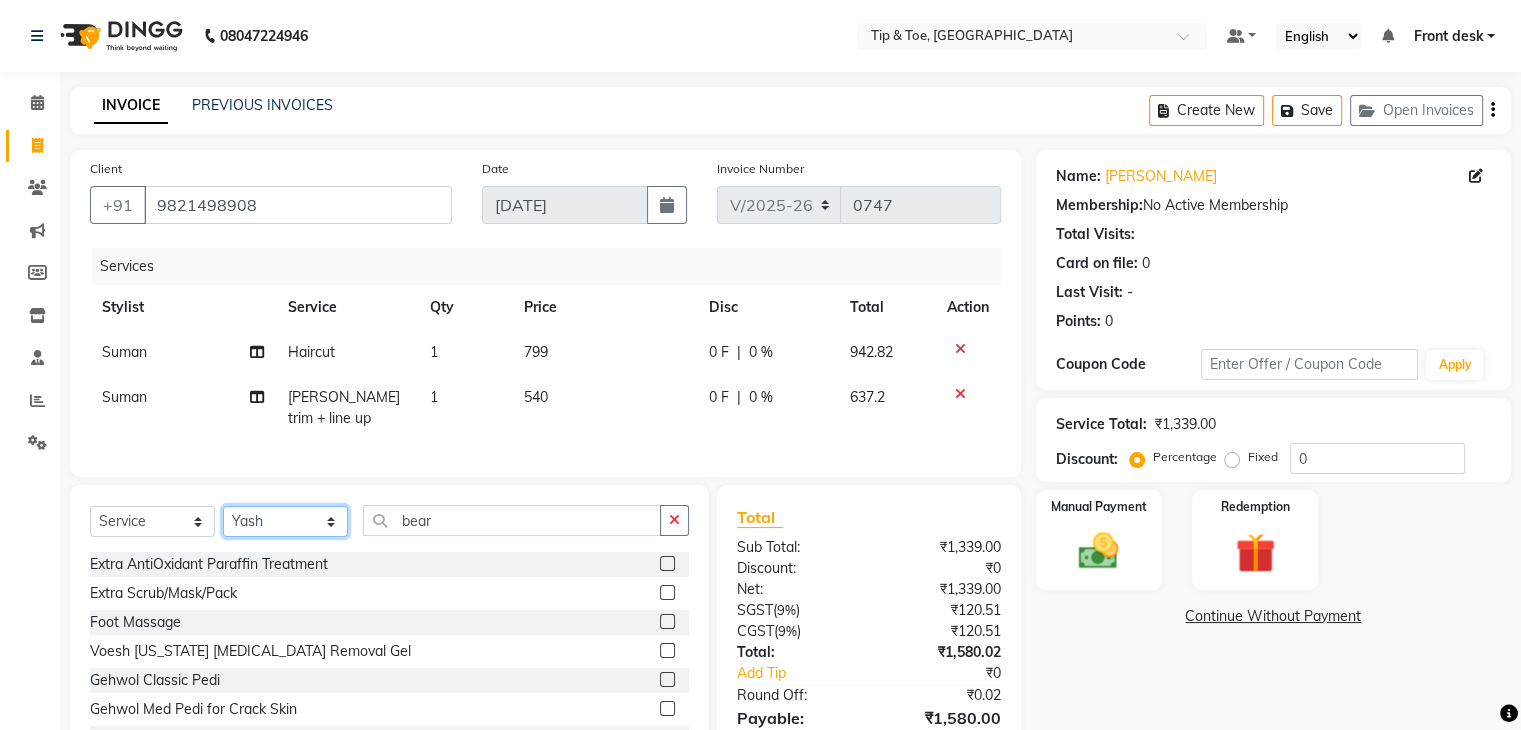 click on "Select Stylist Front desk [PERSON_NAME] [PERSON_NAME] [PERSON_NAME]  [PERSON_NAME] [PERSON_NAME]" 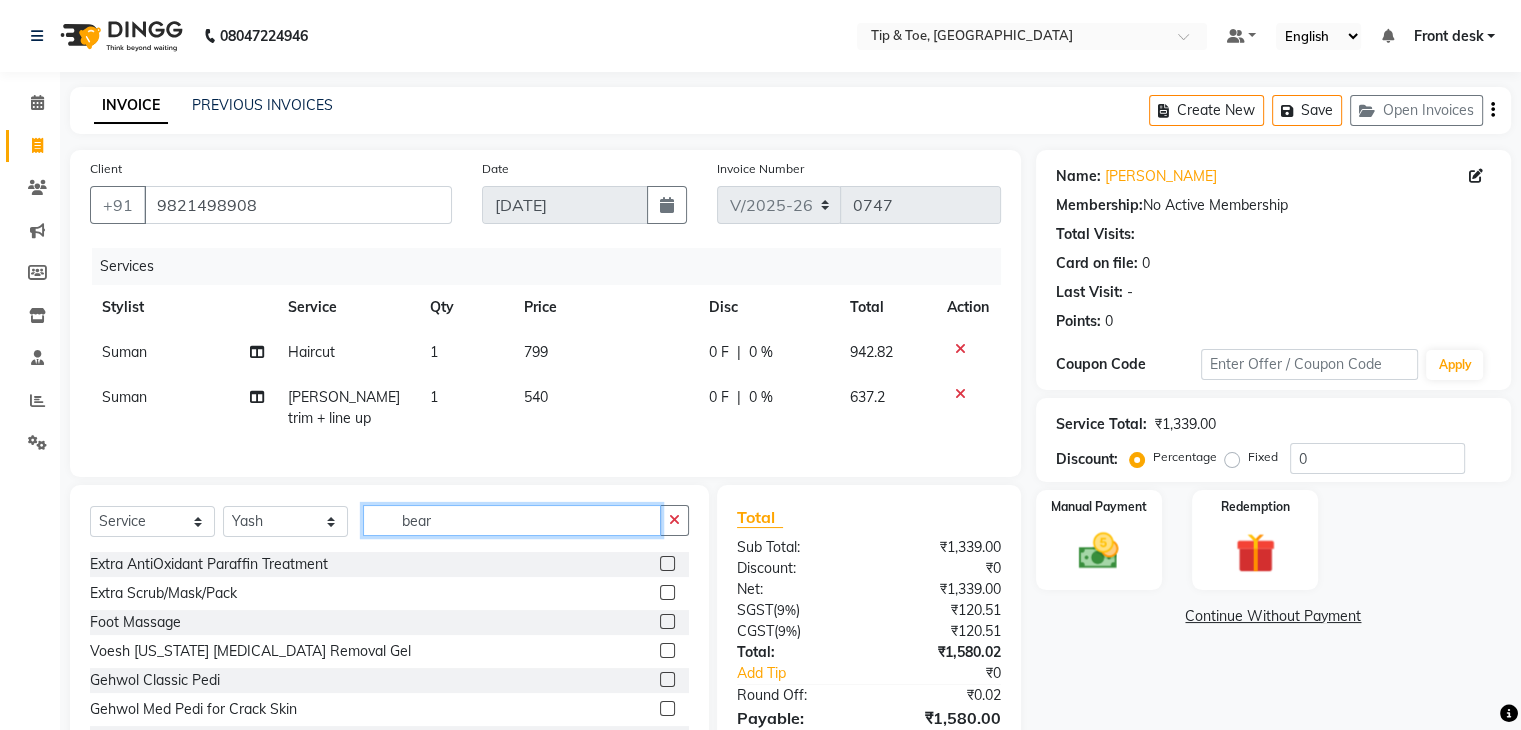 click on "bear" 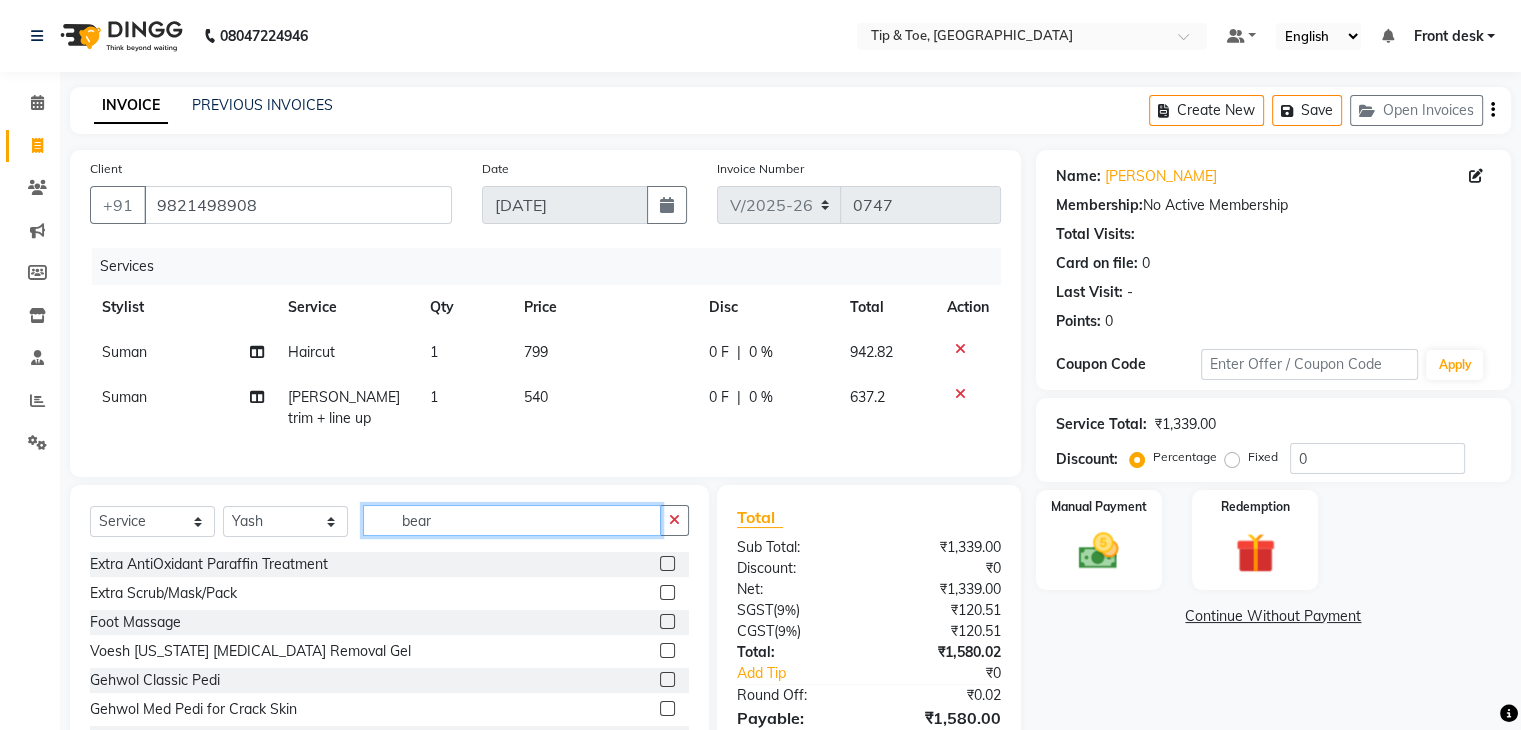 click on "bear" 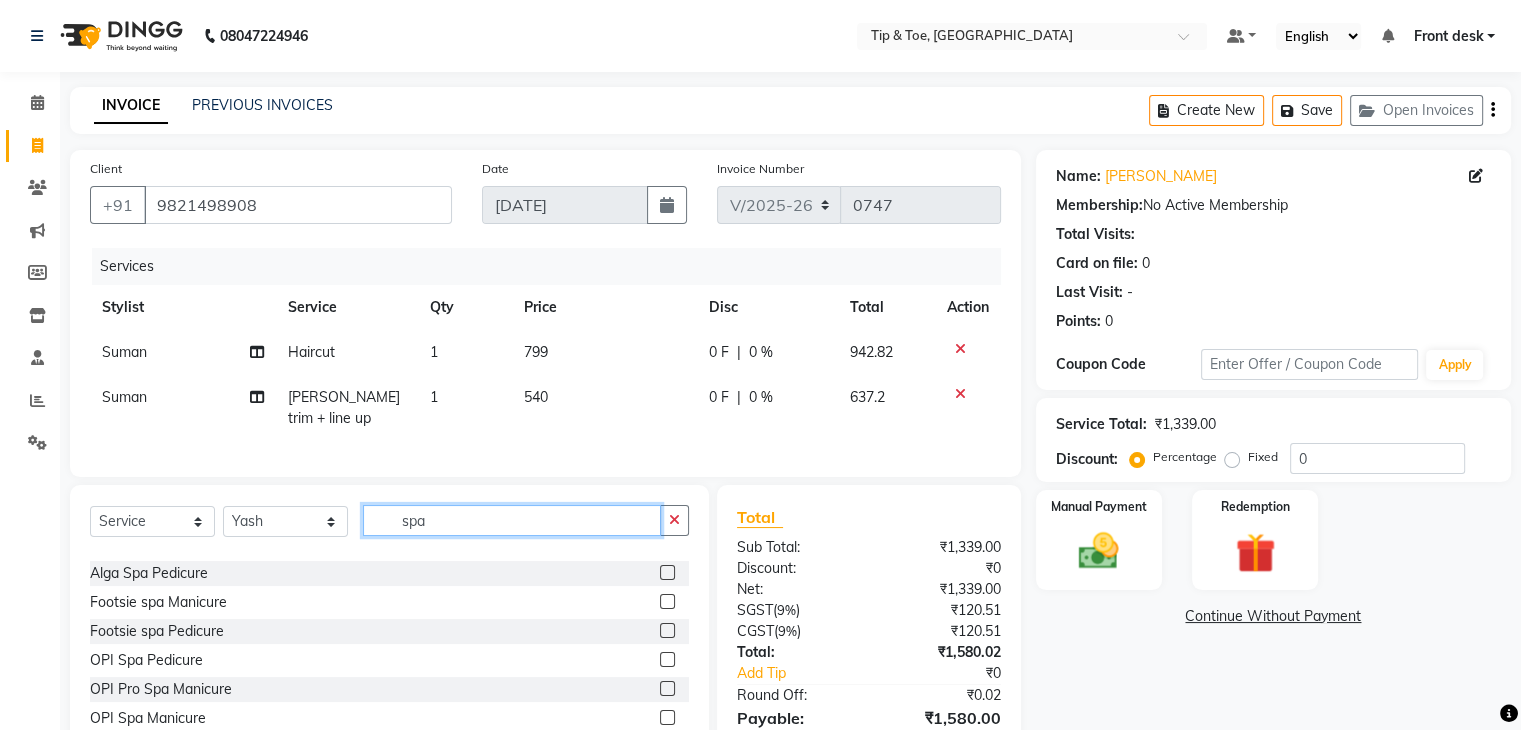 scroll, scrollTop: 200, scrollLeft: 0, axis: vertical 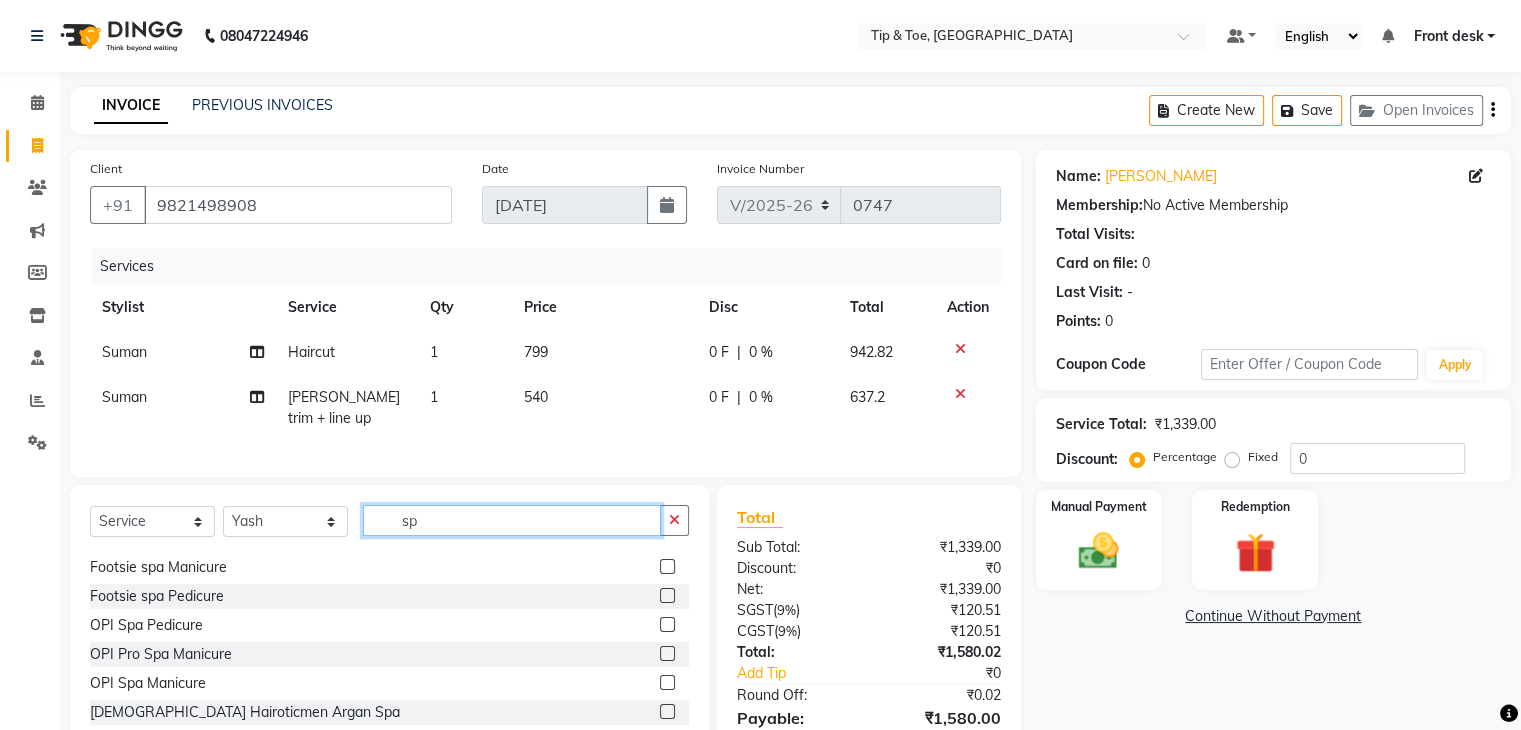 type on "s" 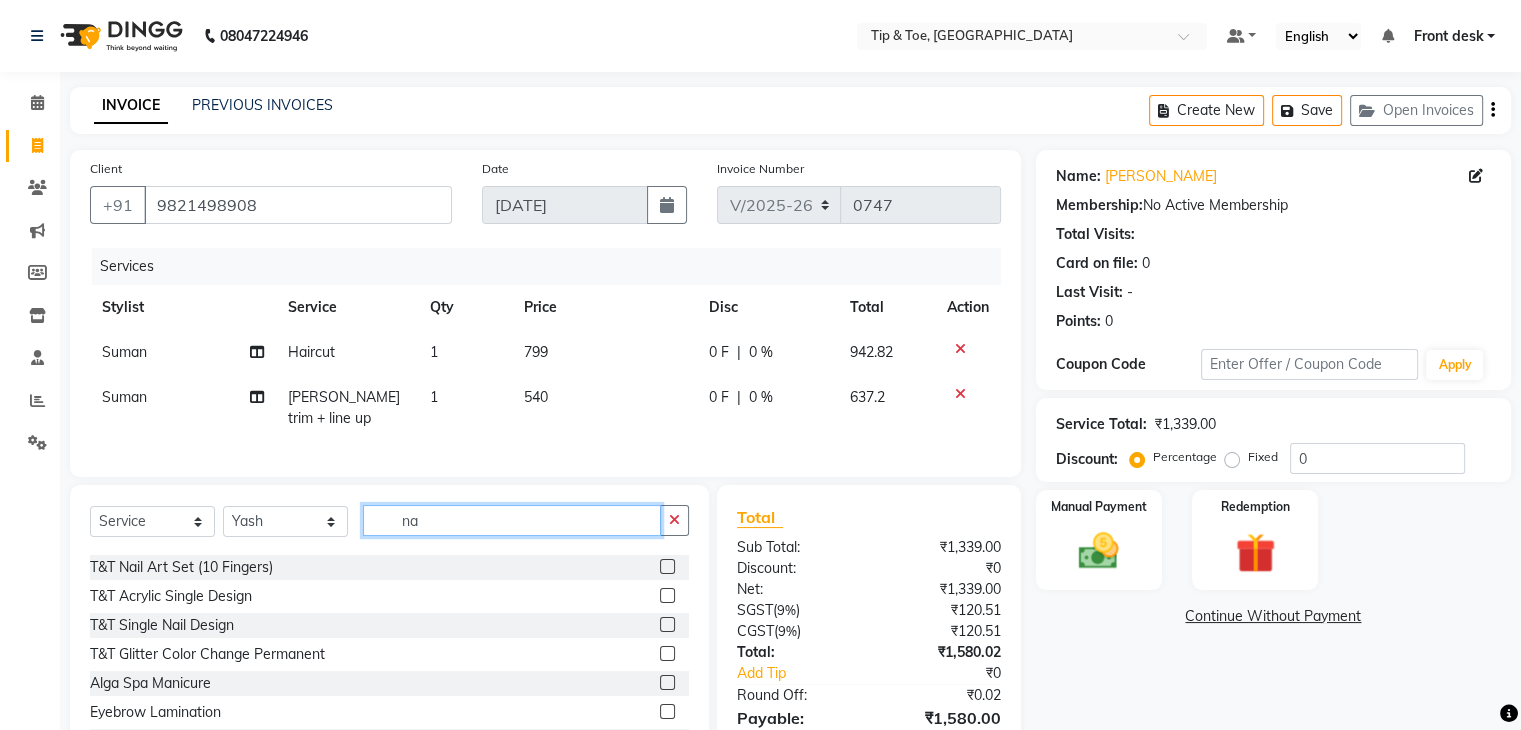 scroll, scrollTop: 0, scrollLeft: 0, axis: both 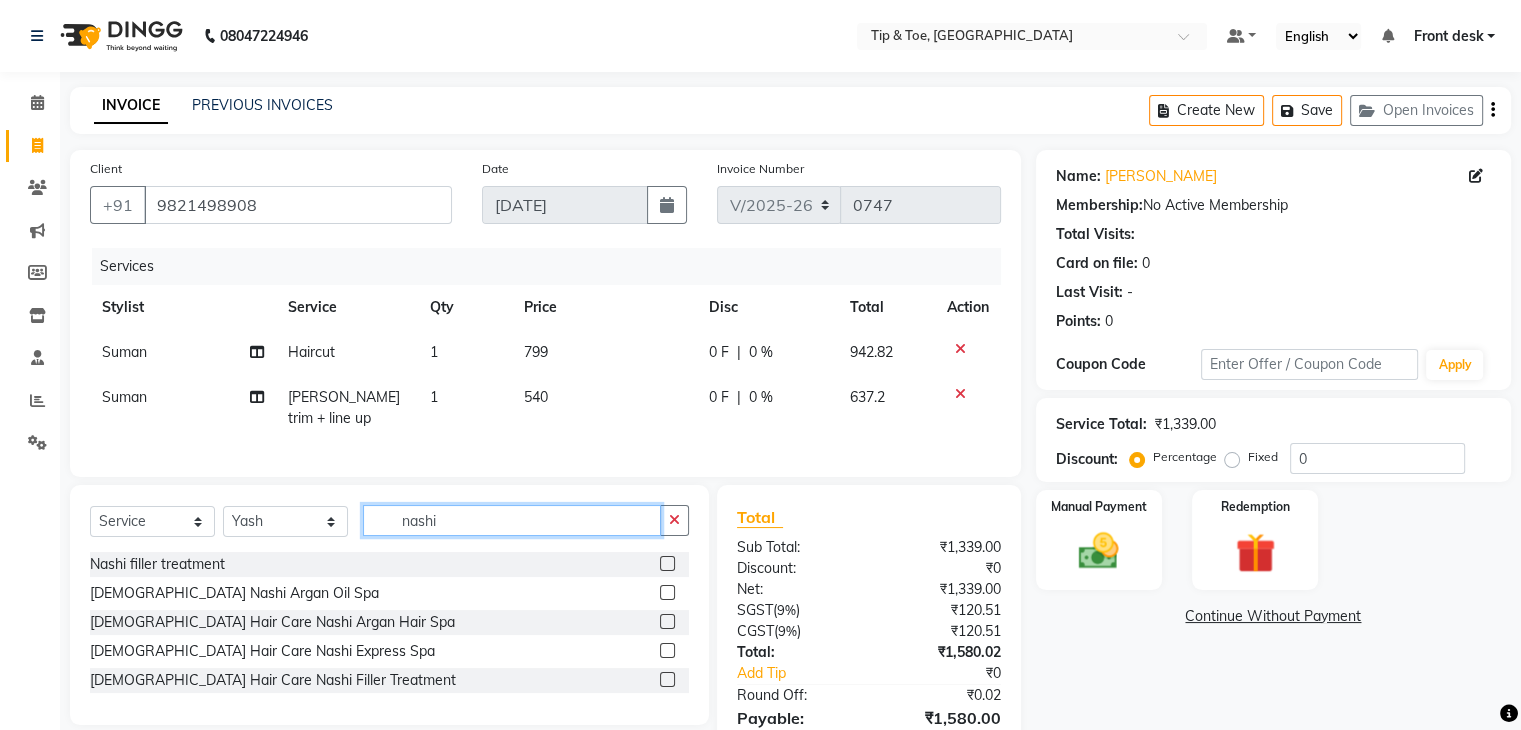 type on "nashi" 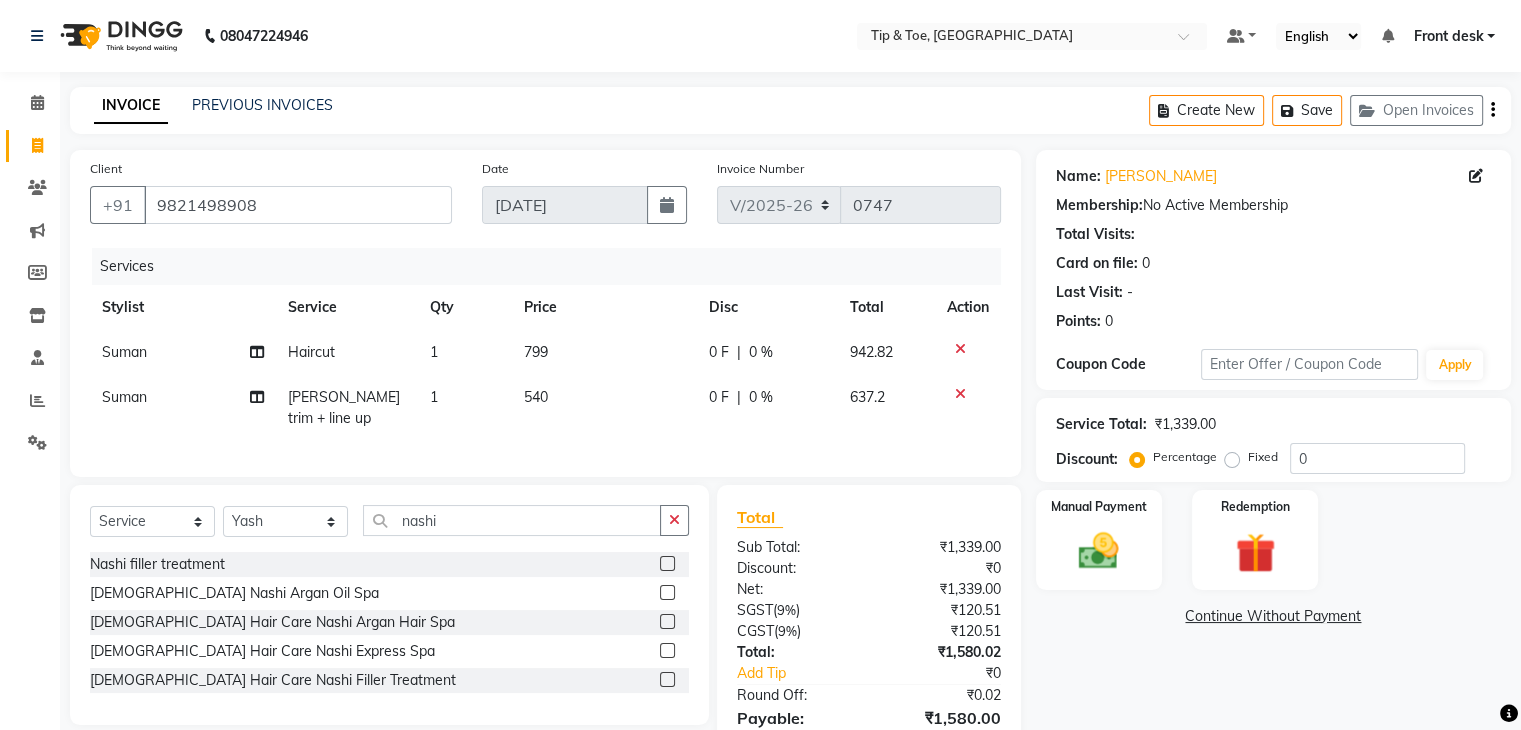 click 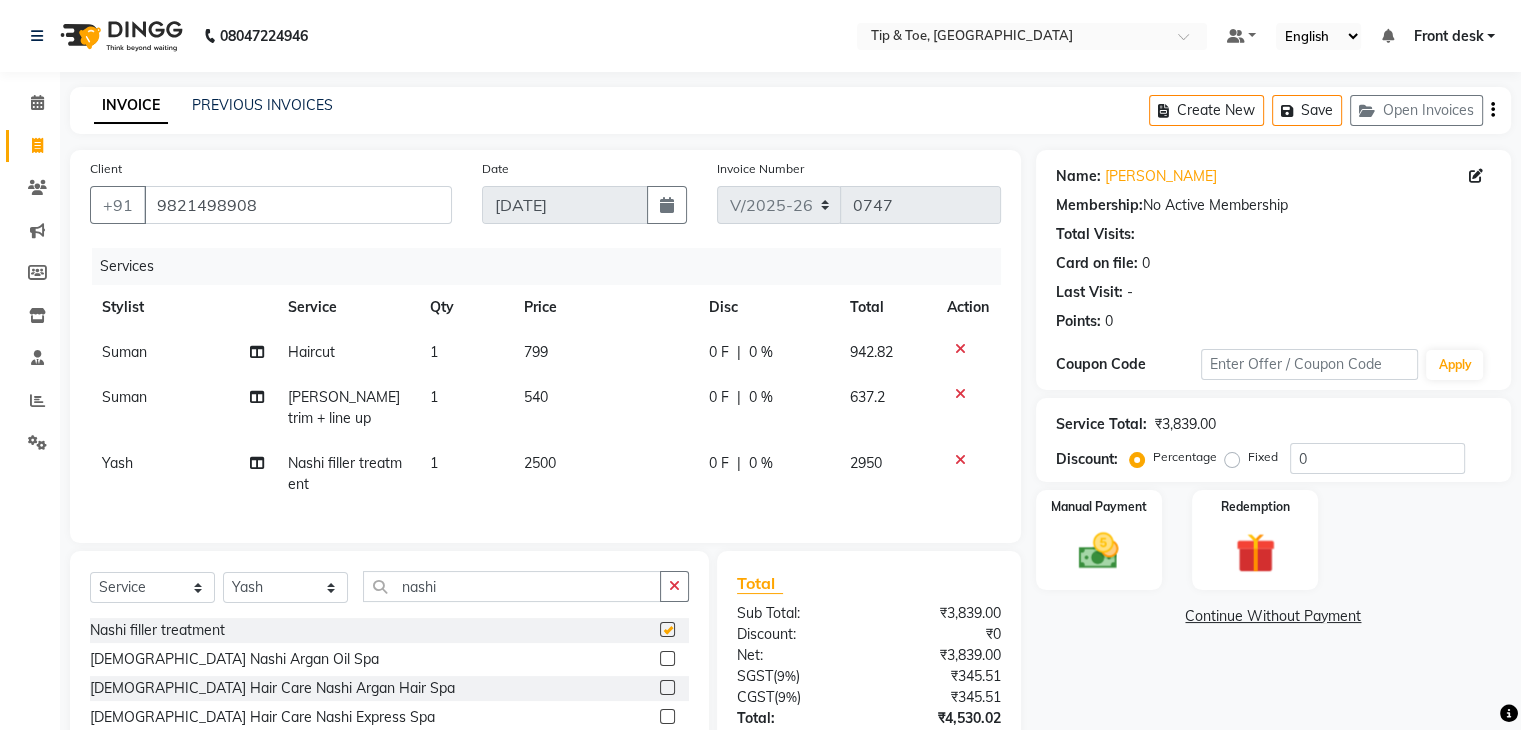 checkbox on "false" 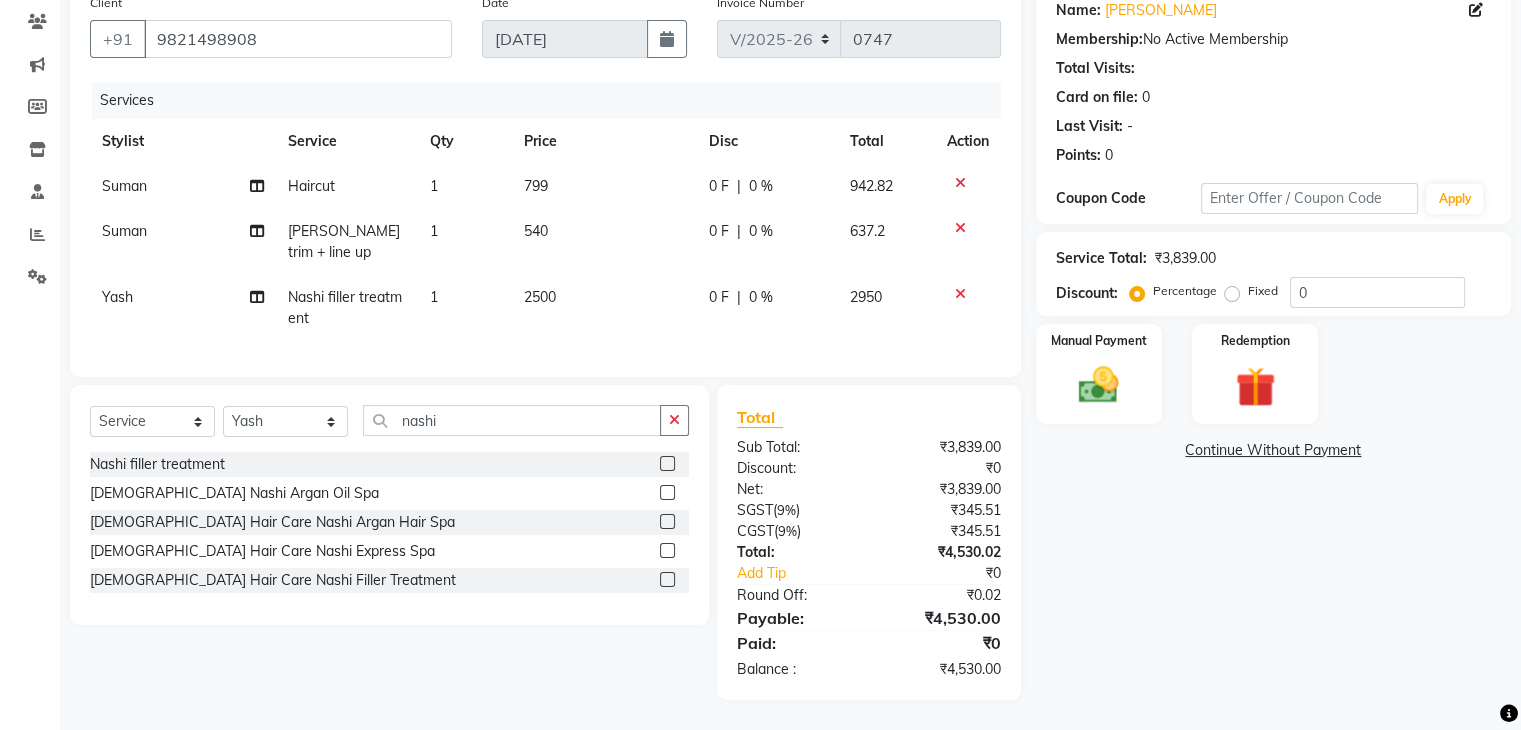 scroll, scrollTop: 182, scrollLeft: 0, axis: vertical 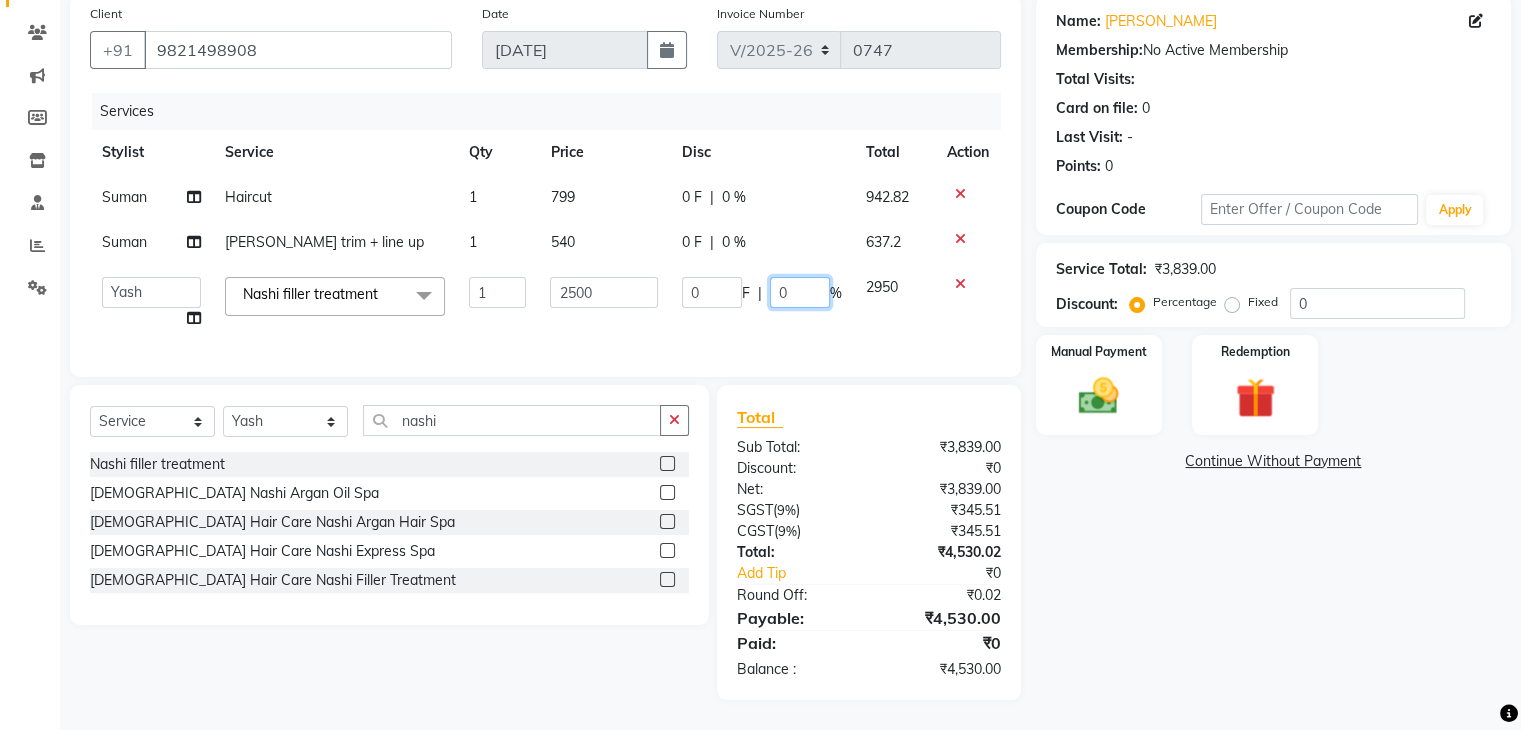 click on "0" 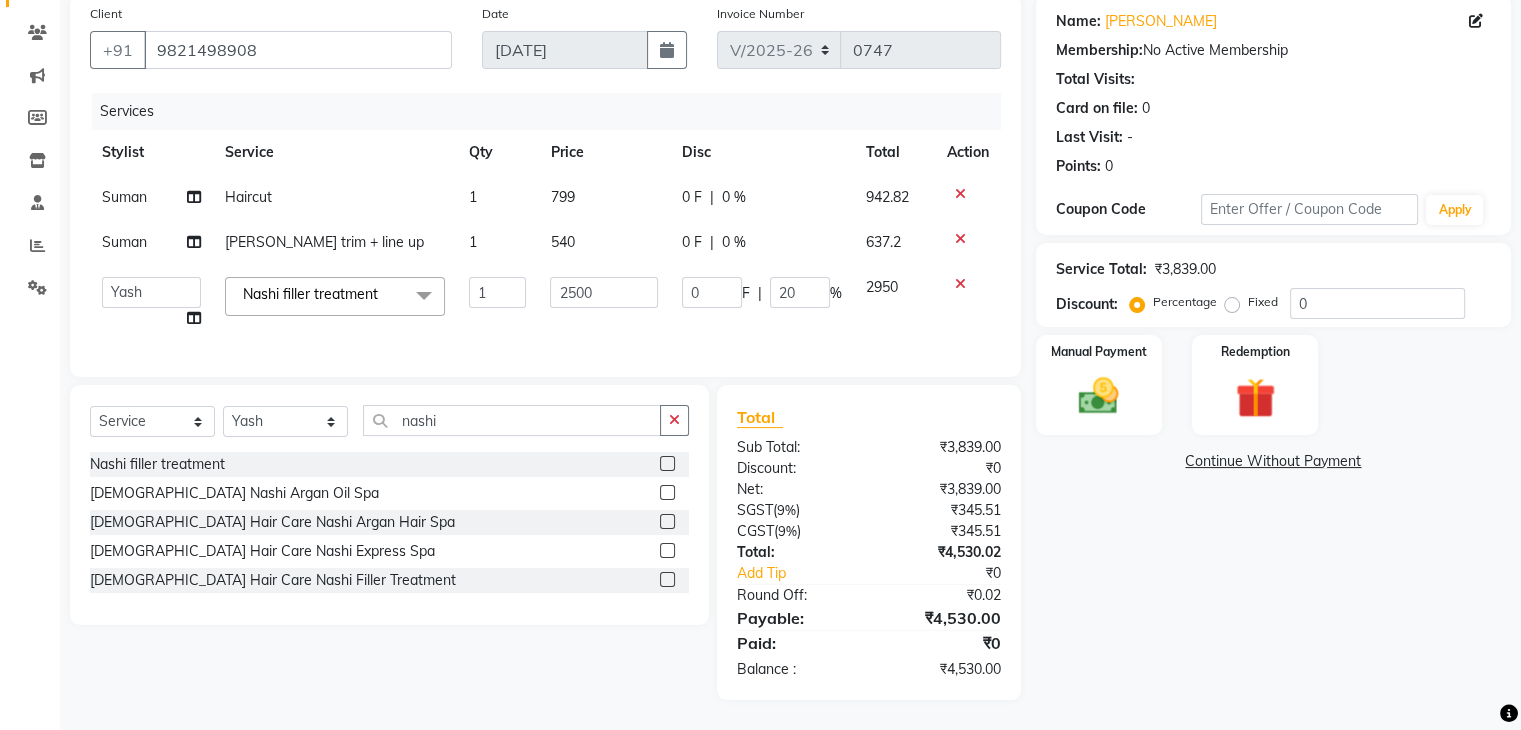 click on "0 F | 0 %" 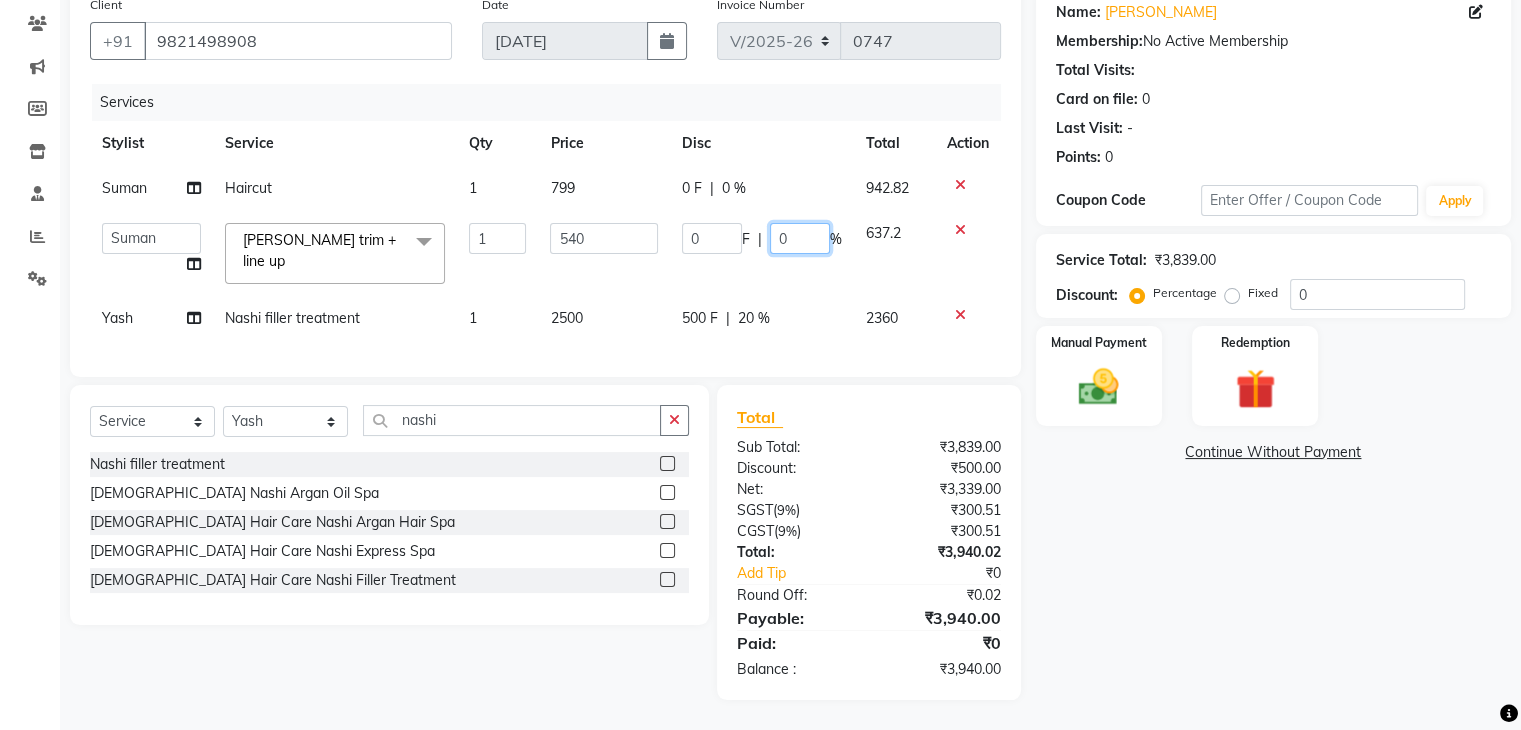 click on "0" 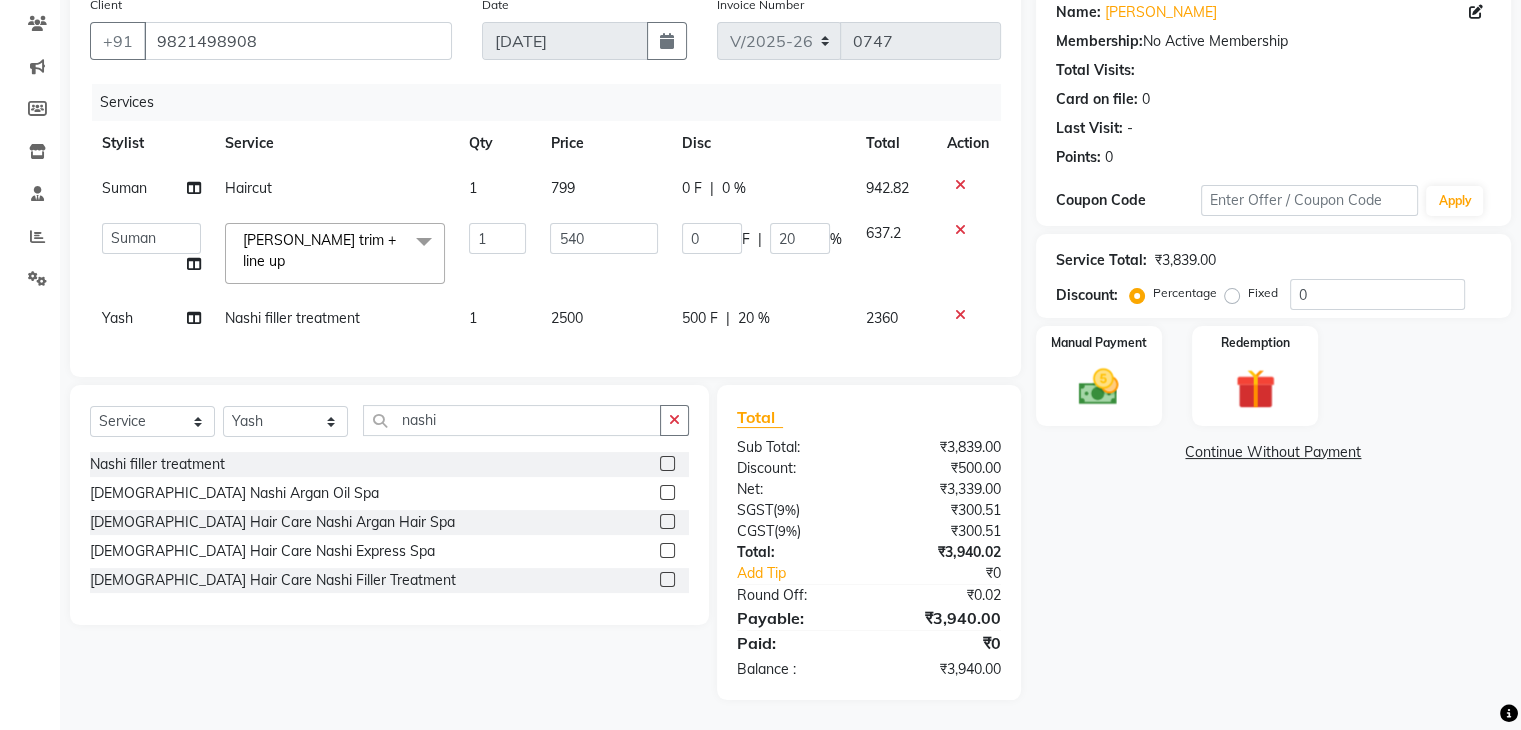 click on "0 F | 0 %" 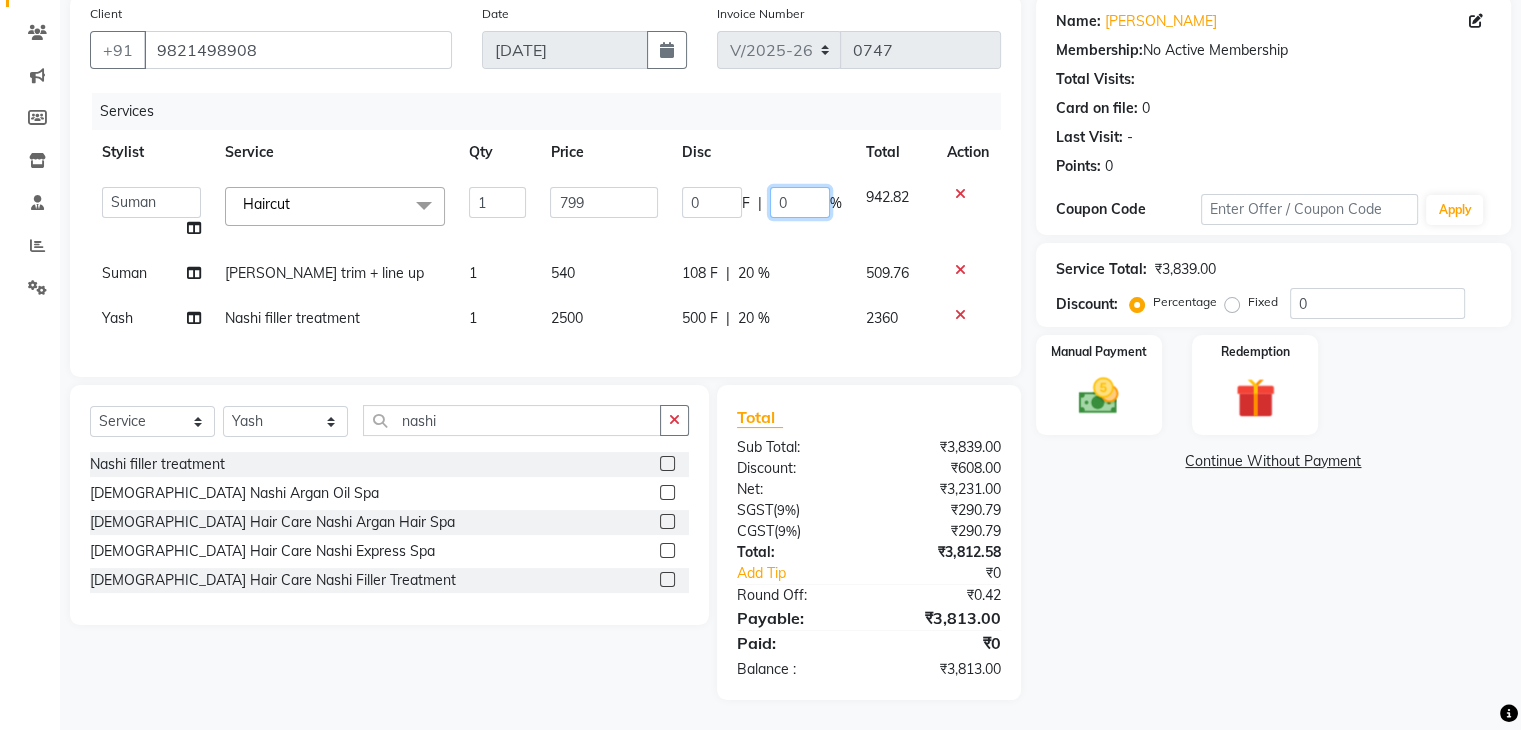 click on "0" 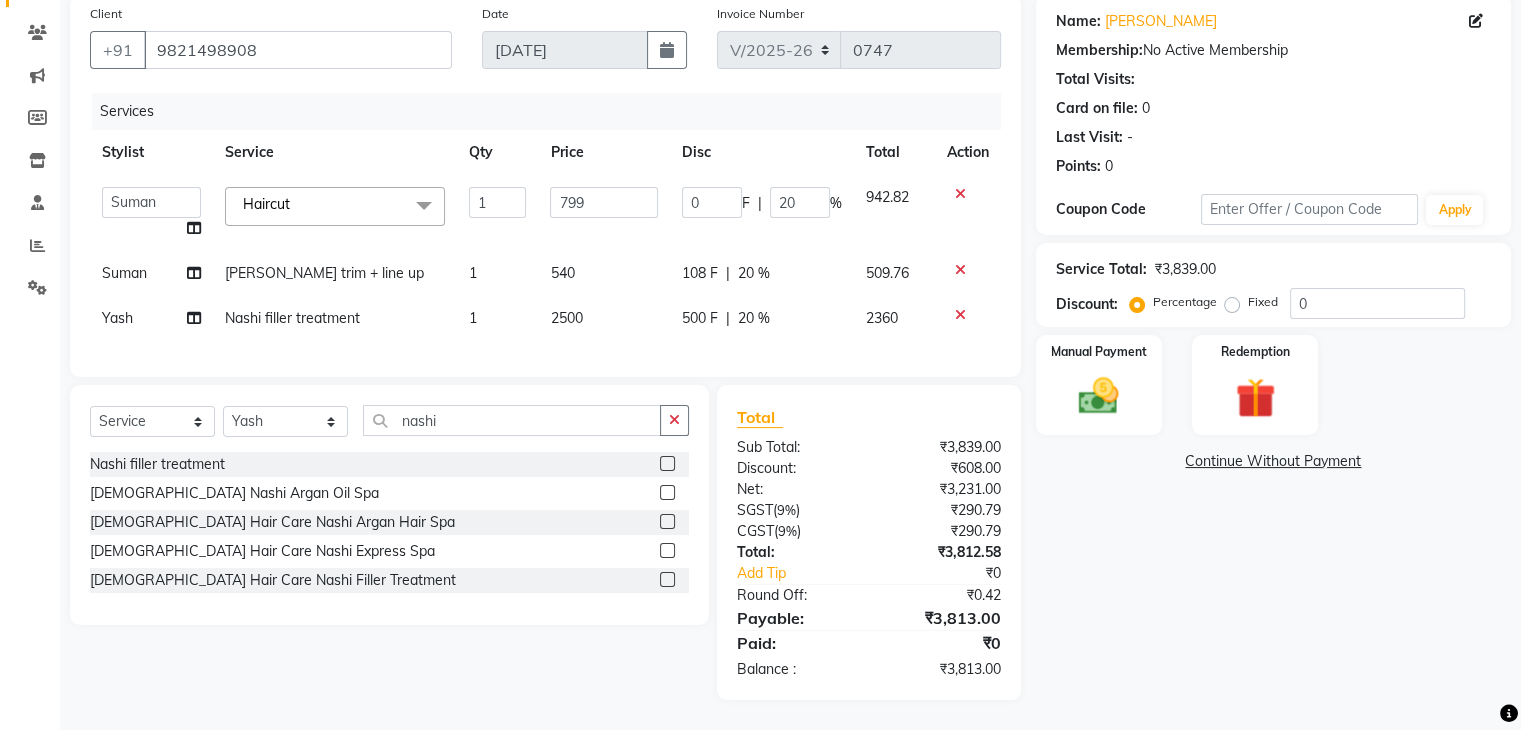 click on "108 F | 20 %" 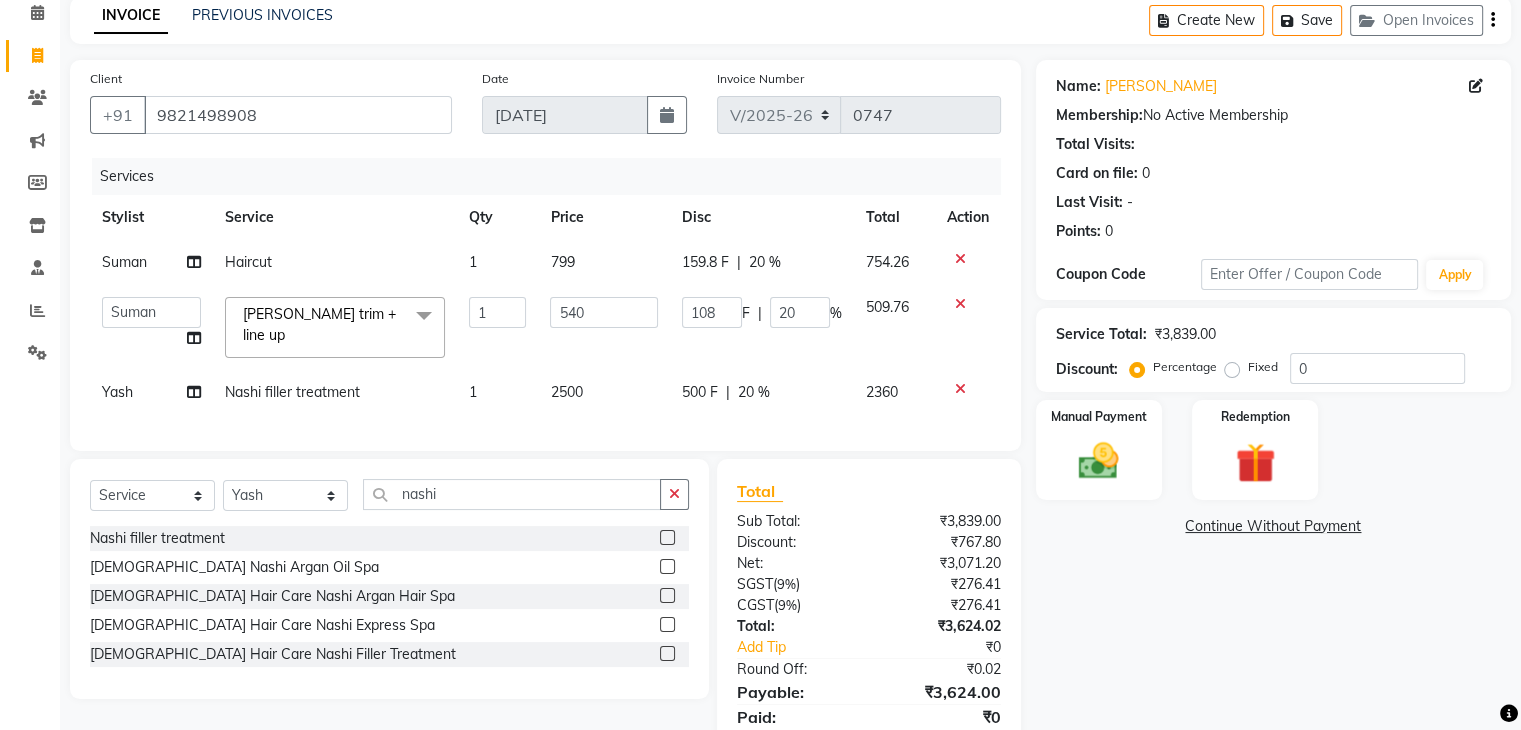 scroll, scrollTop: 0, scrollLeft: 0, axis: both 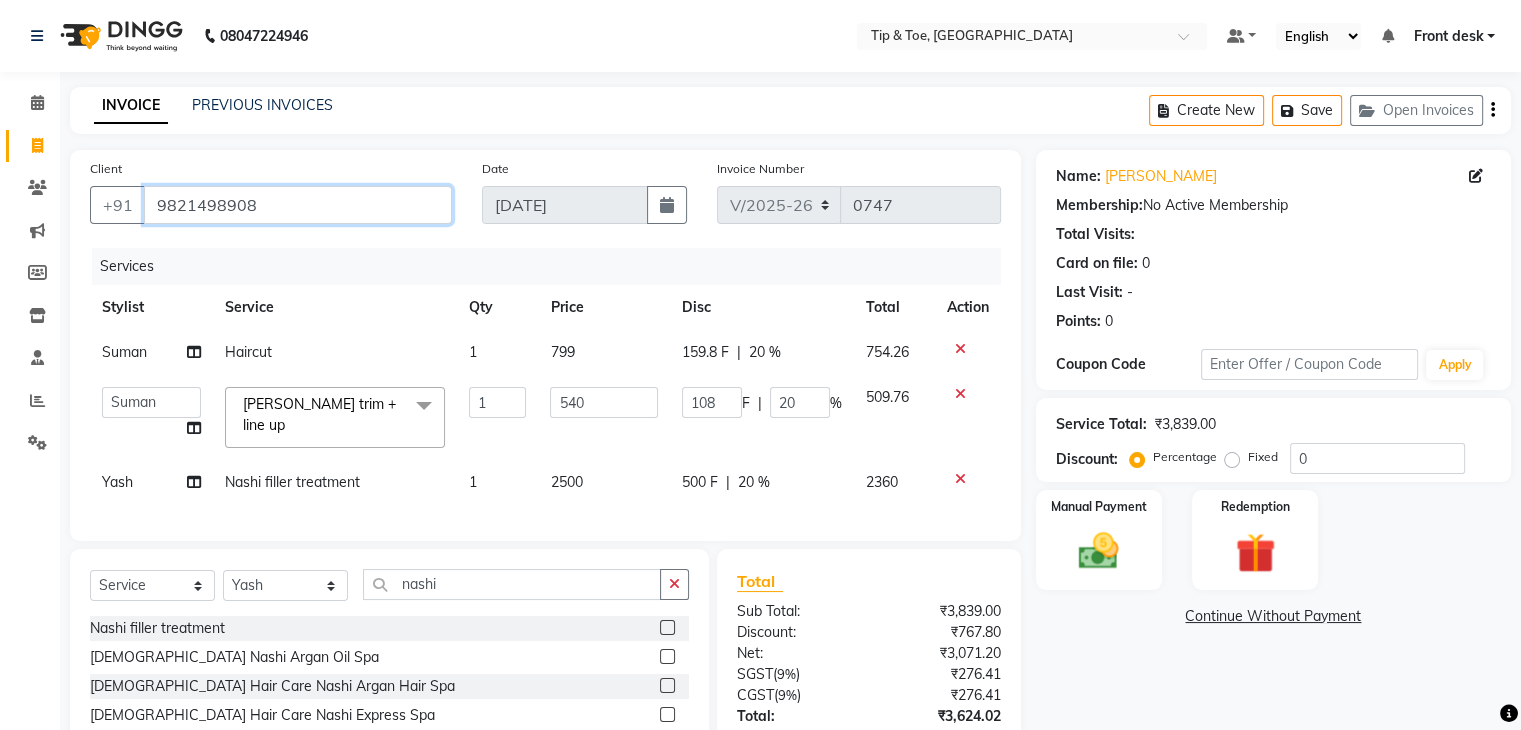 click on "9821498908" at bounding box center [298, 205] 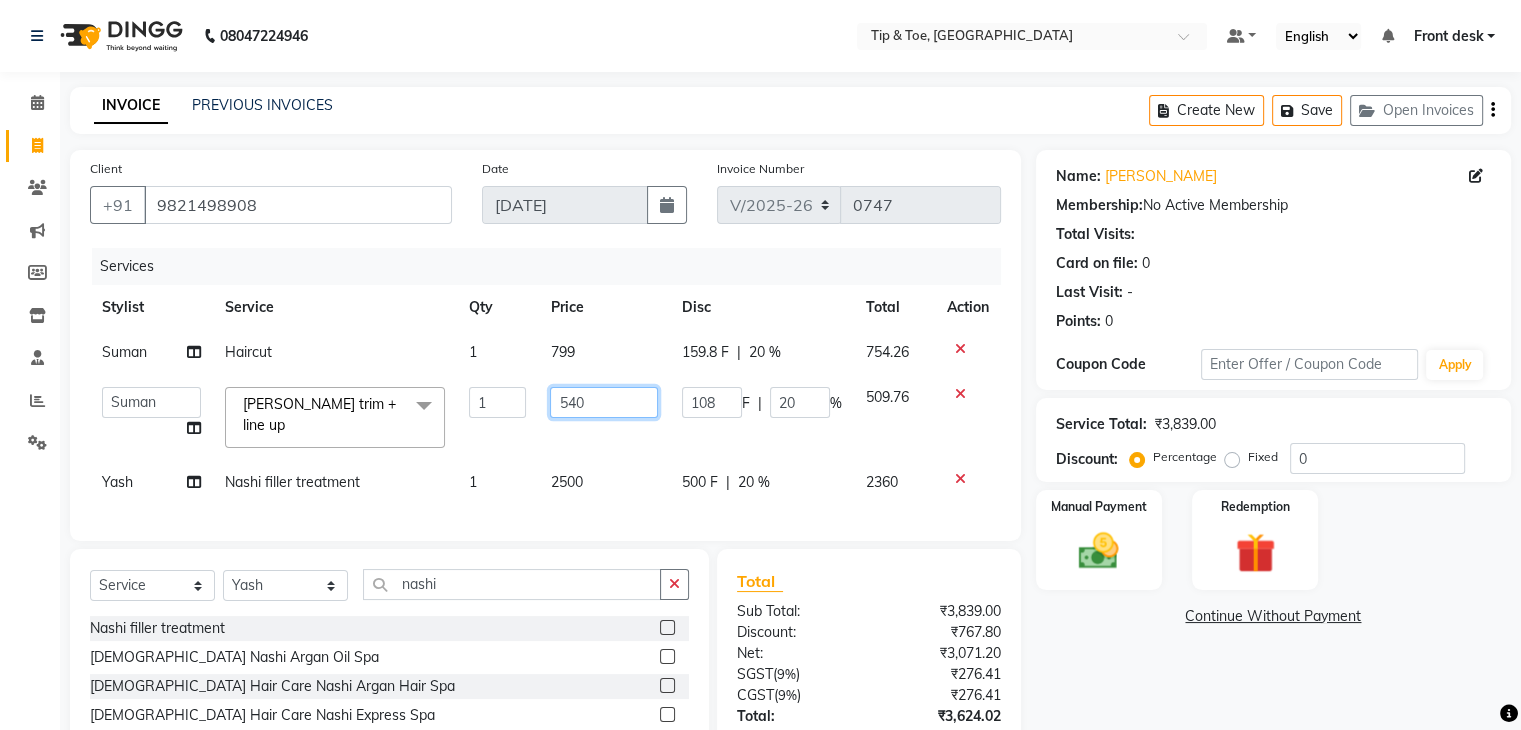 click on "540" 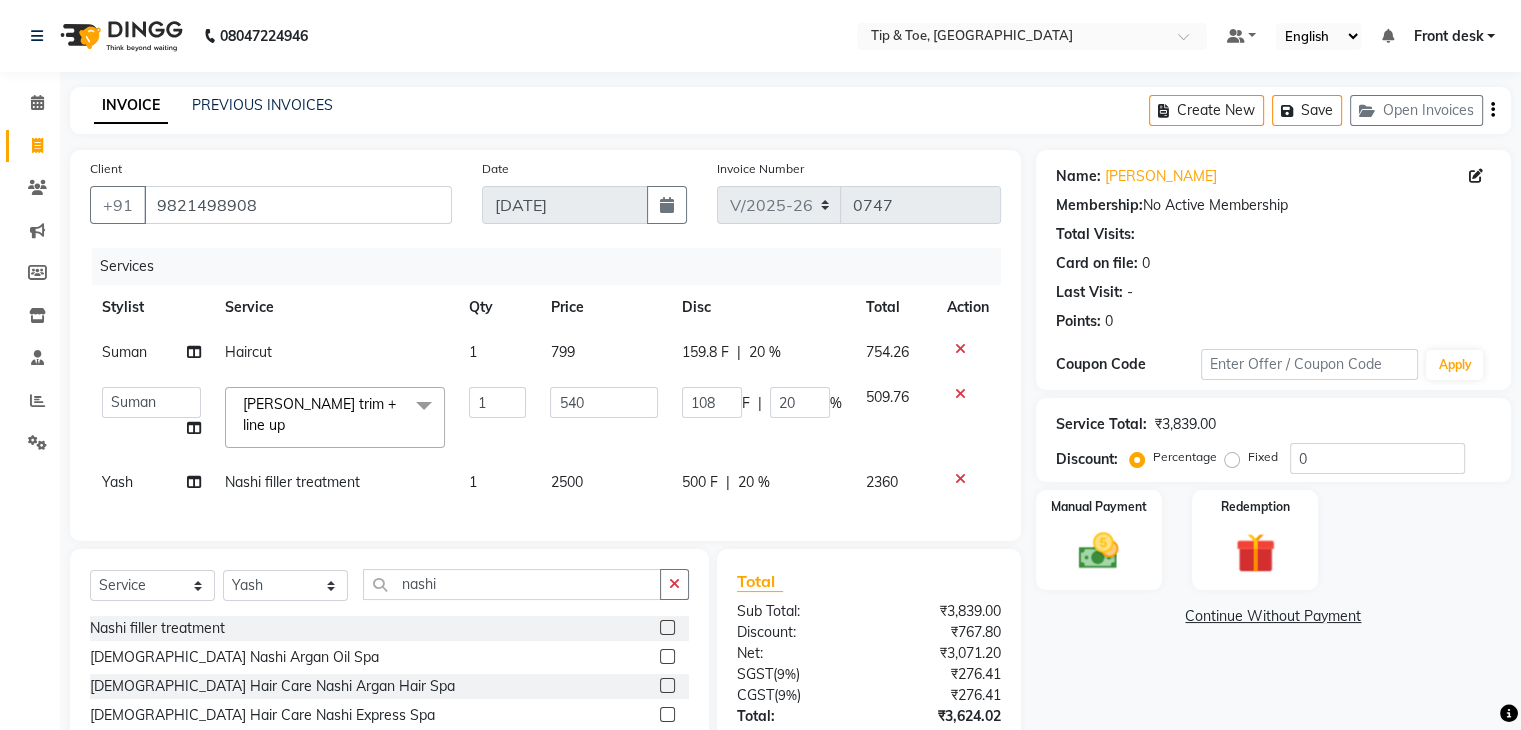 click on "799" 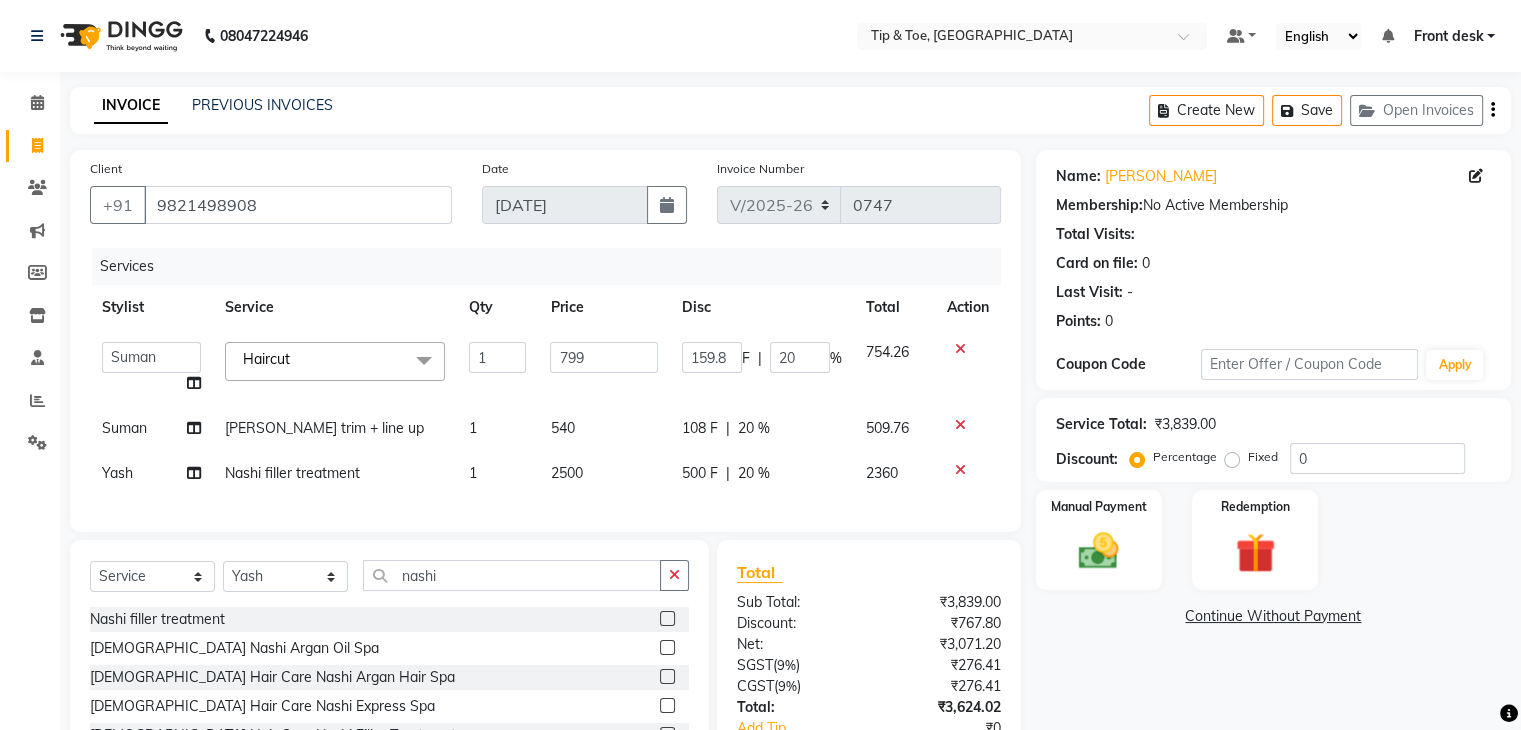 click on "799" 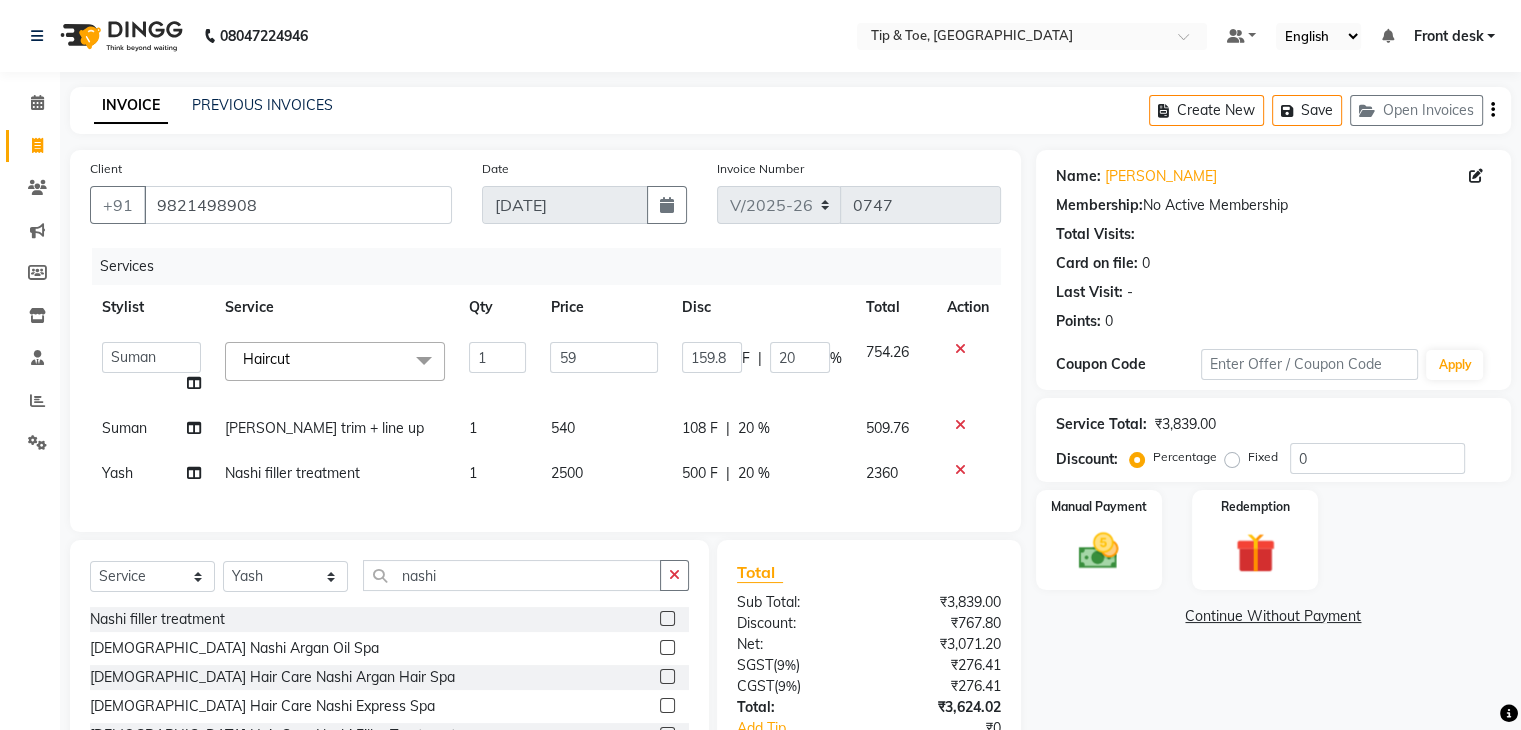 type on "599" 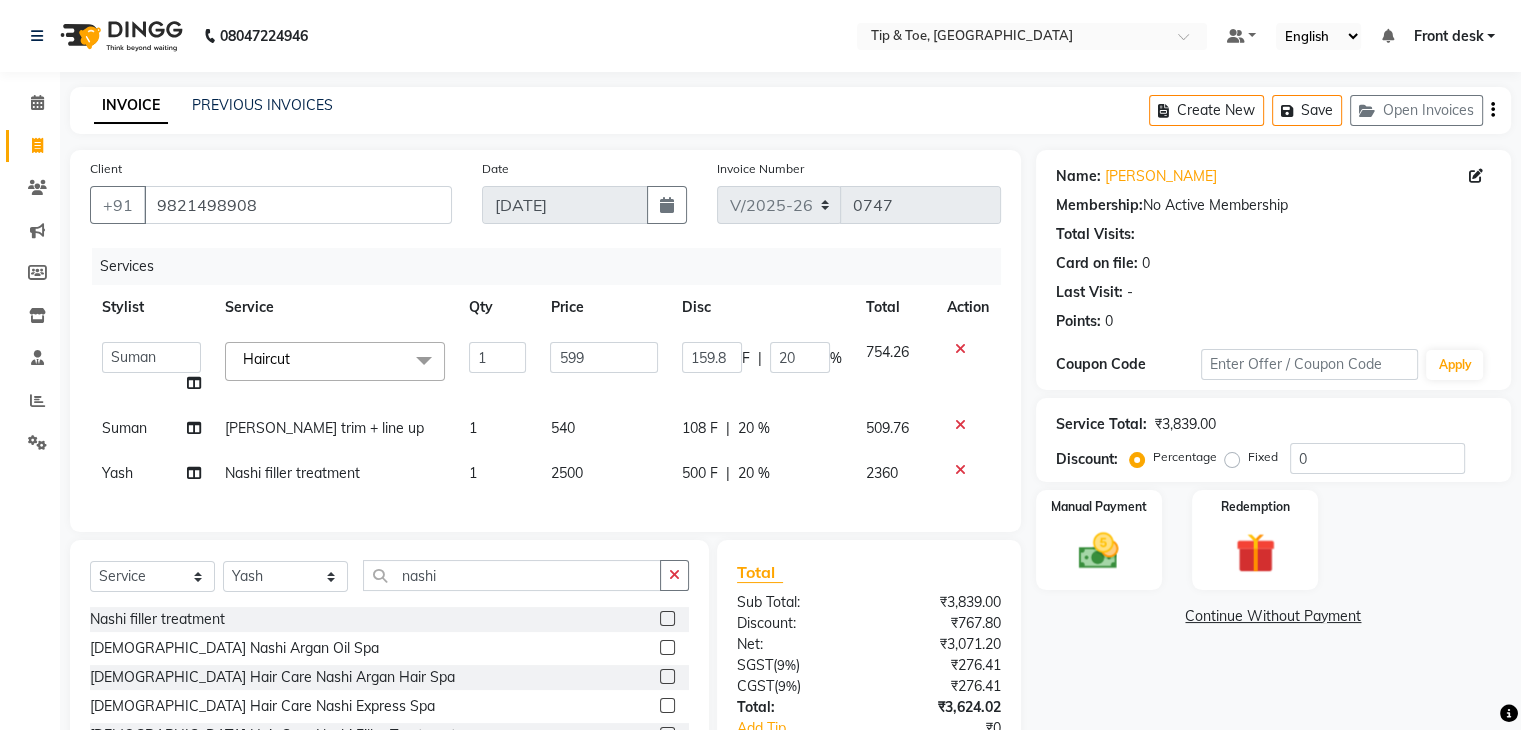 click on "2500" 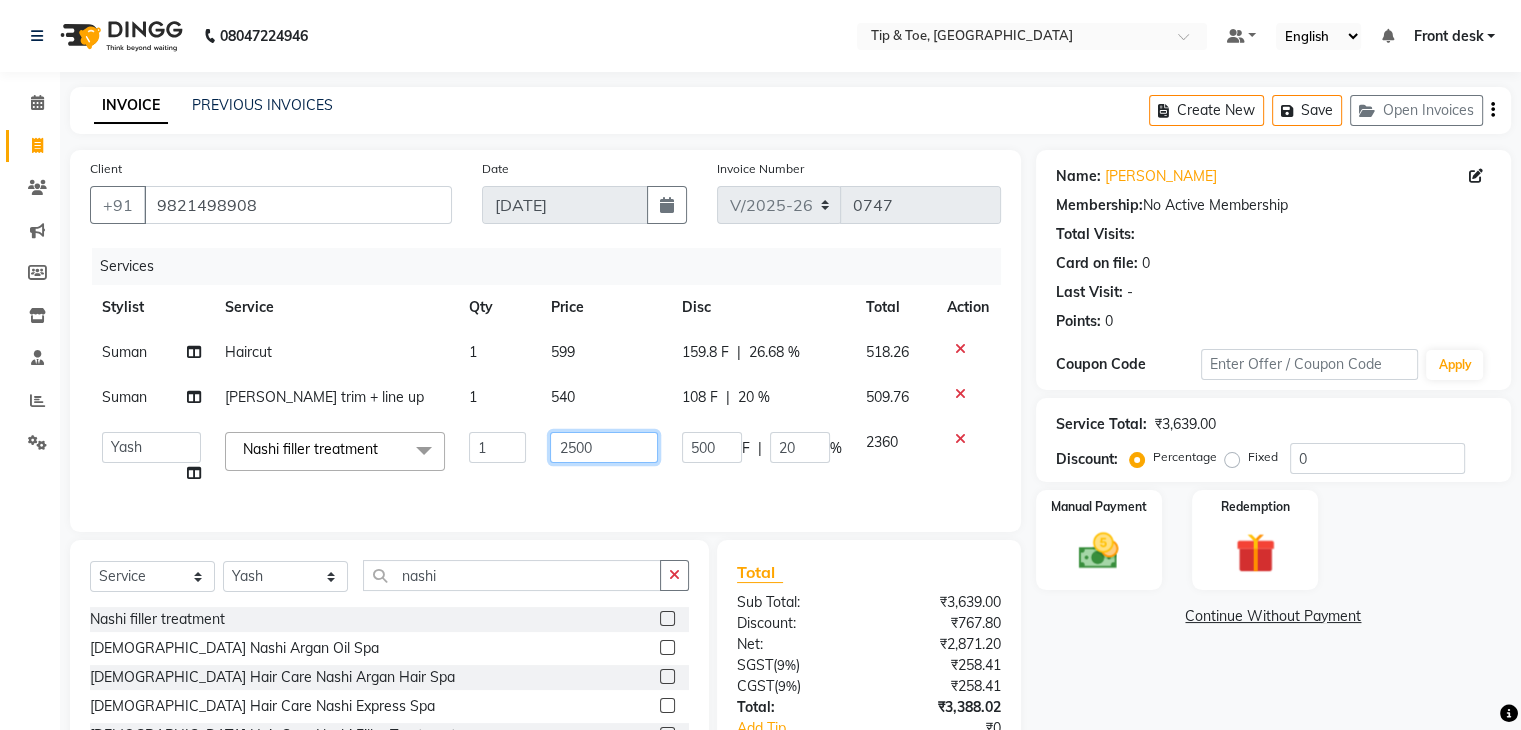 click on "2500" 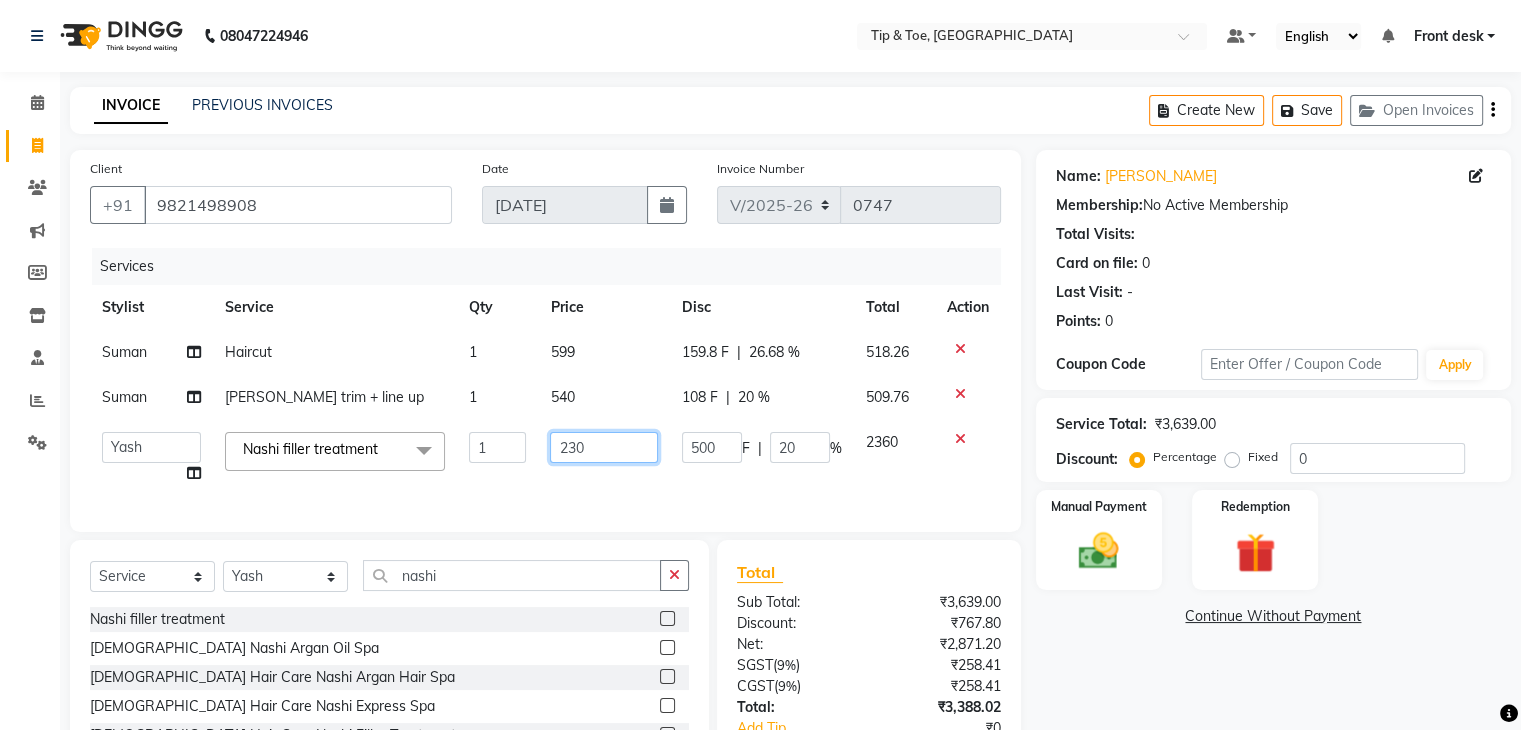 type on "2300" 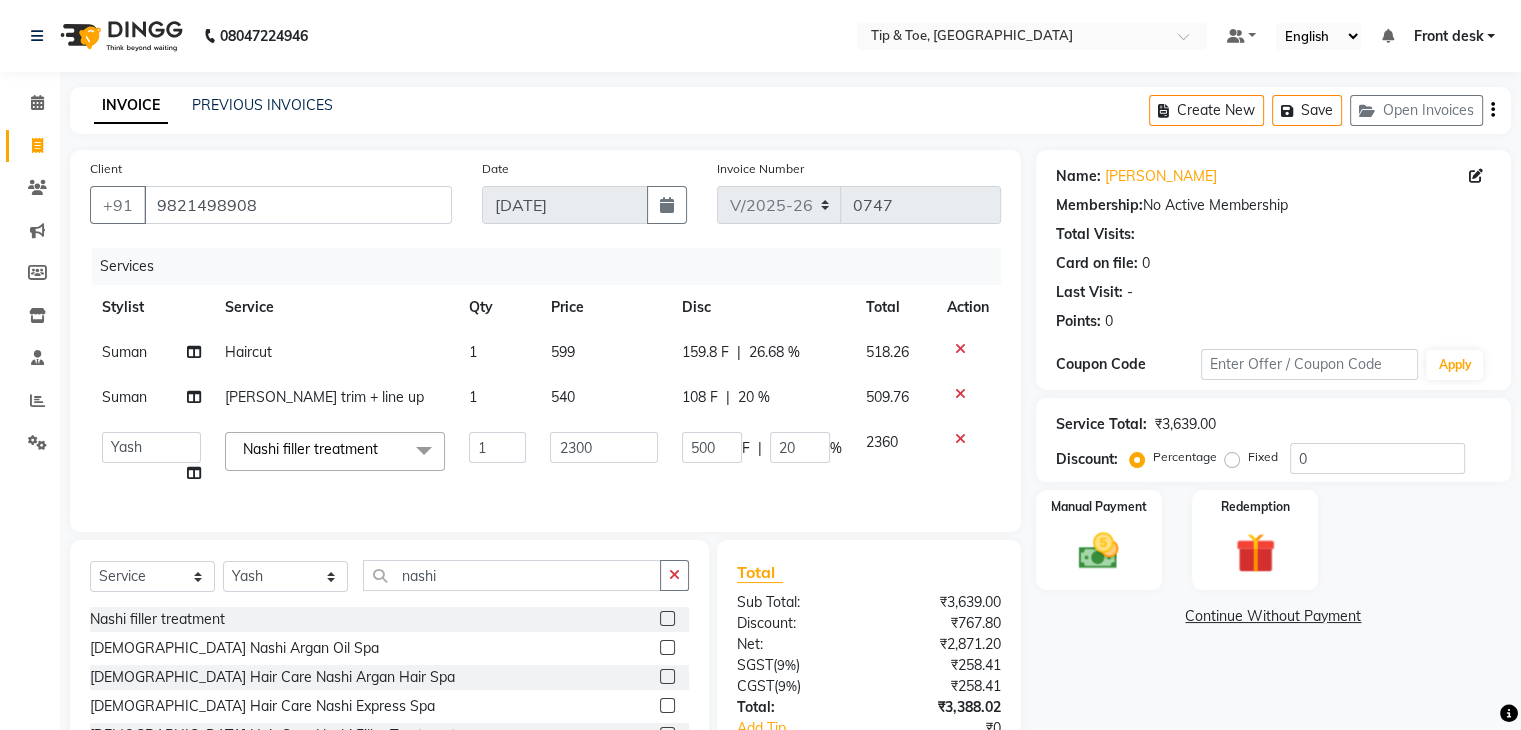 drag, startPoint x: 727, startPoint y: 389, endPoint x: 772, endPoint y: 354, distance: 57.00877 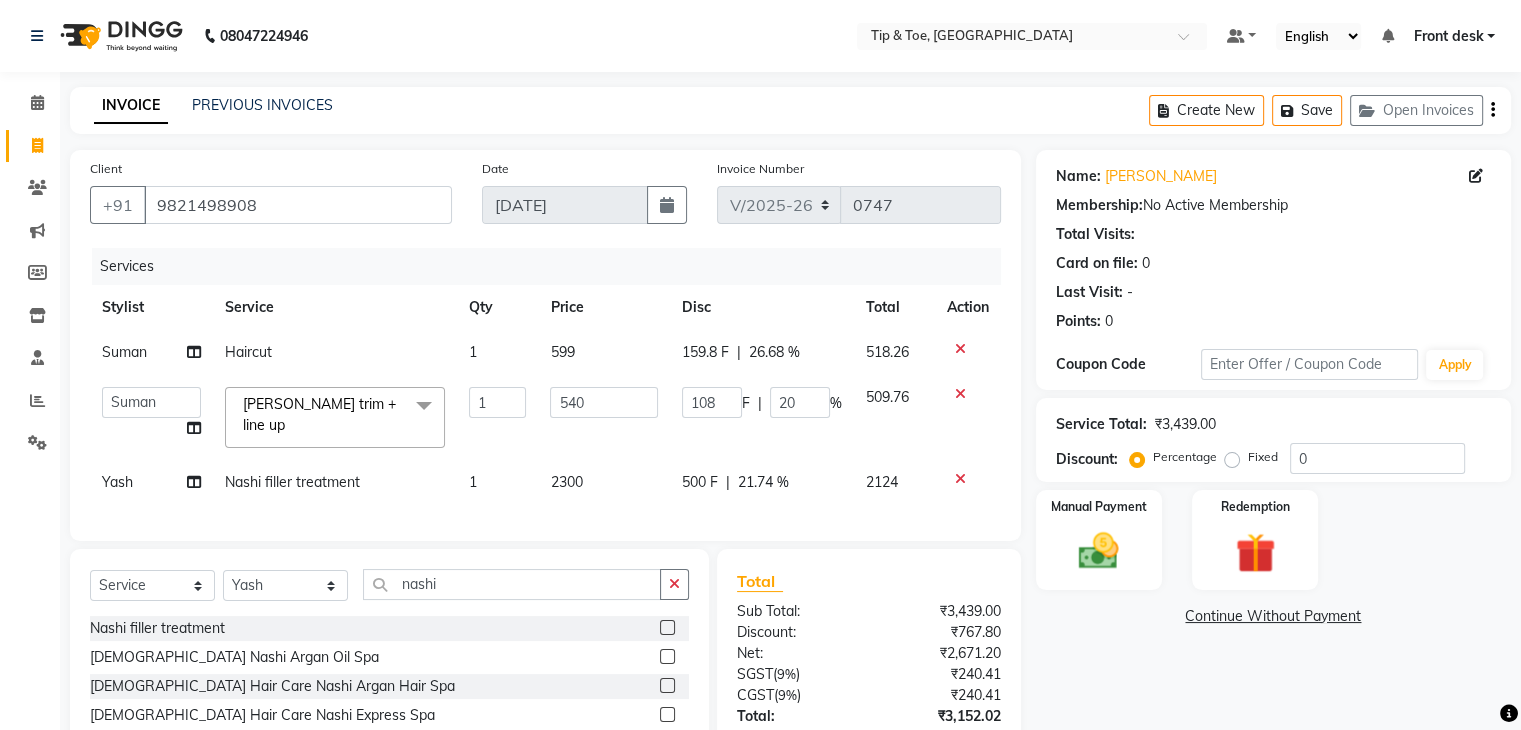 click on "26.68 %" 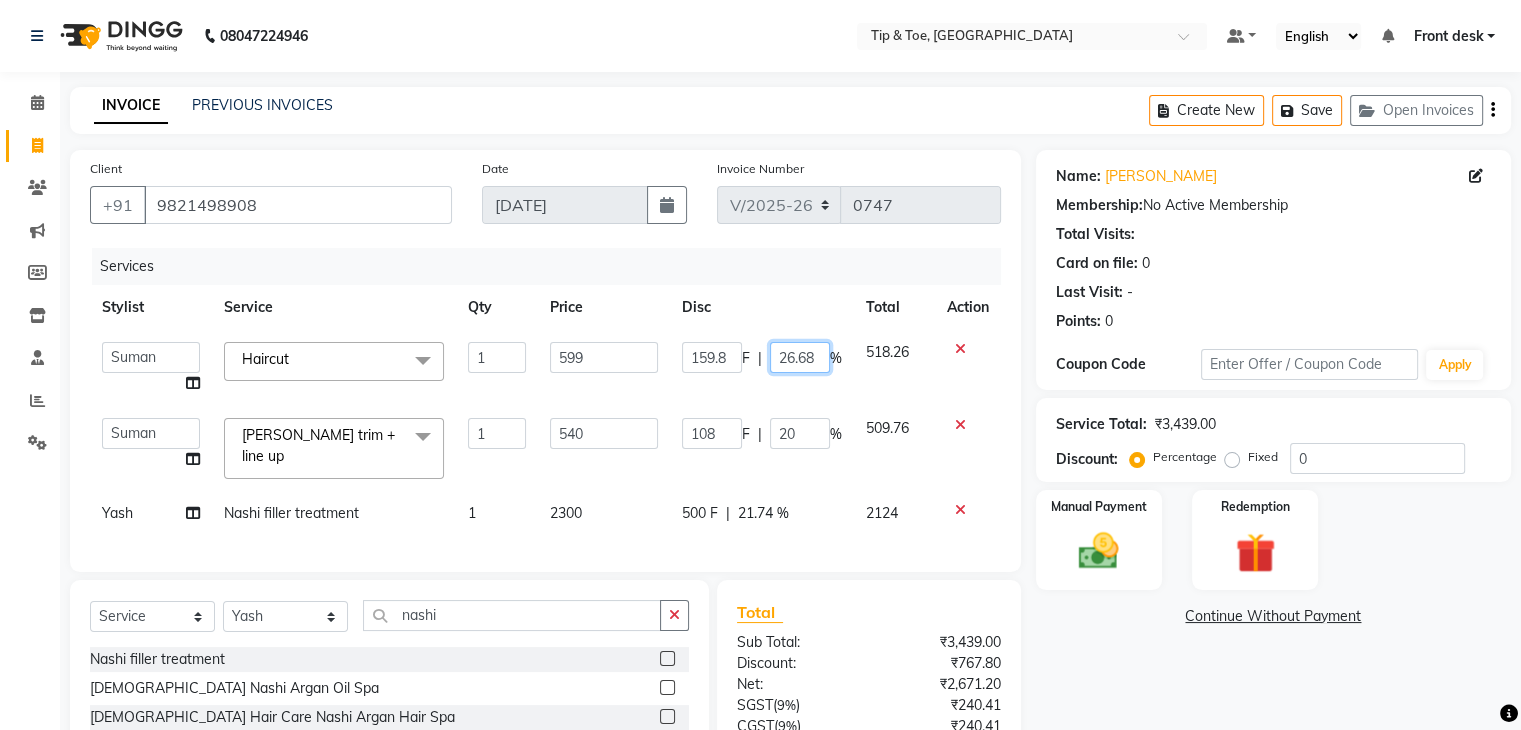click on "26.68" 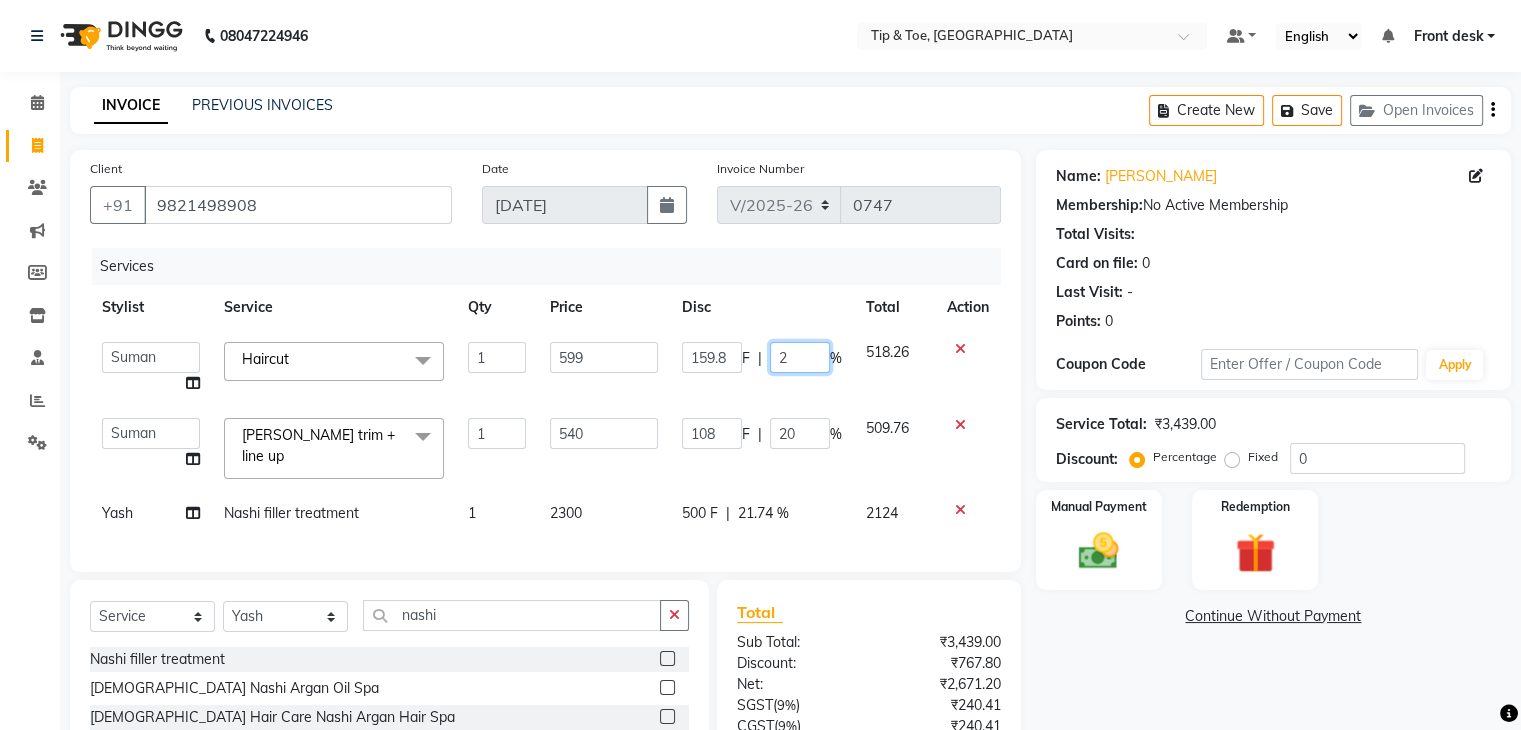 type on "20" 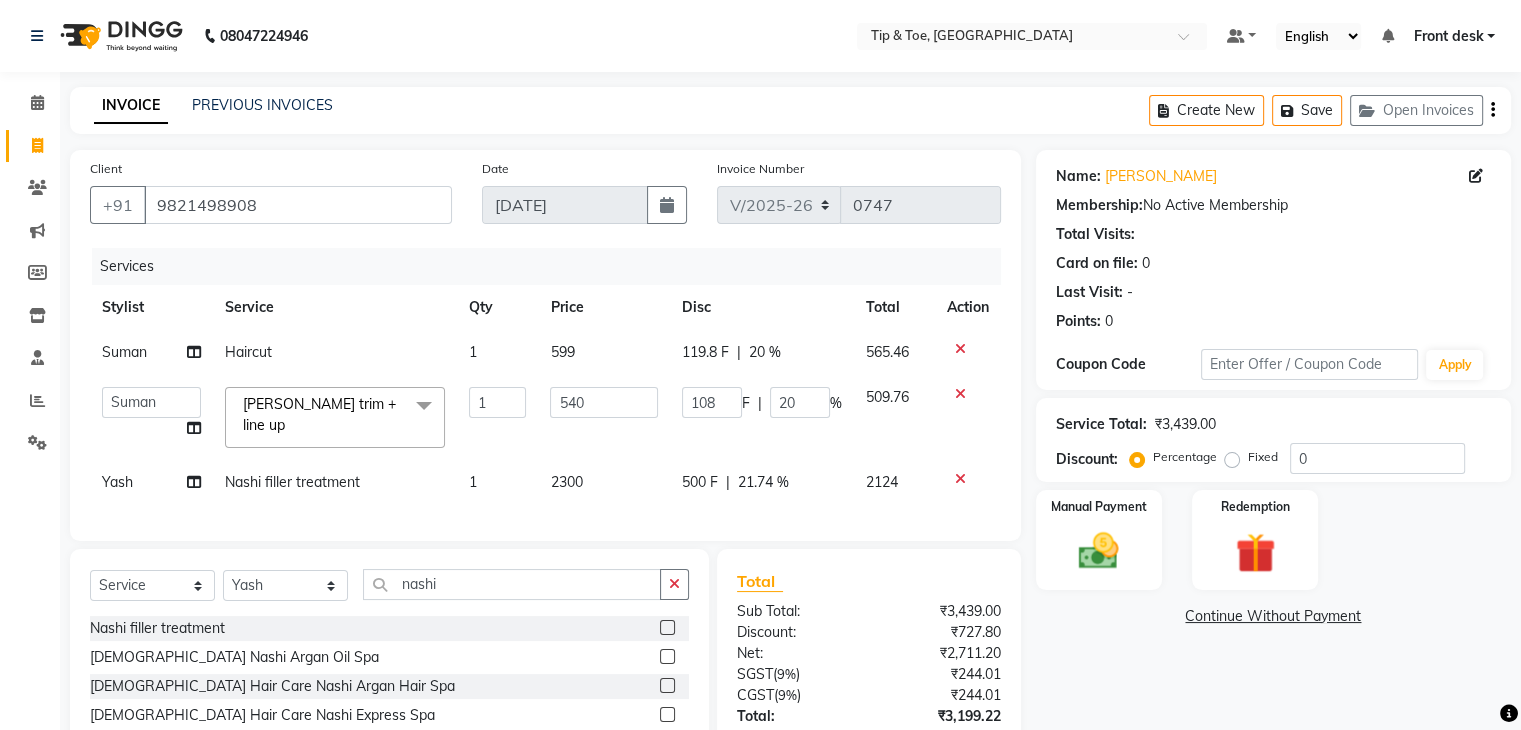 click on "Suman Haircut 1 599 119.8 F | 20 % 565.46  Front desk   Madhura   Regan   Suman   Supriya   Sweety   tasmiya    Ujair   Vikarm   Yash   Zoya  Beard trim + line up  x Extra AntiOxidant Paraffin Treatment Extra Scrub/Mask/Pack Foot Massage Voesh New york callus Removal Gel Gehwol Classic Pedi Gehwol Med Pedi for Crack Skin Gehwol Med Lipidro Pedi Vedic valley manicure Vedic valley pedicure Essential Manicure w Scrub Essential Pedicure w Scrub T&T Nail Art Set (10 Fingers) T&T Acrylic Single Design T&T Single Nail Design T&T Glitter Color Change Permanent Alga Spa Manicure Eyebrow Lamination Lashes Tinting Eyebrow Tinting Russian Lashes Touch-Up Russian Lashes Extension Waiting charge 1 hr Lashes Removal Single Line Lashes Extension Barbie Lashes Extension Lashes Touch-Up O.P.I Ombre Gel Nail Set O.P.I Ombre Acrylic Nail Set O.P.I French Acrylic Nail Set O.P.I Natural Acrylic Nail Set O.P.I French Gel Nail Set O.P.I Natural Gel Nail Set O.P.I Gel Overlays O.P.I Acrylic Overlays O.P.I Pink & White Gel Overlays 1" 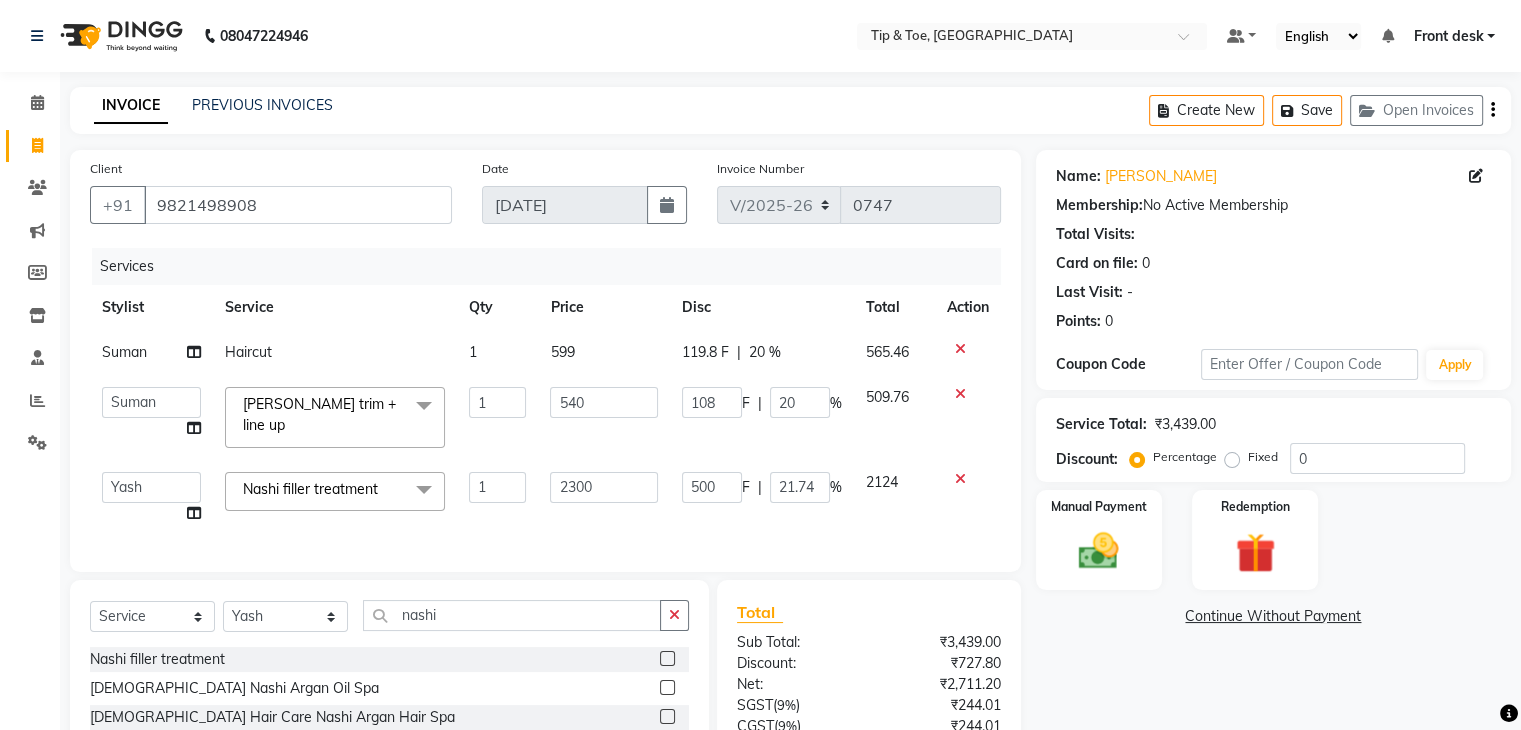 click on "21.74" 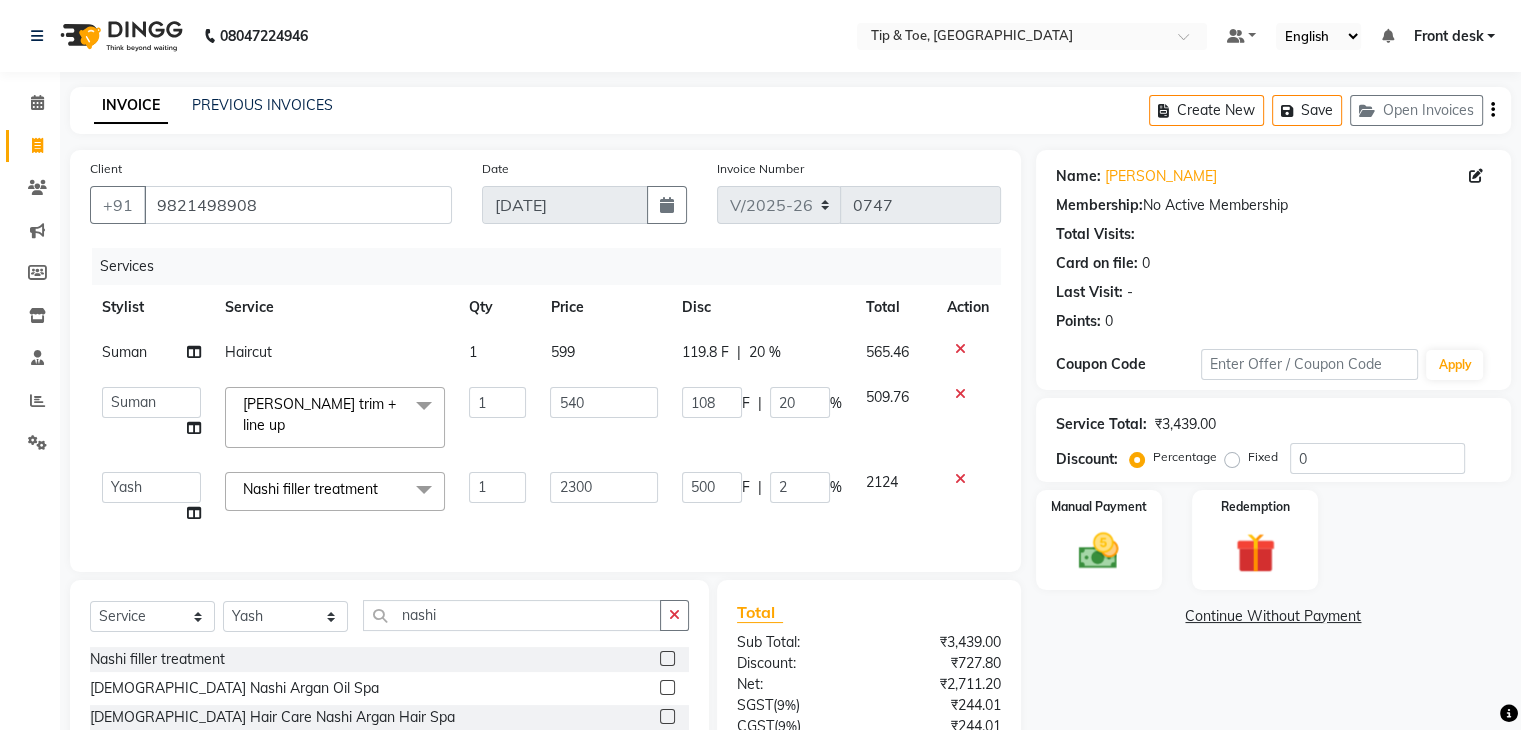 type on "20" 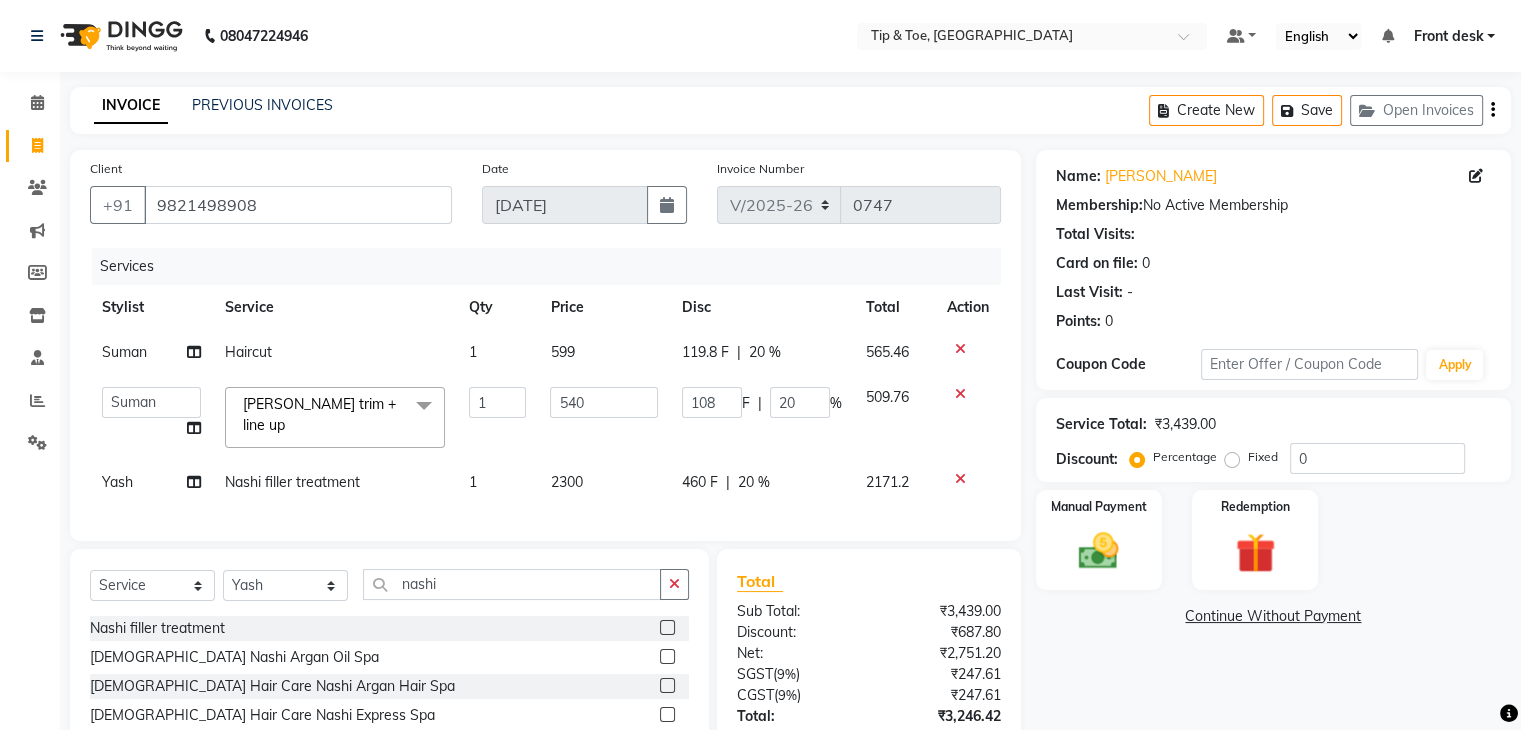 click on "Services Stylist Service Qty Price Disc Total Action Suman Haircut 1 599 119.8 F | 20 % 565.46  Front desk   Madhura   Regan   Suman   Supriya   Sweety   tasmiya    Ujair   Vikarm   Yash   Zoya  Beard trim + line up  x Extra AntiOxidant Paraffin Treatment Extra Scrub/Mask/Pack Foot Massage Voesh New york callus Removal Gel Gehwol Classic Pedi Gehwol Med Pedi for Crack Skin Gehwol Med Lipidro Pedi Vedic valley manicure Vedic valley pedicure Essential Manicure w Scrub Essential Pedicure w Scrub T&T Nail Art Set (10 Fingers) T&T Acrylic Single Design T&T Single Nail Design T&T Glitter Color Change Permanent Alga Spa Manicure Eyebrow Lamination Lashes Tinting Eyebrow Tinting Russian Lashes Touch-Up Russian Lashes Extension Waiting charge 1 hr Lashes Removal Single Line Lashes Extension Barbie Lashes Extension Lashes Touch-Up O.P.I Ombre Gel Nail Set O.P.I Ombre Acrylic Nail Set O.P.I French Acrylic Nail Set O.P.I Natural Acrylic Nail Set O.P.I French Gel Nail Set O.P.I Natural Gel Nail Set O.P.I Gel Overlays 1 F" 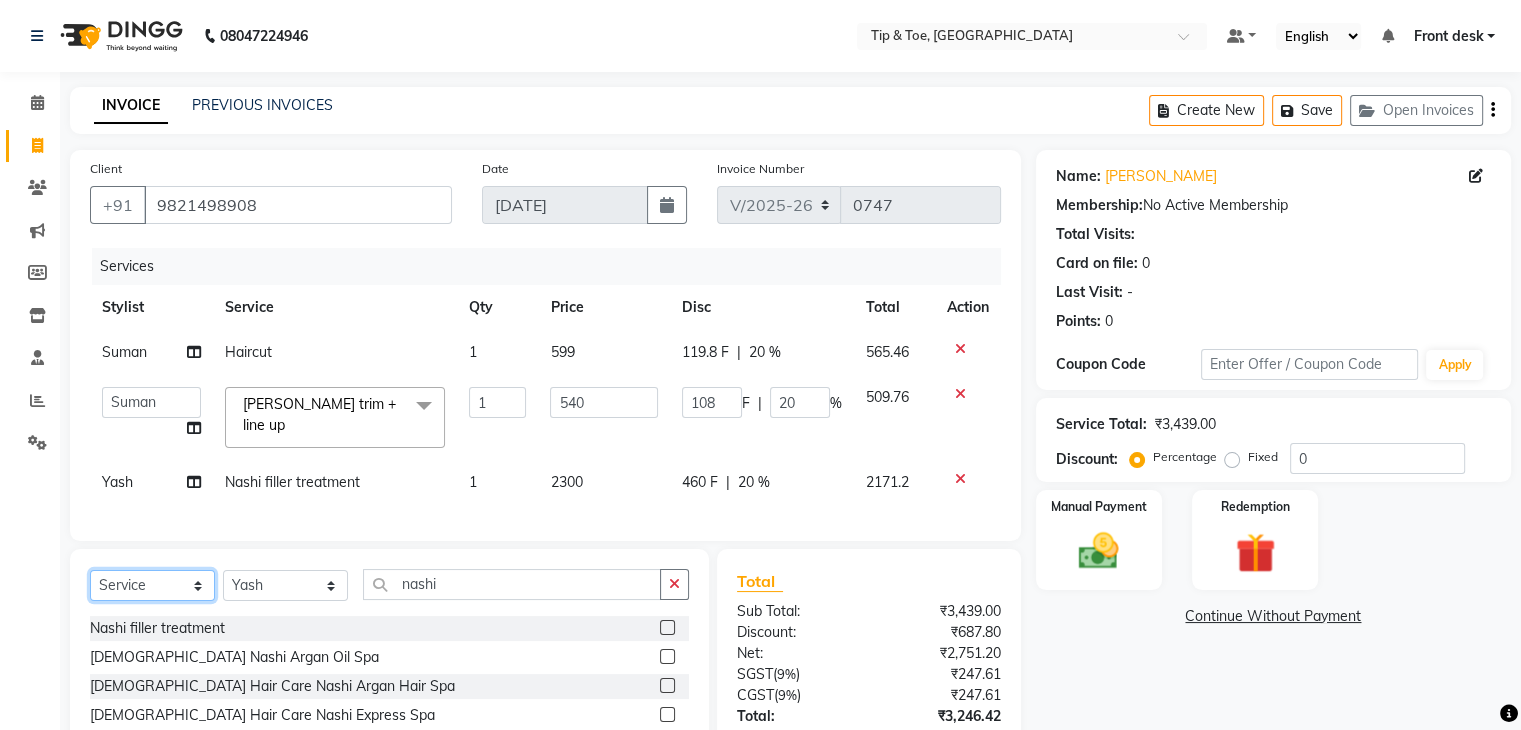 click on "Select  Service  Product  Membership  Package Voucher Prepaid Gift Card" 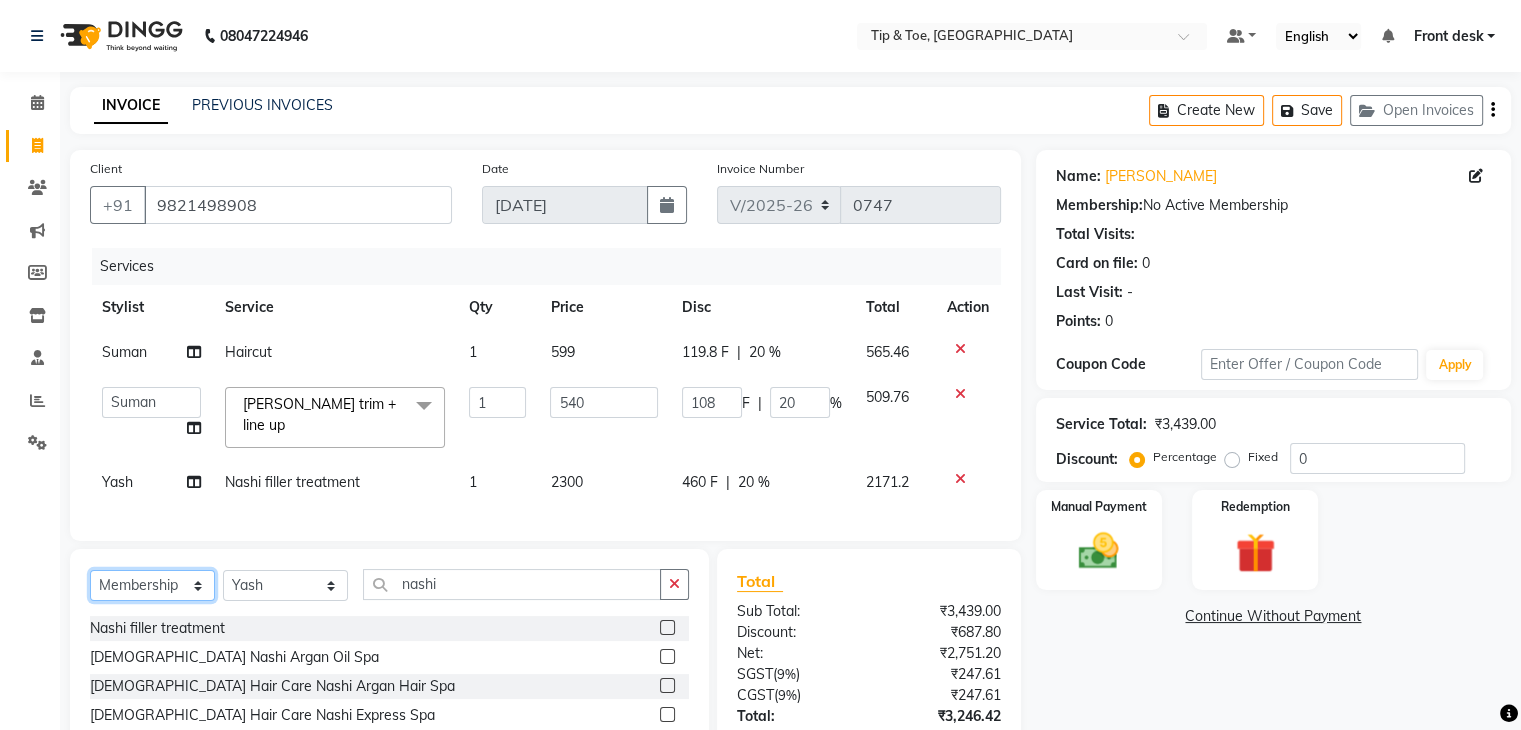 click on "Select  Service  Product  Membership  Package Voucher Prepaid Gift Card" 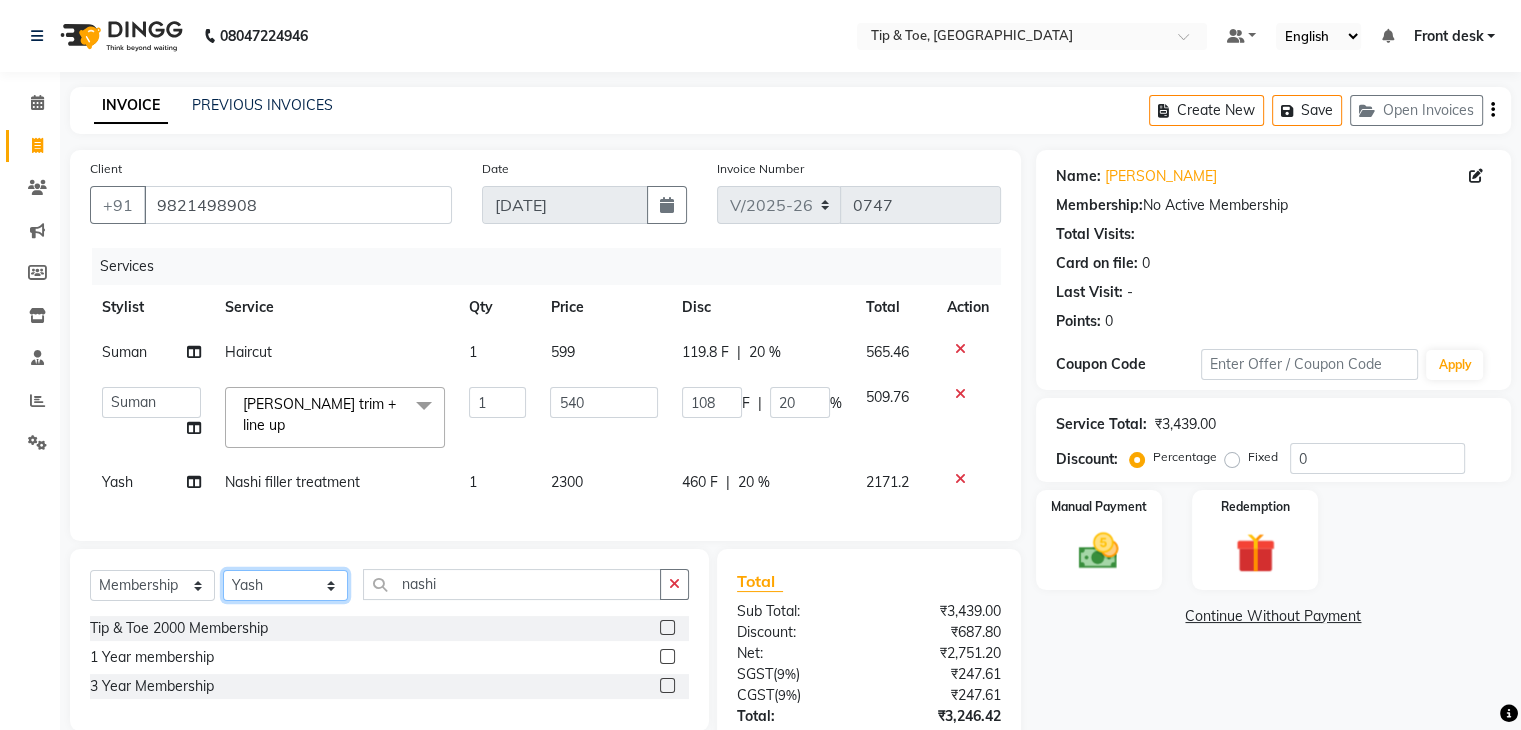 click on "Select Stylist Front desk [PERSON_NAME] [PERSON_NAME] [PERSON_NAME]  [PERSON_NAME] [PERSON_NAME]" 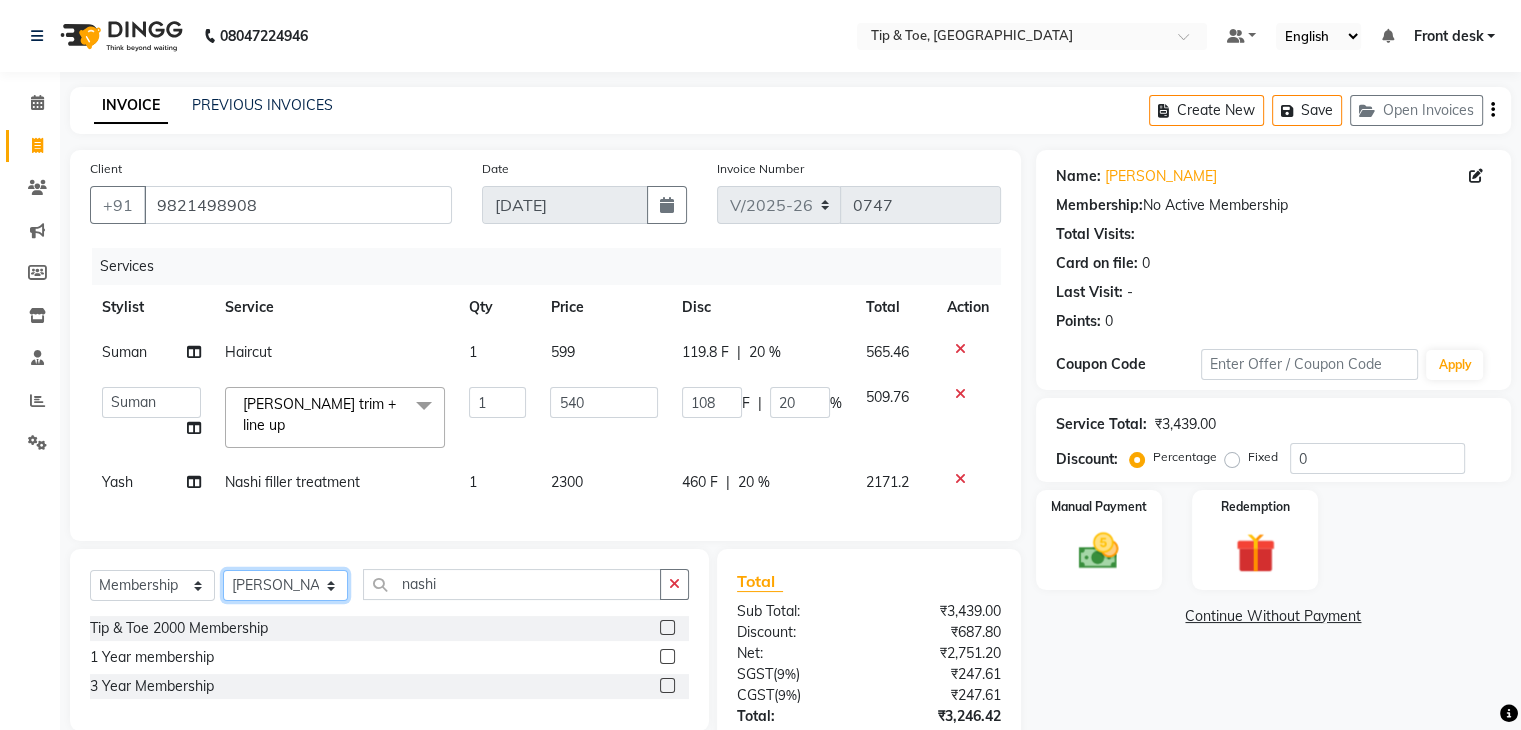 click on "Select Stylist Front desk [PERSON_NAME] [PERSON_NAME] [PERSON_NAME]  [PERSON_NAME] [PERSON_NAME]" 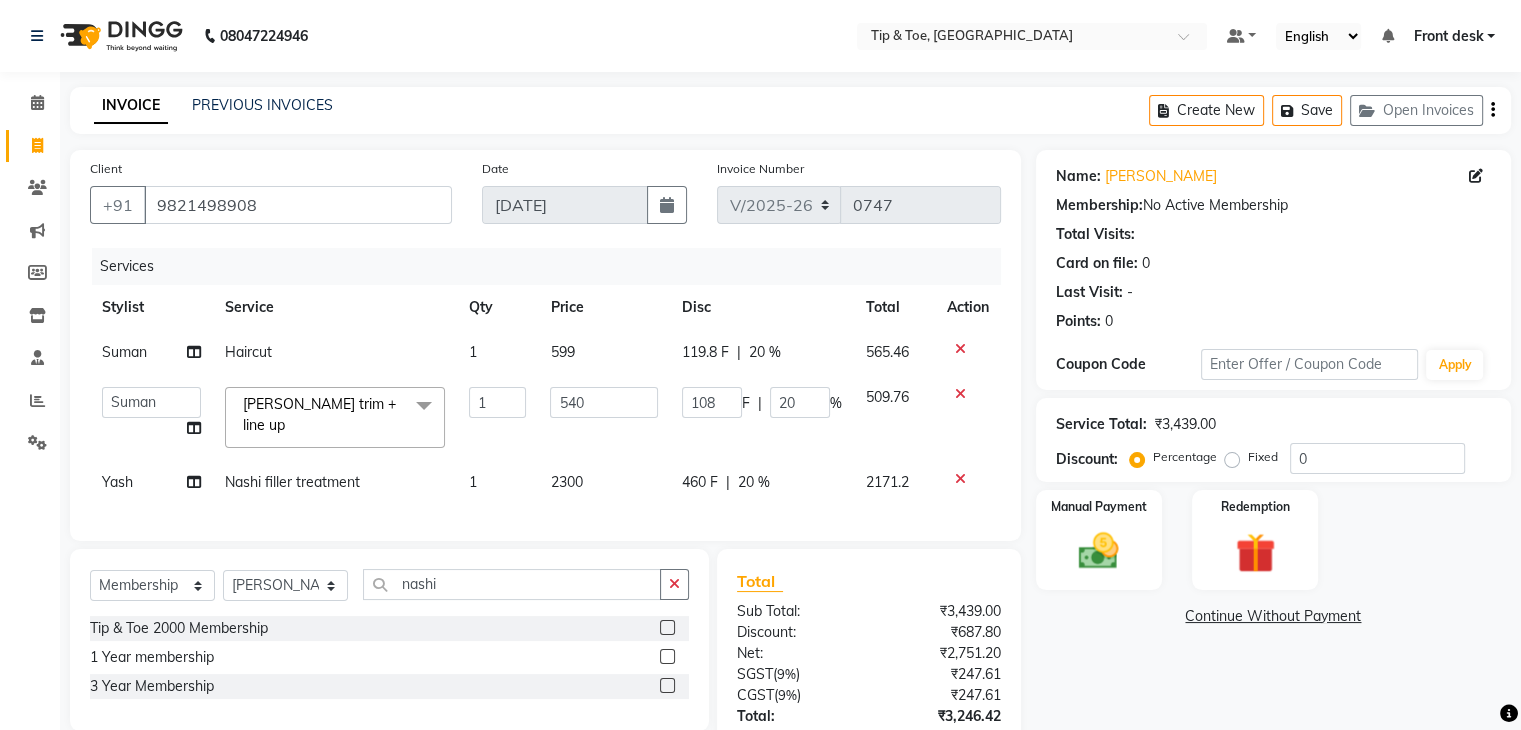 click 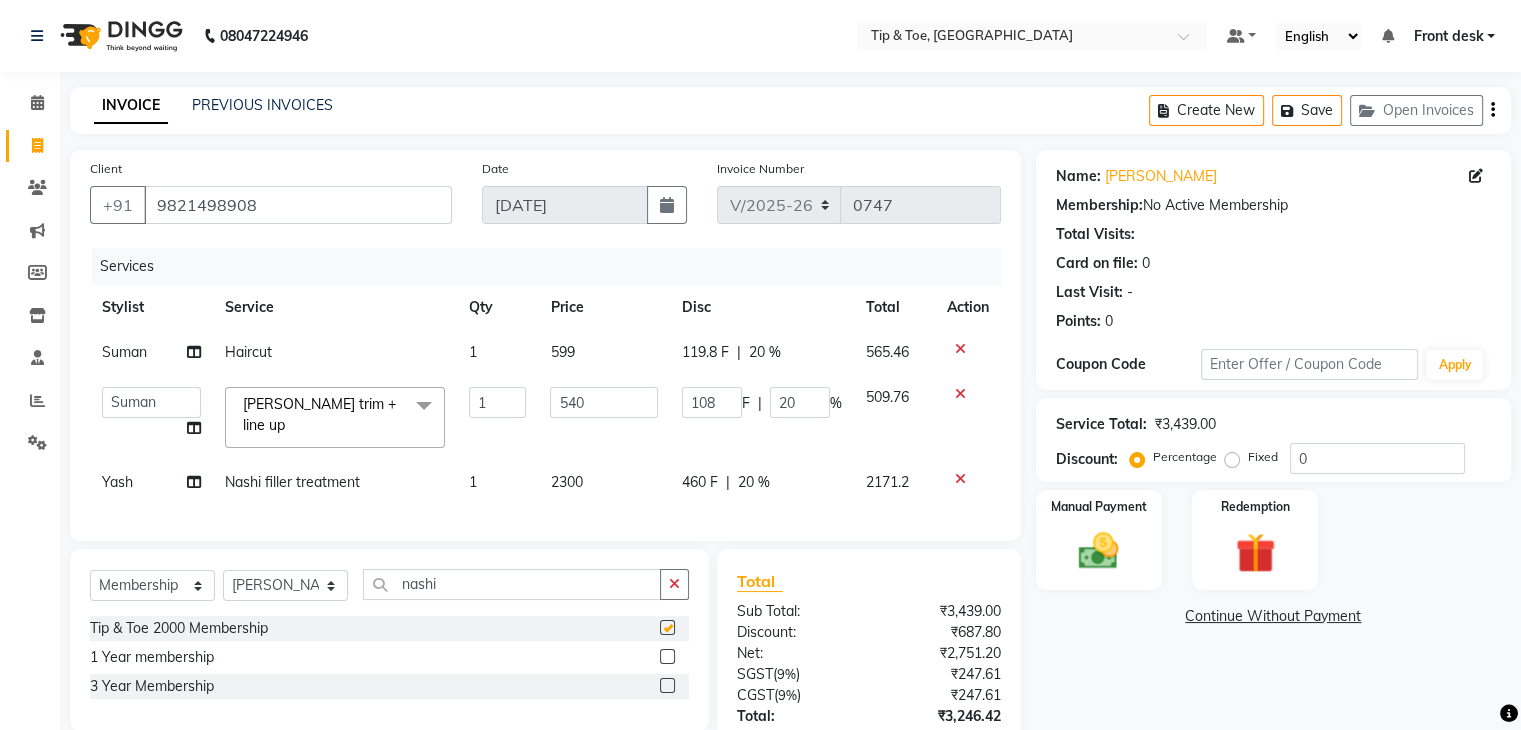 select on "select" 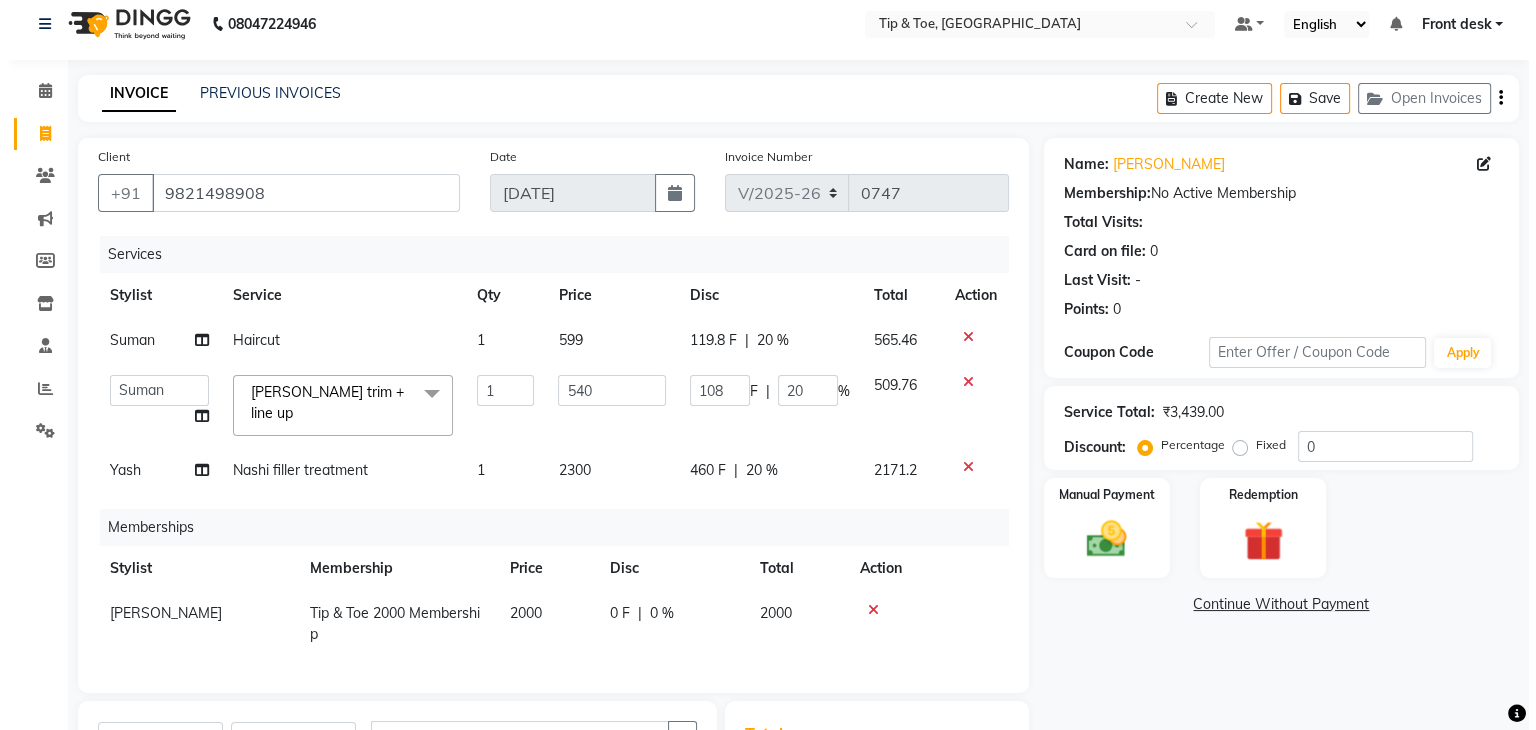 scroll, scrollTop: 0, scrollLeft: 0, axis: both 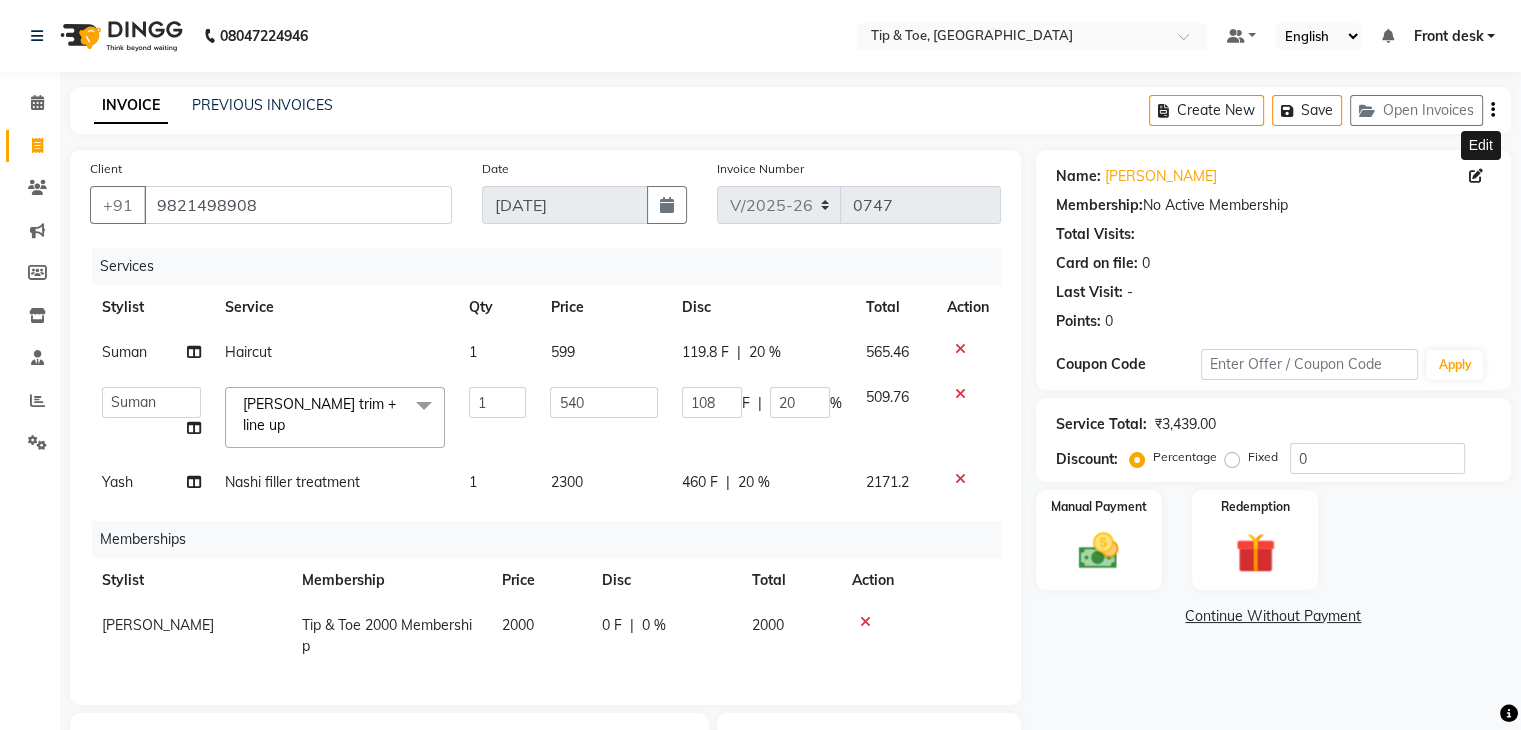click 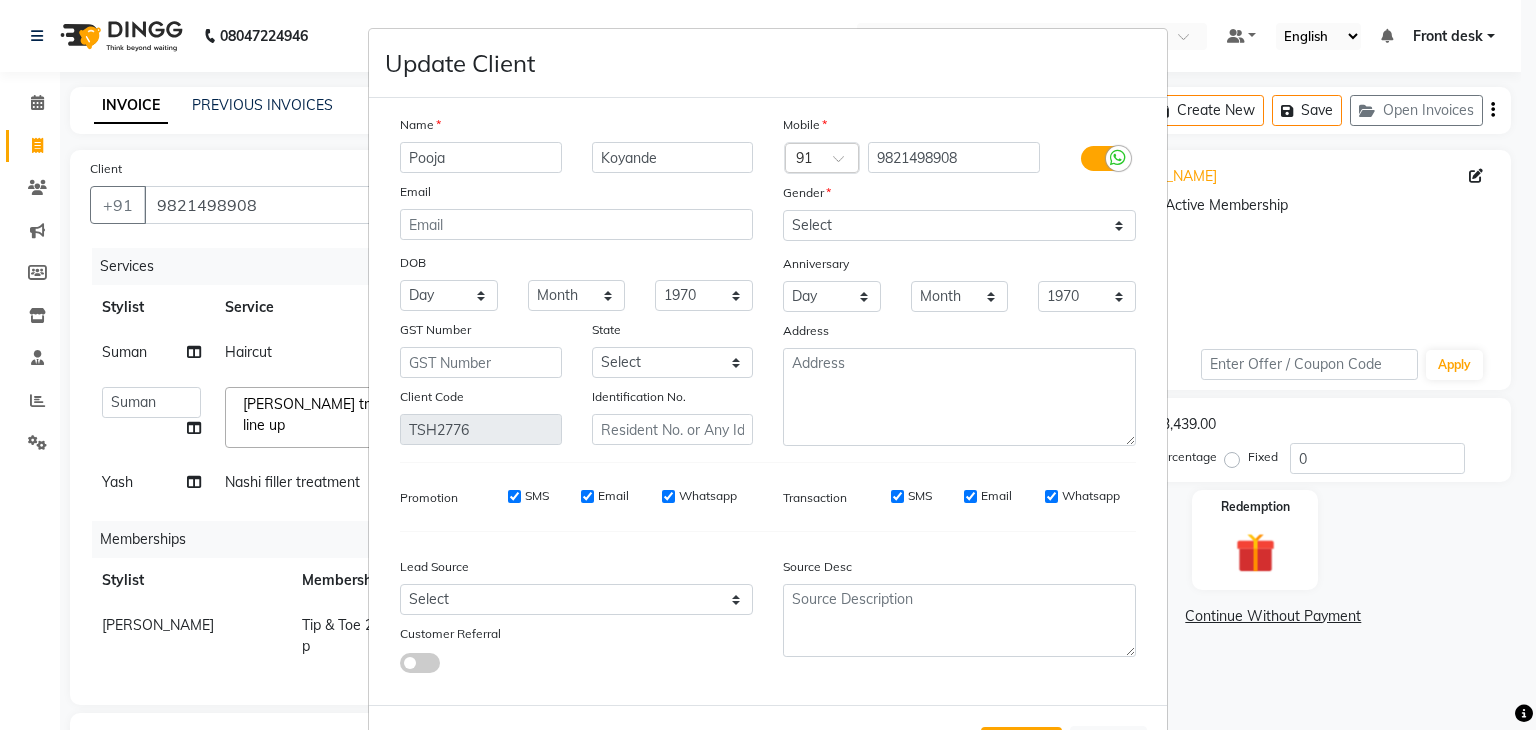 click on "SMS" at bounding box center [897, 496] 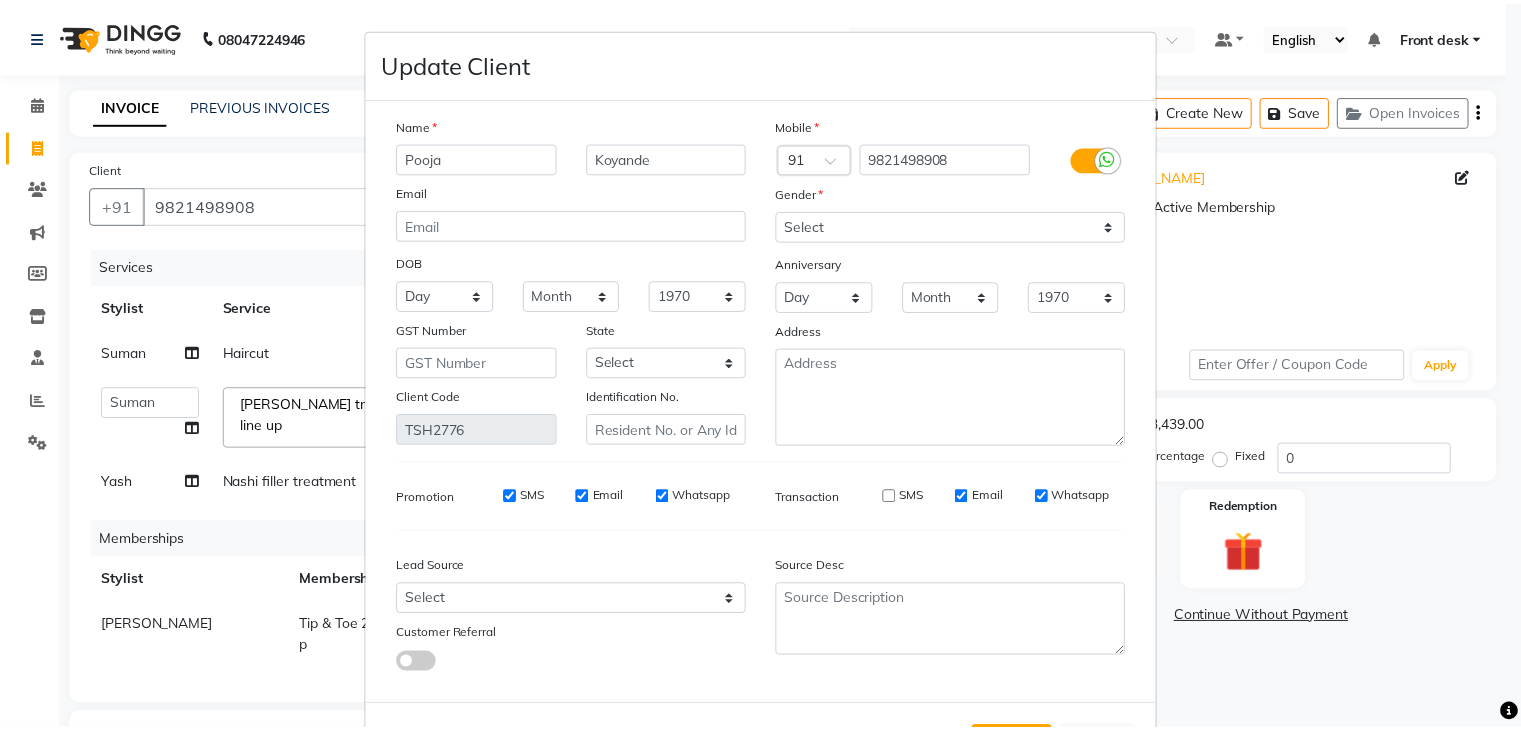 scroll, scrollTop: 92, scrollLeft: 0, axis: vertical 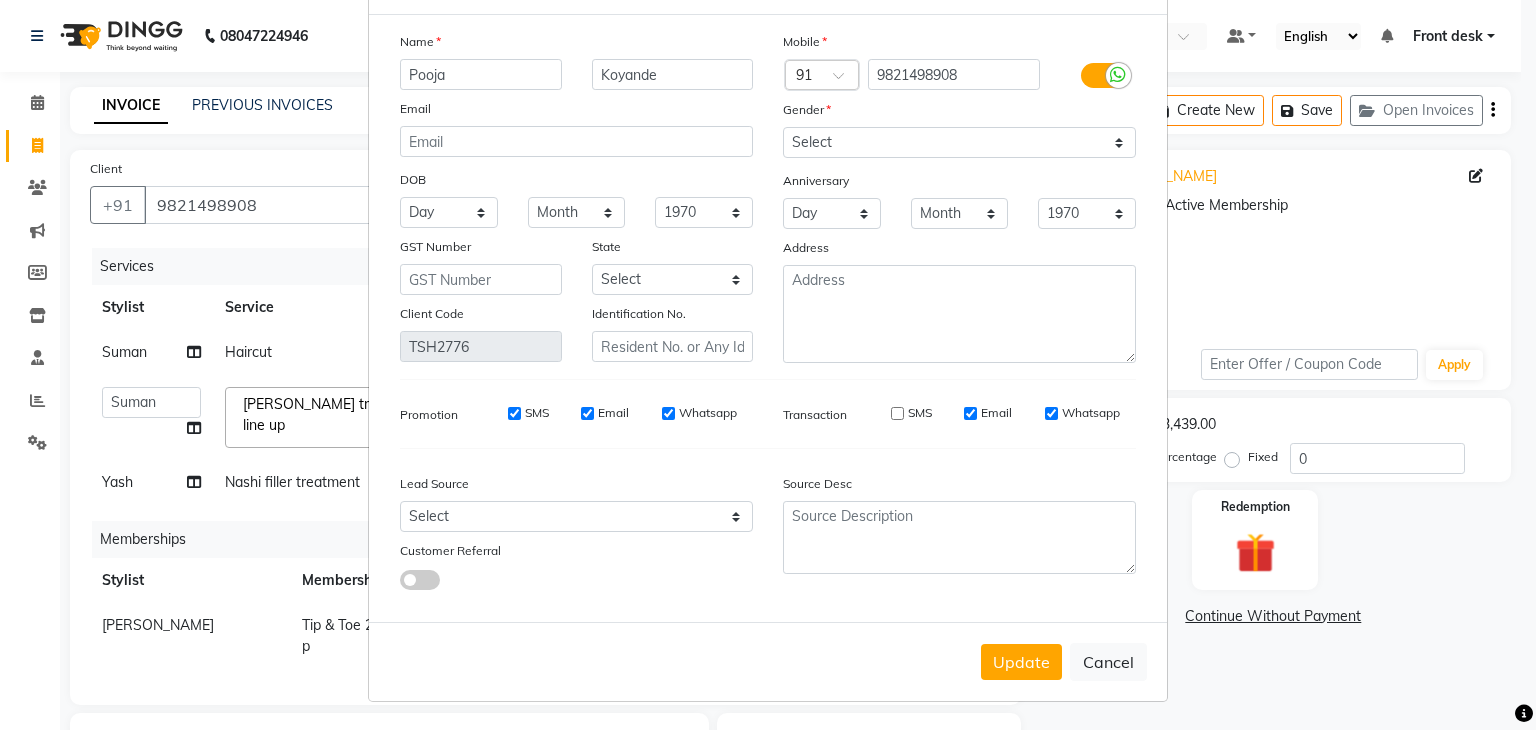 click on "Update   Cancel" at bounding box center [768, 661] 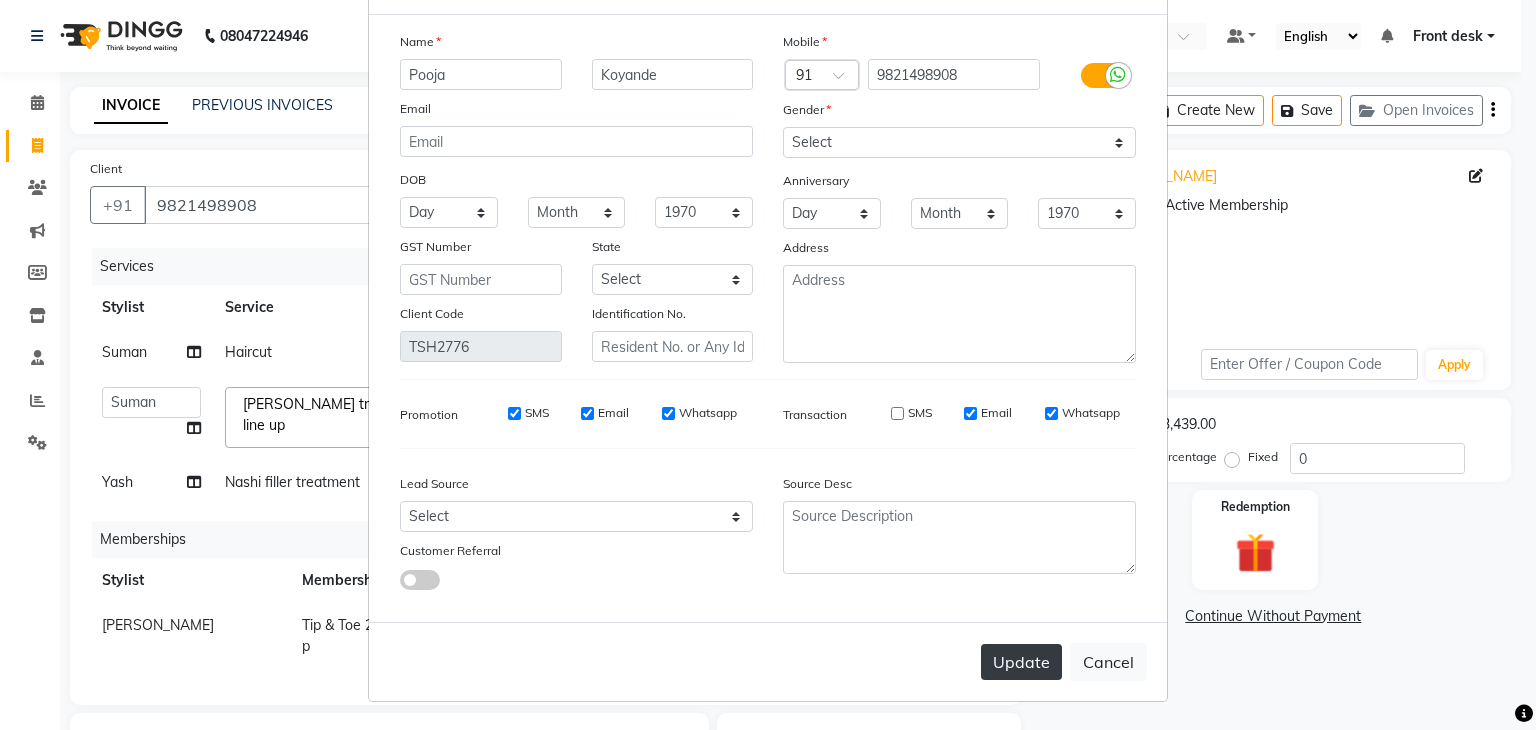 click on "Update" at bounding box center (1021, 662) 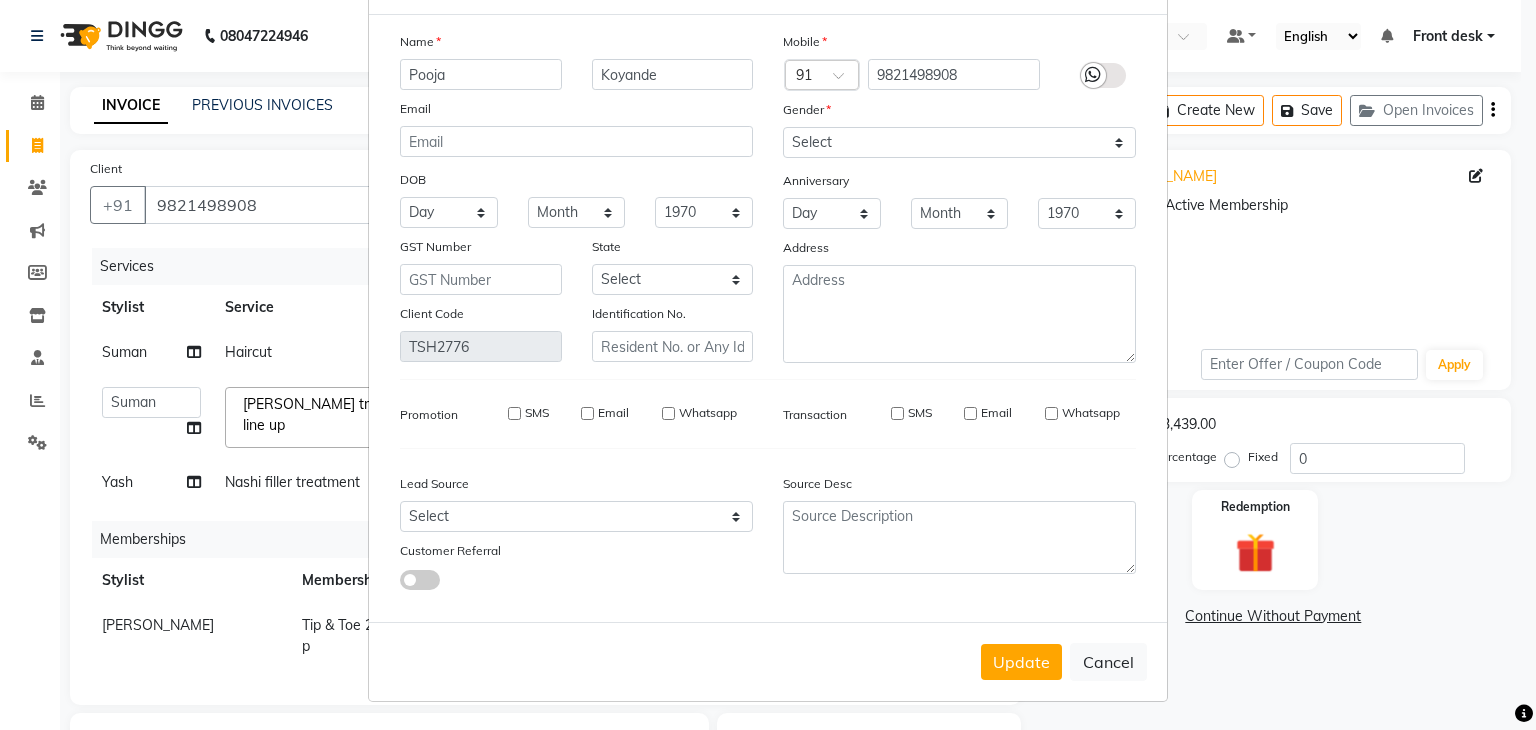 type 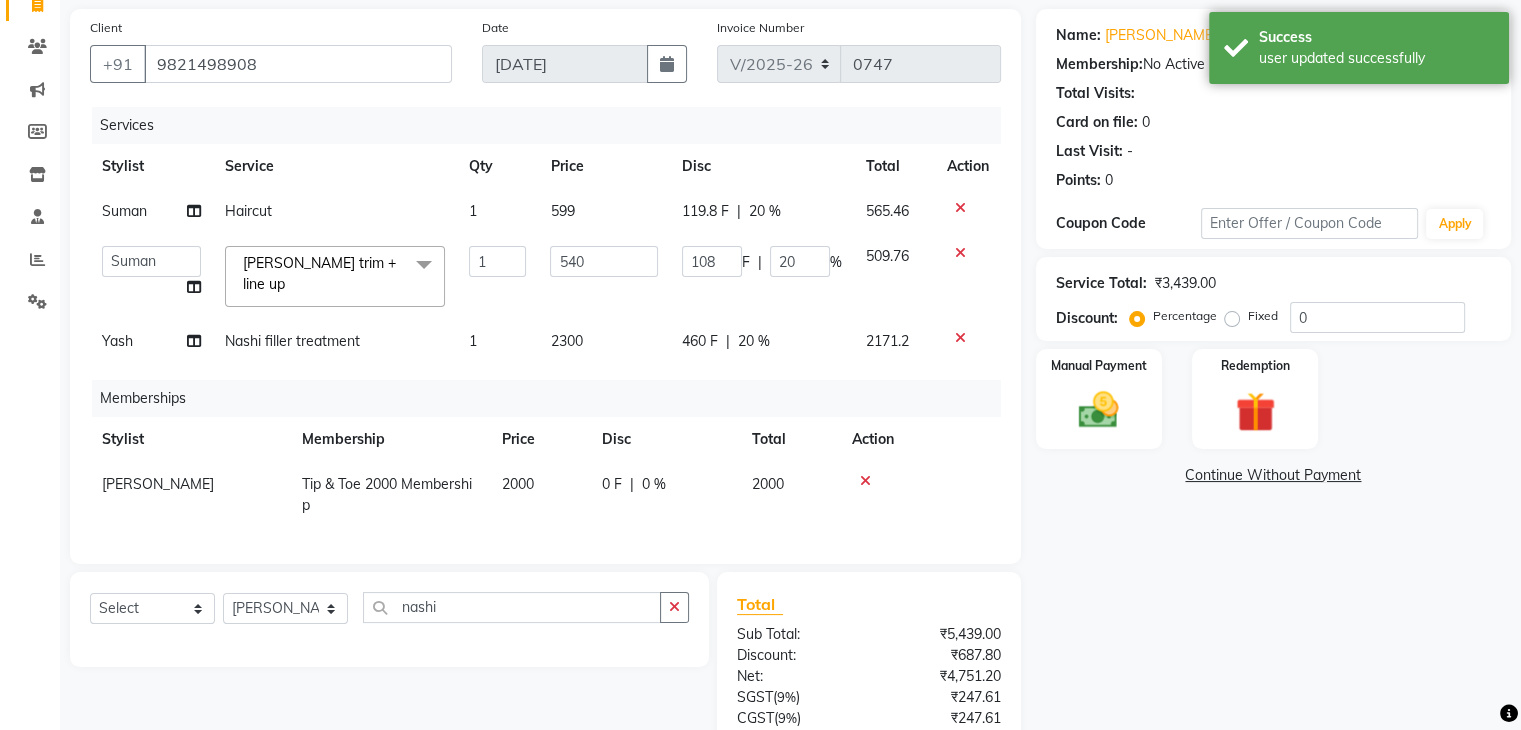 scroll, scrollTop: 300, scrollLeft: 0, axis: vertical 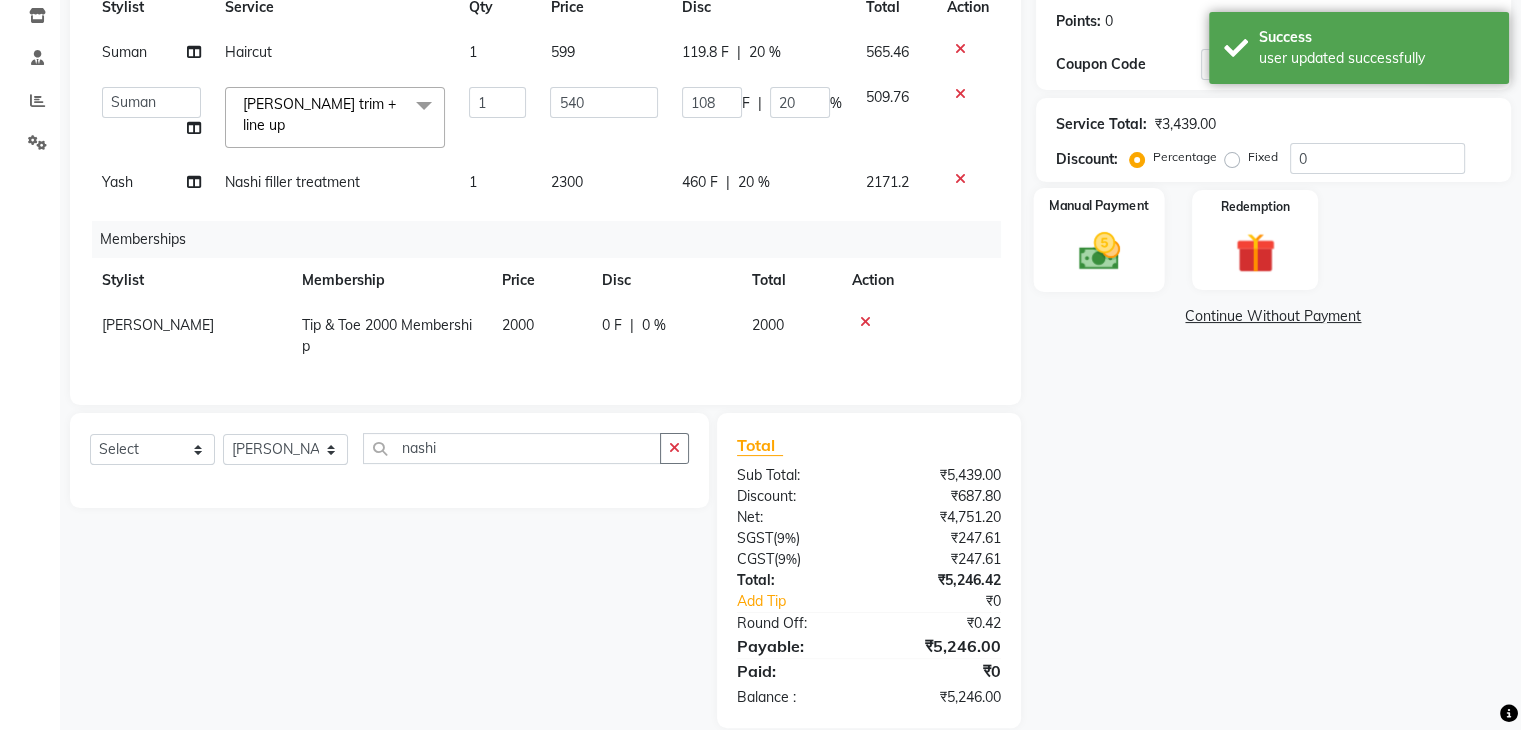 click 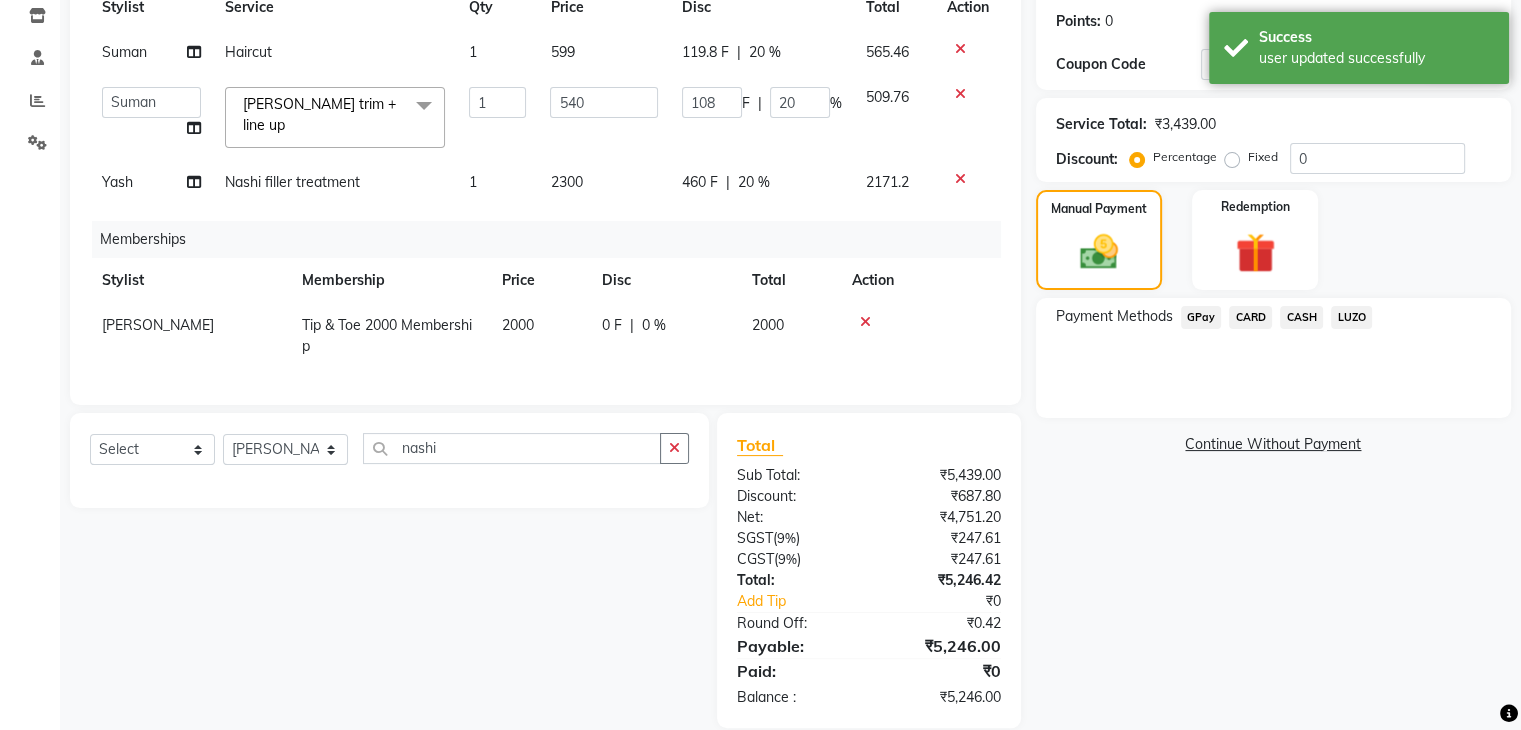 click on "CASH" 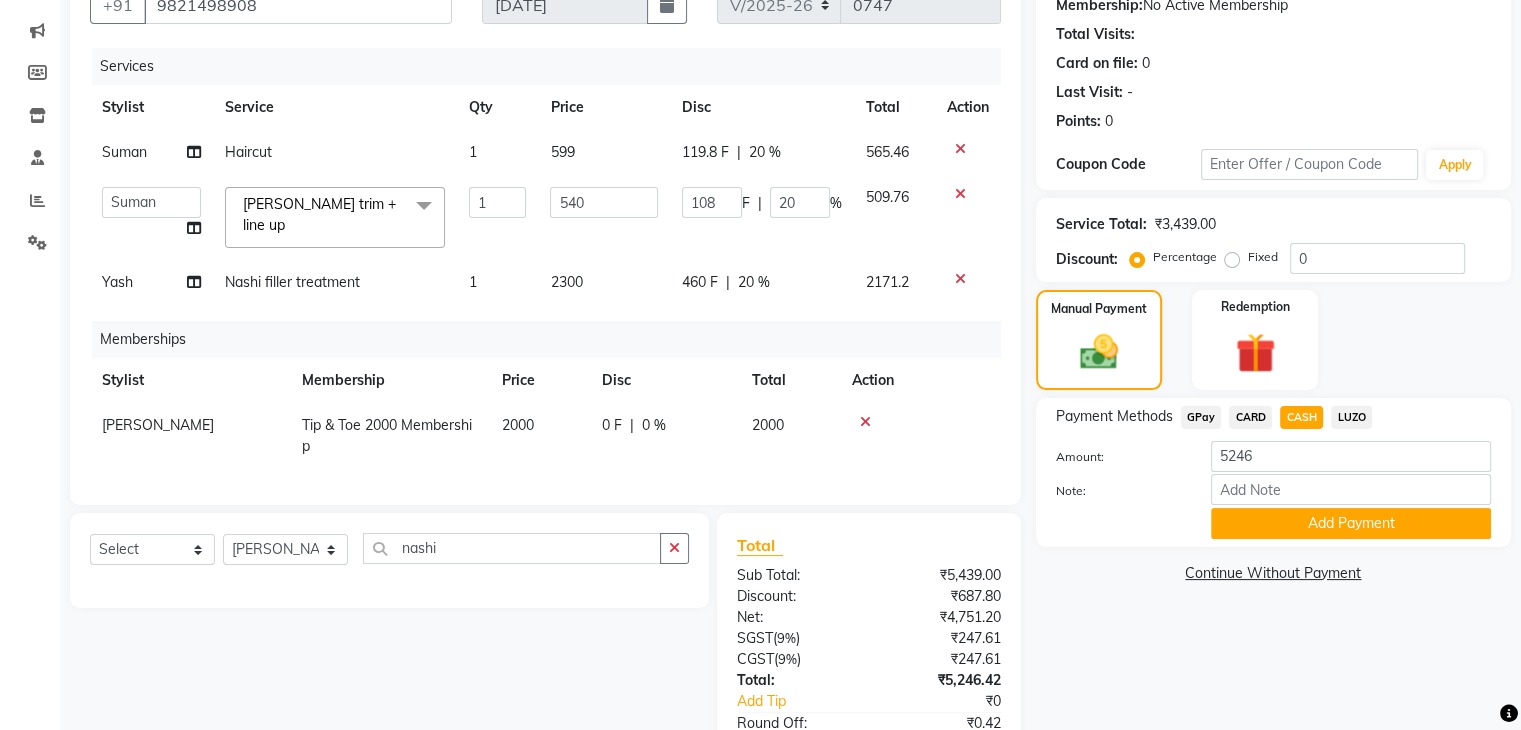 scroll, scrollTop: 100, scrollLeft: 0, axis: vertical 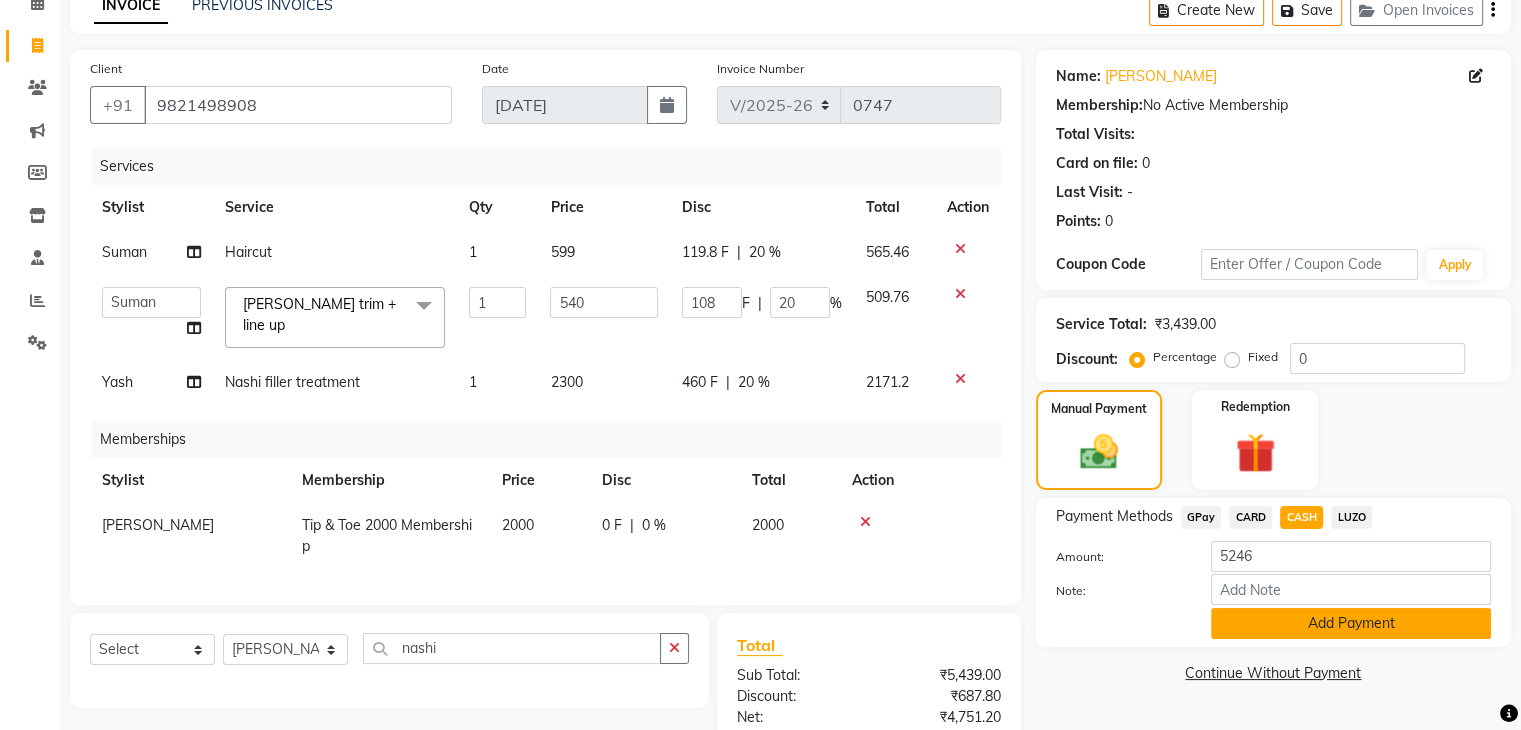 click on "Add Payment" 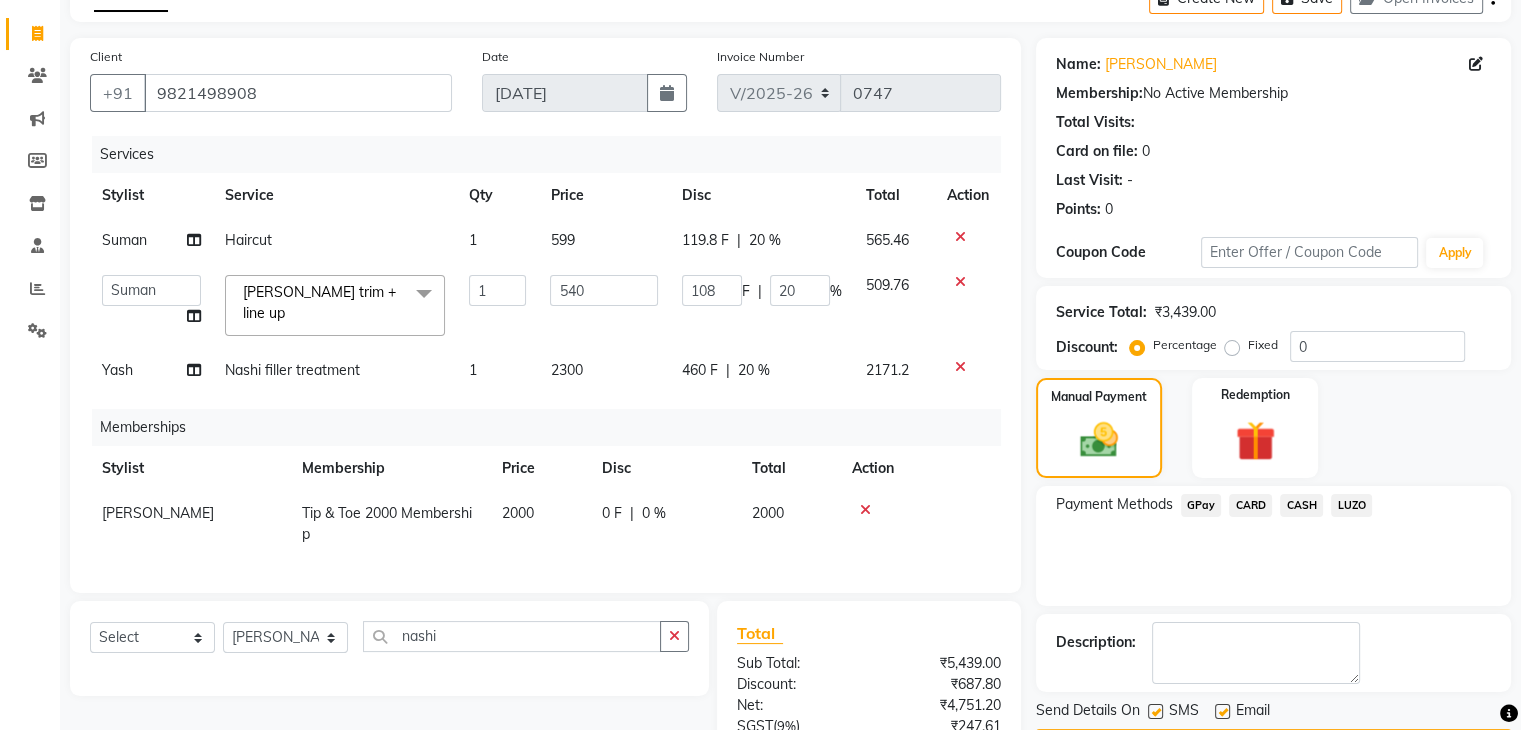 scroll, scrollTop: 306, scrollLeft: 0, axis: vertical 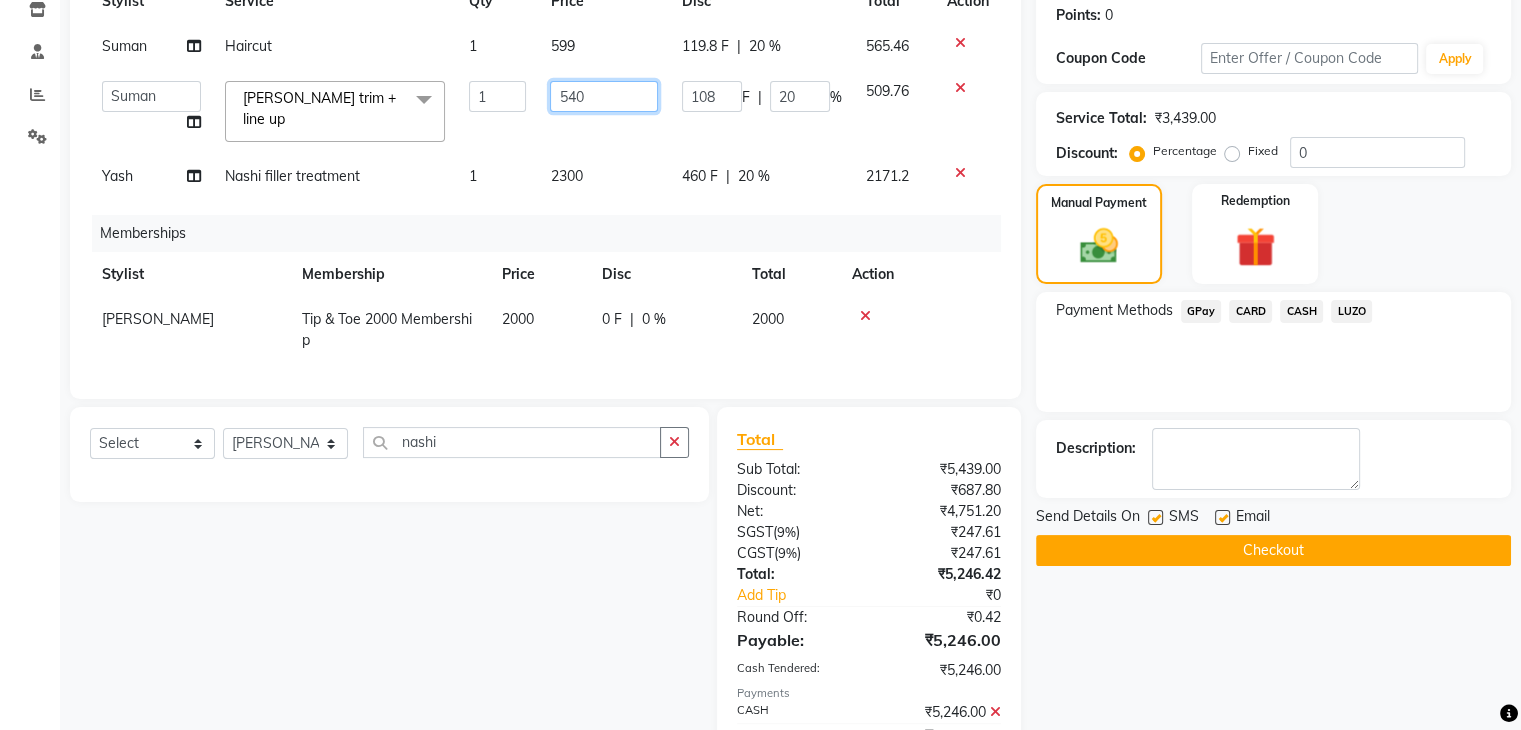 click on "540" 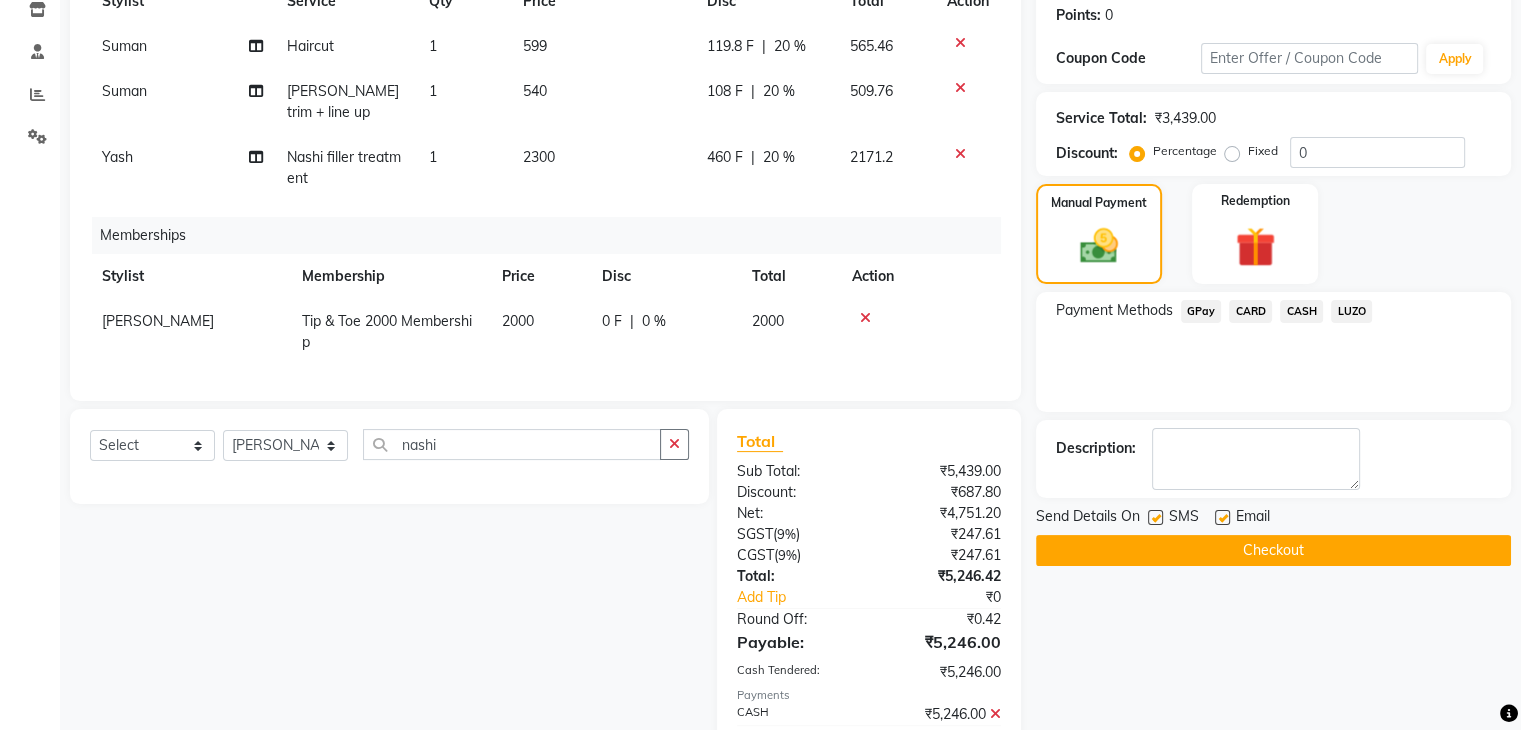 click on "[PERSON_NAME] trim + line up" 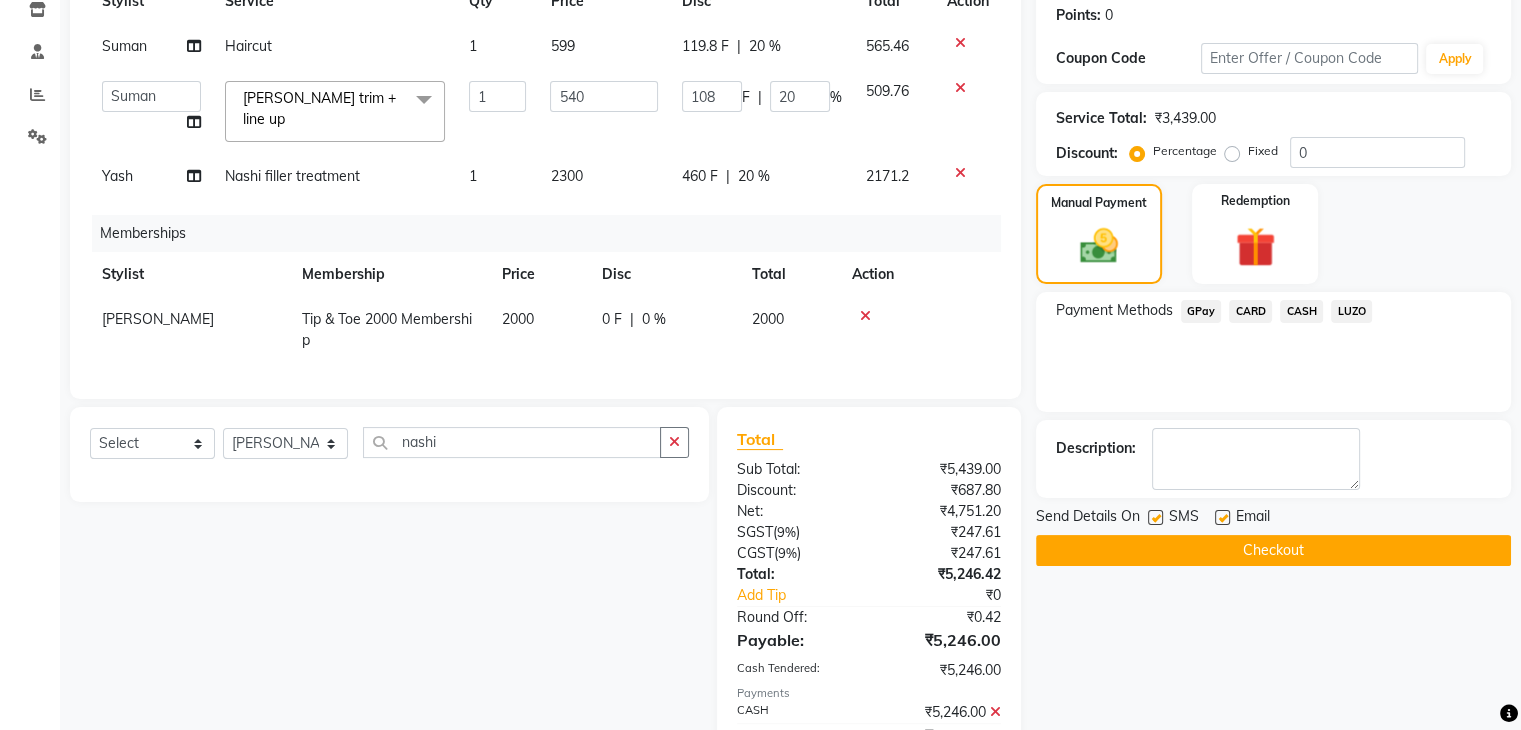 click on "[PERSON_NAME] trim + line up" 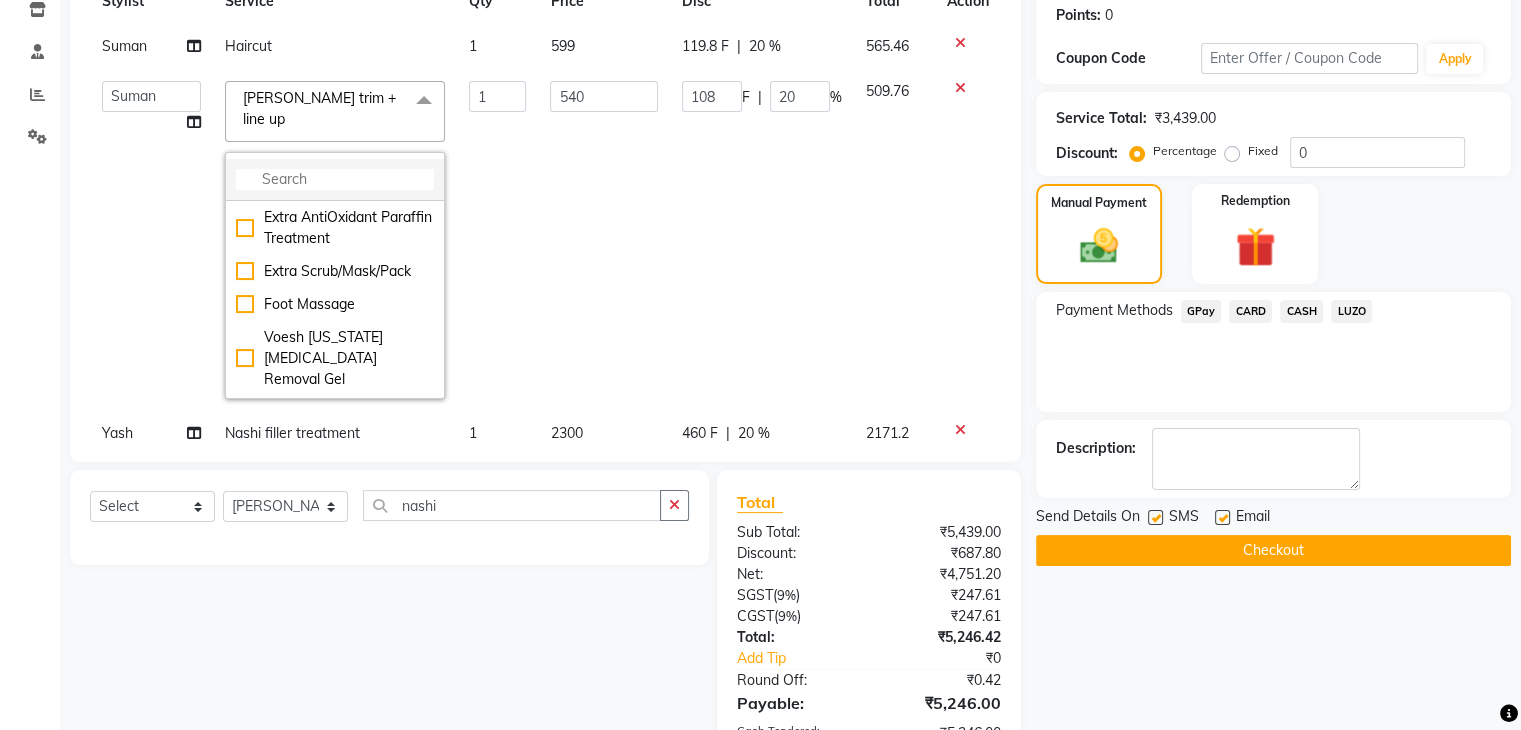 click 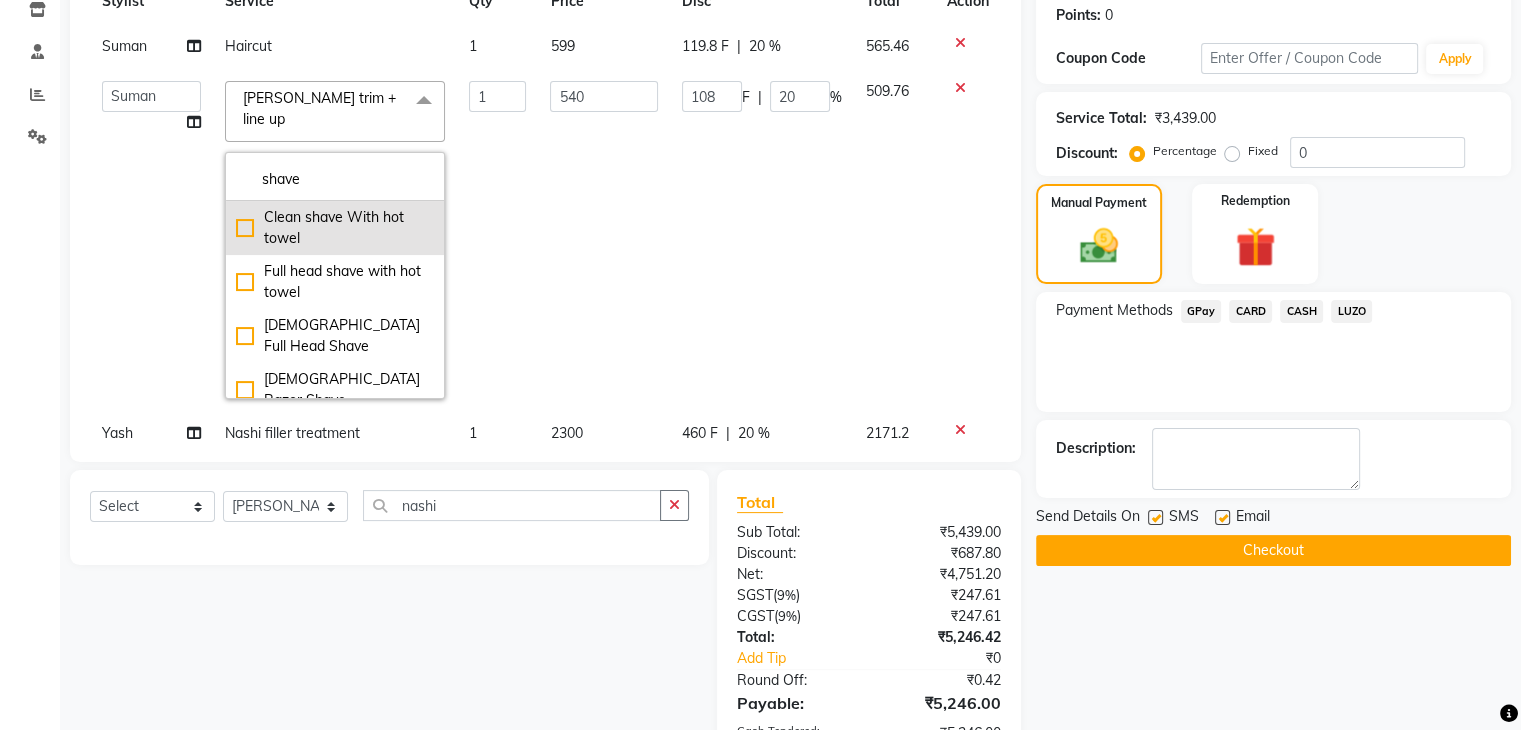 type on "shave" 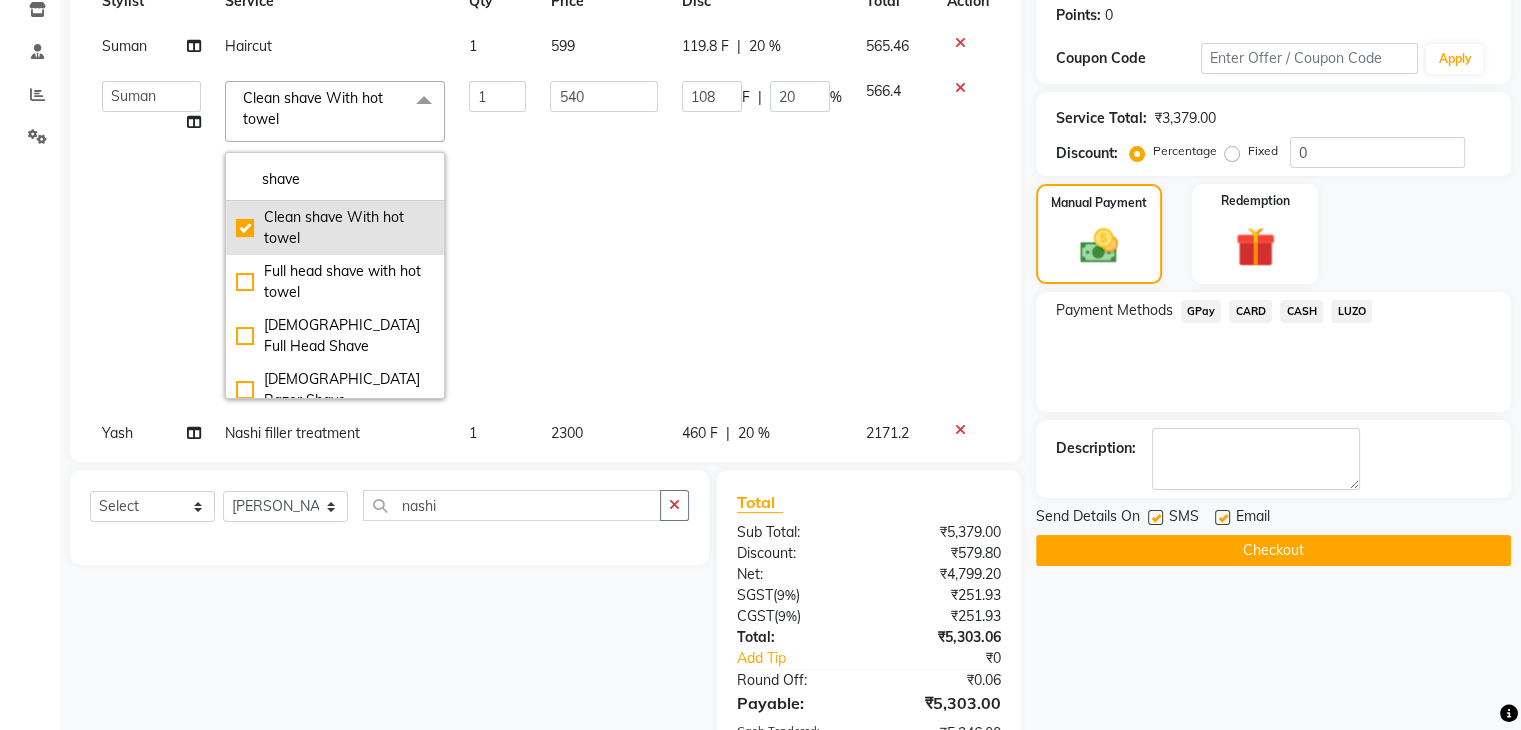 checkbox on "true" 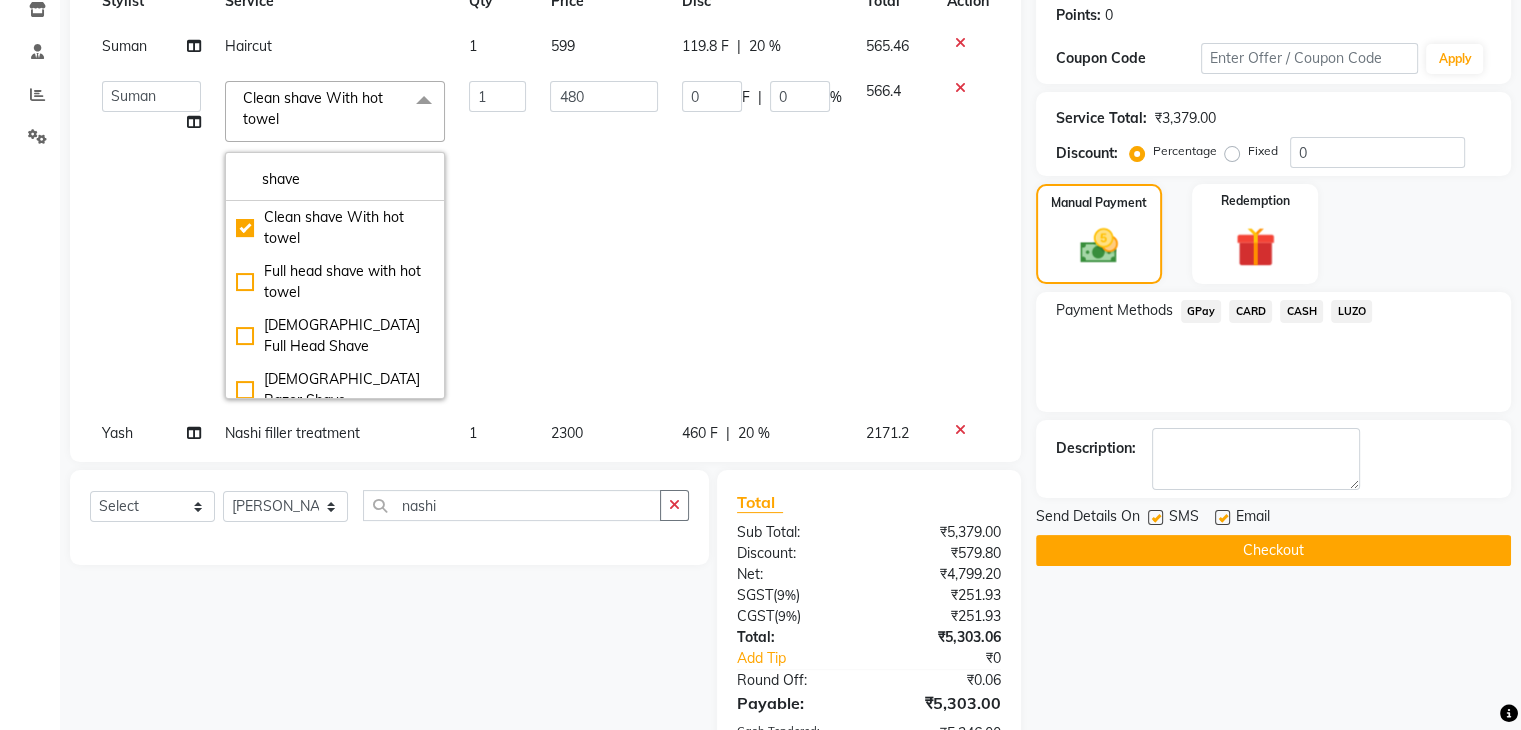 click on "Calendar  Invoice  Clients  Marketing  Members  Inventory  Staff  Reports  Settings Completed InProgress Upcoming Dropped Tentative Check-In Confirm Bookings Generate Report Segments Page Builder" 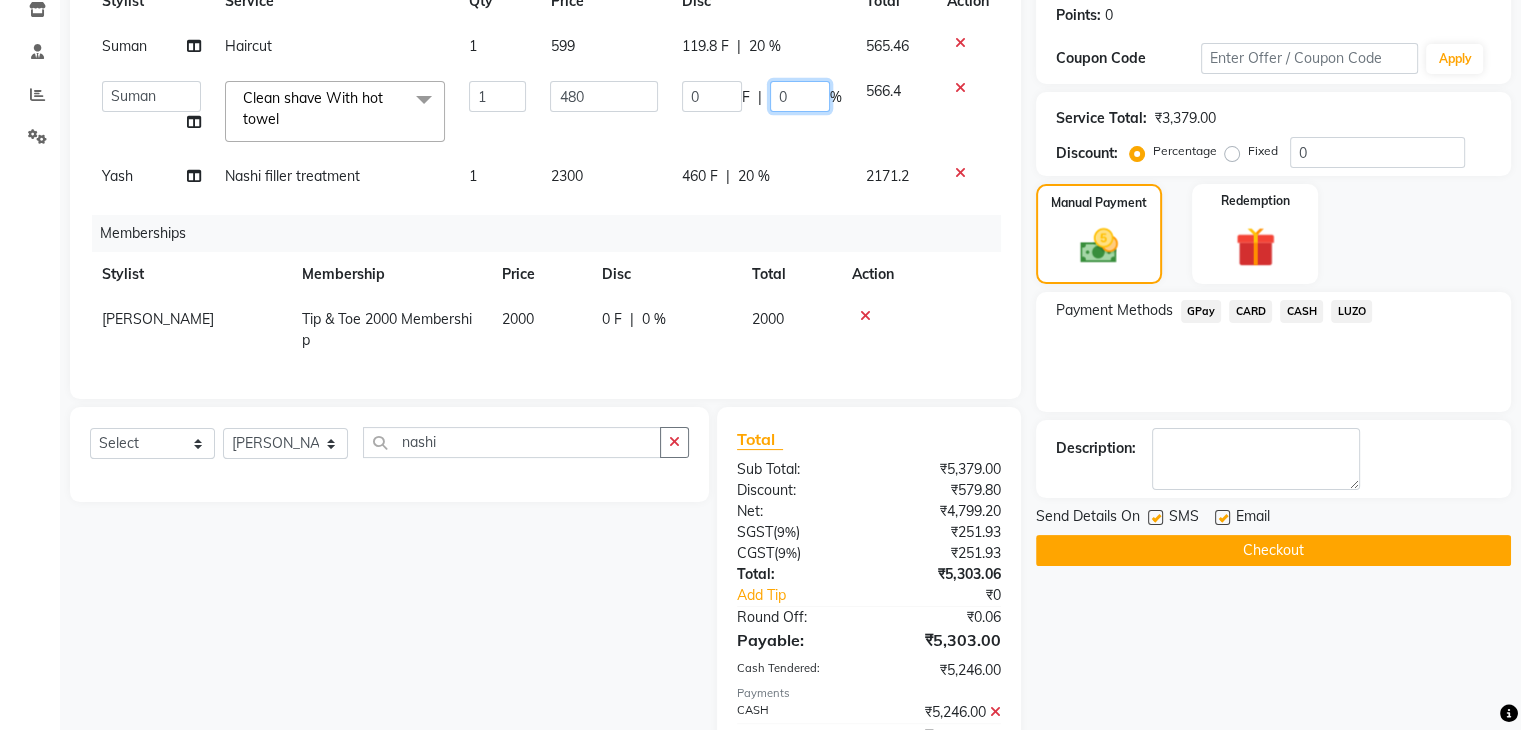click on "0" 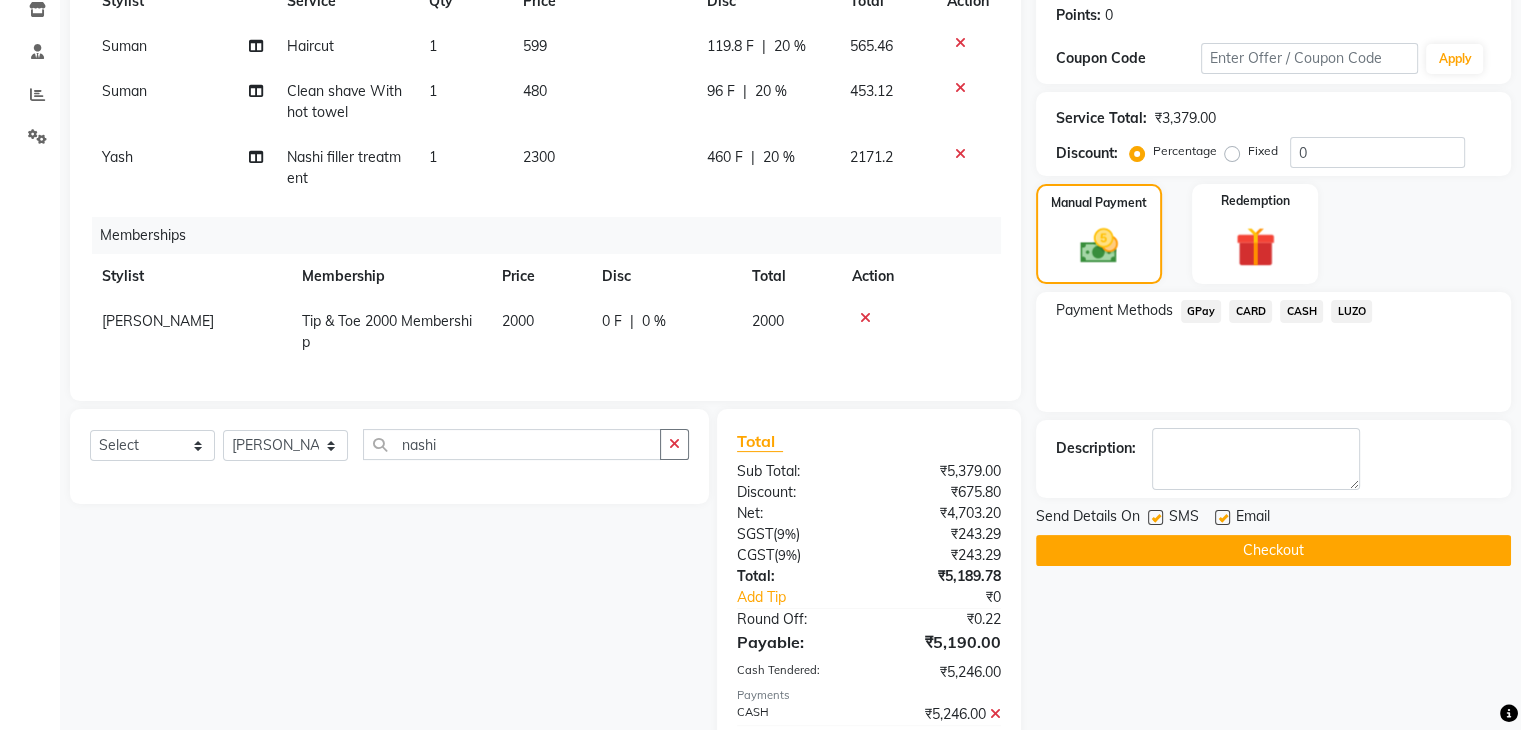click on "Calendar  Invoice  Clients  Marketing  Members  Inventory  Staff  Reports  Settings Completed InProgress Upcoming Dropped Tentative Check-In Confirm Bookings Generate Report Segments Page Builder" 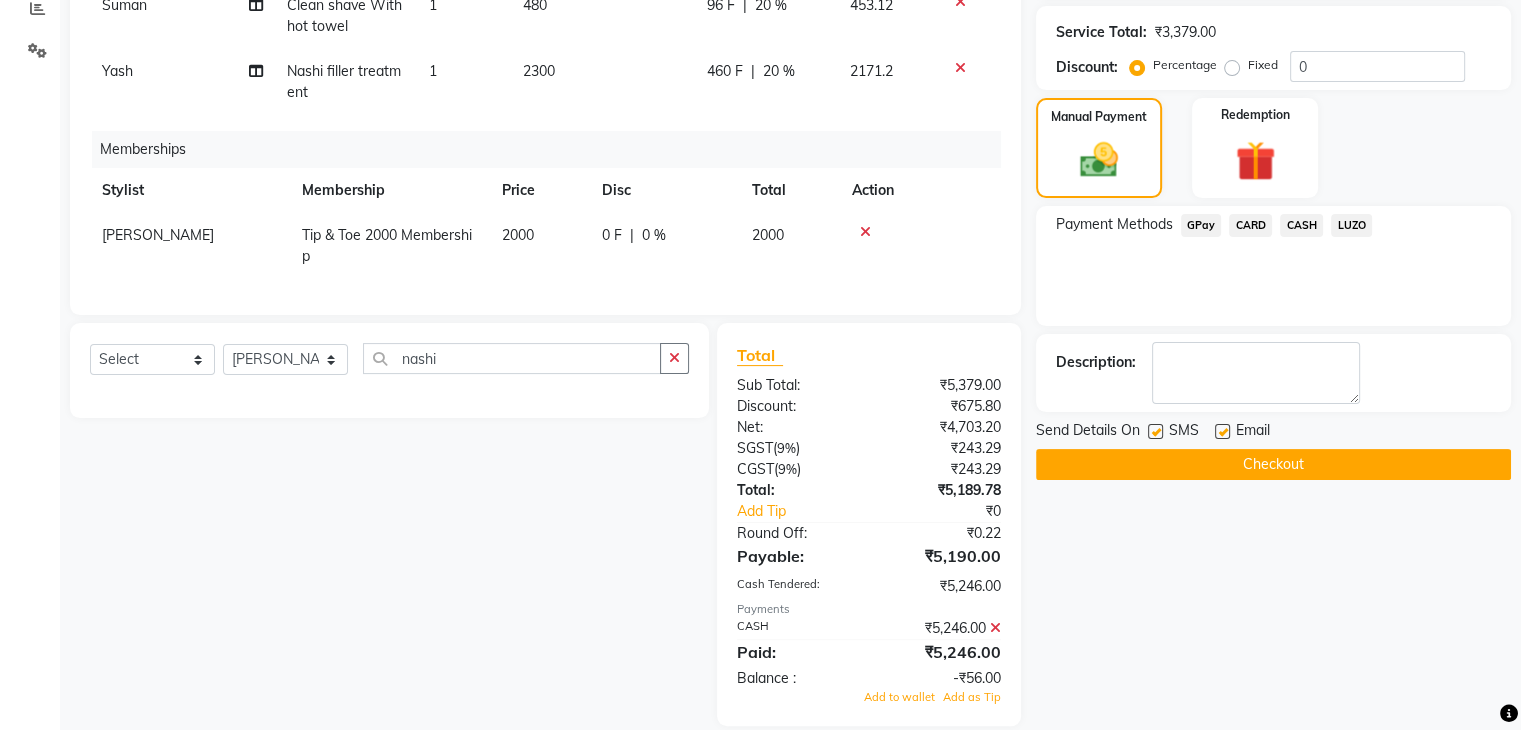 scroll, scrollTop: 406, scrollLeft: 0, axis: vertical 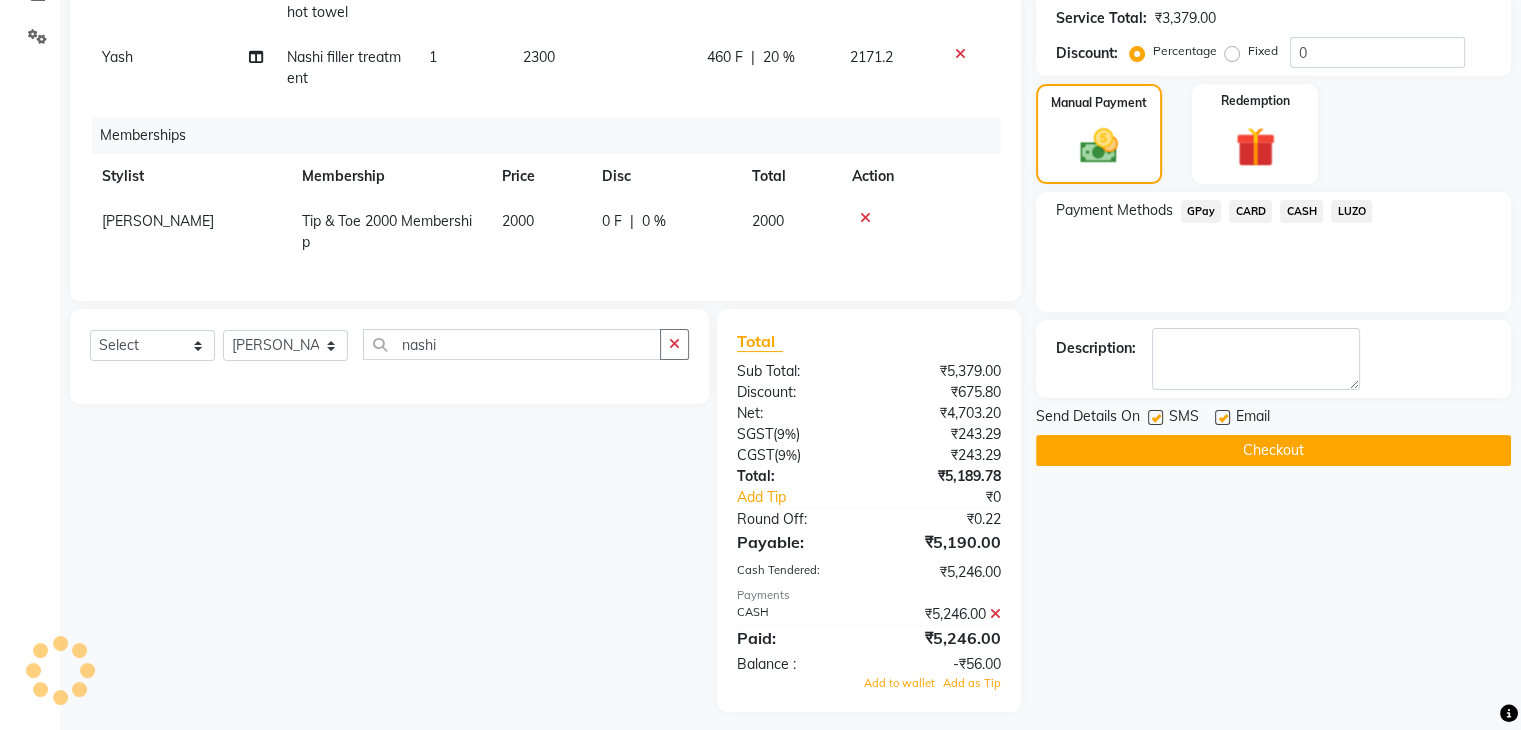 click 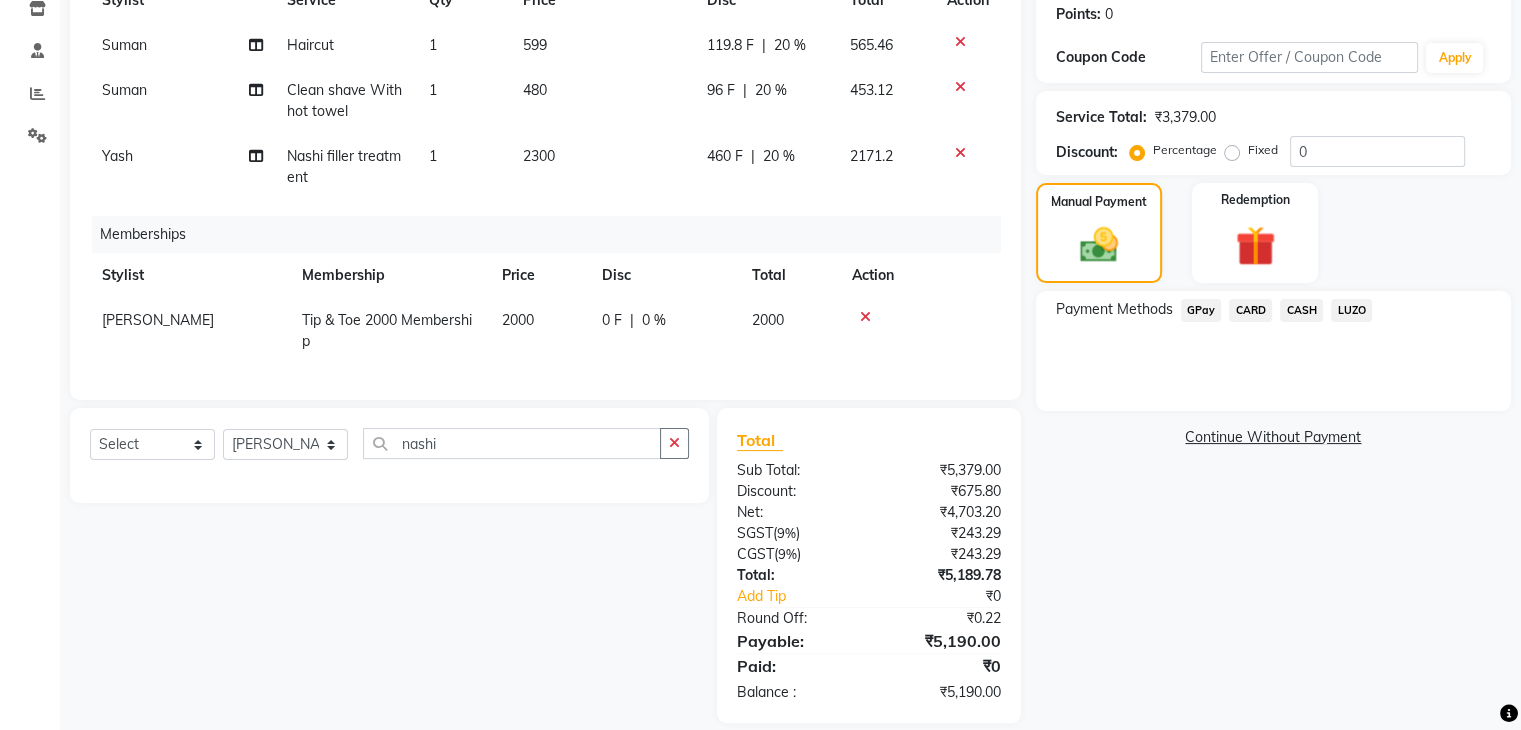 scroll, scrollTop: 246, scrollLeft: 0, axis: vertical 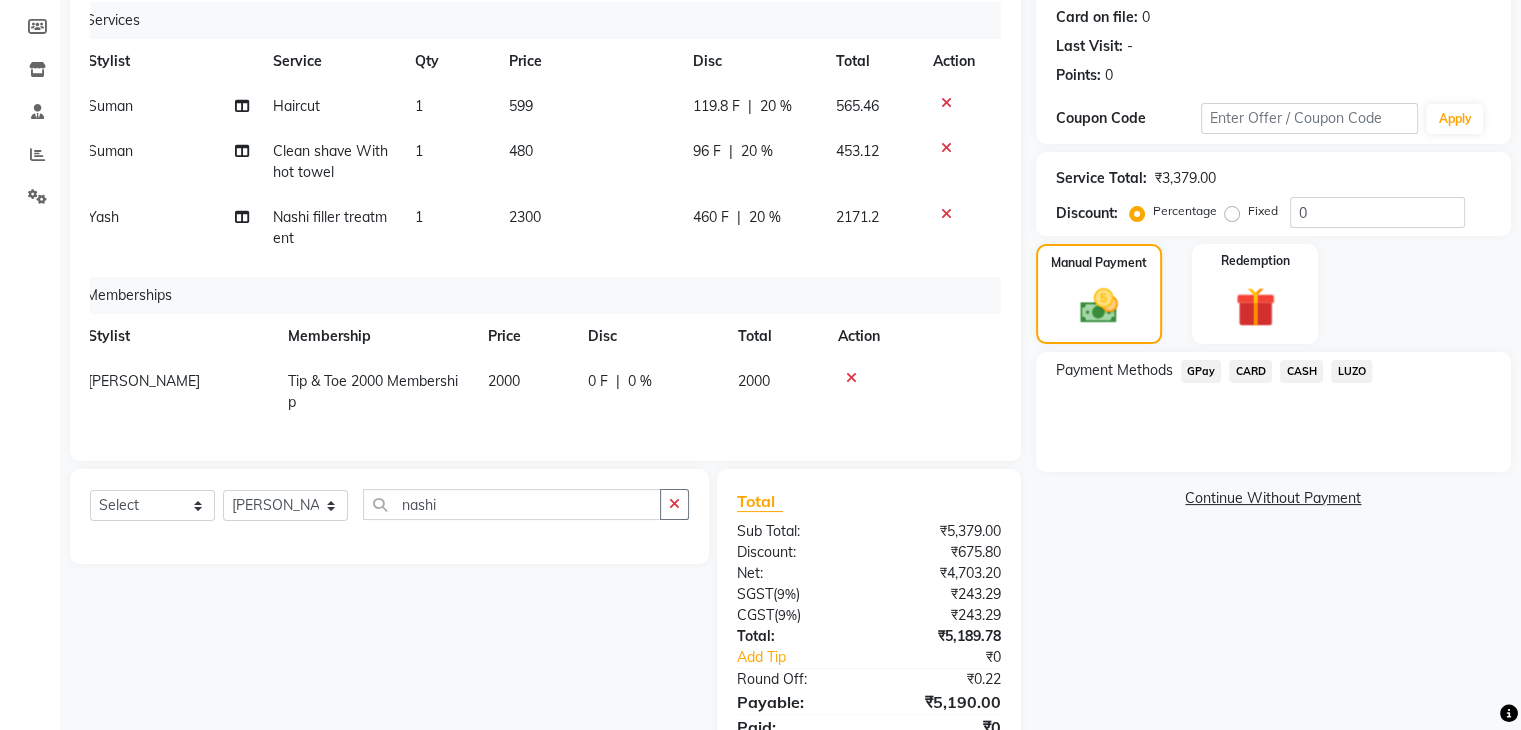 click on "CASH" 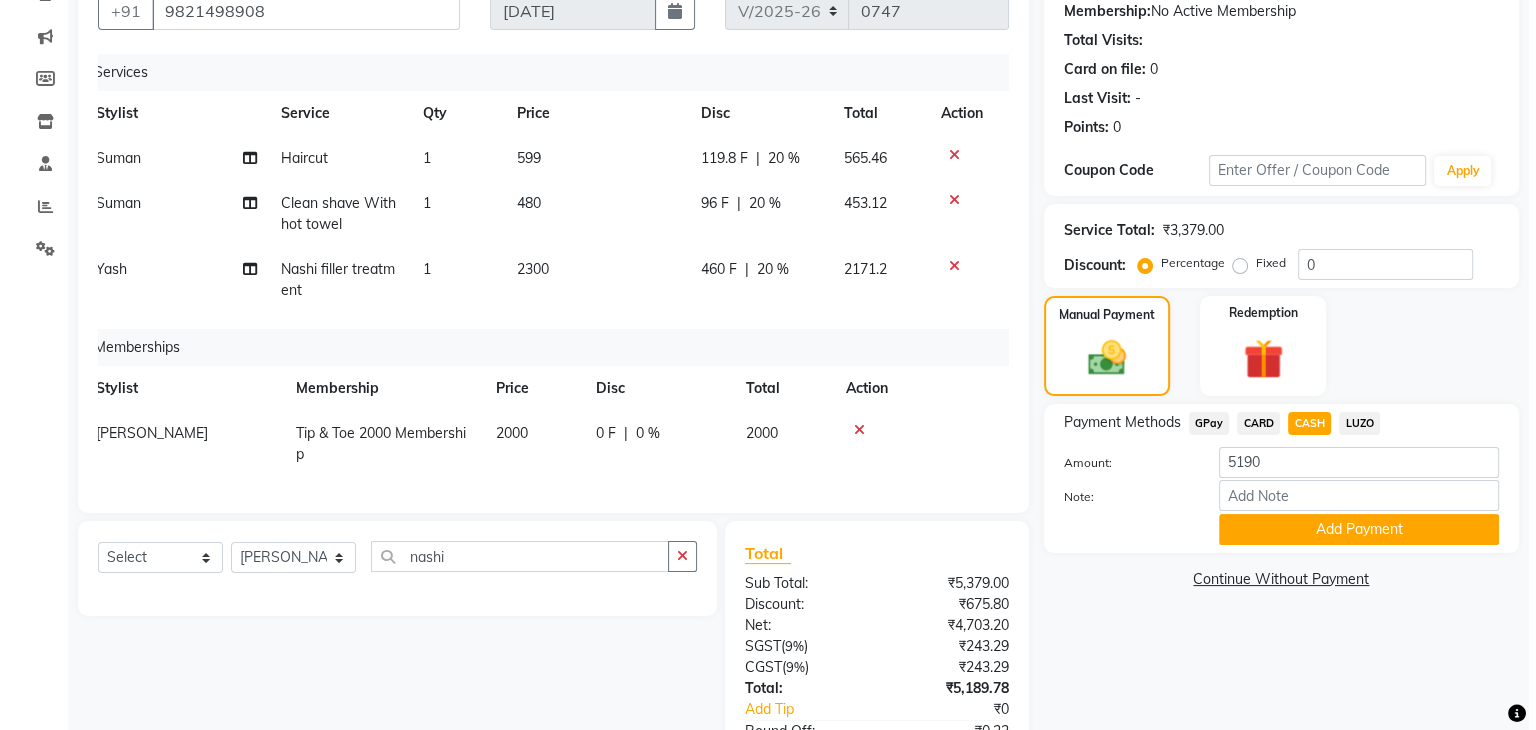 scroll, scrollTop: 146, scrollLeft: 0, axis: vertical 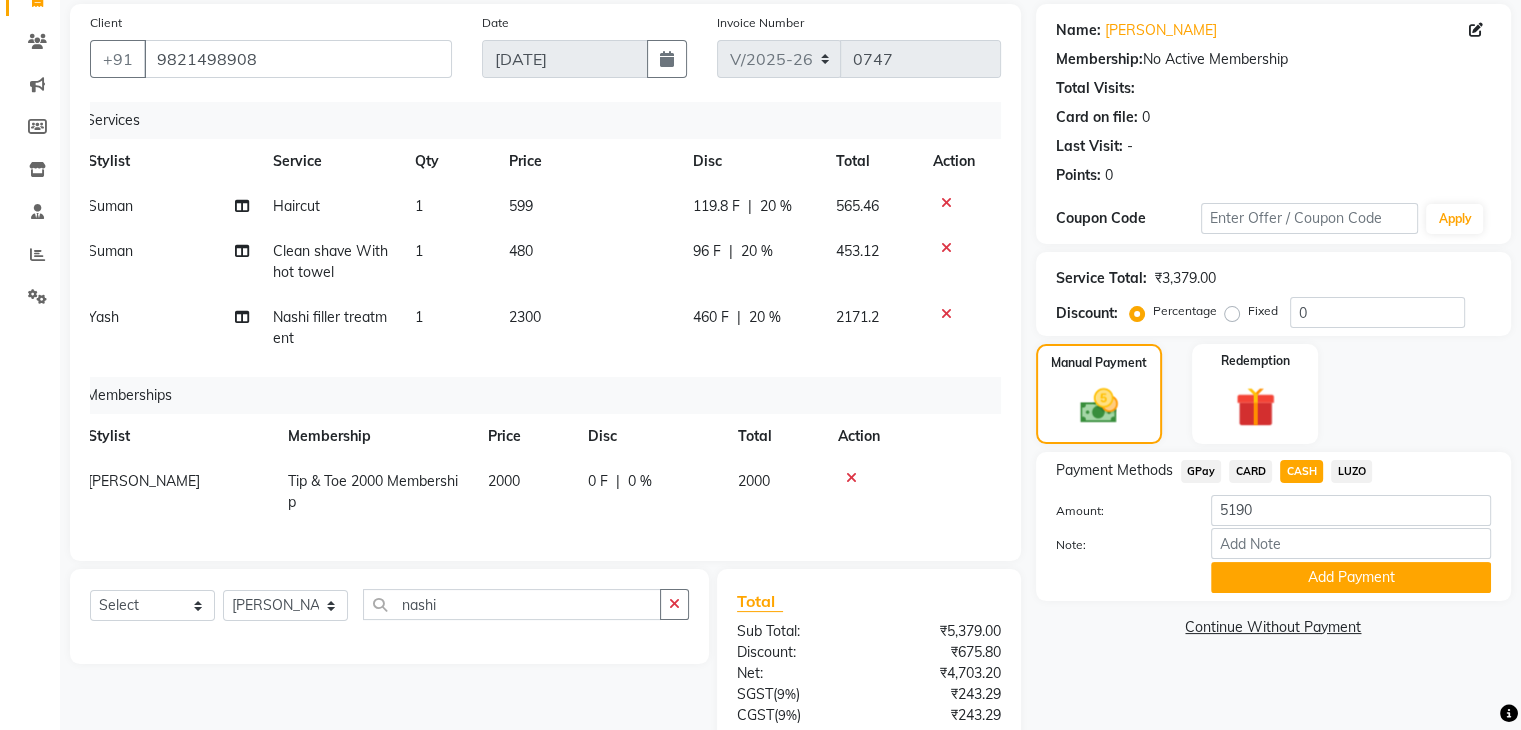 click 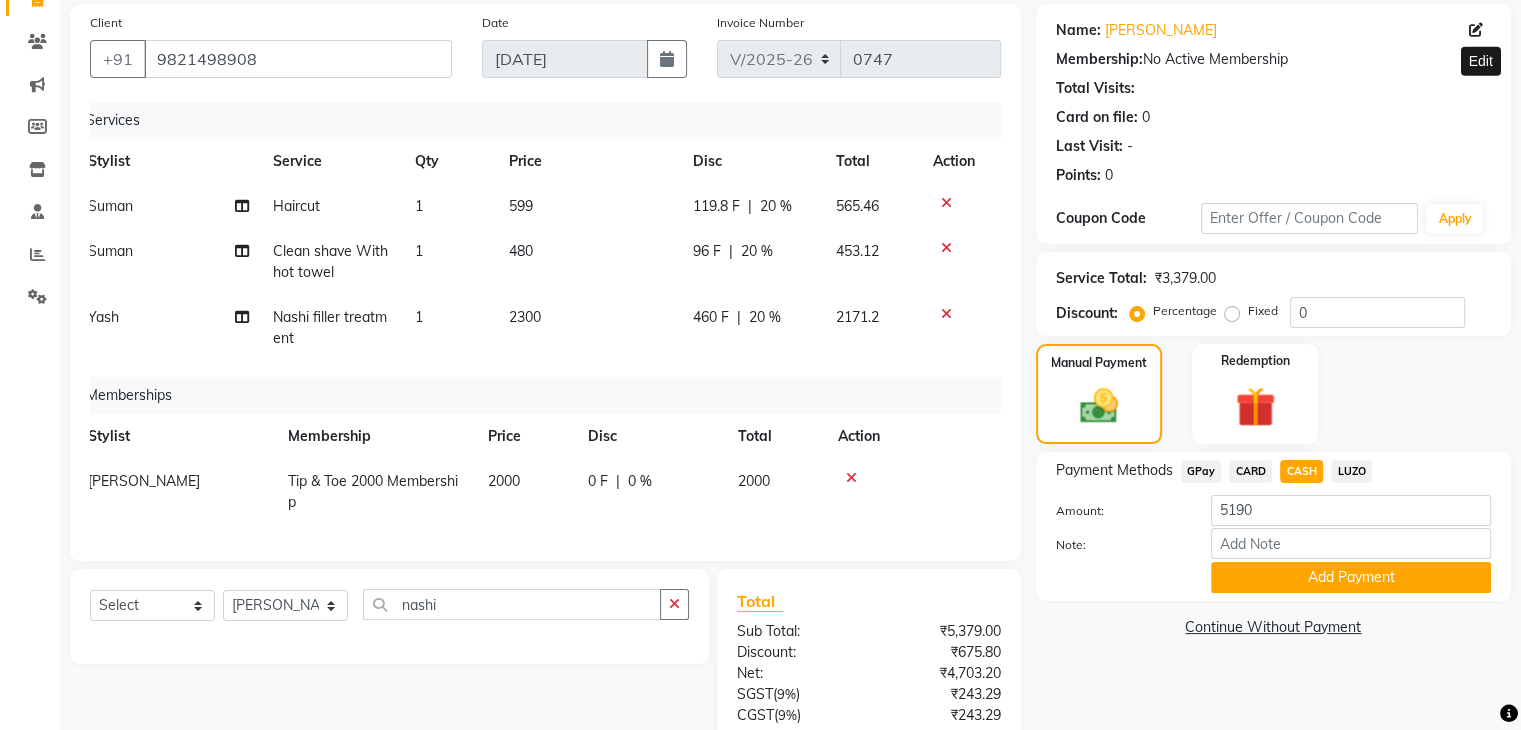 click 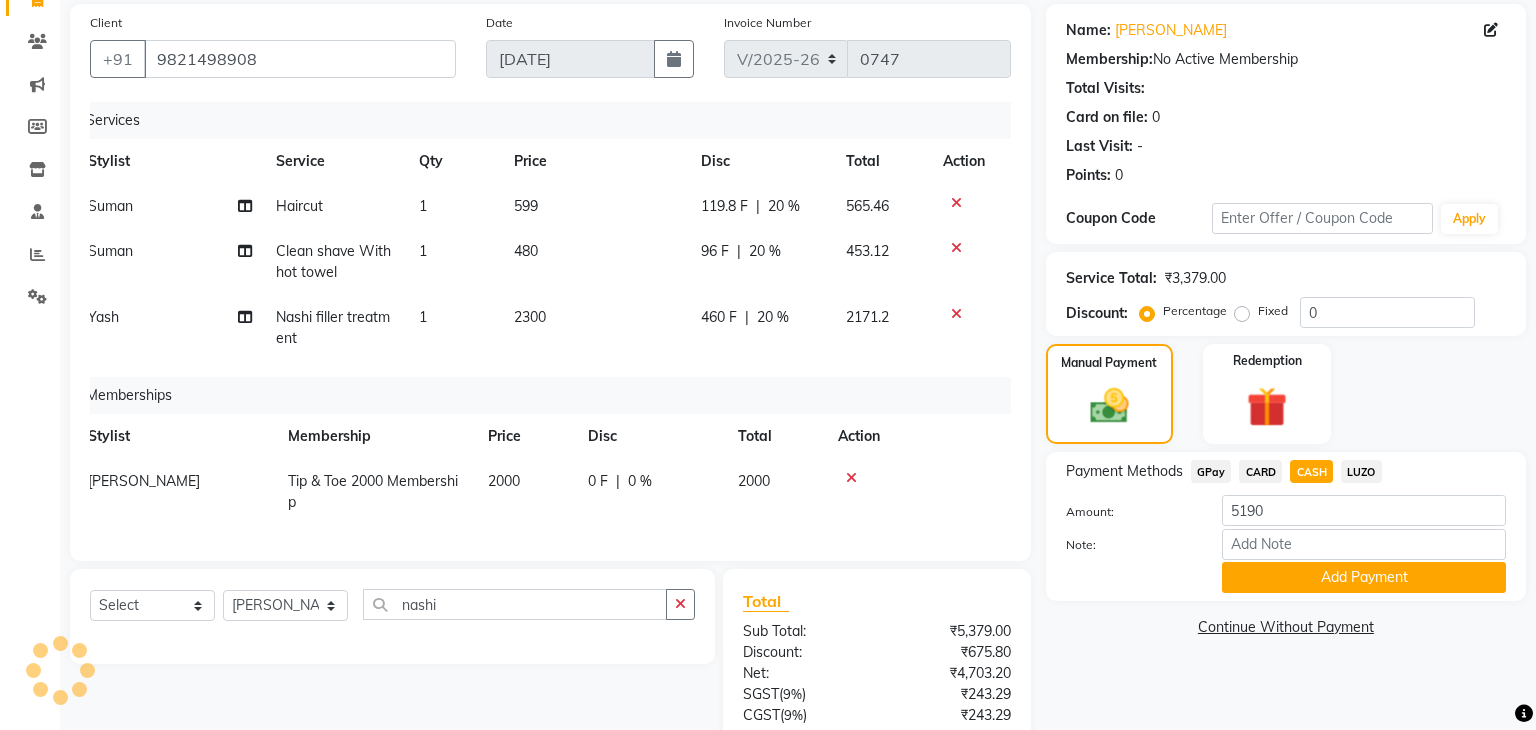 select on "[DEMOGRAPHIC_DATA]" 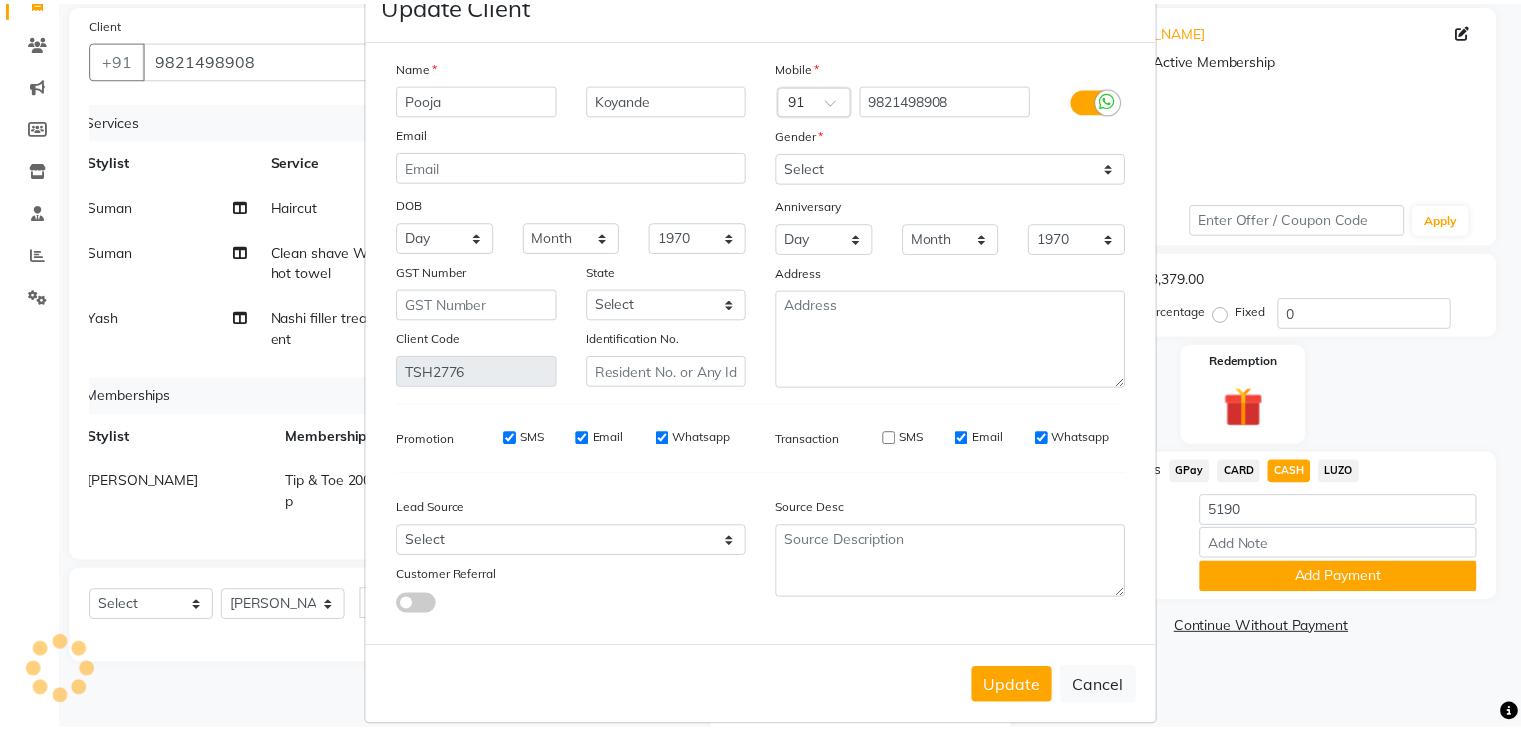 scroll, scrollTop: 92, scrollLeft: 0, axis: vertical 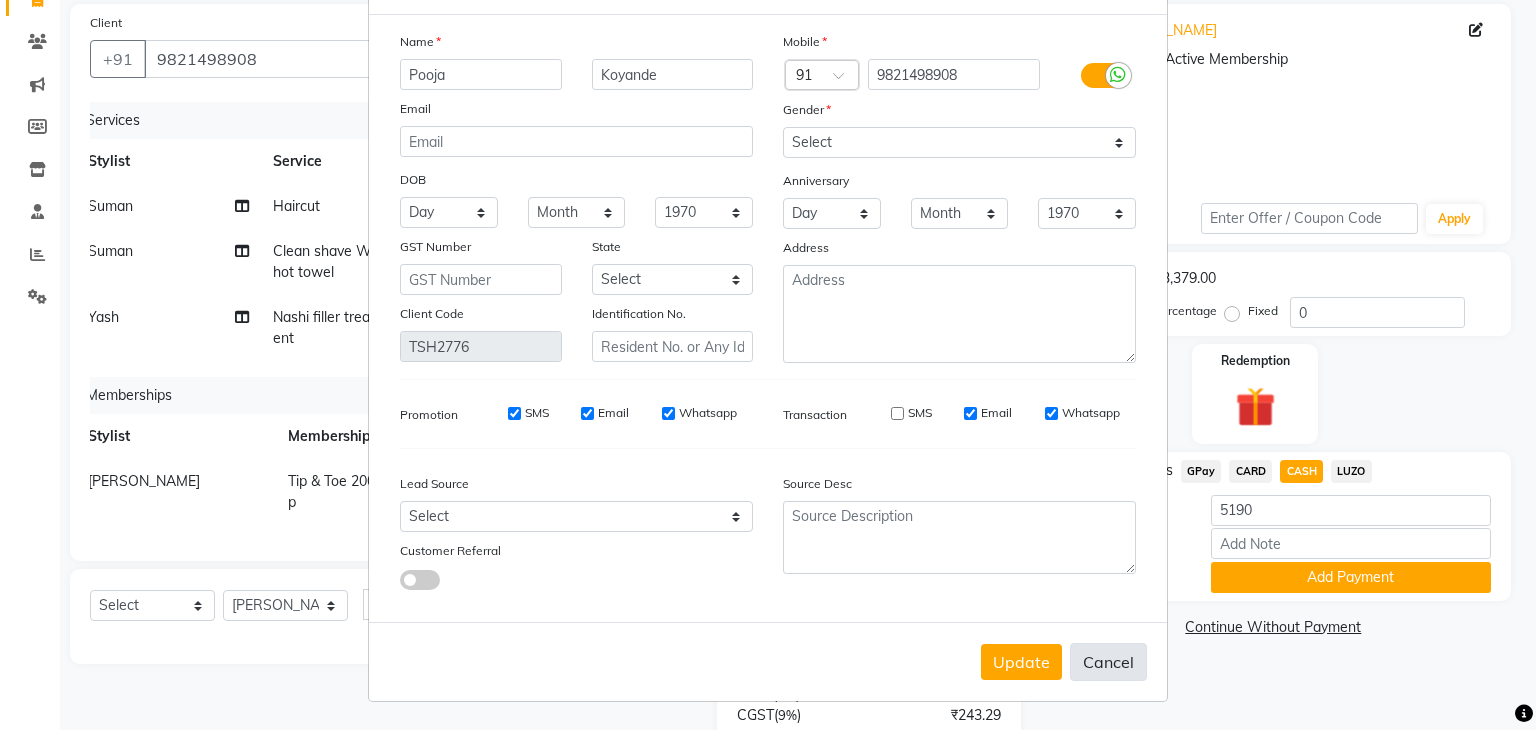 click on "Cancel" at bounding box center (1108, 662) 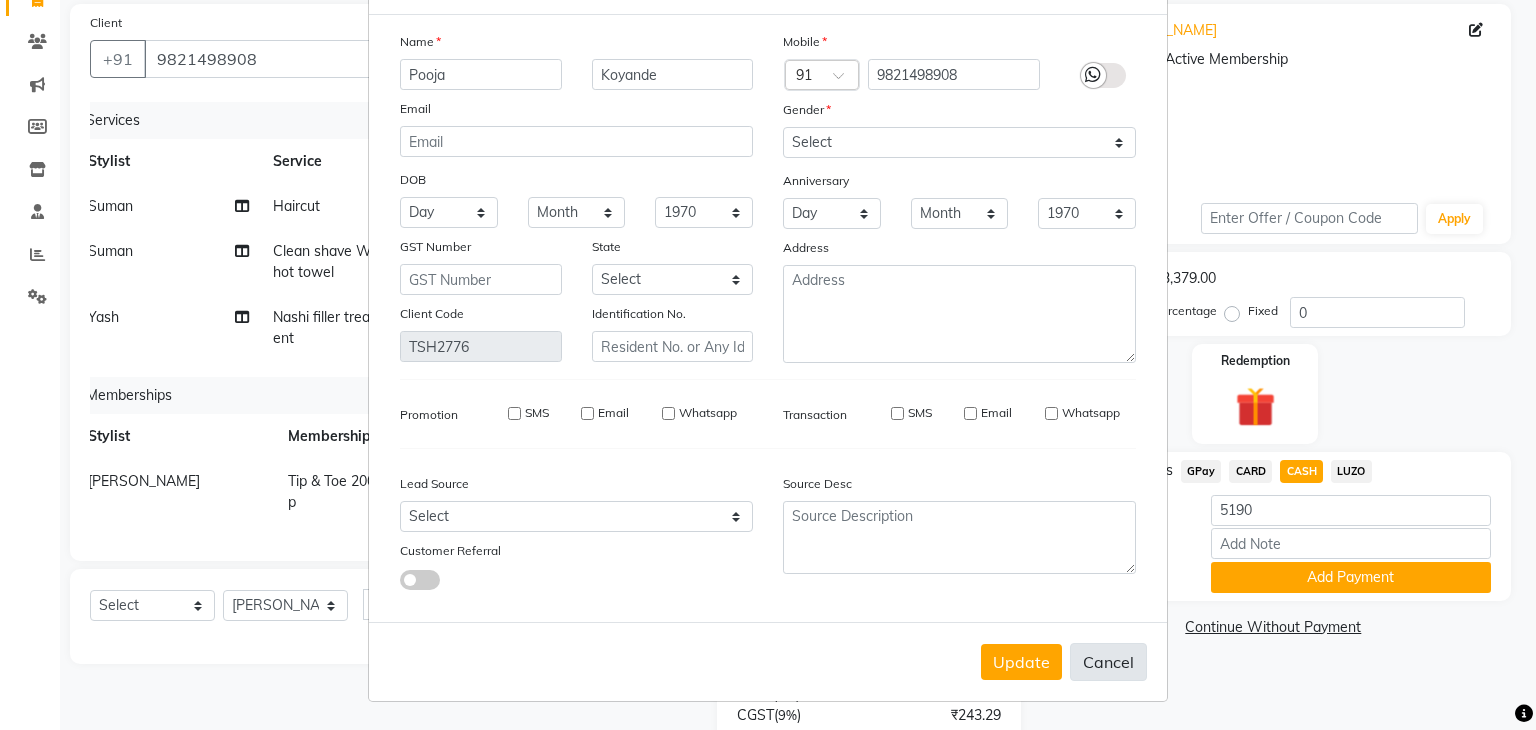 type 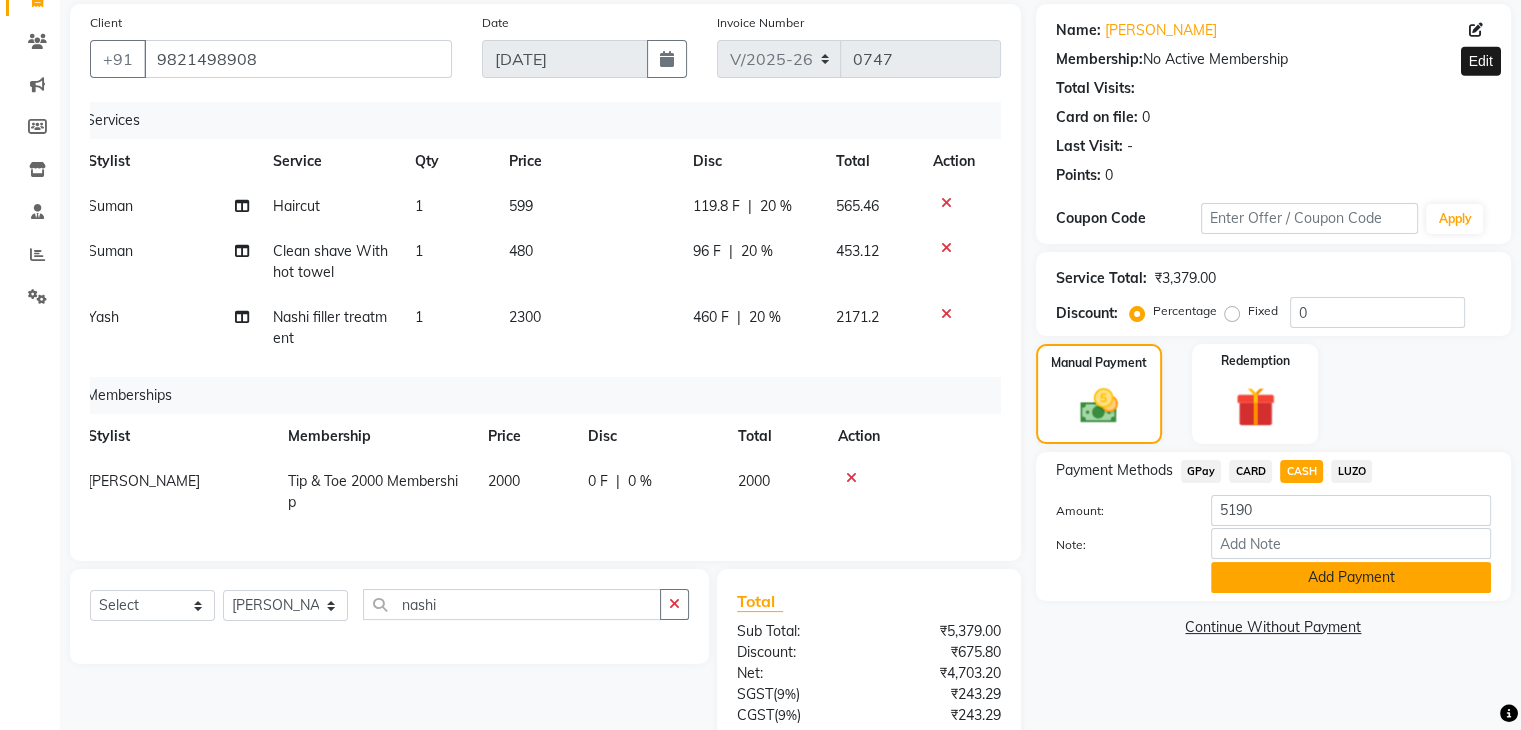 click on "Add Payment" 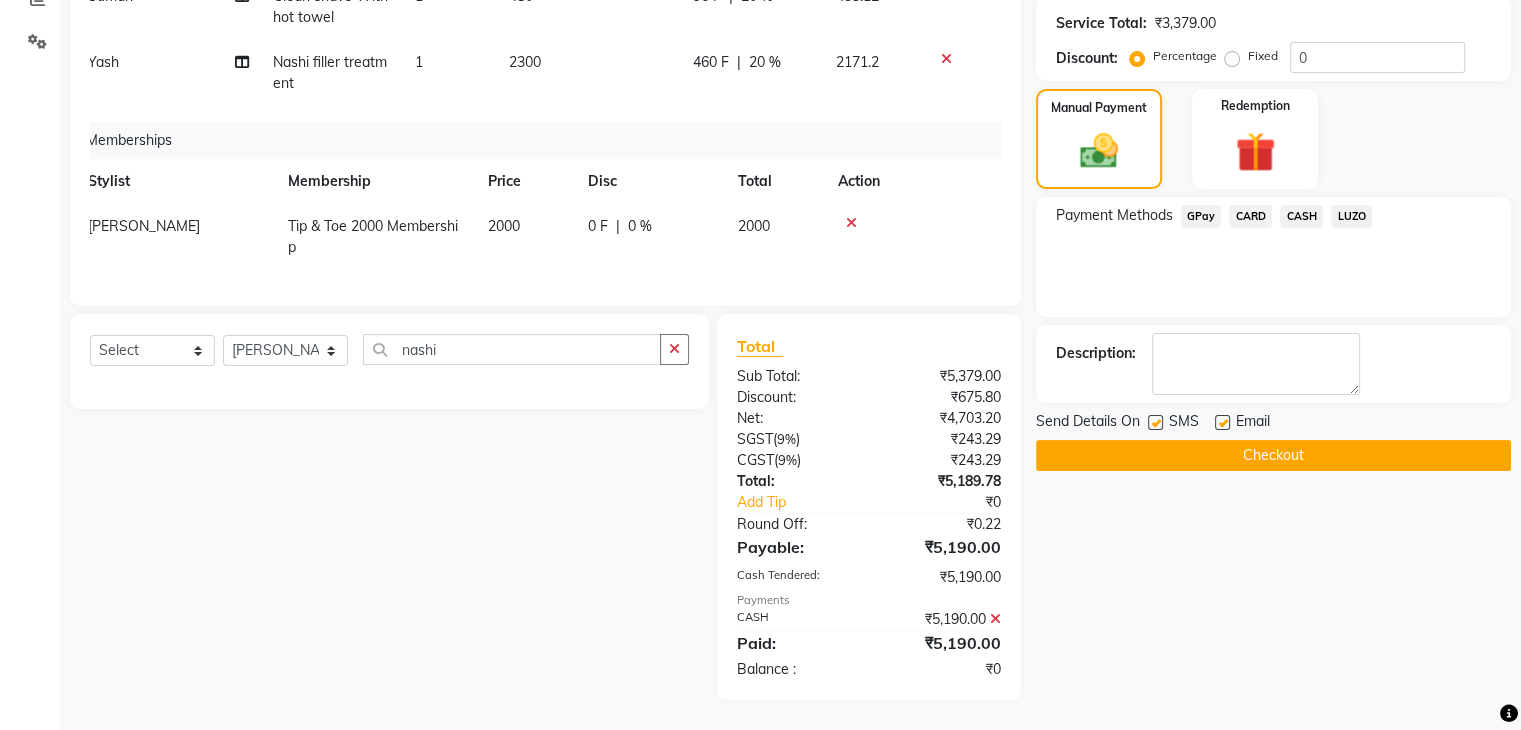 scroll, scrollTop: 416, scrollLeft: 0, axis: vertical 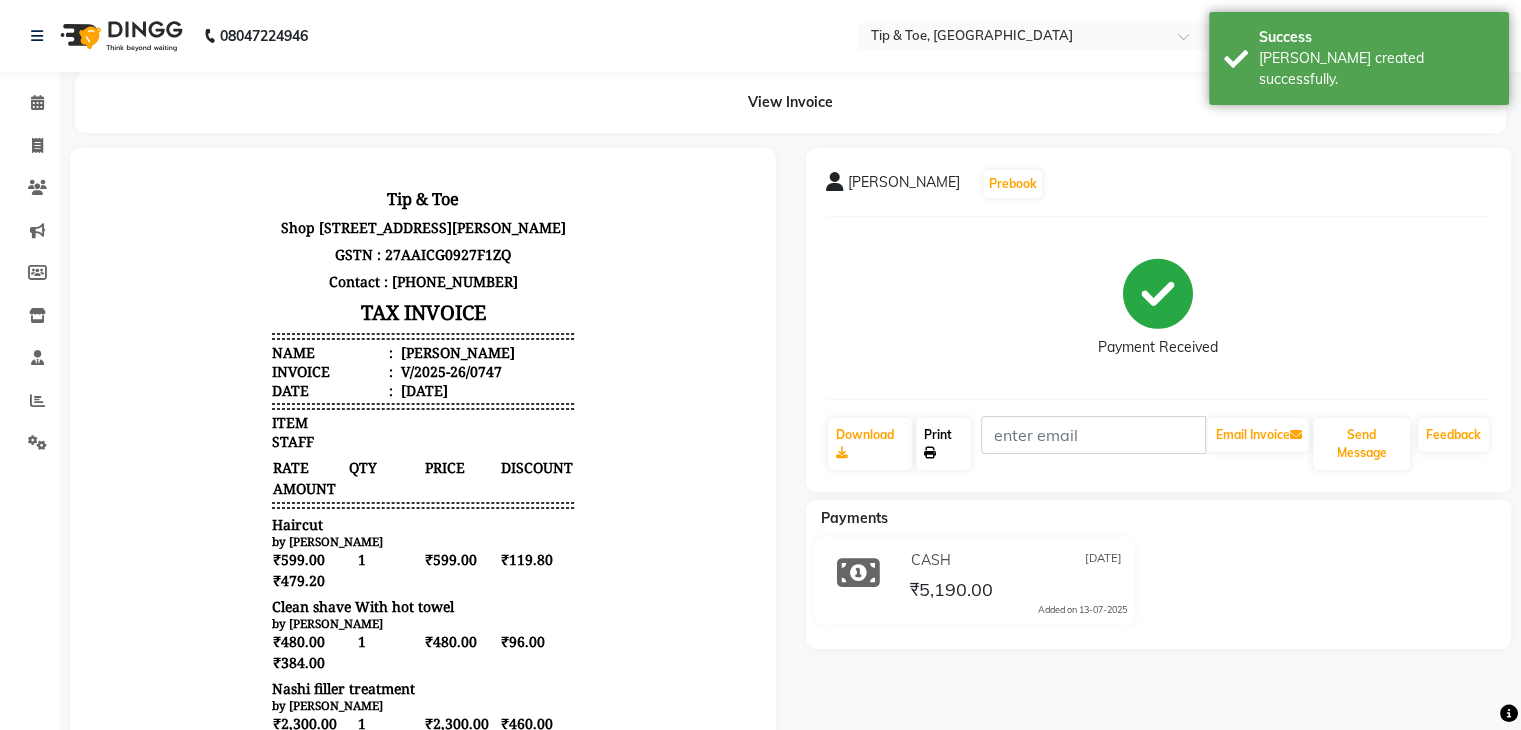 click on "Print" 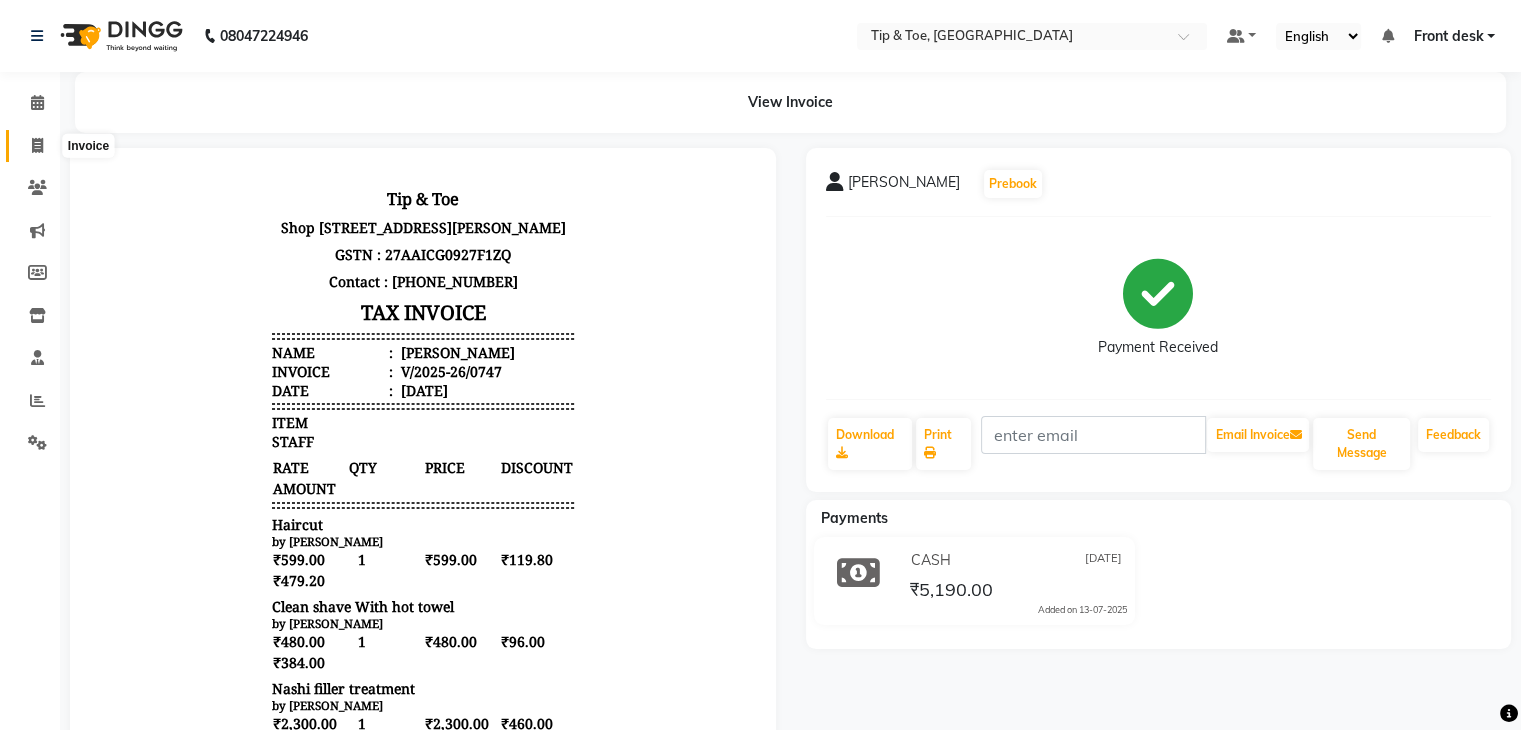 click 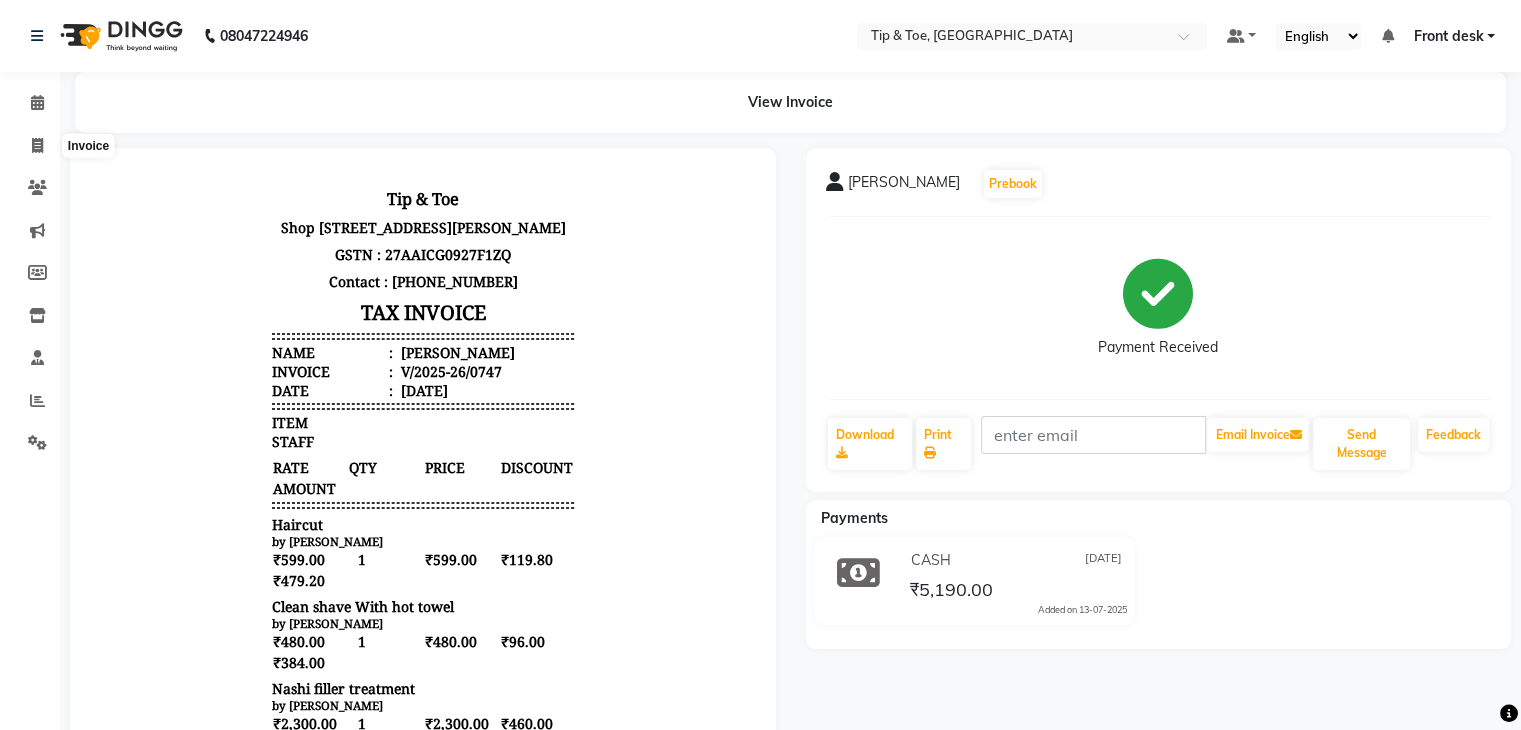 select on "service" 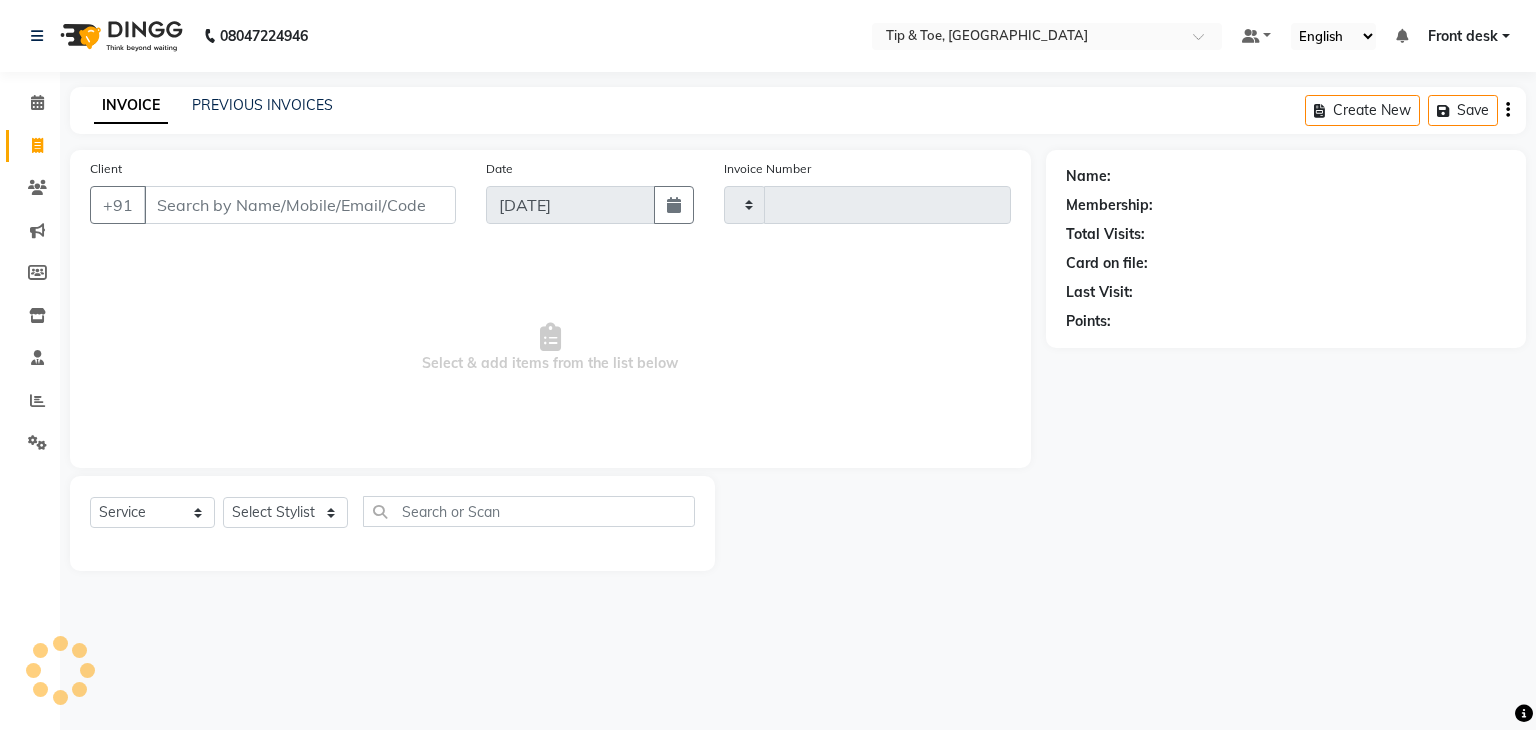 type on "0748" 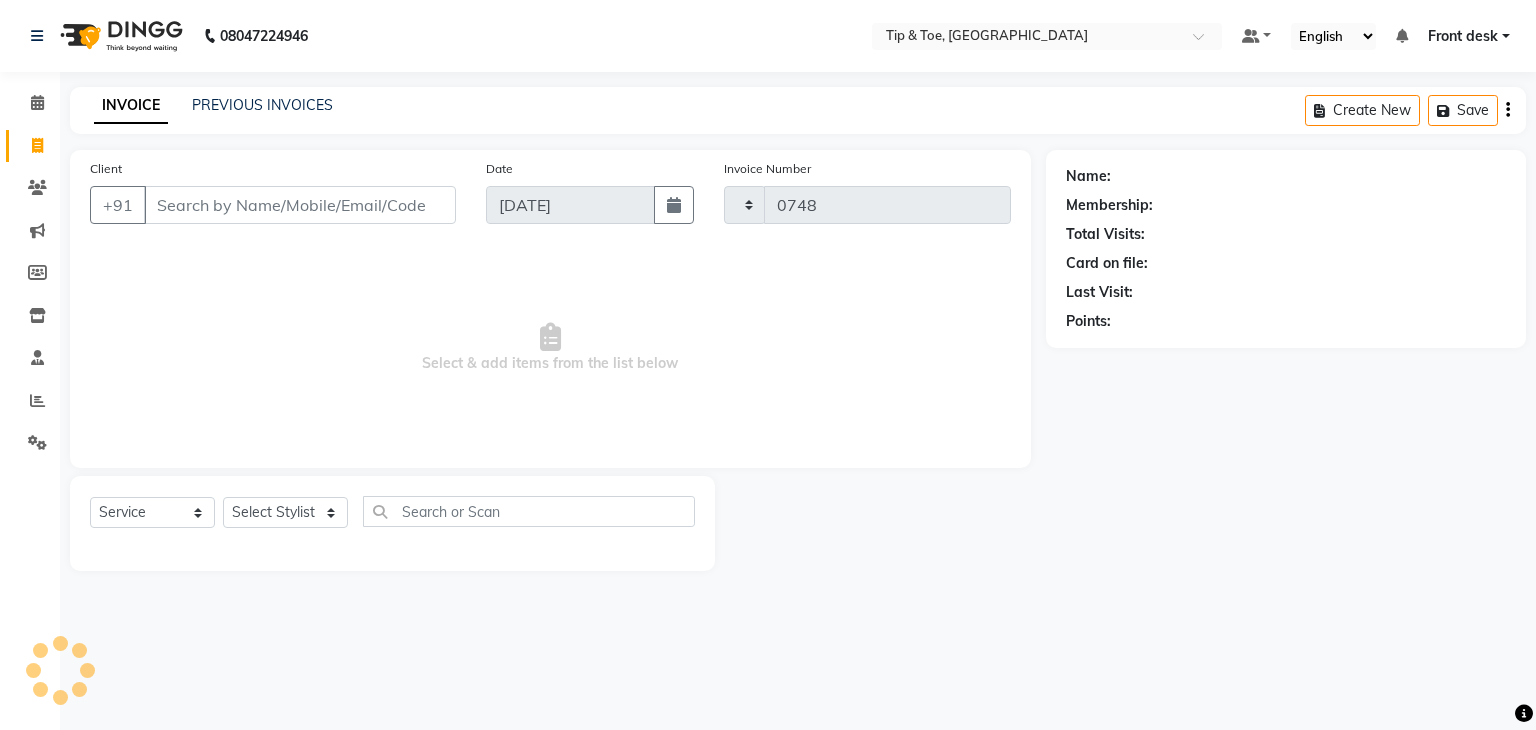 select on "5942" 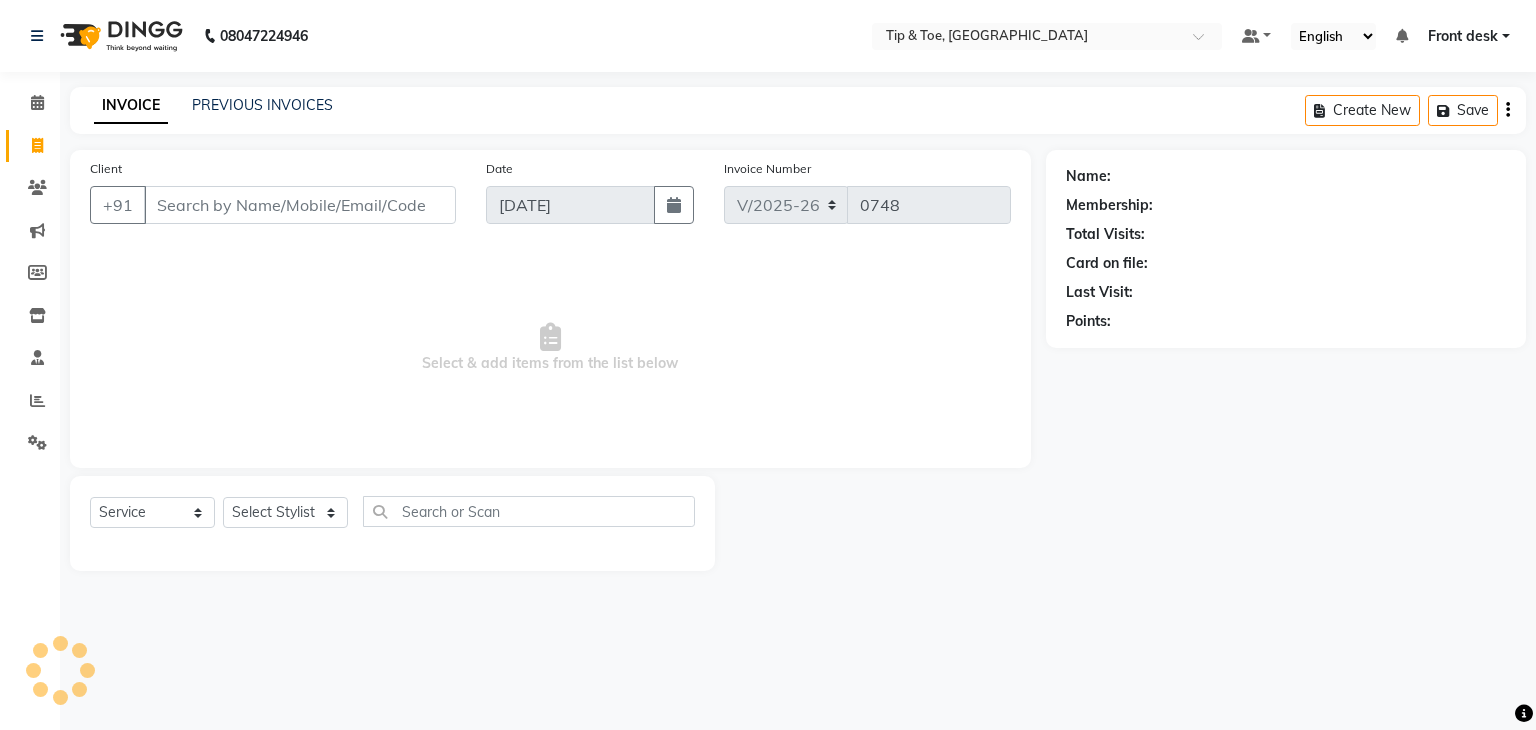 click on "INVOICE PREVIOUS INVOICES Create New   Save" 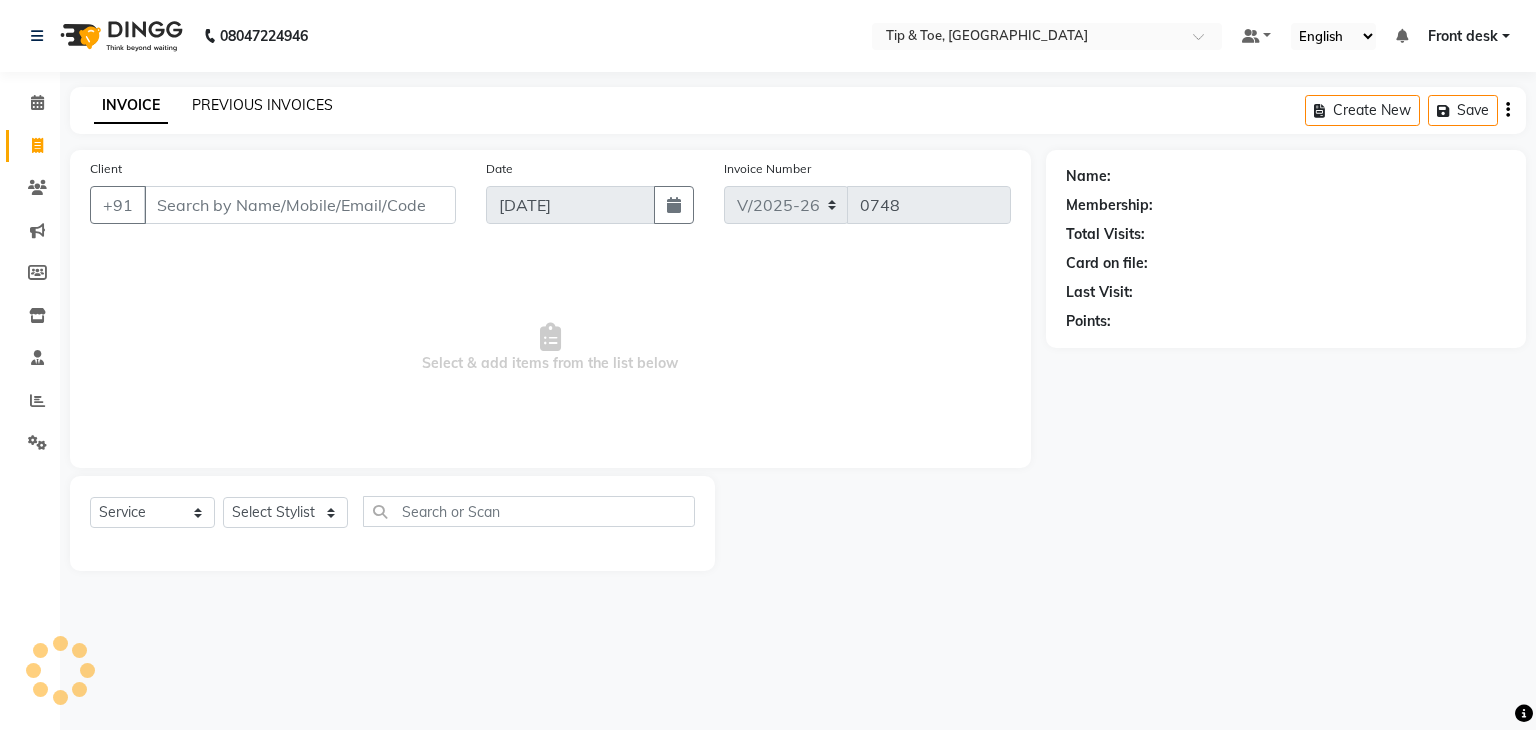 click on "PREVIOUS INVOICES" 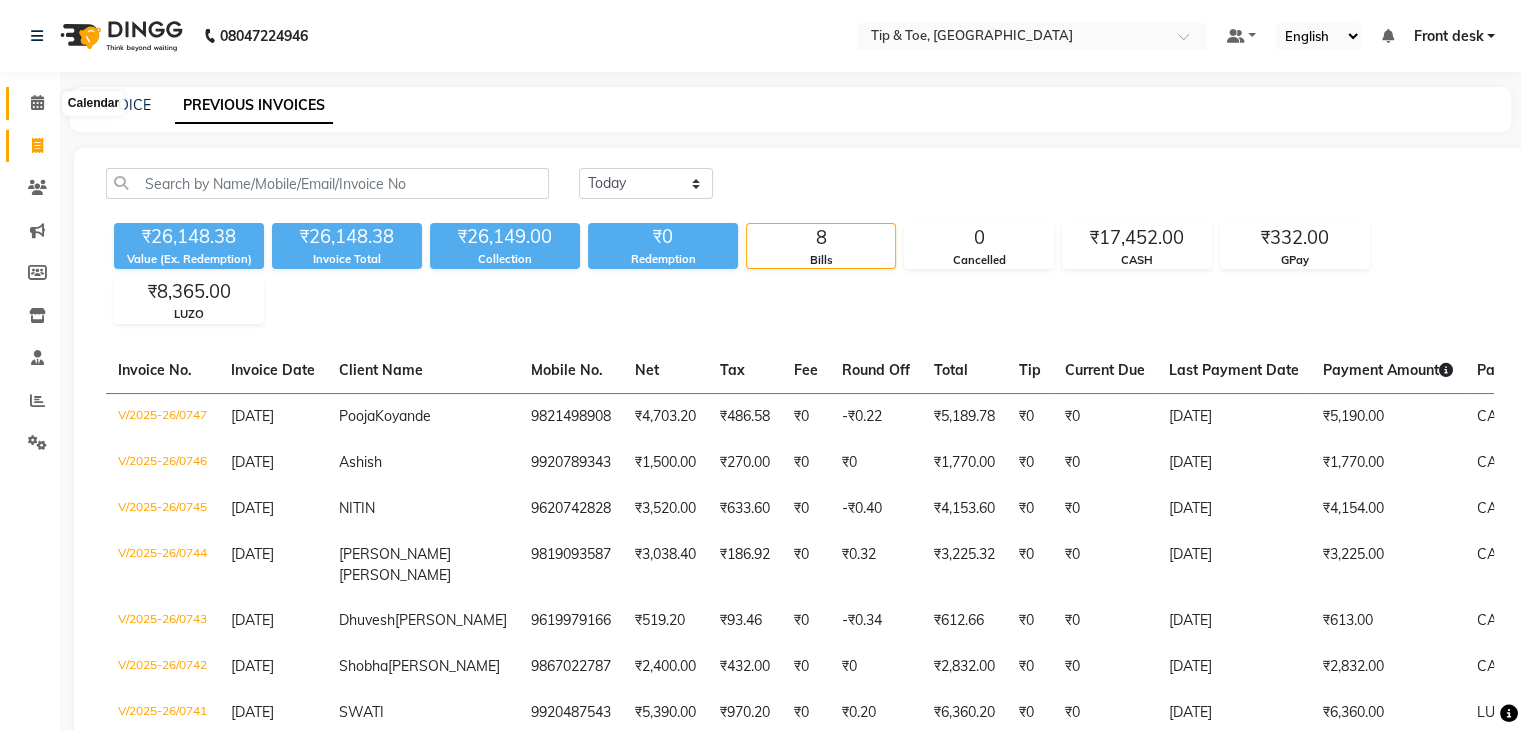 drag, startPoint x: 34, startPoint y: 104, endPoint x: 76, endPoint y: 116, distance: 43.68066 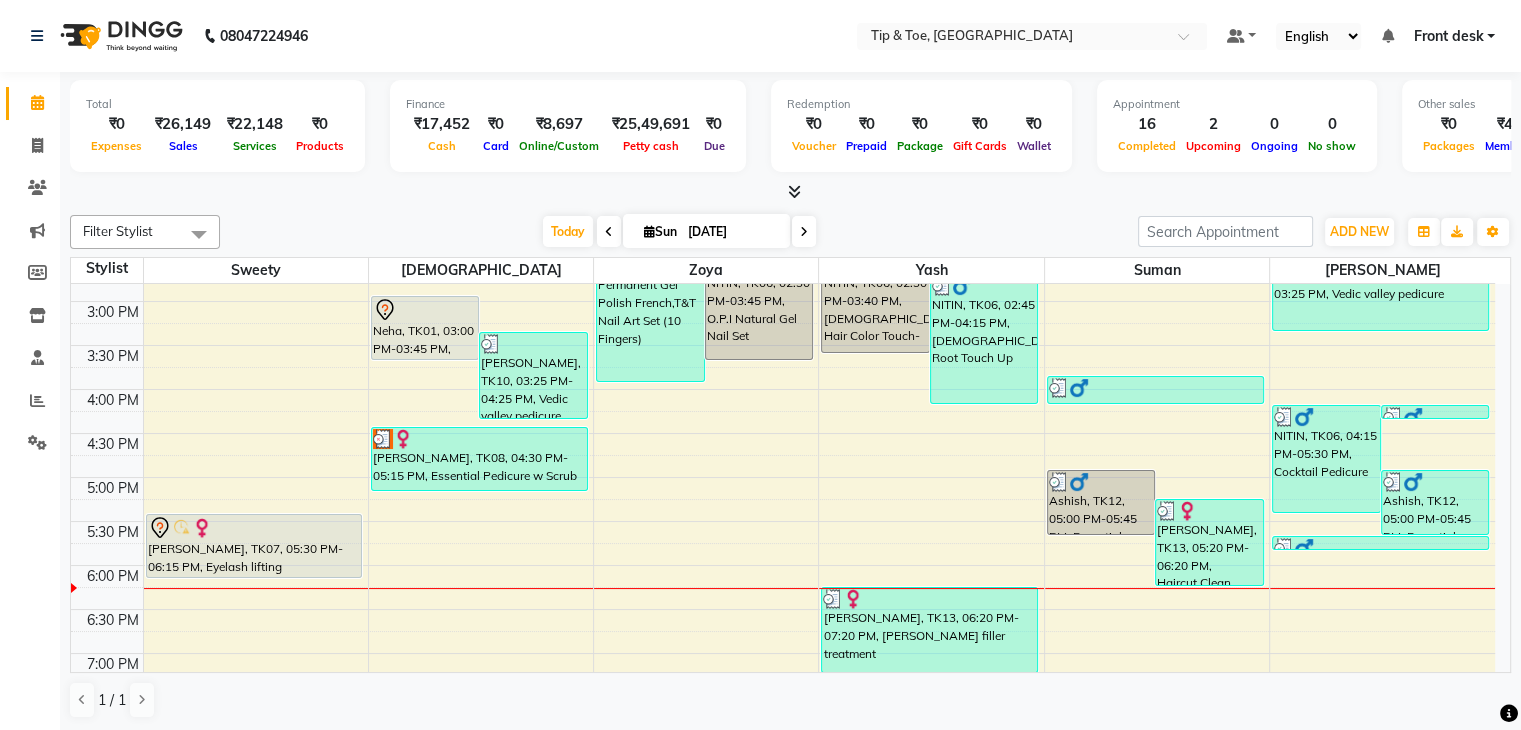 scroll, scrollTop: 600, scrollLeft: 0, axis: vertical 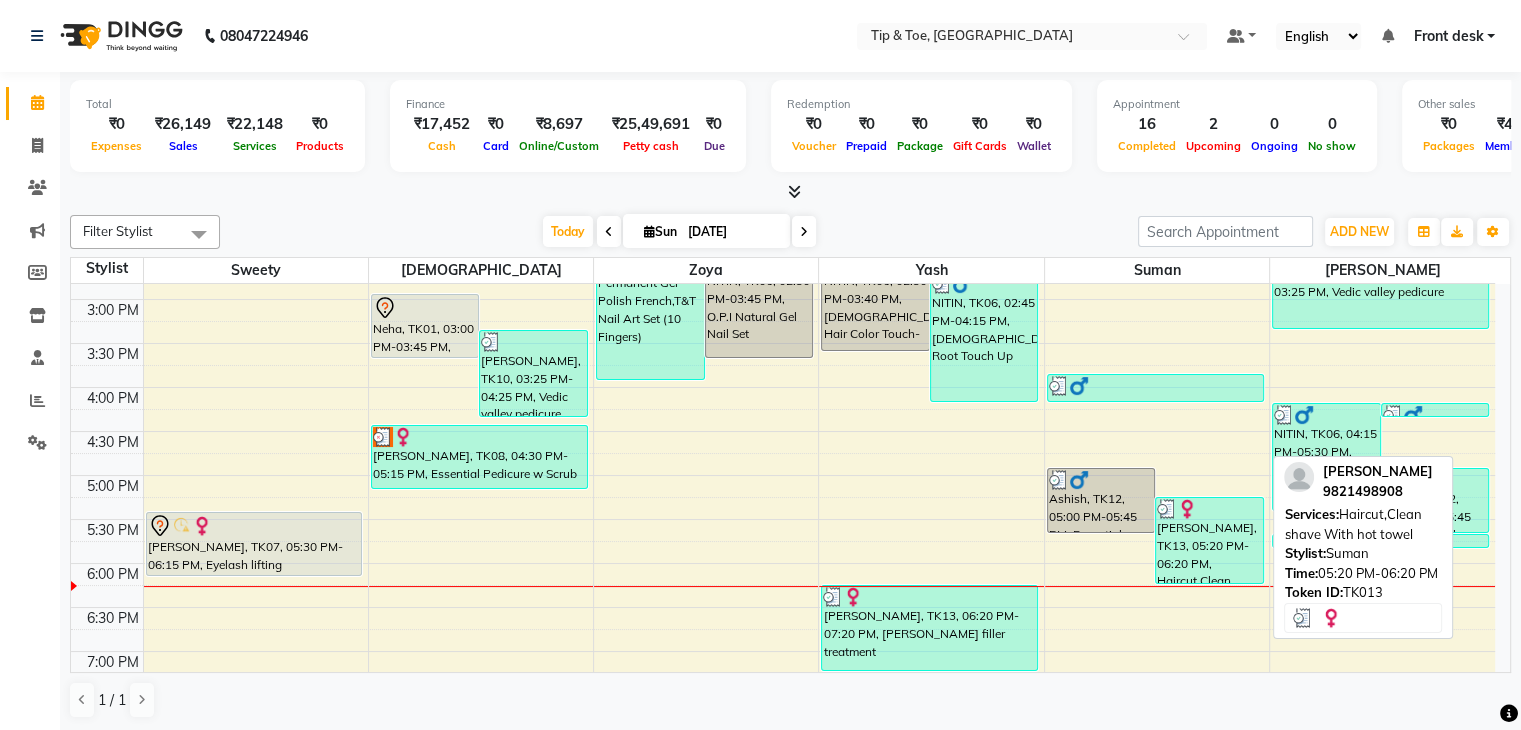 click on "[PERSON_NAME], TK13, 05:20 PM-06:20 PM, Haircut,Clean shave With hot towel" at bounding box center [1209, 540] 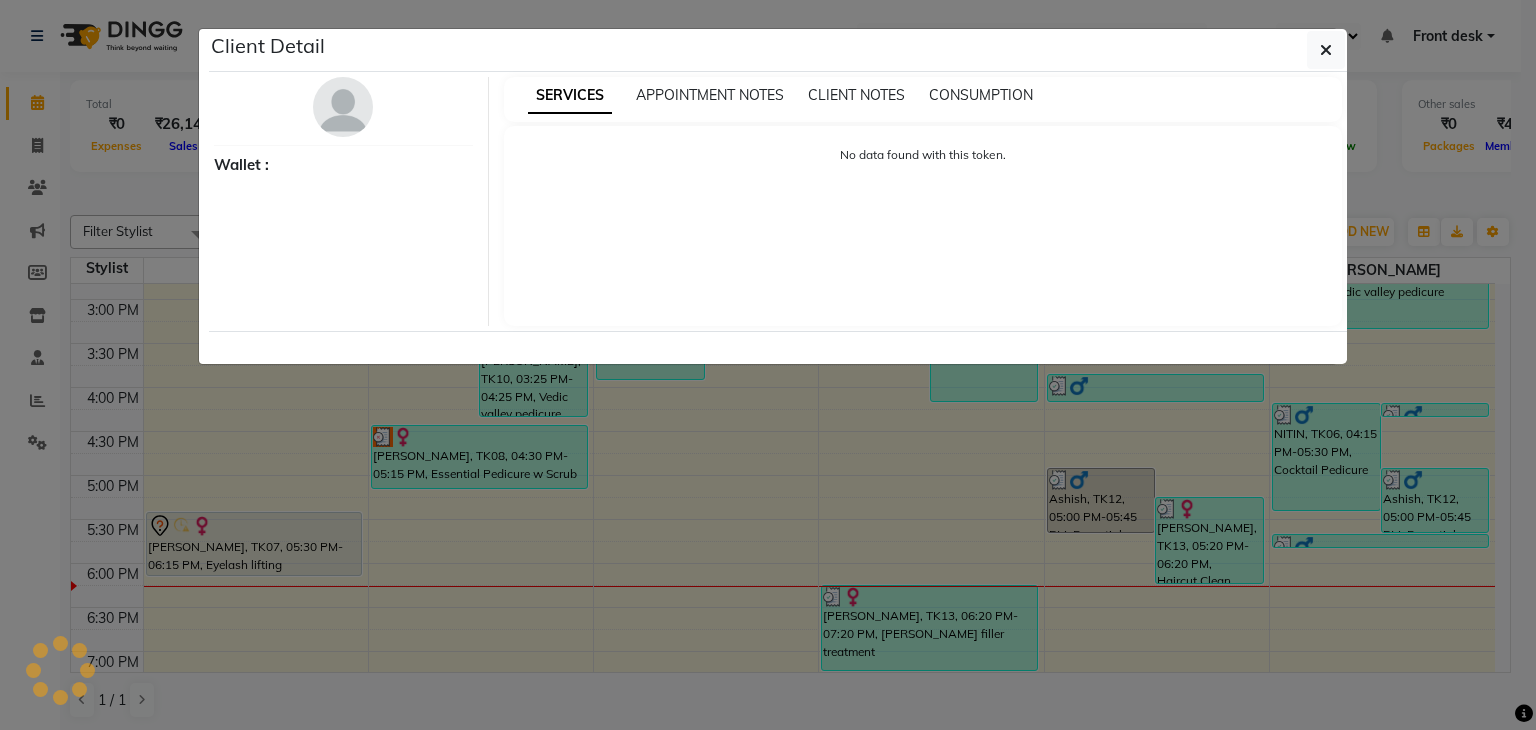 select on "3" 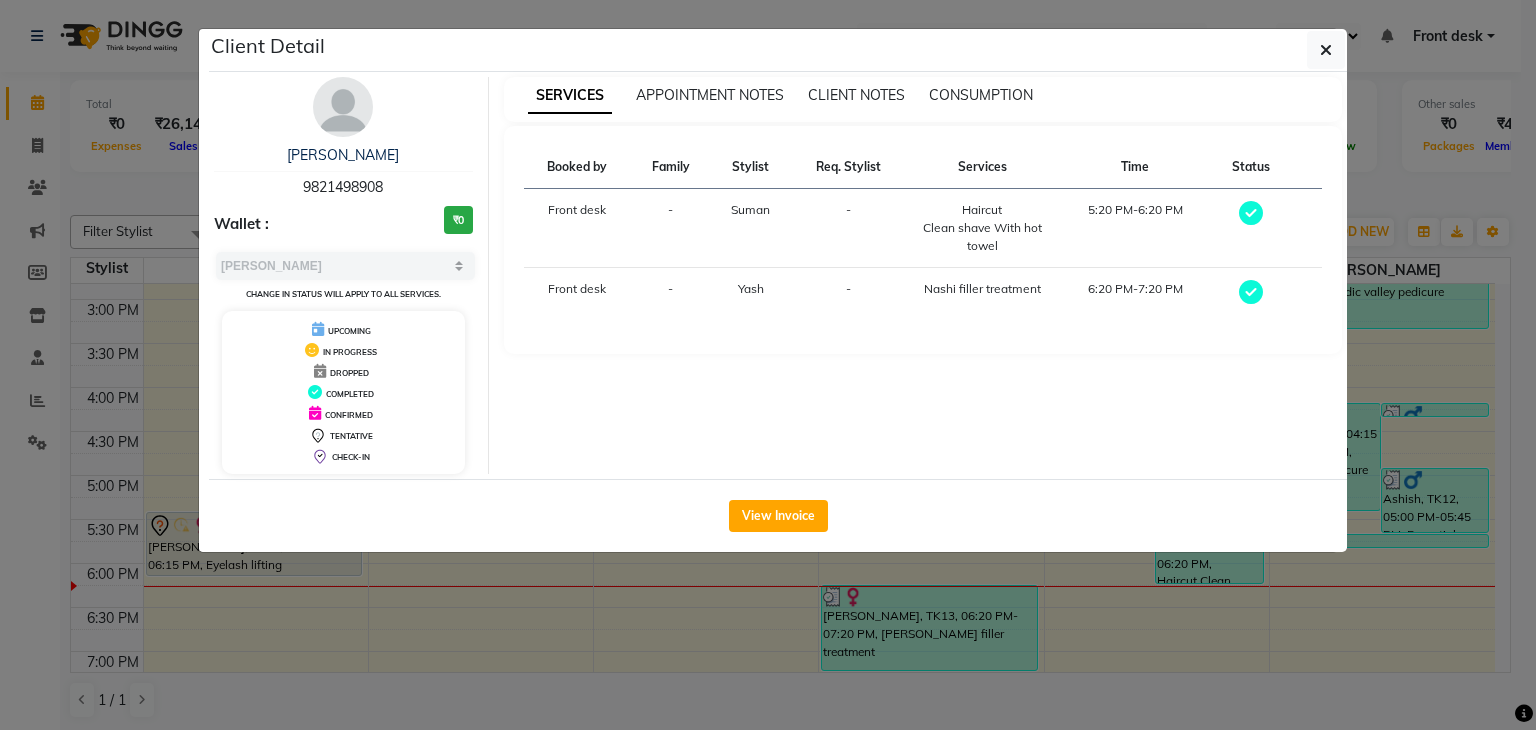click on "Haircut" at bounding box center (982, 210) 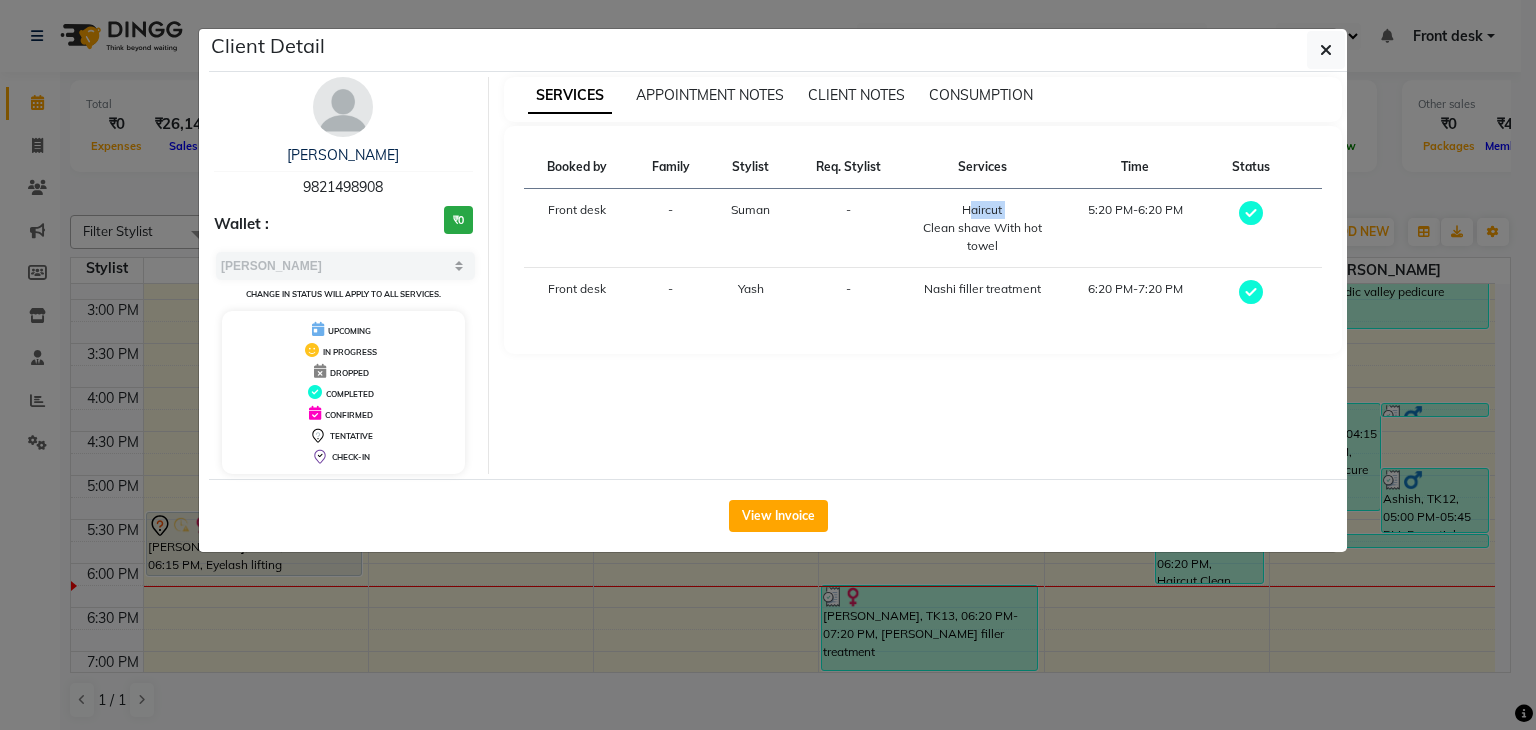 click on "Haircut" at bounding box center [982, 210] 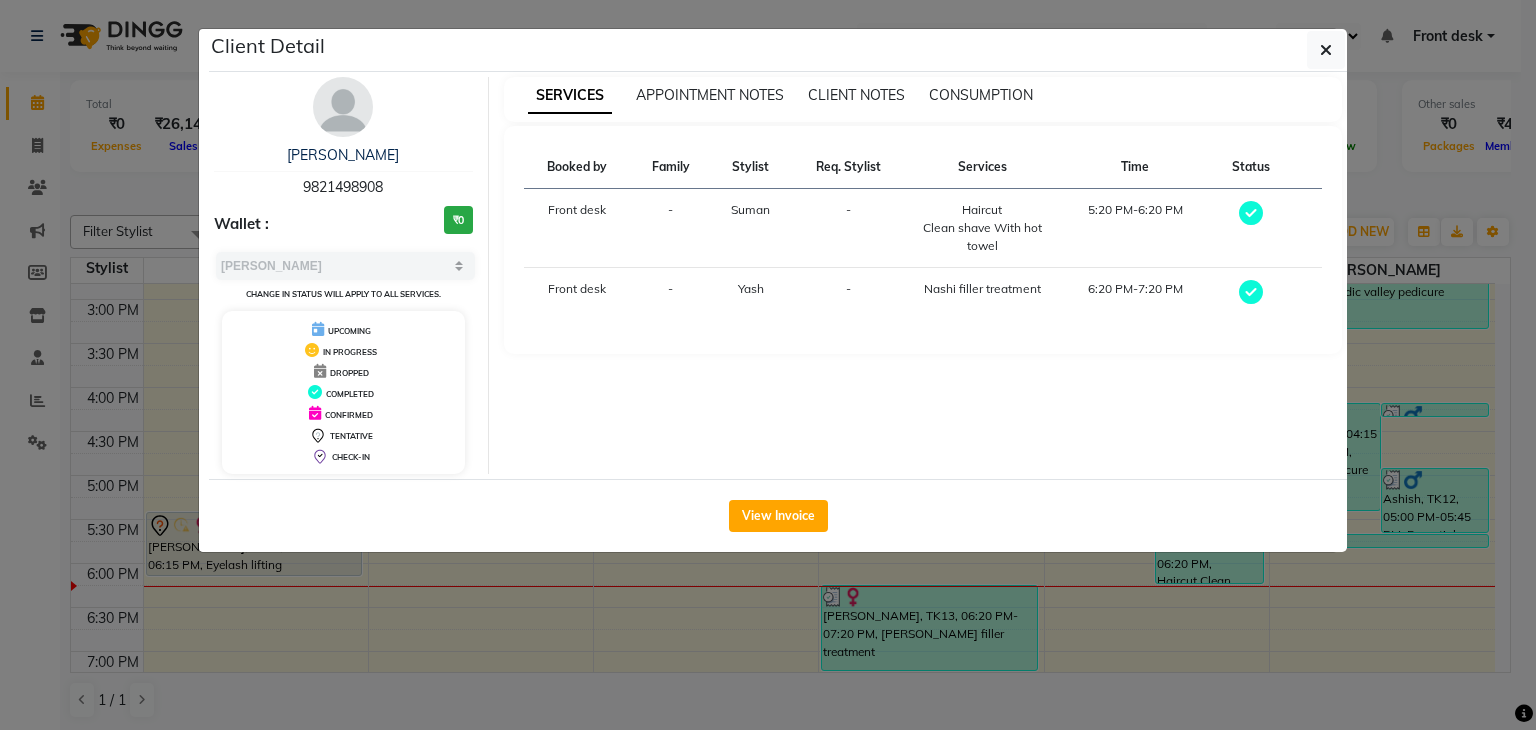 click on "Clean shave With hot towel" at bounding box center (982, 237) 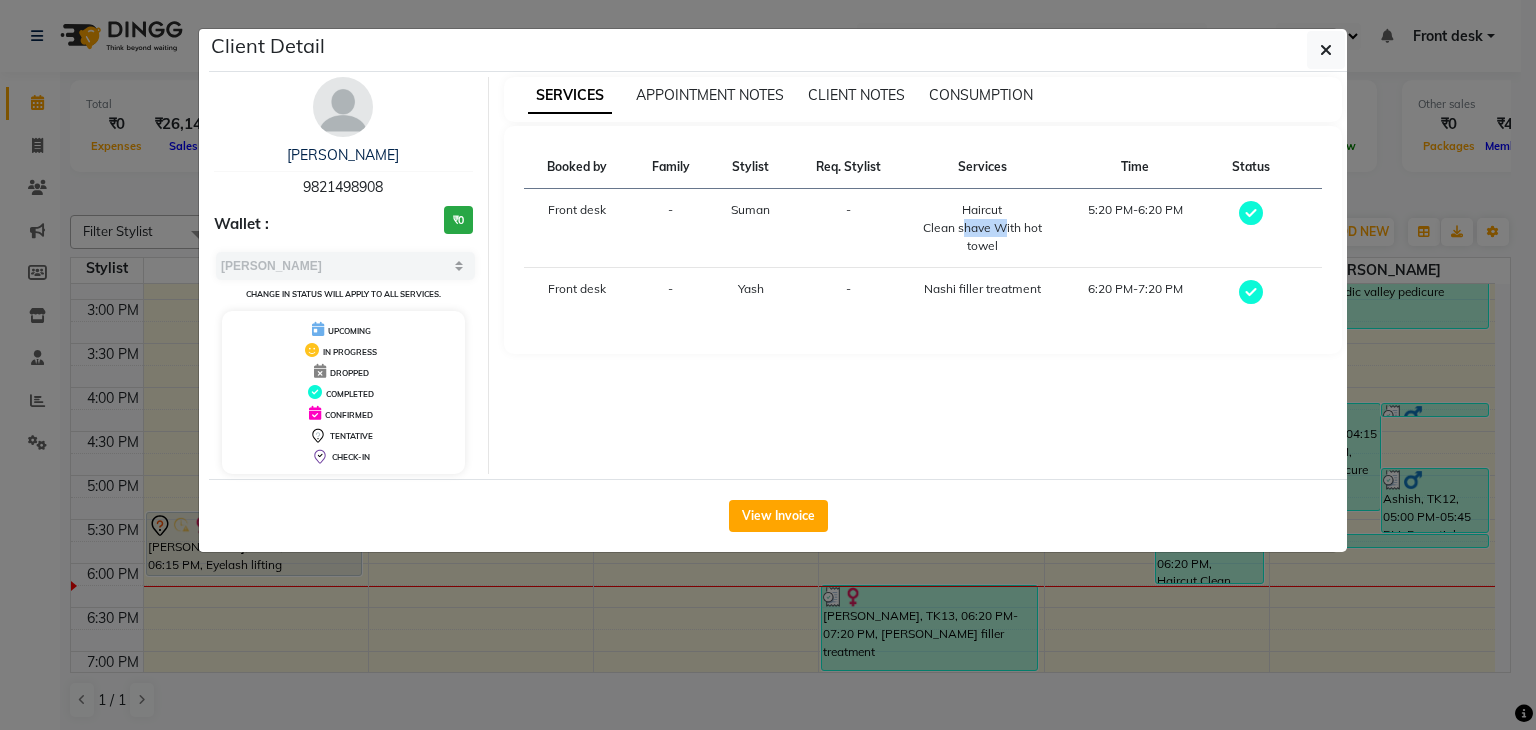 click on "Clean shave With hot towel" at bounding box center (982, 237) 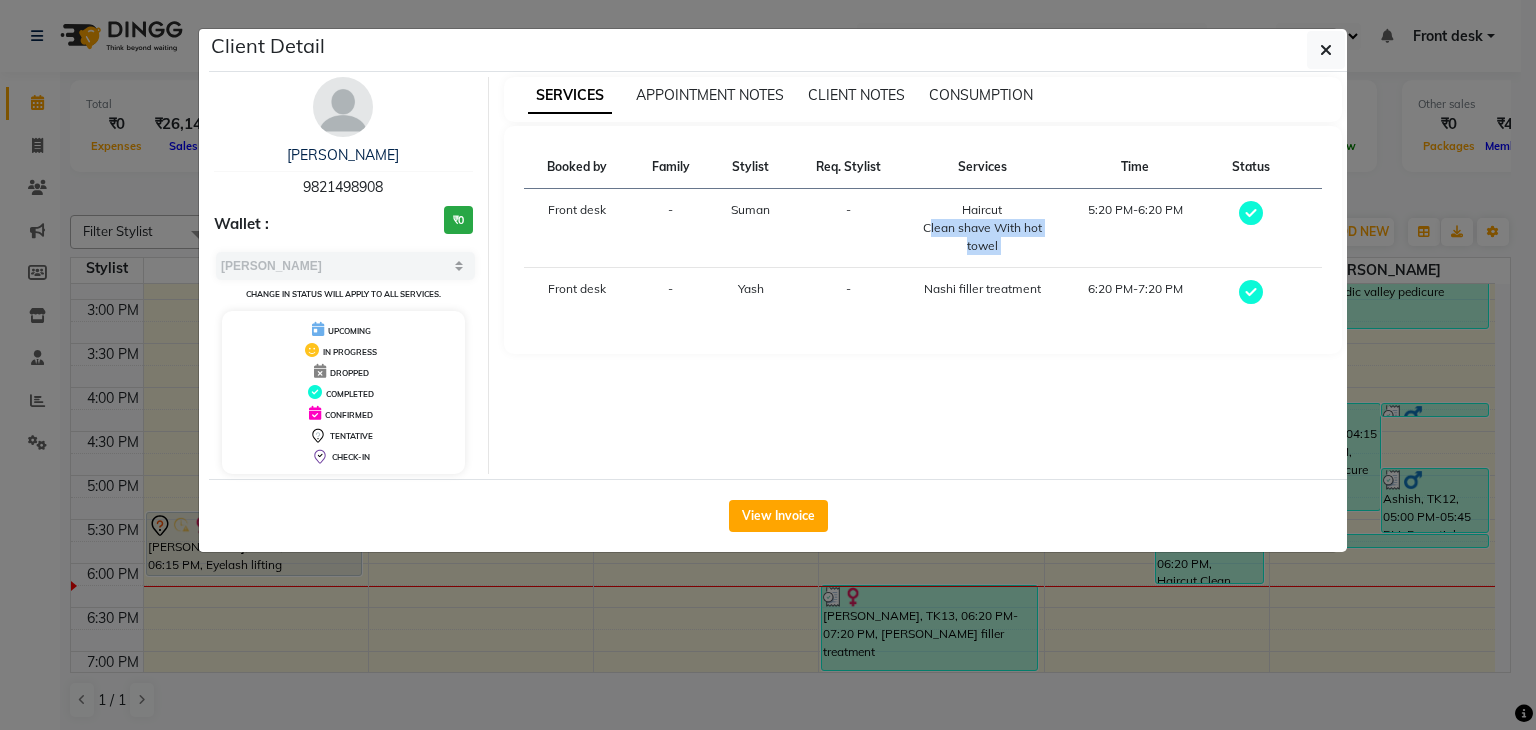 click on "Clean shave With hot towel" at bounding box center (982, 237) 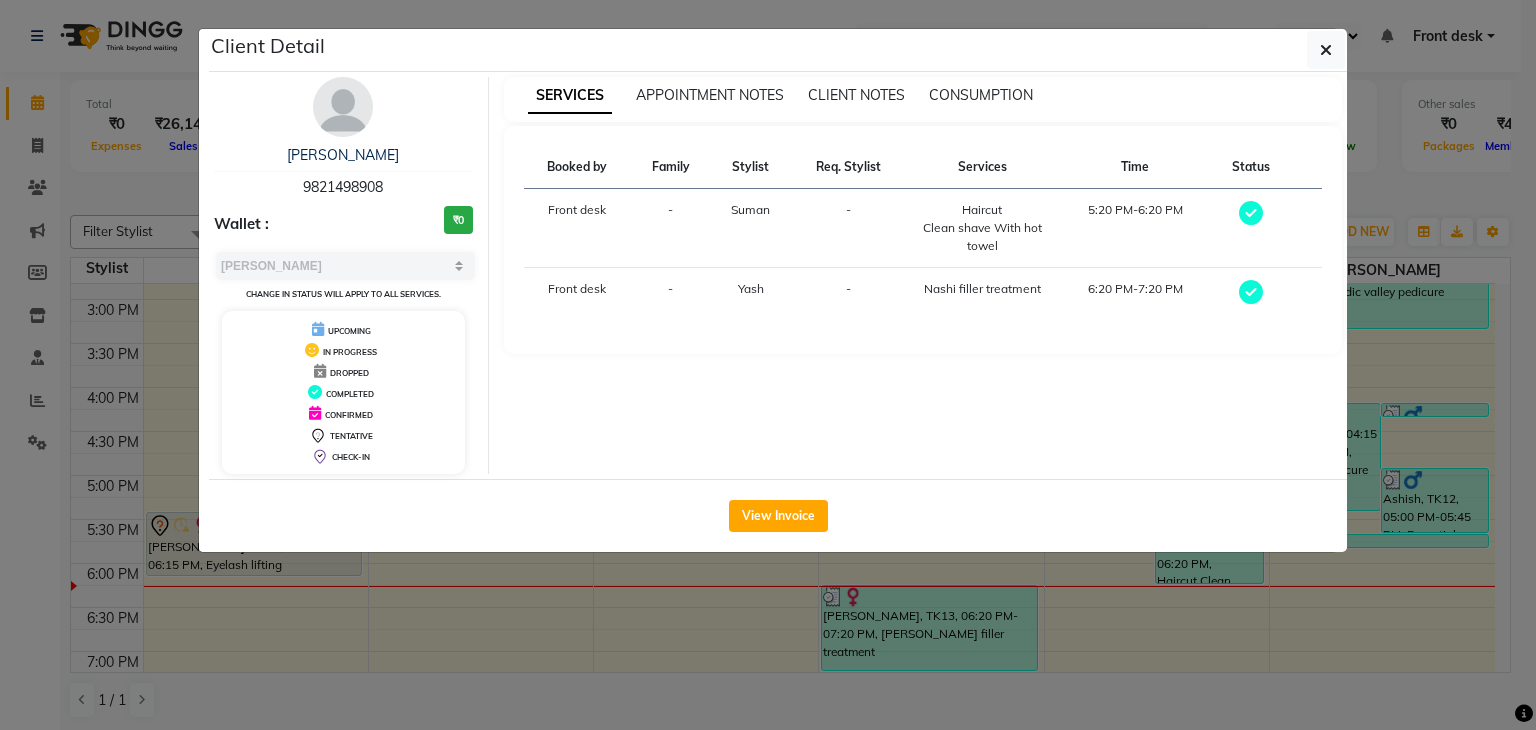 click on "Nashi filler treatment" at bounding box center [982, 289] 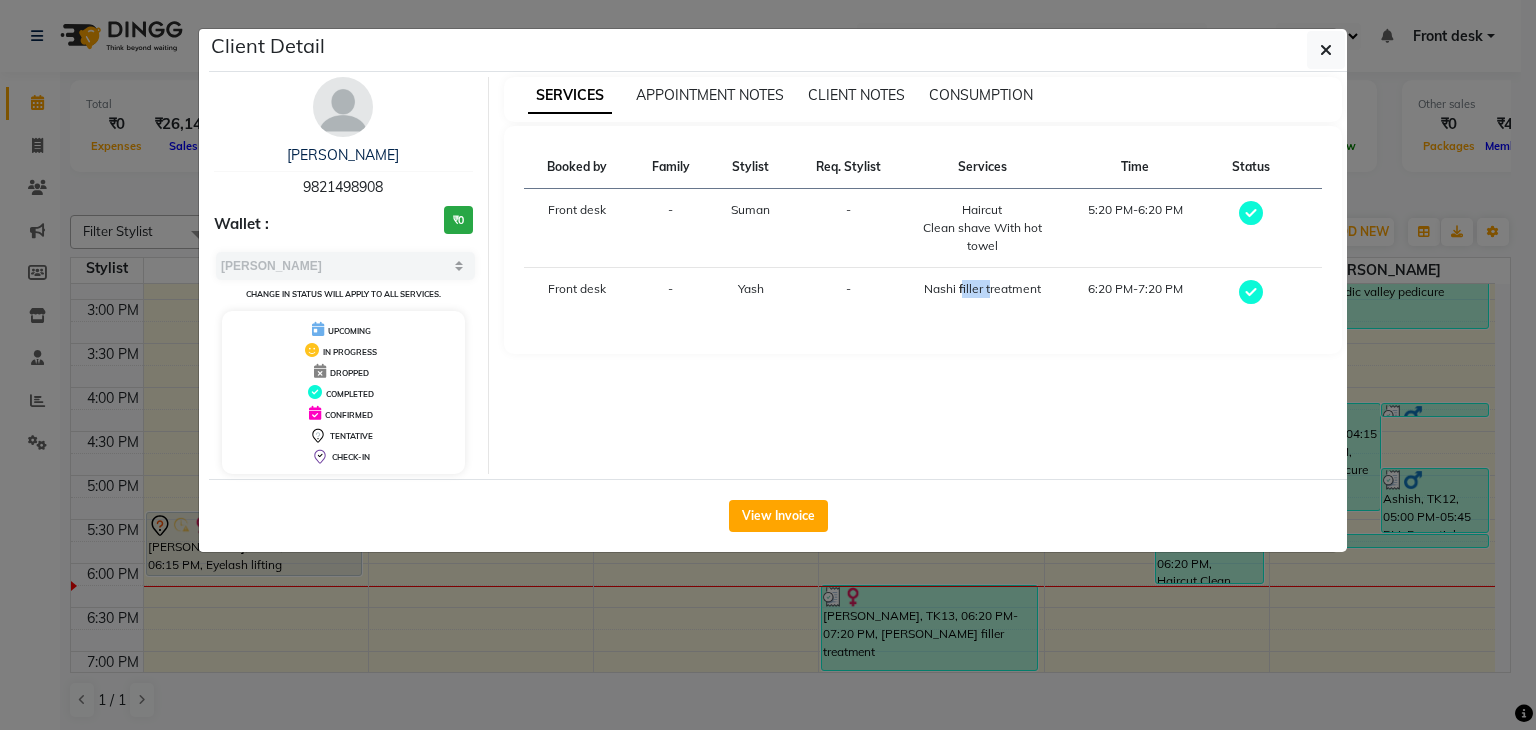 click on "Nashi filler treatment" at bounding box center [982, 289] 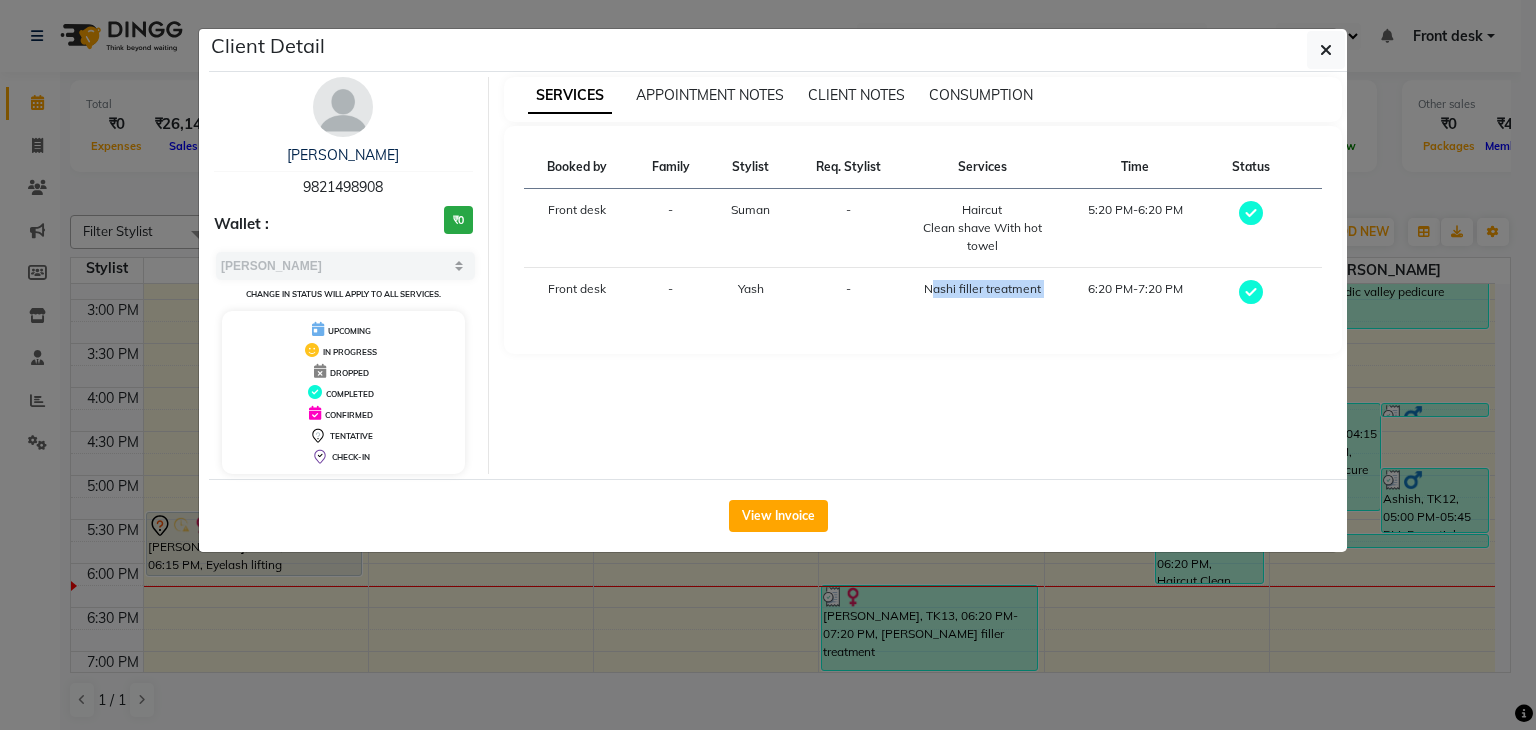 click on "Nashi filler treatment" at bounding box center [982, 289] 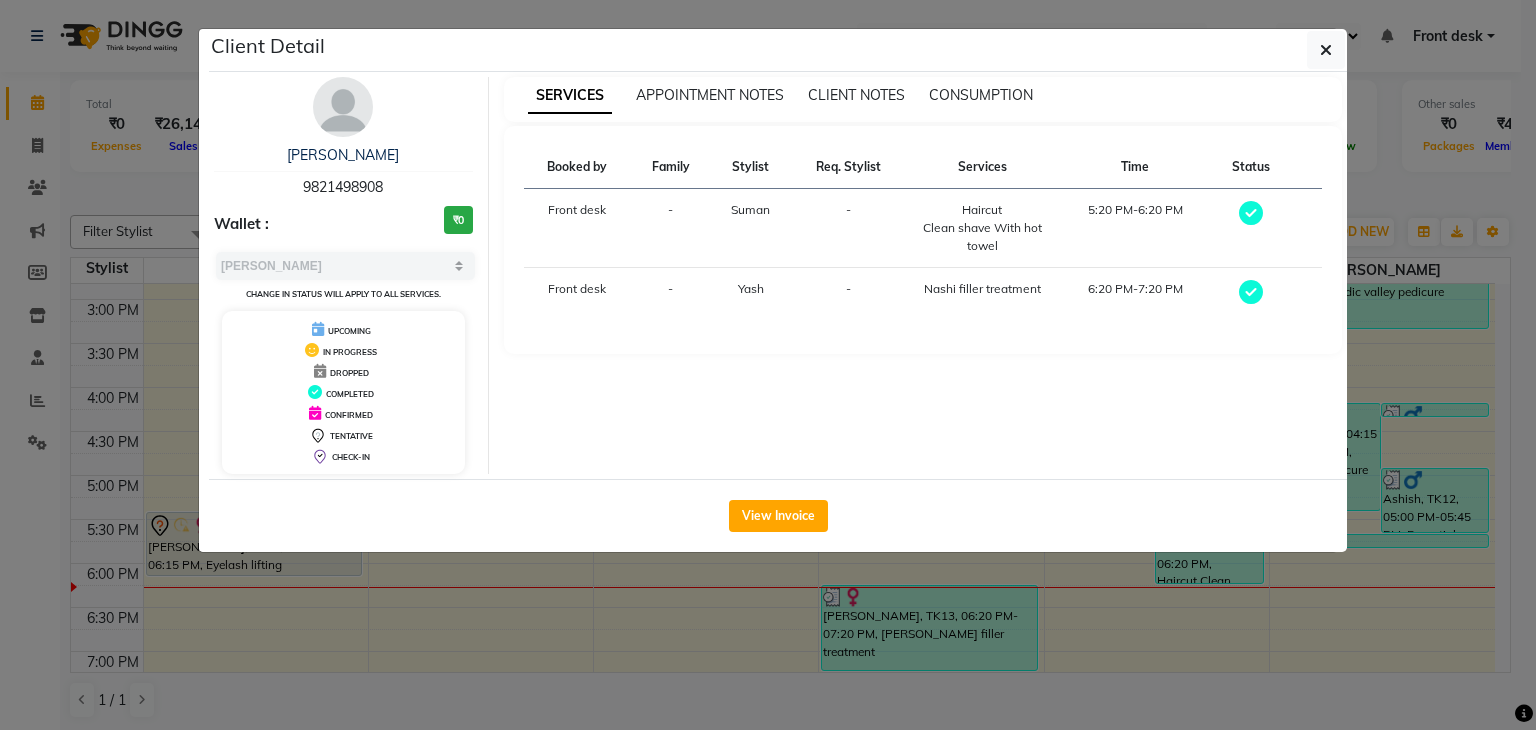click on "Client Detail  Pooja Koyande   9821498908 Wallet : ₹0 Select MARK DONE UPCOMING Change in status will apply to all services. UPCOMING IN PROGRESS DROPPED COMPLETED CONFIRMED TENTATIVE CHECK-IN SERVICES APPOINTMENT NOTES CLIENT NOTES CONSUMPTION Booked by Family Stylist Req. Stylist Services Time Status  Front desk  - Suman -  Haircut   Clean shave With hot towel   5:20 PM-6:20 PM   Front desk  - Yash -  Nashi filler treatment   6:20 PM-7:20 PM   View Invoice" 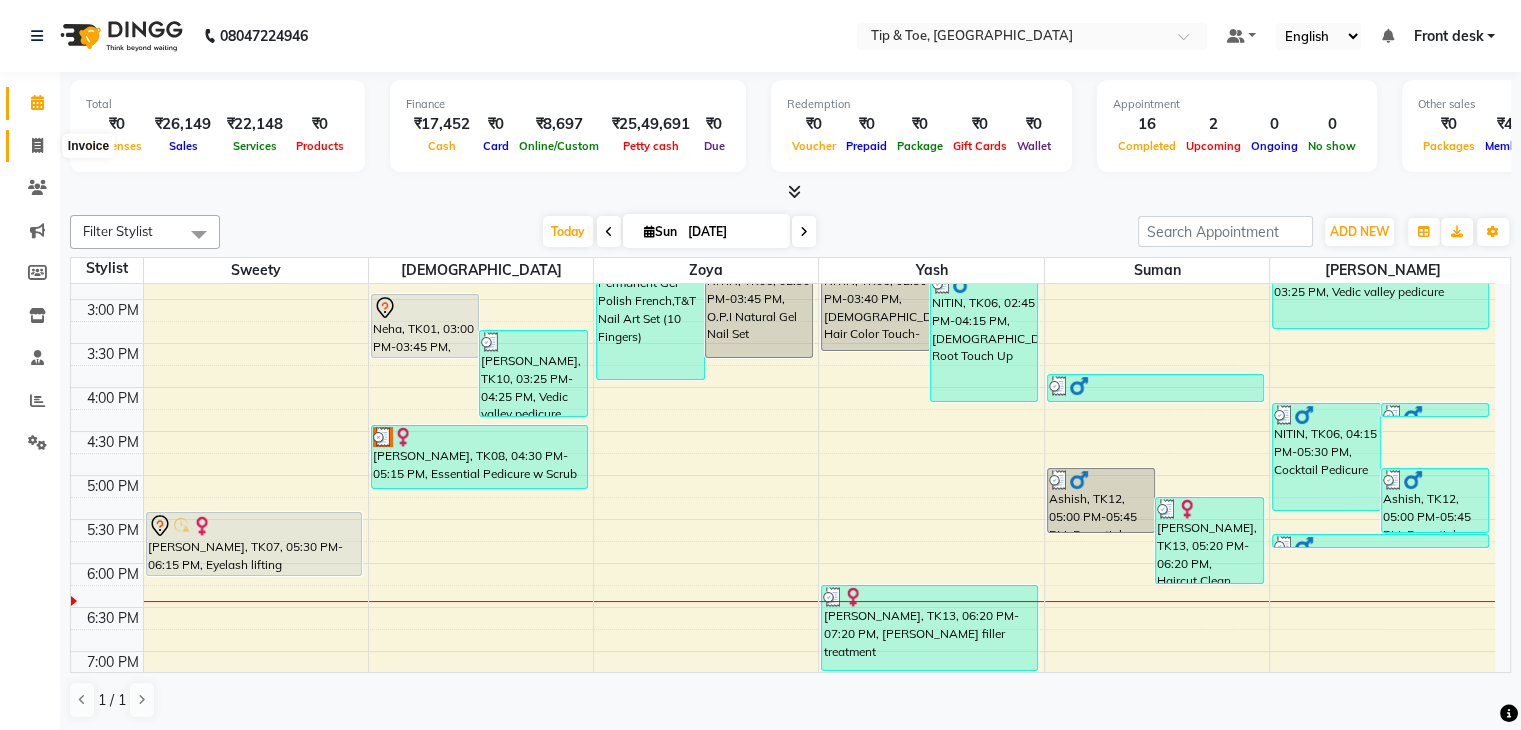 click 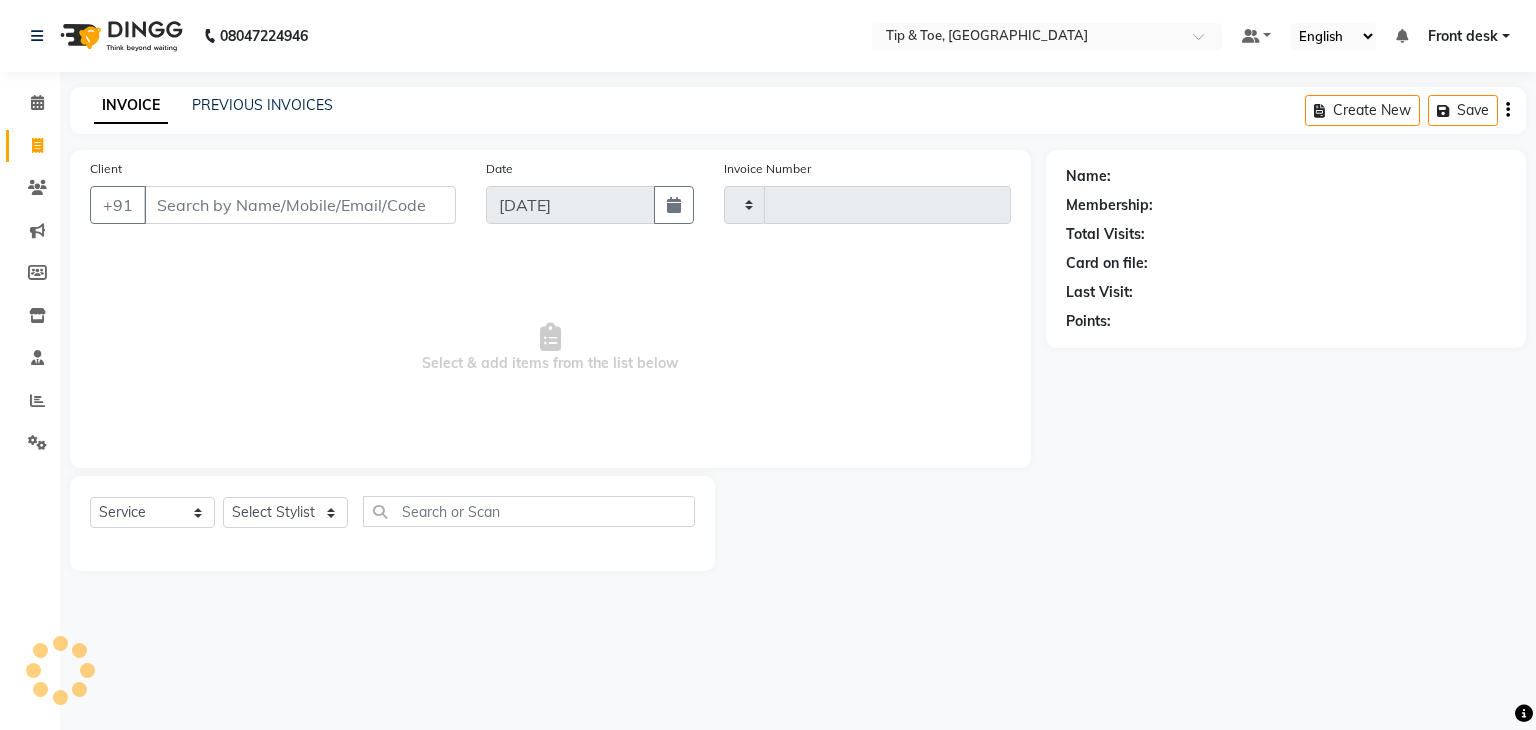 type on "0748" 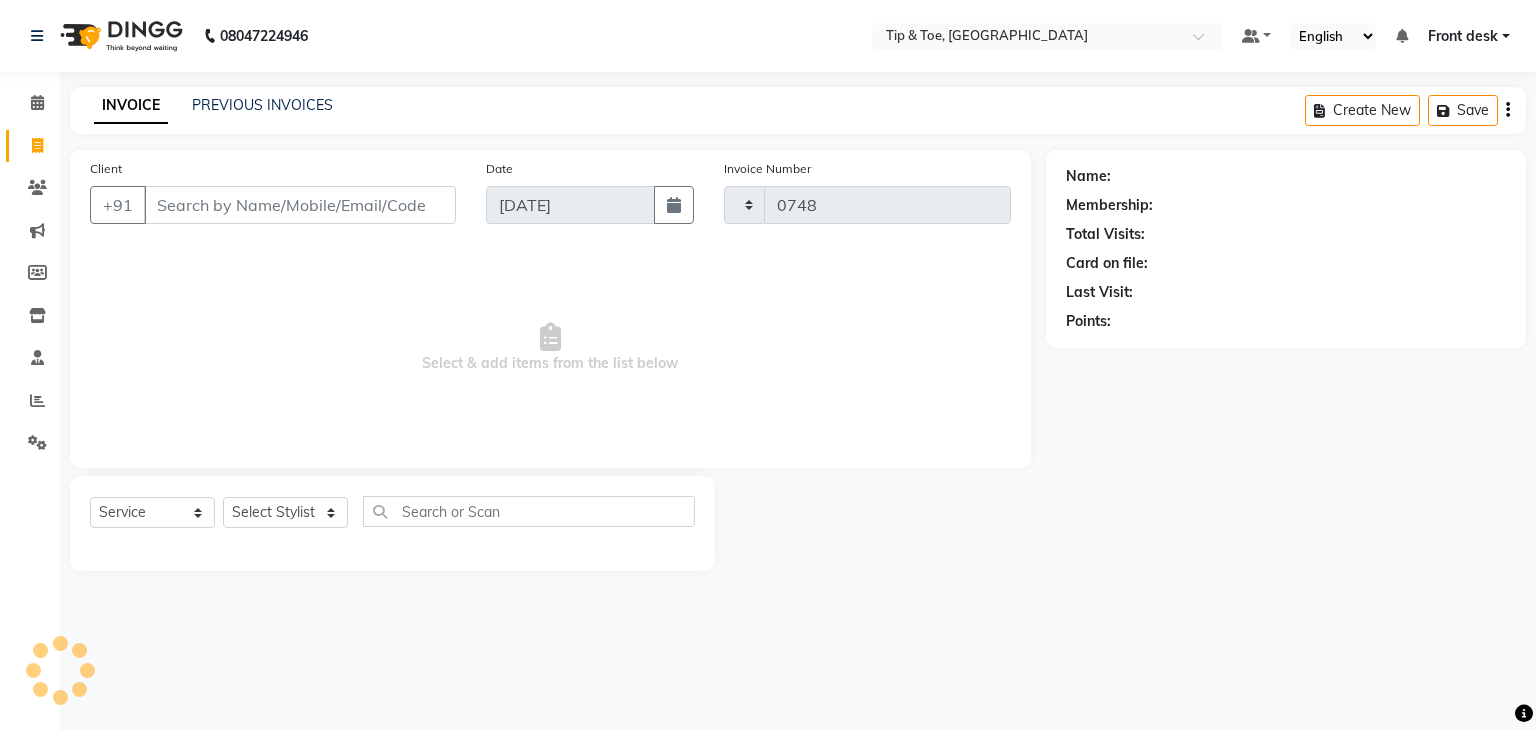 select on "5942" 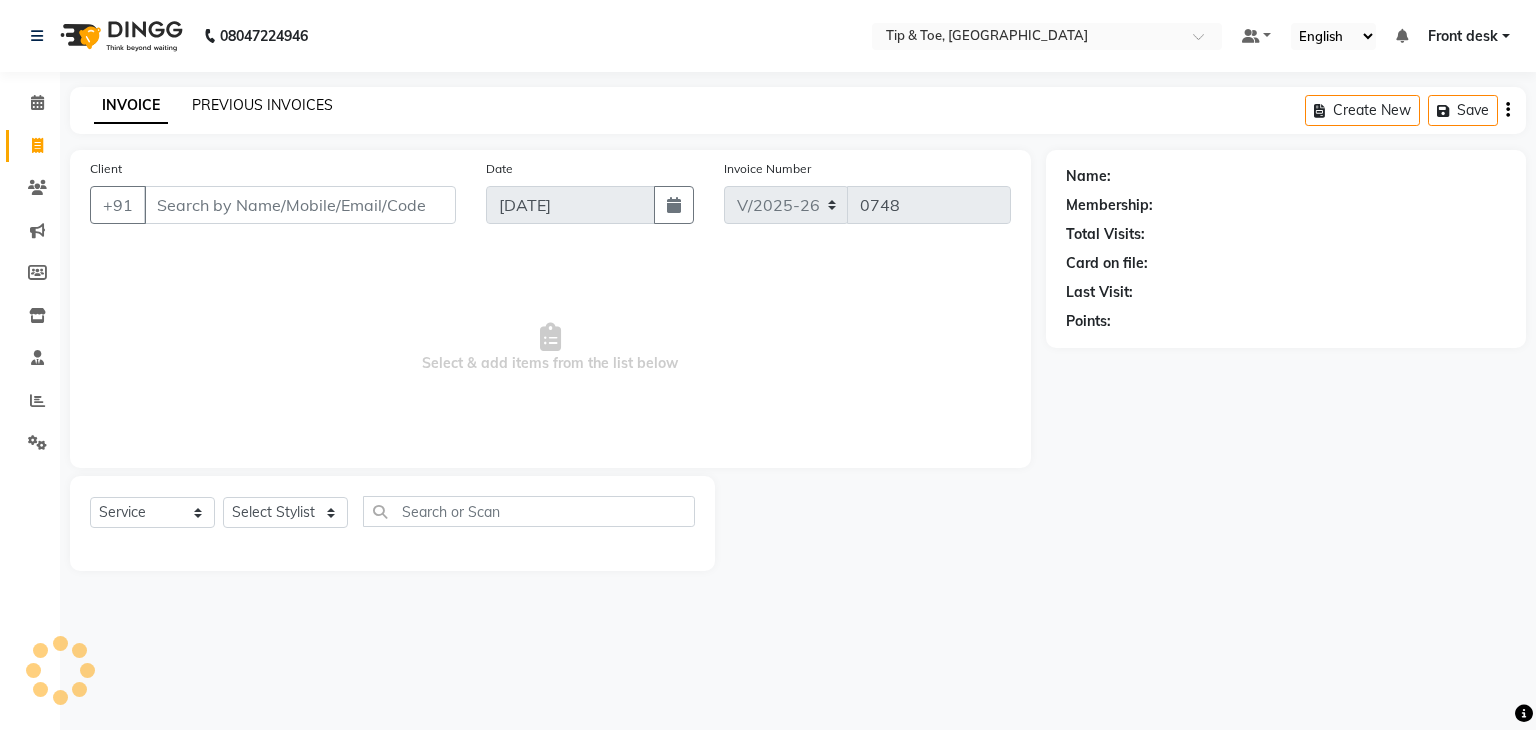click on "PREVIOUS INVOICES" 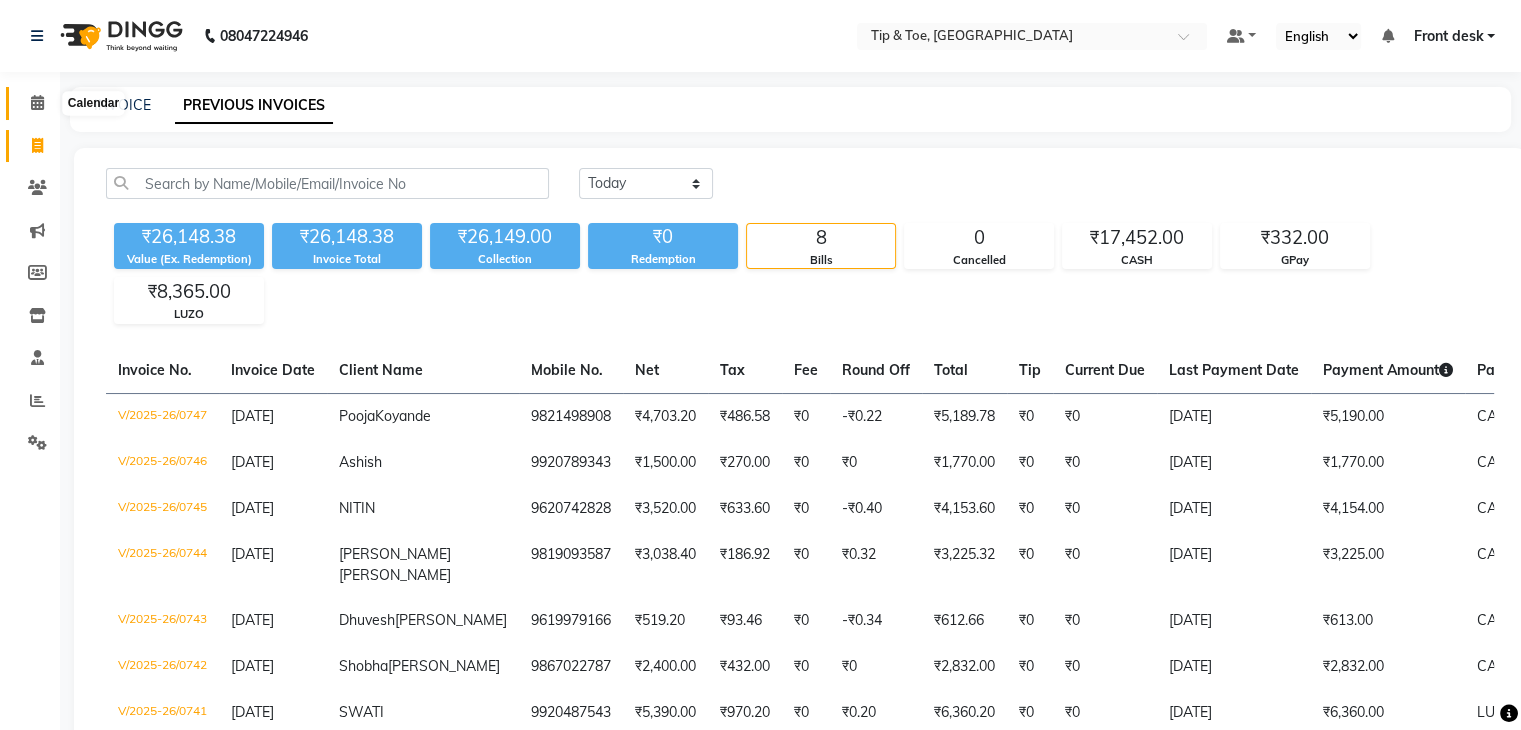 click 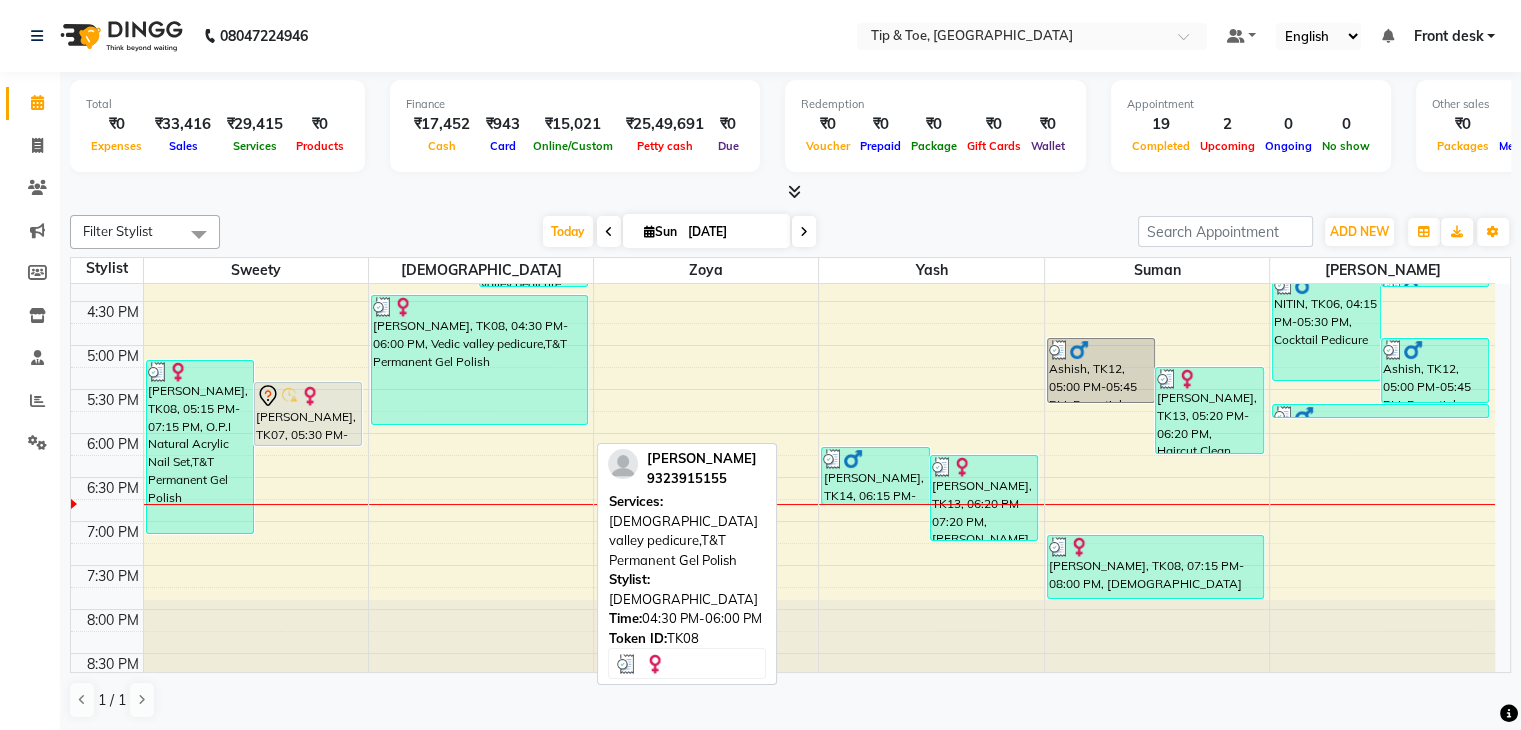 scroll, scrollTop: 744, scrollLeft: 0, axis: vertical 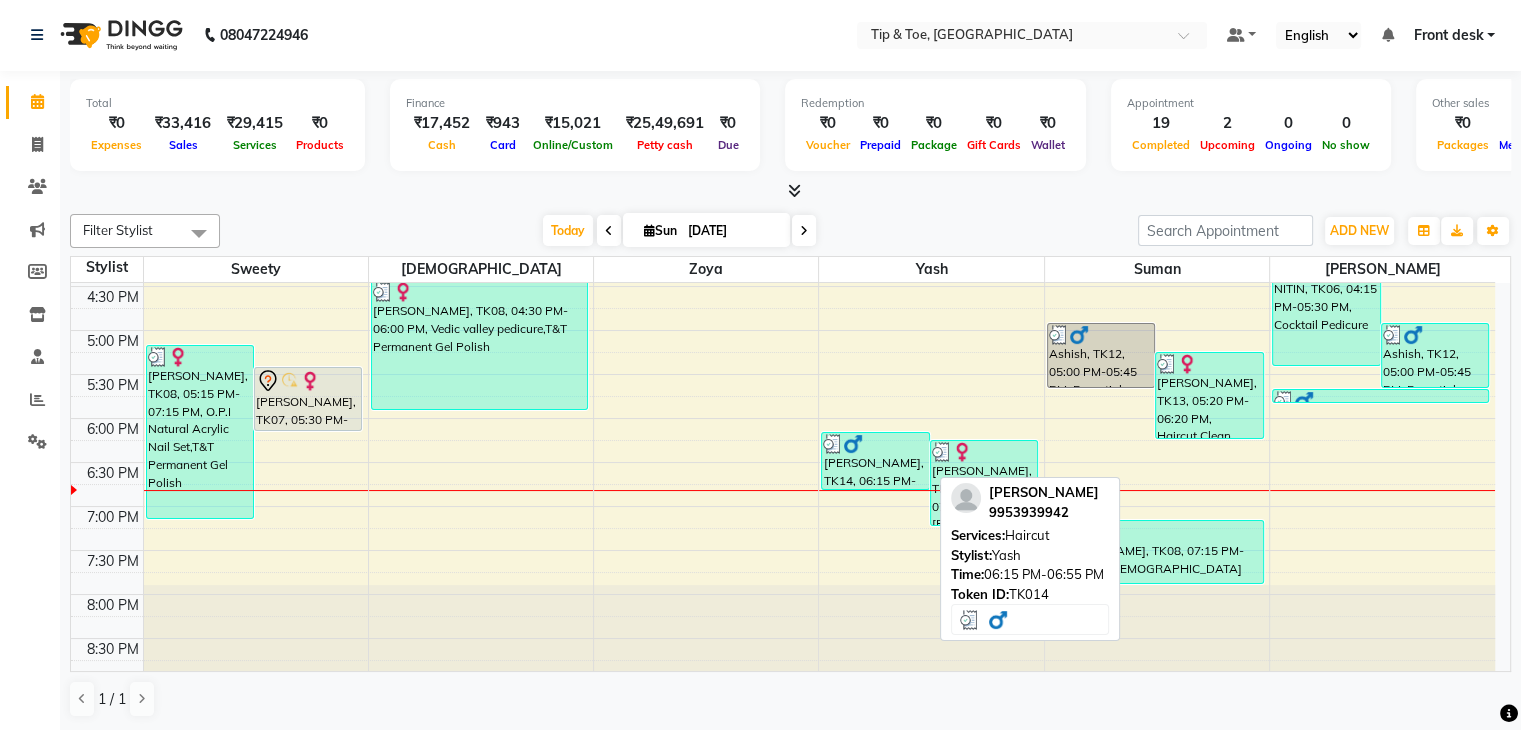 click on "[PERSON_NAME], TK14, 06:15 PM-06:55 PM, Haircut" at bounding box center [875, 461] 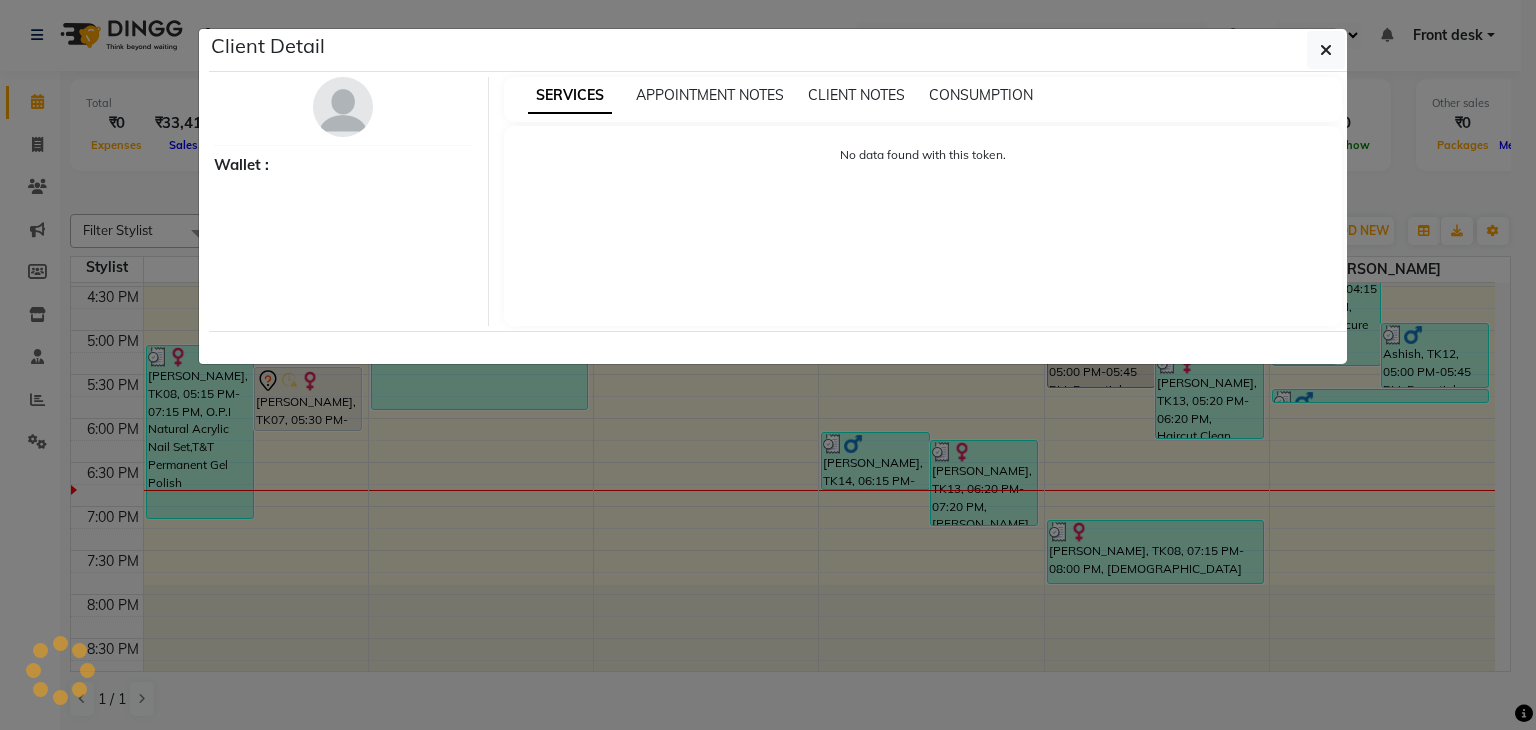 select on "3" 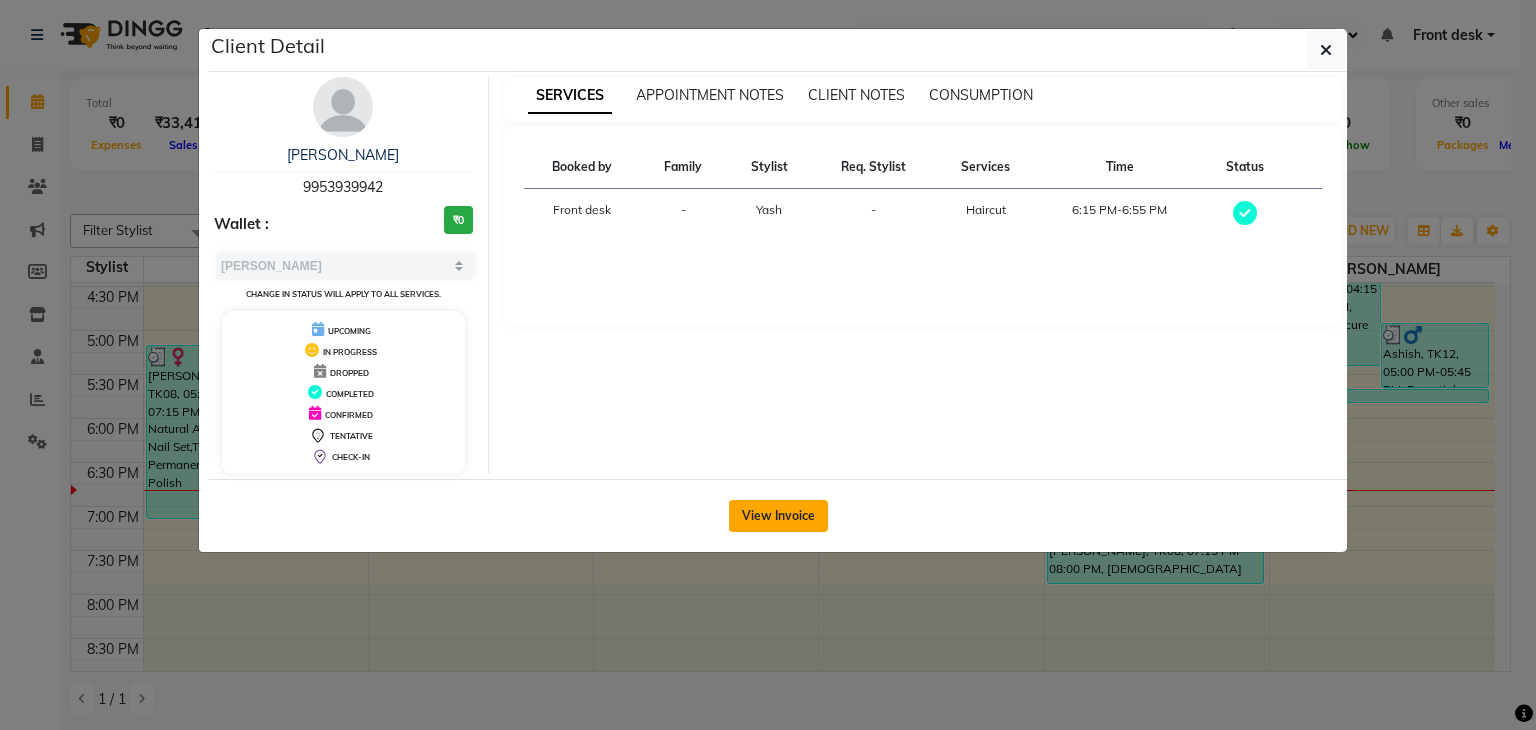 click on "View Invoice" 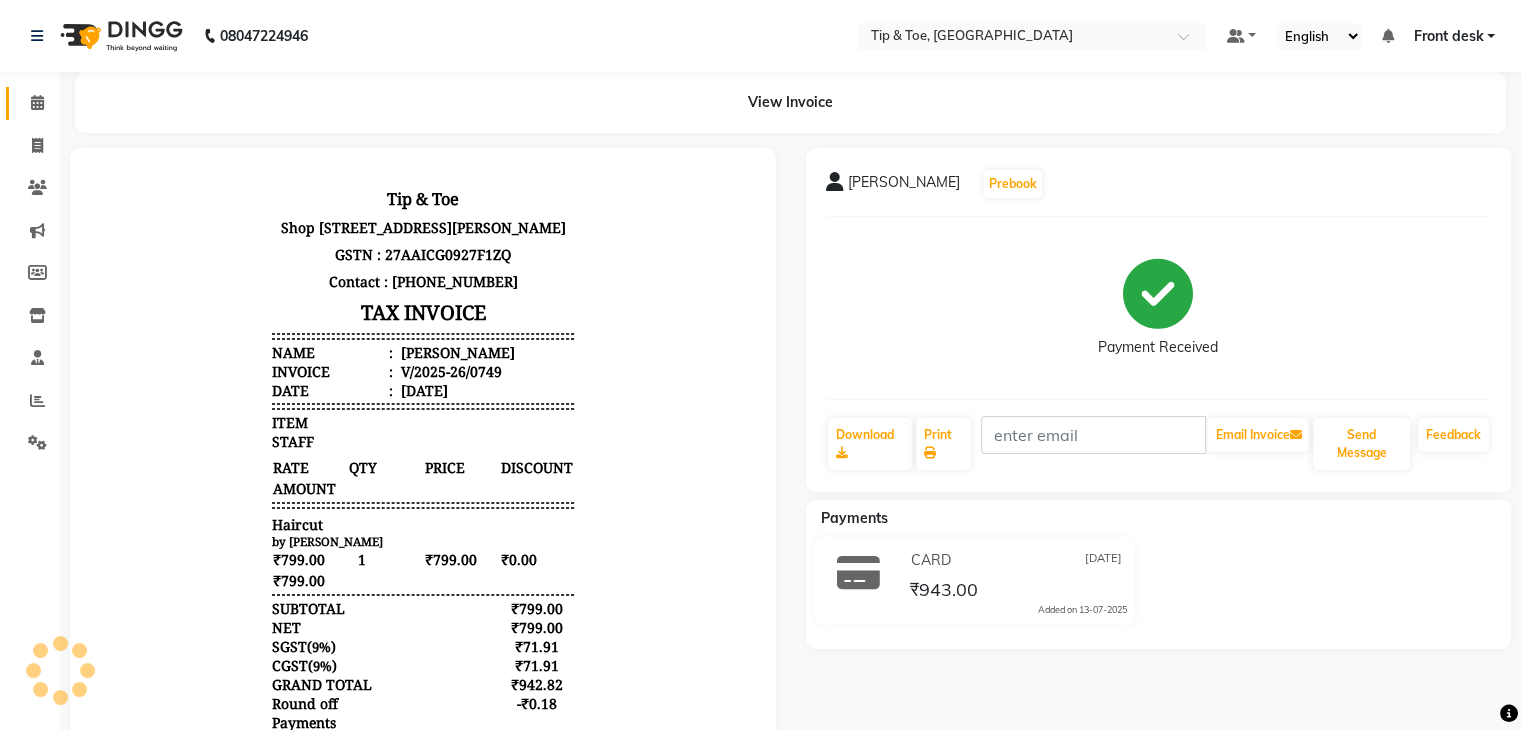 scroll, scrollTop: 0, scrollLeft: 0, axis: both 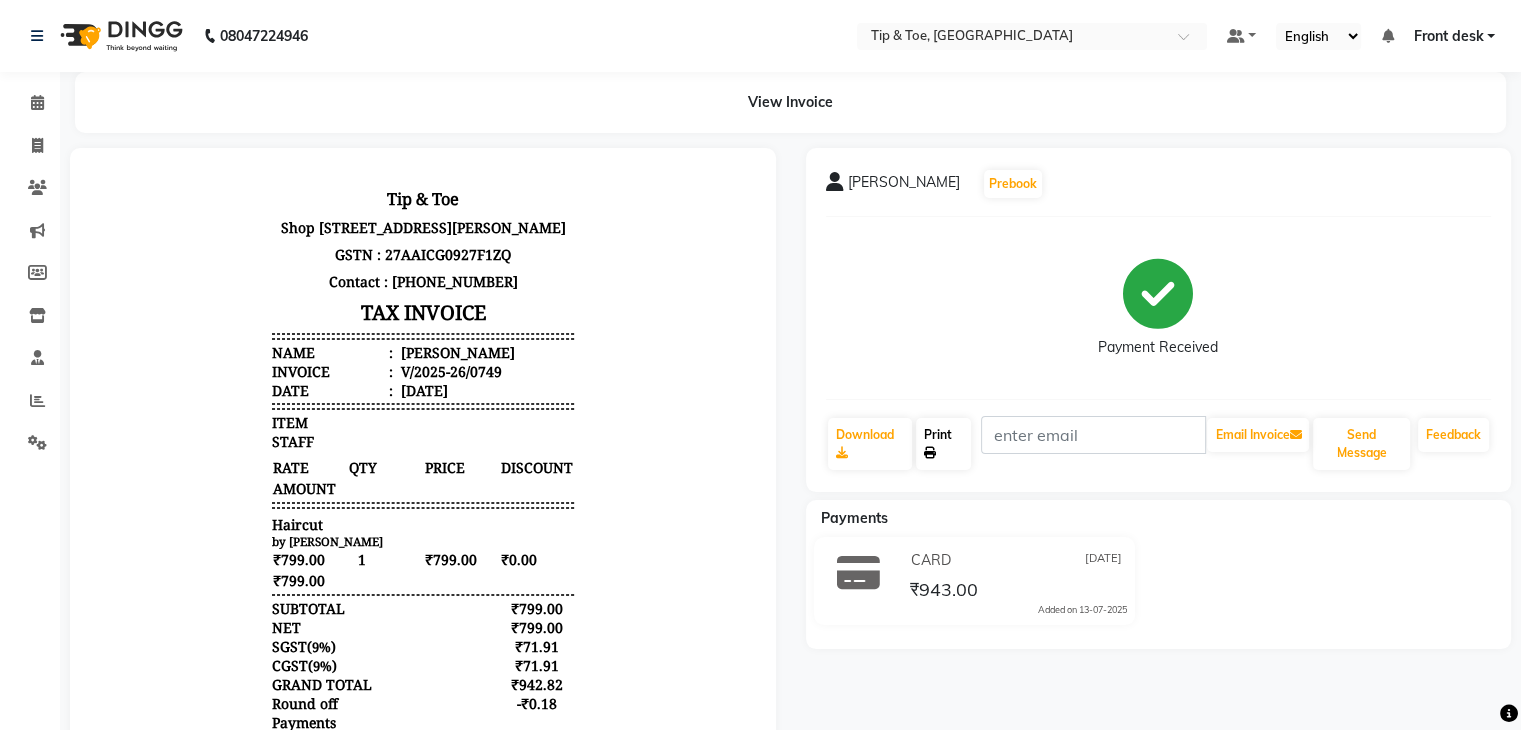 click on "Print" 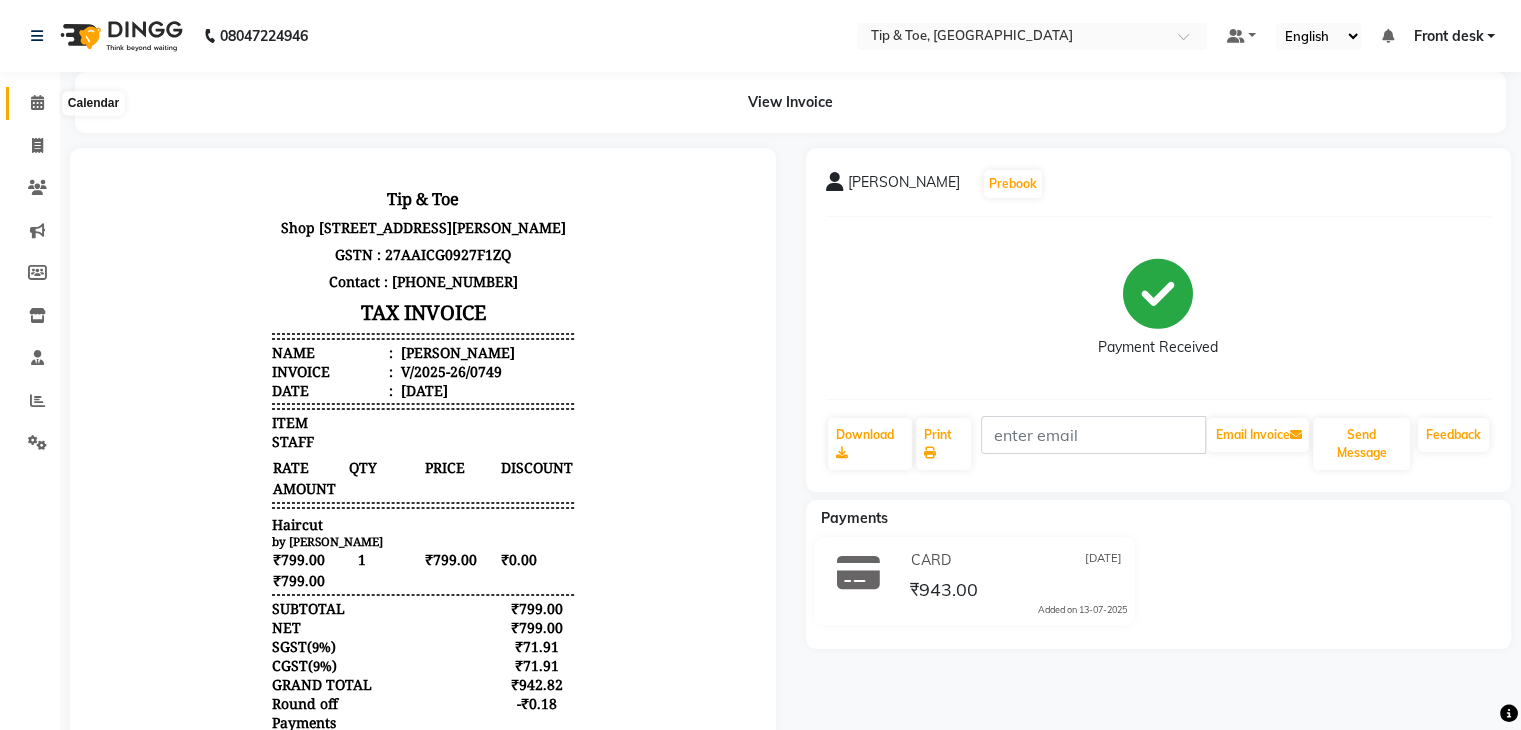 click 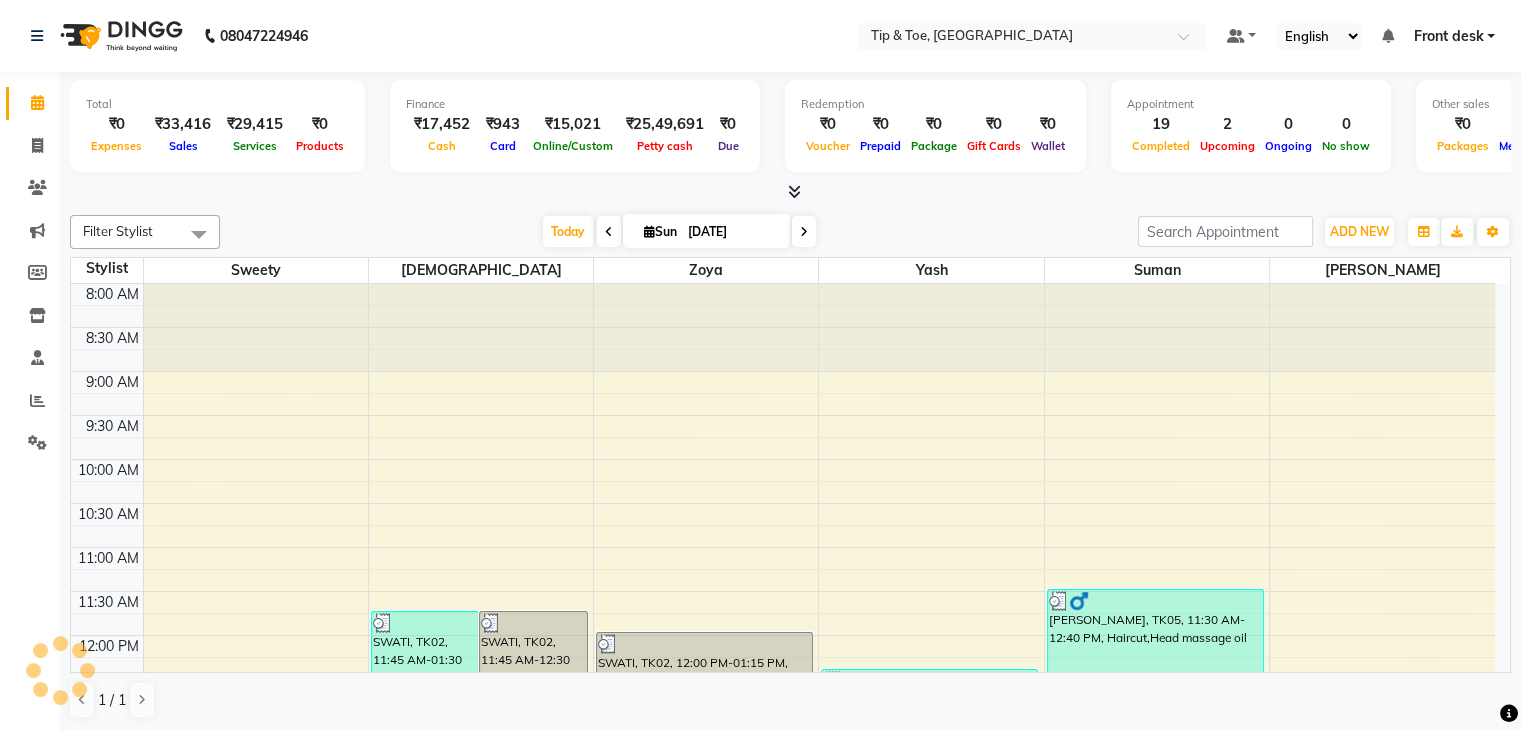 scroll, scrollTop: 744, scrollLeft: 0, axis: vertical 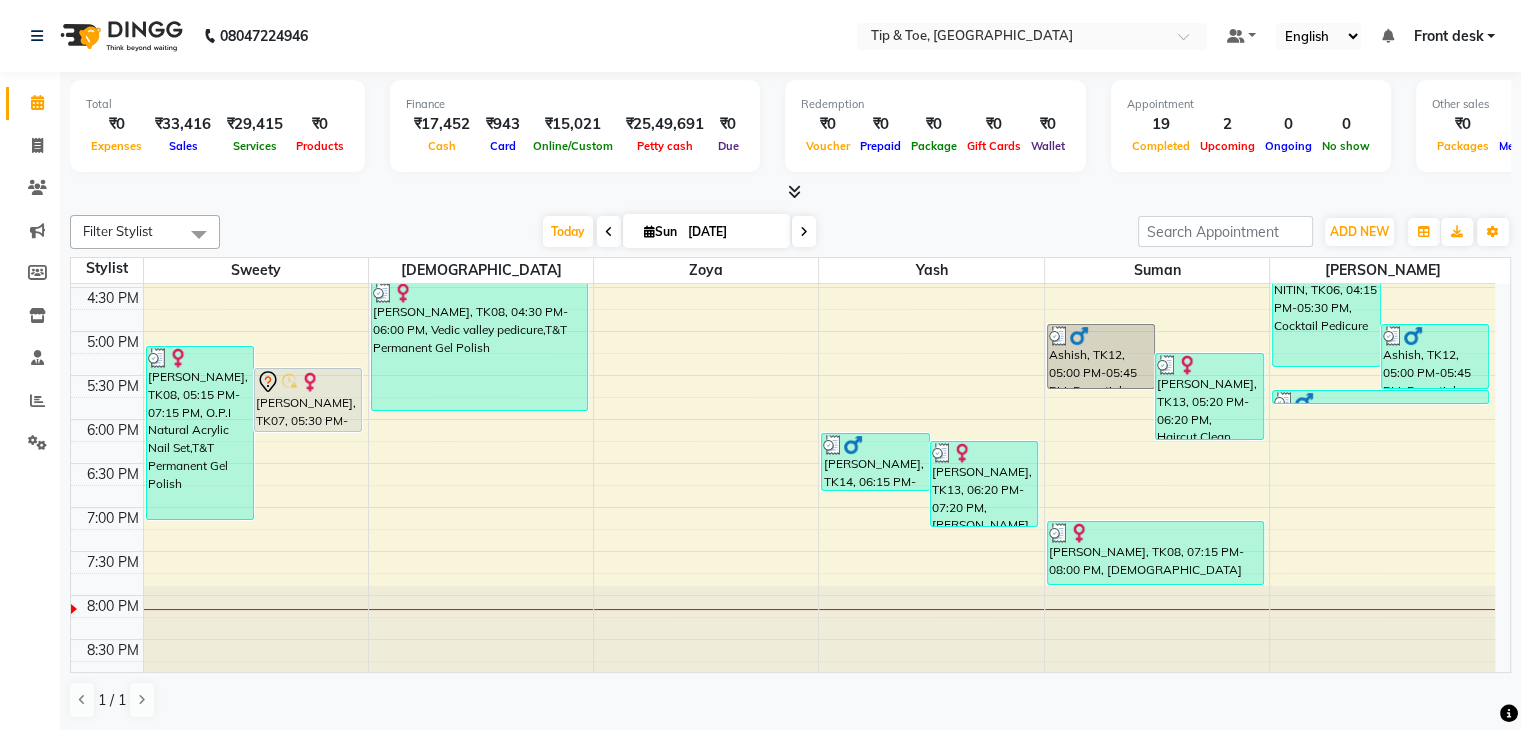 click at bounding box center [256, 629] 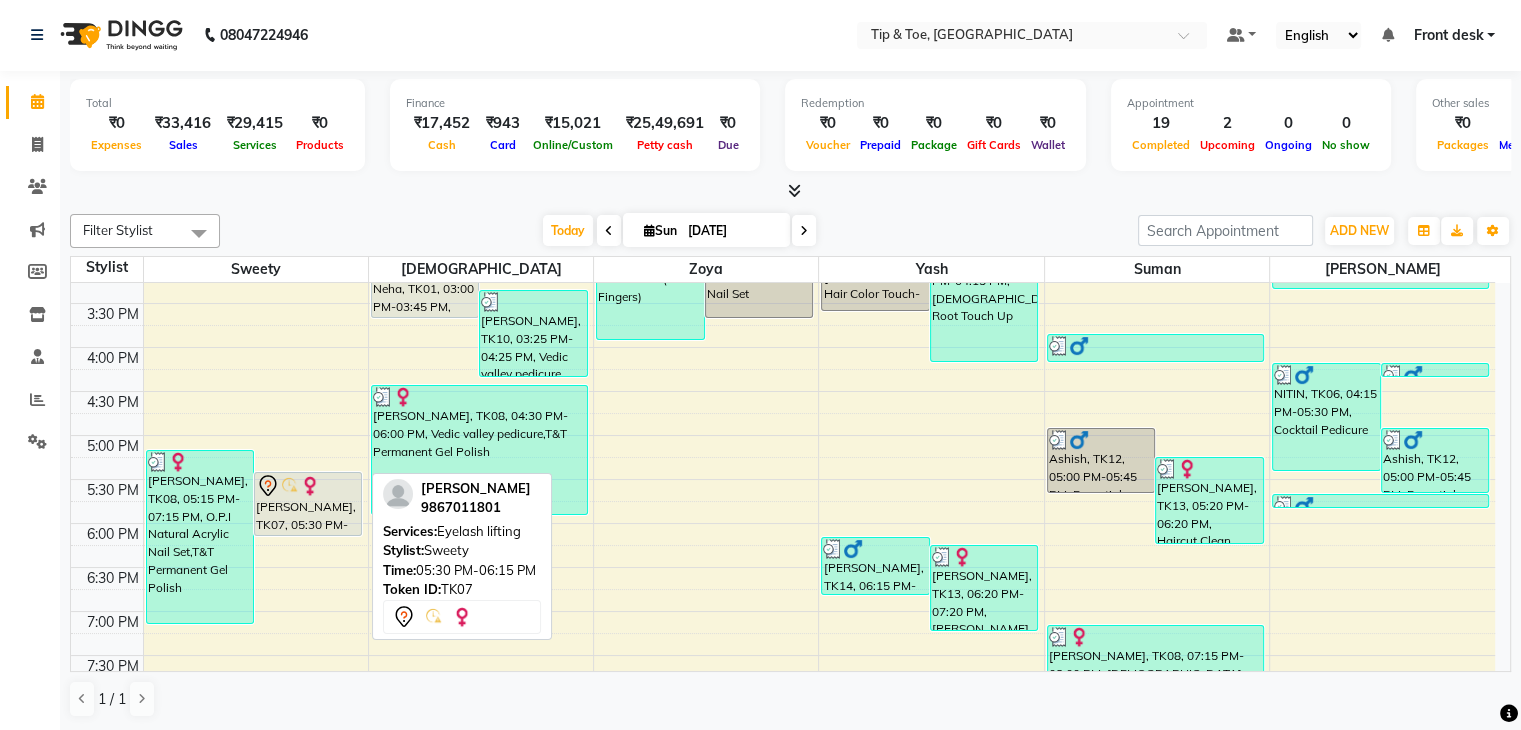 scroll, scrollTop: 744, scrollLeft: 0, axis: vertical 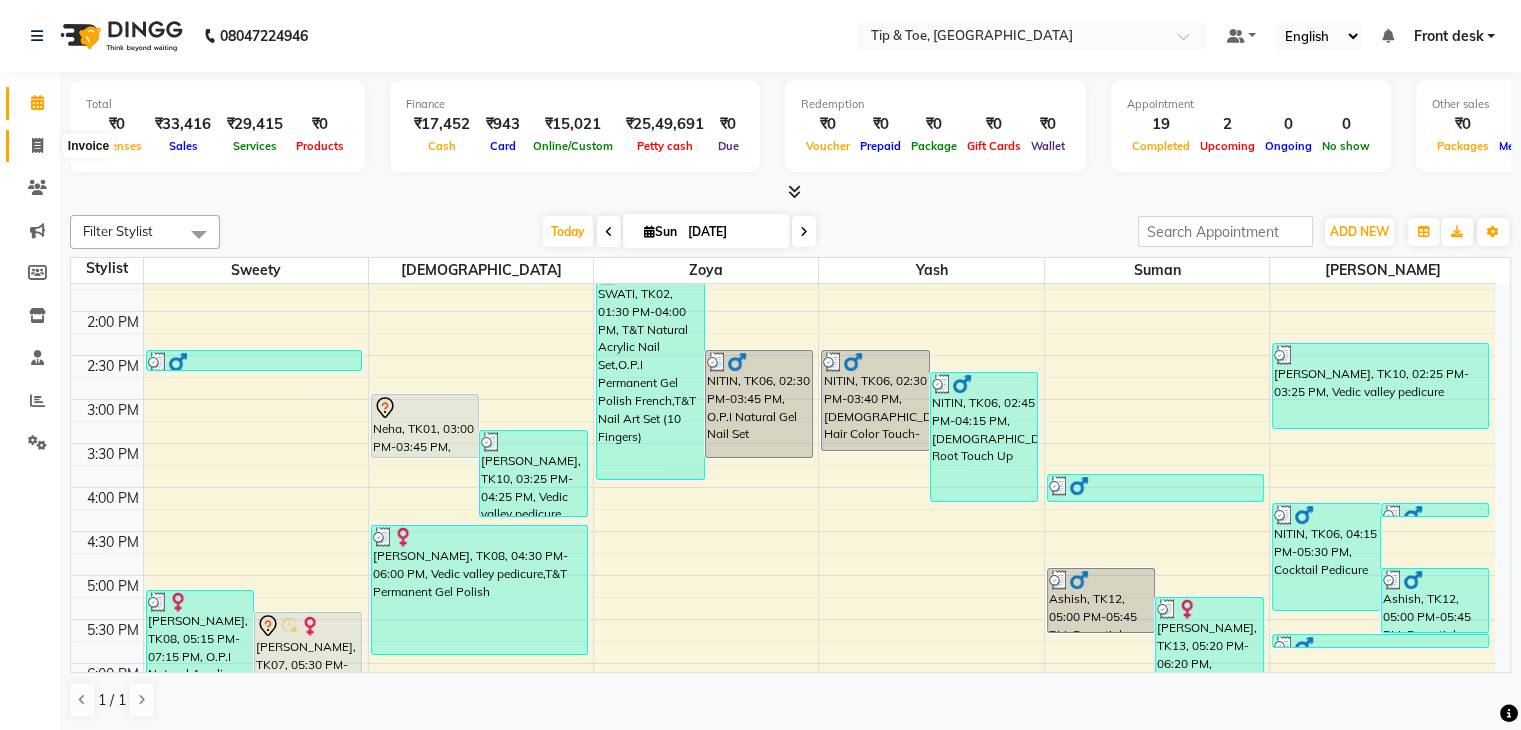 click 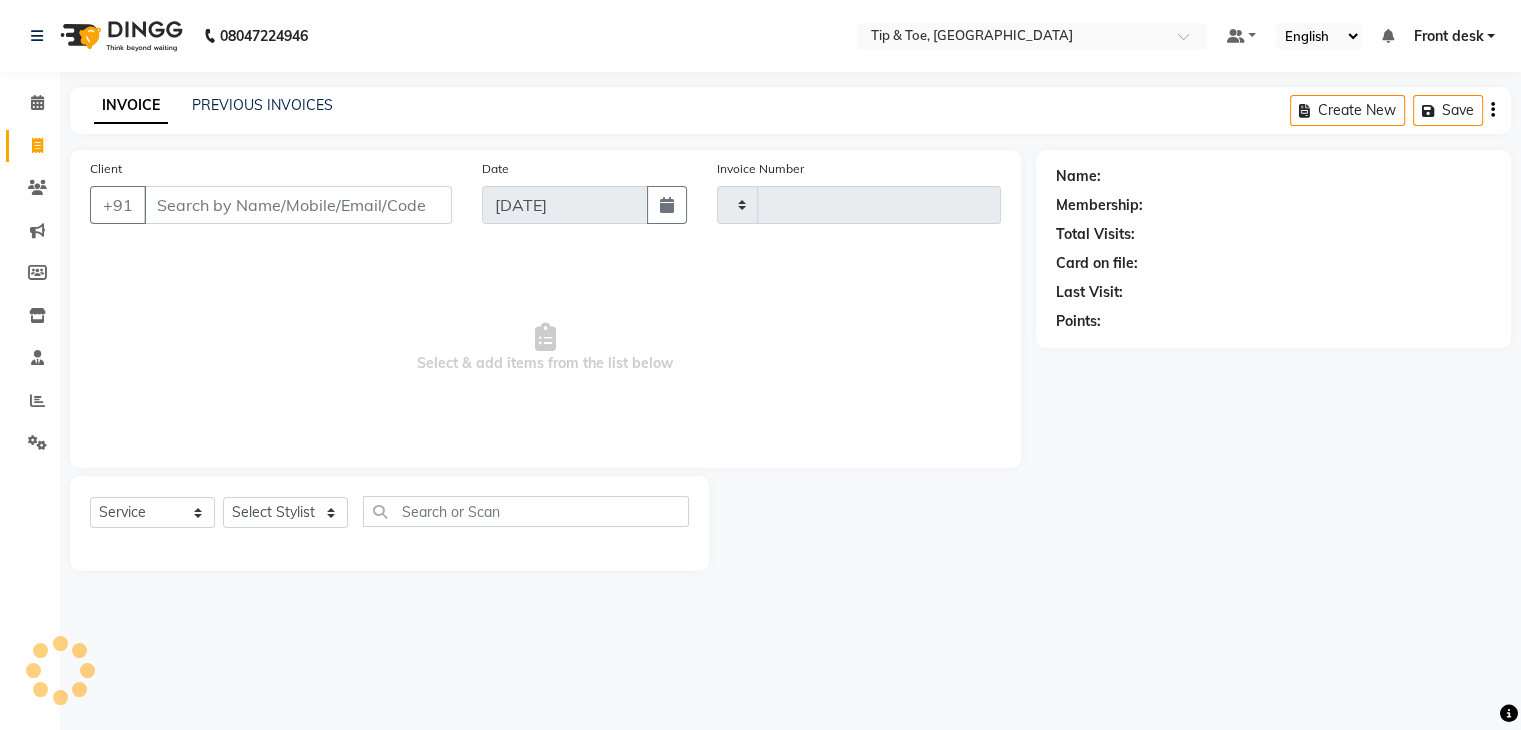 type on "0751" 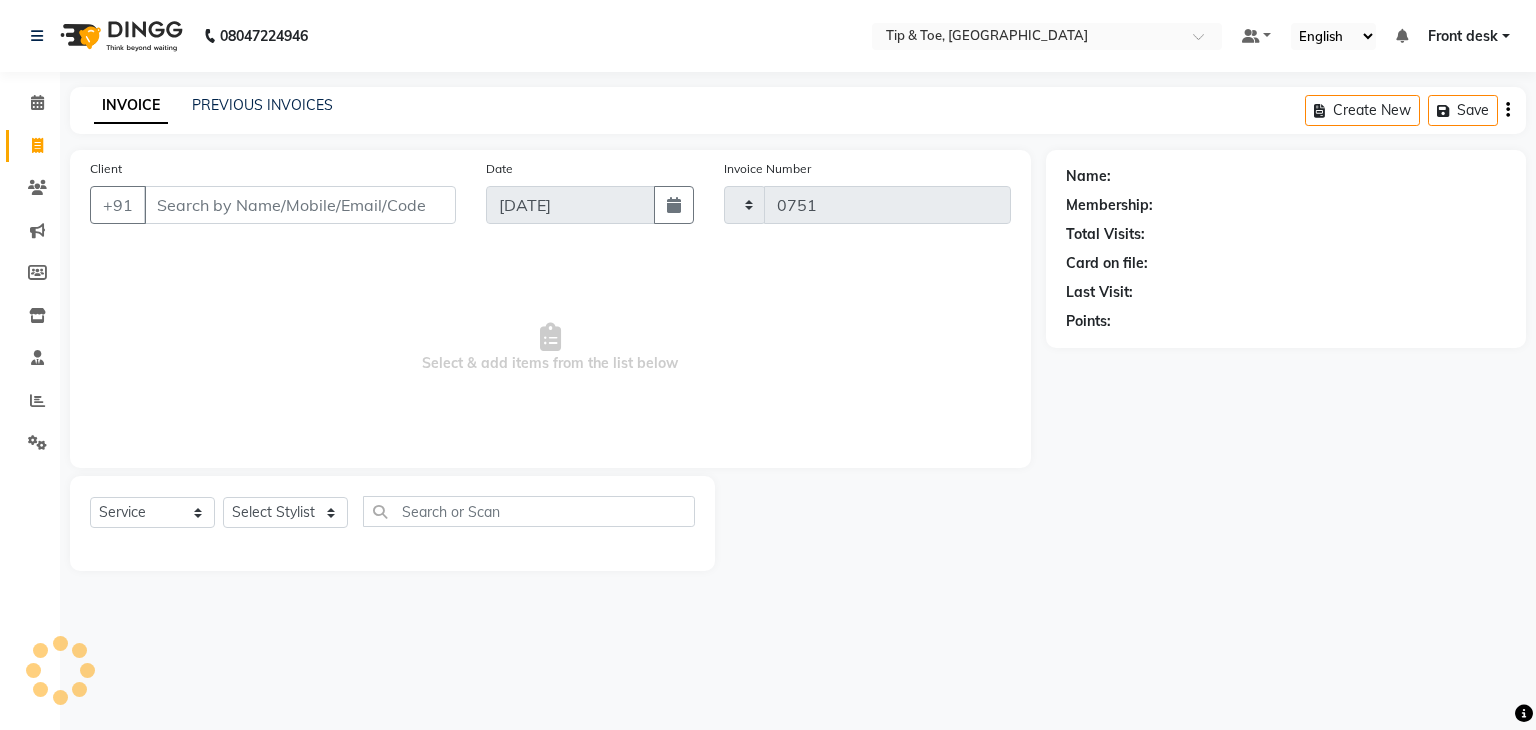 select on "5942" 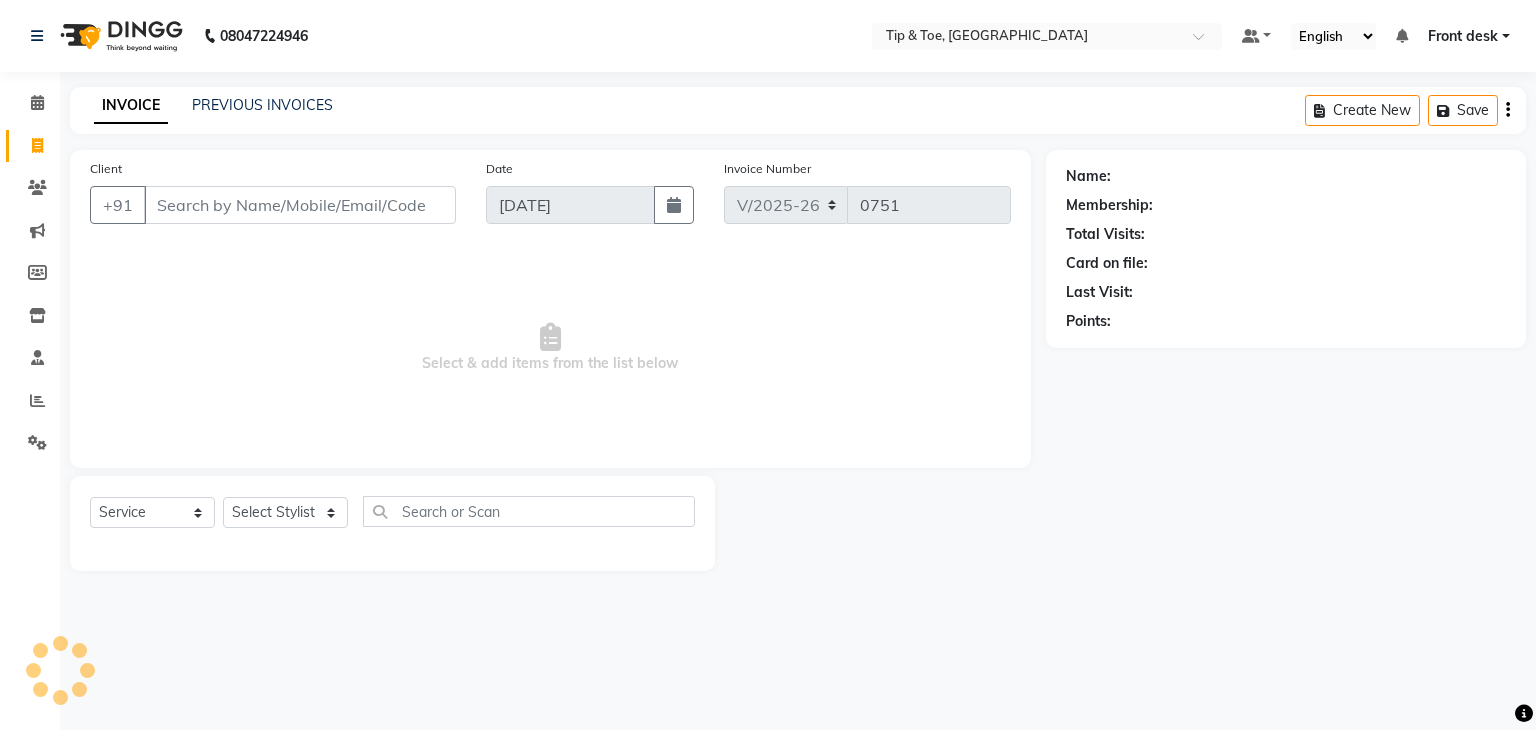 click on "Client" at bounding box center (300, 205) 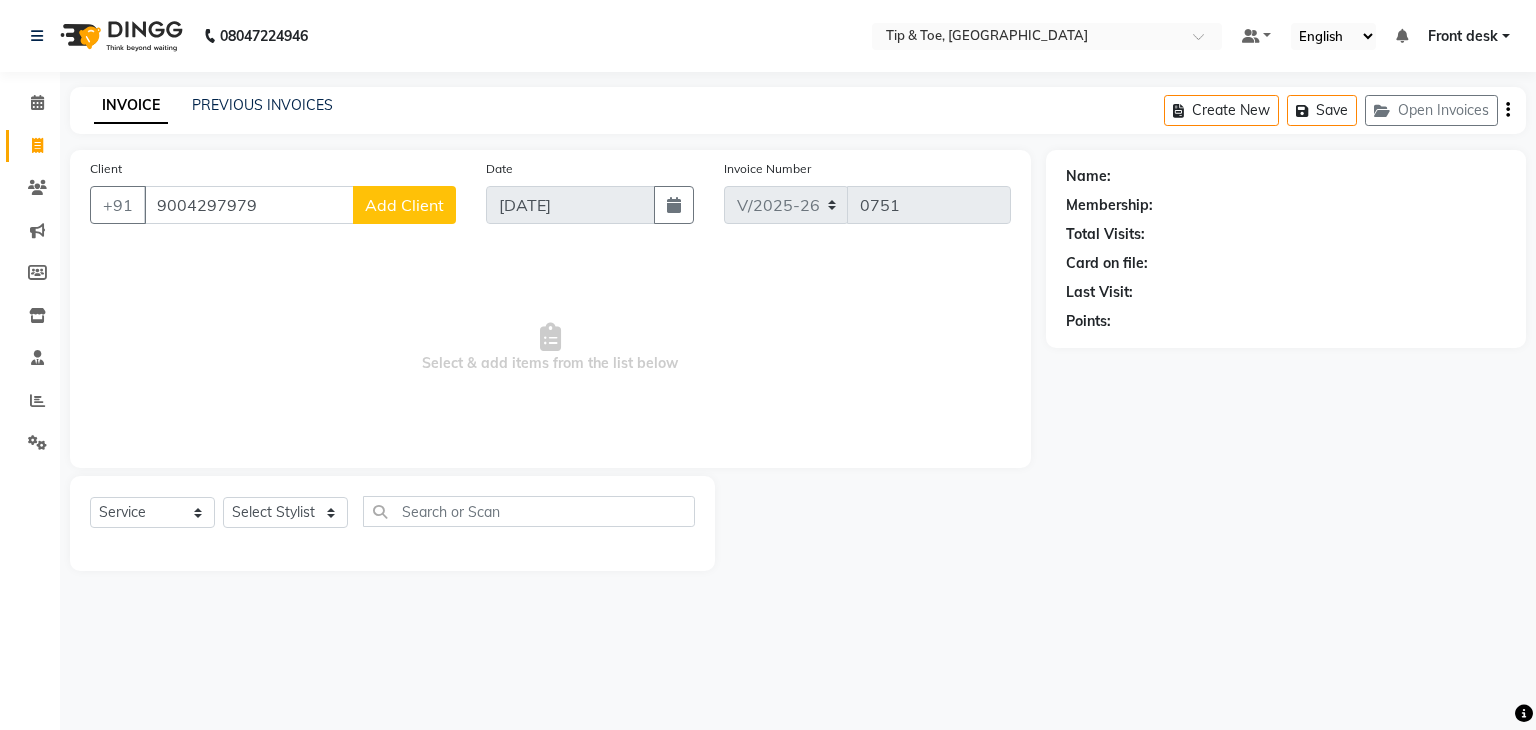 type on "9004297979" 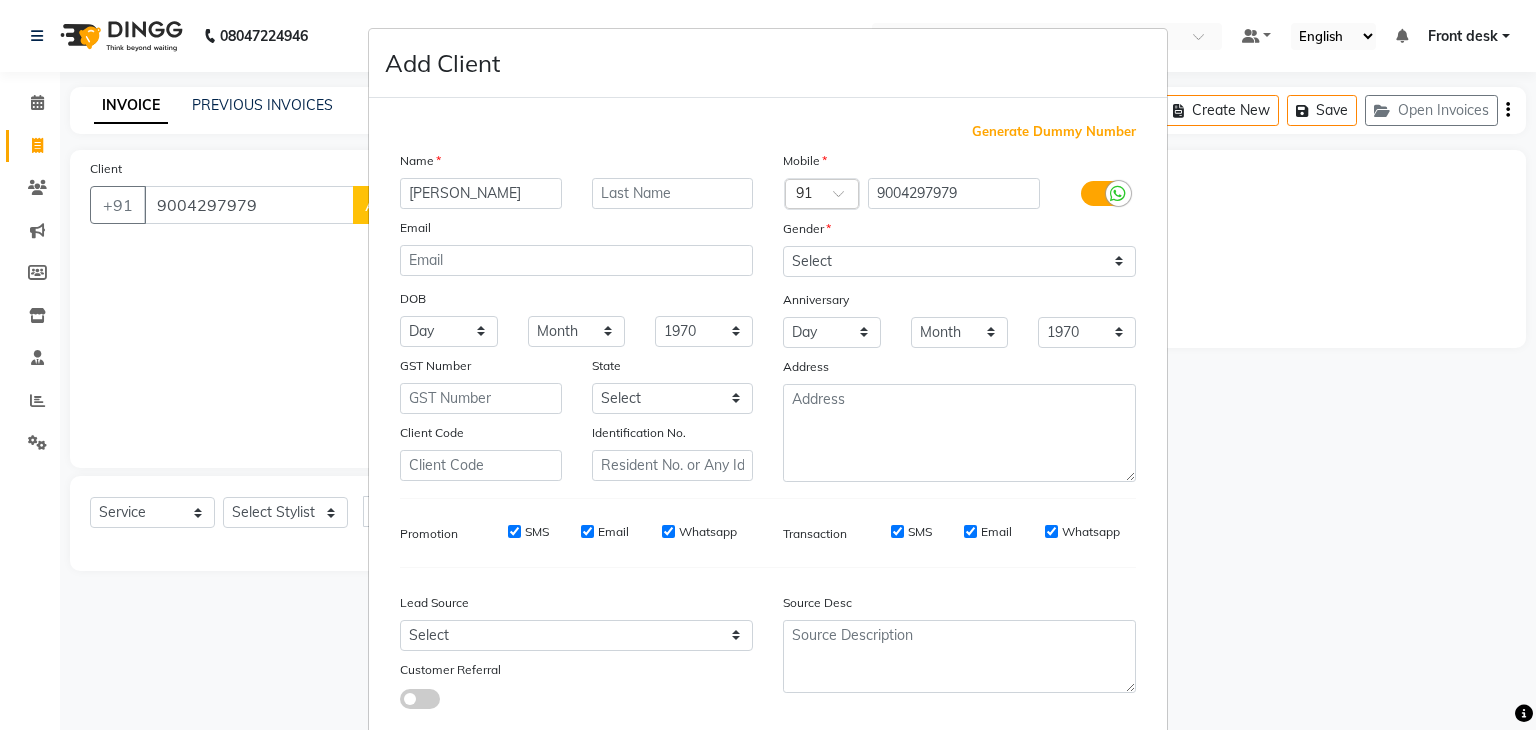 type on "mehul patkar" 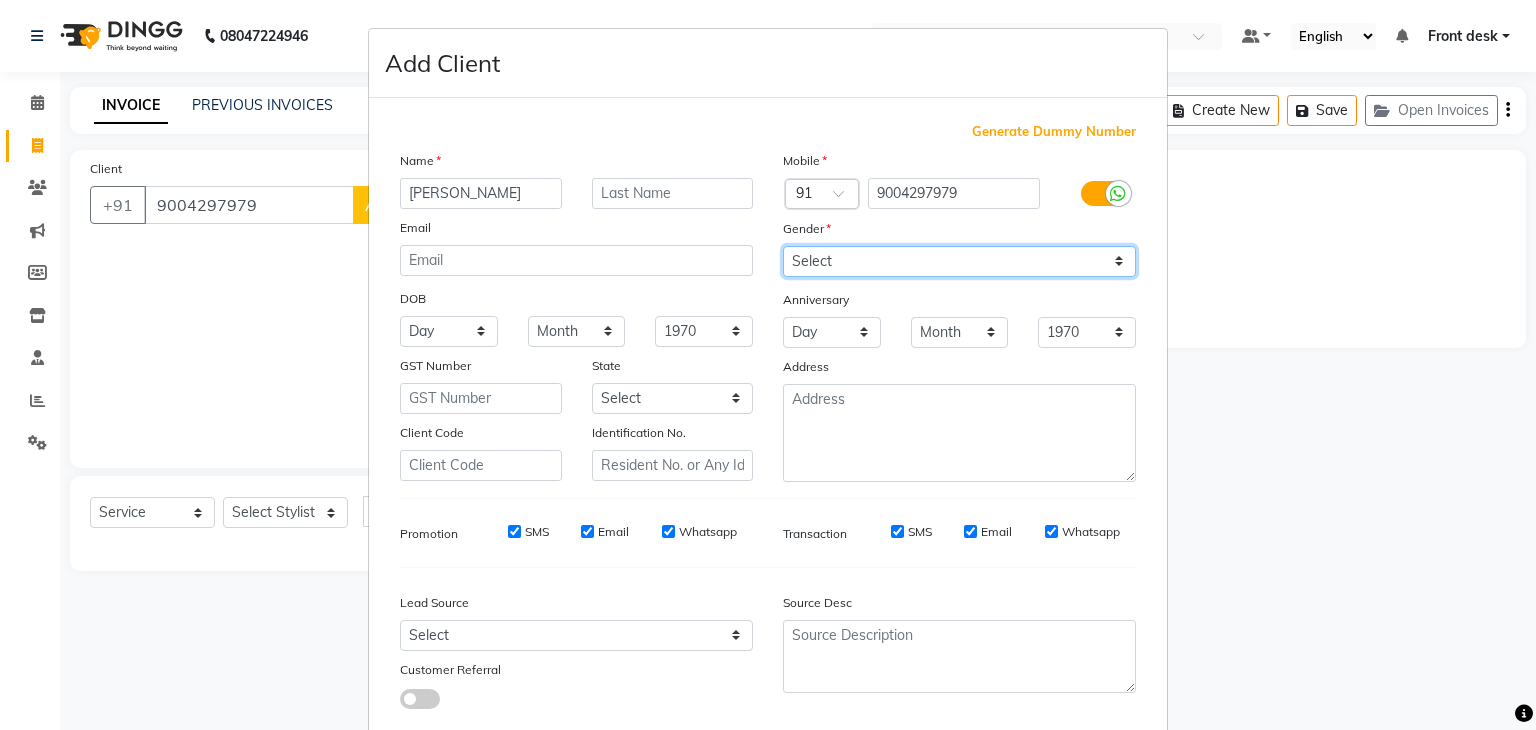drag, startPoint x: 974, startPoint y: 260, endPoint x: 967, endPoint y: 269, distance: 11.401754 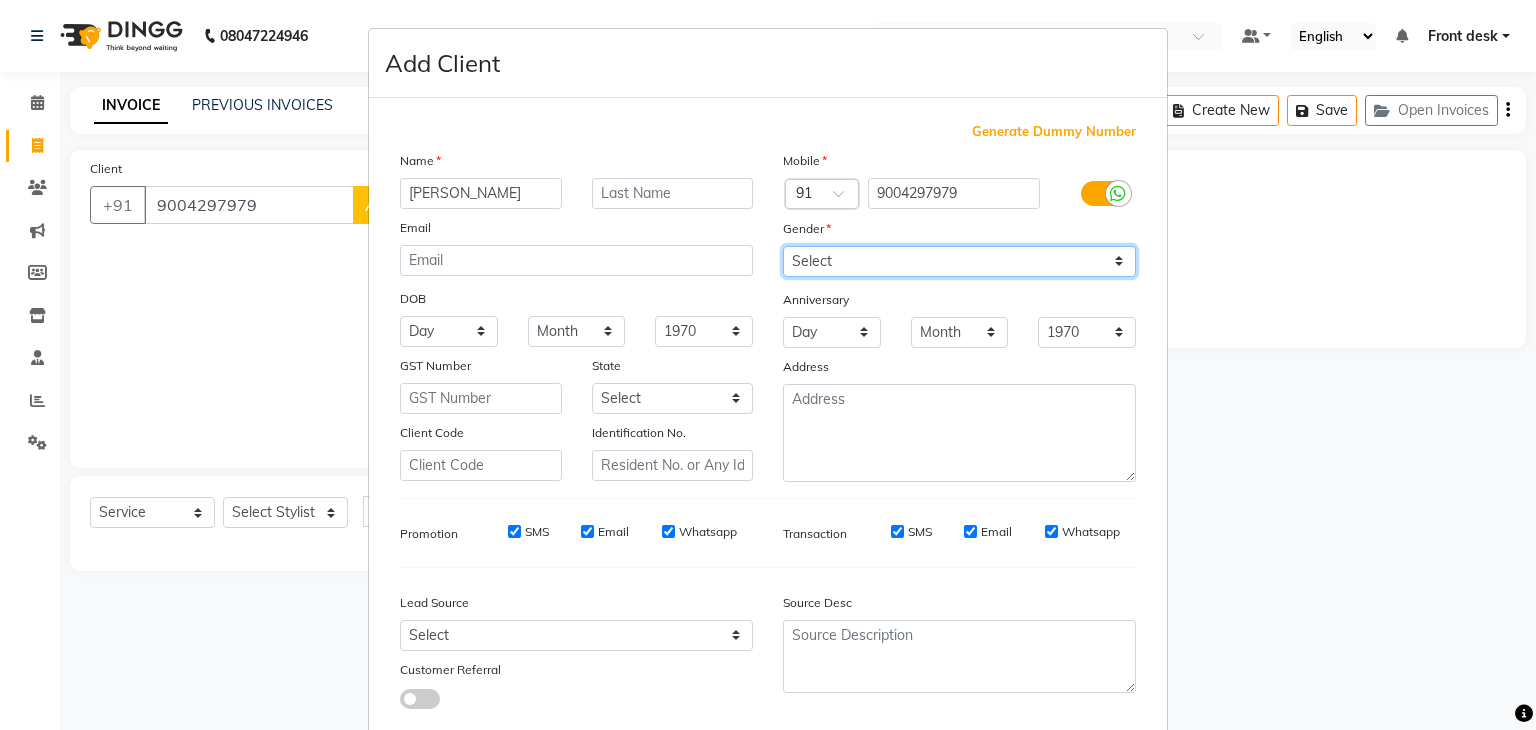 click on "Select [DEMOGRAPHIC_DATA] [DEMOGRAPHIC_DATA] Other Prefer Not To Say" at bounding box center [959, 261] 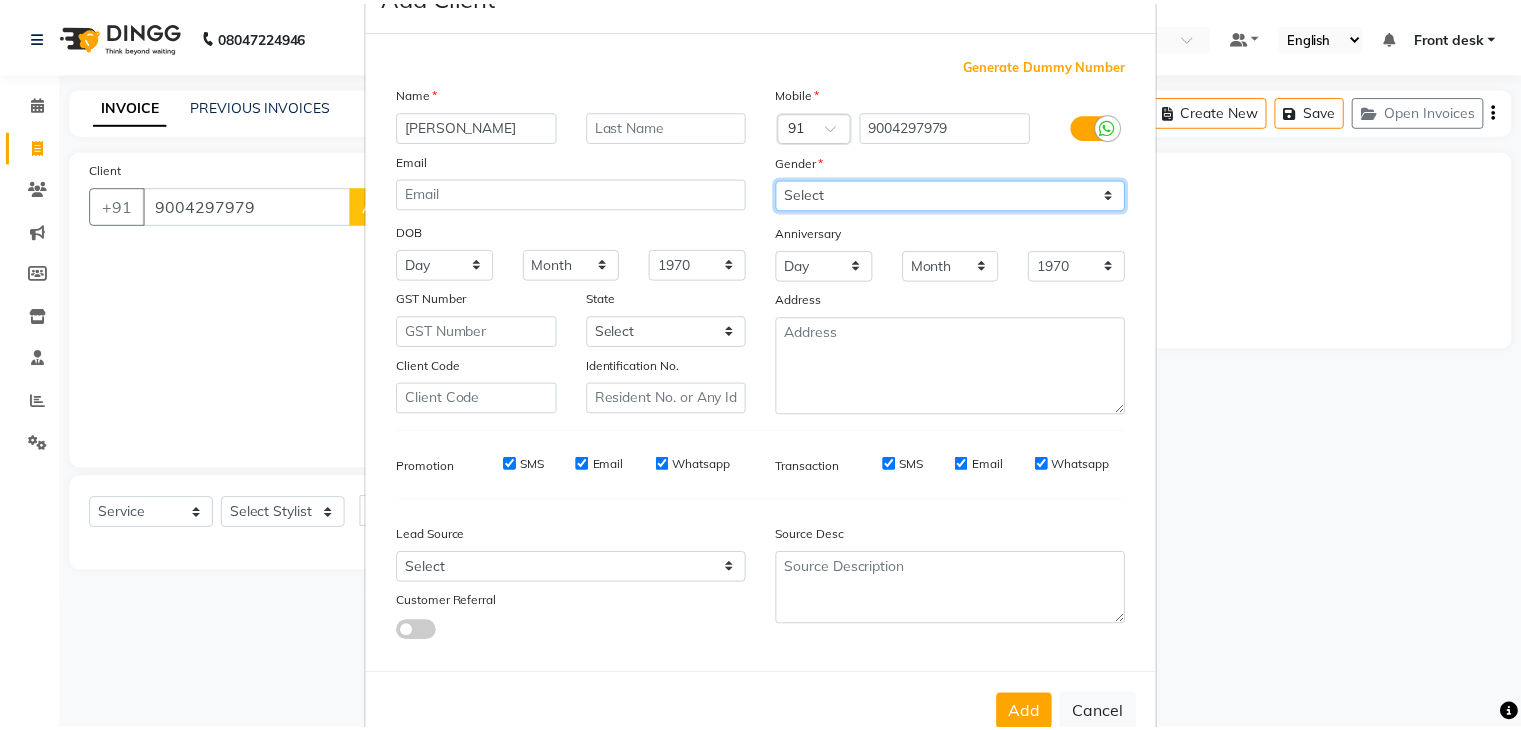 scroll, scrollTop: 127, scrollLeft: 0, axis: vertical 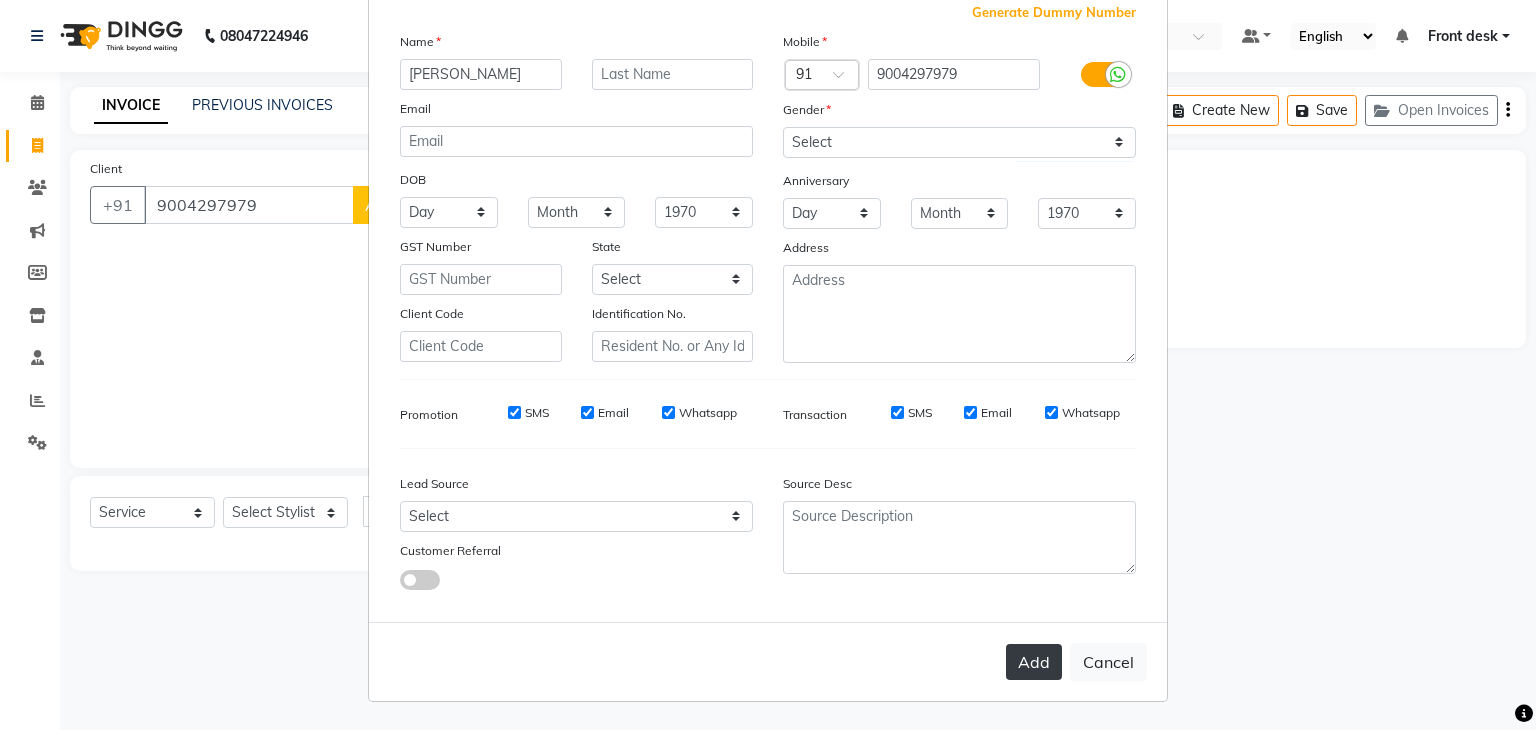 click on "Add" at bounding box center (1034, 662) 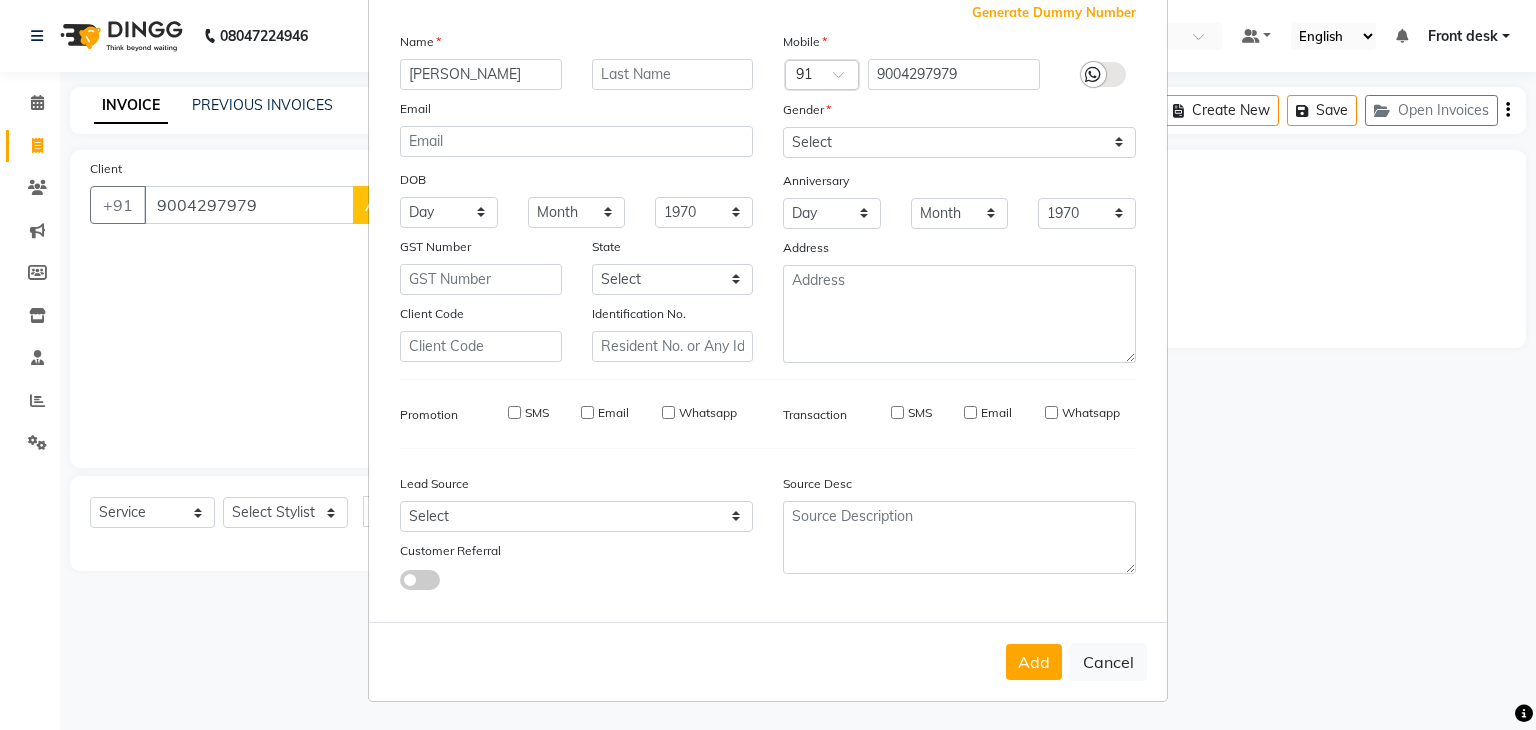 type 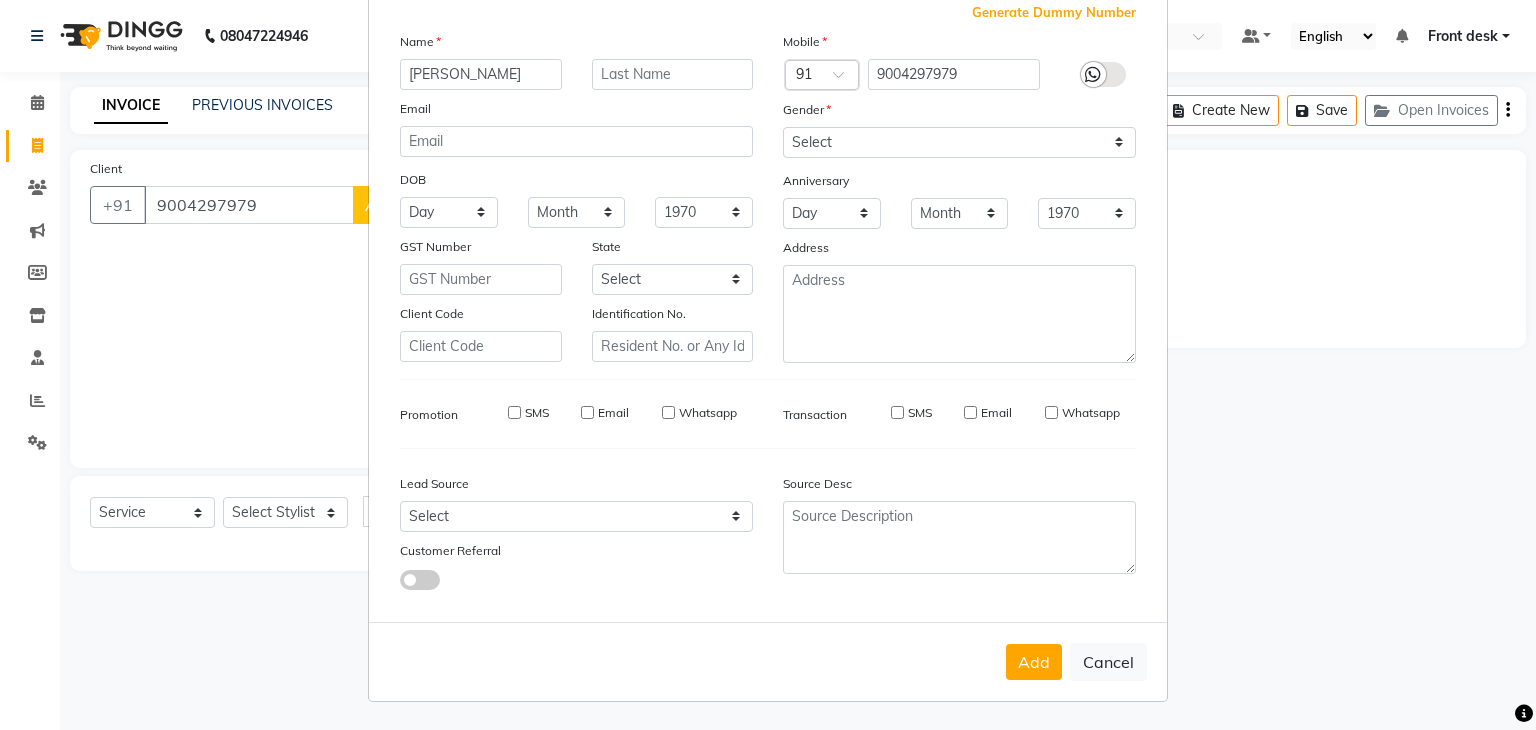 select 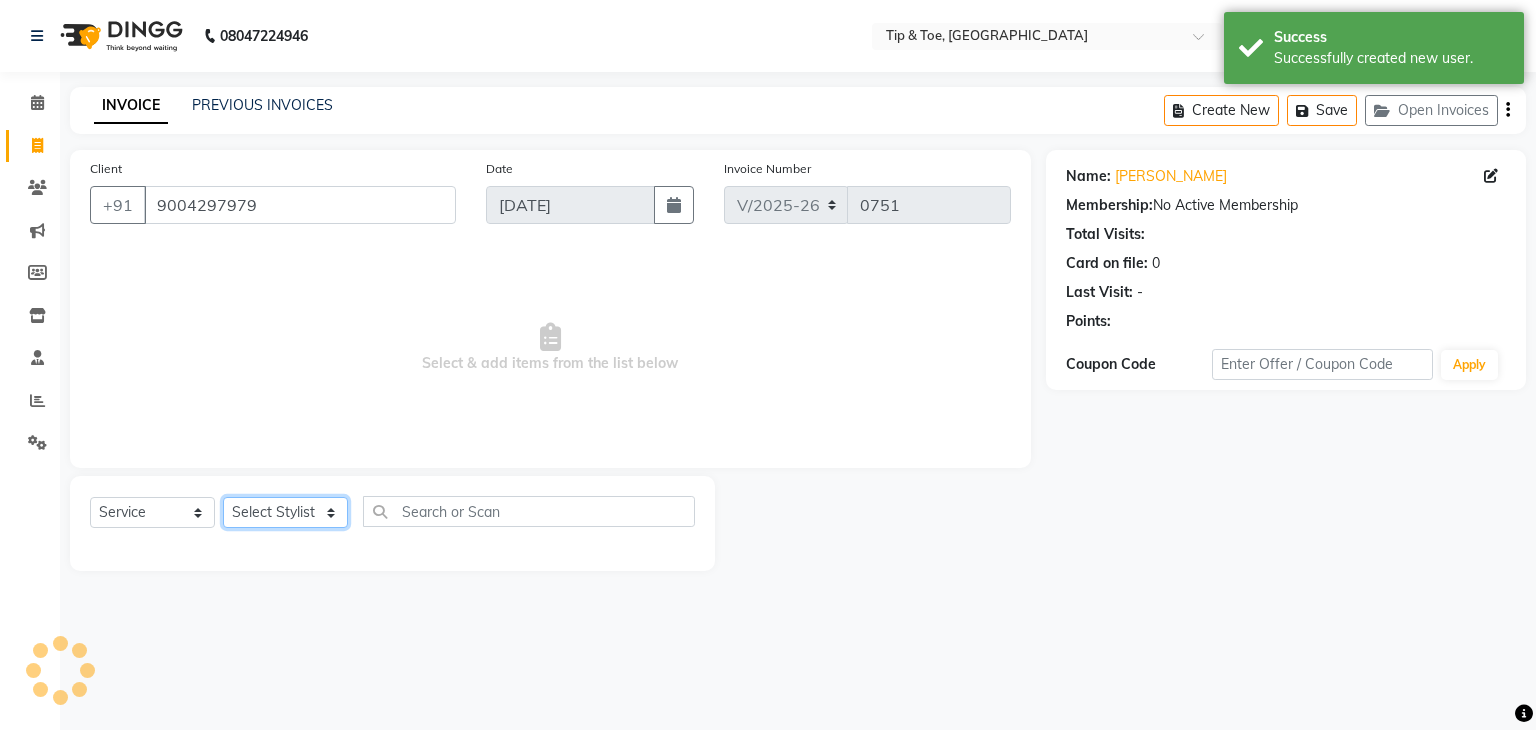 click on "Select Stylist Front desk [PERSON_NAME] [PERSON_NAME] [PERSON_NAME]  [PERSON_NAME] [PERSON_NAME]" 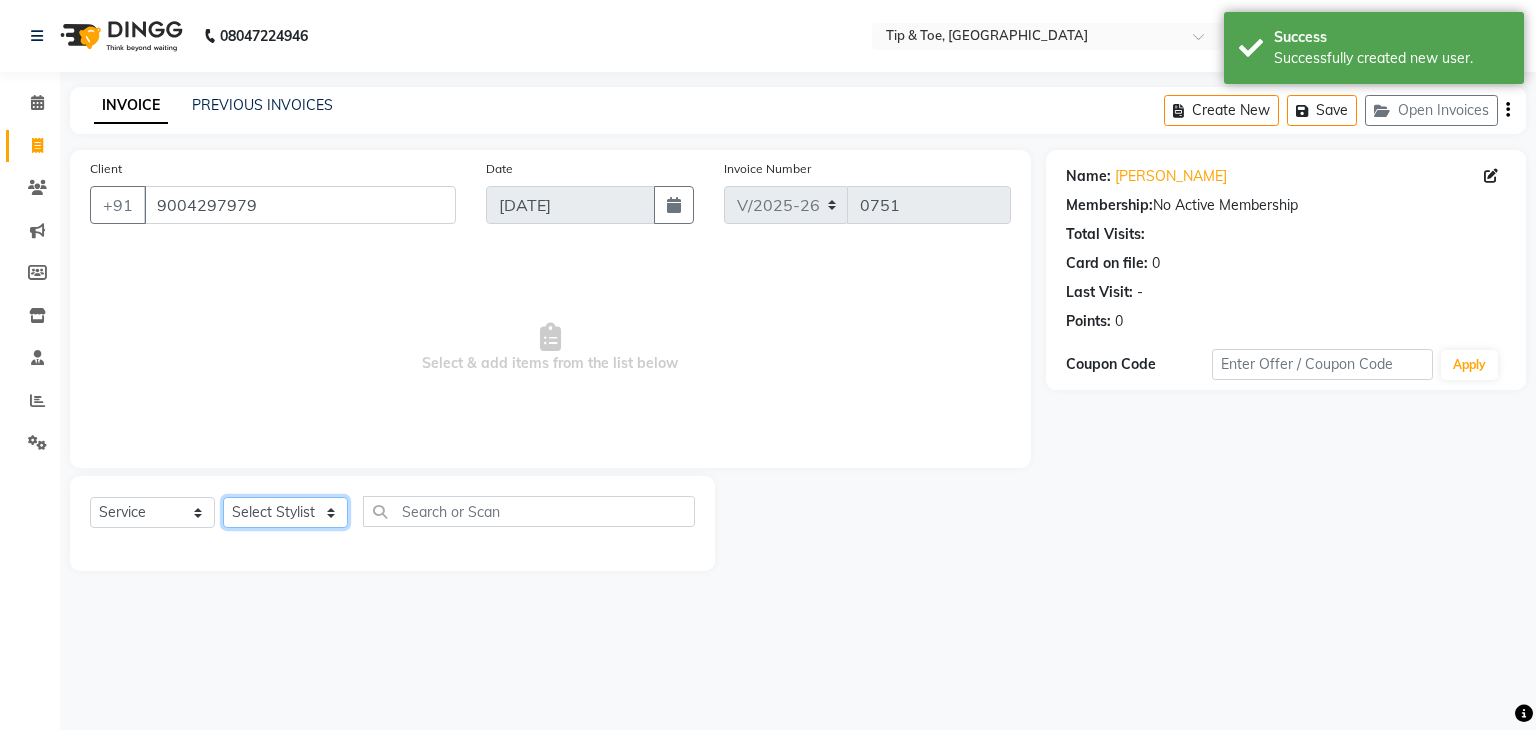 select on "68799" 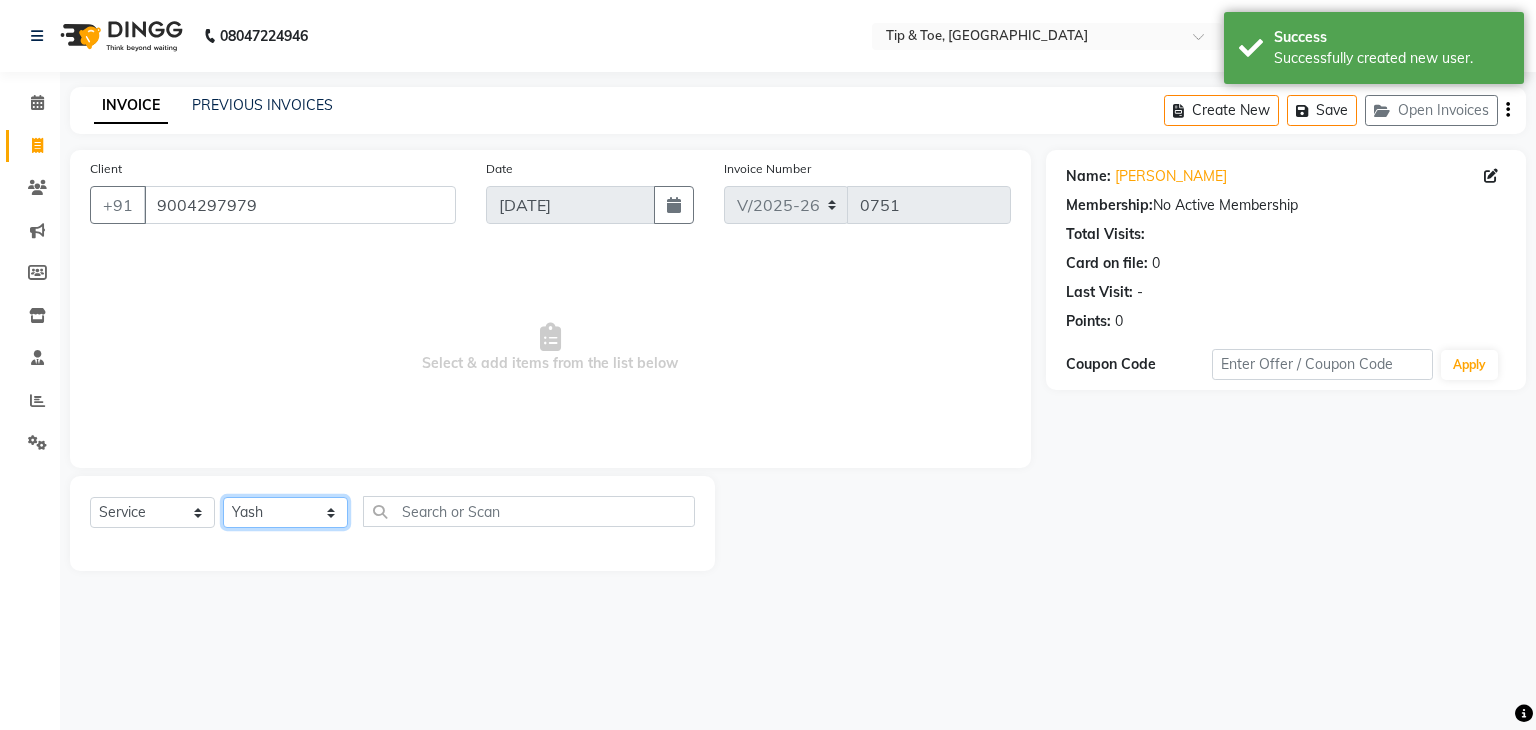 click on "Select Stylist Front desk [PERSON_NAME] [PERSON_NAME] [PERSON_NAME]  [PERSON_NAME] [PERSON_NAME]" 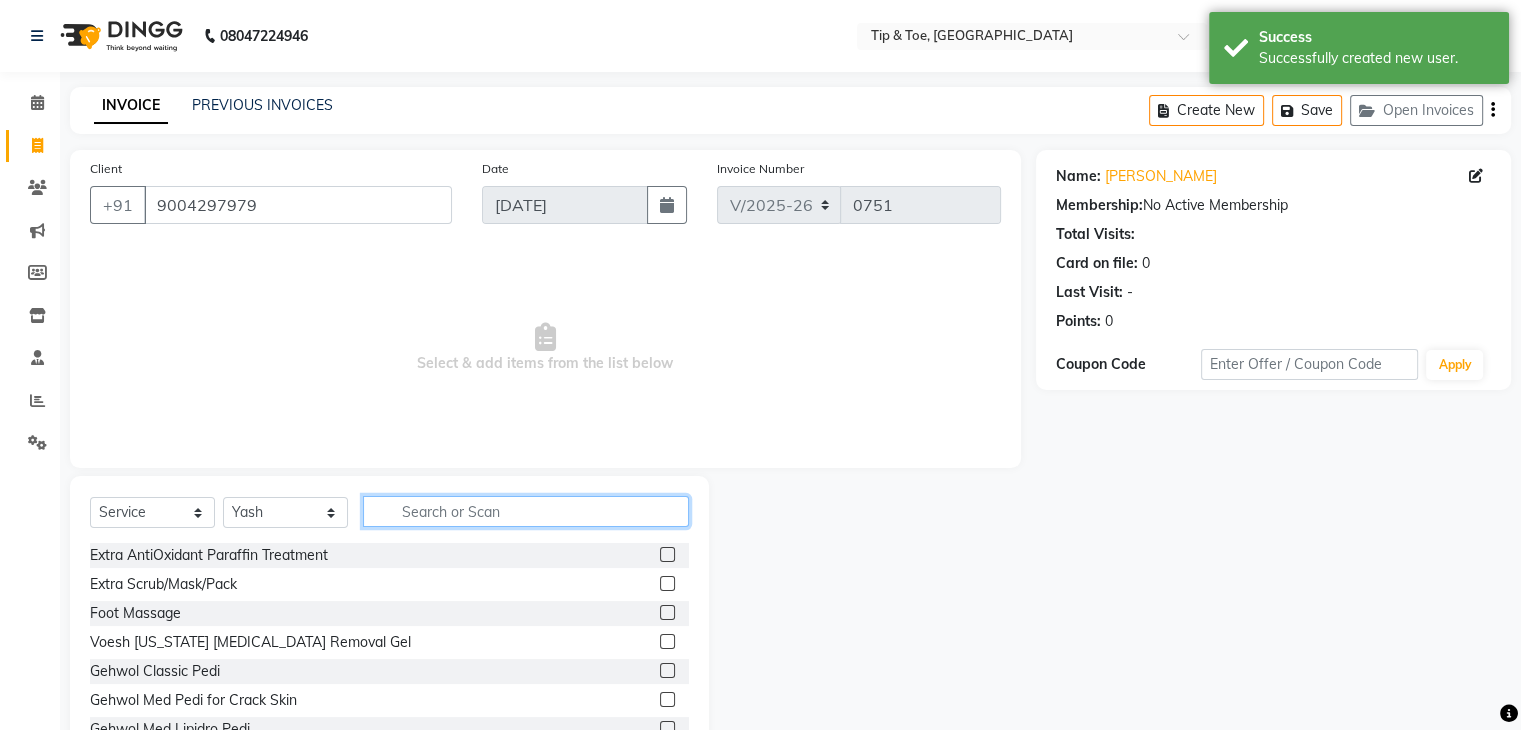 click 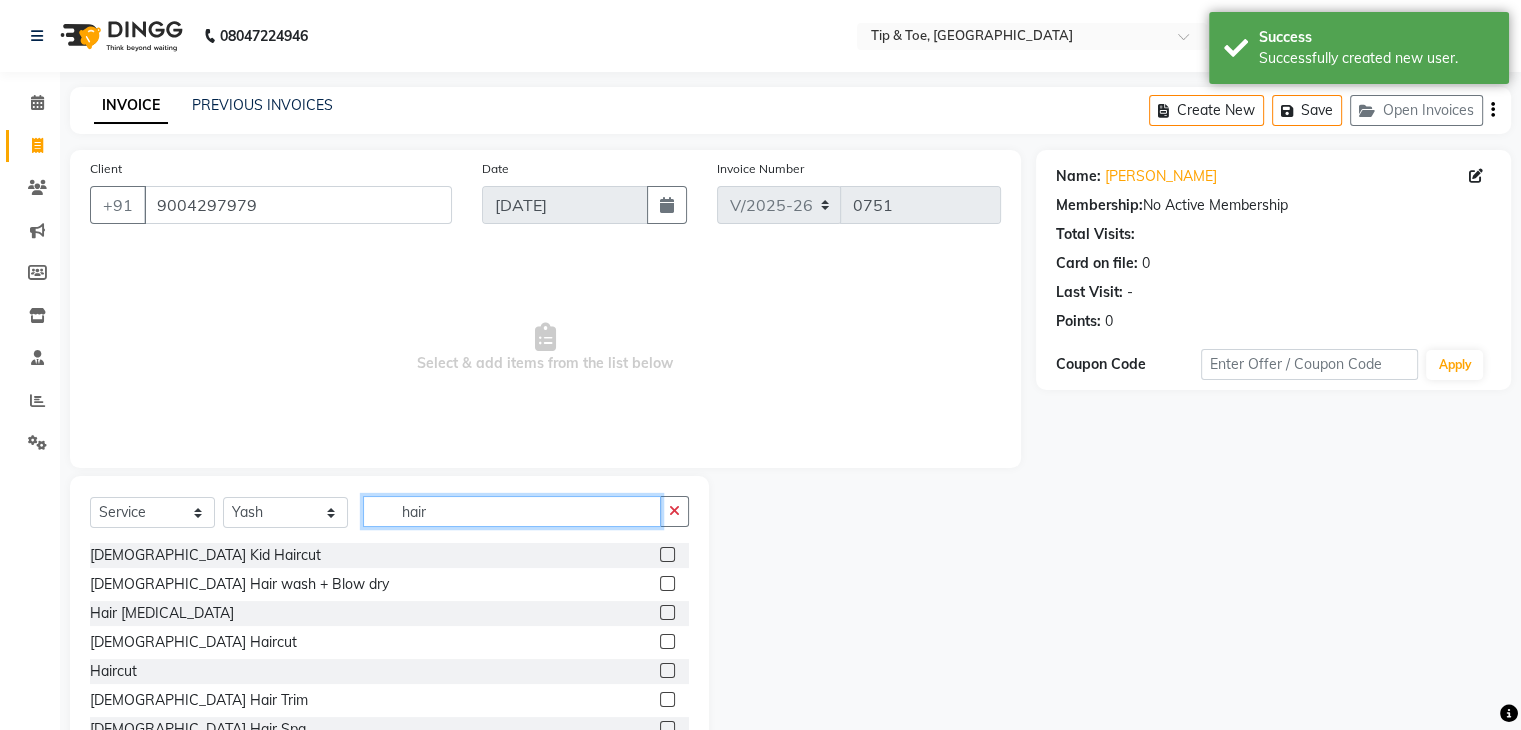 scroll, scrollTop: 100, scrollLeft: 0, axis: vertical 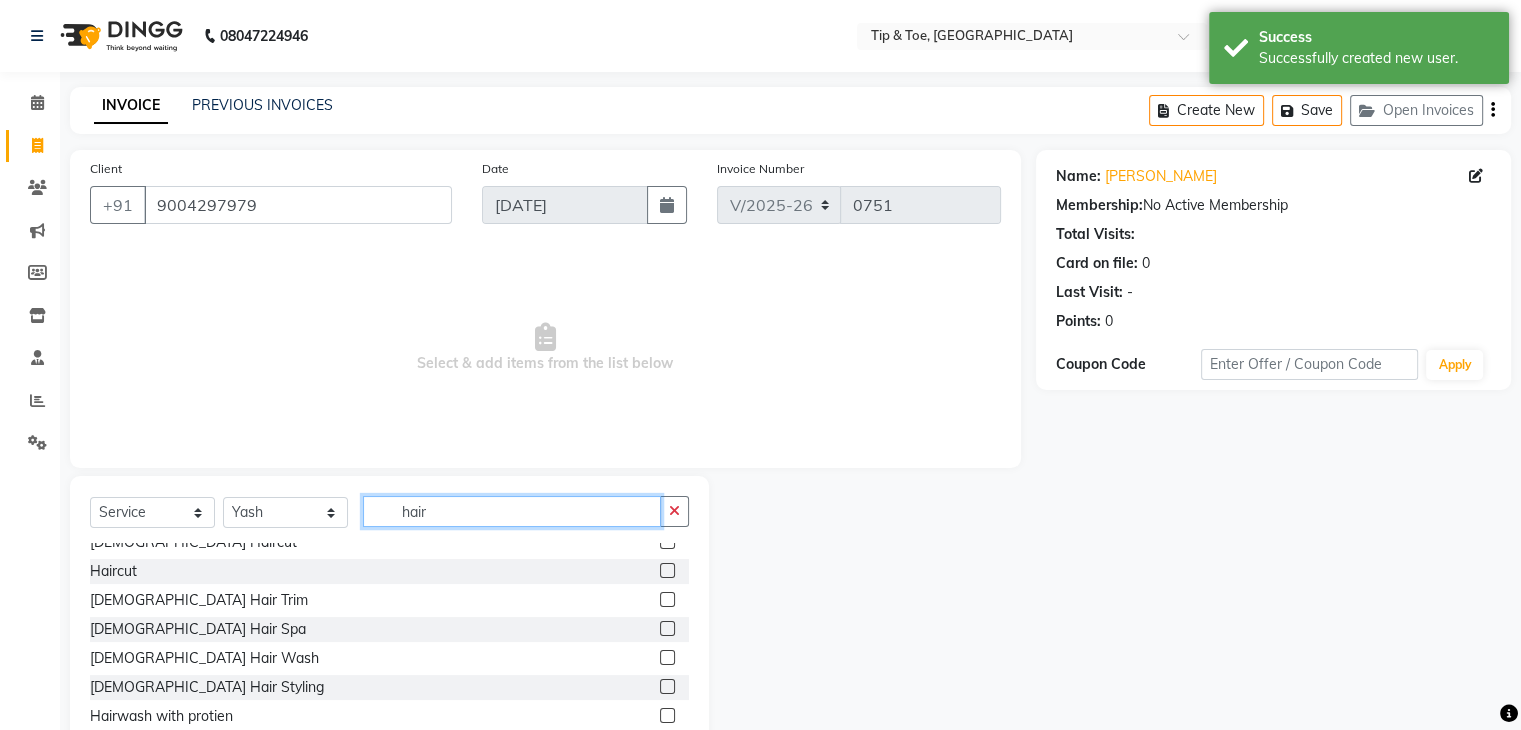 type on "hair" 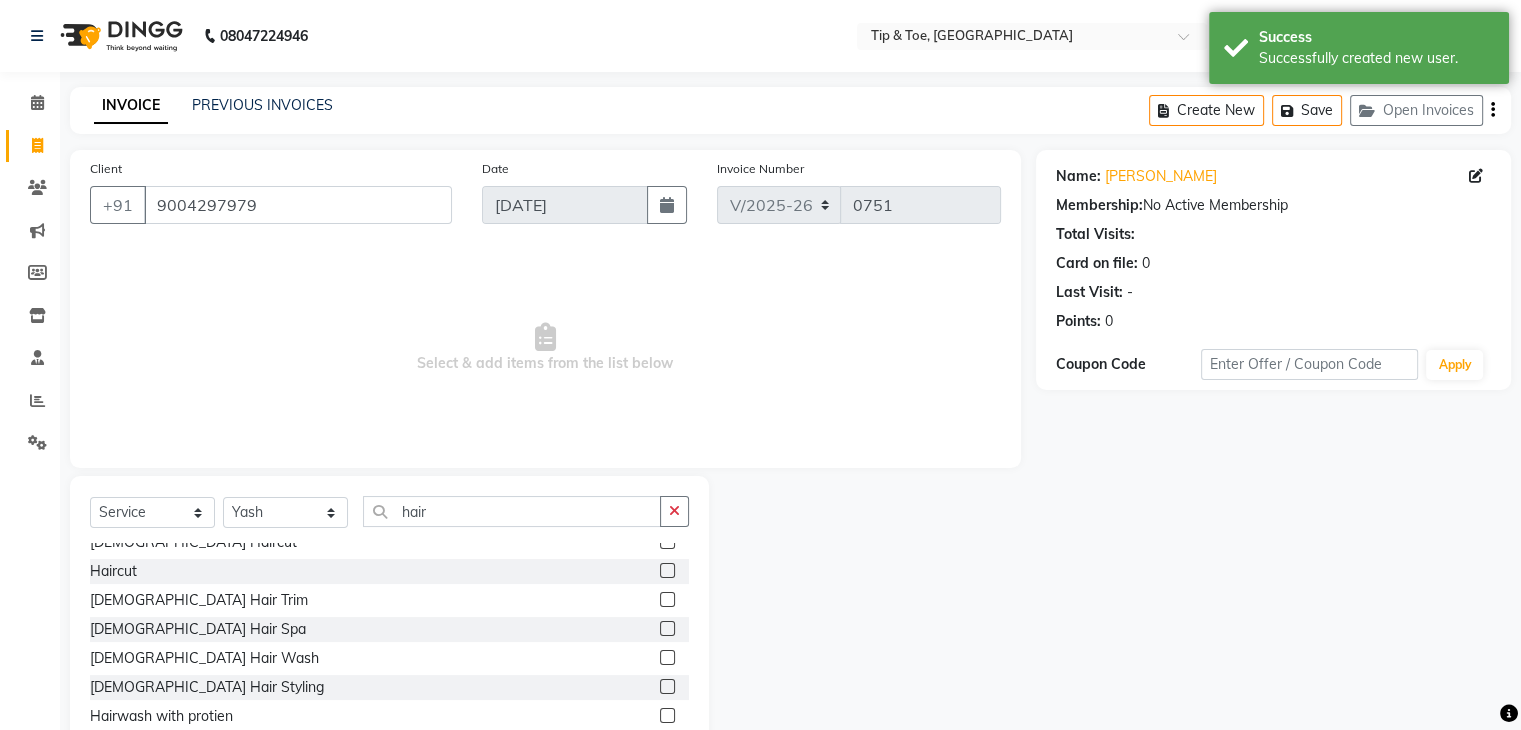 click 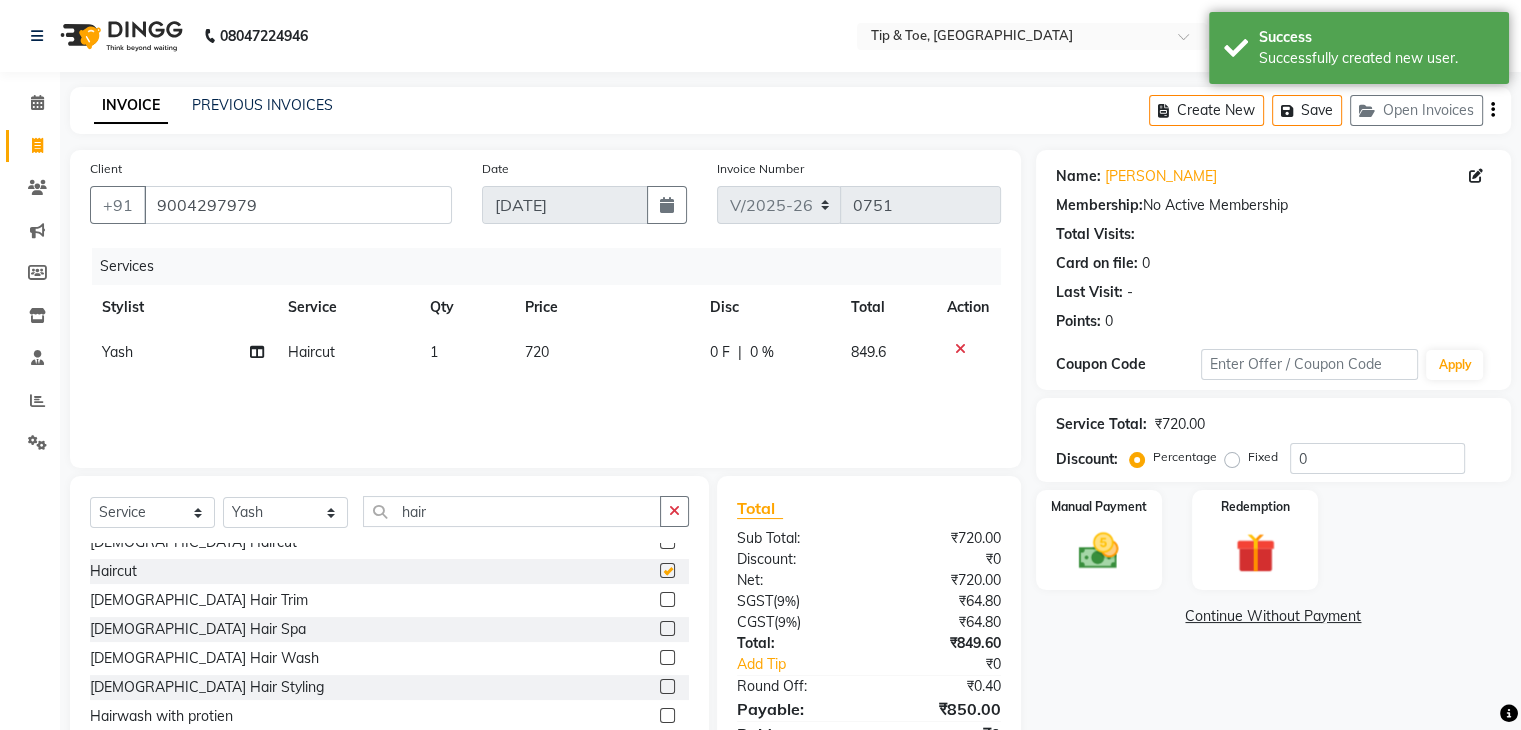 checkbox on "false" 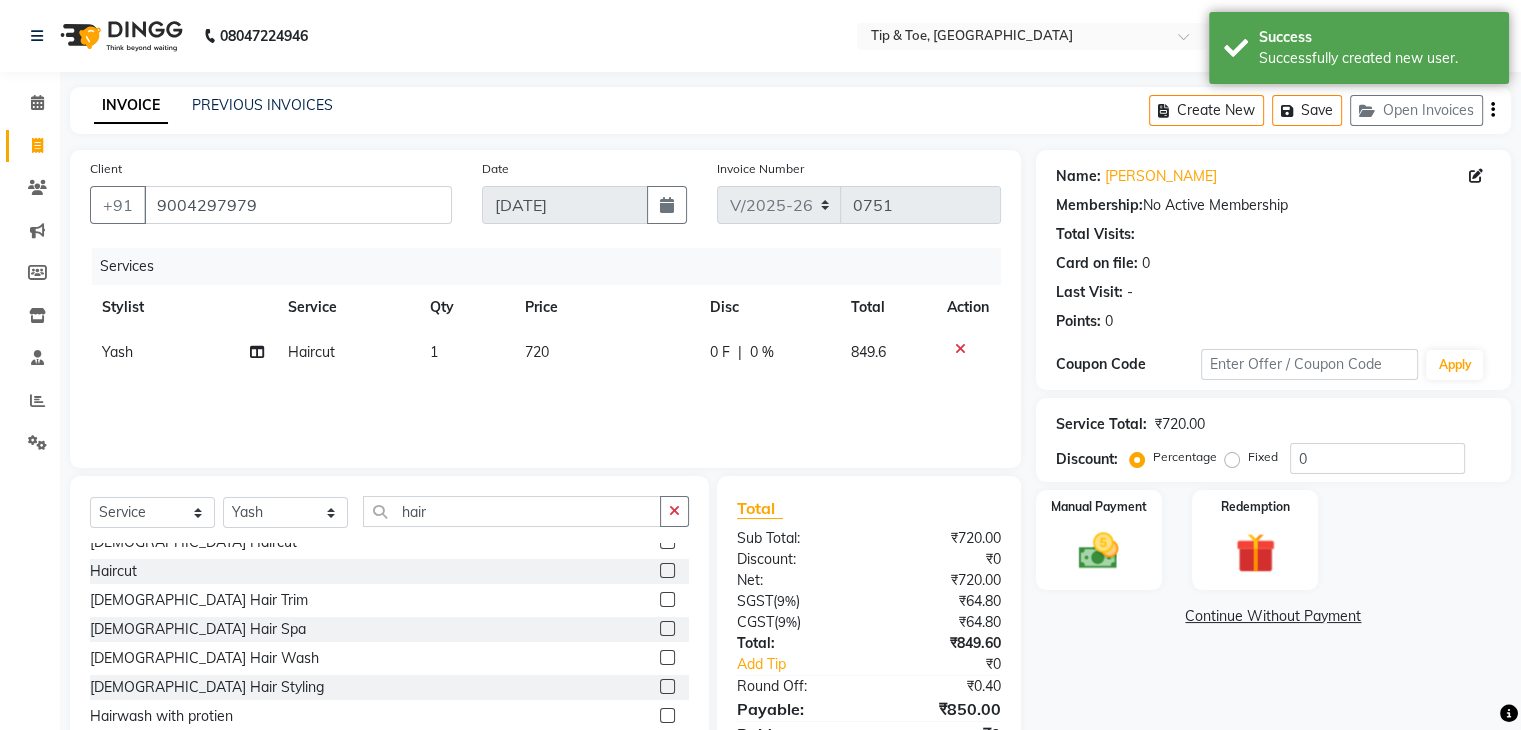 scroll, scrollTop: 92, scrollLeft: 0, axis: vertical 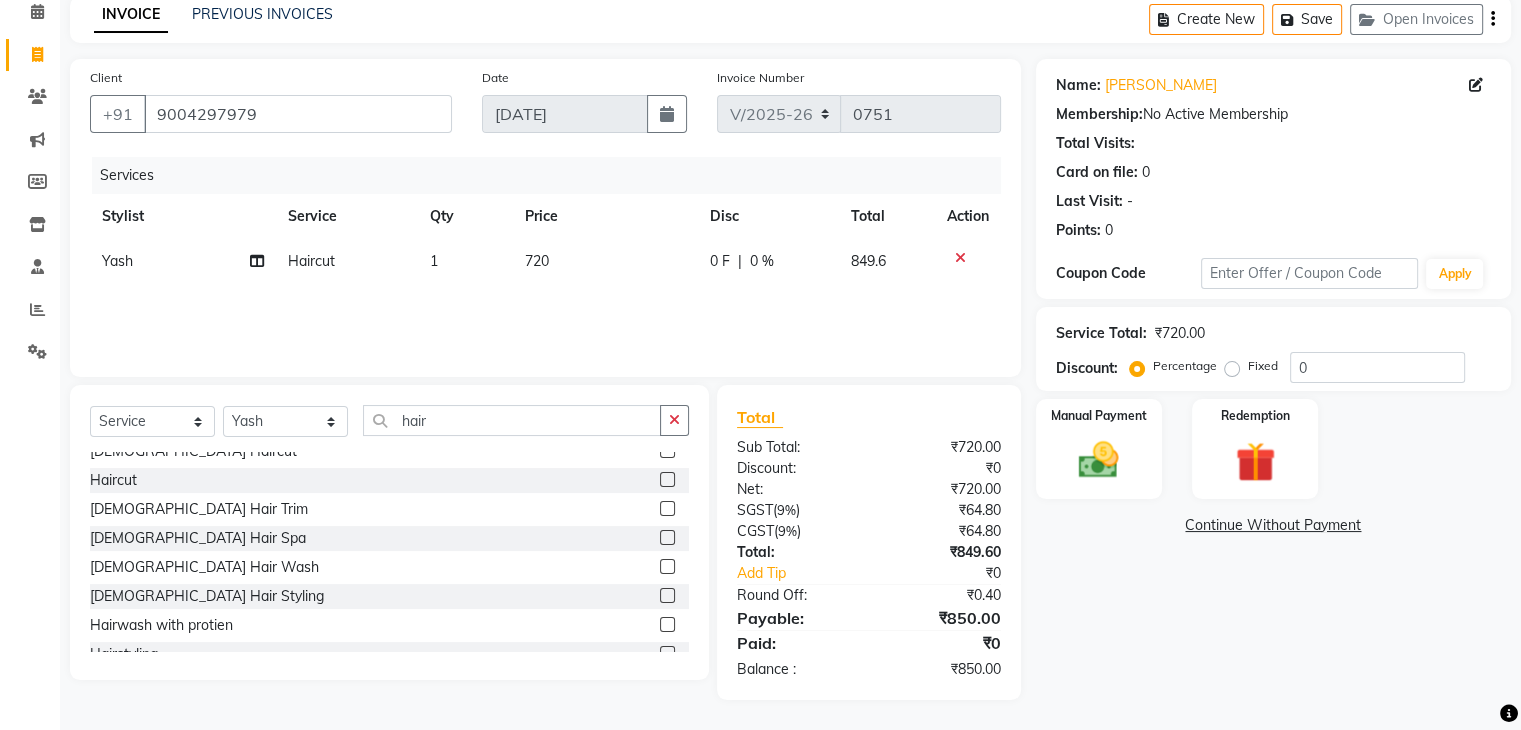 click on "720" 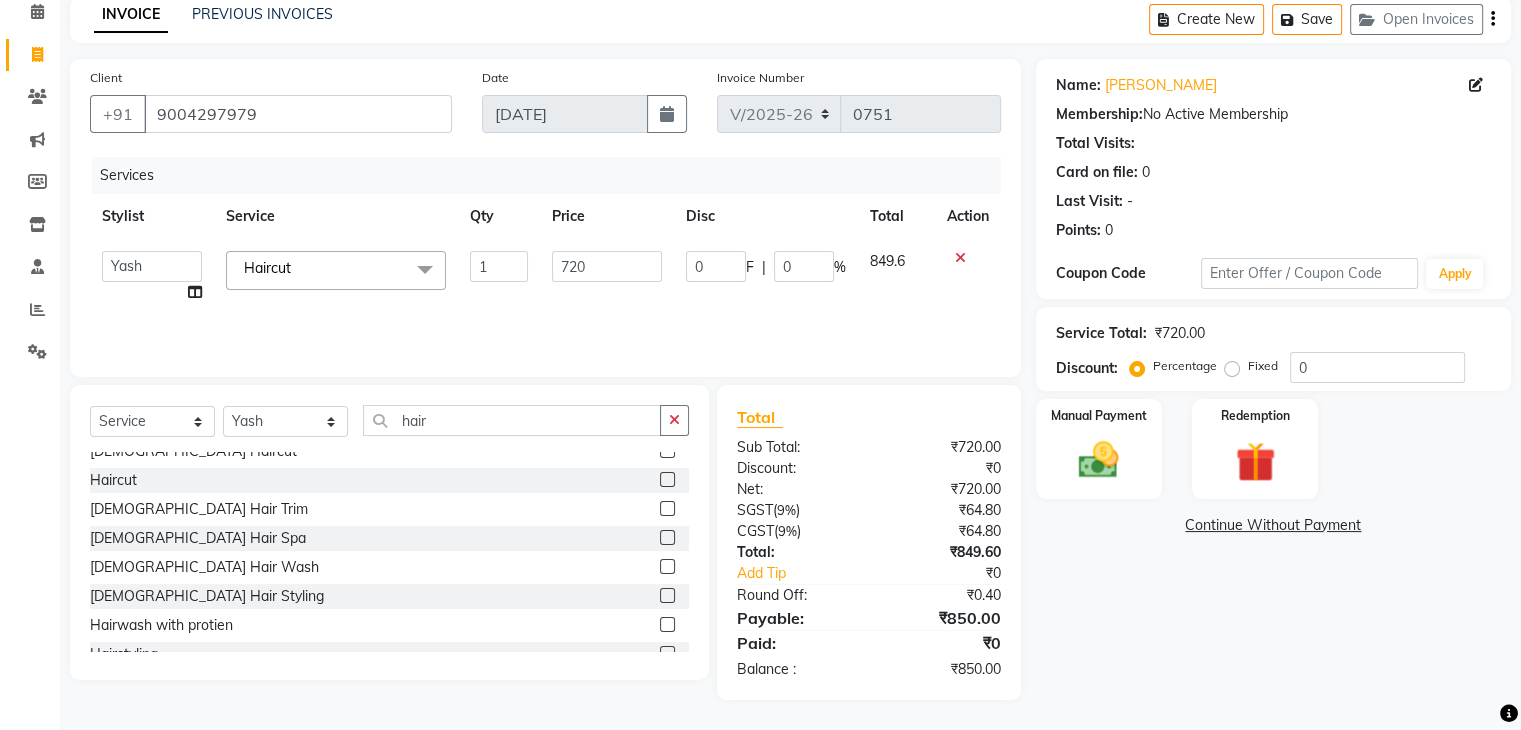 click on "720" 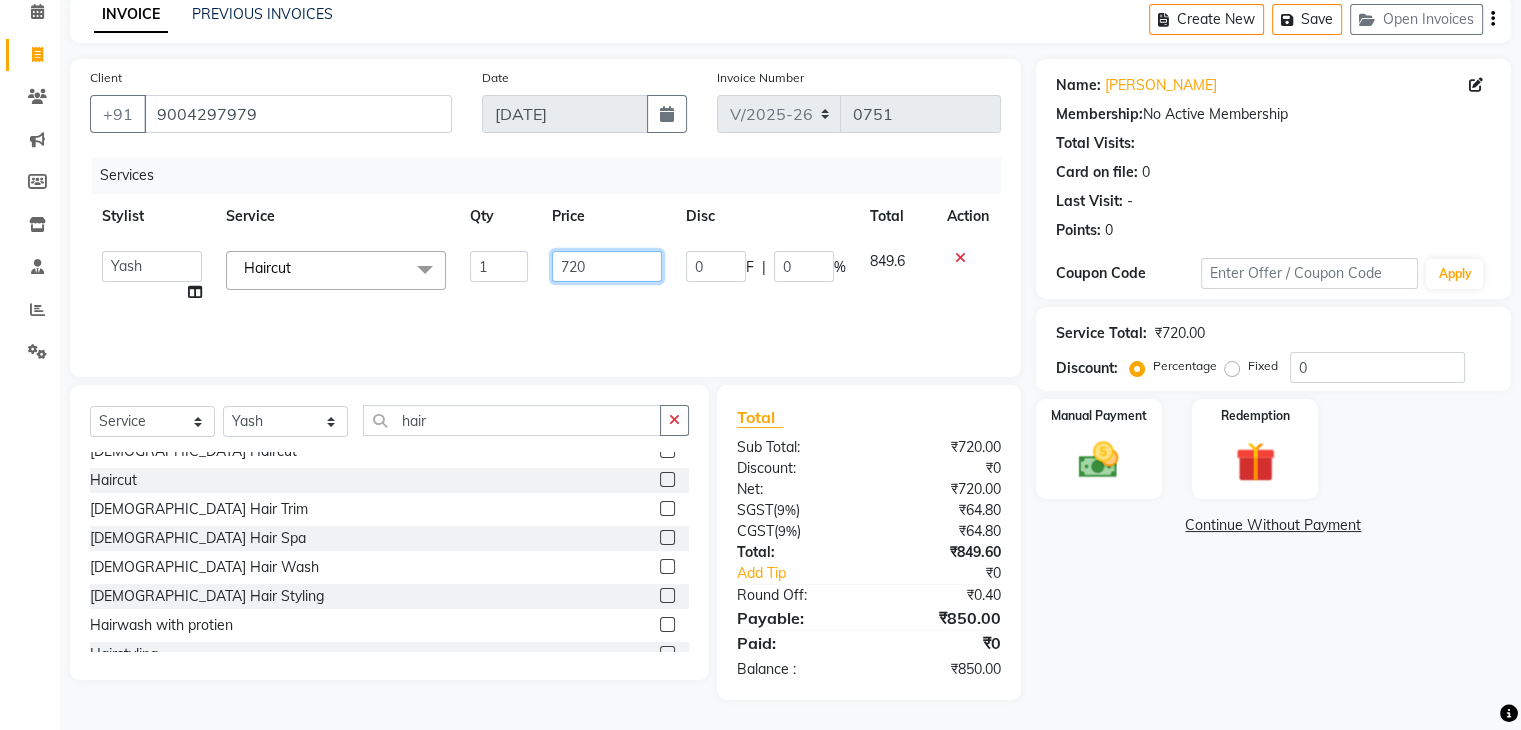 click on "720" 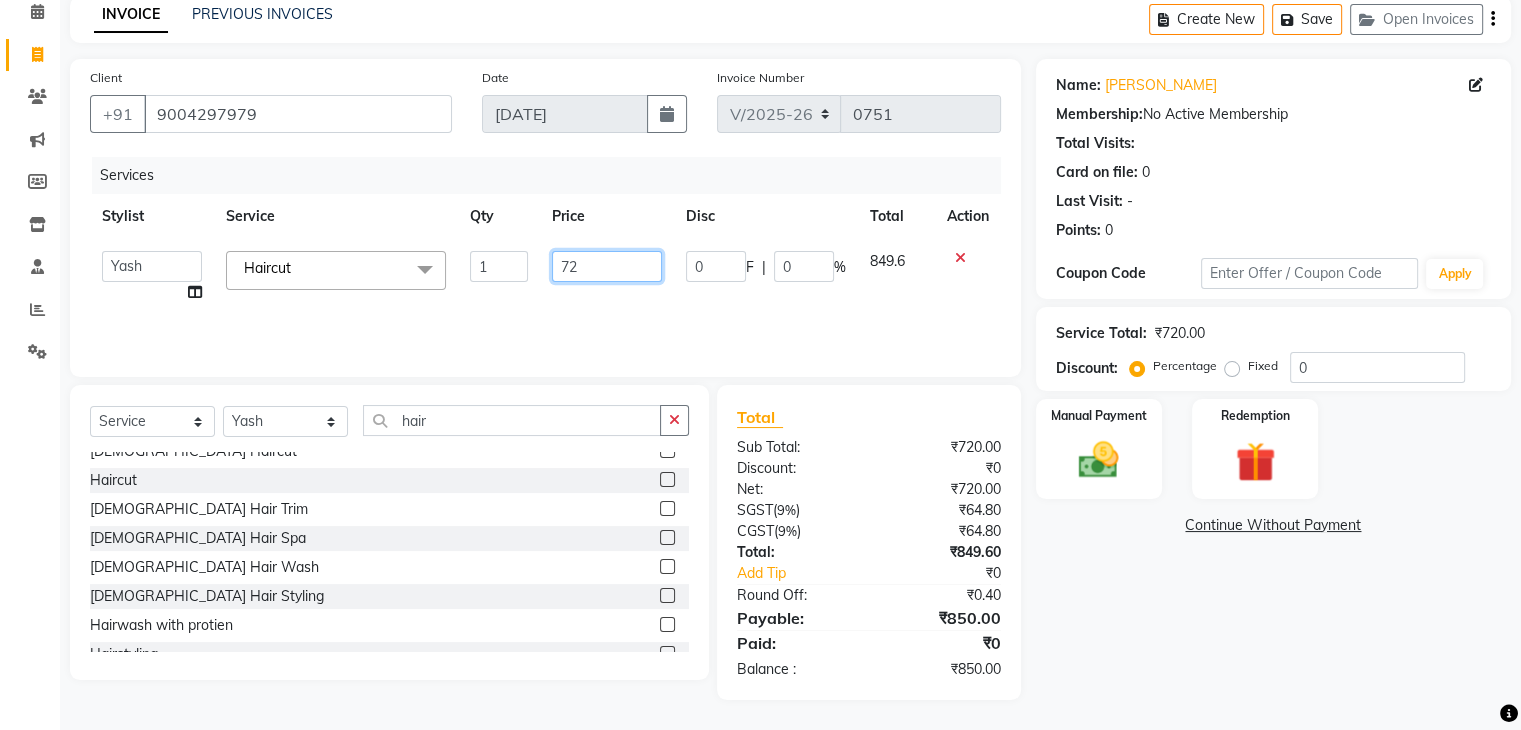 type on "7" 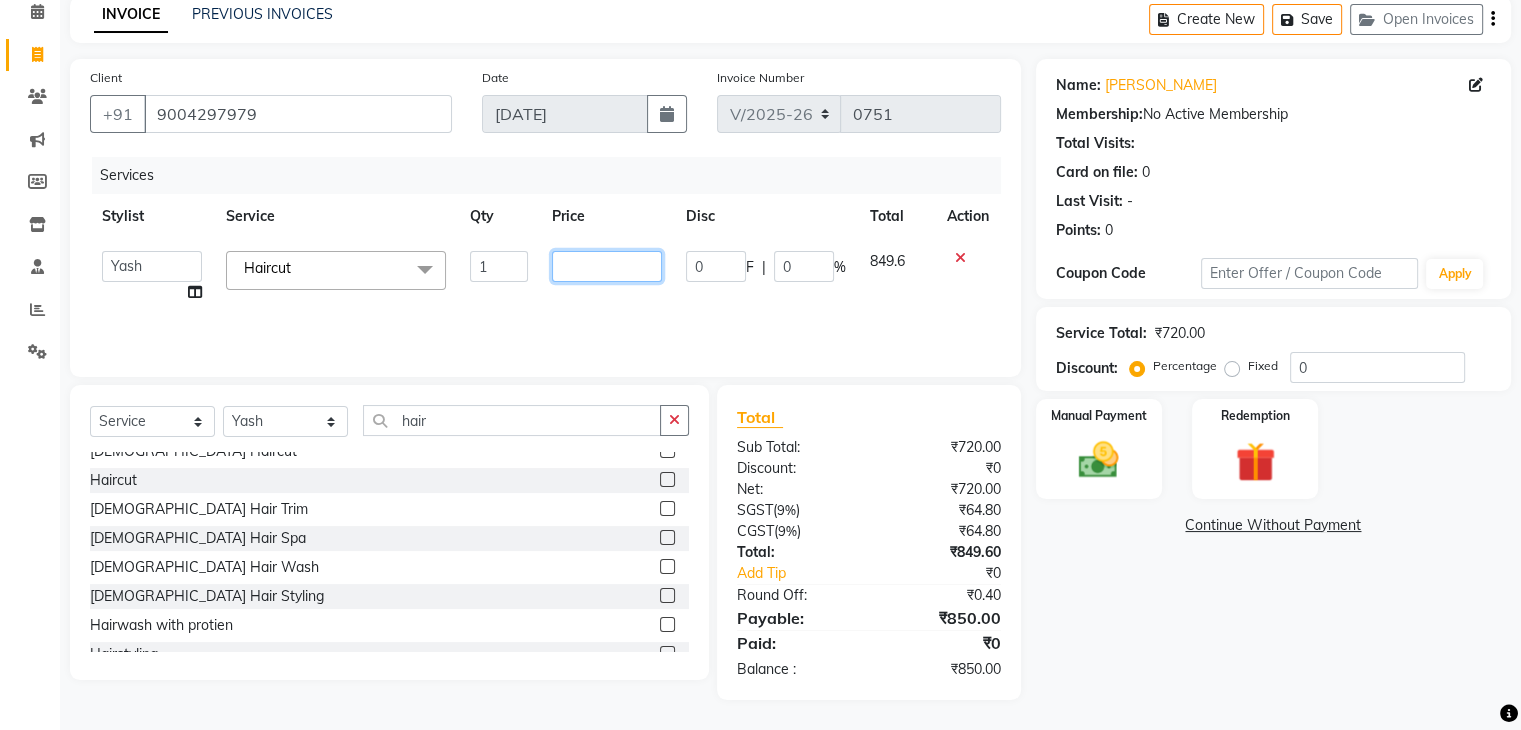 type on "6" 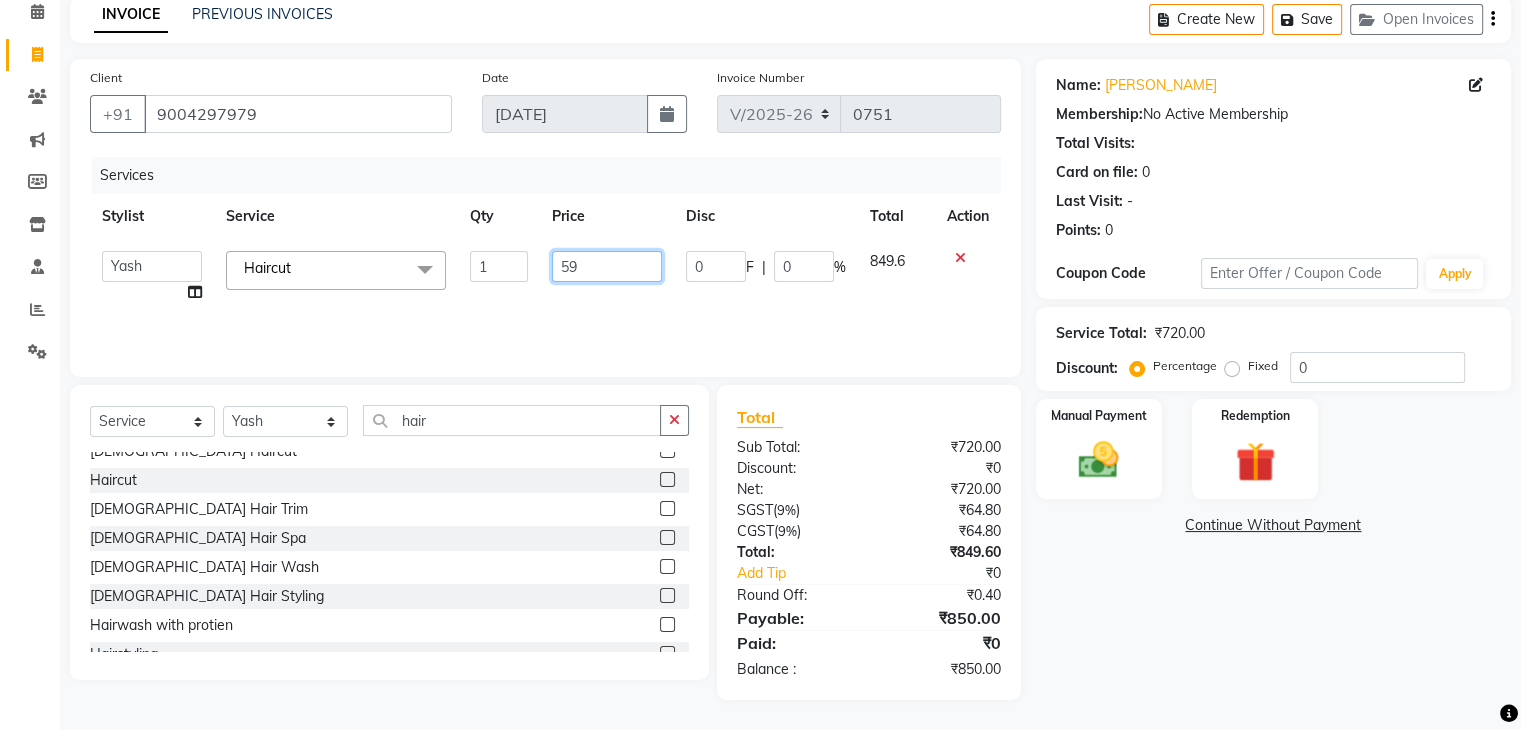 type on "599" 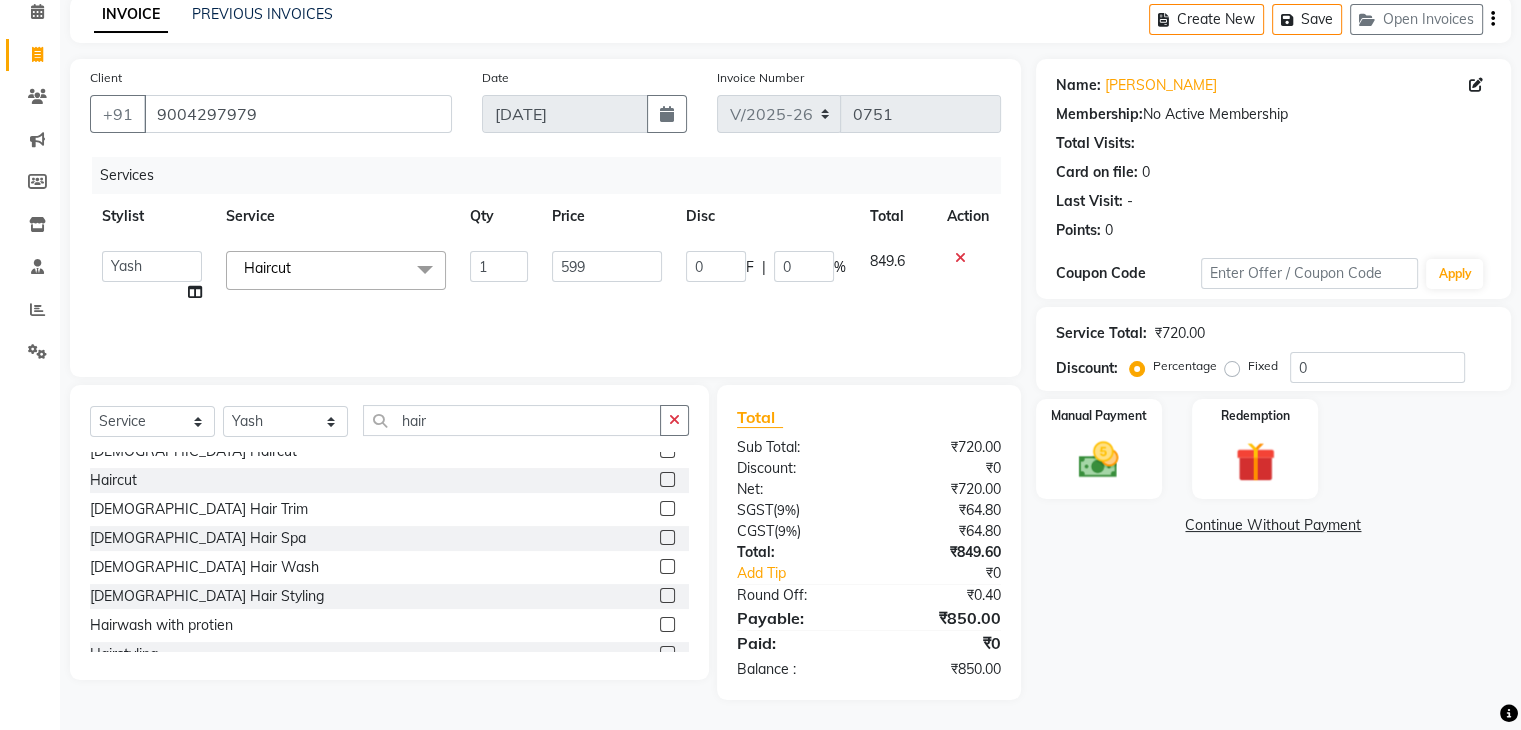 click on "Services Stylist Service Qty Price Disc Total Action  Front desk   Madhura   Regan   Suman   Supriya   Sweety   tasmiya    Ujair   Vikarm   Yash   Zoya  Haircut  x Extra AntiOxidant Paraffin Treatment Extra Scrub/Mask/Pack Foot Massage Voesh New york callus Removal Gel Gehwol Classic Pedi Gehwol Med Pedi for Crack Skin Gehwol Med Lipidro Pedi Vedic valley manicure Vedic valley pedicure Essential Manicure w Scrub Essential Pedicure w Scrub T&T Nail Art Set (10 Fingers) T&T Acrylic Single Design T&T Single Nail Design T&T Glitter Color Change Permanent Alga Spa Manicure Eyebrow Lamination Lashes Tinting Eyebrow Tinting Russian Lashes Touch-Up Russian Lashes Extension Waiting charge 1 hr Lashes Removal Single Line Lashes Extension Barbie Lashes Extension Lashes Touch-Up O.P.I Ombre Gel Nail Set O.P.I Ombre Acrylic Nail Set O.P.I French Acrylic Nail Set O.P.I Natural Acrylic Nail Set O.P.I French Gel Nail Set O.P.I Natural Gel Nail Set O.P.I Gel Overlays O.P.I Acrylic Overlays O.P.I Pink & White Gel Overlays 1 0" 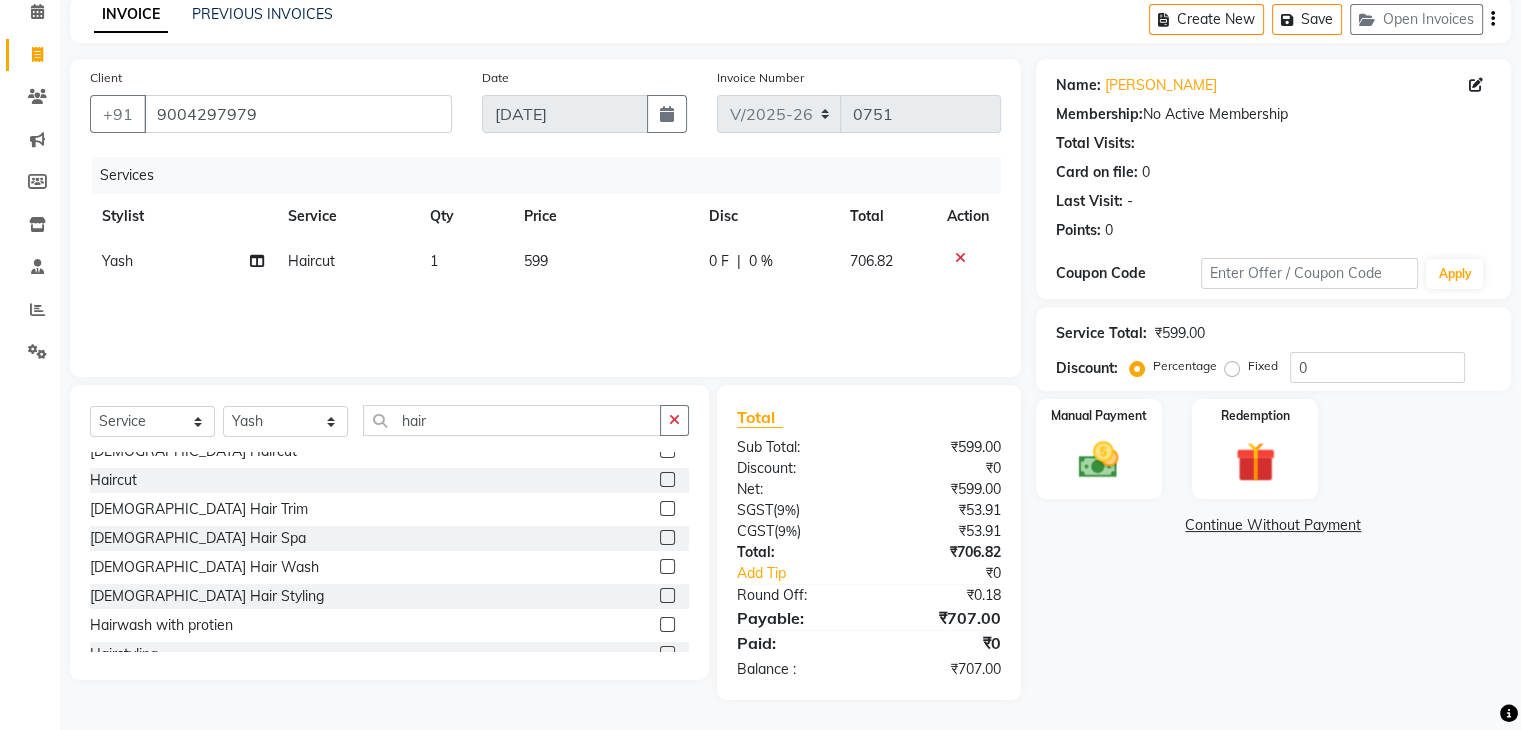 click on "599" 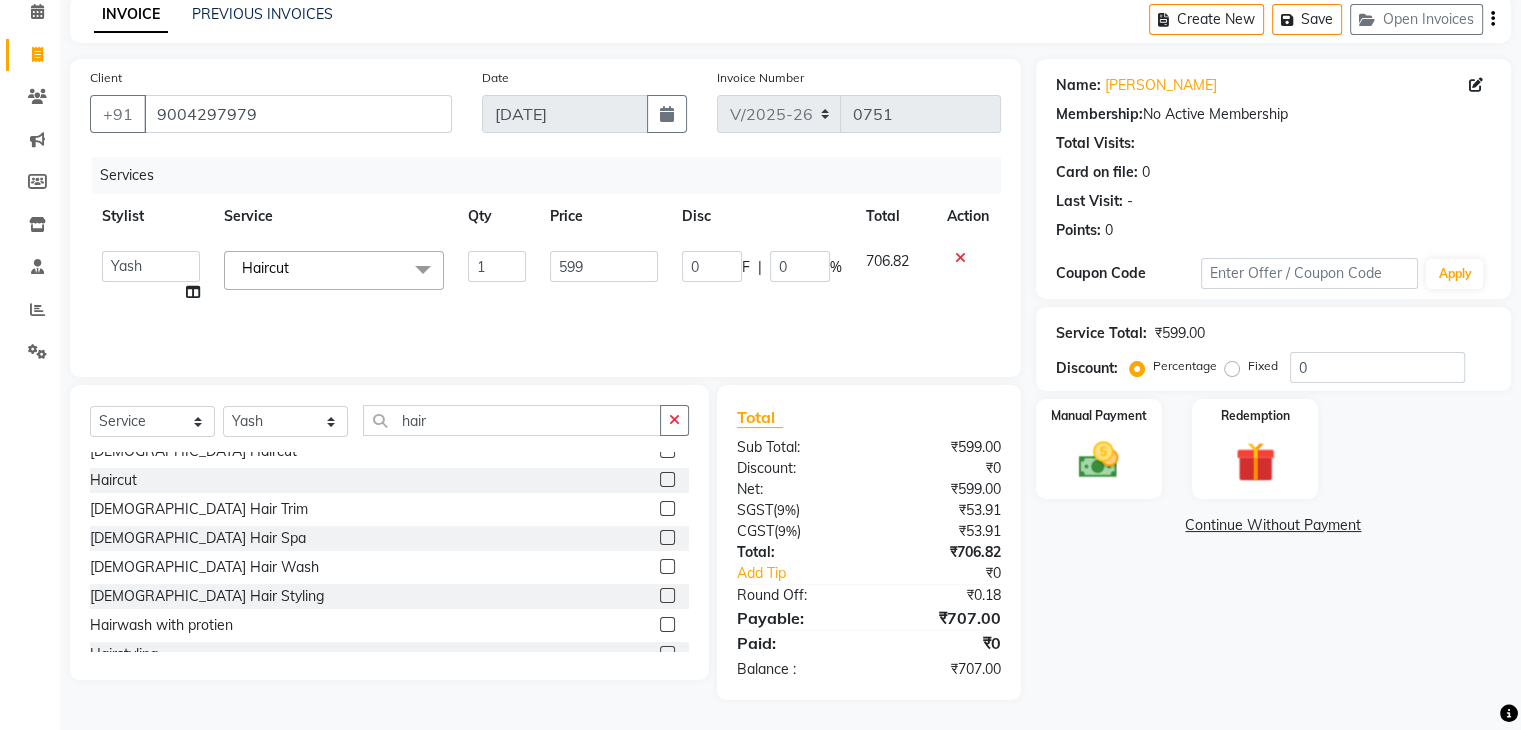 click on "599" 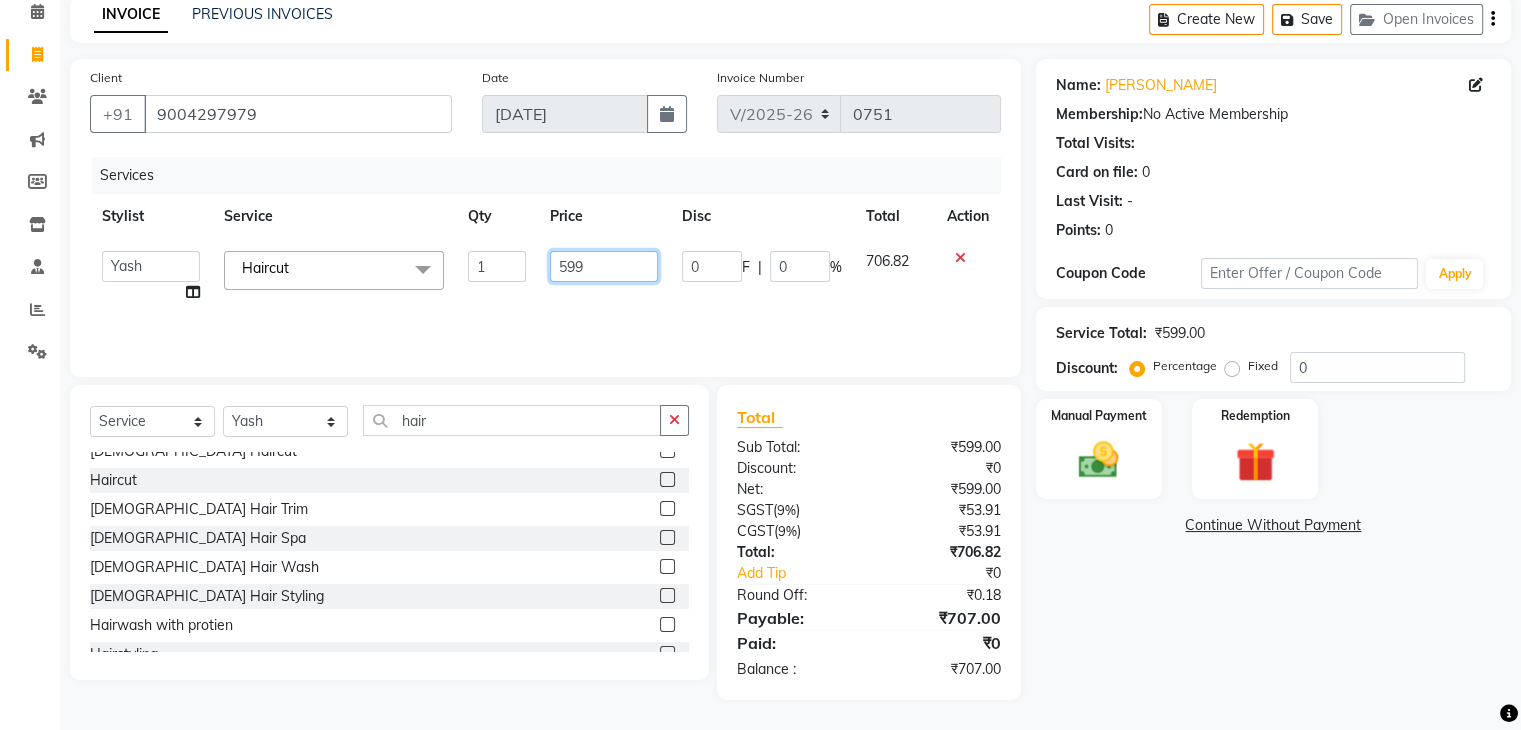 drag, startPoint x: 610, startPoint y: 258, endPoint x: 584, endPoint y: 256, distance: 26.076809 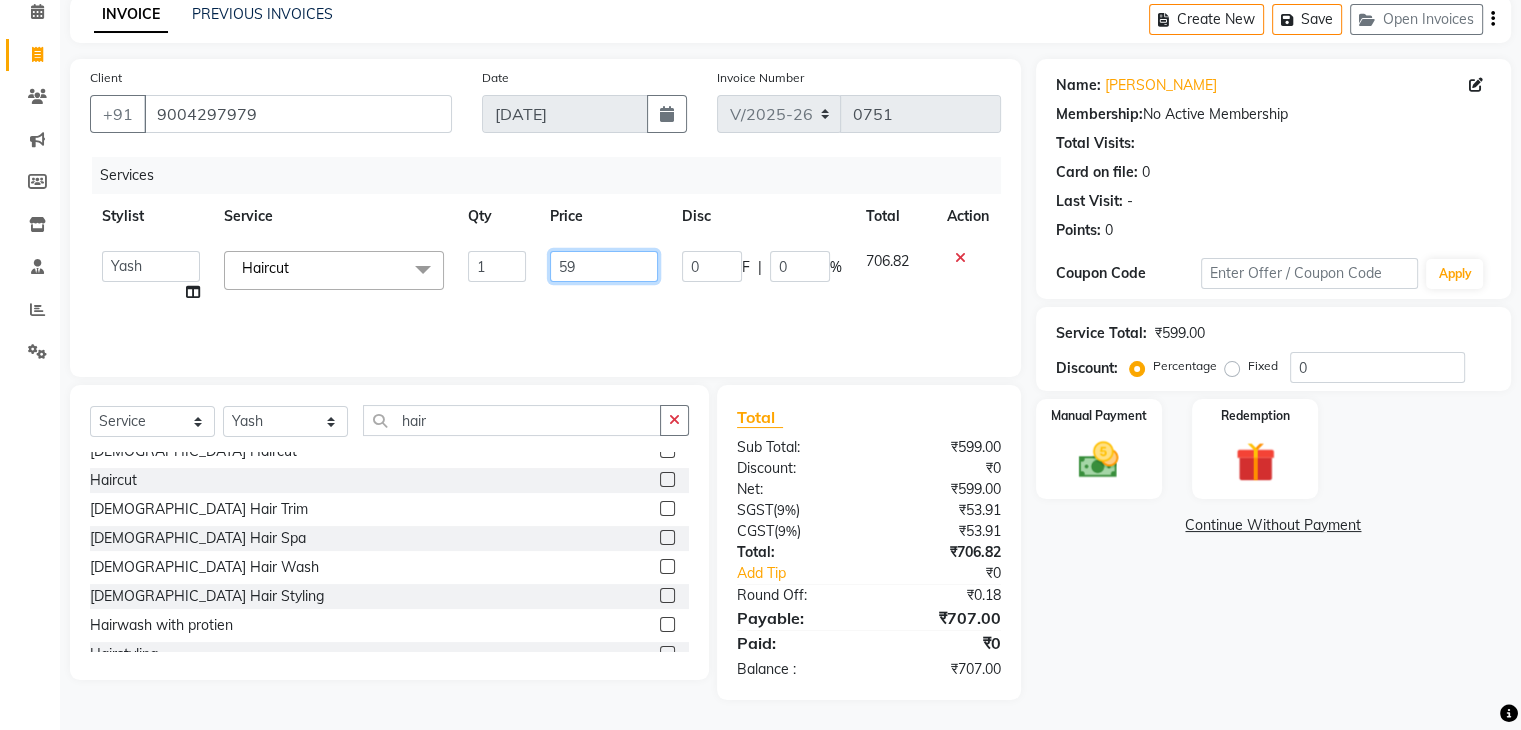 type on "5" 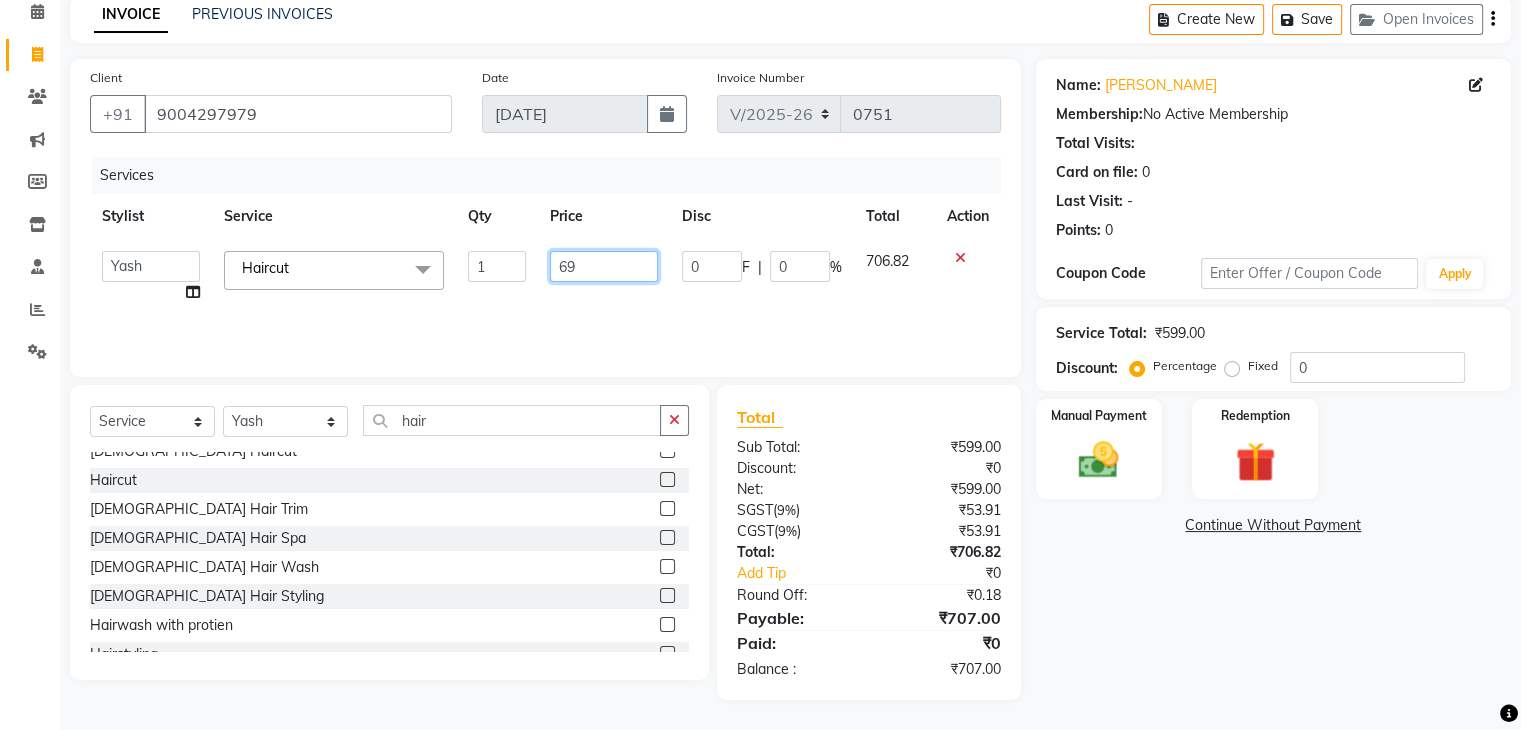 type on "699" 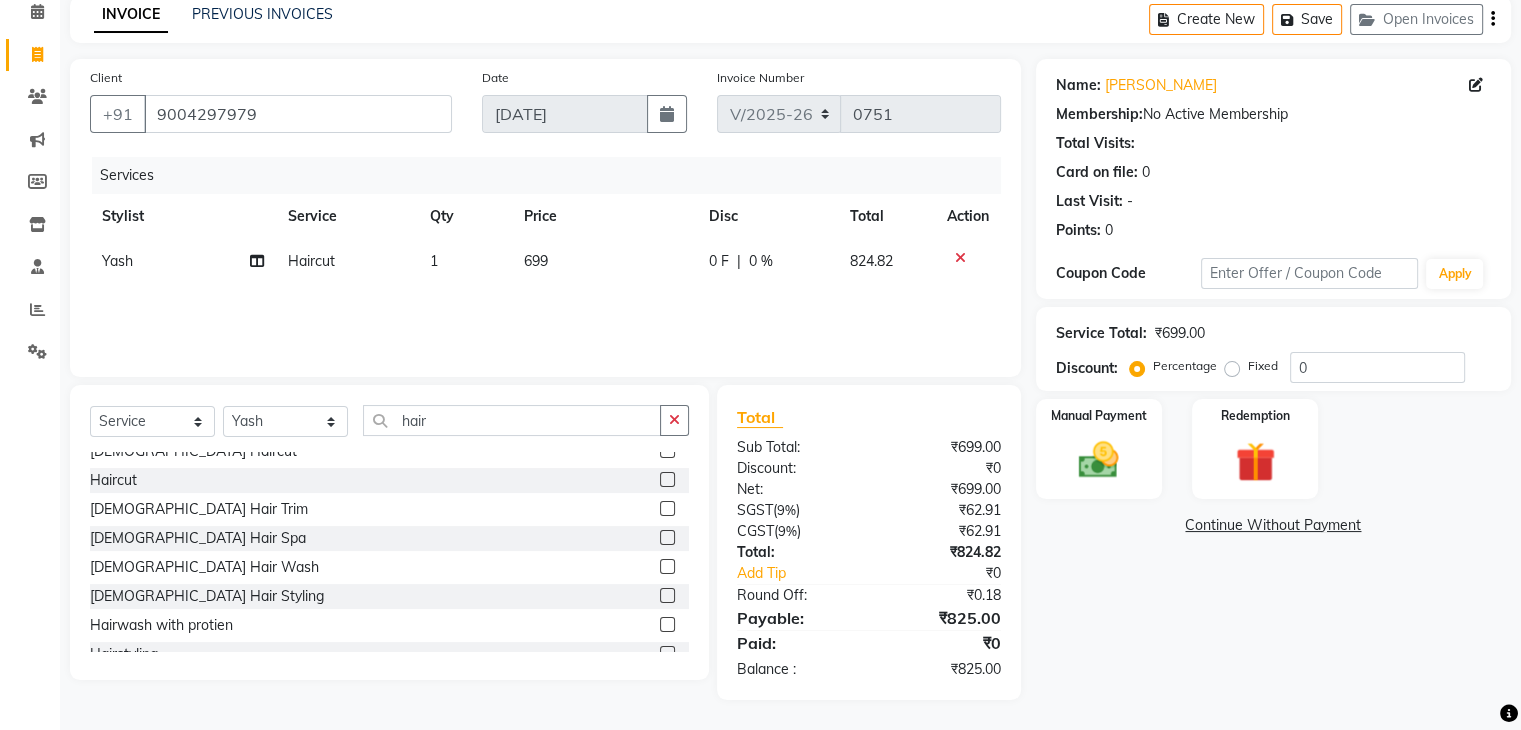 click on "Services Stylist Service Qty Price Disc Total Action Yash Haircut 1 699 0 F | 0 % 824.82" 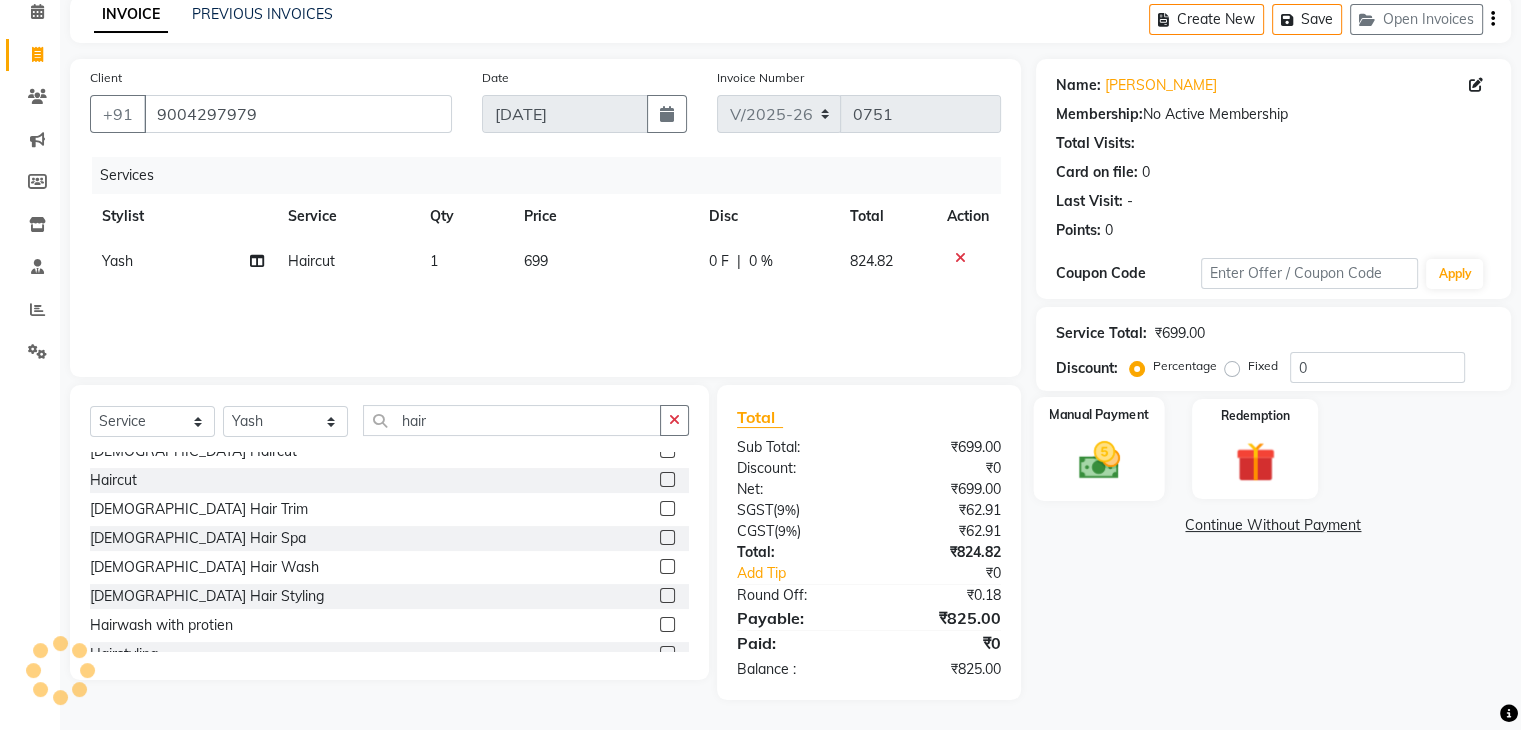click 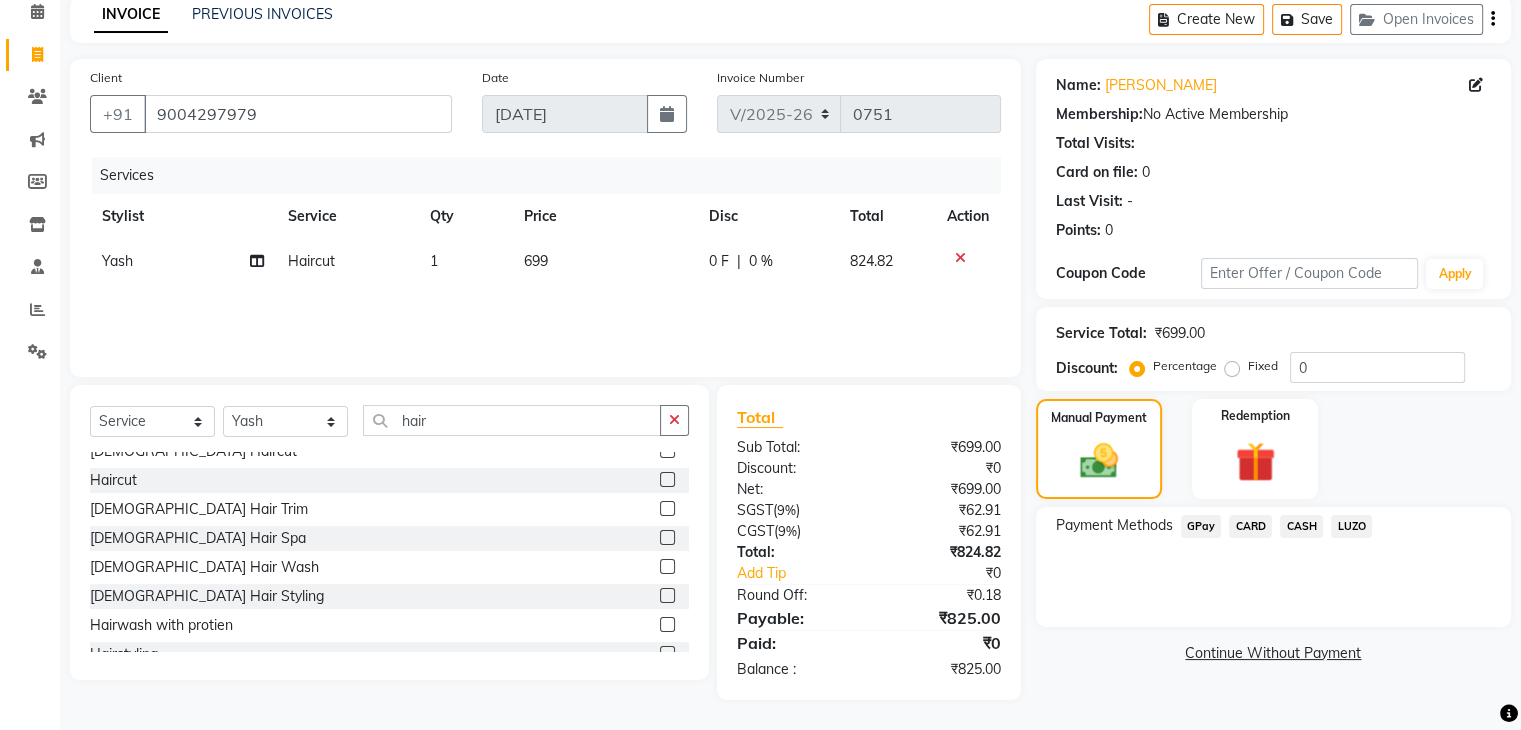 click on "GPay" 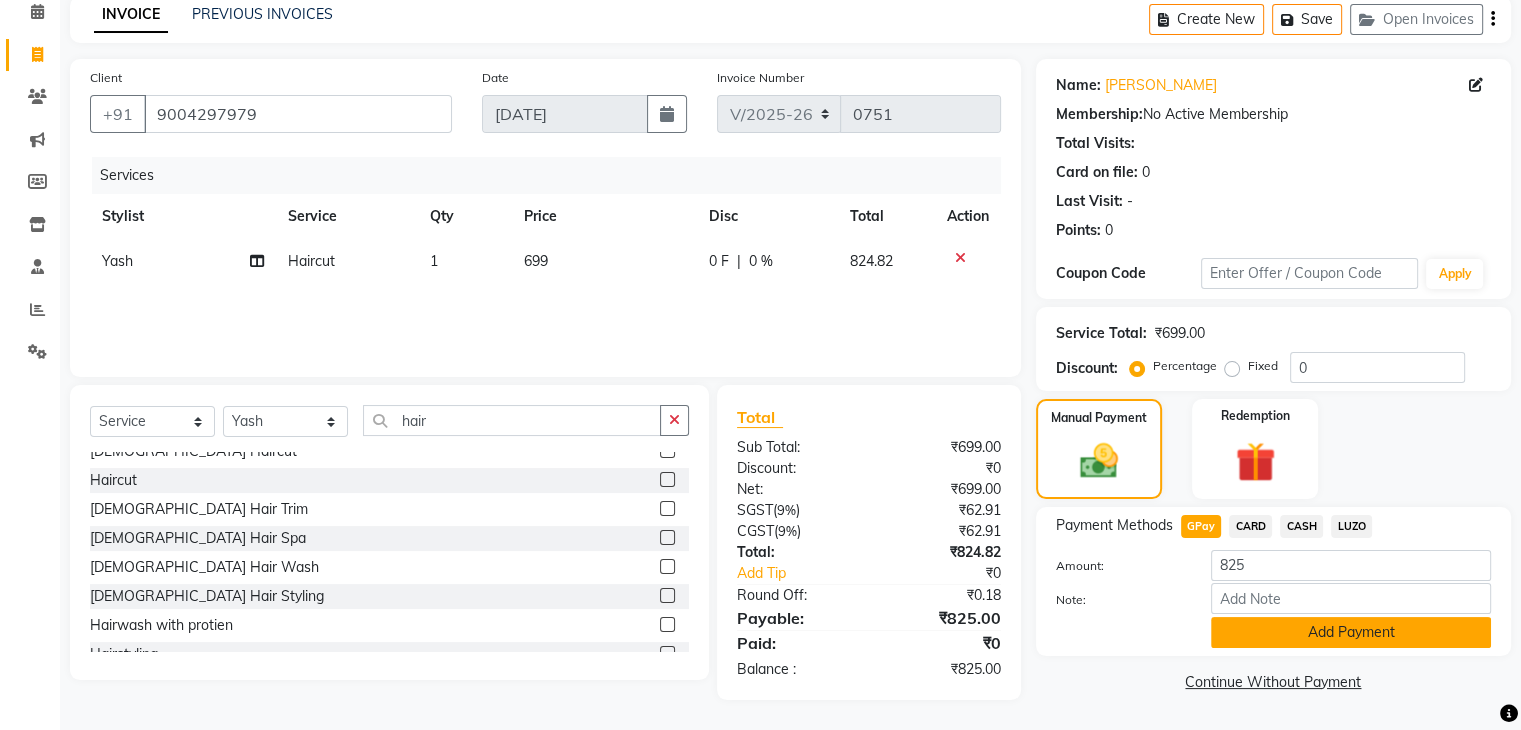 click on "Add Payment" 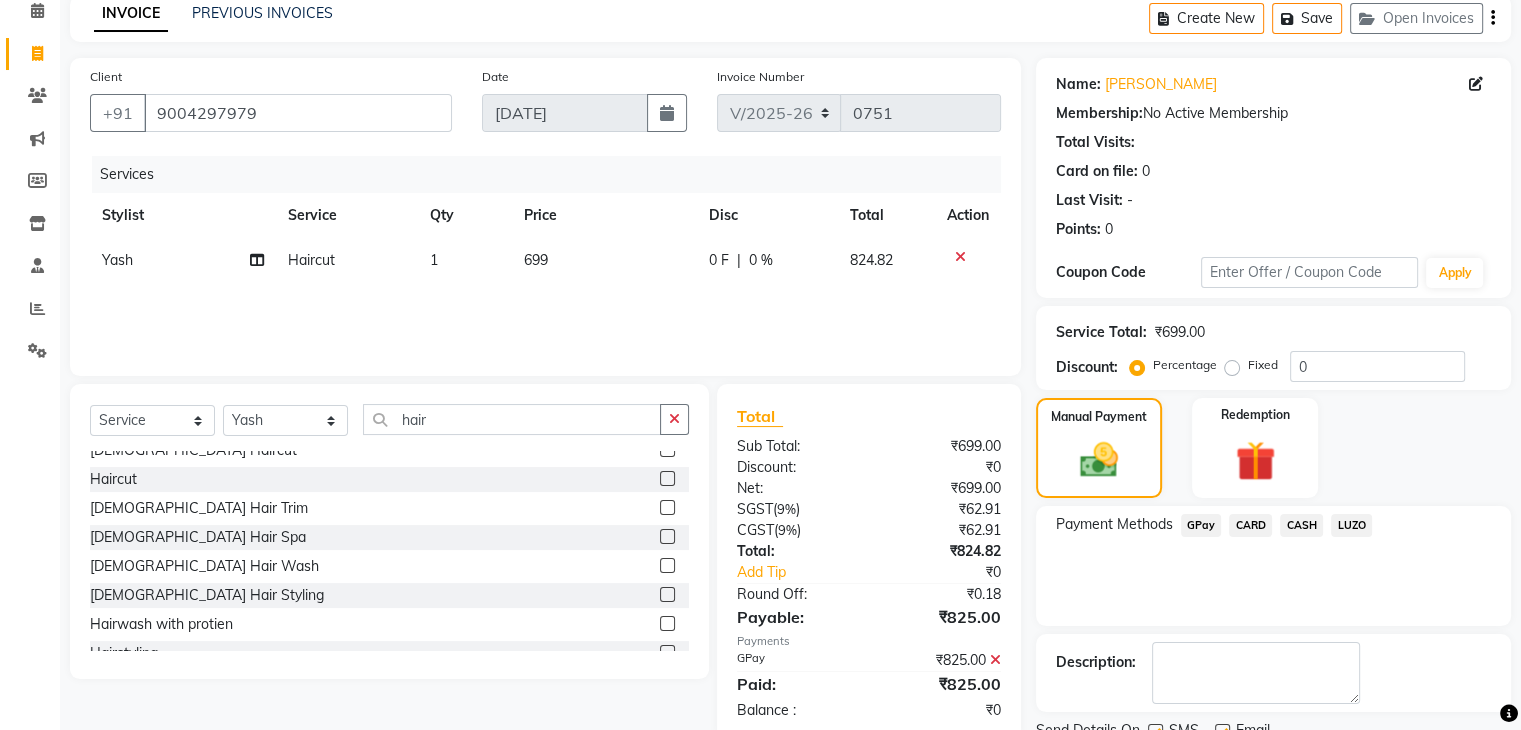 scroll, scrollTop: 171, scrollLeft: 0, axis: vertical 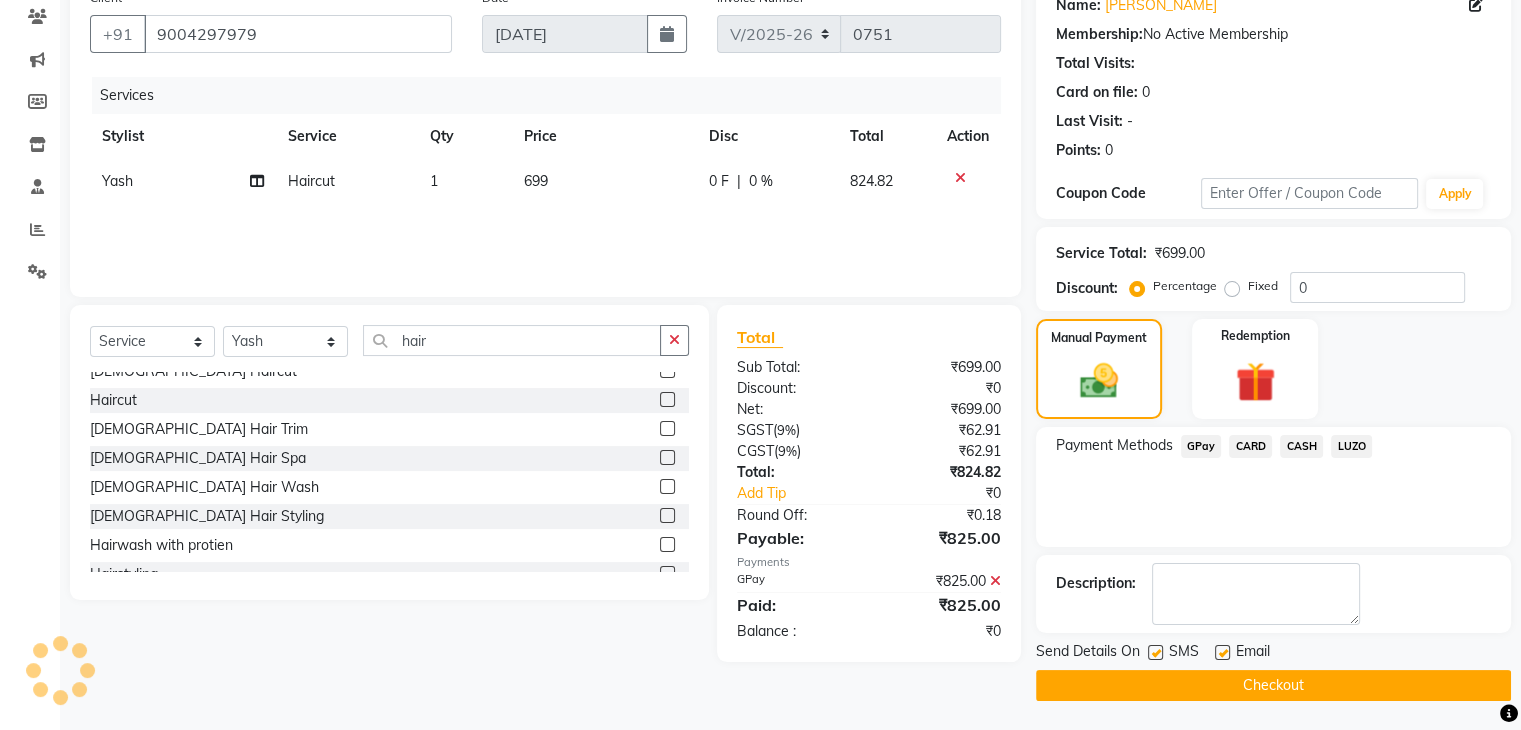 click on "Checkout" 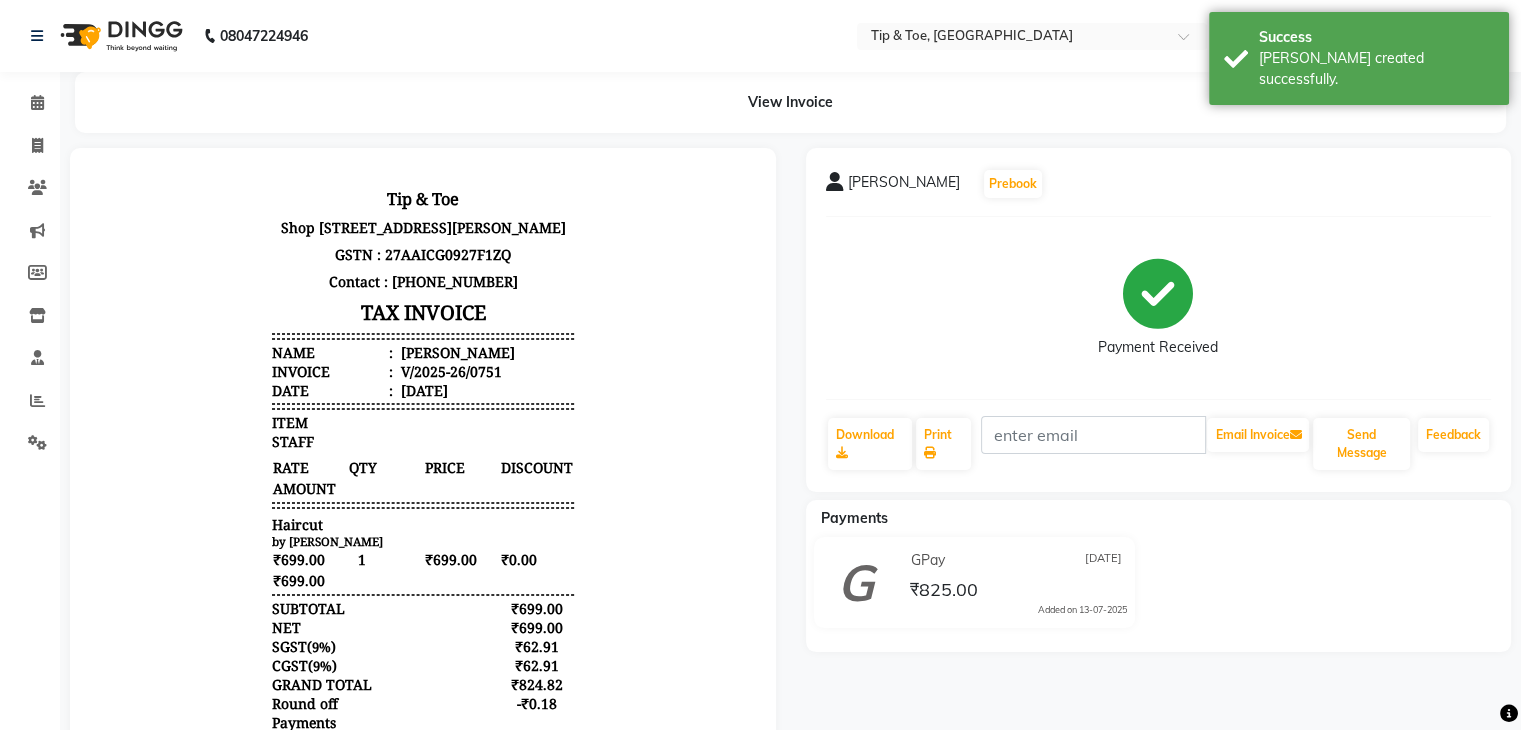 scroll, scrollTop: 0, scrollLeft: 0, axis: both 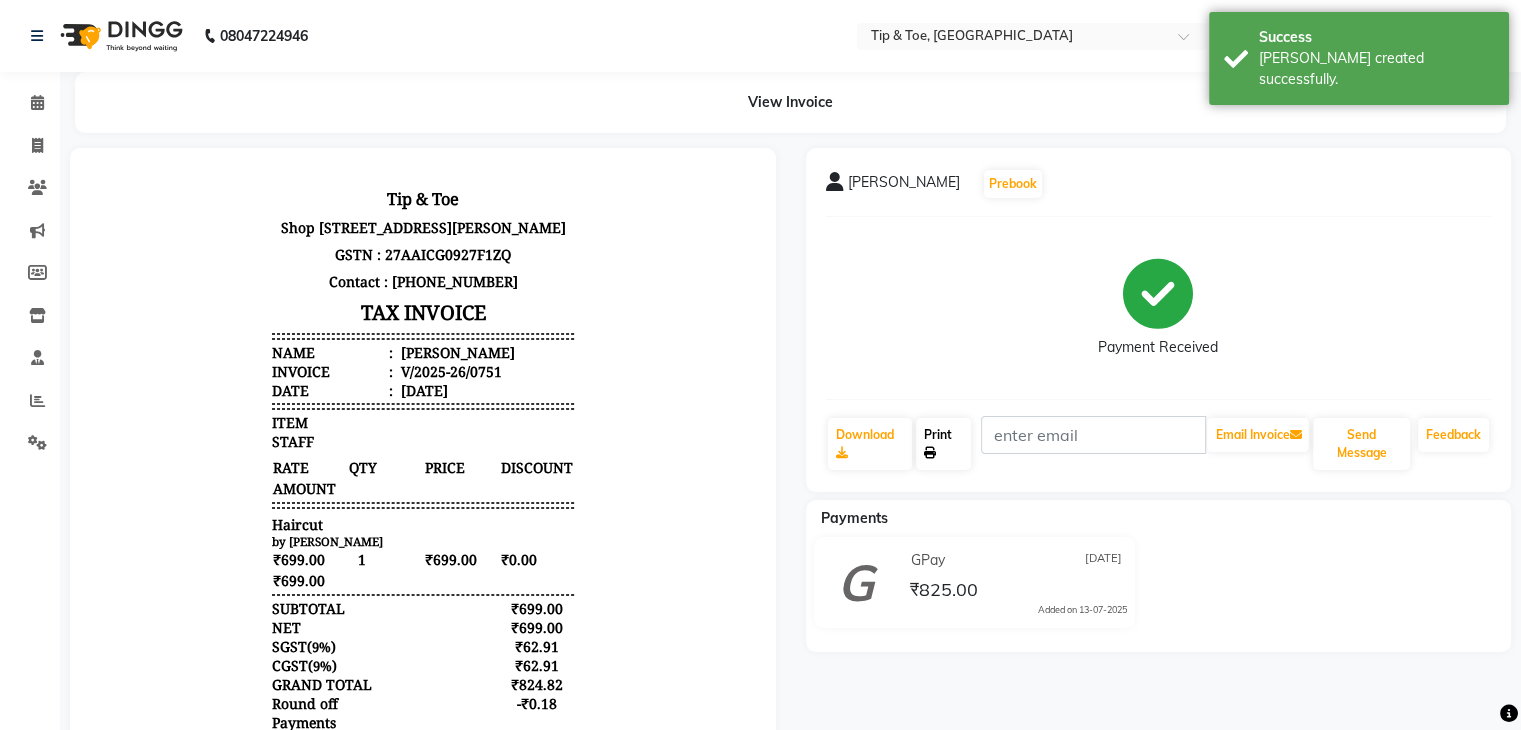 click on "Print" 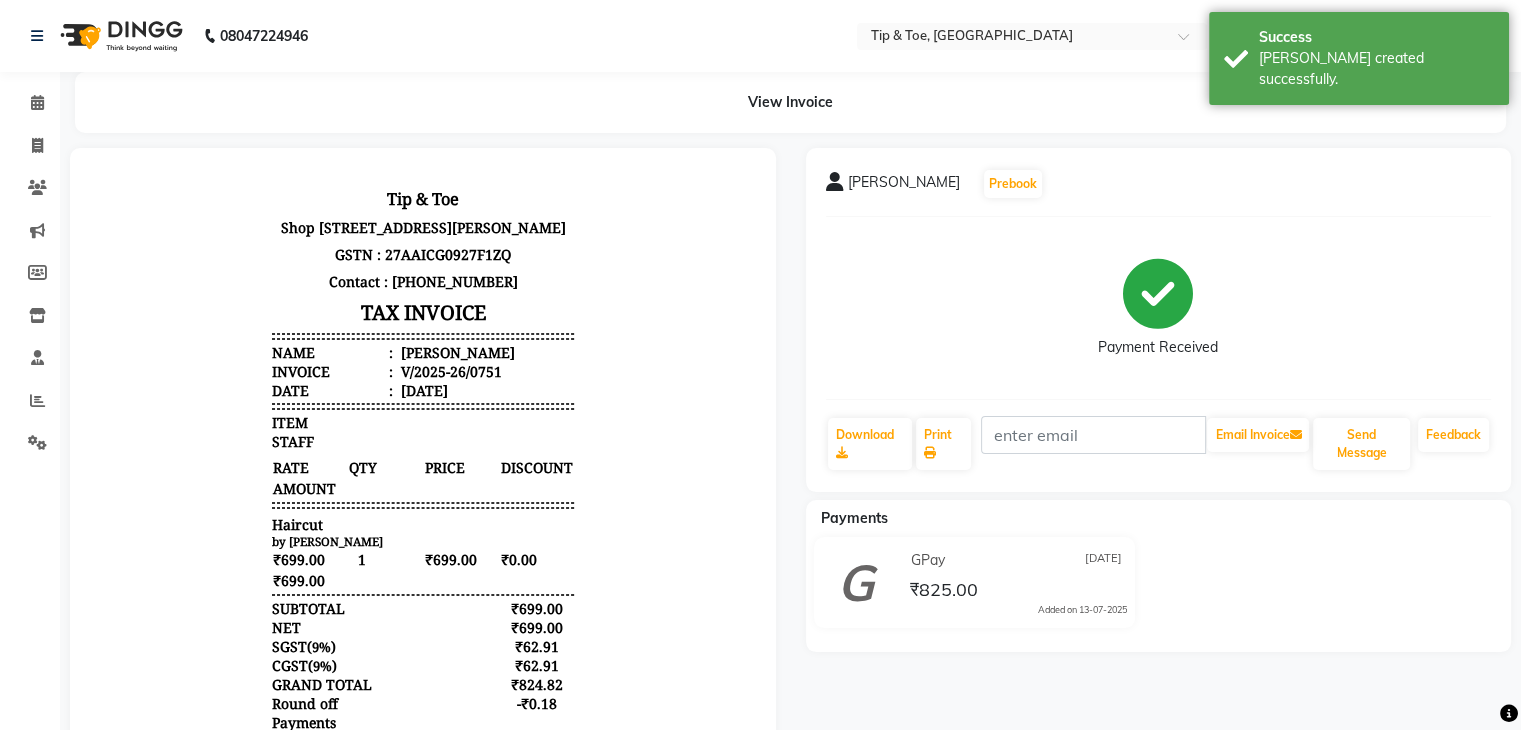 click on "Name  :
mehul patkar" at bounding box center [423, 352] 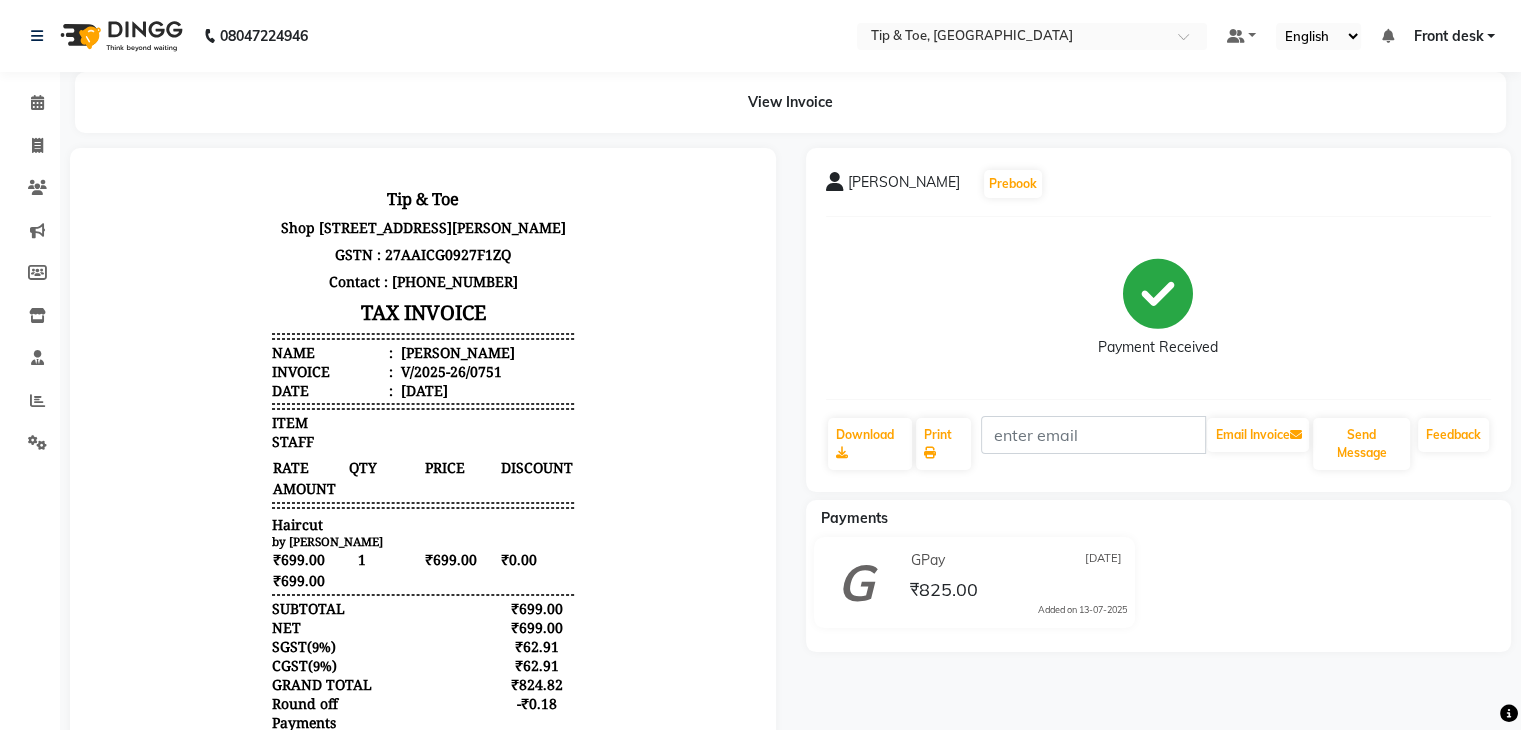 click on "Name  :
mehul patkar" at bounding box center (423, 352) 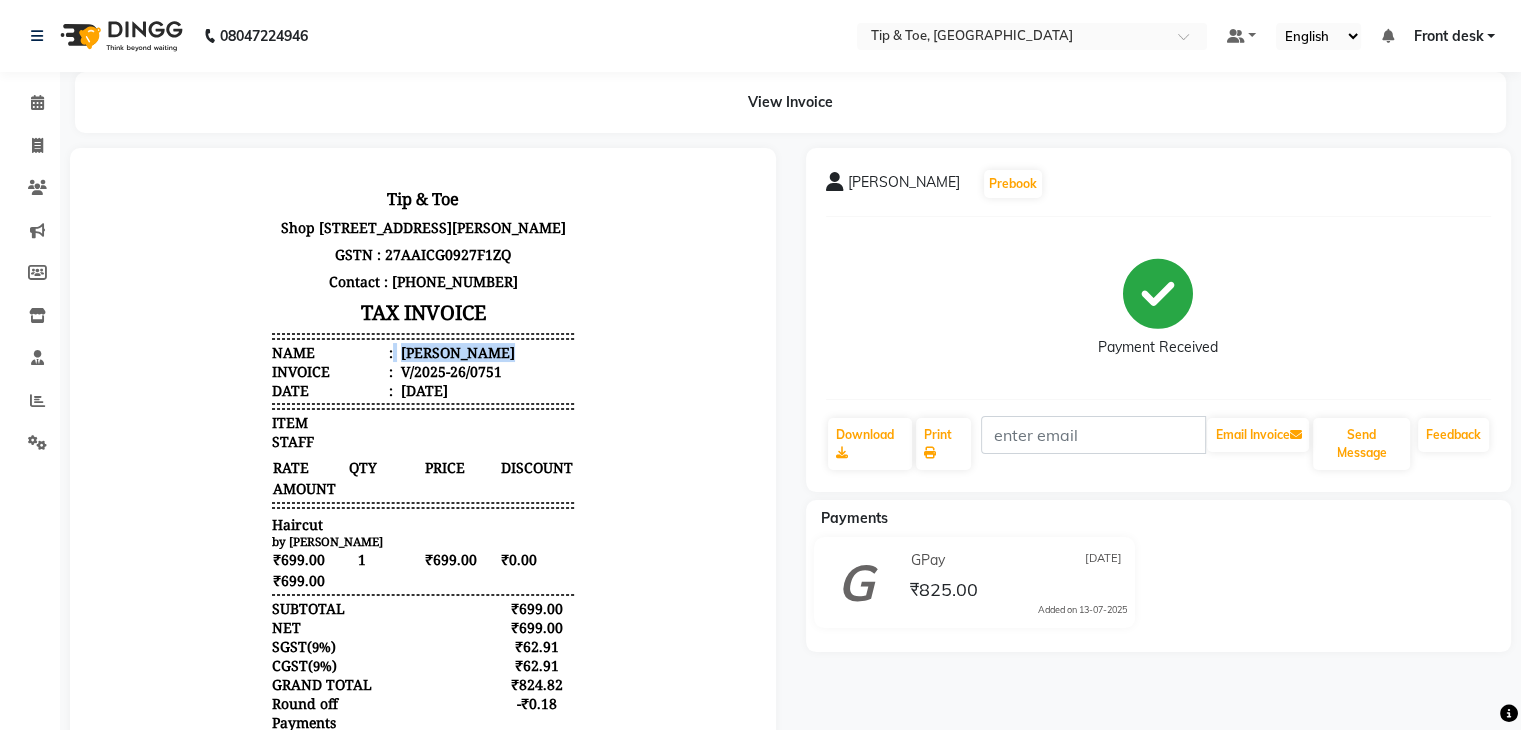 click on "Name  :
mehul patkar" at bounding box center [423, 352] 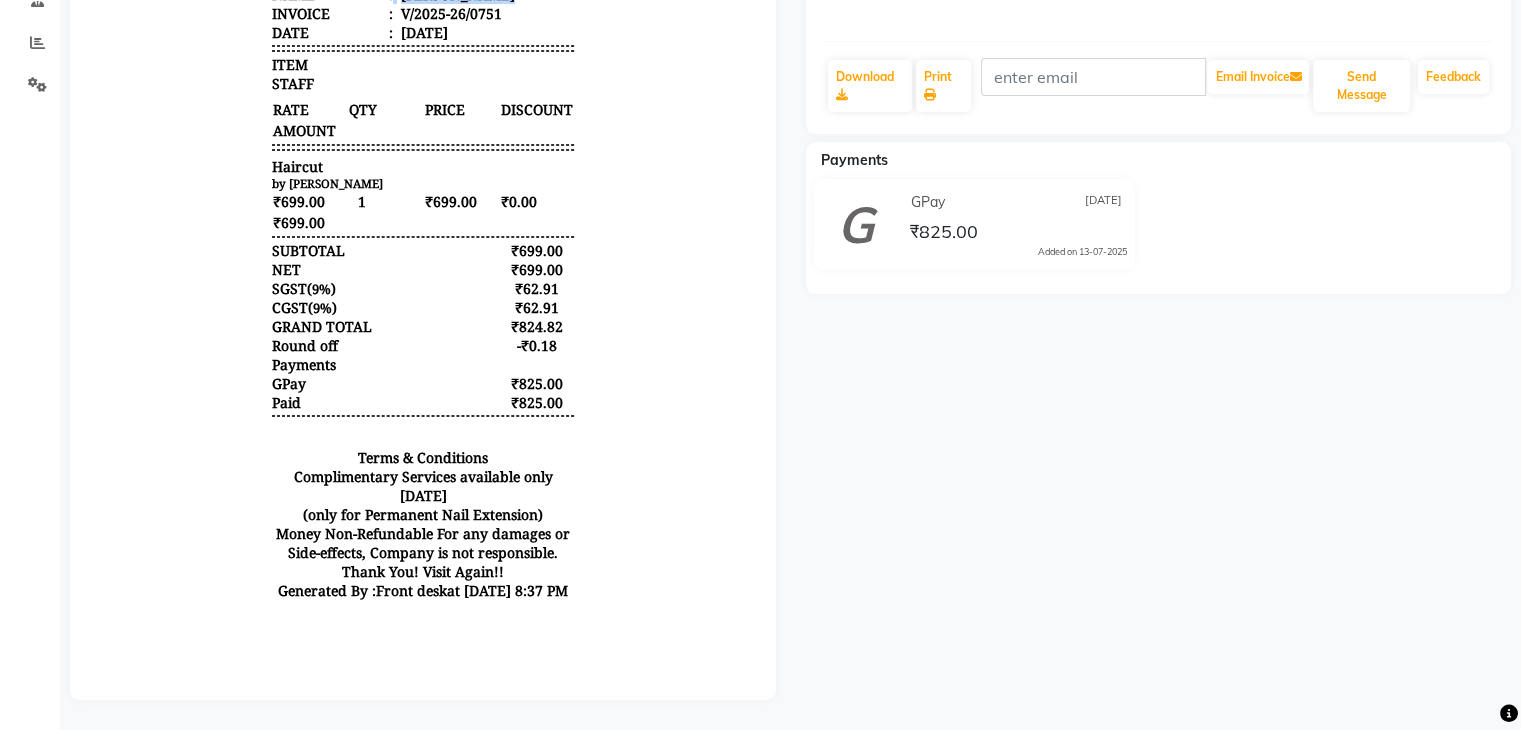 scroll, scrollTop: 0, scrollLeft: 0, axis: both 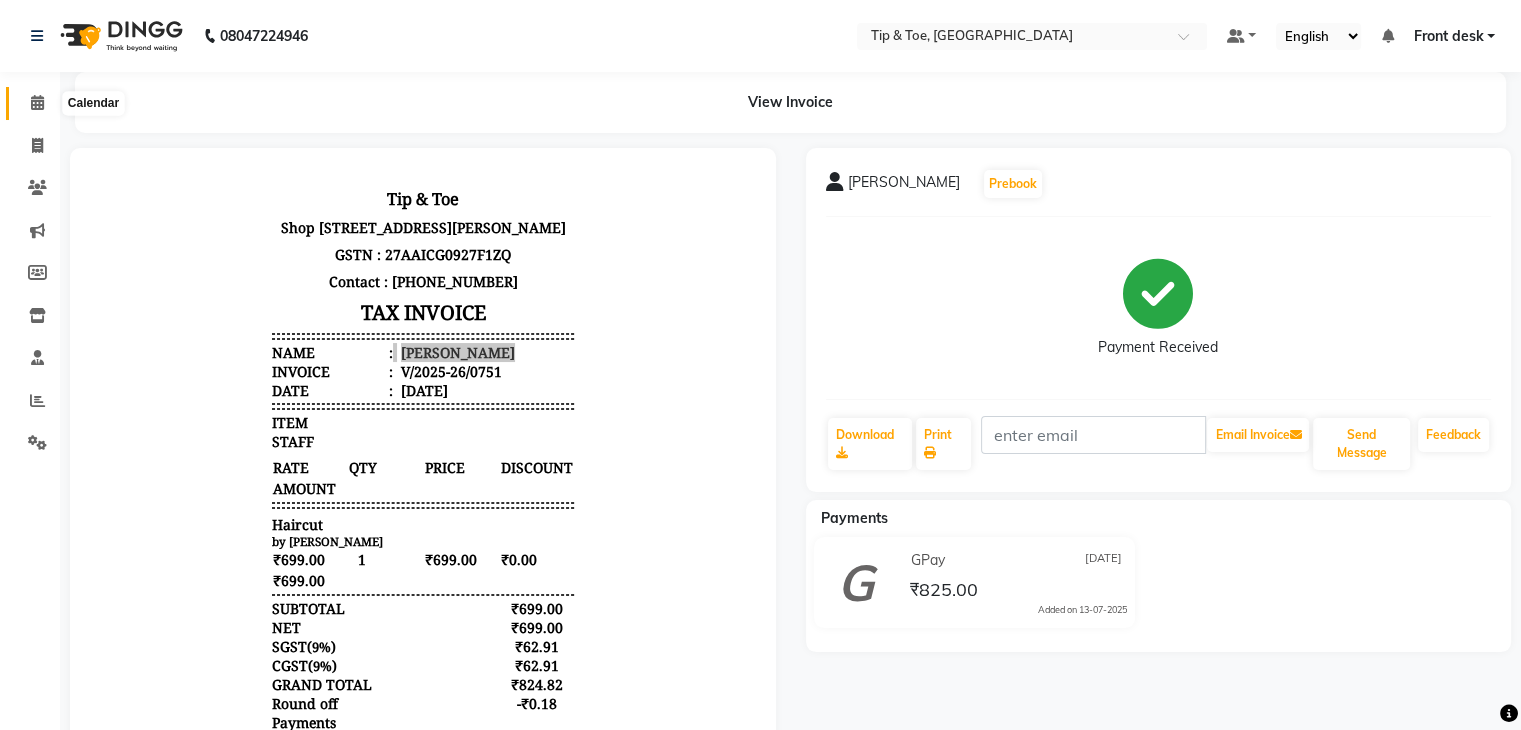 click 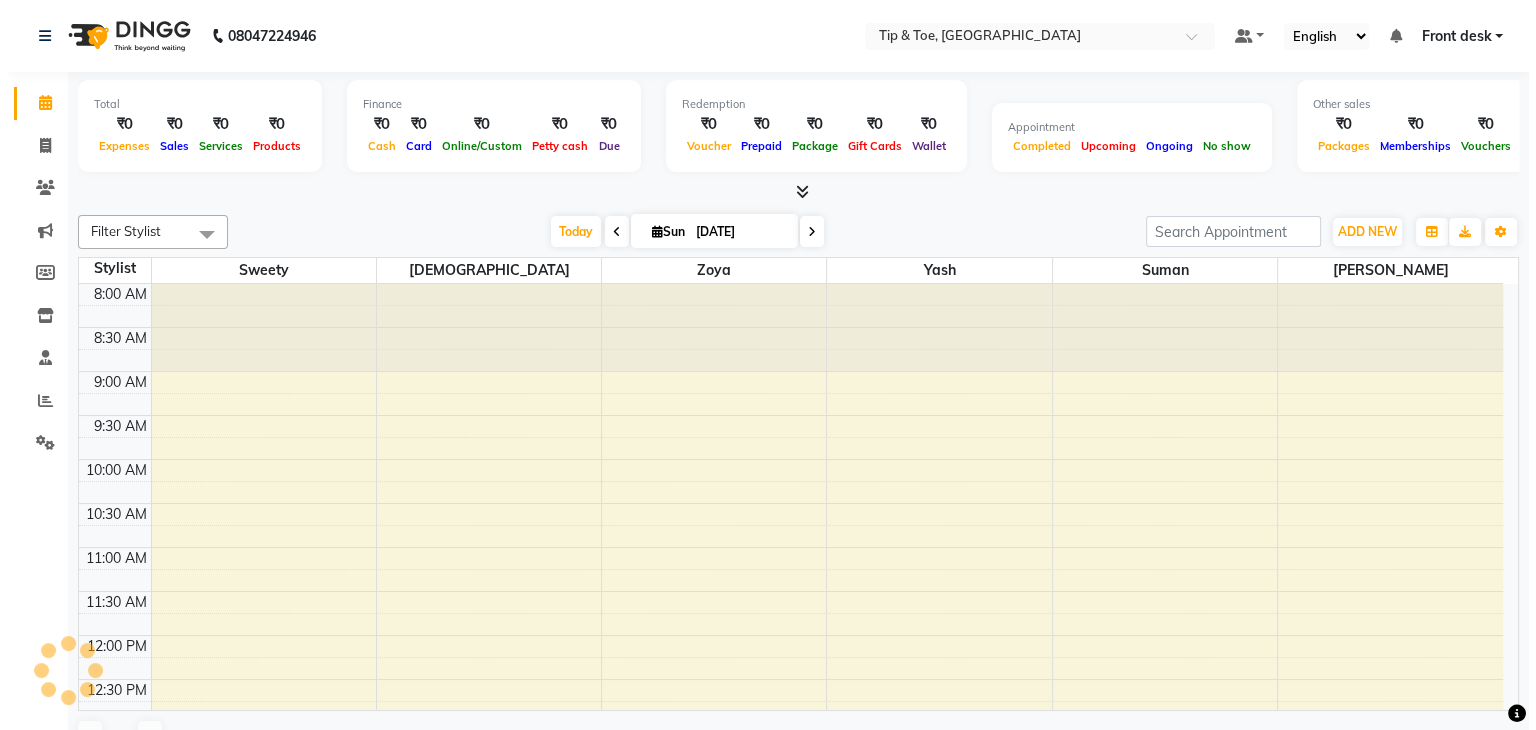 scroll, scrollTop: 705, scrollLeft: 0, axis: vertical 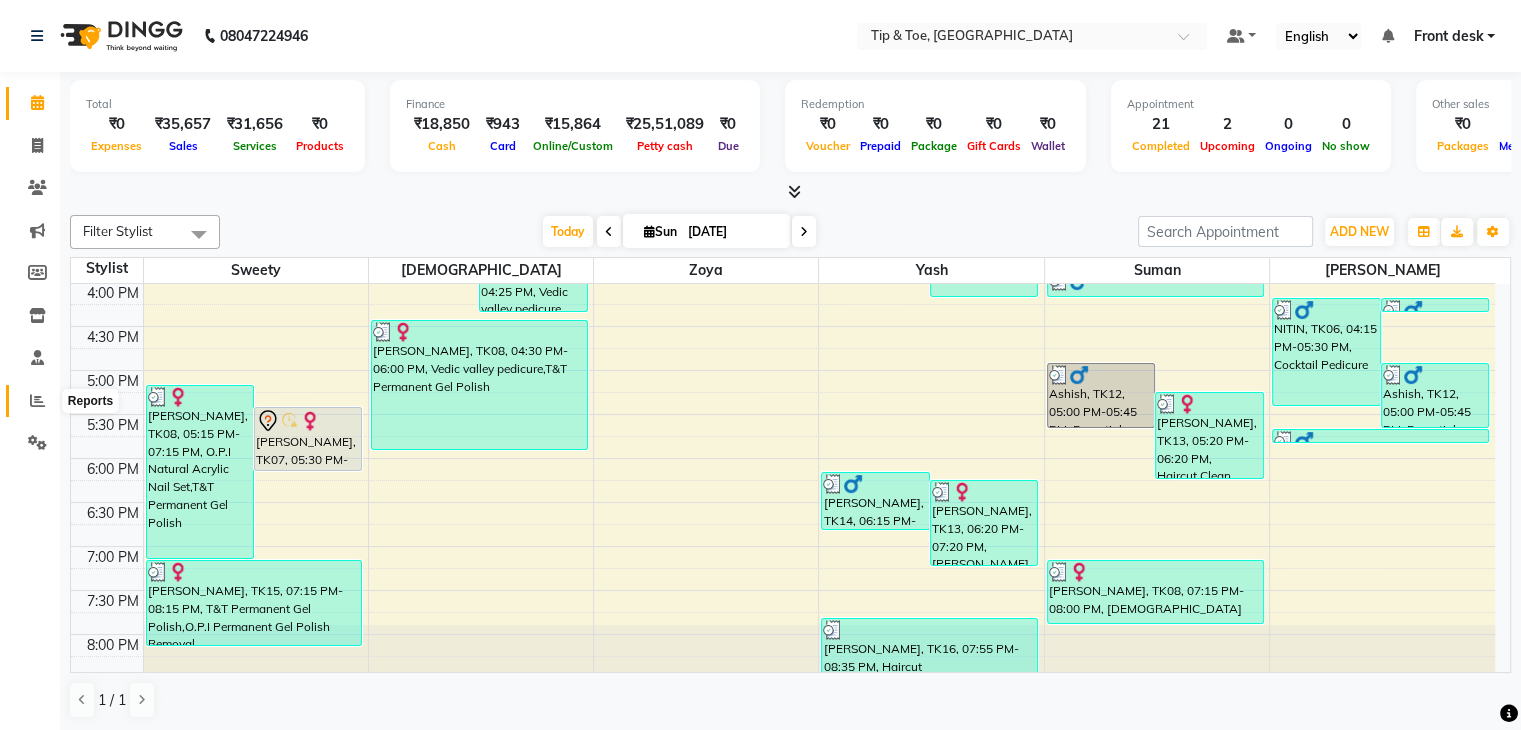 click 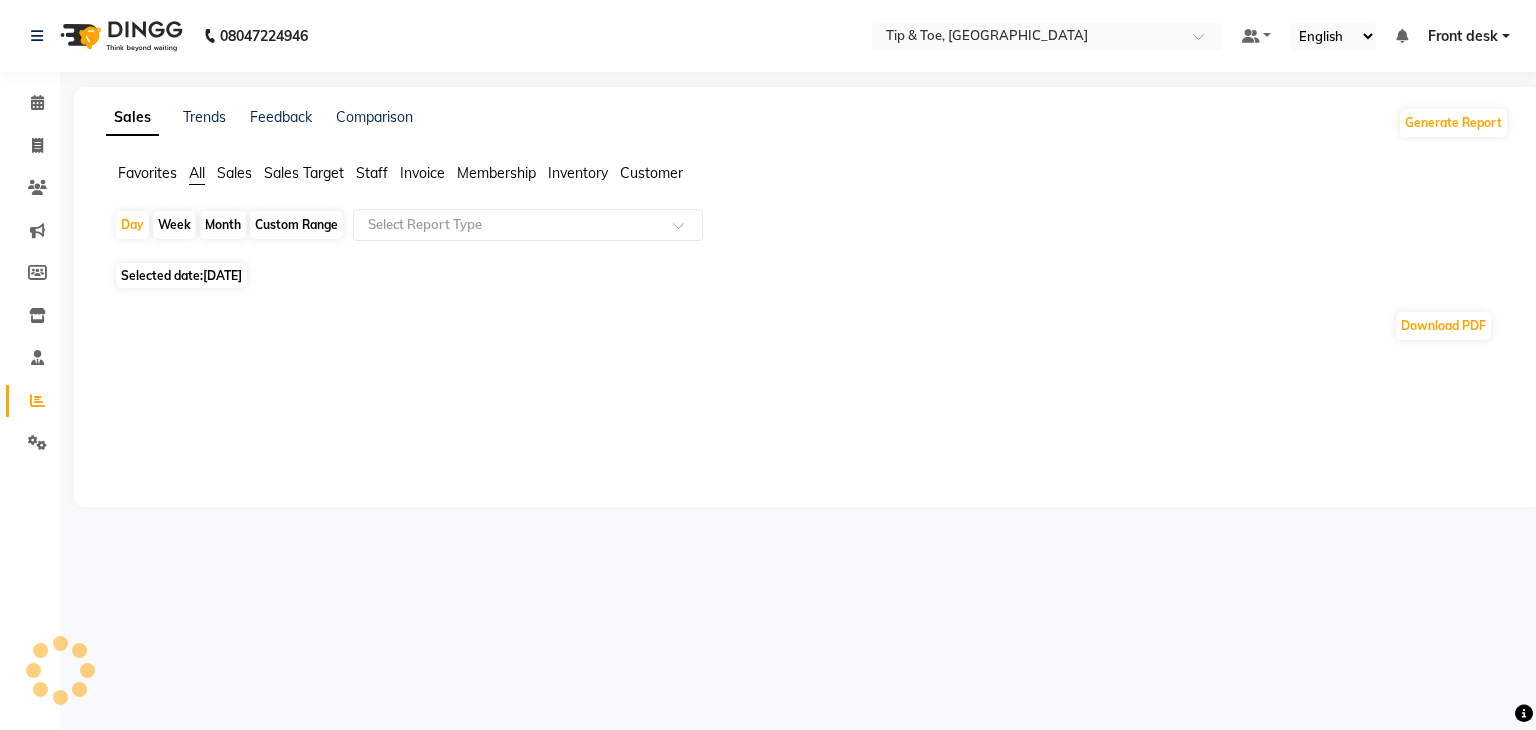 click on "Sales" 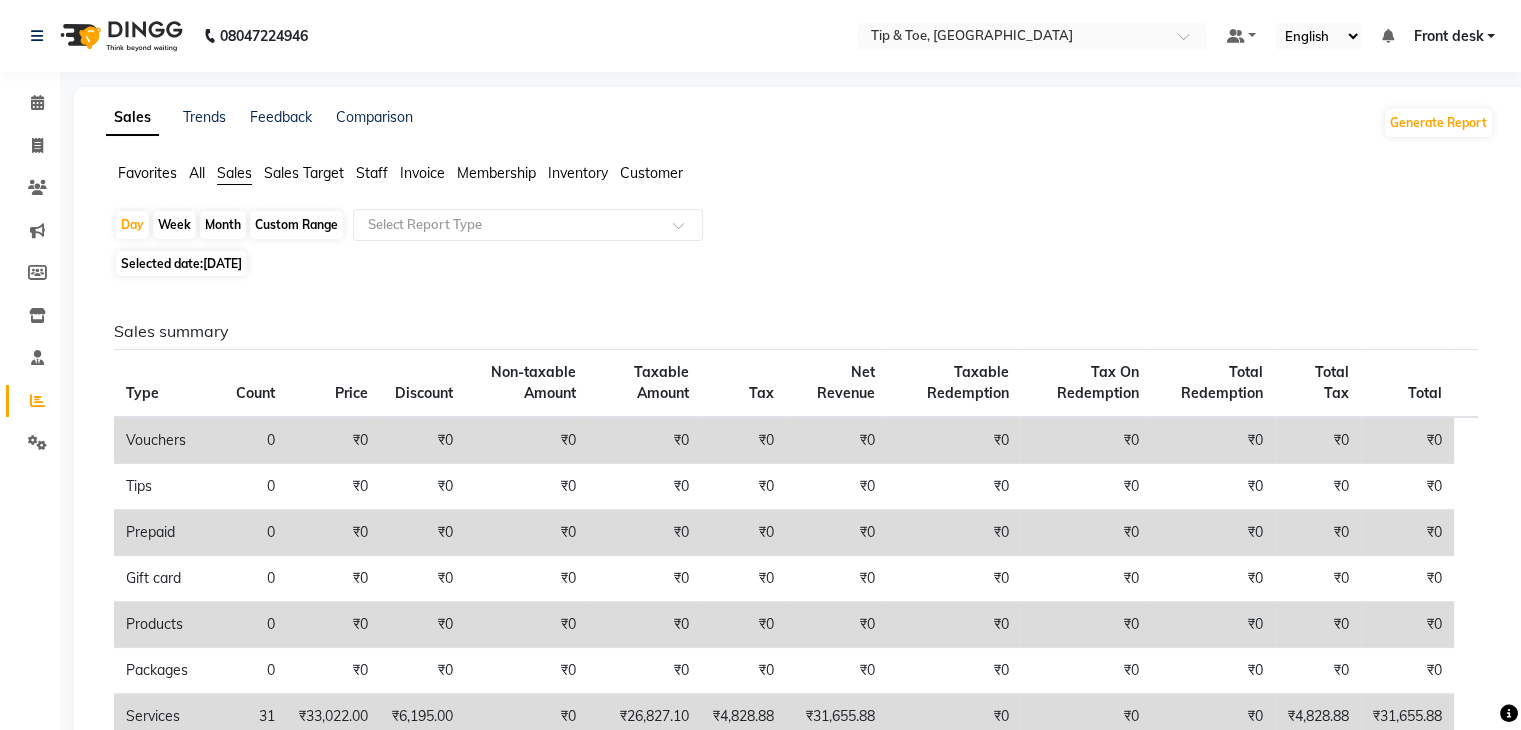 click on "Staff" 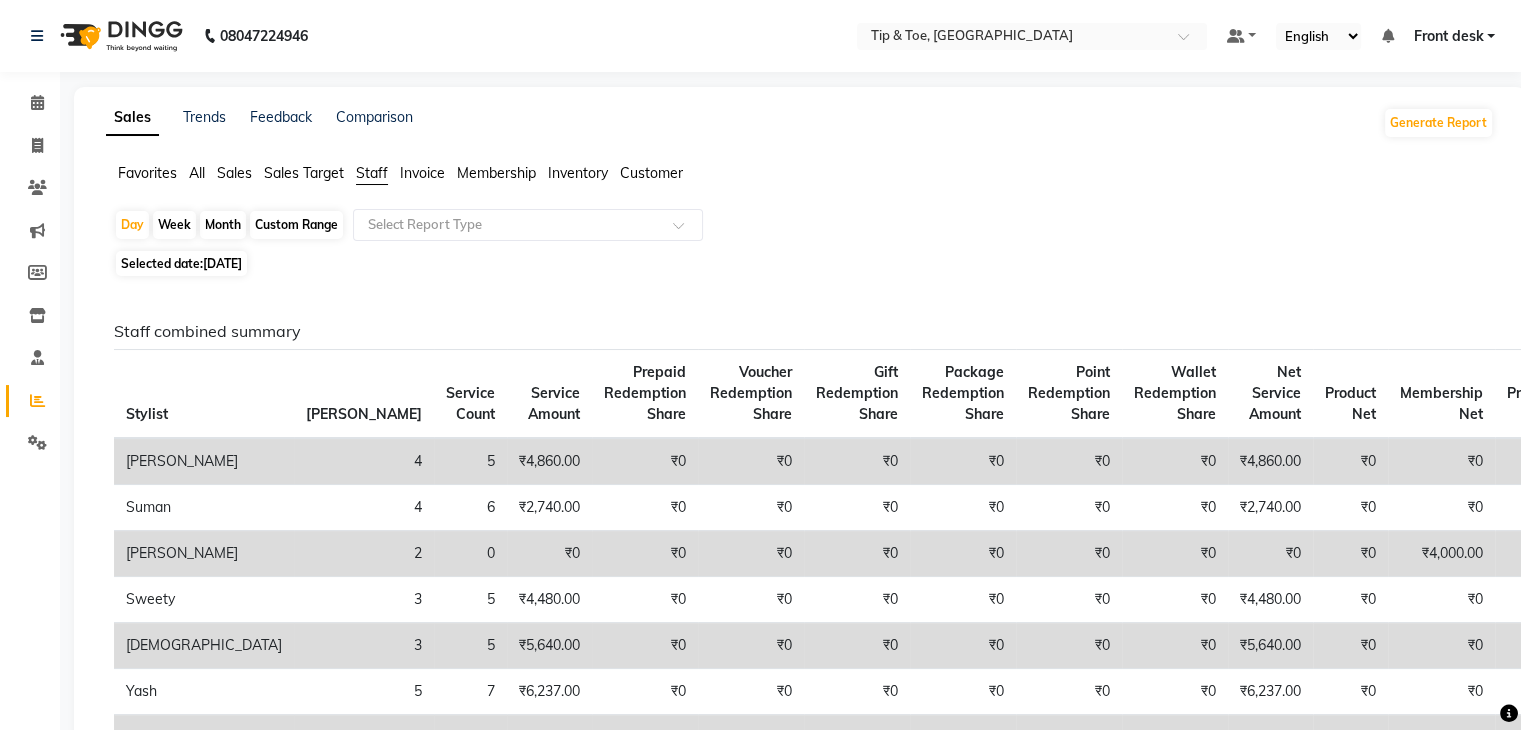 click on "[DATE]" 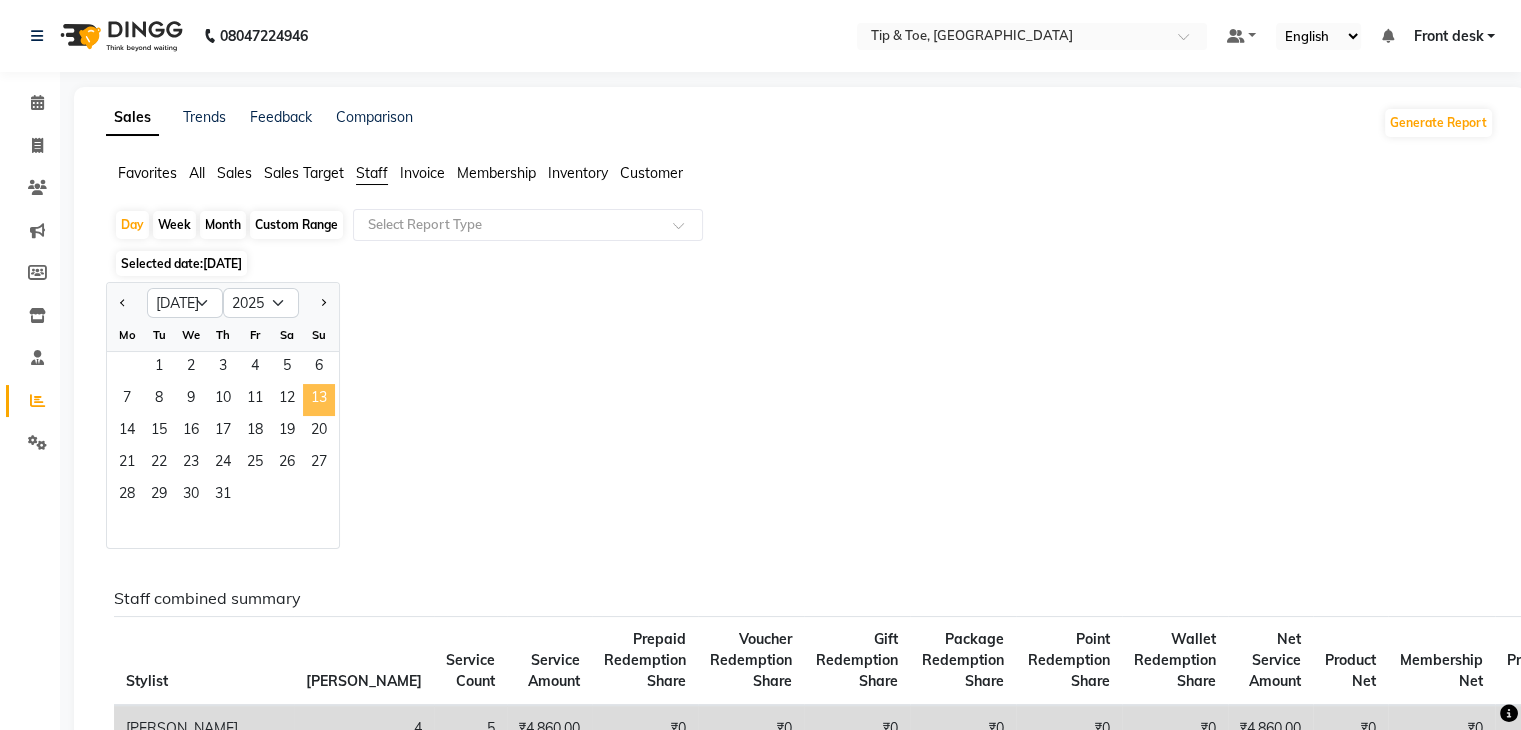 click on "13" 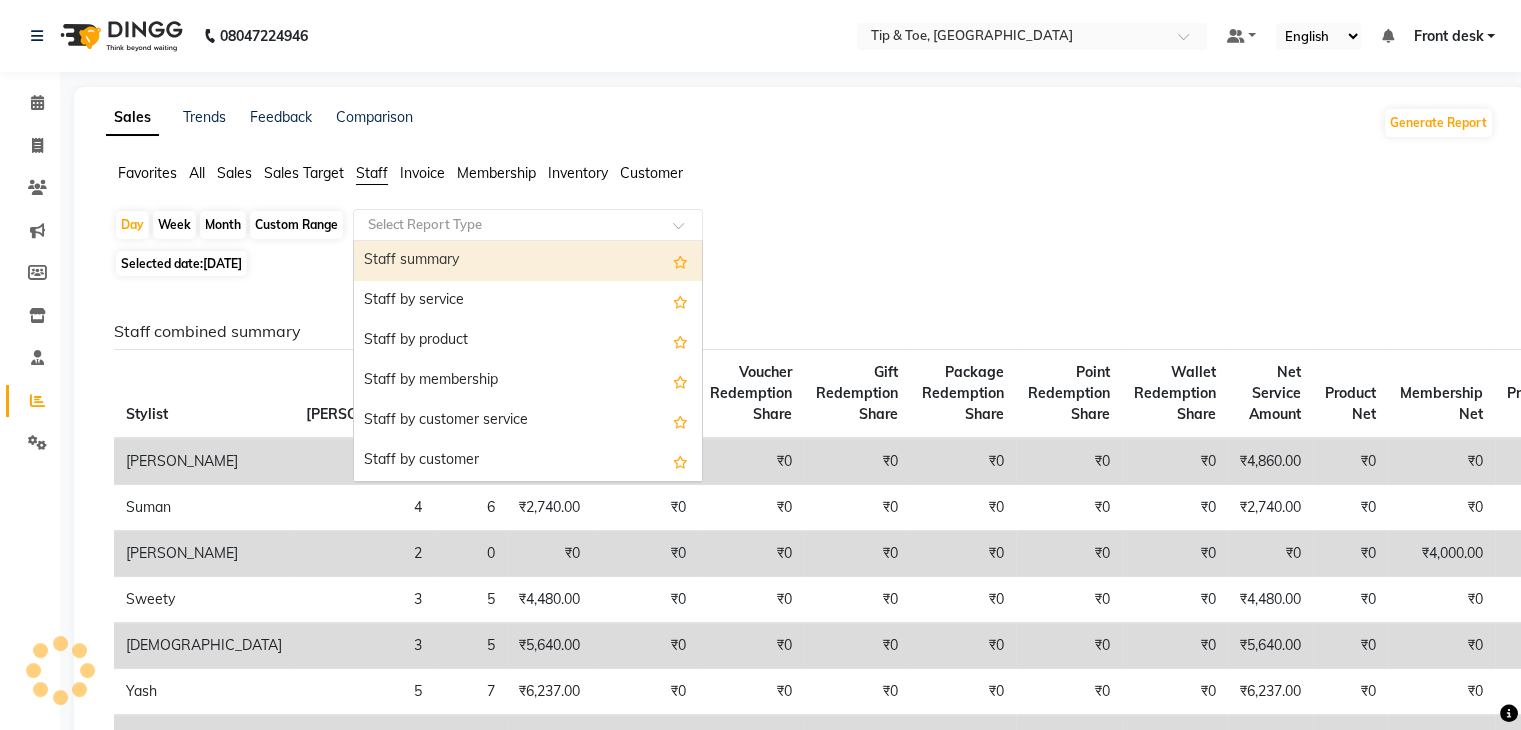 click 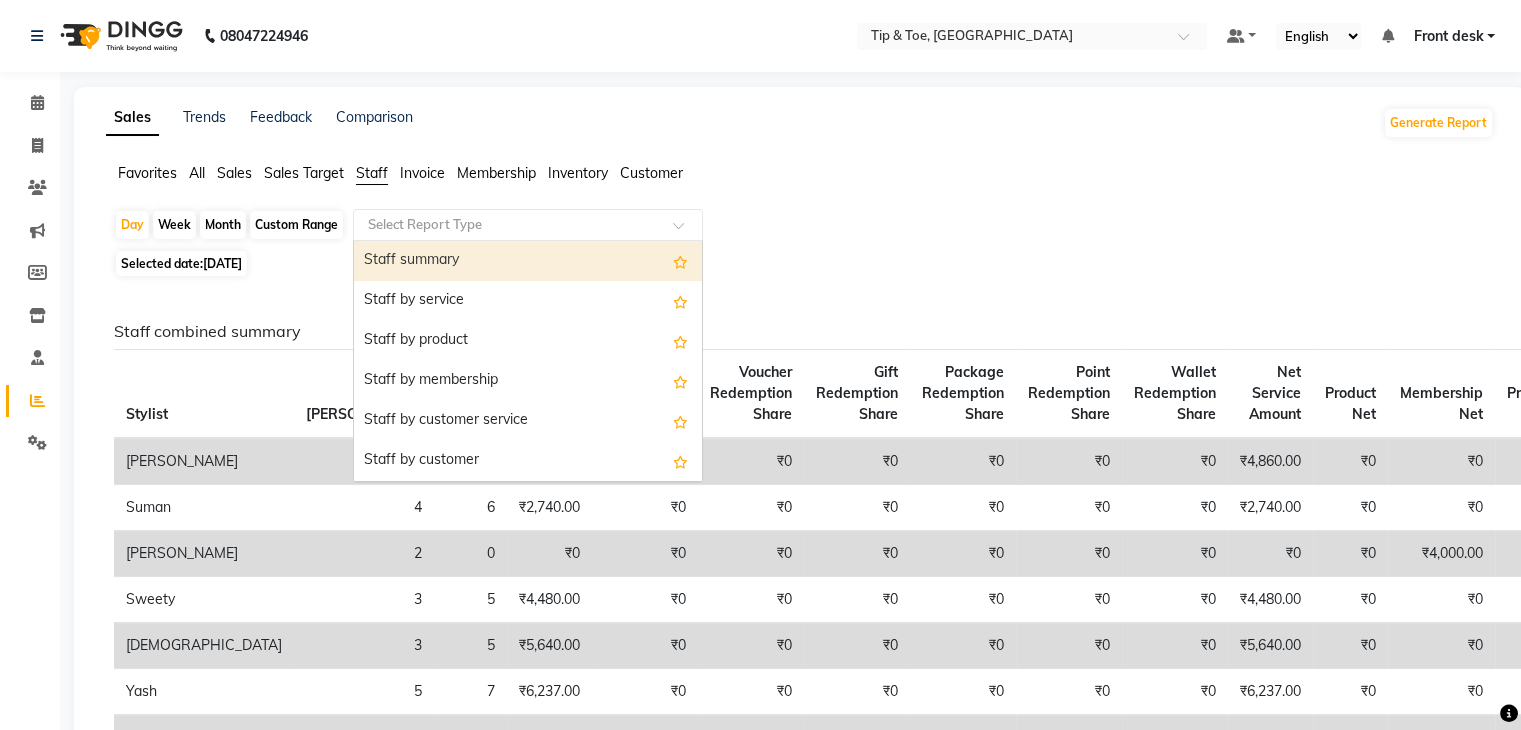 click on "Staff summary" at bounding box center (528, 261) 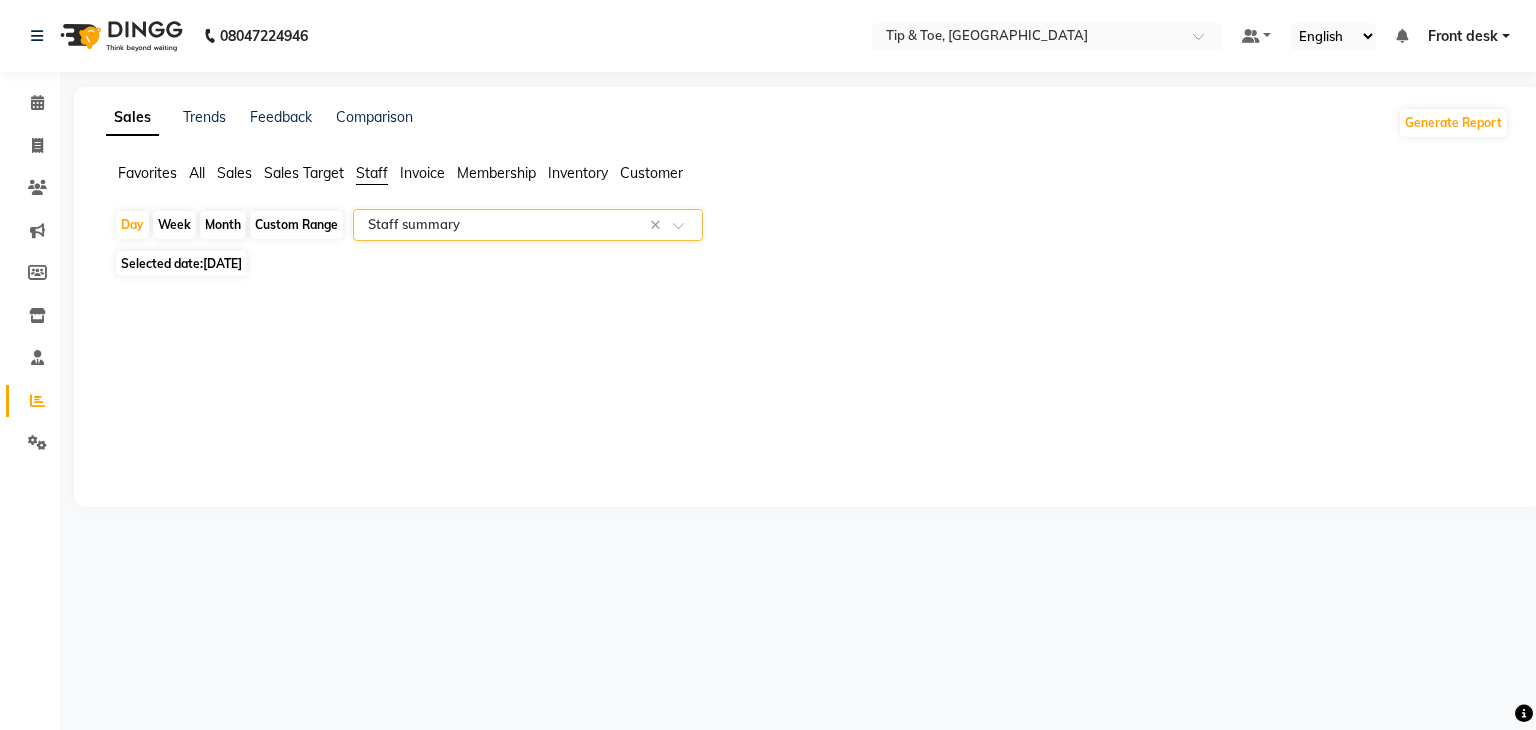 select on "full_report" 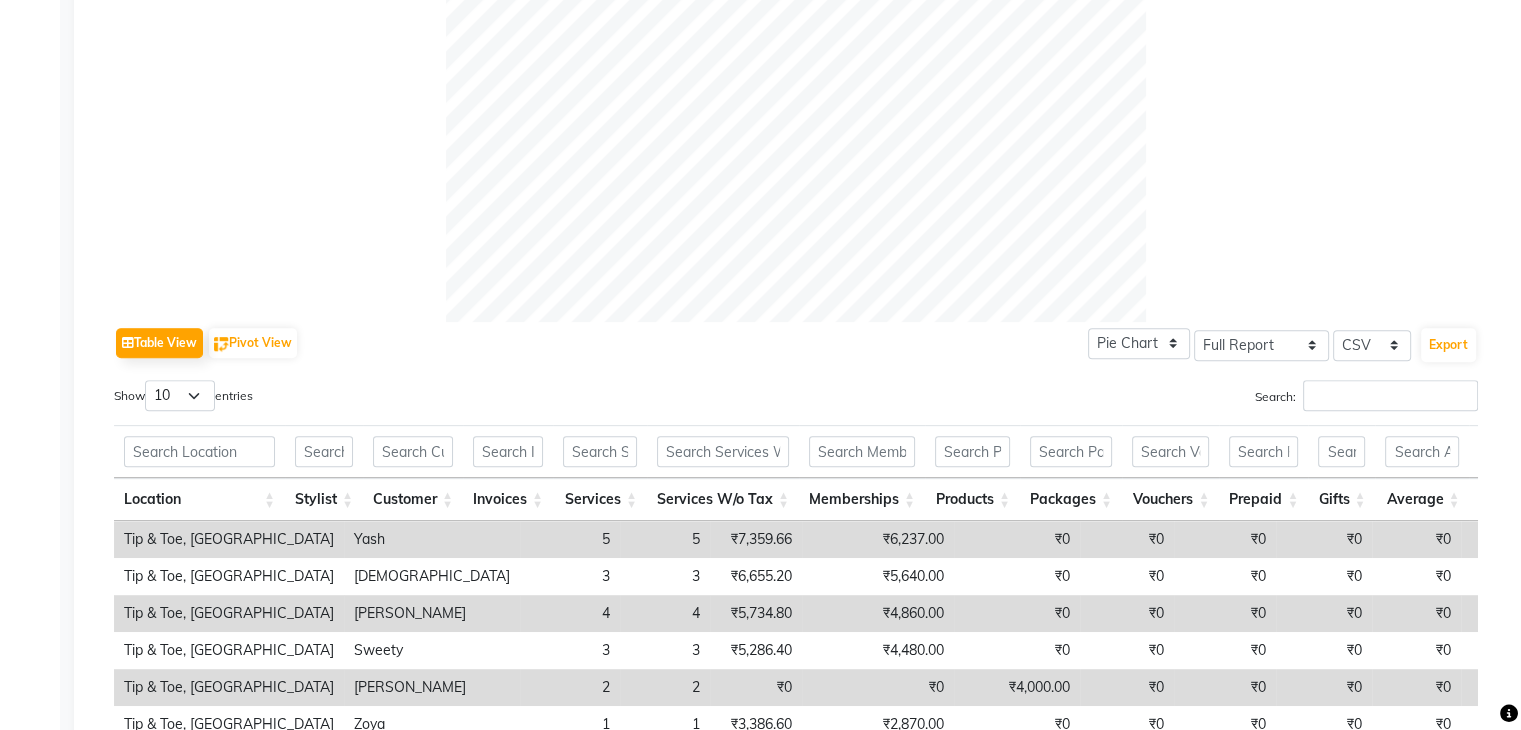 scroll, scrollTop: 930, scrollLeft: 0, axis: vertical 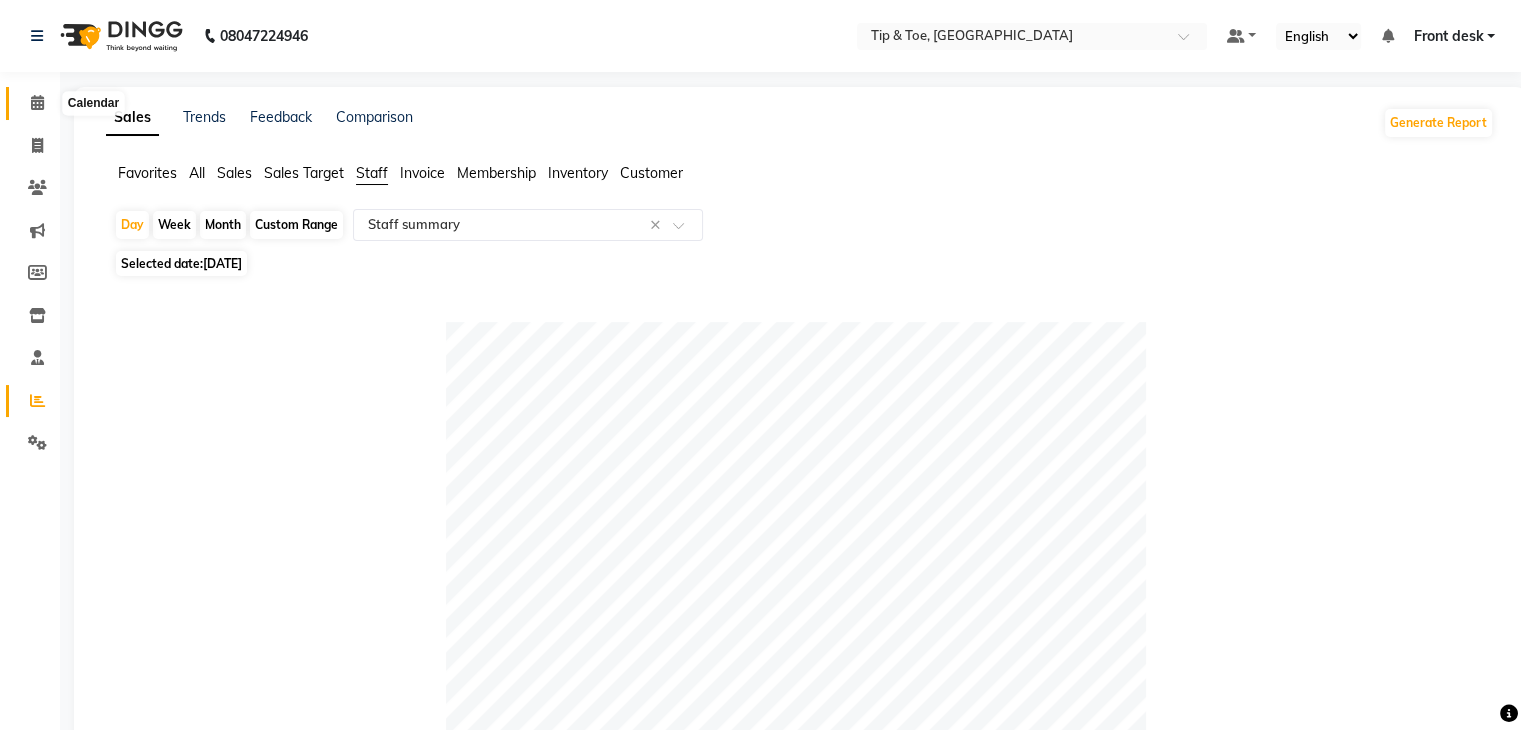 click 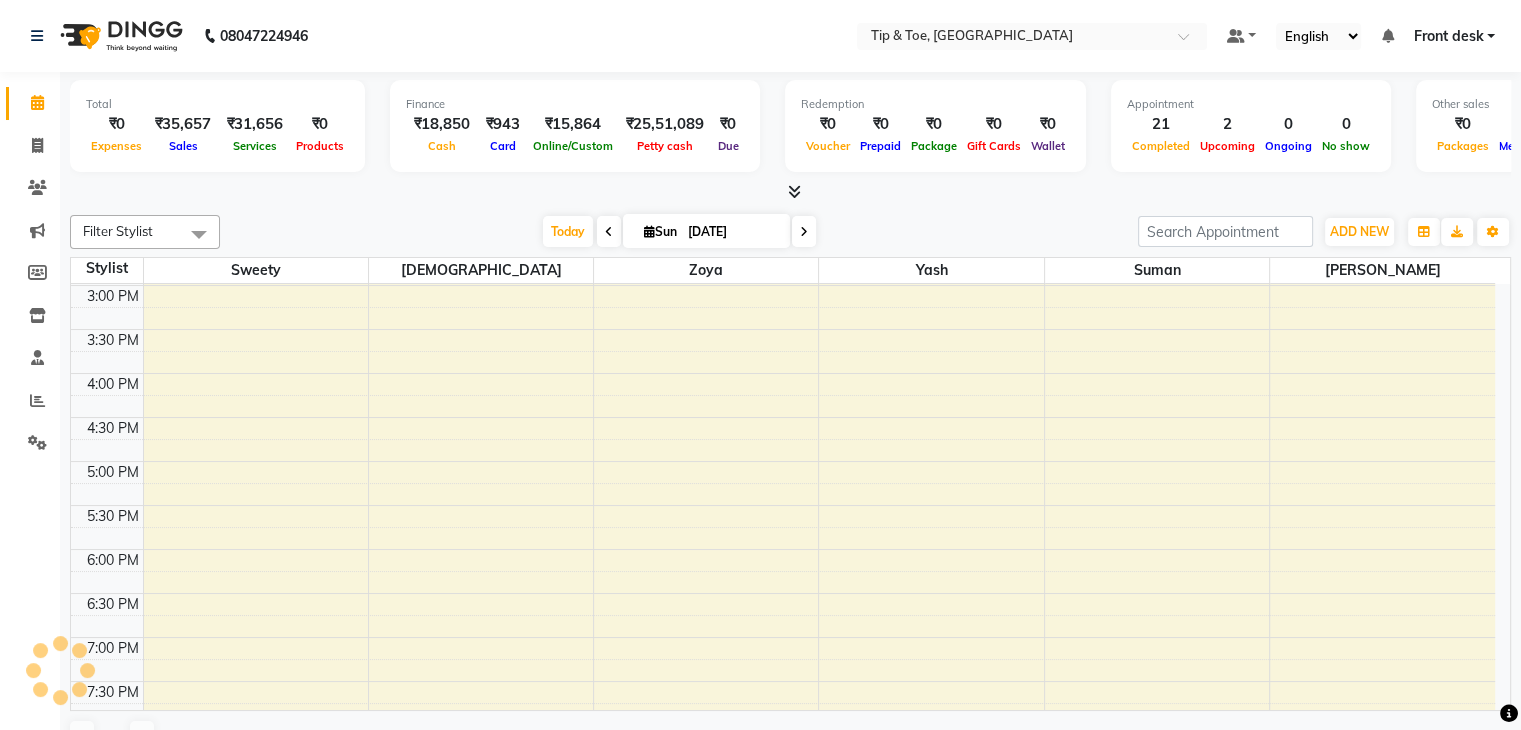 scroll, scrollTop: 0, scrollLeft: 0, axis: both 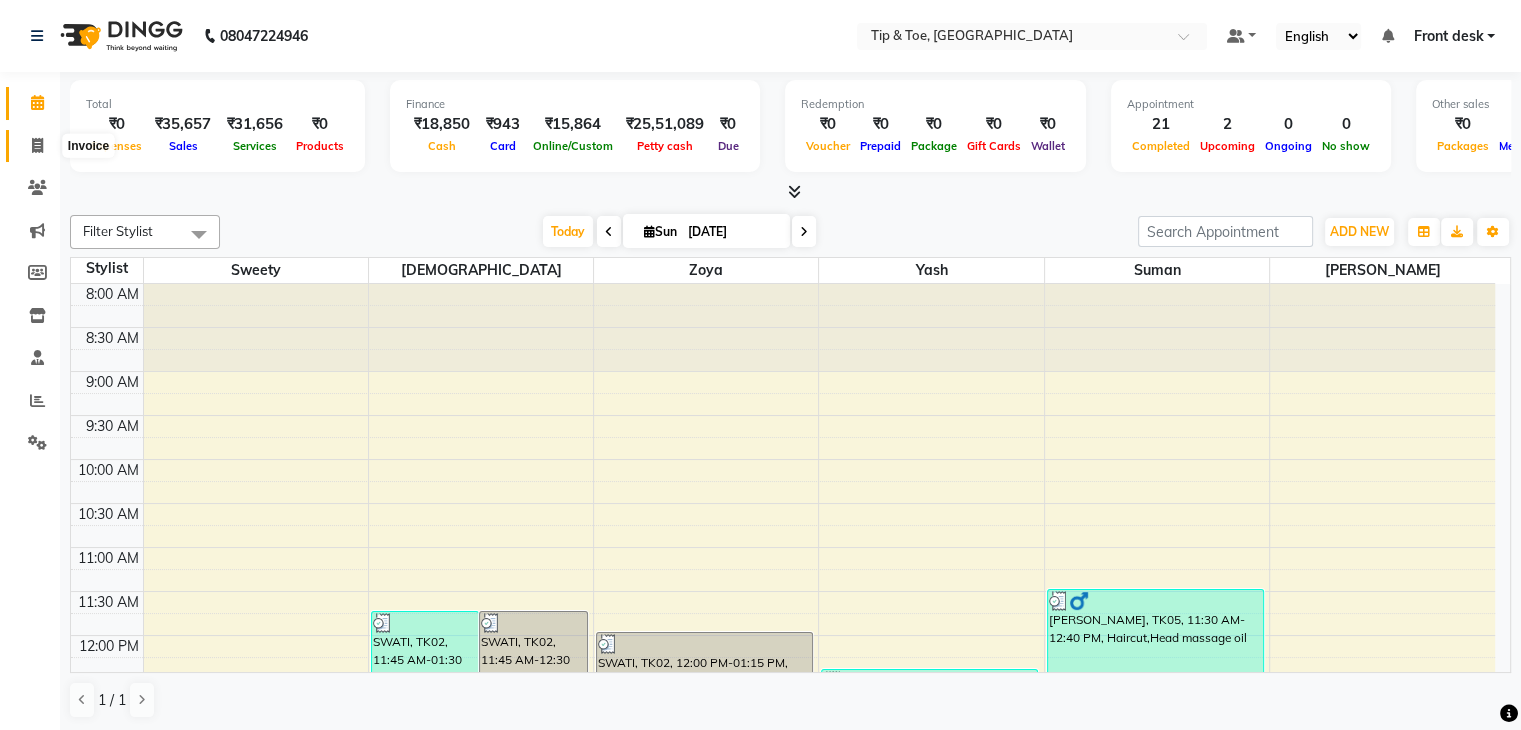 click 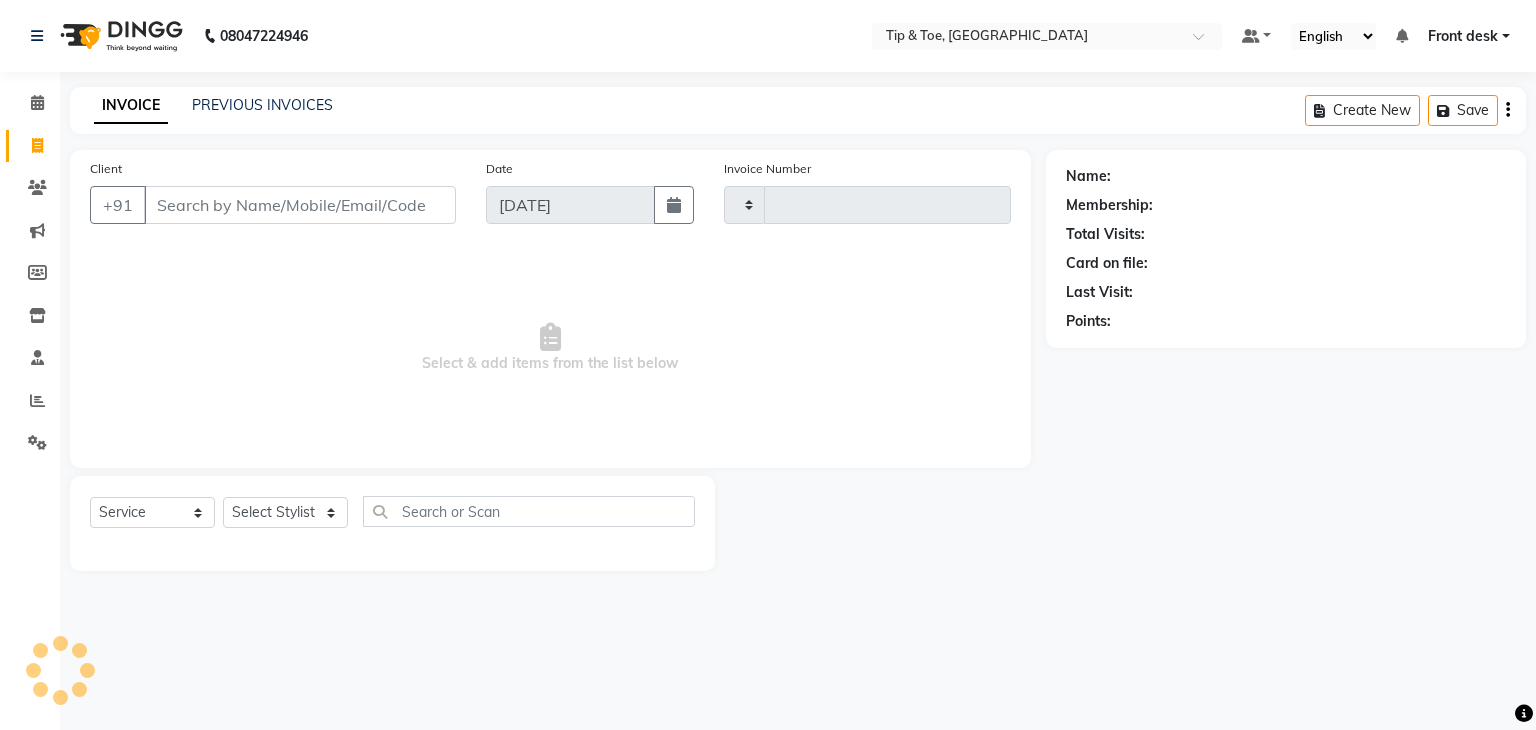 type on "0752" 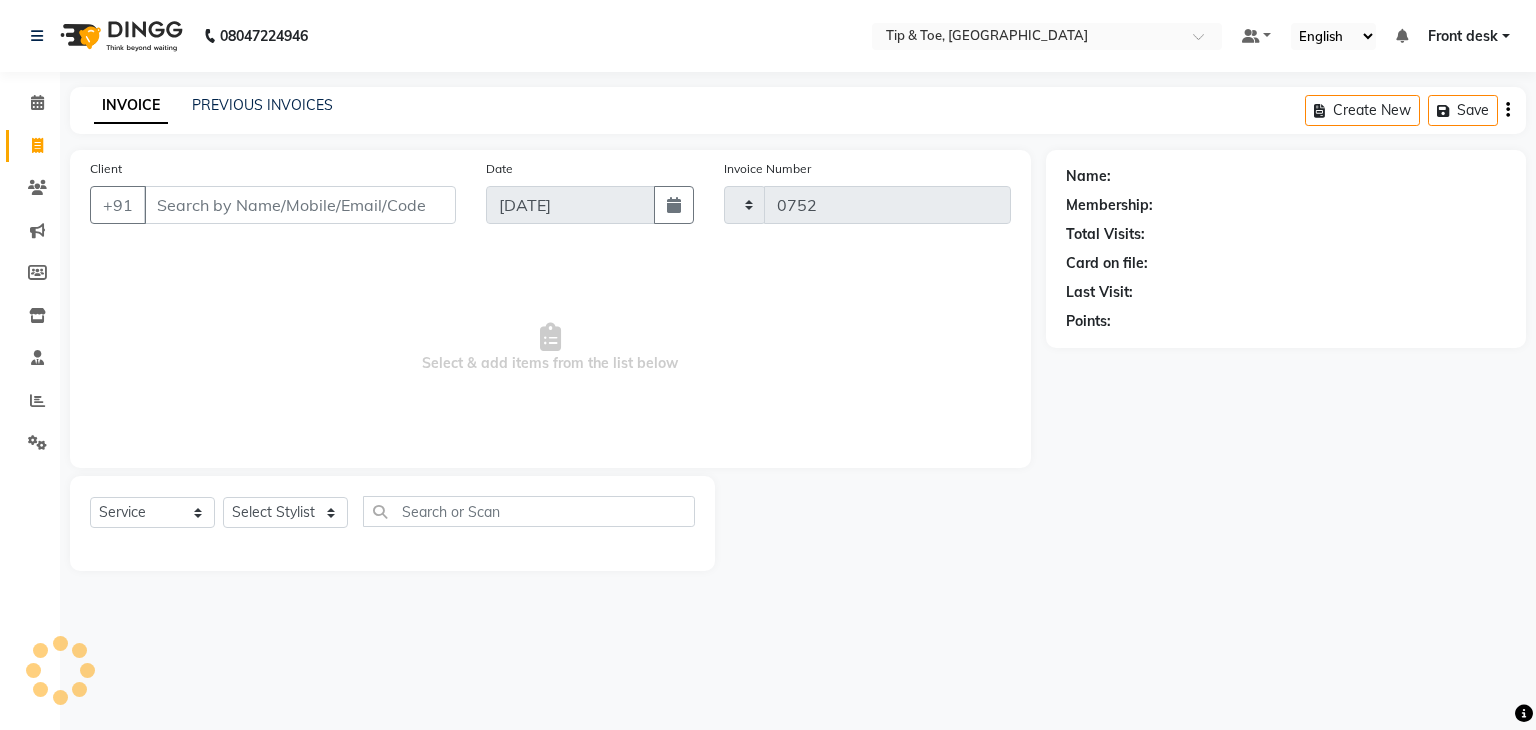 select on "5942" 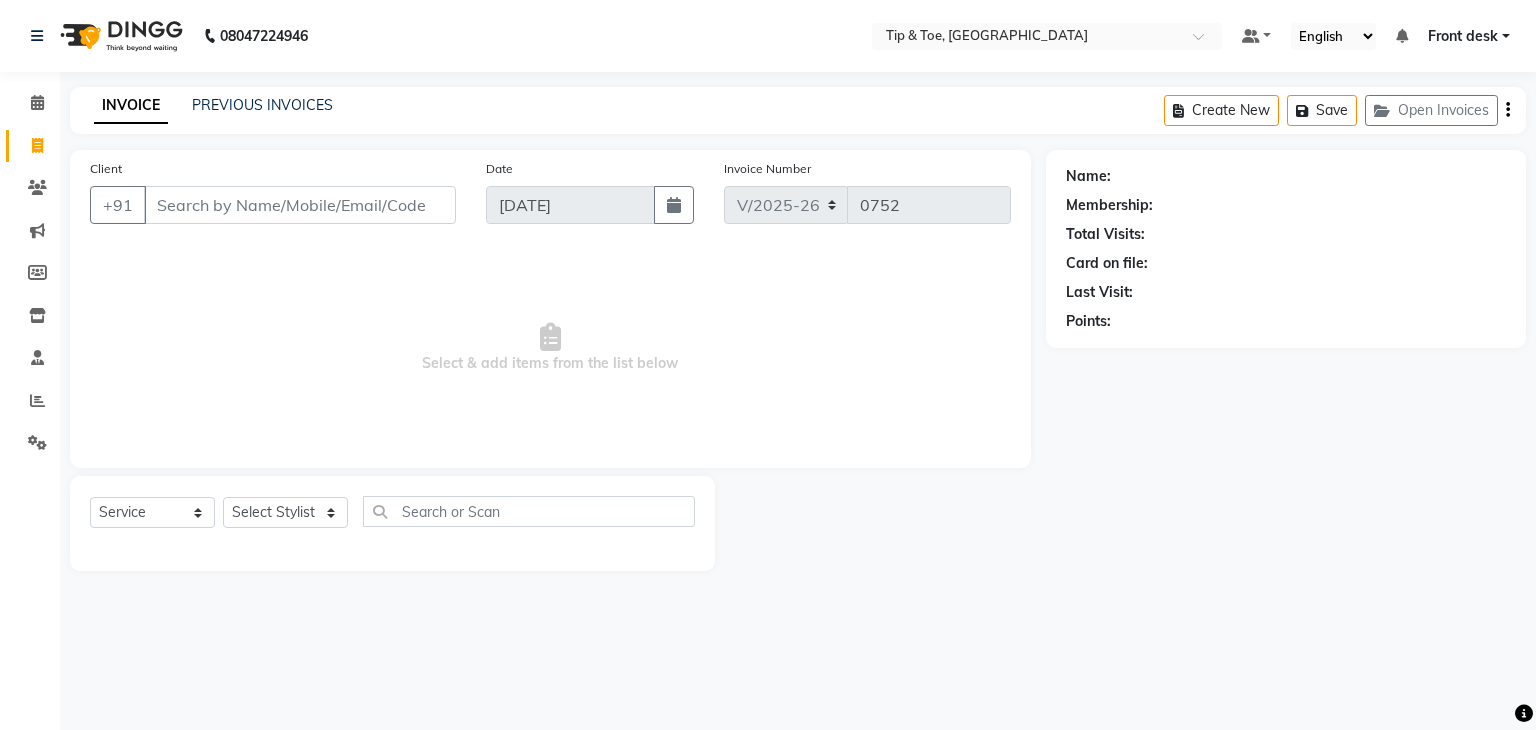 click on "INVOICE PREVIOUS INVOICES Create New   Save   Open Invoices" 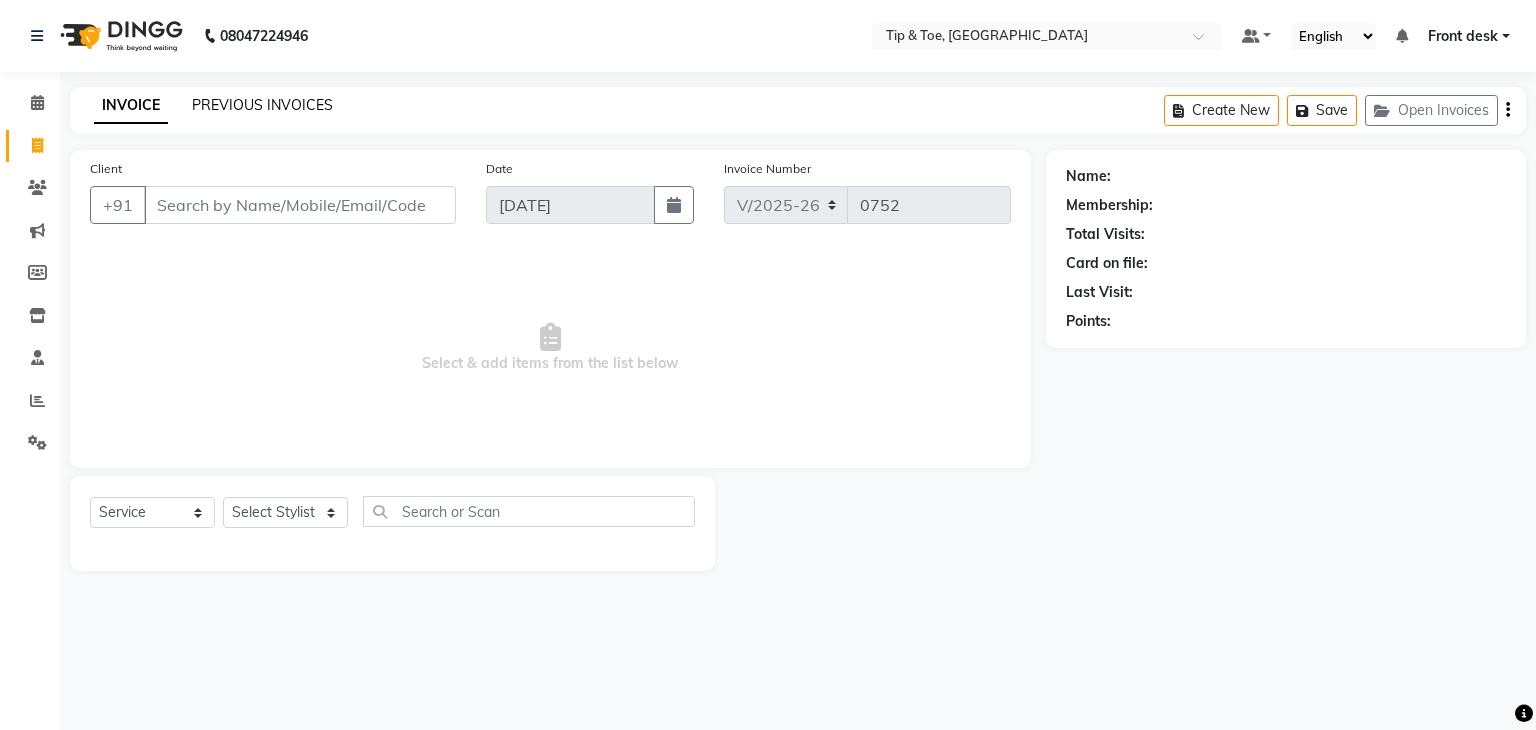 click on "PREVIOUS INVOICES" 